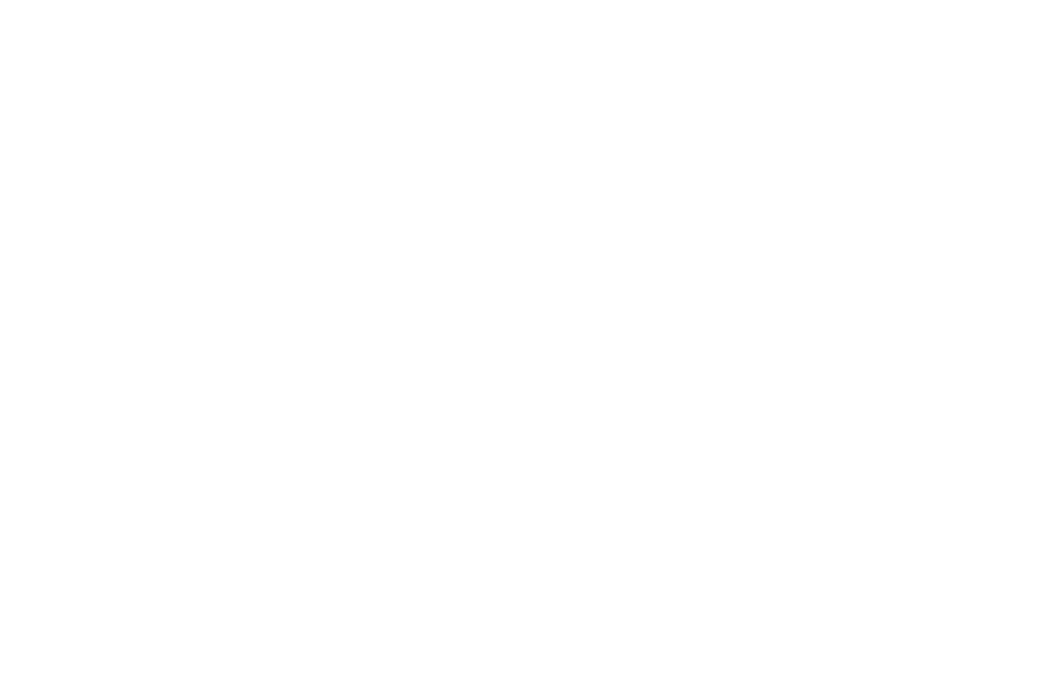 scroll, scrollTop: 0, scrollLeft: 0, axis: both 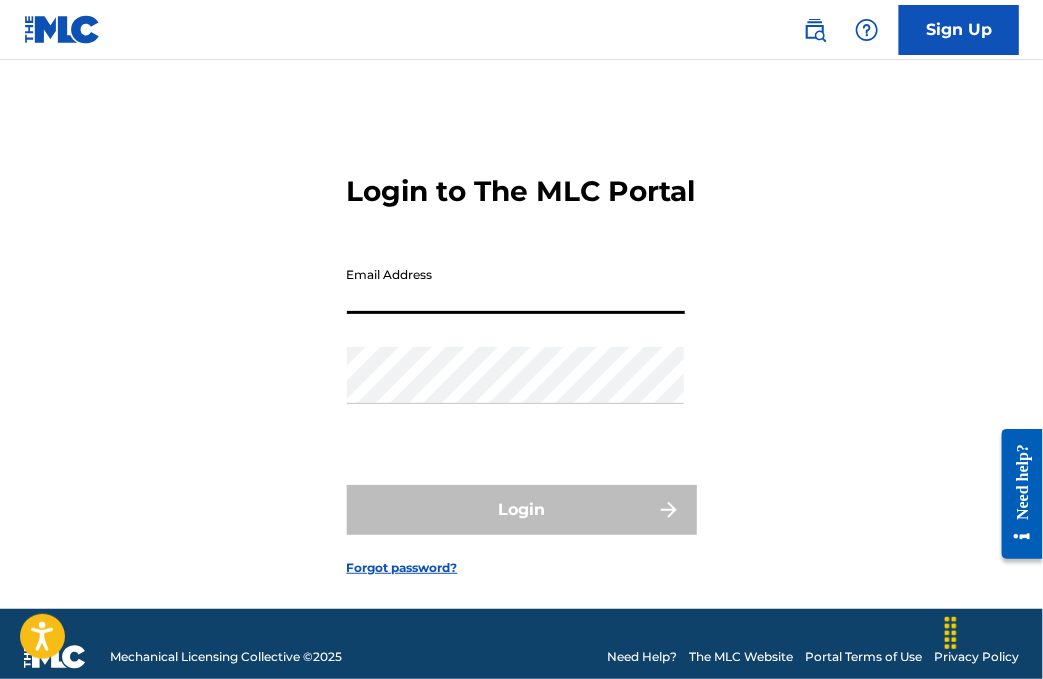 click on "Email Address" at bounding box center [516, 285] 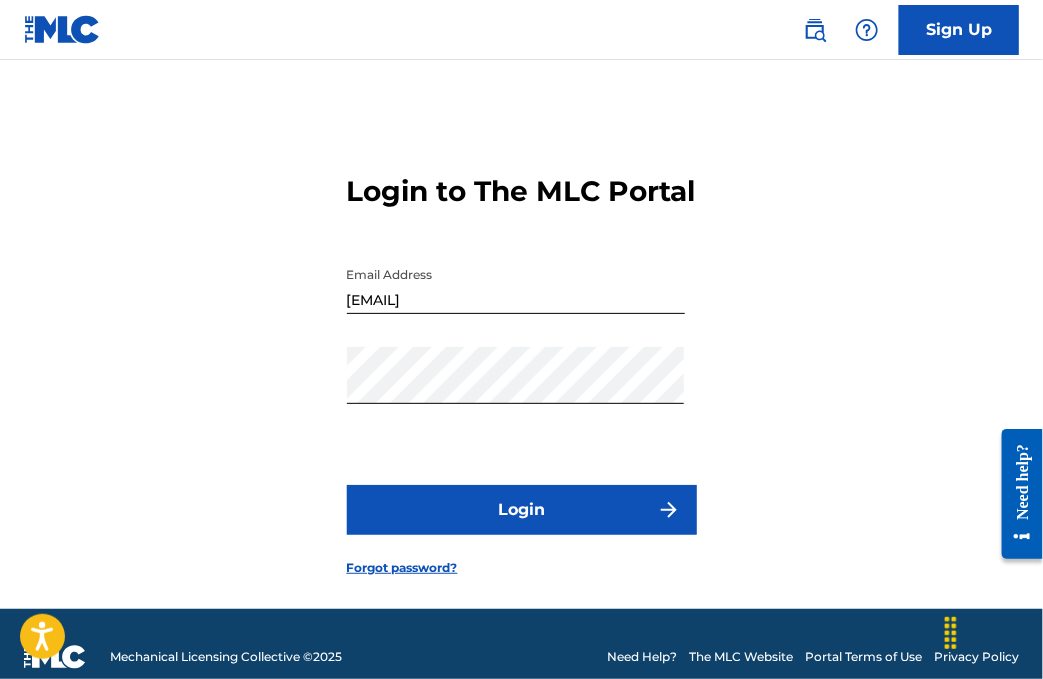 click on "Login" at bounding box center (522, 510) 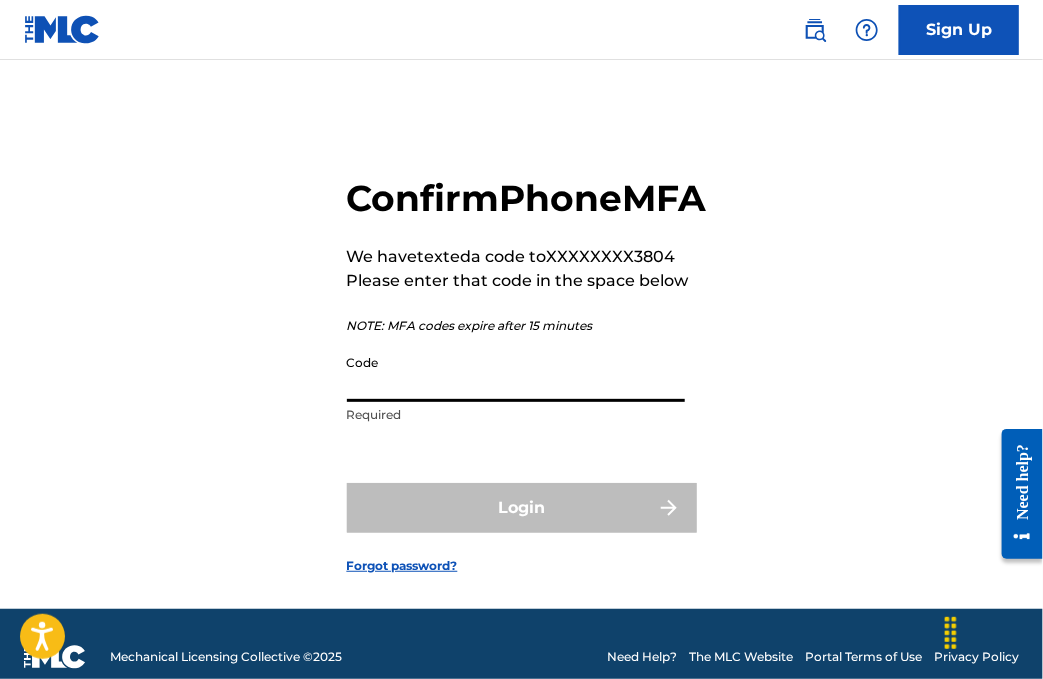 click on "Code" at bounding box center (516, 373) 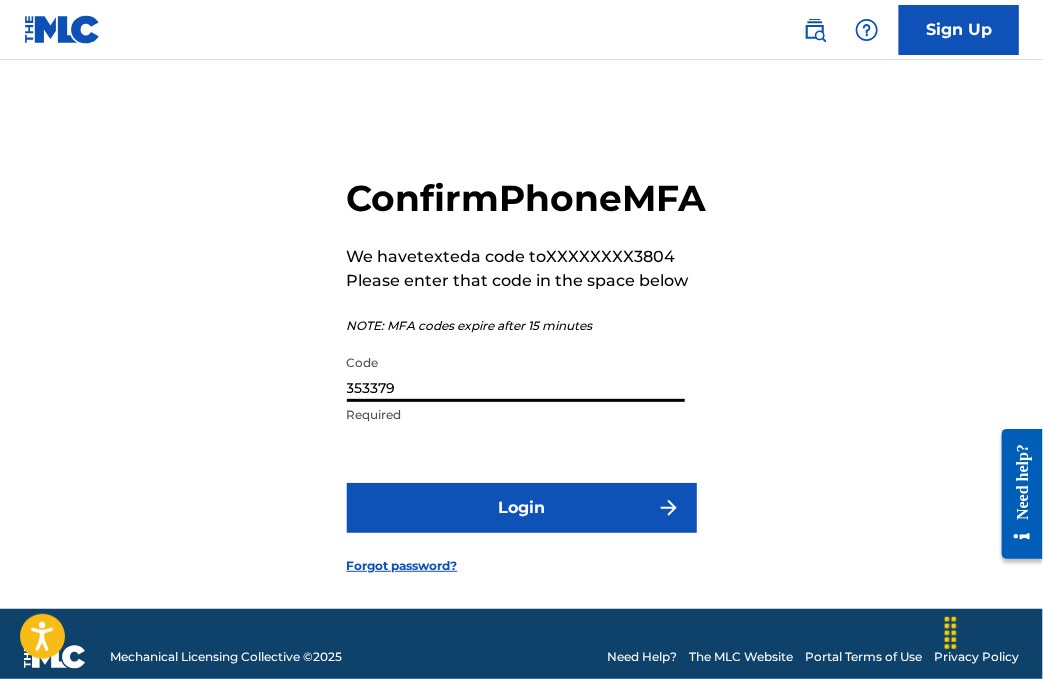 type on "353379" 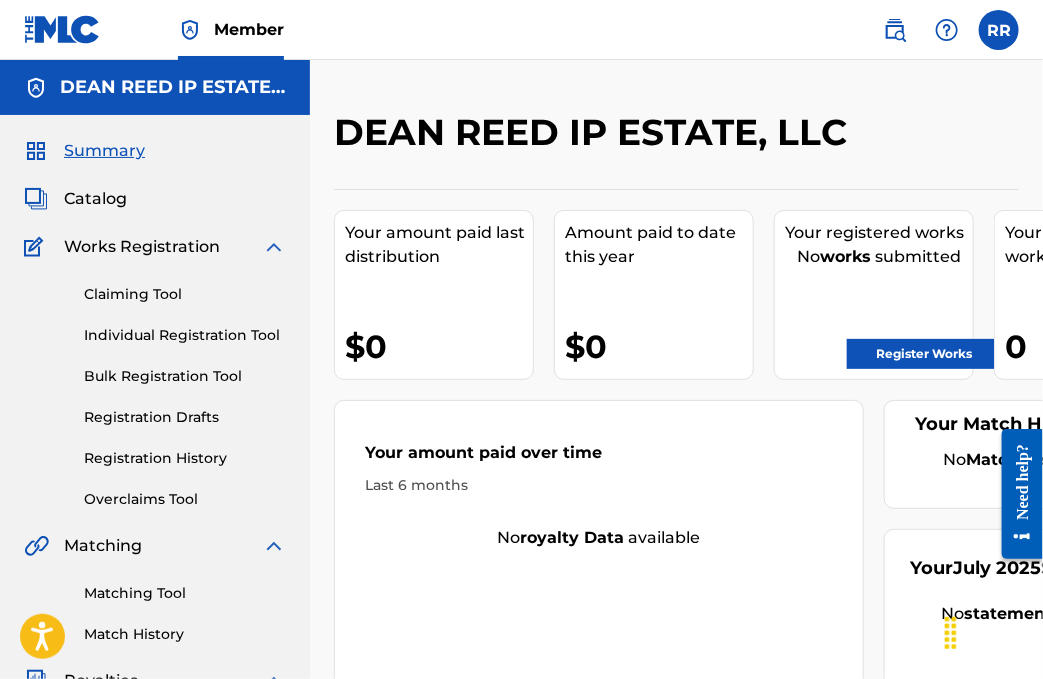click on "Claiming Tool" at bounding box center [185, 294] 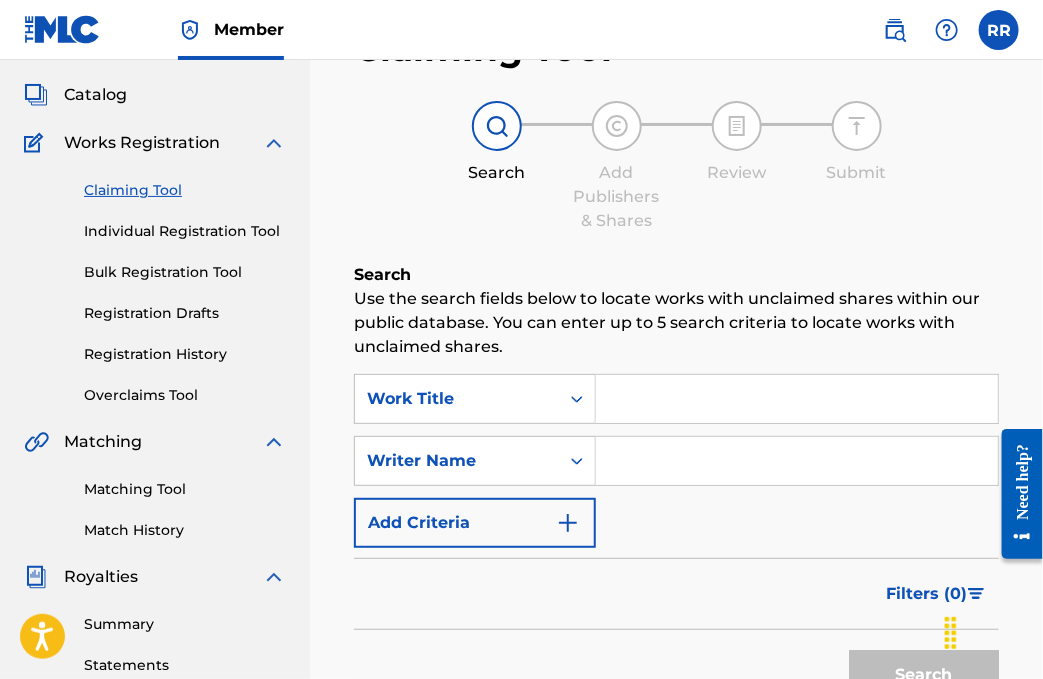 scroll, scrollTop: 100, scrollLeft: 0, axis: vertical 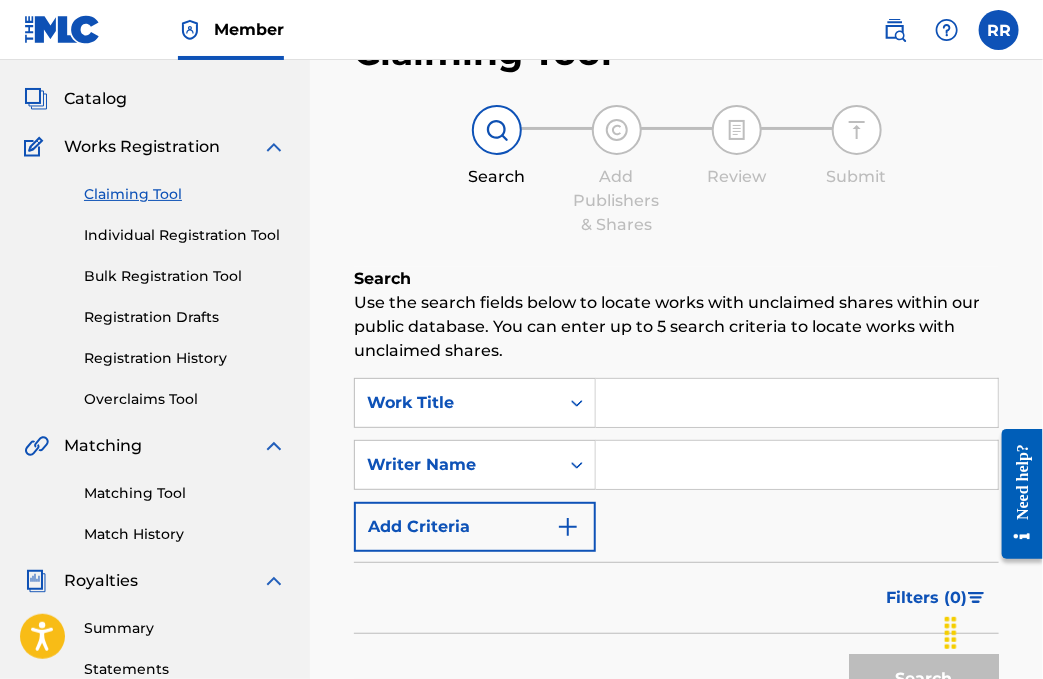 click at bounding box center (797, 403) 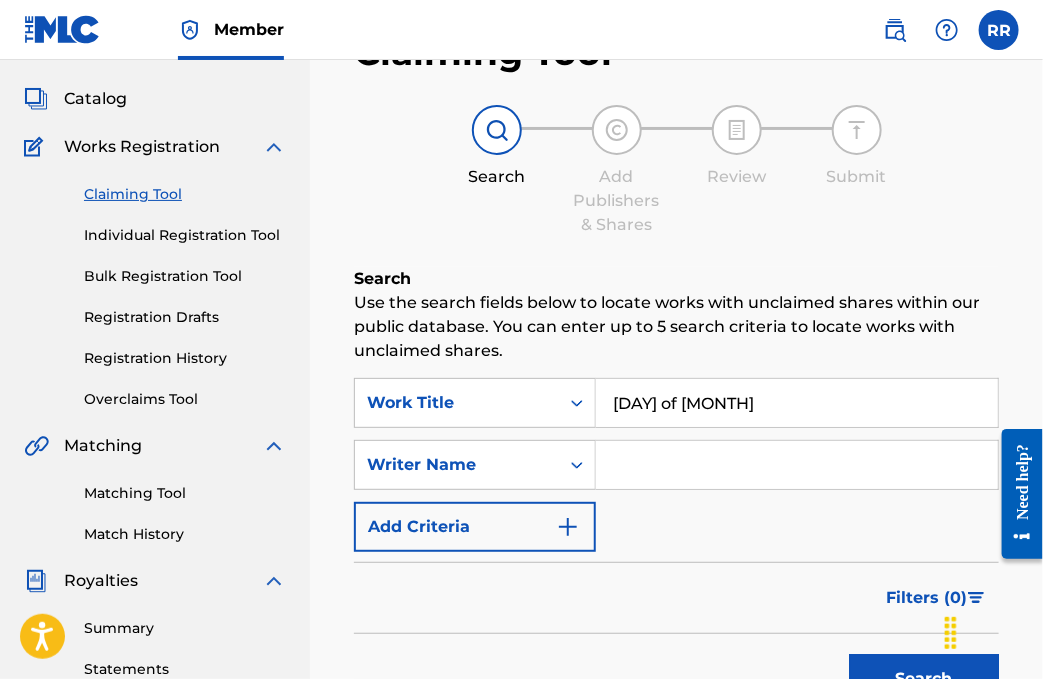 type on "[DAY] of [MONTH]" 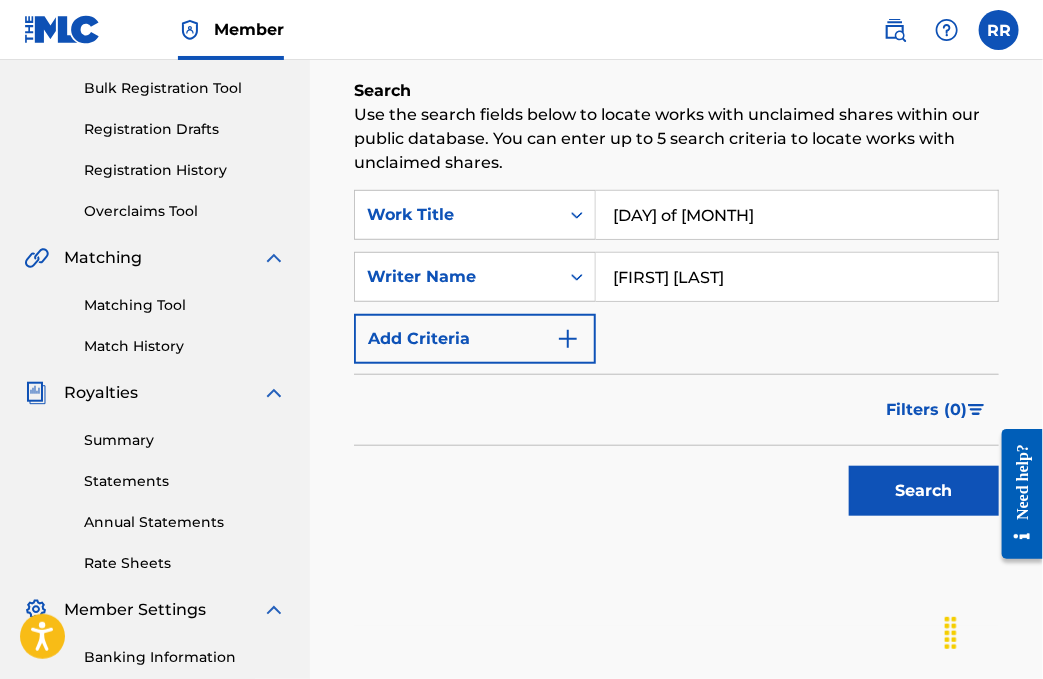 scroll, scrollTop: 300, scrollLeft: 0, axis: vertical 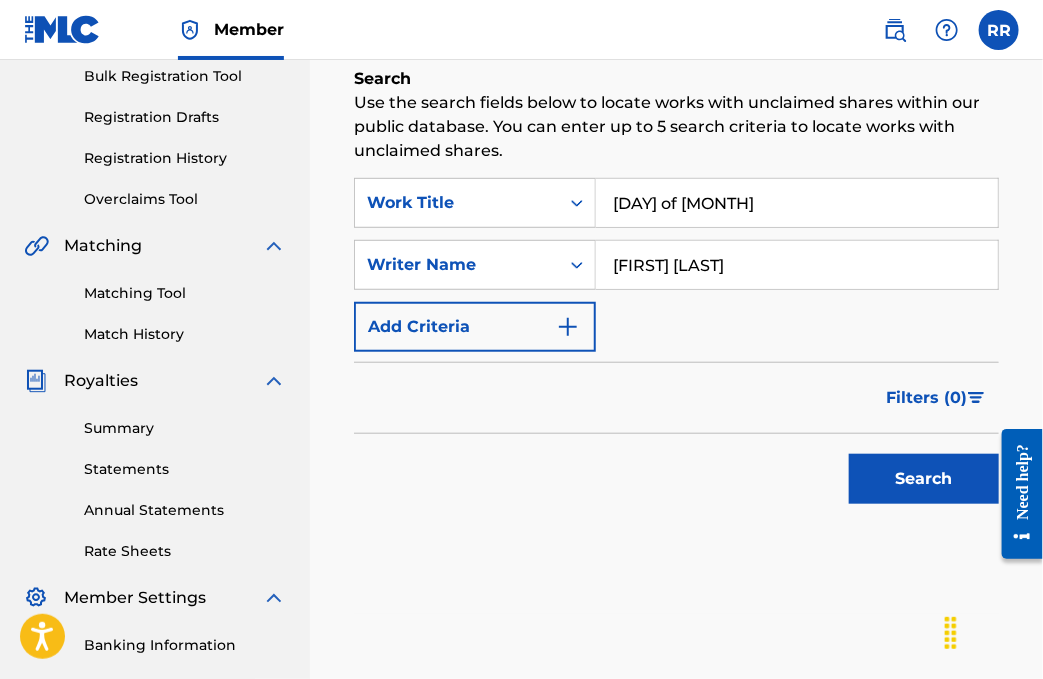 click on "Search" at bounding box center (924, 479) 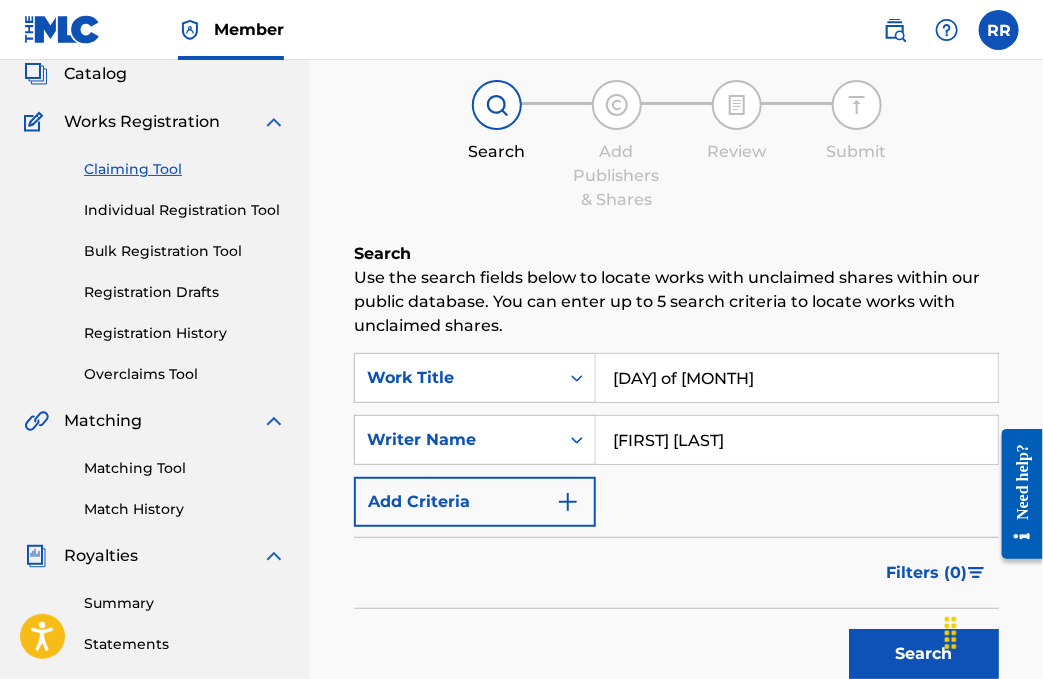 scroll, scrollTop: 327, scrollLeft: 0, axis: vertical 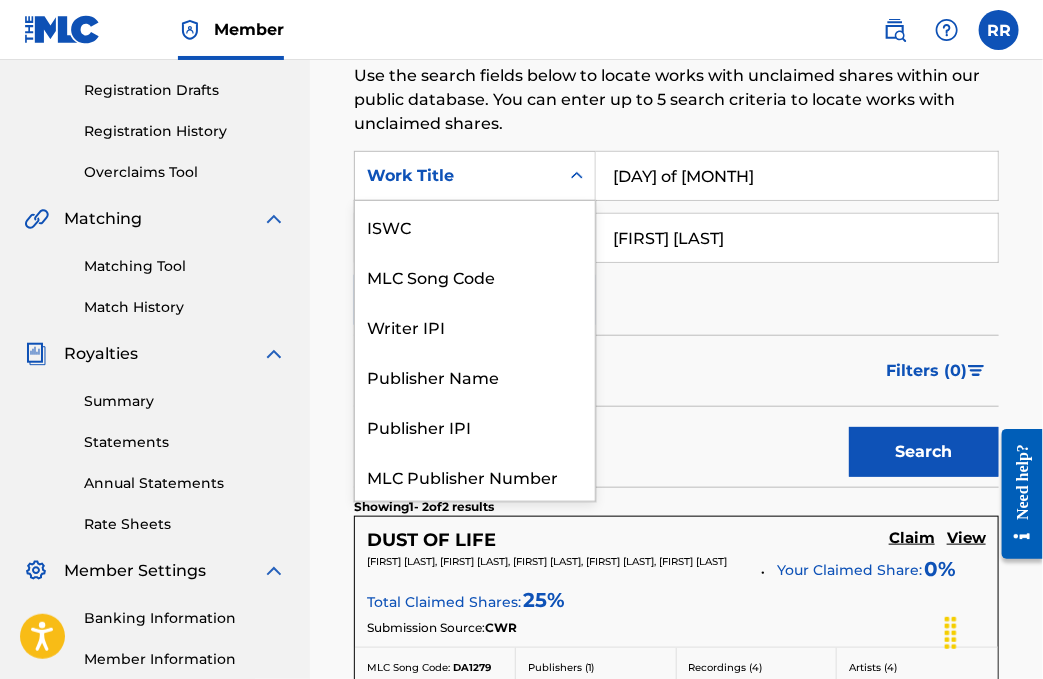click 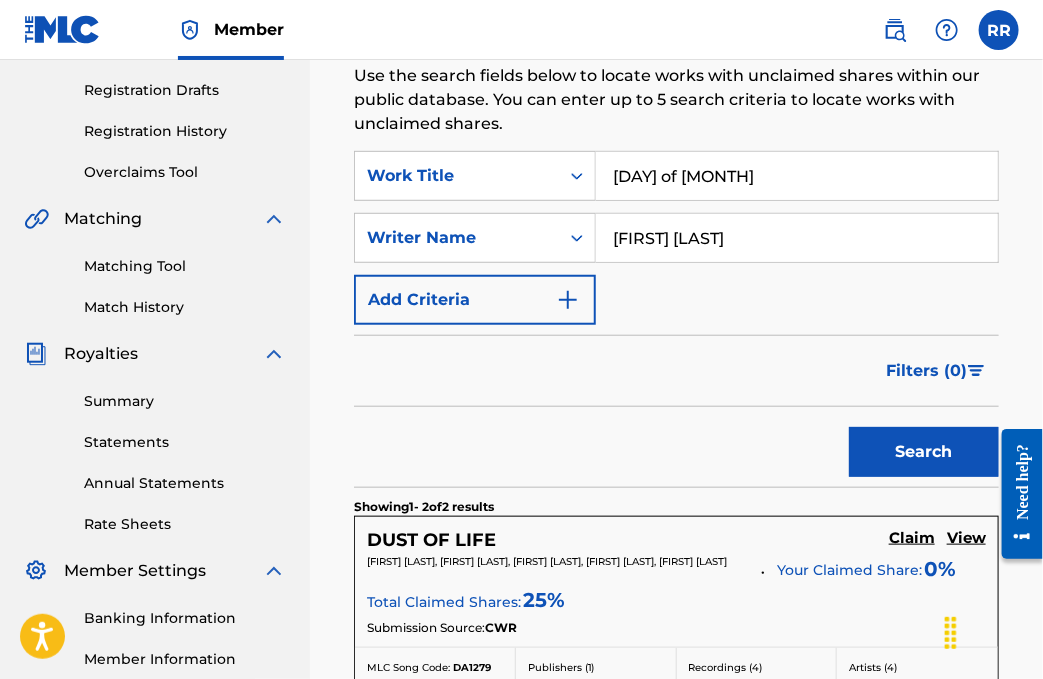 drag, startPoint x: 768, startPoint y: 174, endPoint x: 614, endPoint y: 187, distance: 154.54773 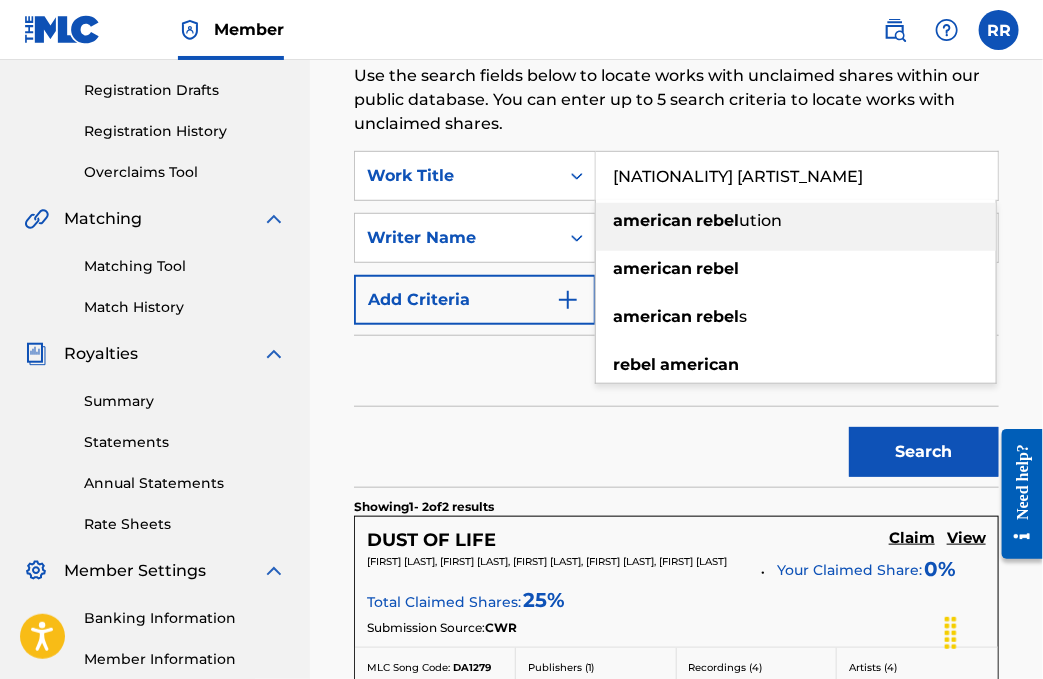 type on "[NATIONALITY] [ARTIST_NAME]" 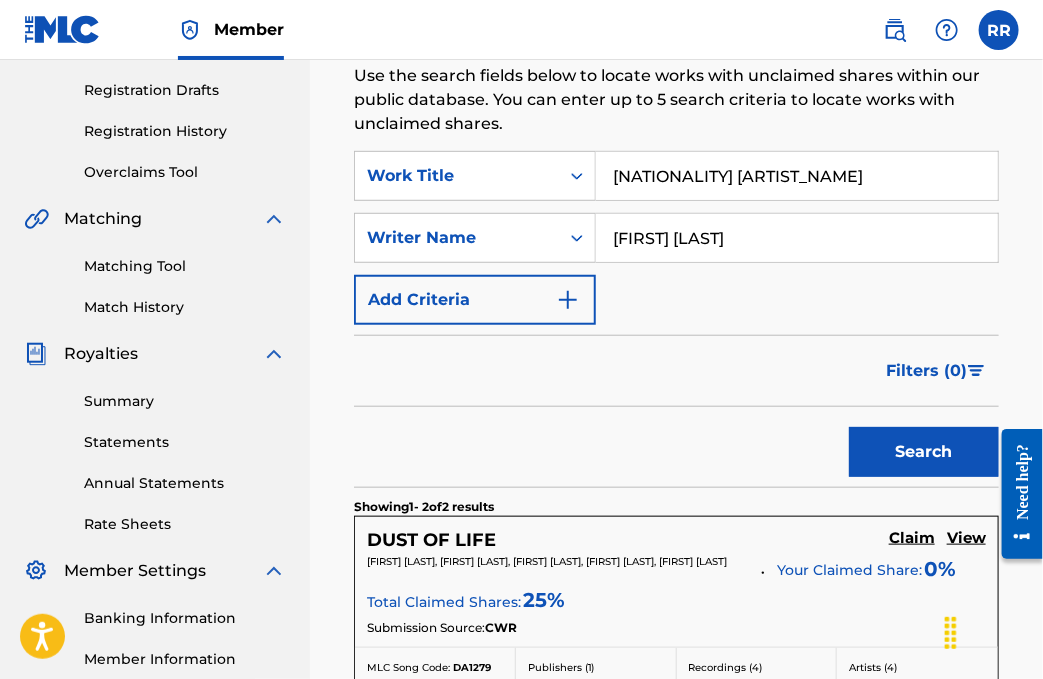 click 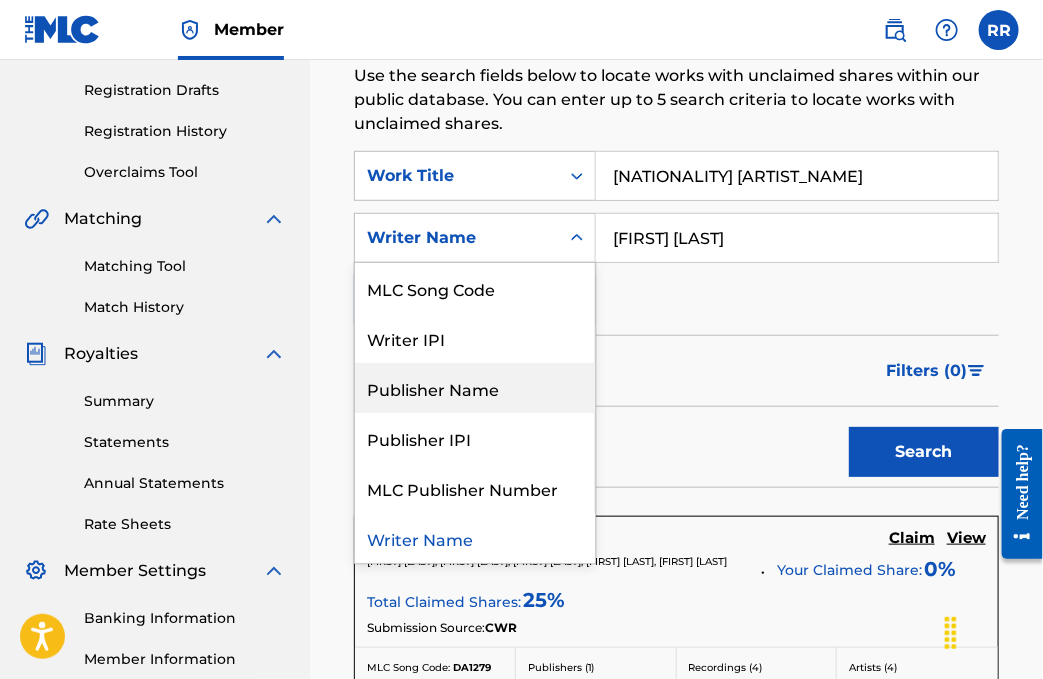 scroll, scrollTop: 0, scrollLeft: 0, axis: both 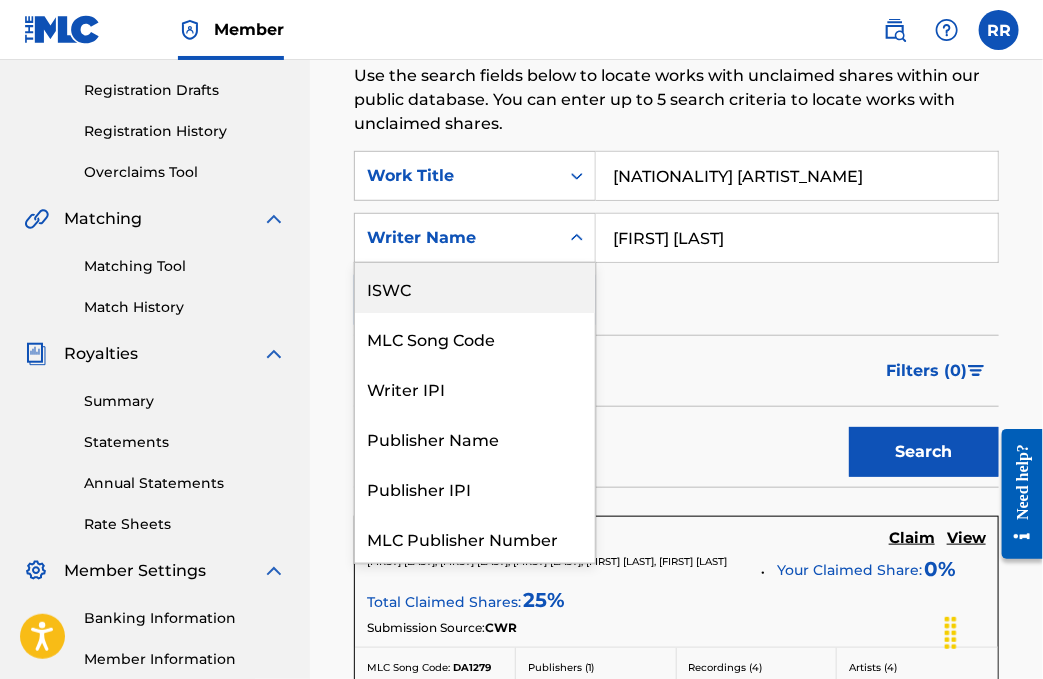 click on "ISWC" at bounding box center (475, 288) 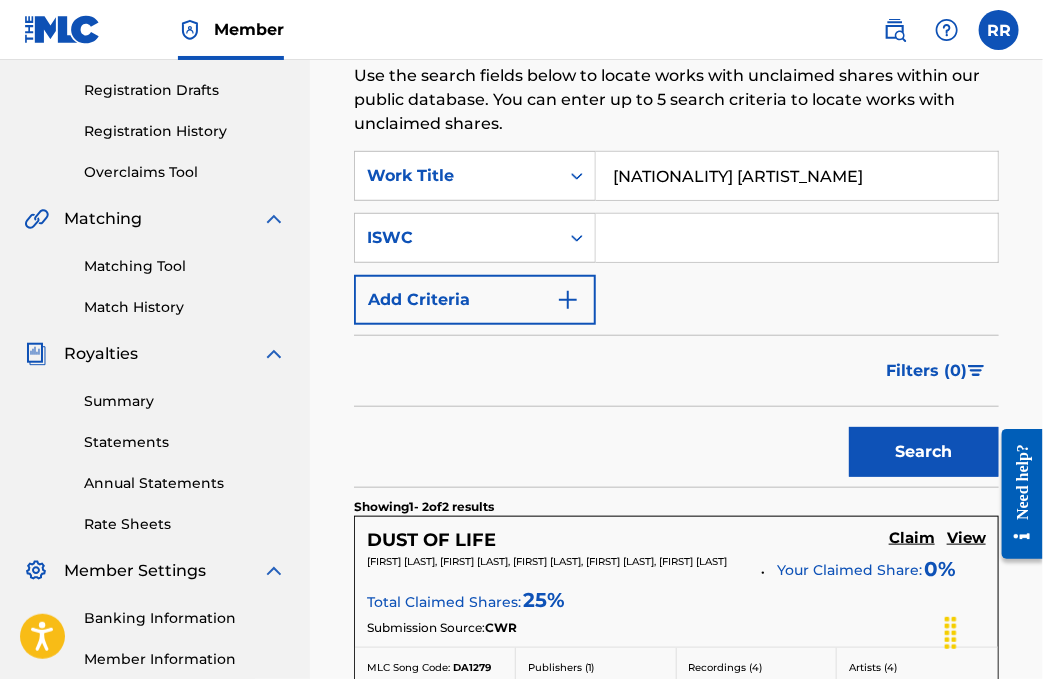 click at bounding box center [797, 238] 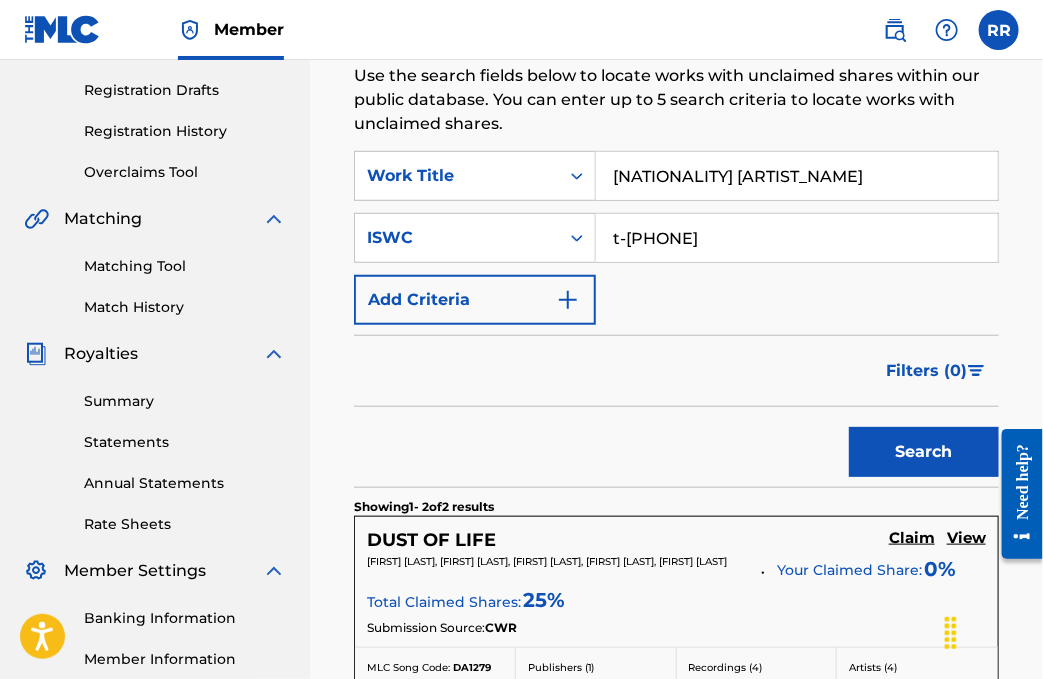 type on "t-[PHONE]" 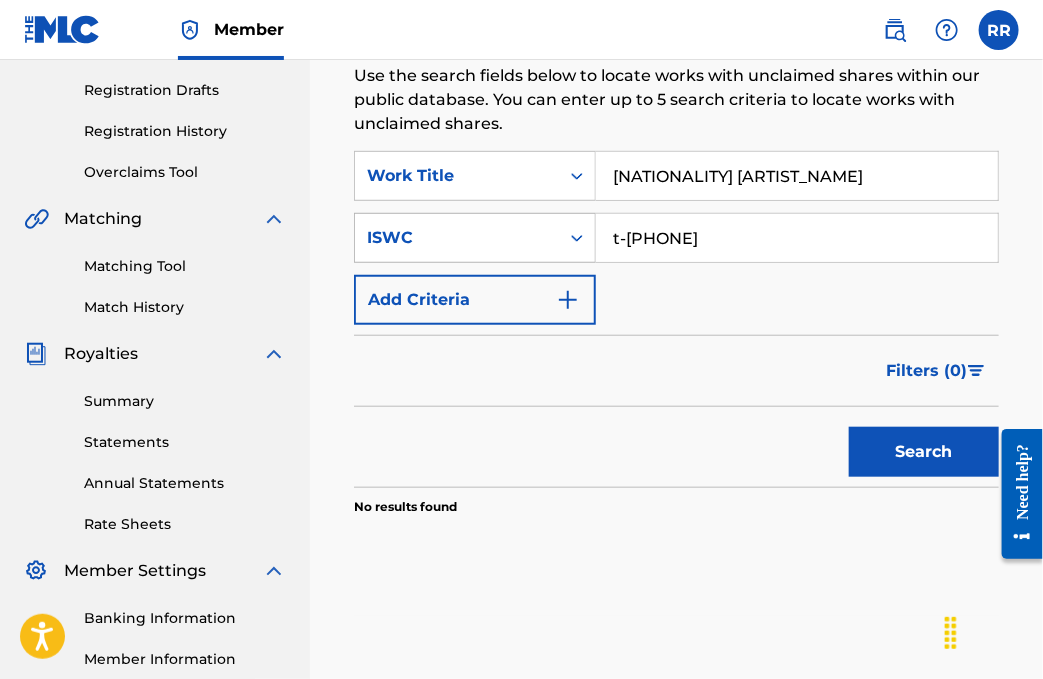 drag, startPoint x: 754, startPoint y: 235, endPoint x: 595, endPoint y: 233, distance: 159.01257 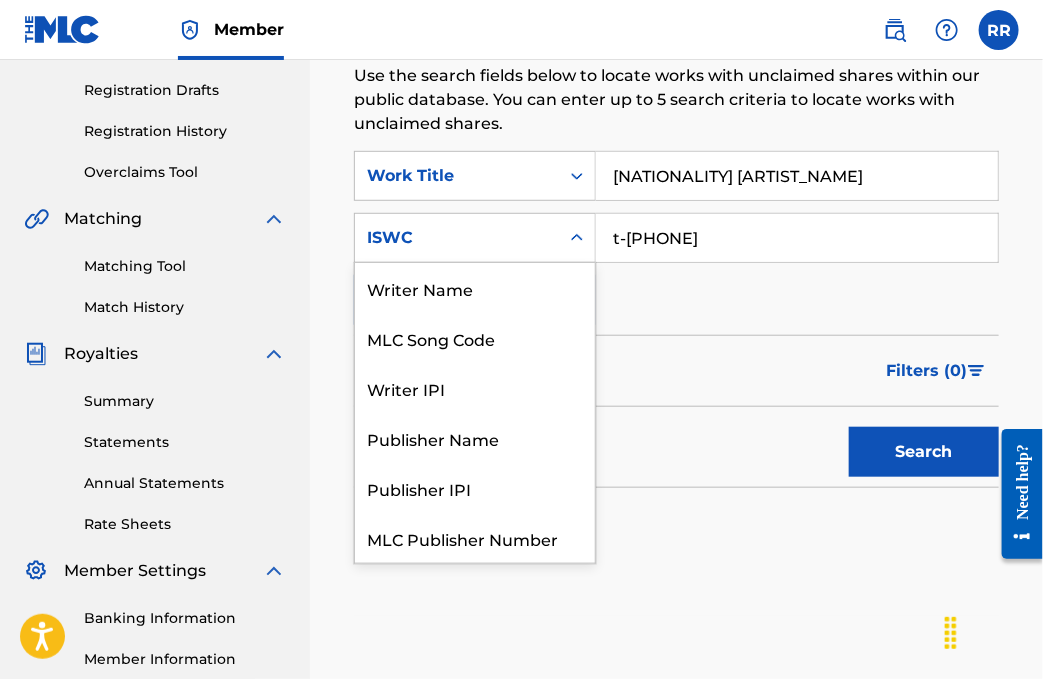click 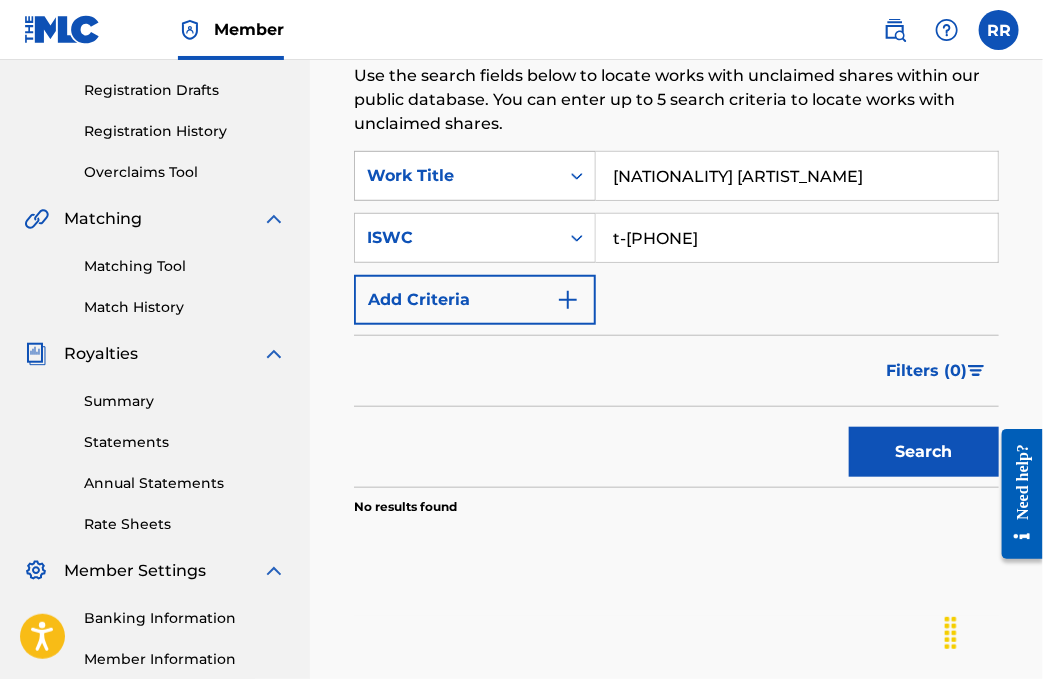 click 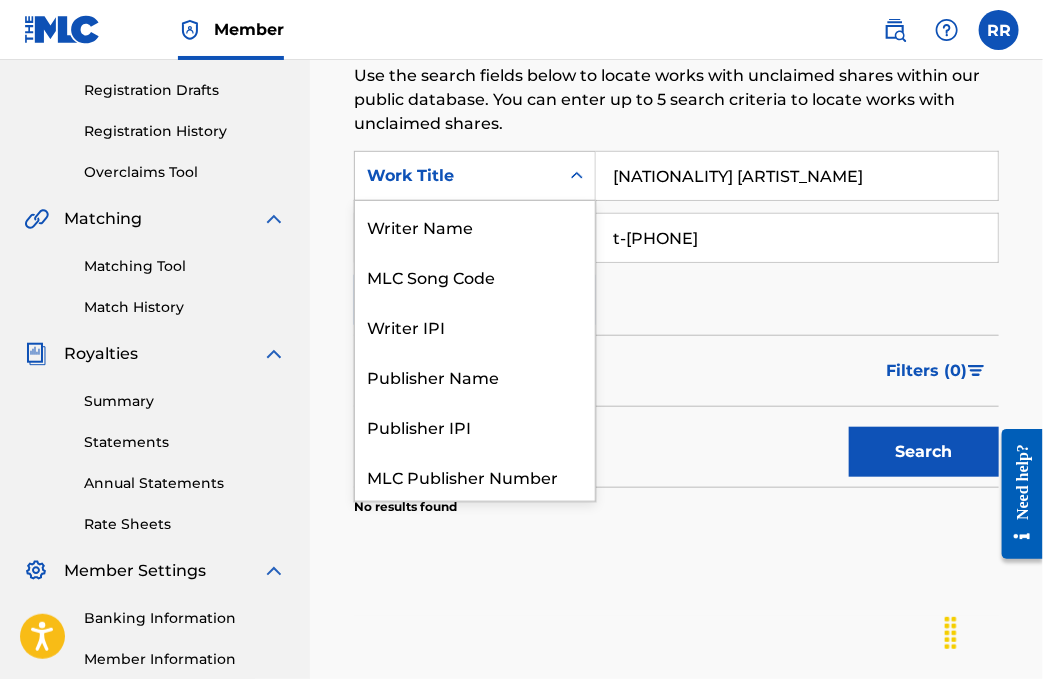 scroll, scrollTop: 50, scrollLeft: 0, axis: vertical 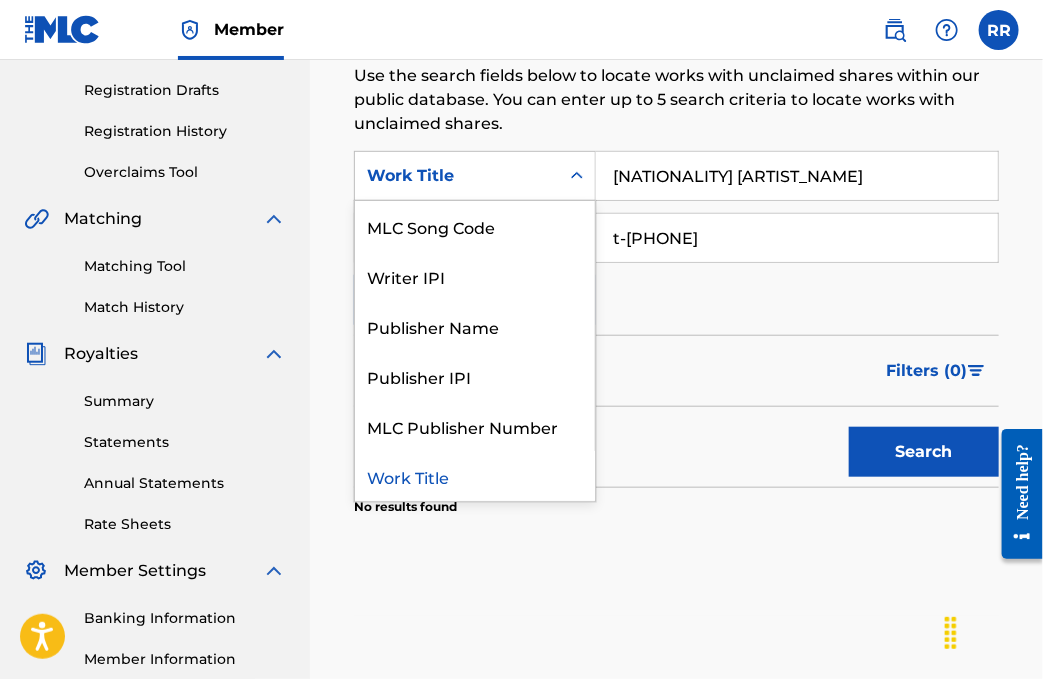 click 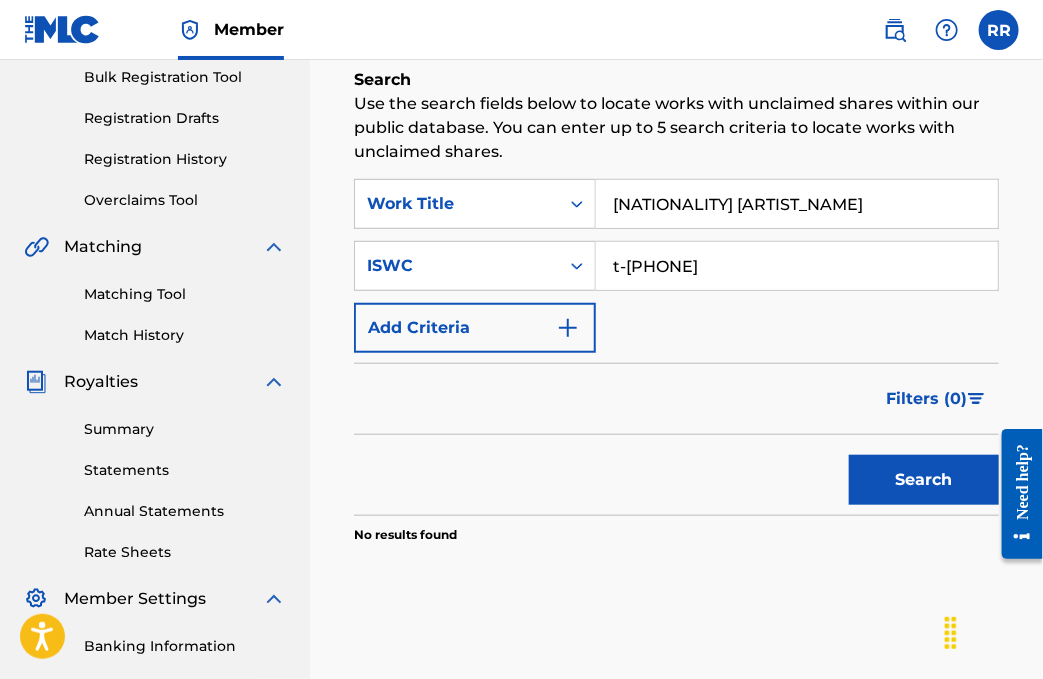 scroll, scrollTop: 300, scrollLeft: 0, axis: vertical 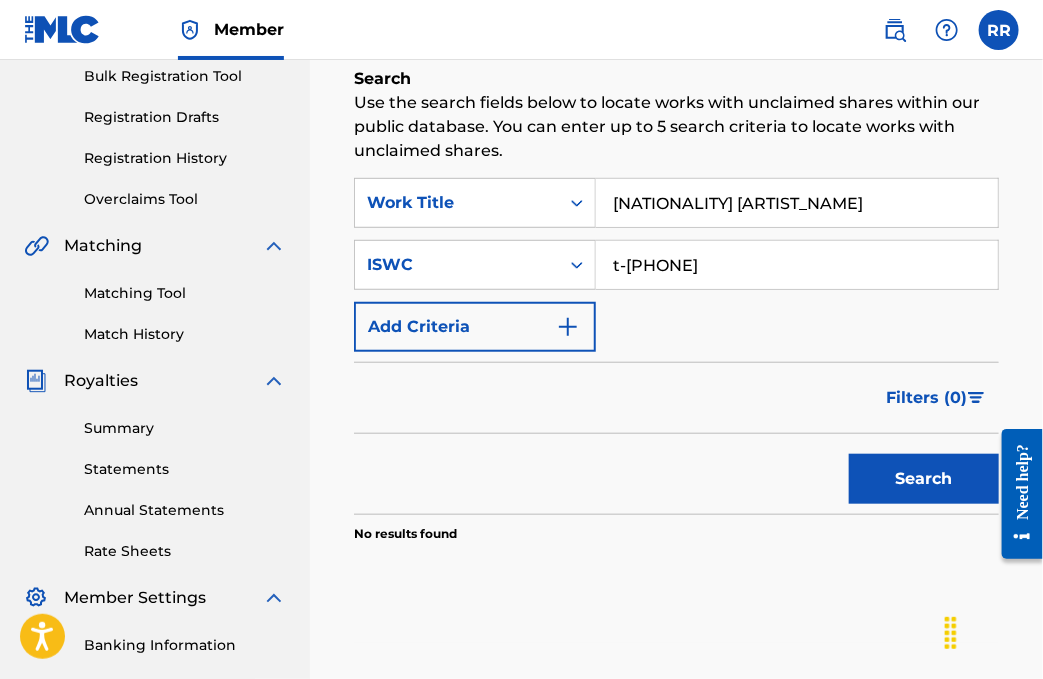 click on "Work Title" at bounding box center (457, 203) 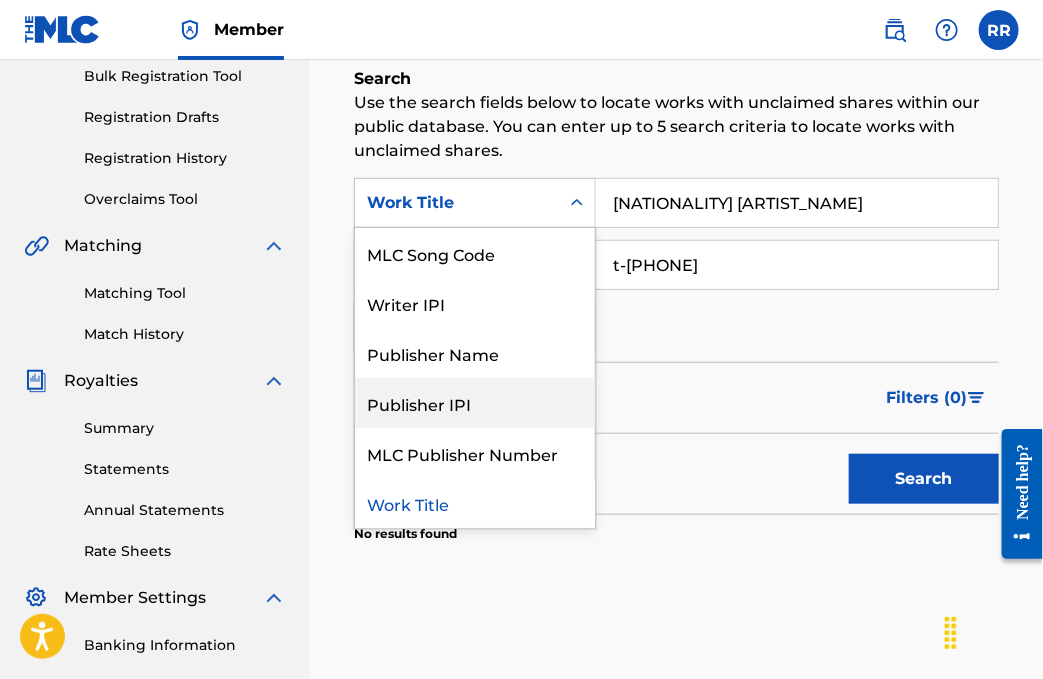 scroll, scrollTop: 0, scrollLeft: 0, axis: both 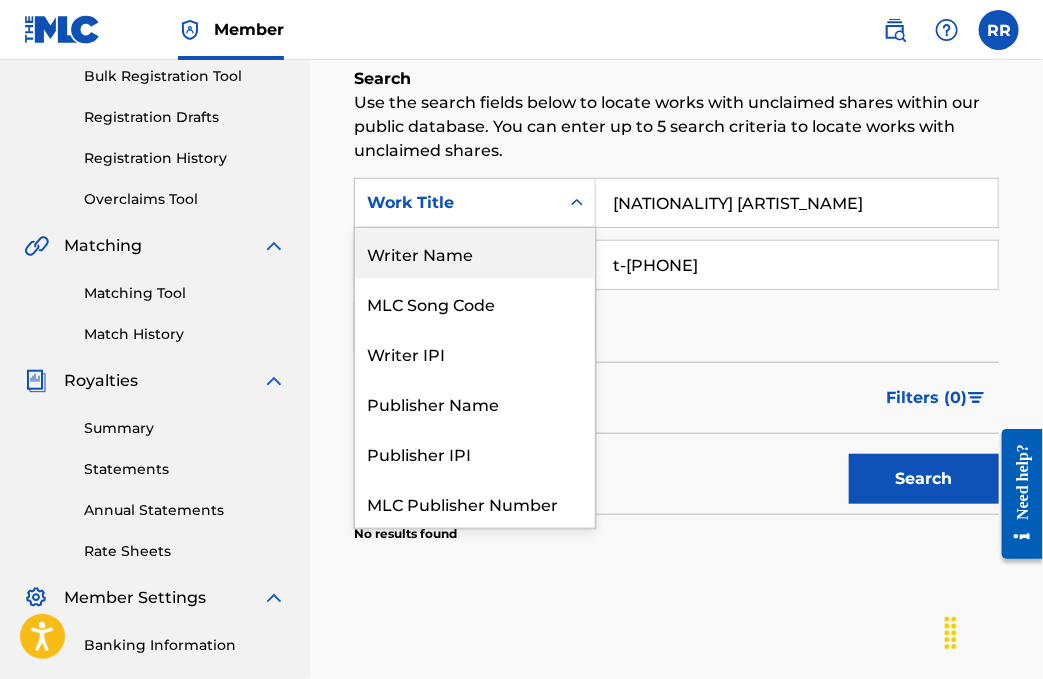 click on "Writer Name" at bounding box center (475, 253) 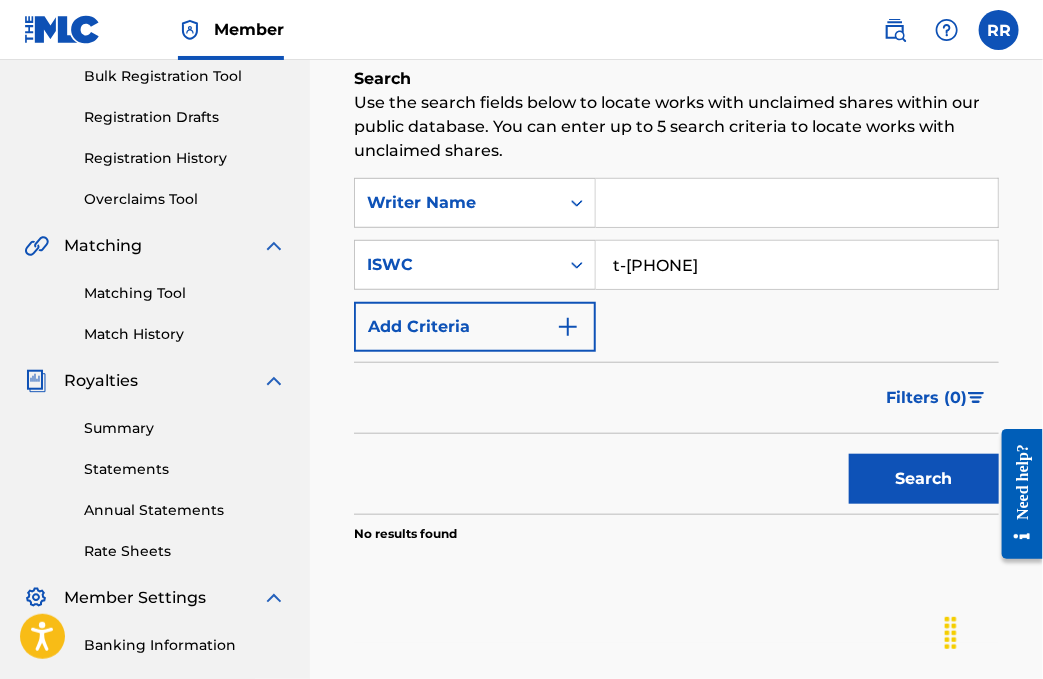 click at bounding box center (797, 203) 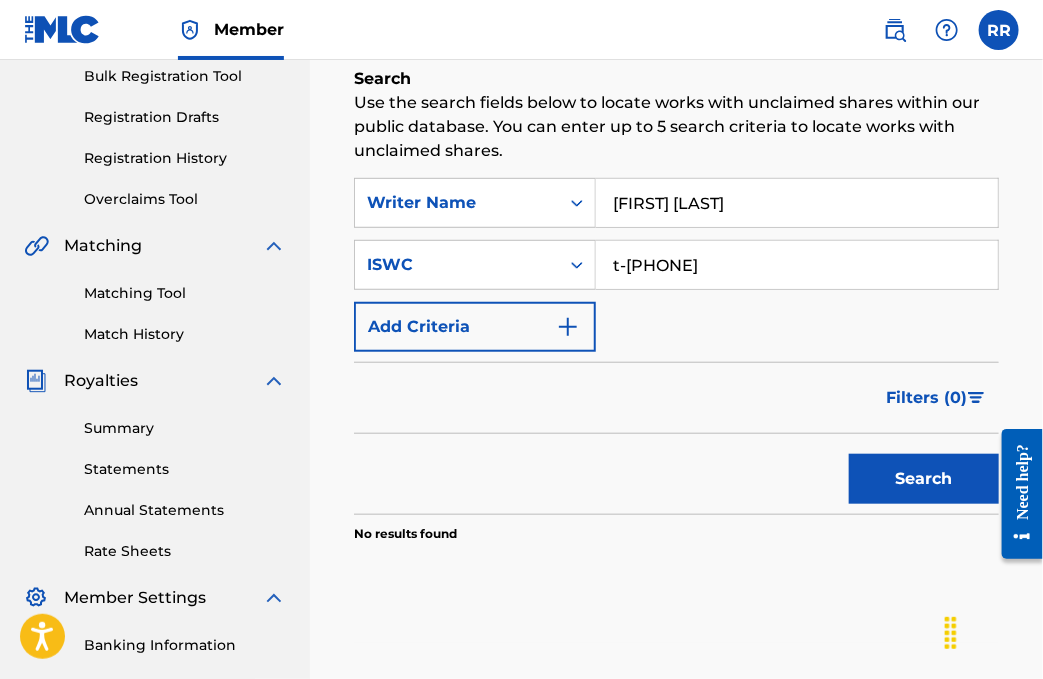 click on "Search" at bounding box center (924, 479) 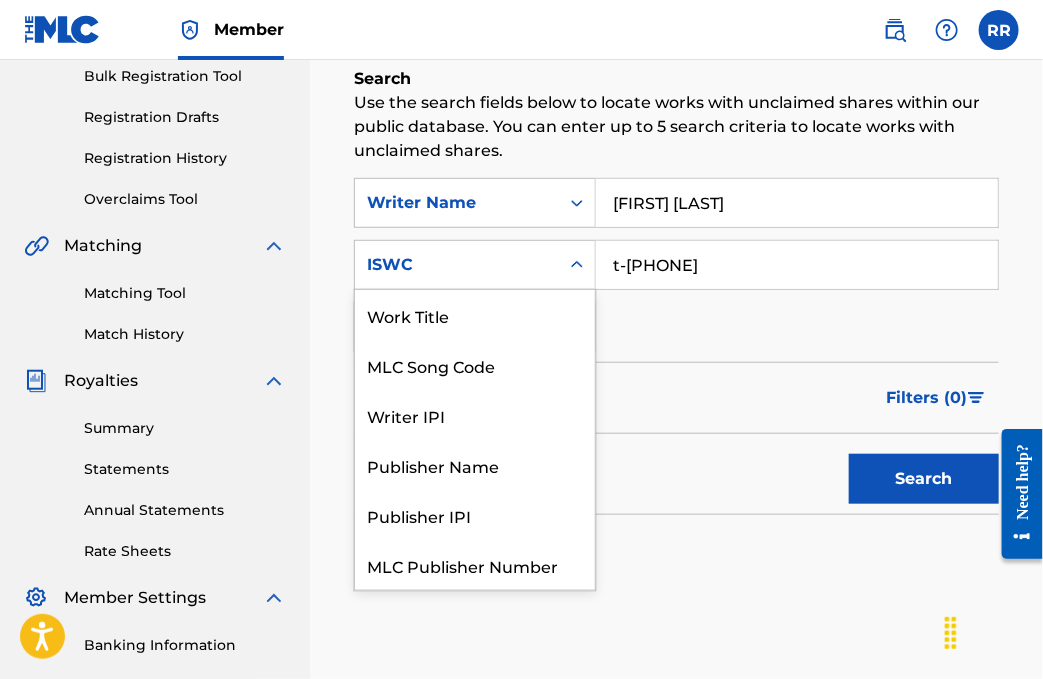 click 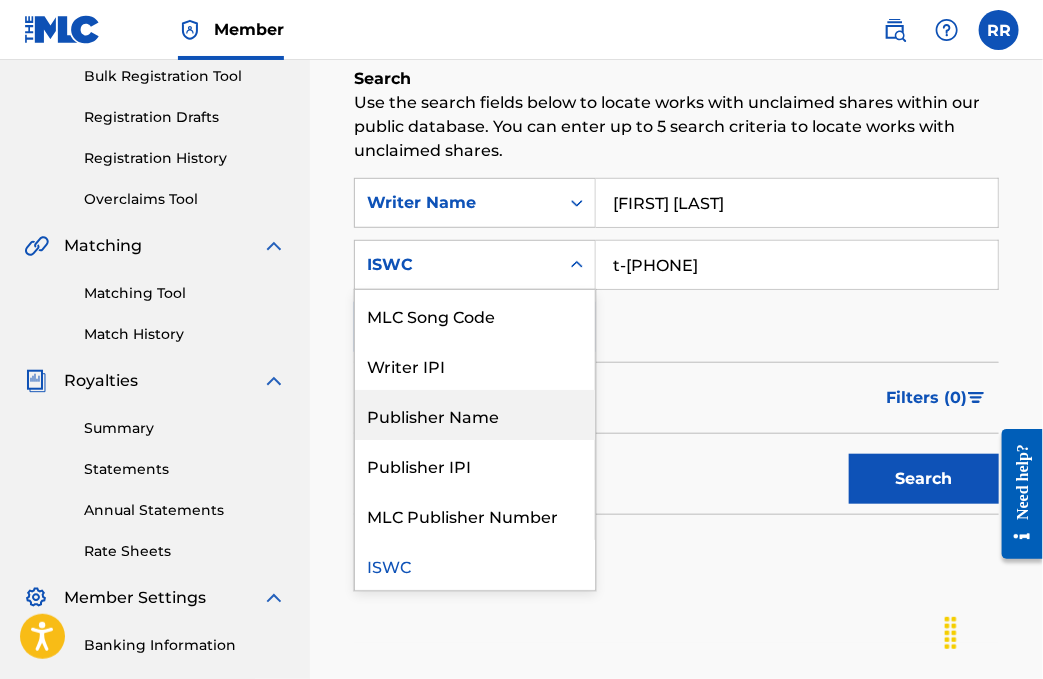scroll, scrollTop: 0, scrollLeft: 0, axis: both 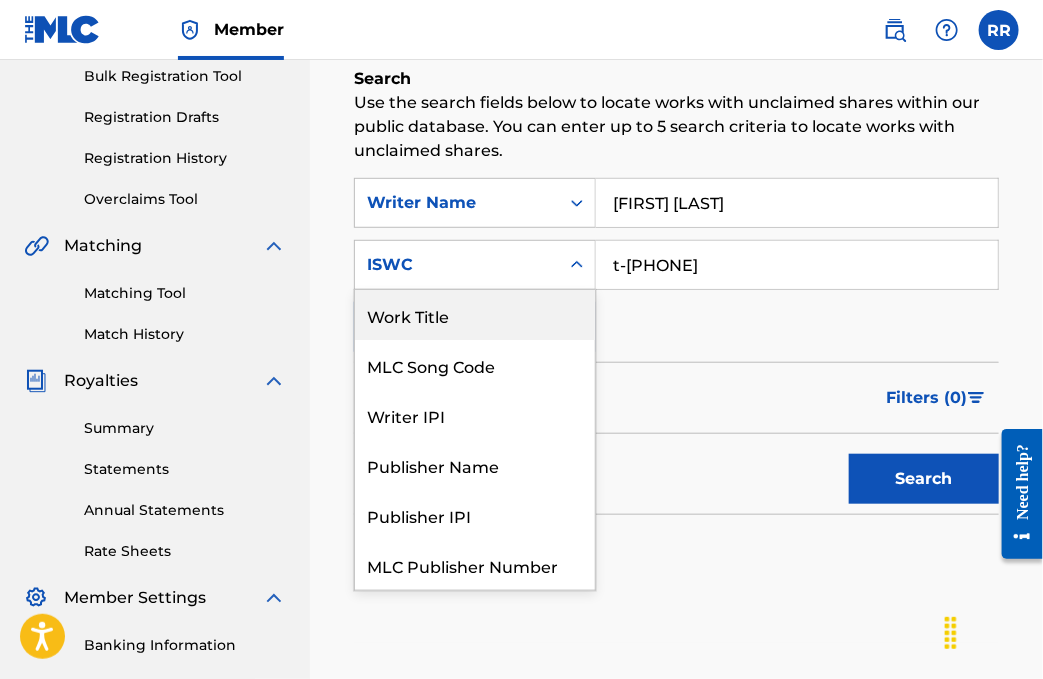 click on "Work Title" at bounding box center [475, 315] 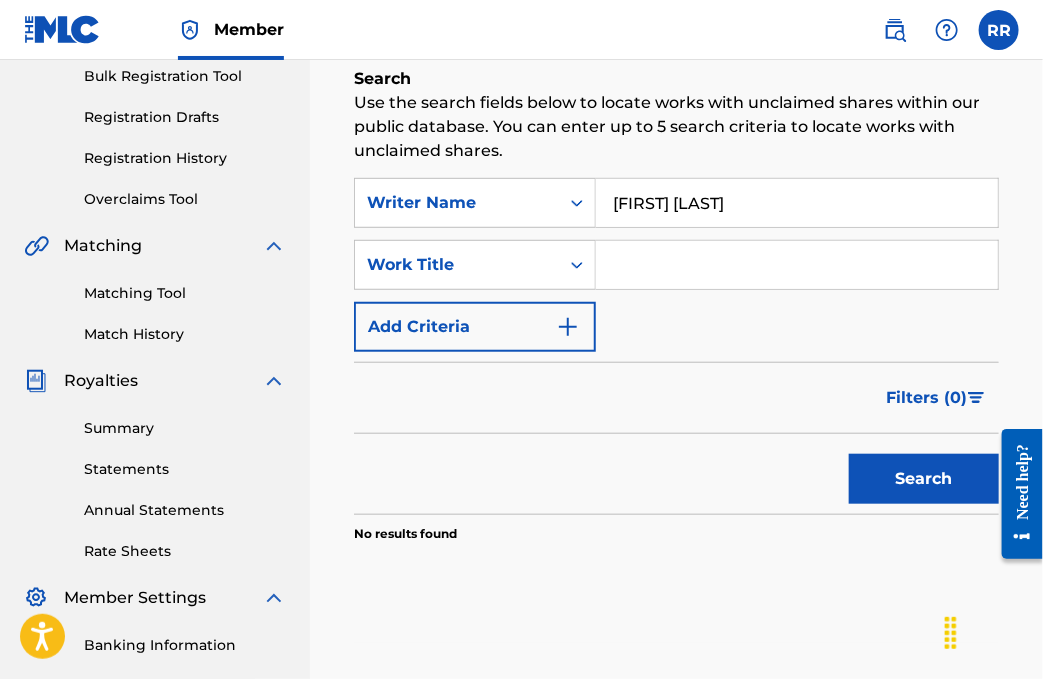 click at bounding box center (797, 265) 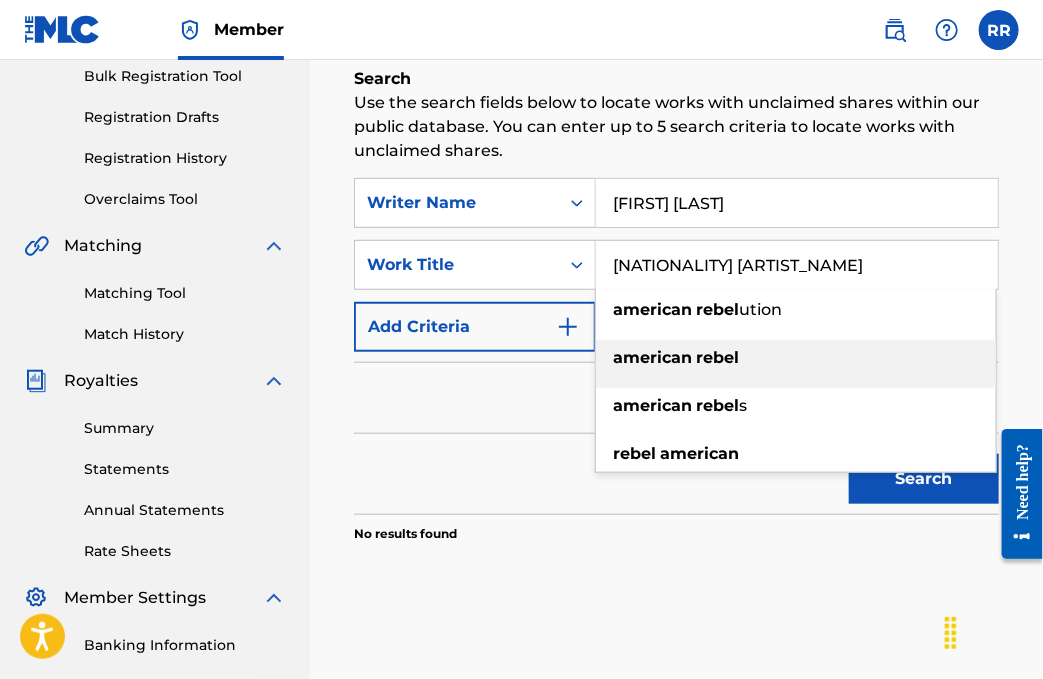 type on "[NATIONALITY] [ARTIST_NAME]" 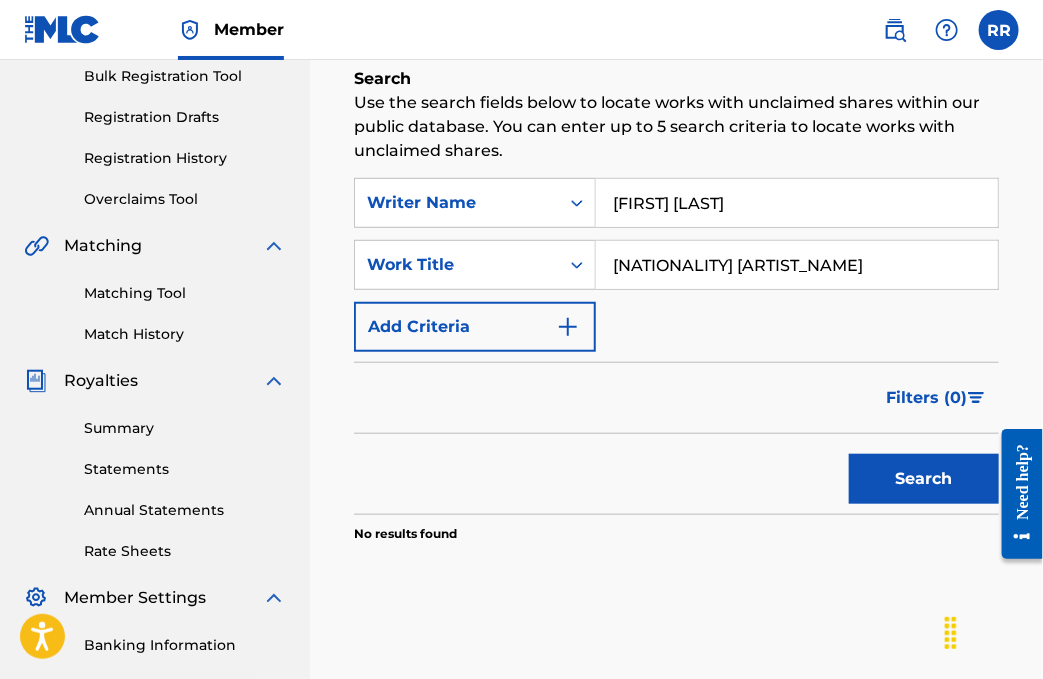 click on "Search" at bounding box center (924, 479) 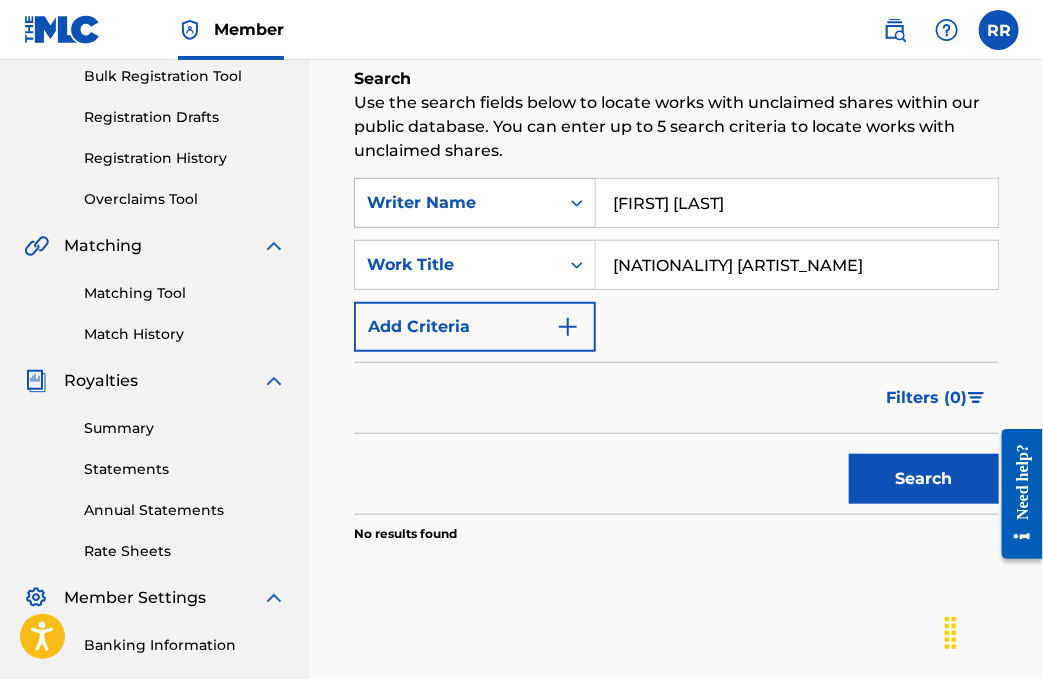 click 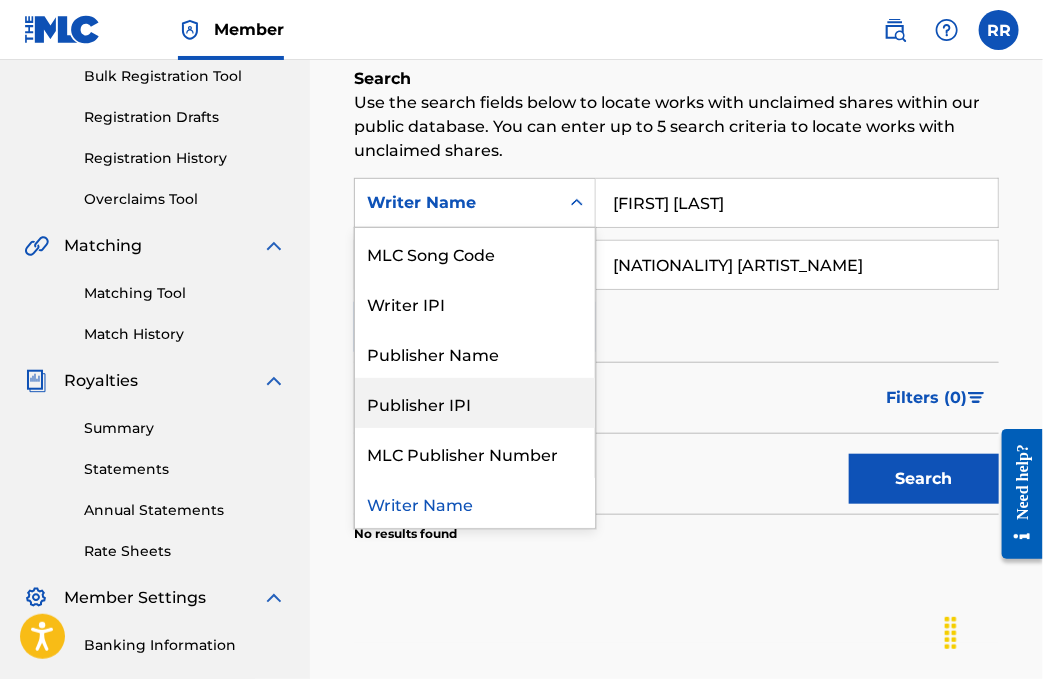 scroll, scrollTop: 0, scrollLeft: 0, axis: both 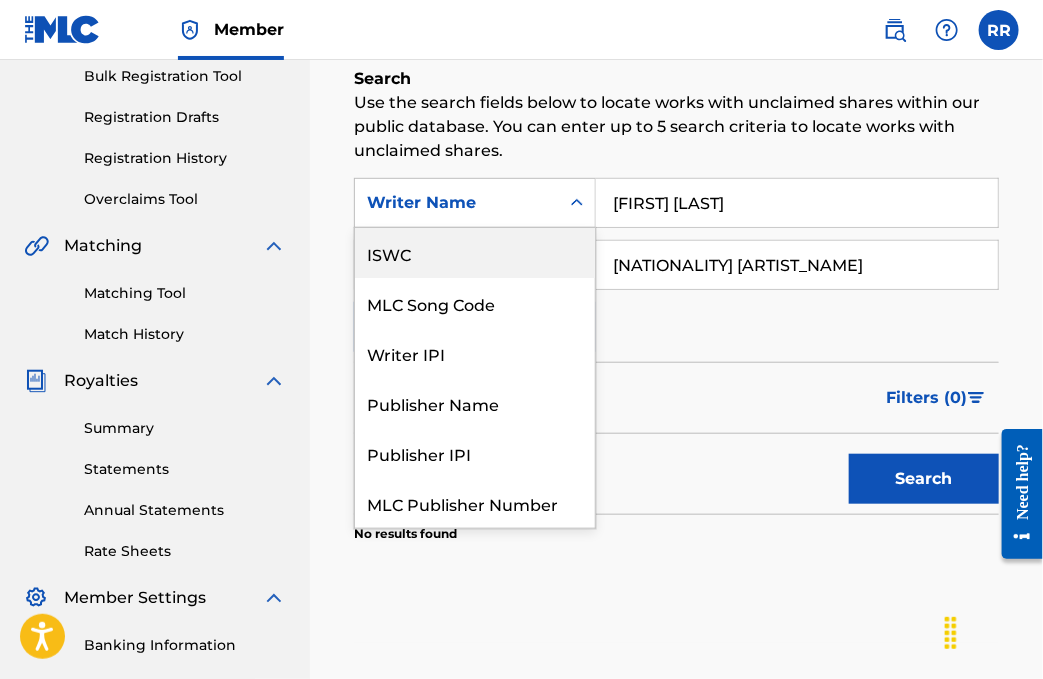 click on "ISWC" at bounding box center [475, 253] 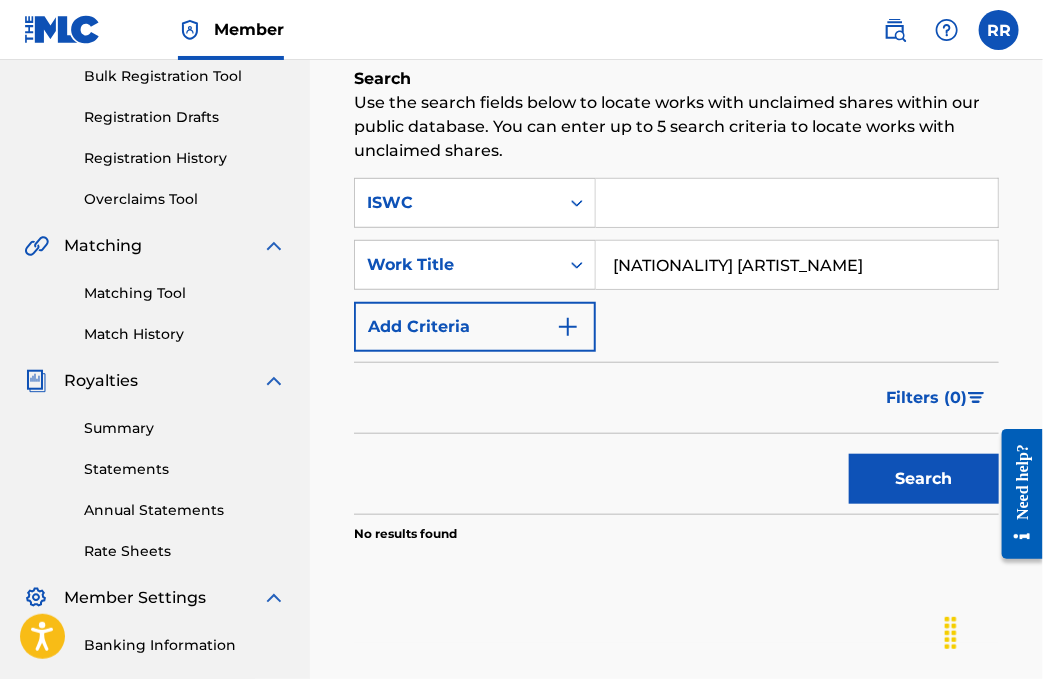 click at bounding box center (797, 203) 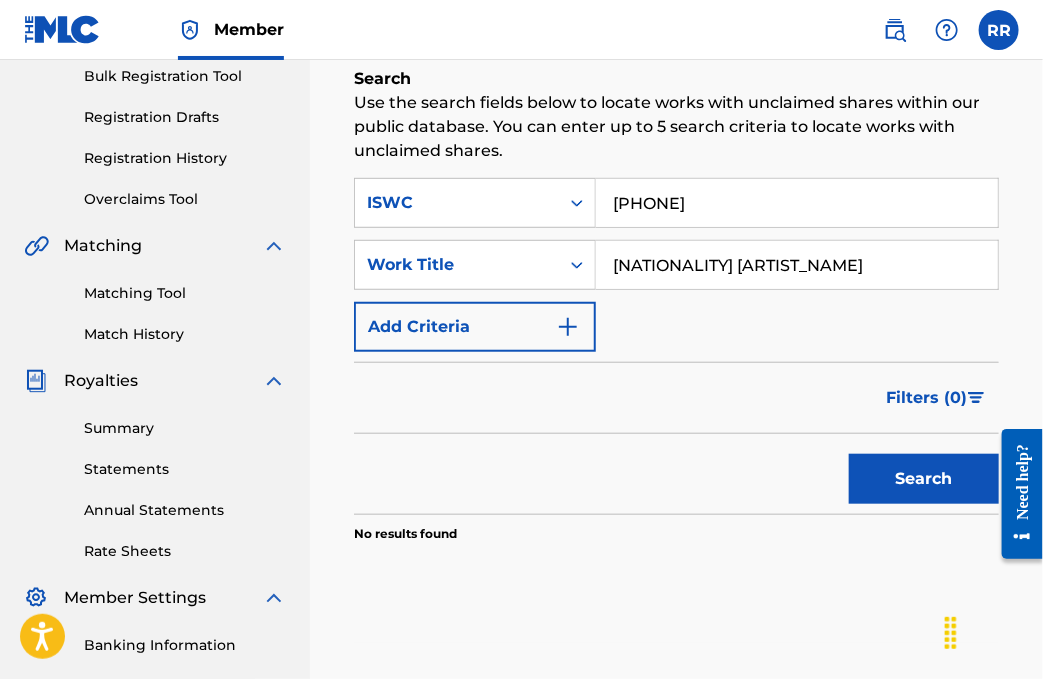 type on "[PHONE]" 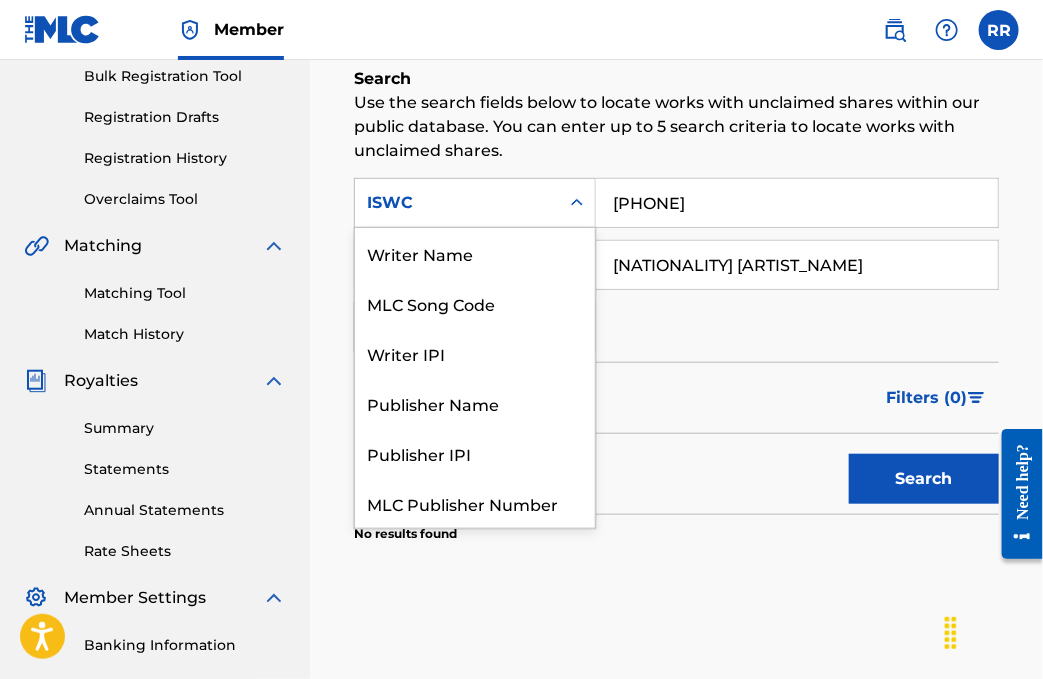 click 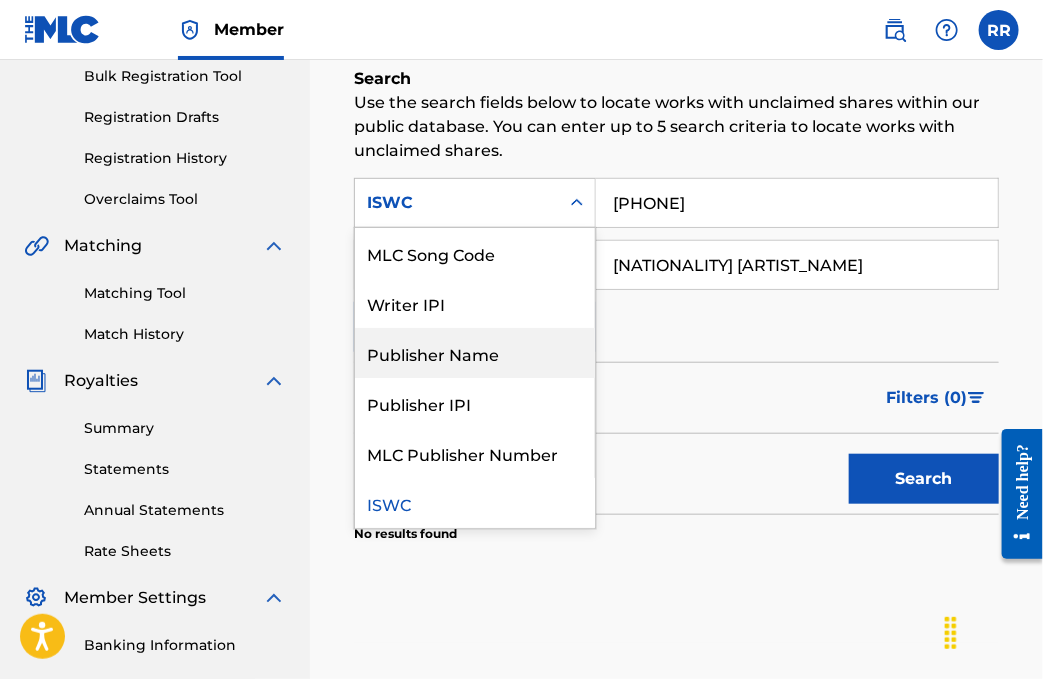 scroll, scrollTop: 0, scrollLeft: 0, axis: both 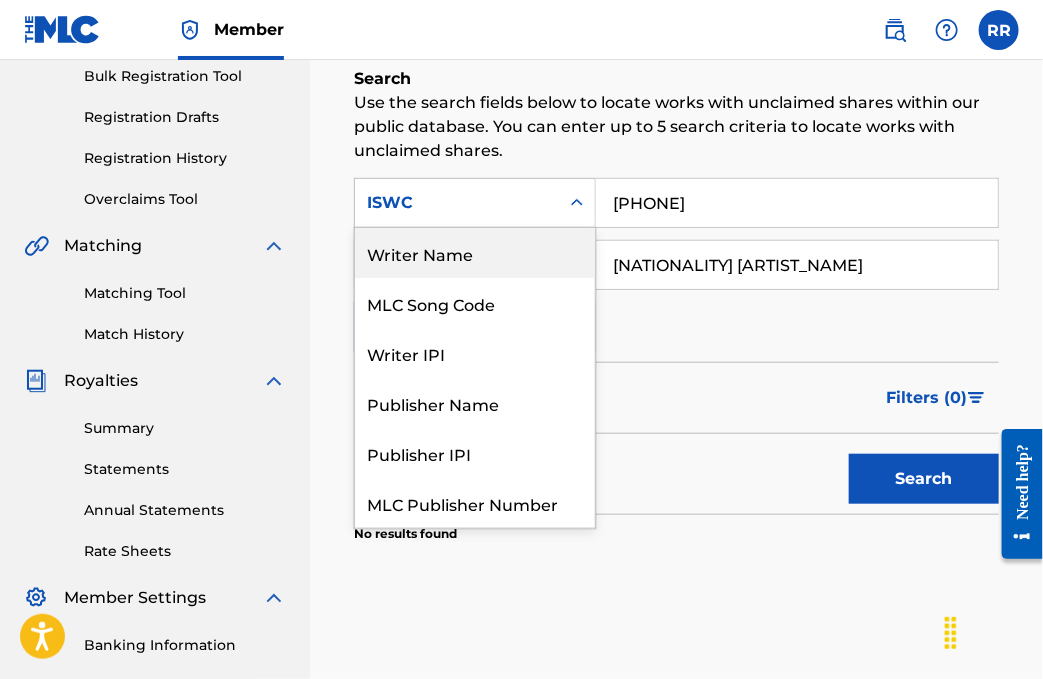 click on "Writer Name" at bounding box center [475, 253] 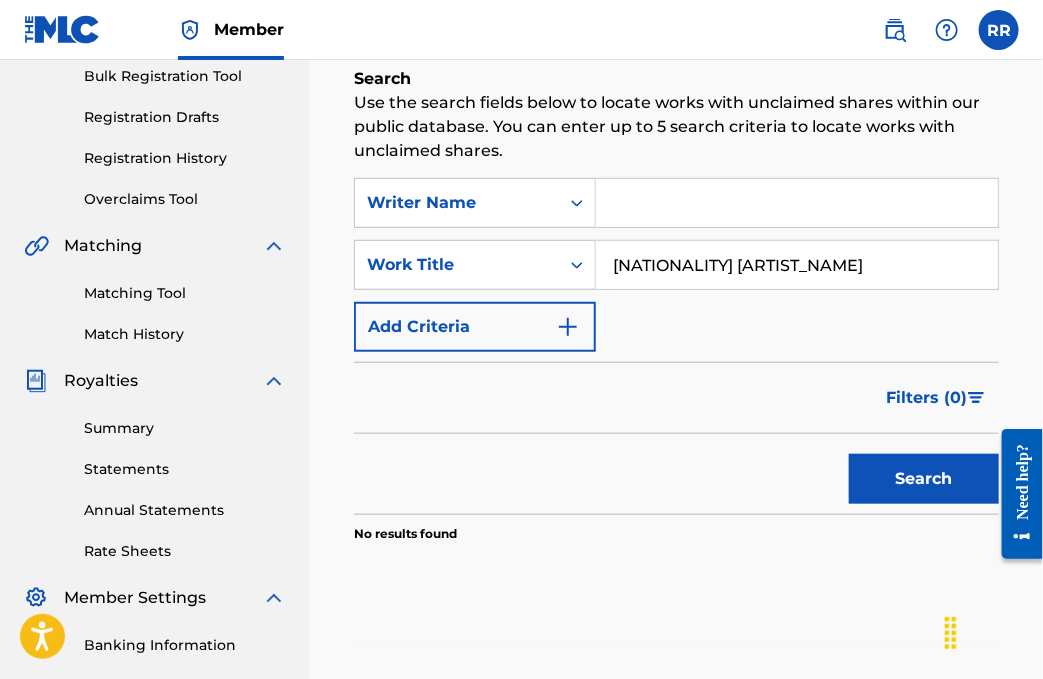 click at bounding box center [797, 203] 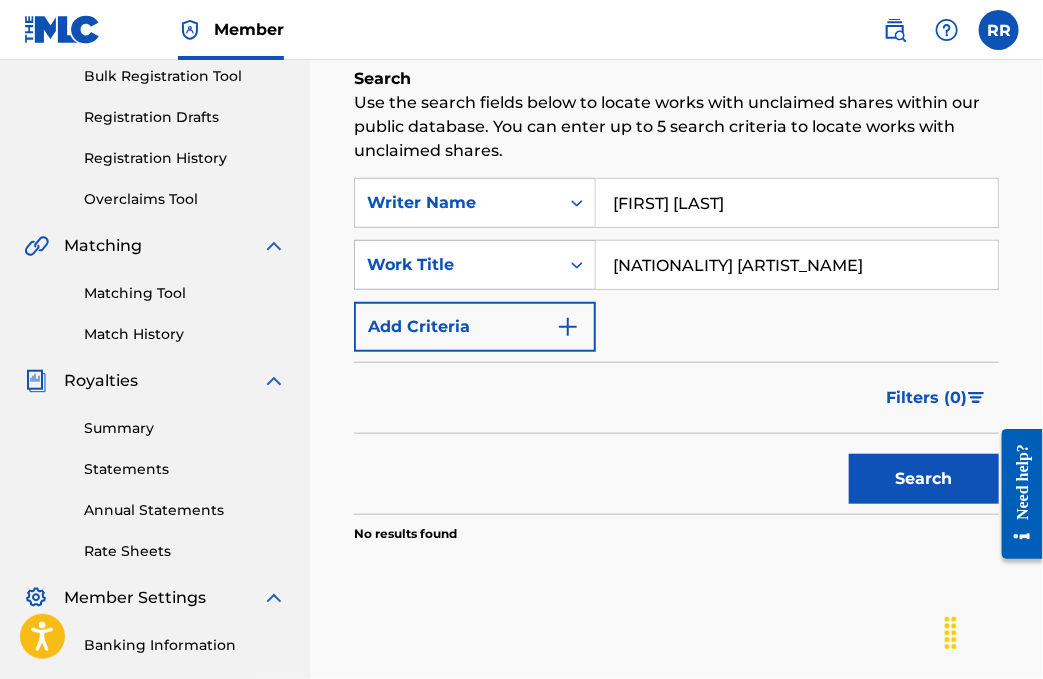 click 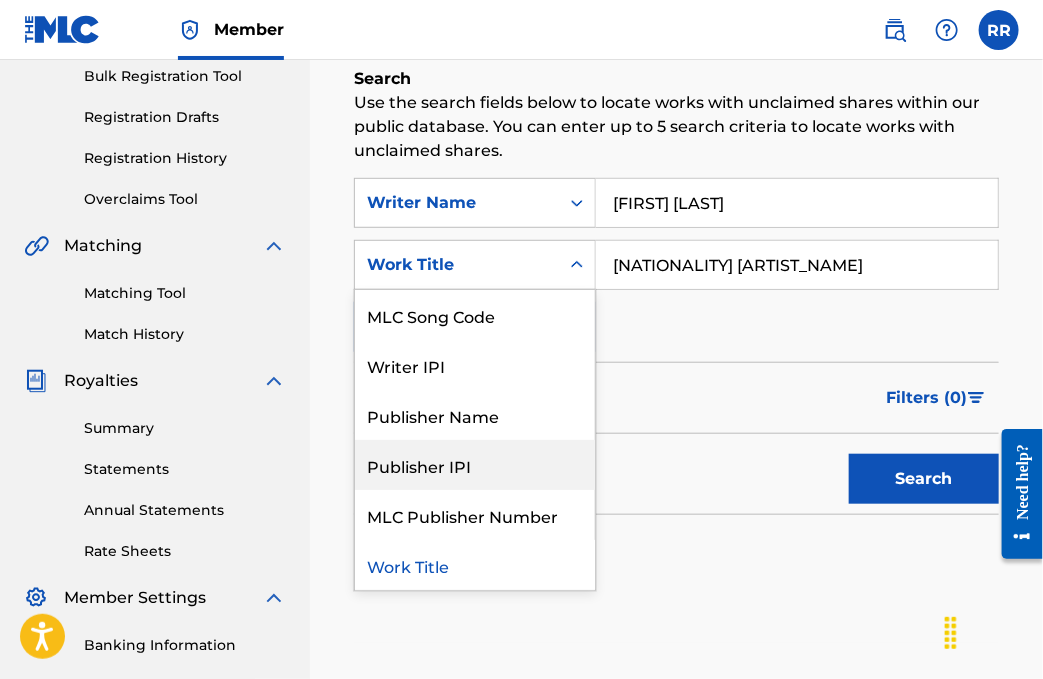 scroll, scrollTop: 0, scrollLeft: 0, axis: both 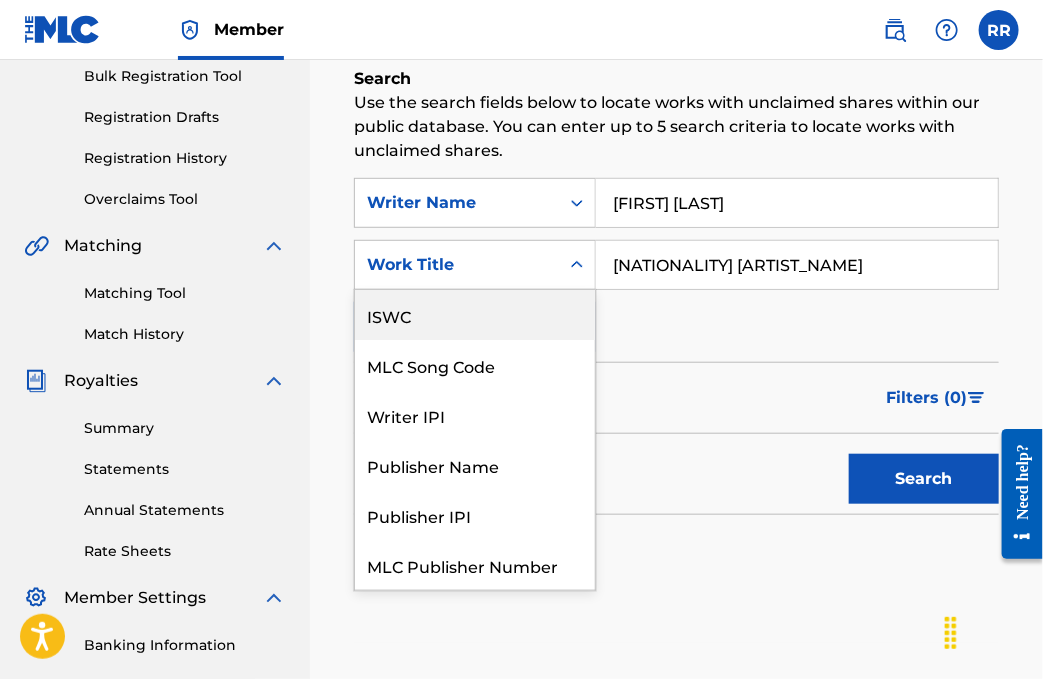 click on "ISWC" at bounding box center [475, 315] 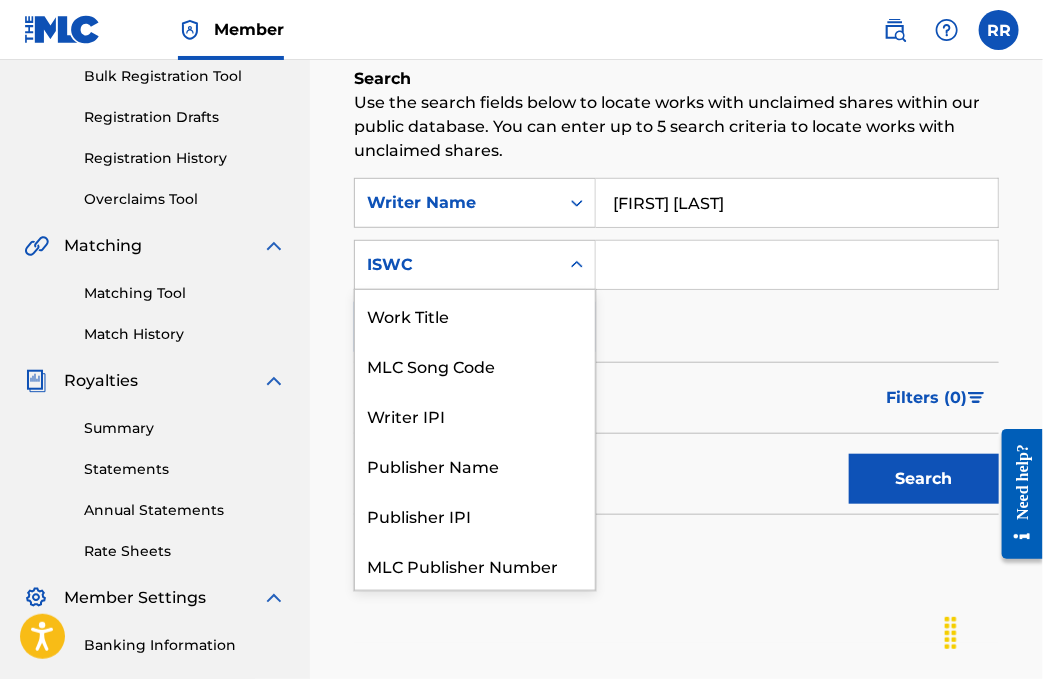 click at bounding box center (577, 265) 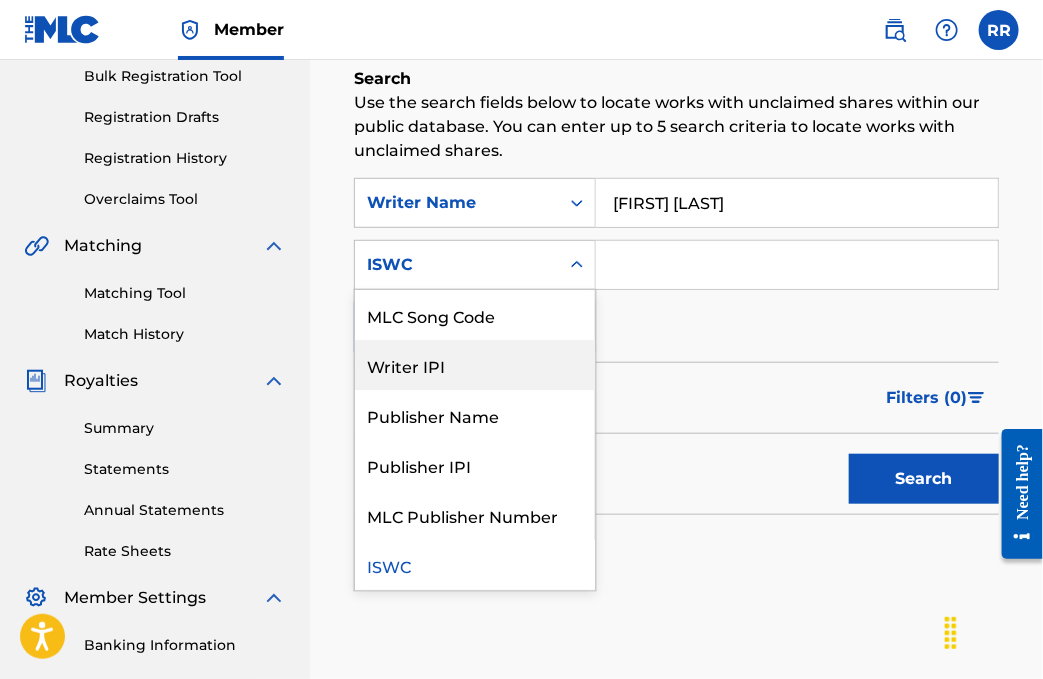 scroll, scrollTop: 0, scrollLeft: 0, axis: both 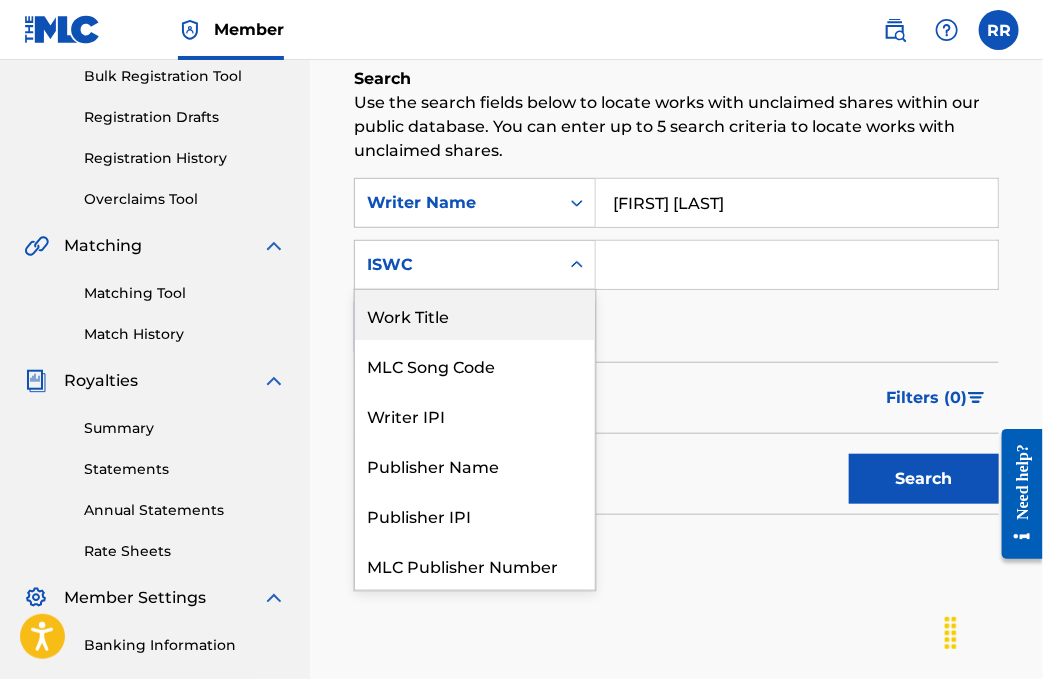 click on "Work Title" at bounding box center (475, 315) 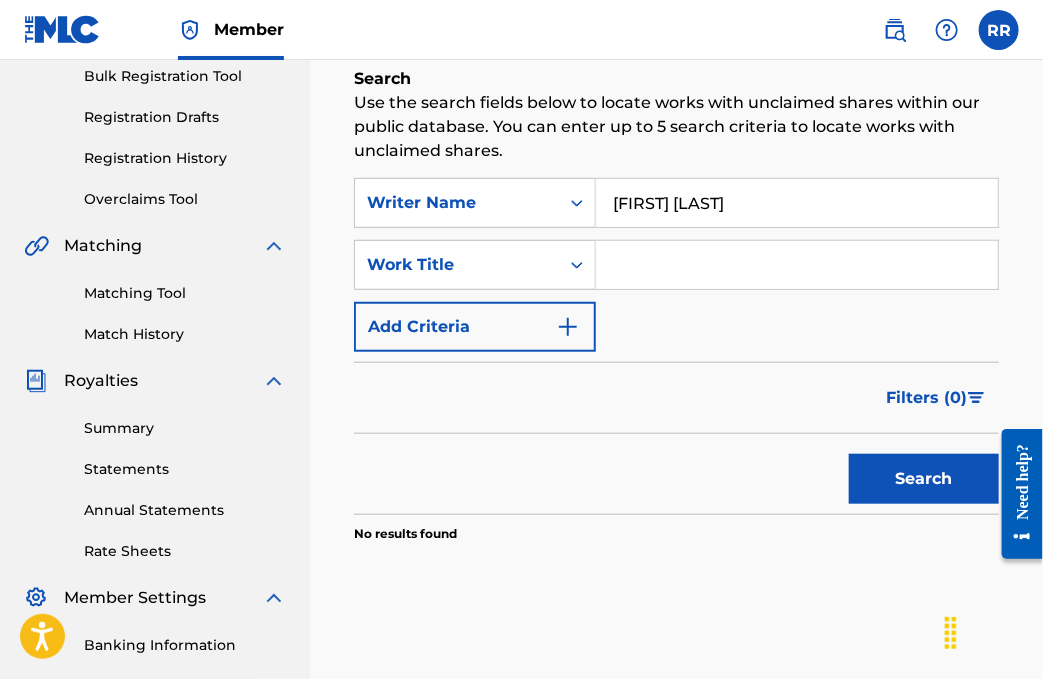 click at bounding box center (797, 265) 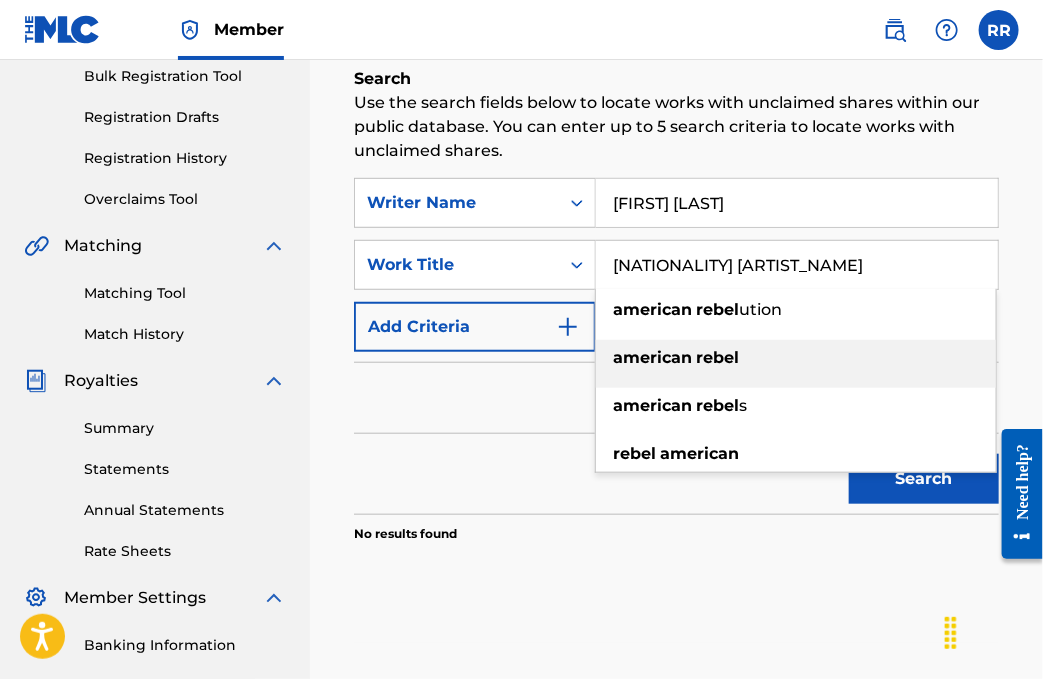 type on "[NATIONALITY] [ARTIST_NAME]" 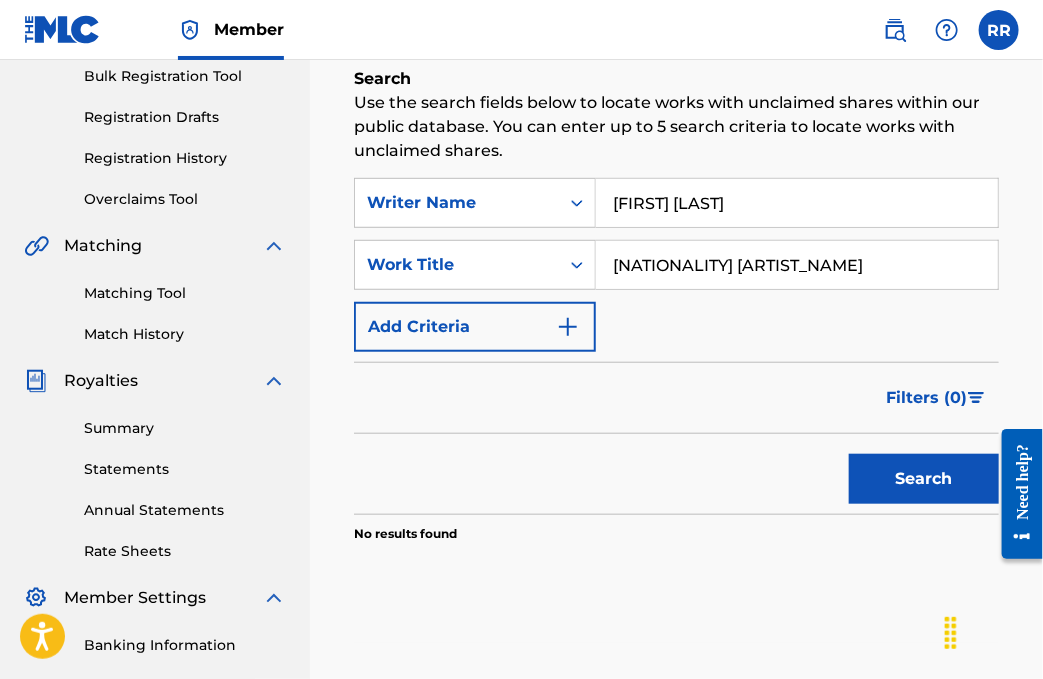 click on "Search" at bounding box center [924, 479] 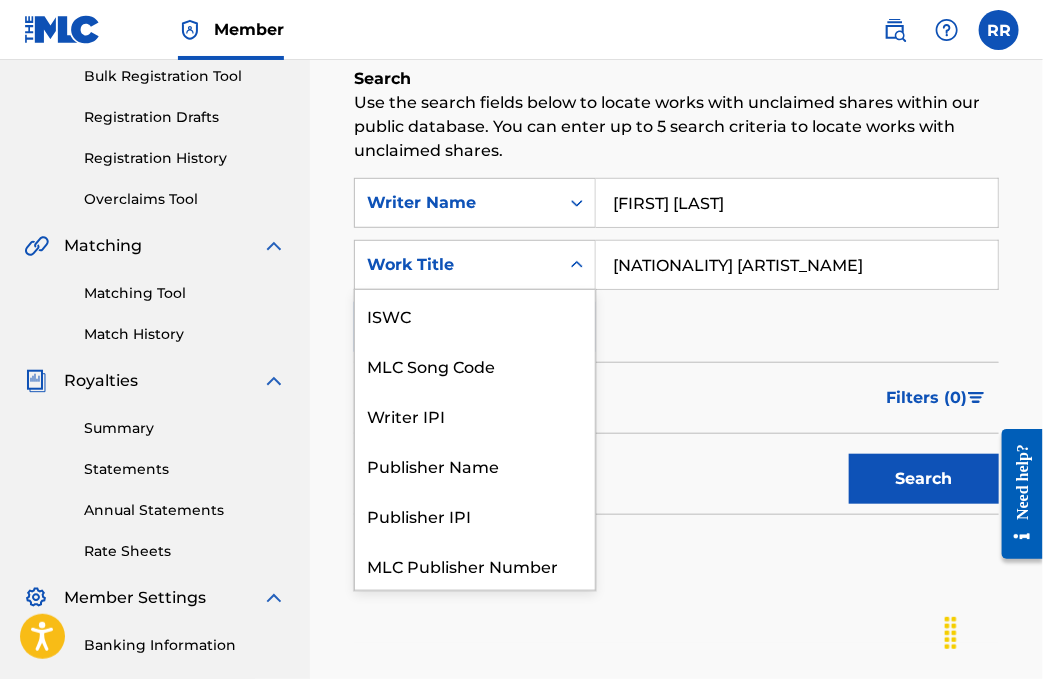 click 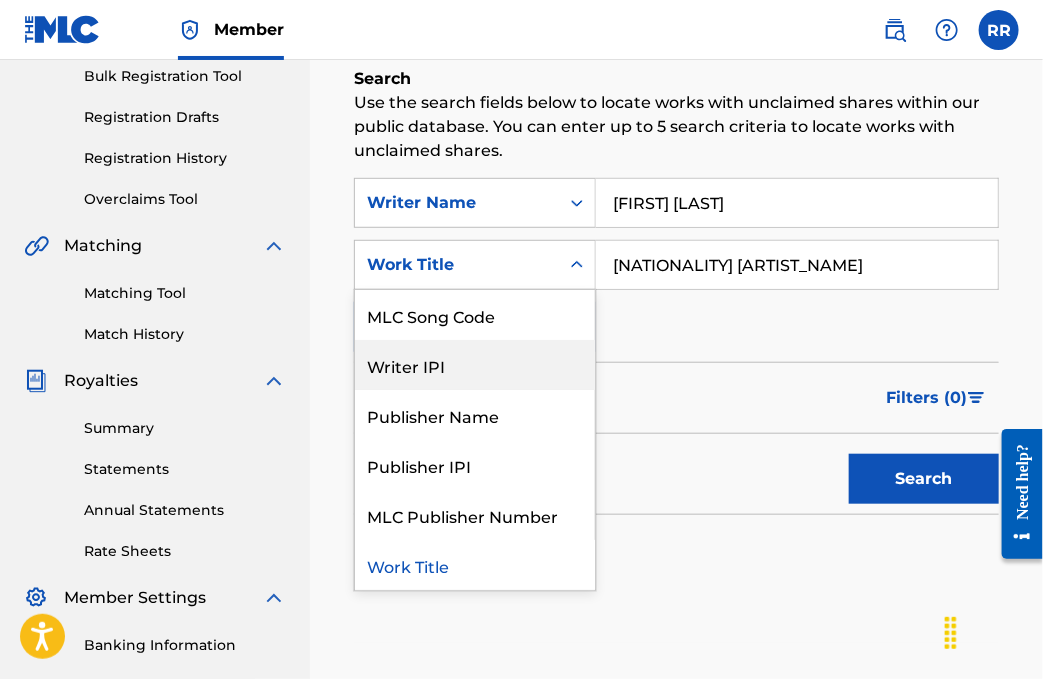 click on "Writer IPI" at bounding box center (475, 365) 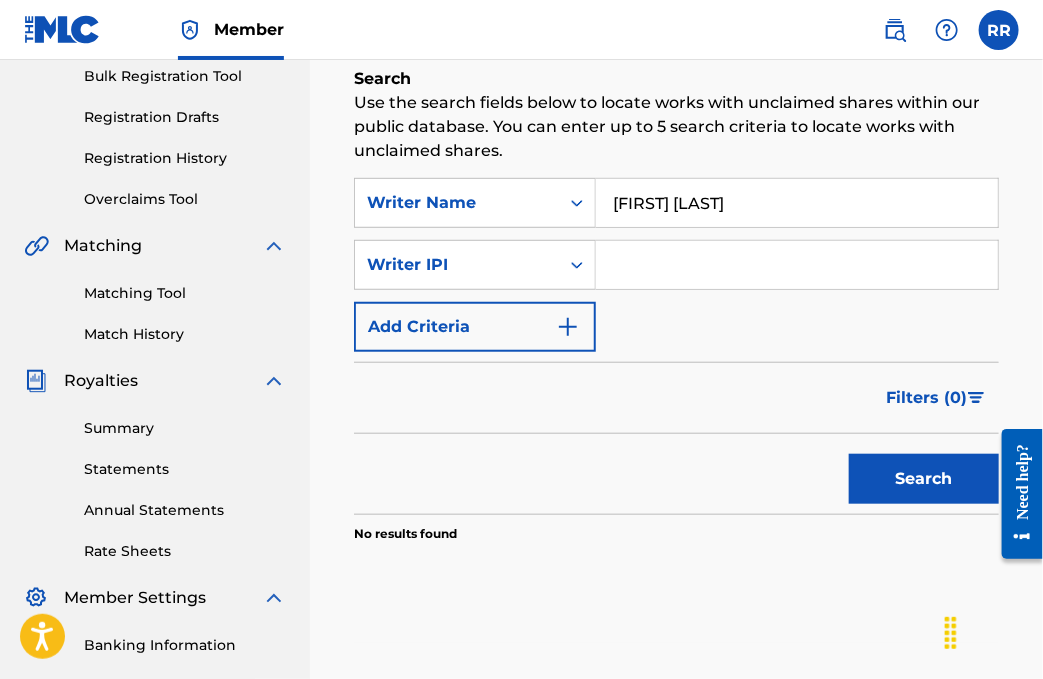 click at bounding box center (797, 265) 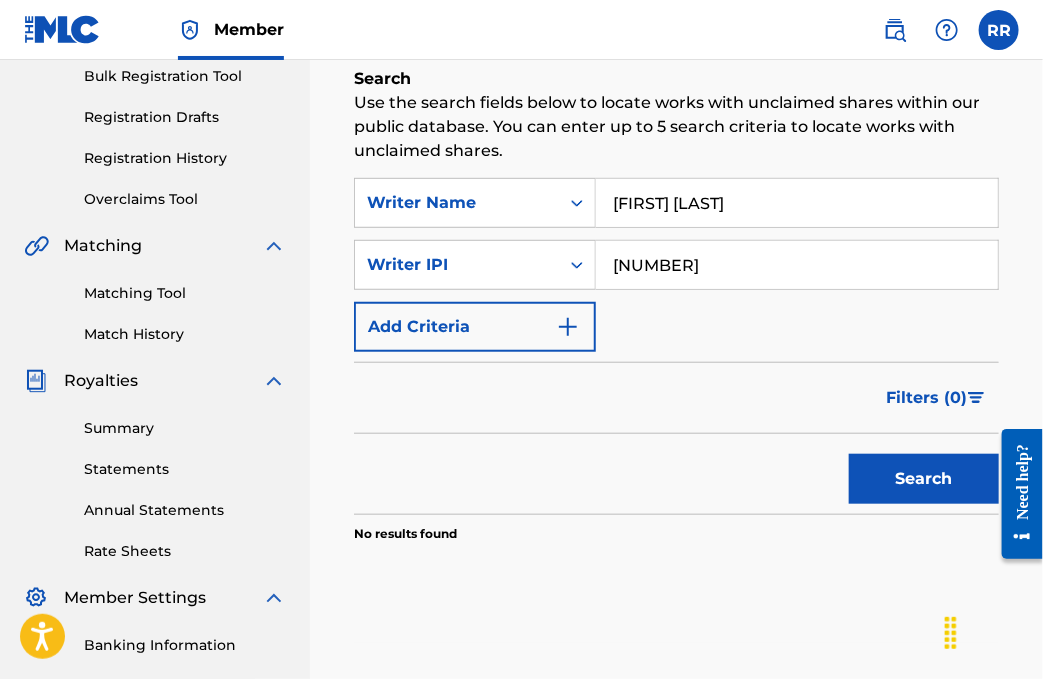 type on "[NUMBER]" 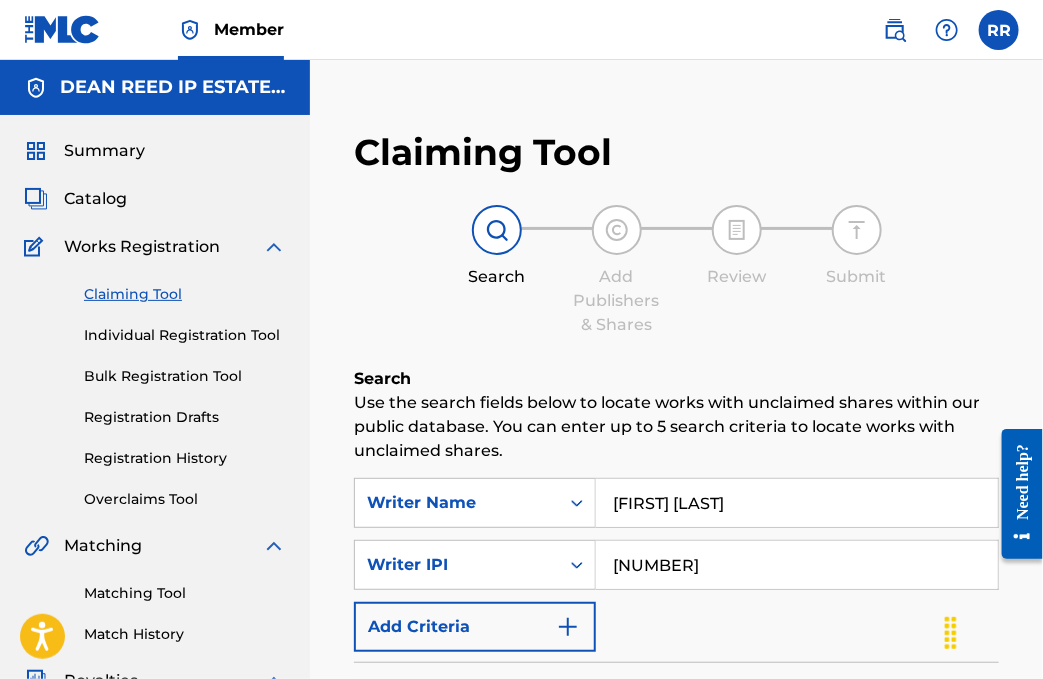 scroll, scrollTop: 200, scrollLeft: 0, axis: vertical 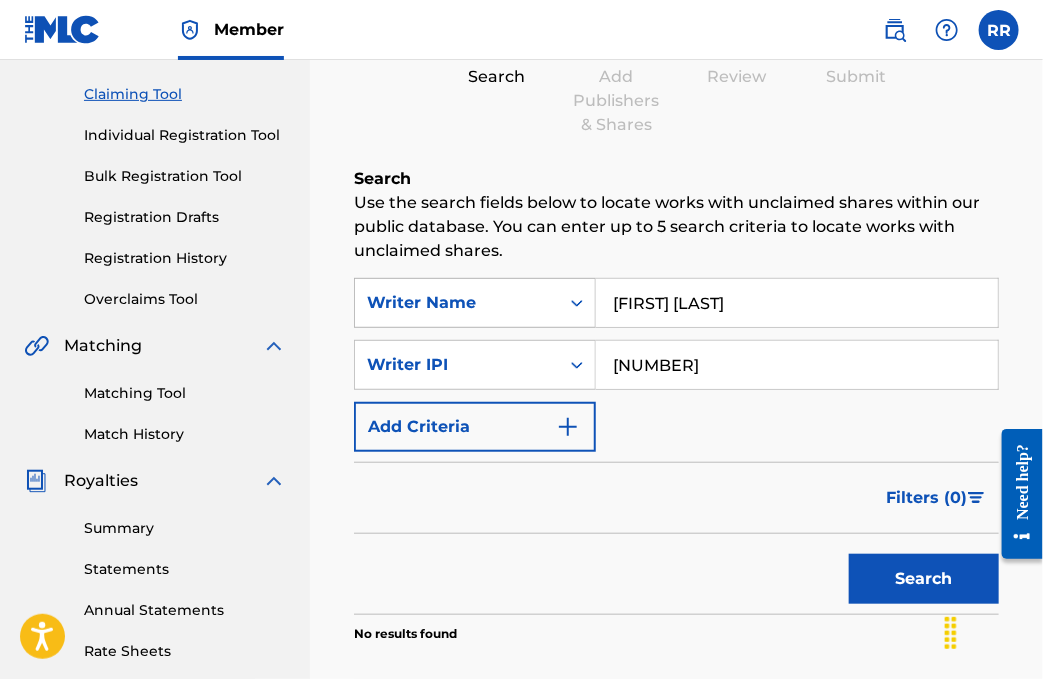 click 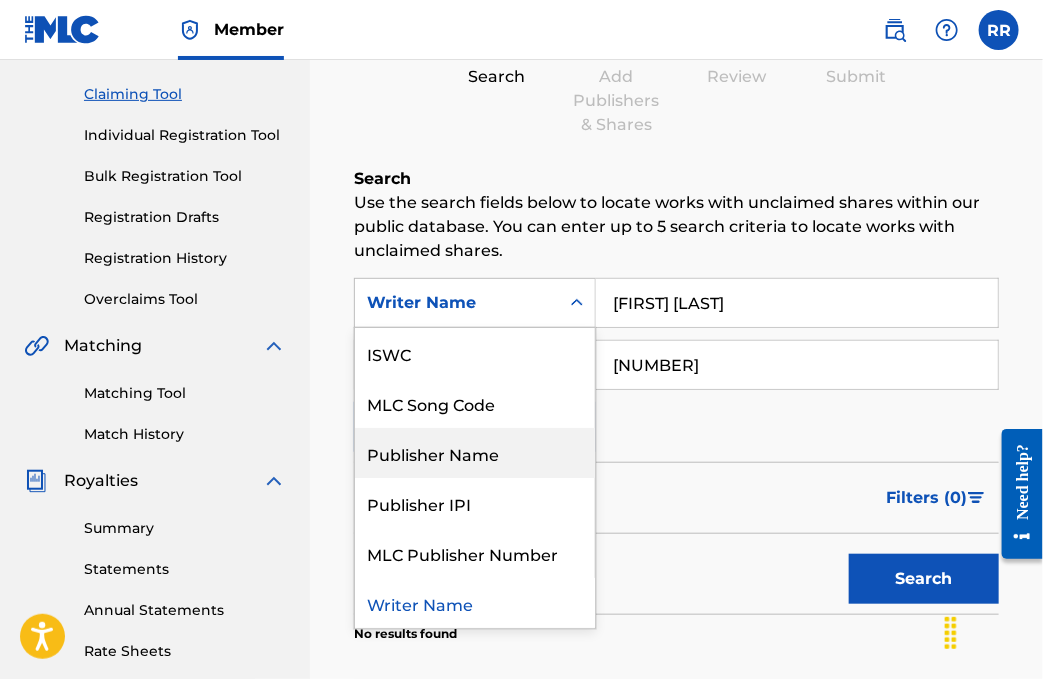 scroll, scrollTop: 0, scrollLeft: 0, axis: both 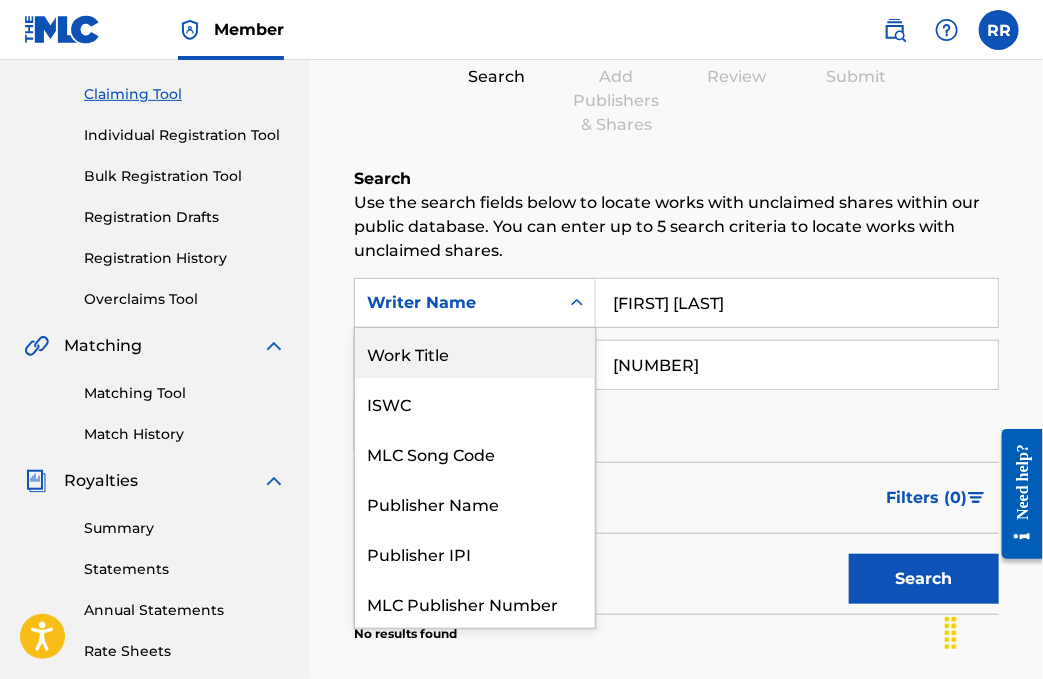 click on "Work Title" at bounding box center (475, 353) 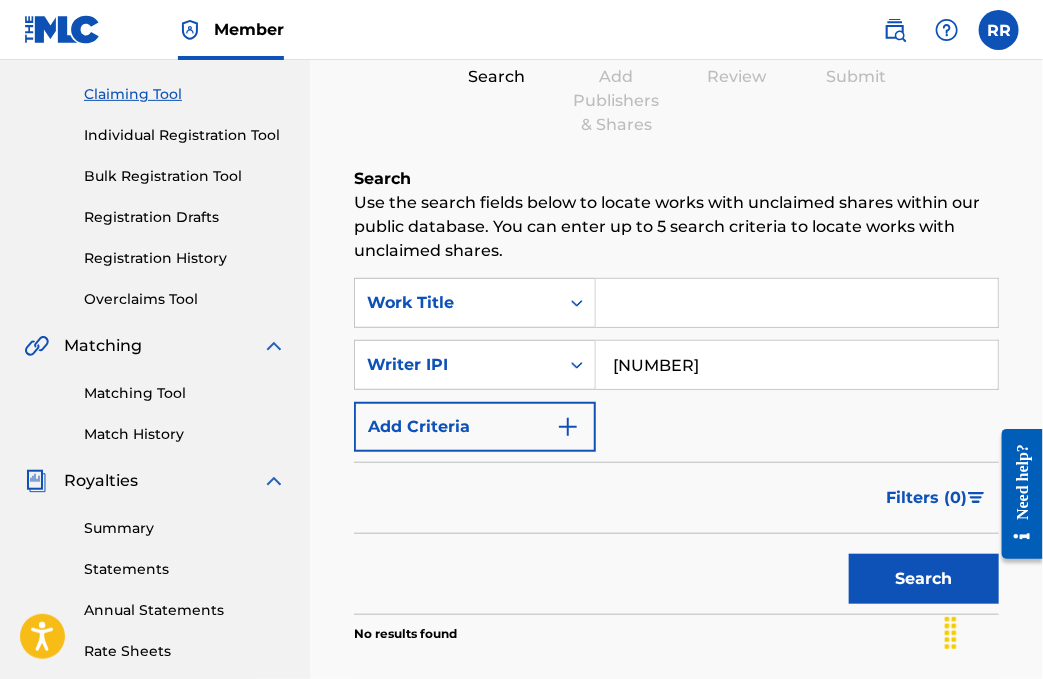 click at bounding box center [797, 303] 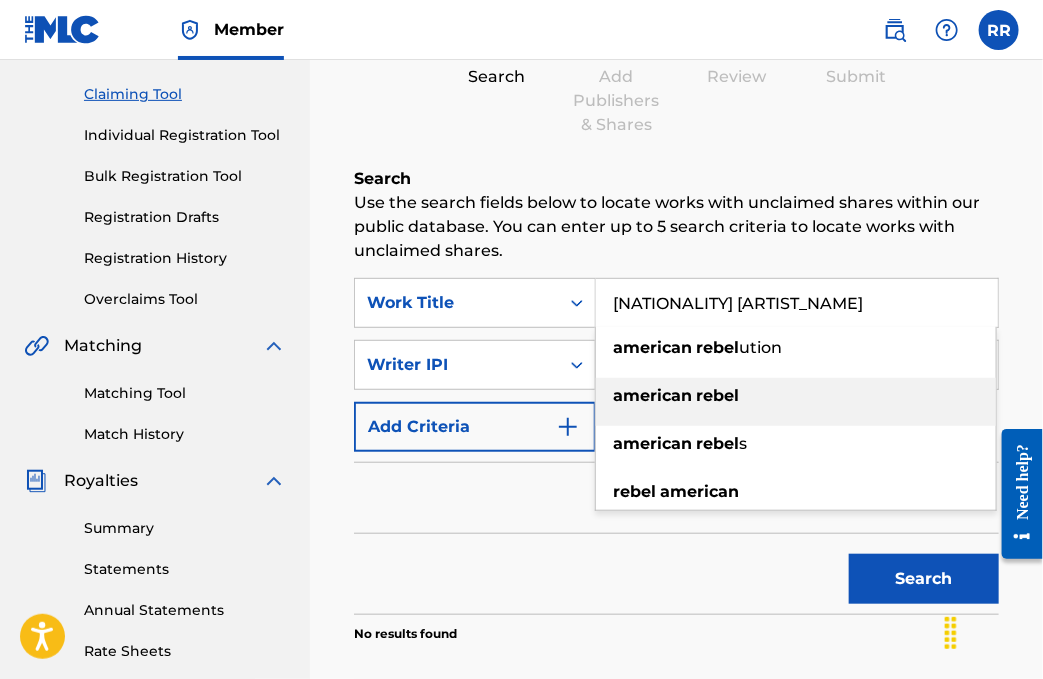 type on "[NATIONALITY] [ARTIST_NAME]" 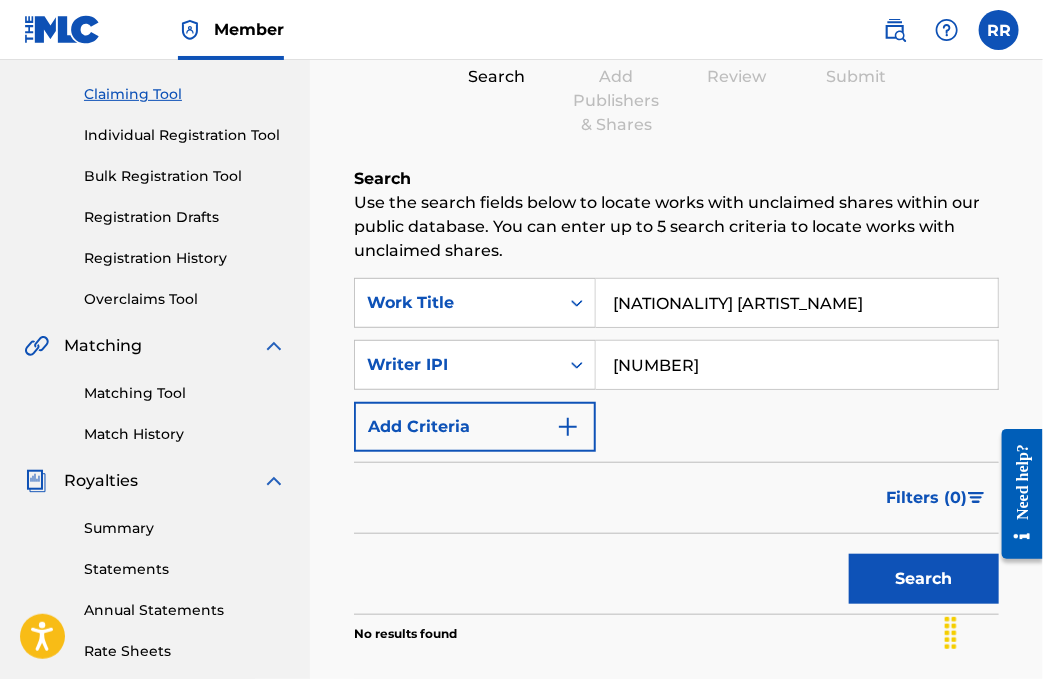 click on "Search" at bounding box center [924, 579] 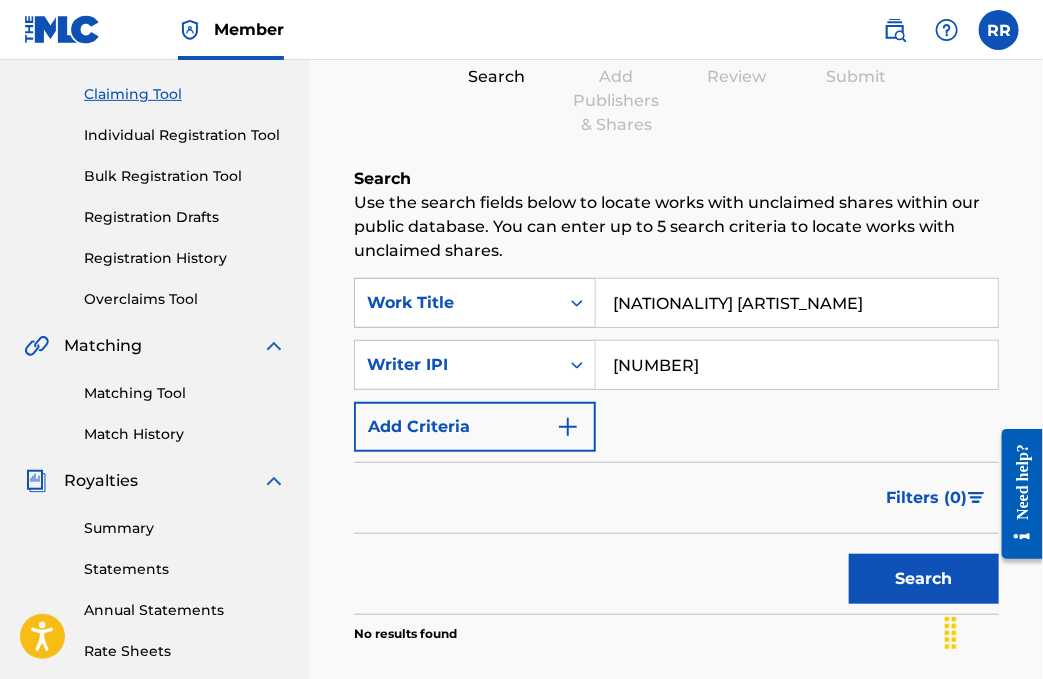 click 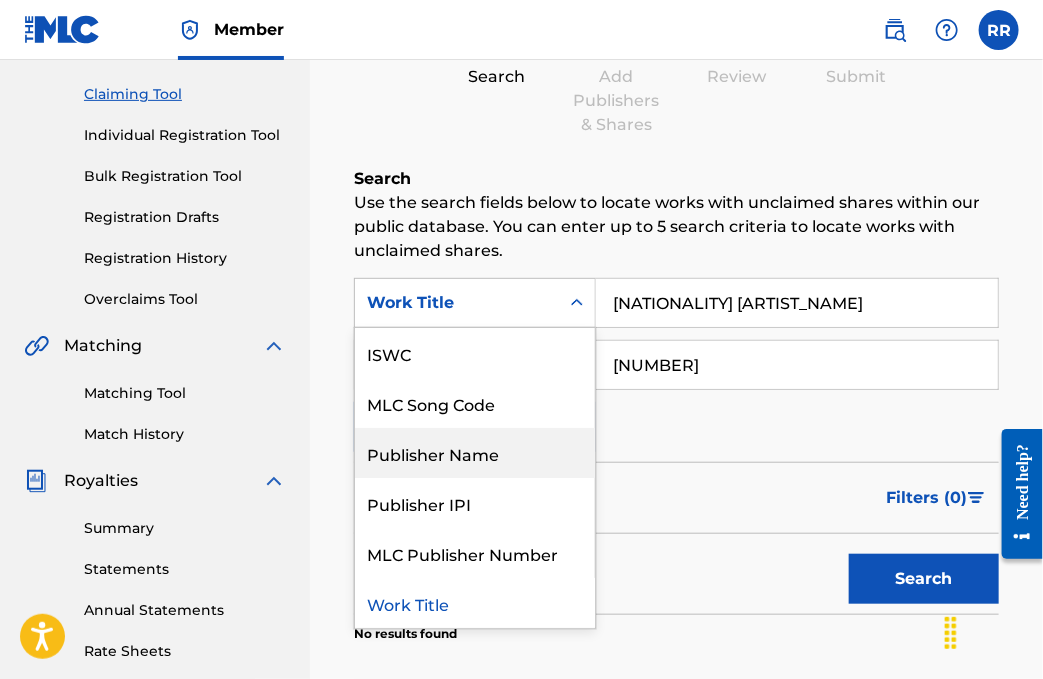 scroll, scrollTop: 0, scrollLeft: 0, axis: both 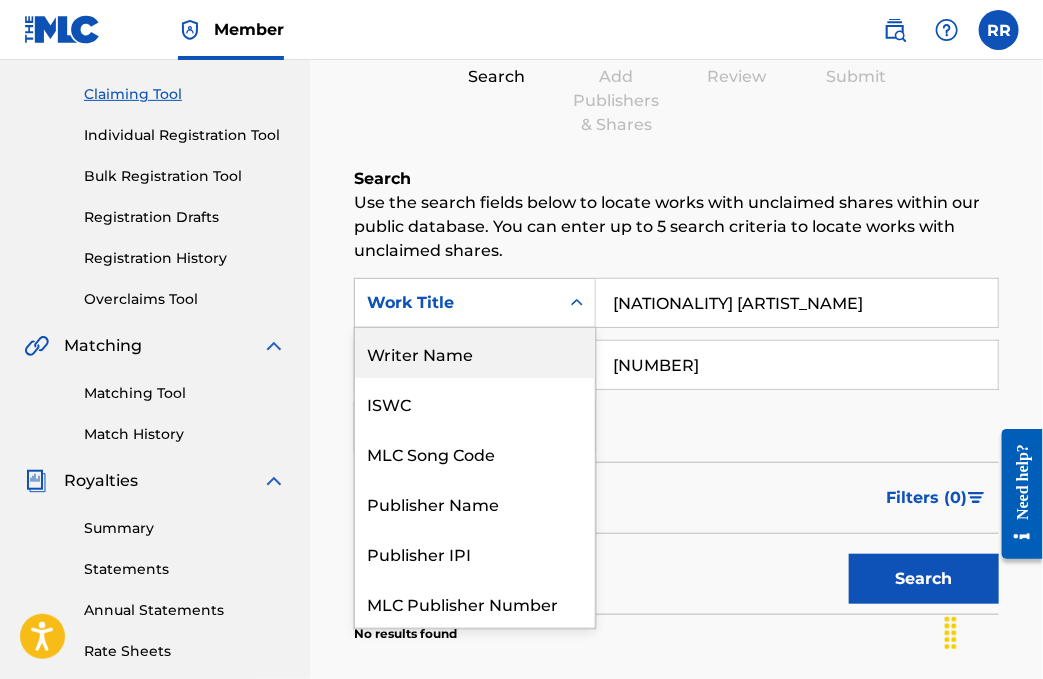 click on "Writer Name" at bounding box center [475, 353] 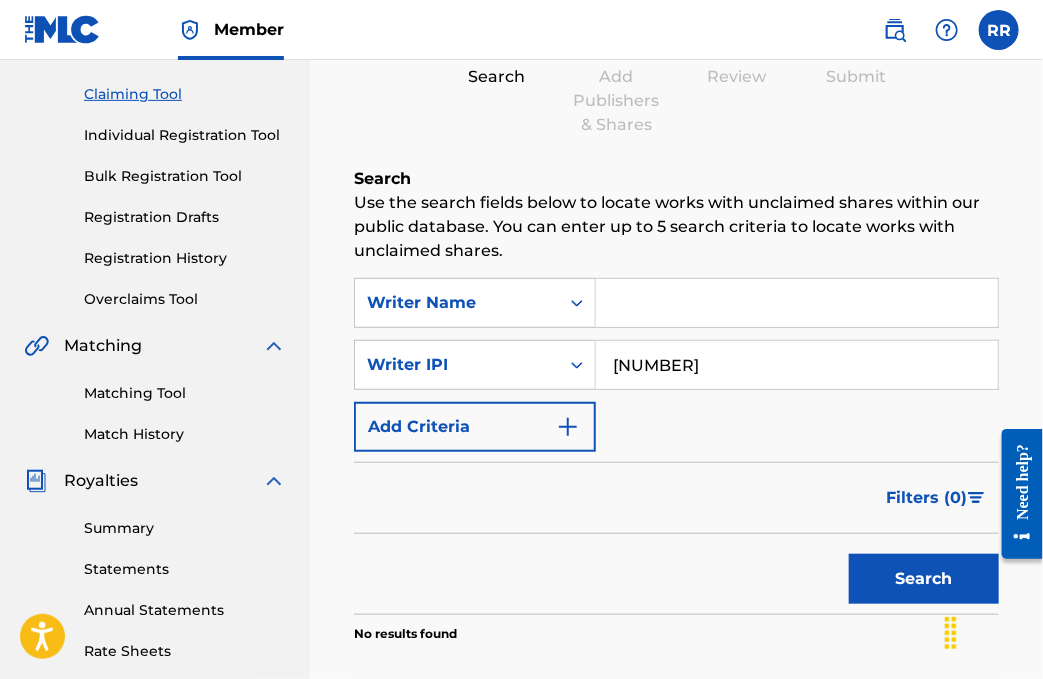 click at bounding box center (797, 303) 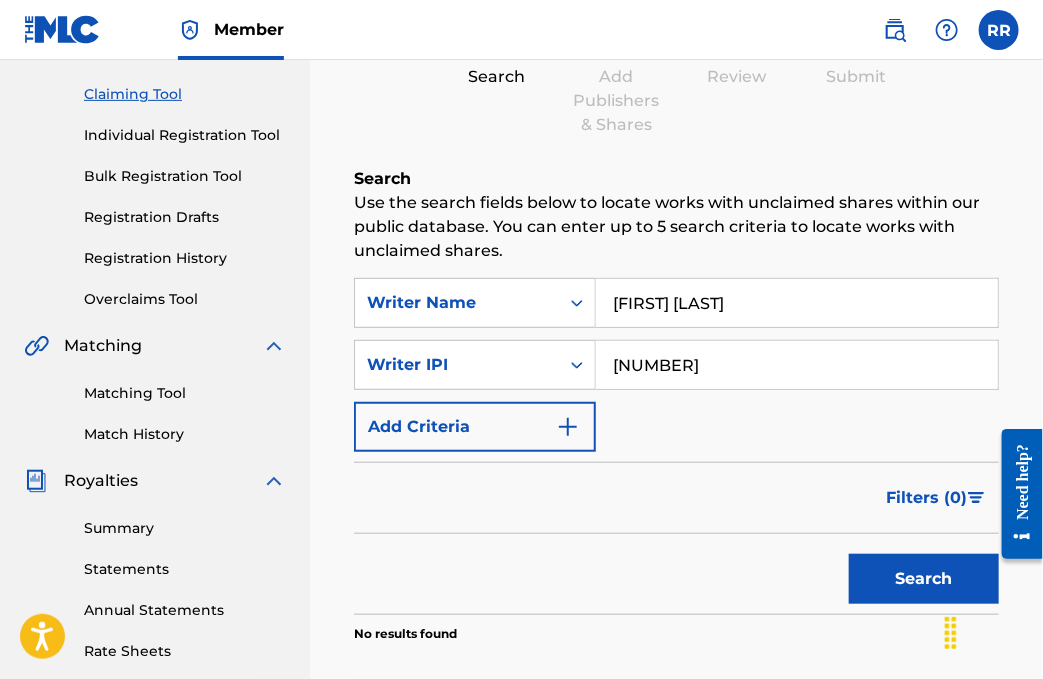 click on "Search" at bounding box center [924, 579] 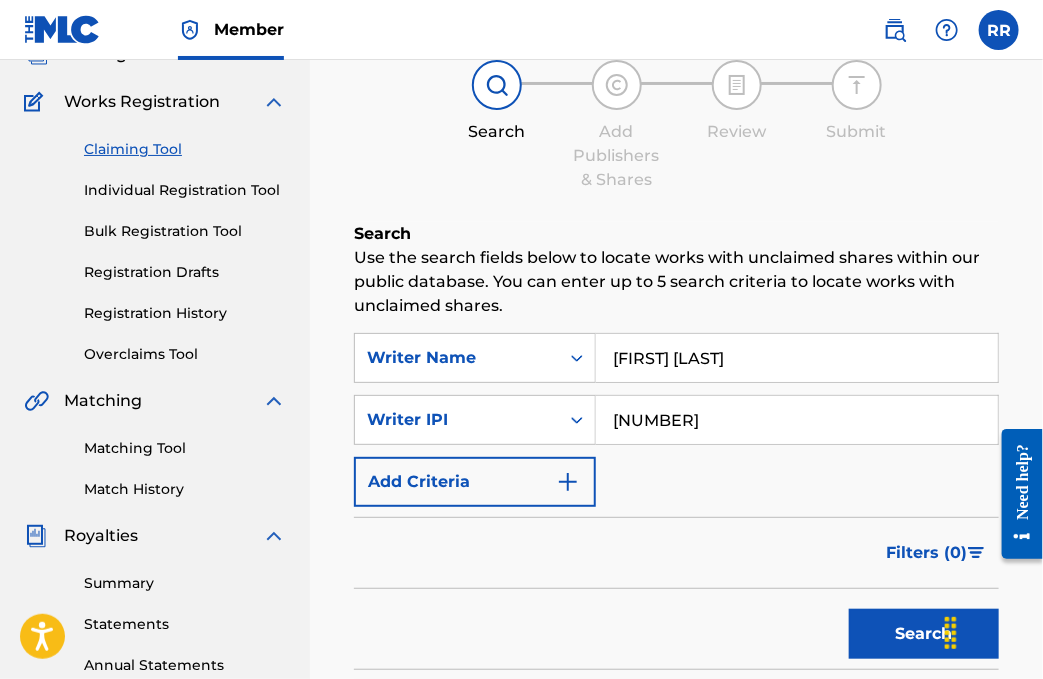 scroll, scrollTop: 259, scrollLeft: 0, axis: vertical 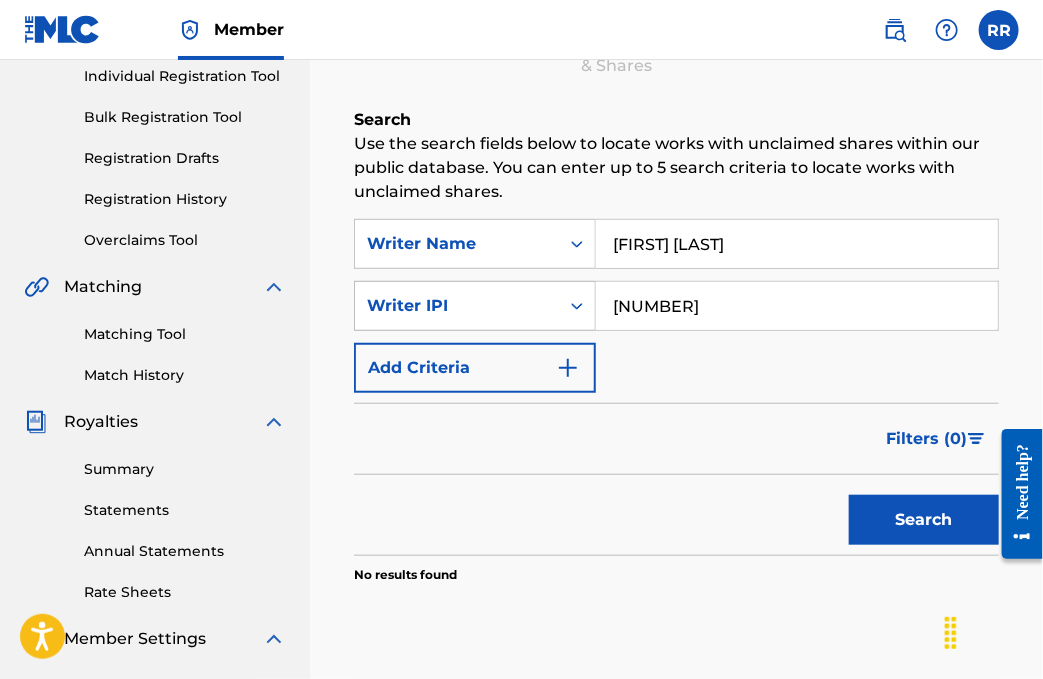 click 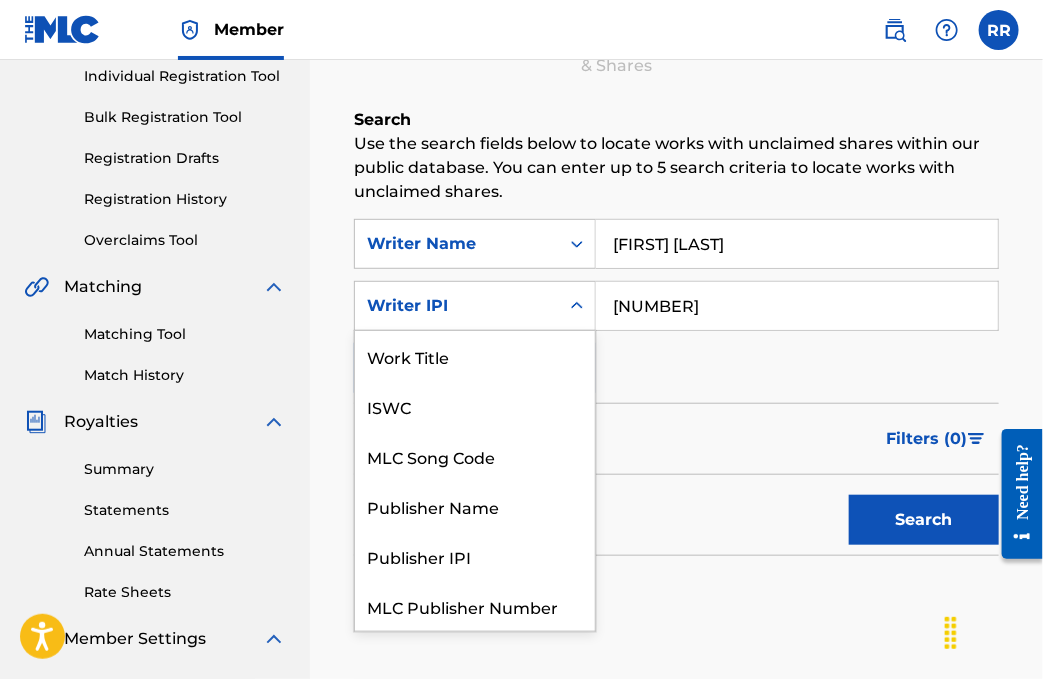 scroll, scrollTop: 50, scrollLeft: 0, axis: vertical 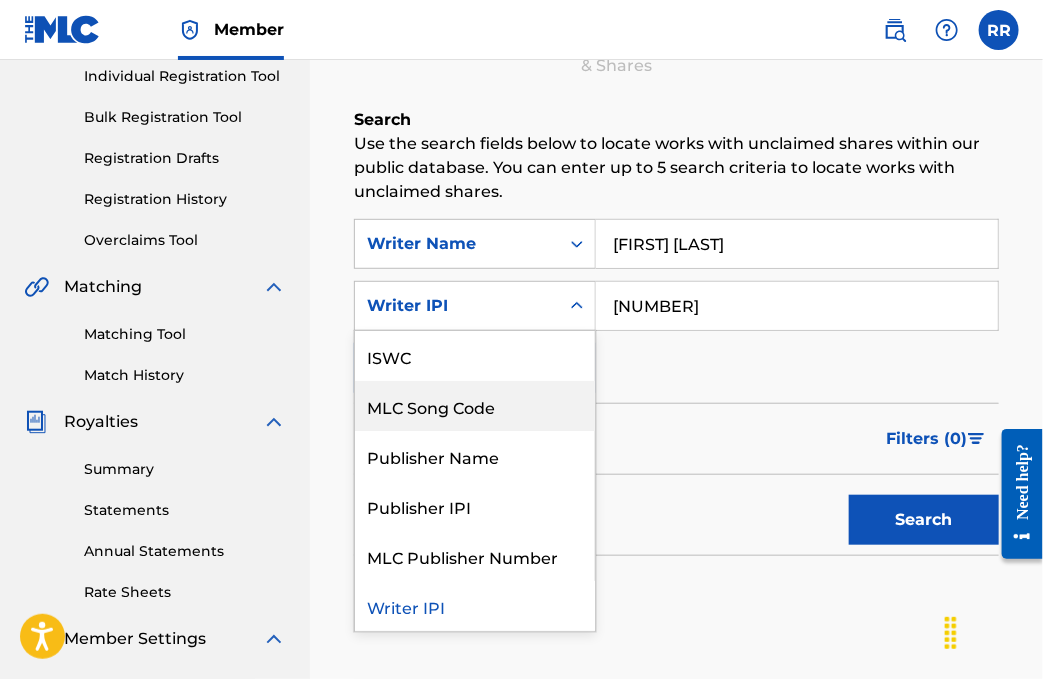 click on "MLC Song Code" at bounding box center [475, 406] 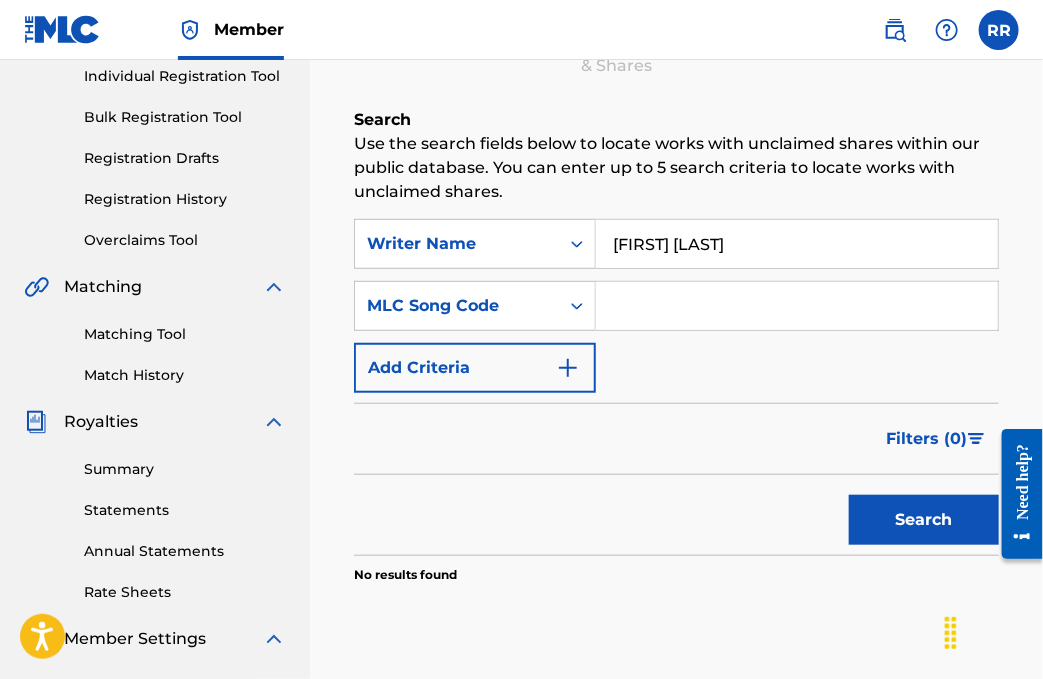 click at bounding box center (797, 306) 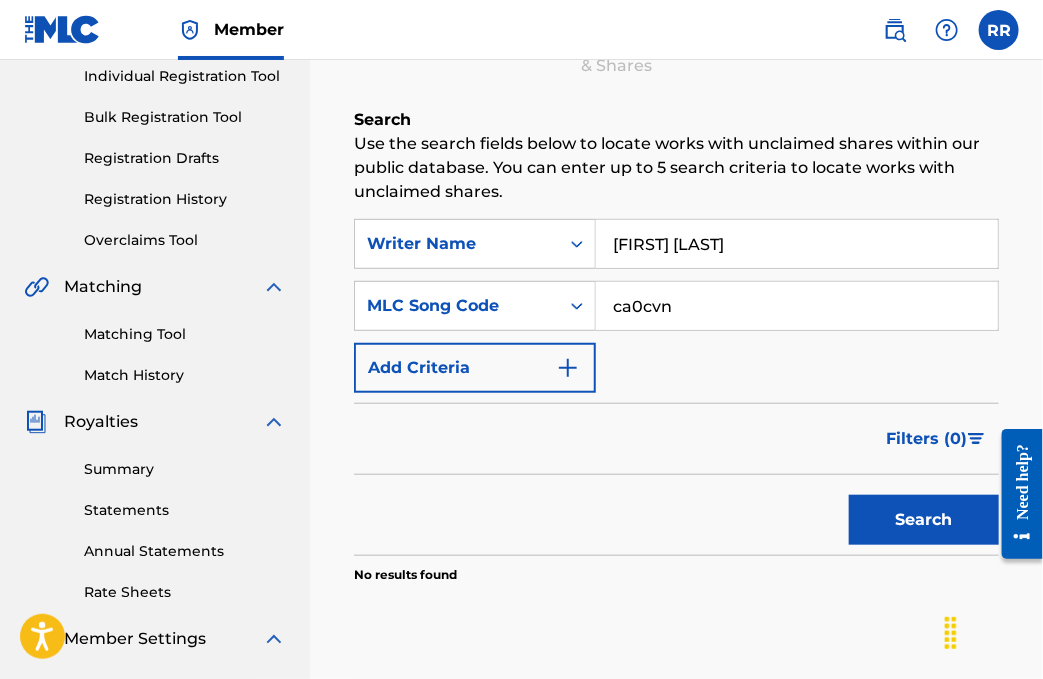 type on "ca0cvn" 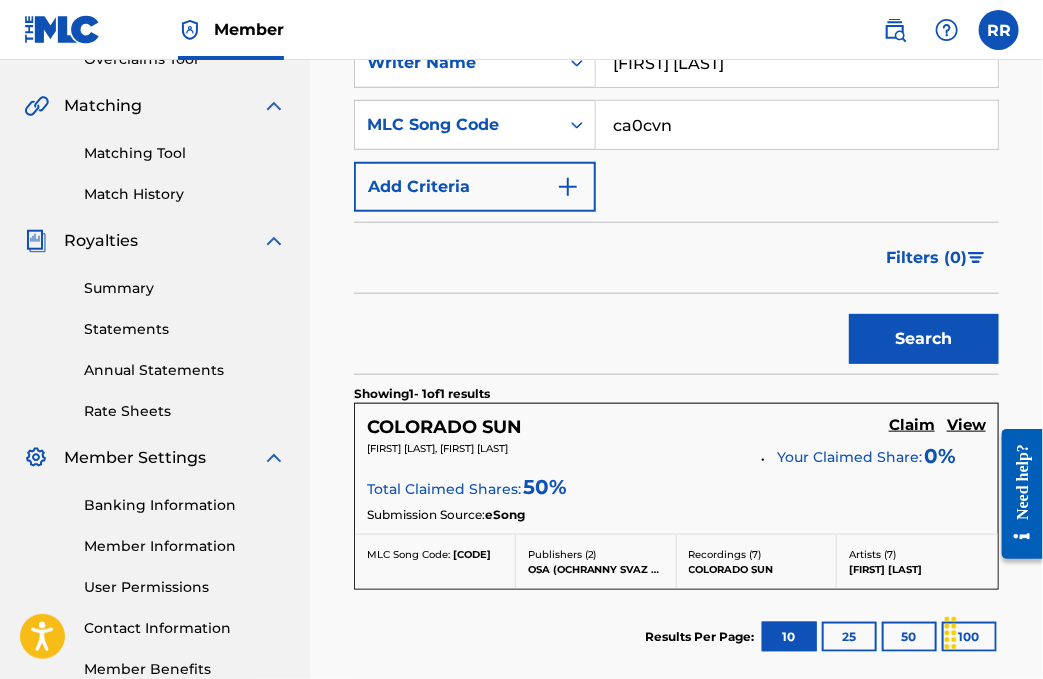 scroll, scrollTop: 559, scrollLeft: 0, axis: vertical 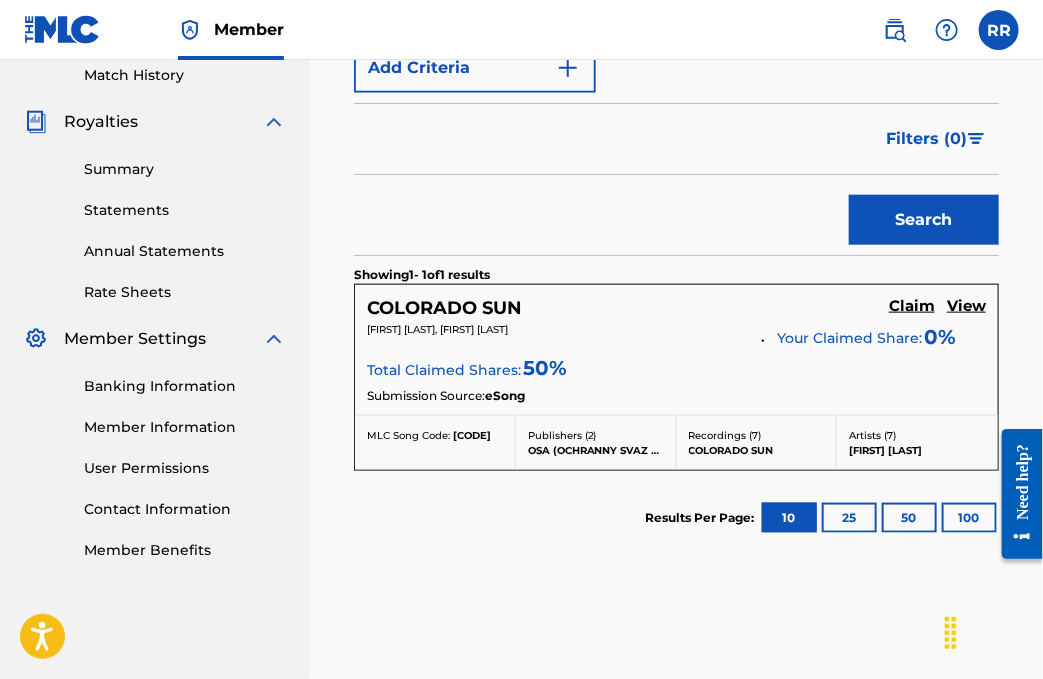 click on "Claim" at bounding box center [912, 306] 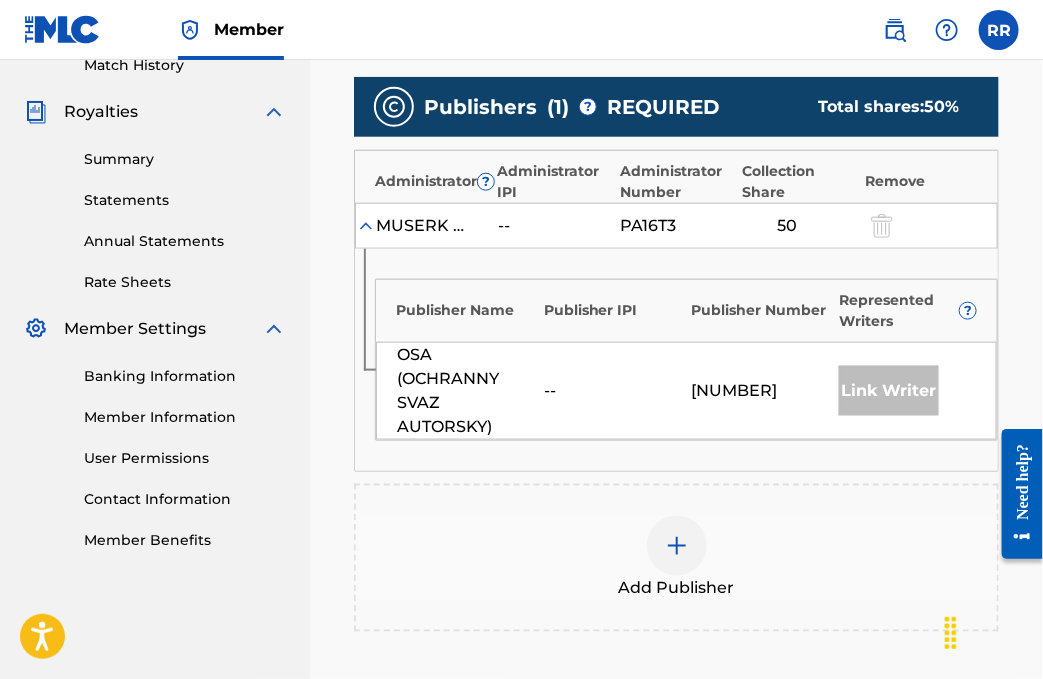 scroll, scrollTop: 559, scrollLeft: 0, axis: vertical 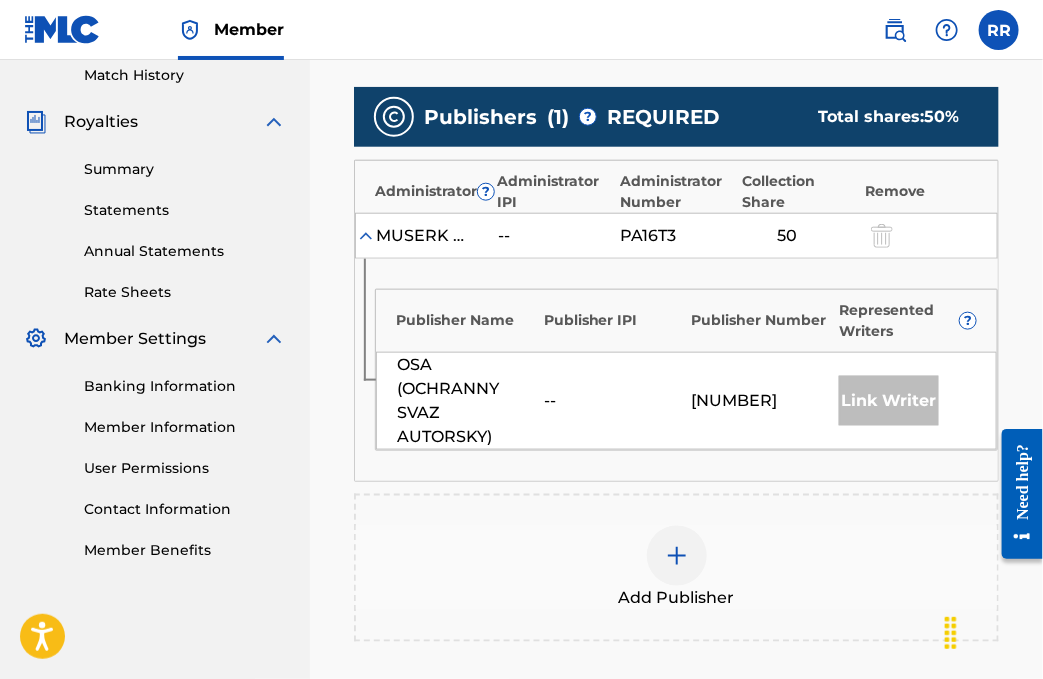 click at bounding box center [677, 556] 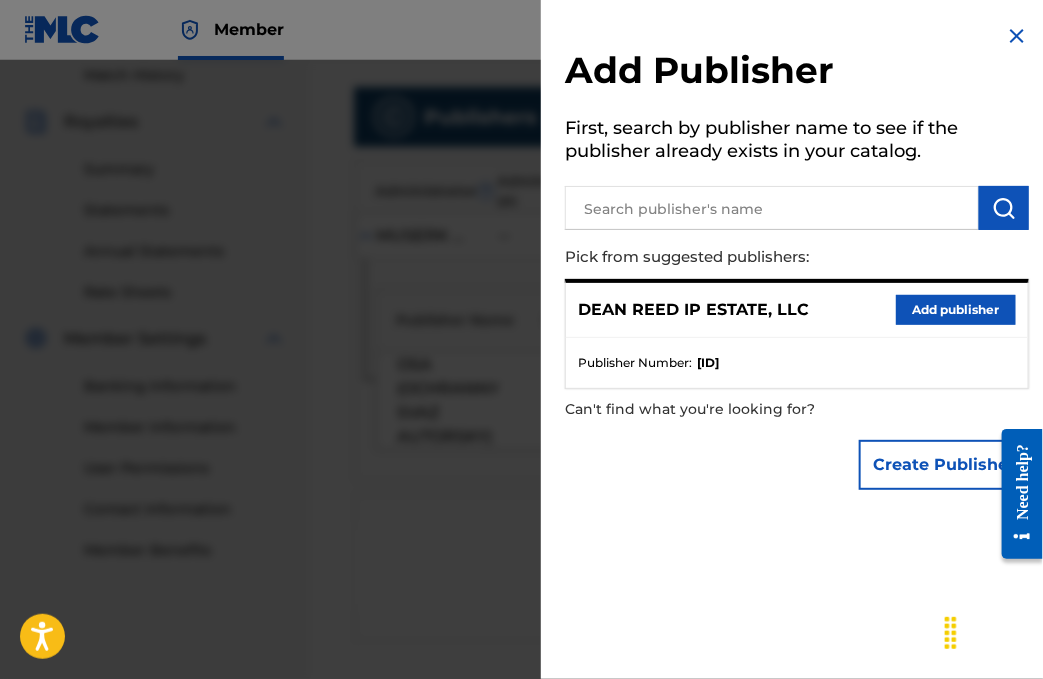 click on "Add publisher" at bounding box center [956, 310] 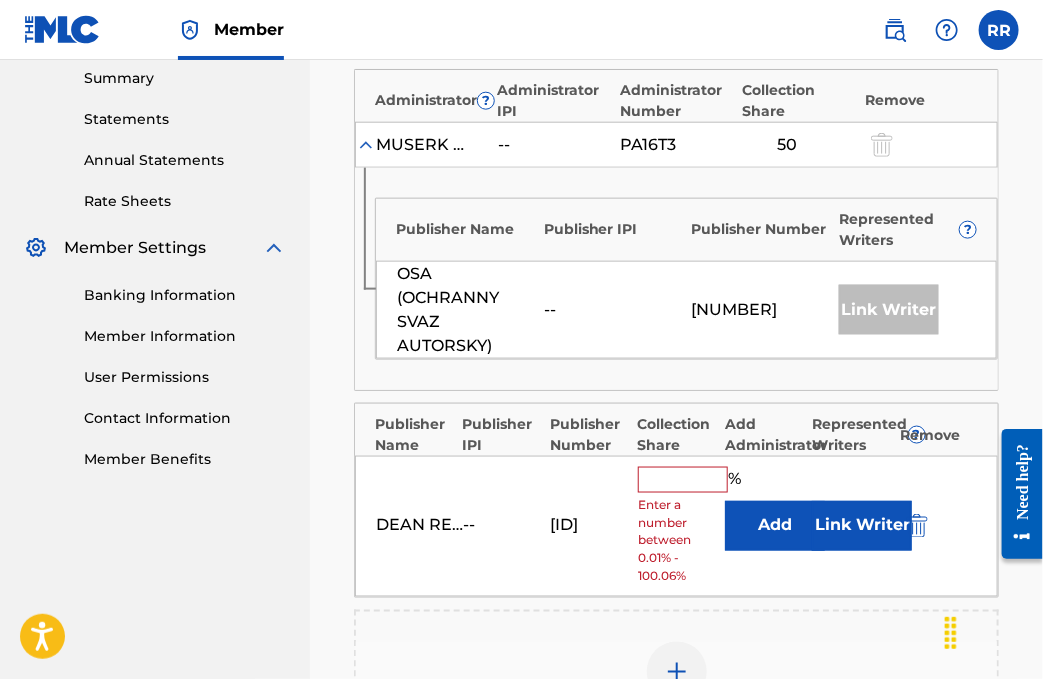 scroll, scrollTop: 759, scrollLeft: 0, axis: vertical 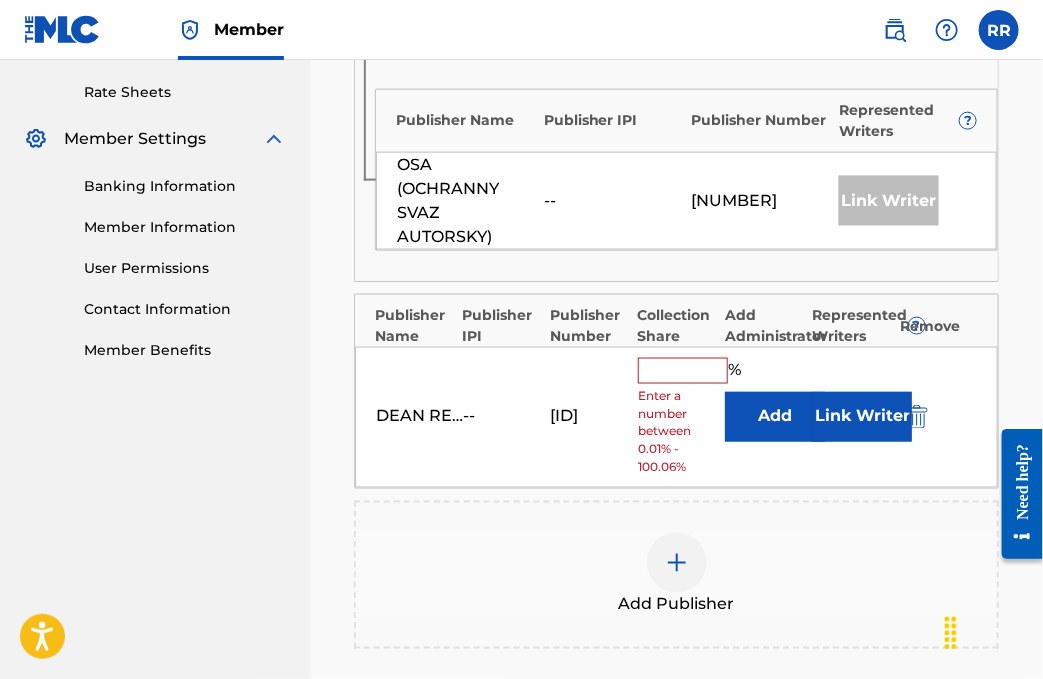 click at bounding box center [683, 371] 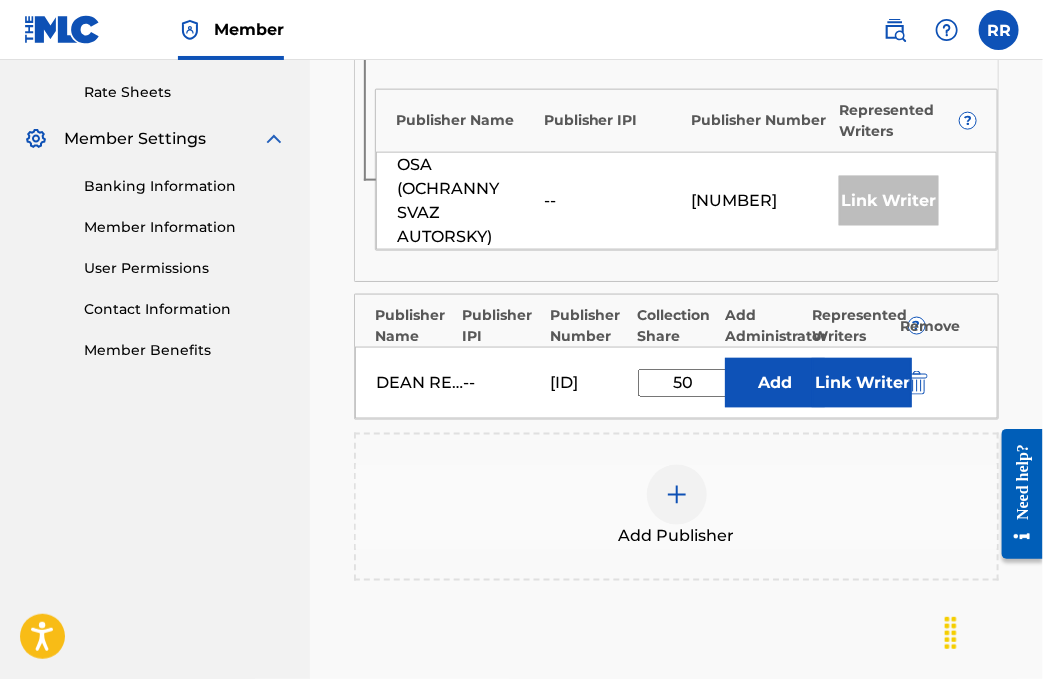type on "50" 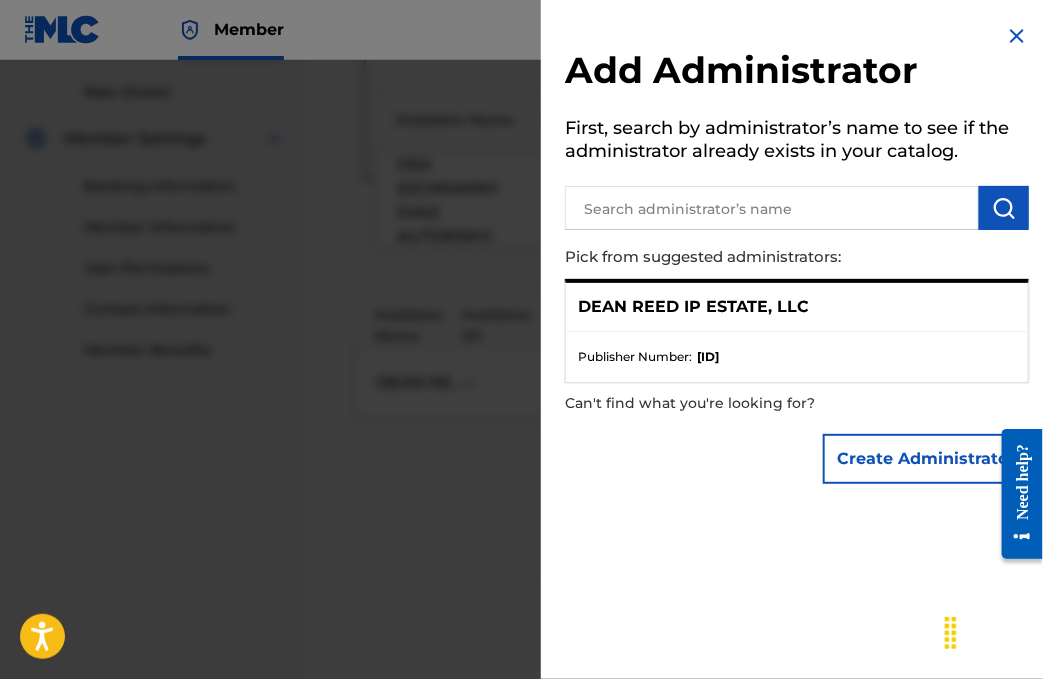 click on "Publisher Number : [ALPHANUMERIC]" at bounding box center [797, 357] 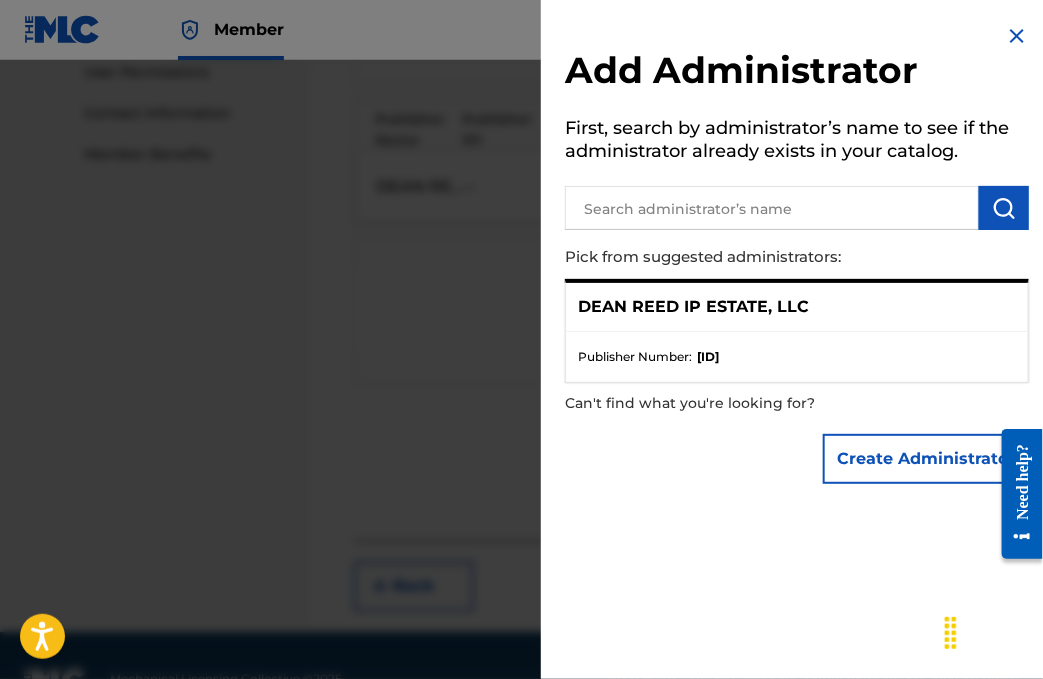 scroll, scrollTop: 959, scrollLeft: 0, axis: vertical 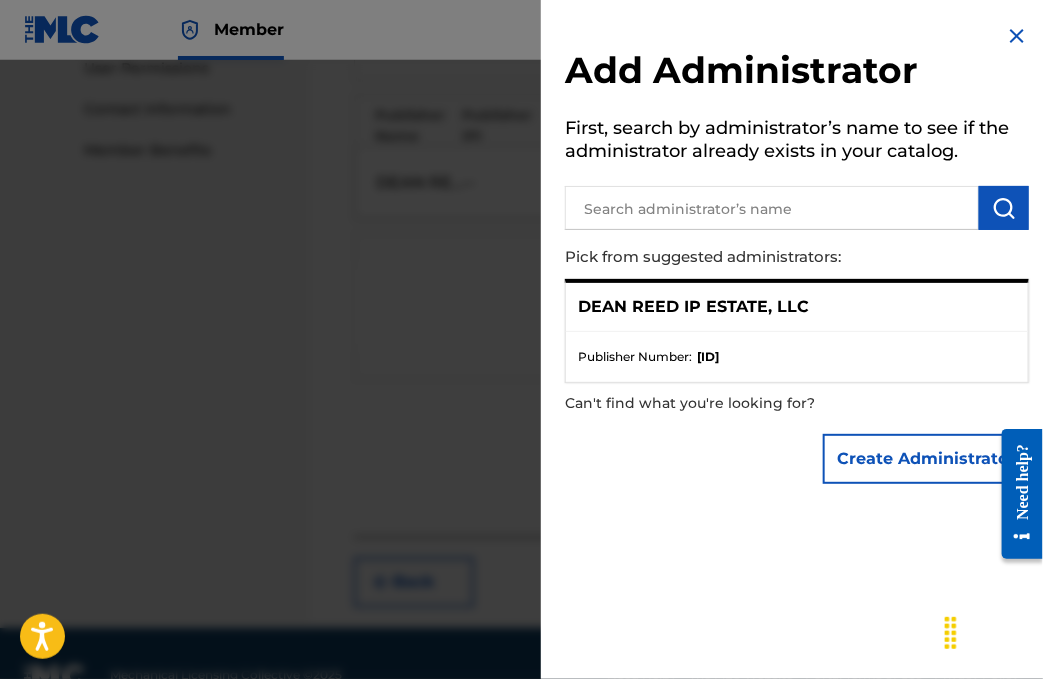 click on "Create Administrator" at bounding box center [926, 459] 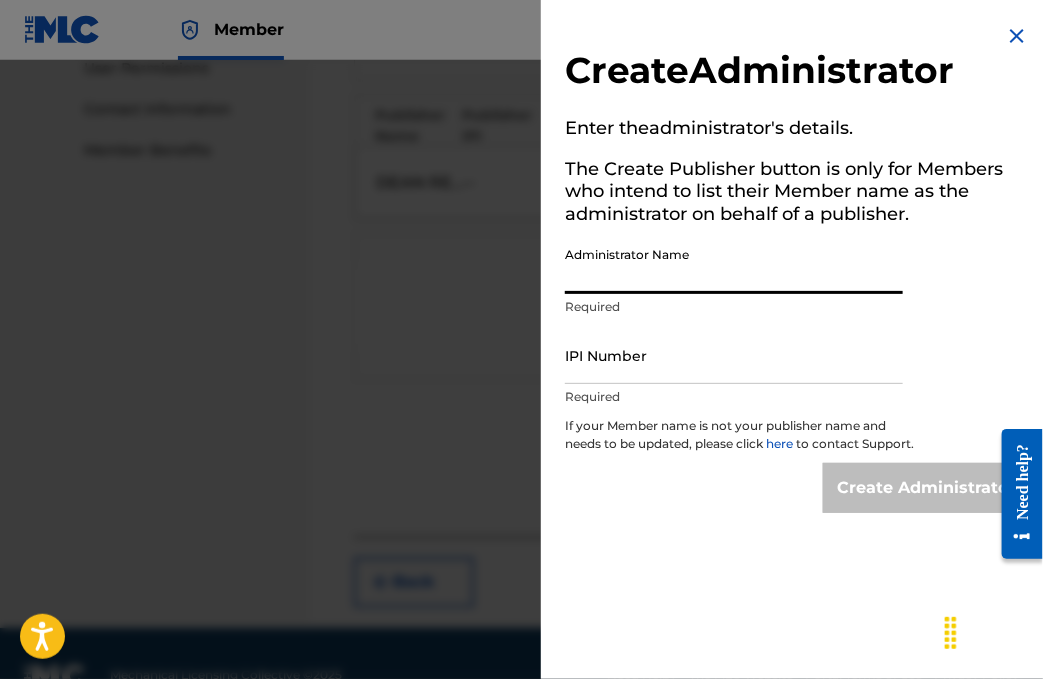click on "Administrator Name" at bounding box center [734, 265] 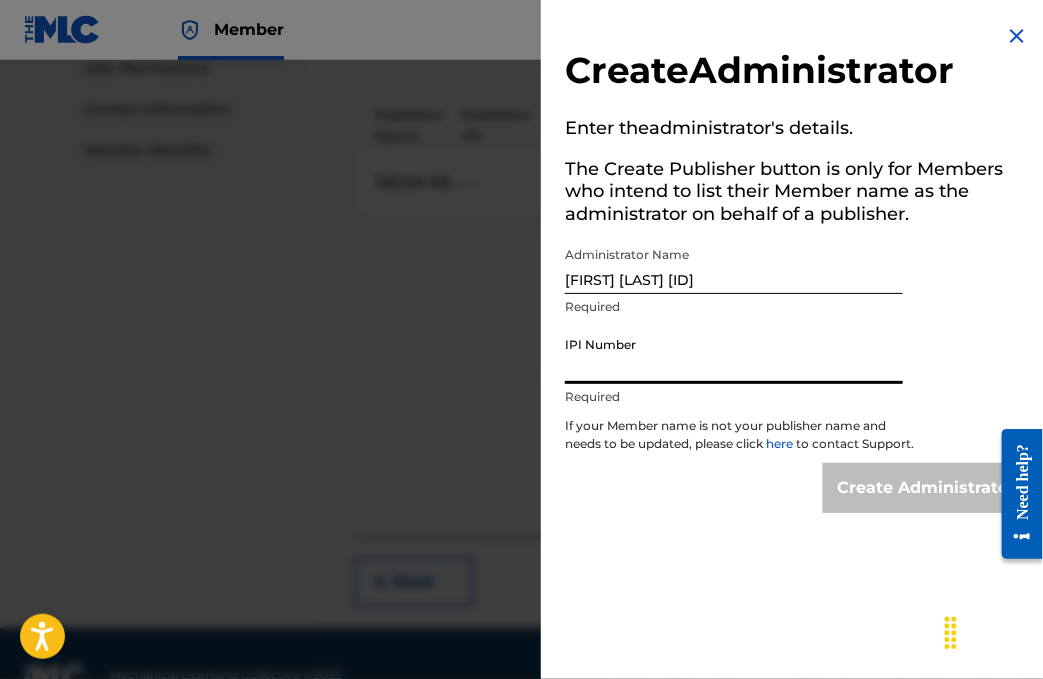 click on "IPI Number" at bounding box center [734, 355] 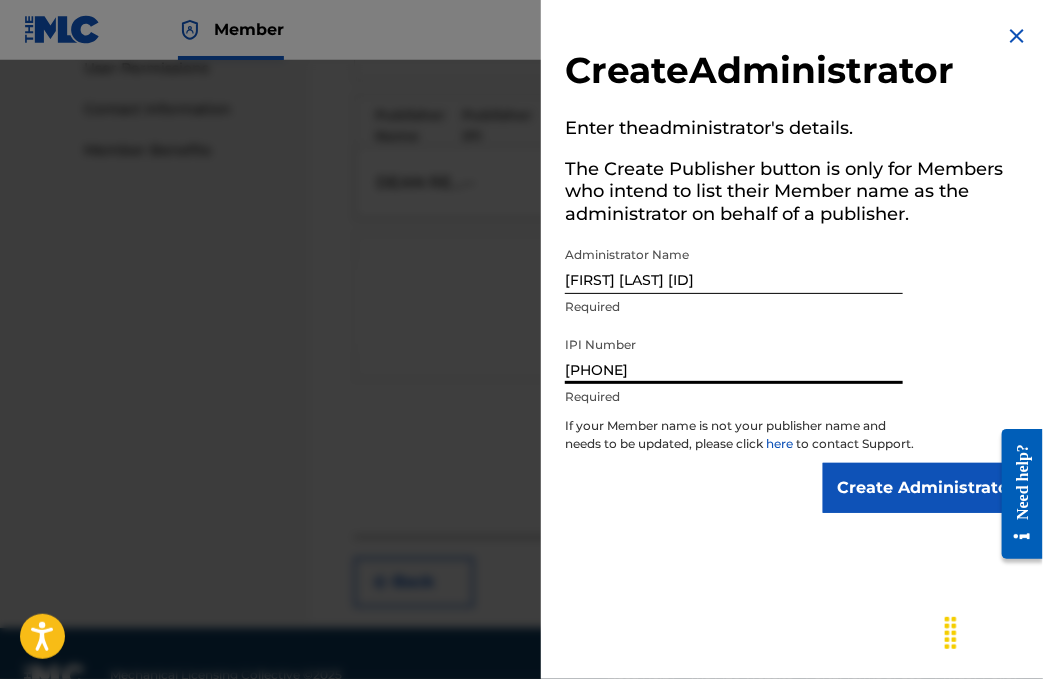 type on "[PHONE]" 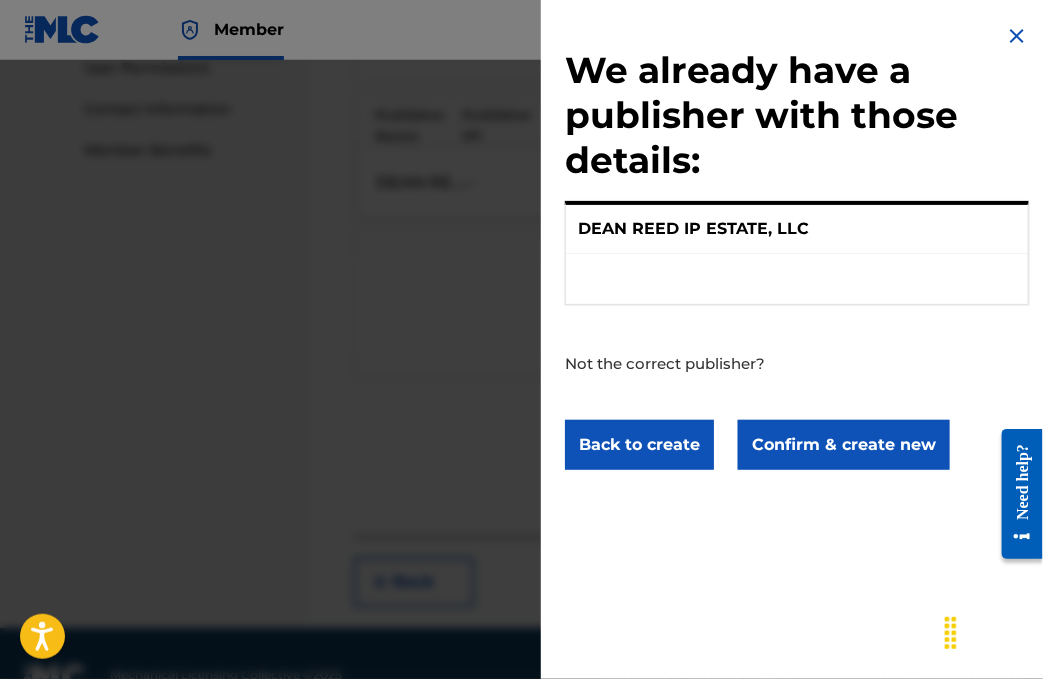click on "DEAN REED IP ESTATE, LLC" at bounding box center (693, 229) 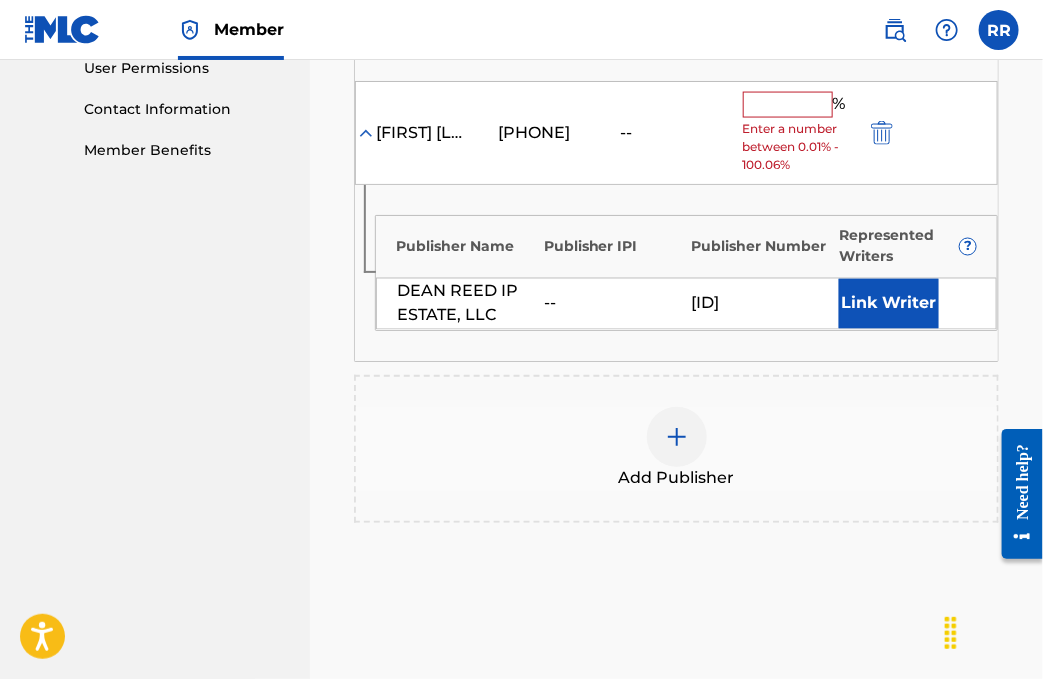click at bounding box center [788, 105] 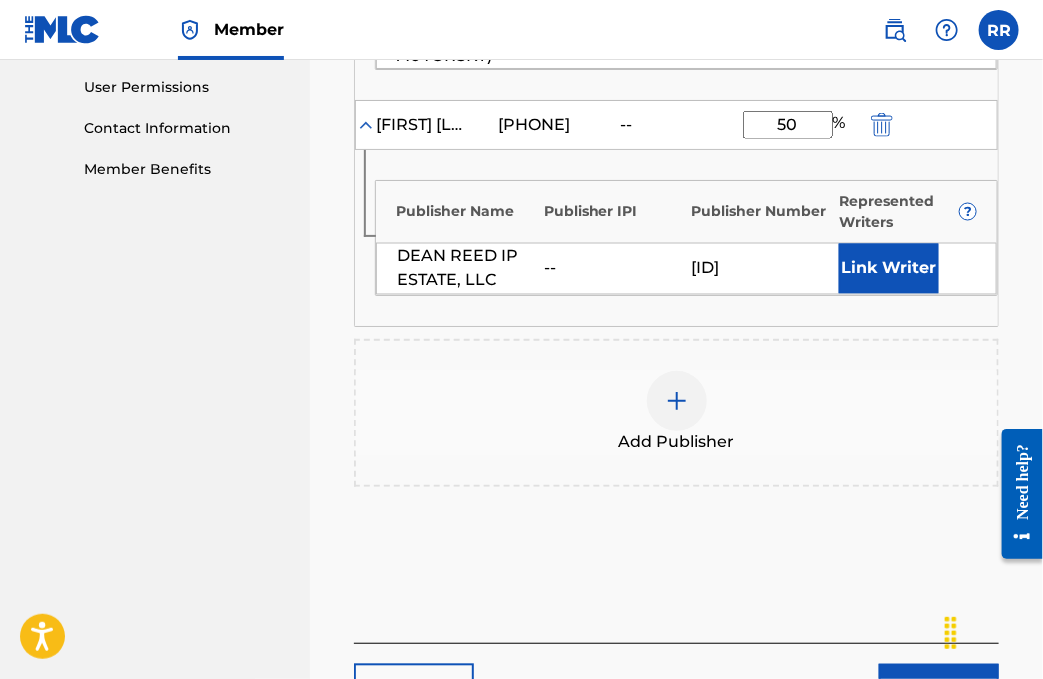 scroll, scrollTop: 959, scrollLeft: 0, axis: vertical 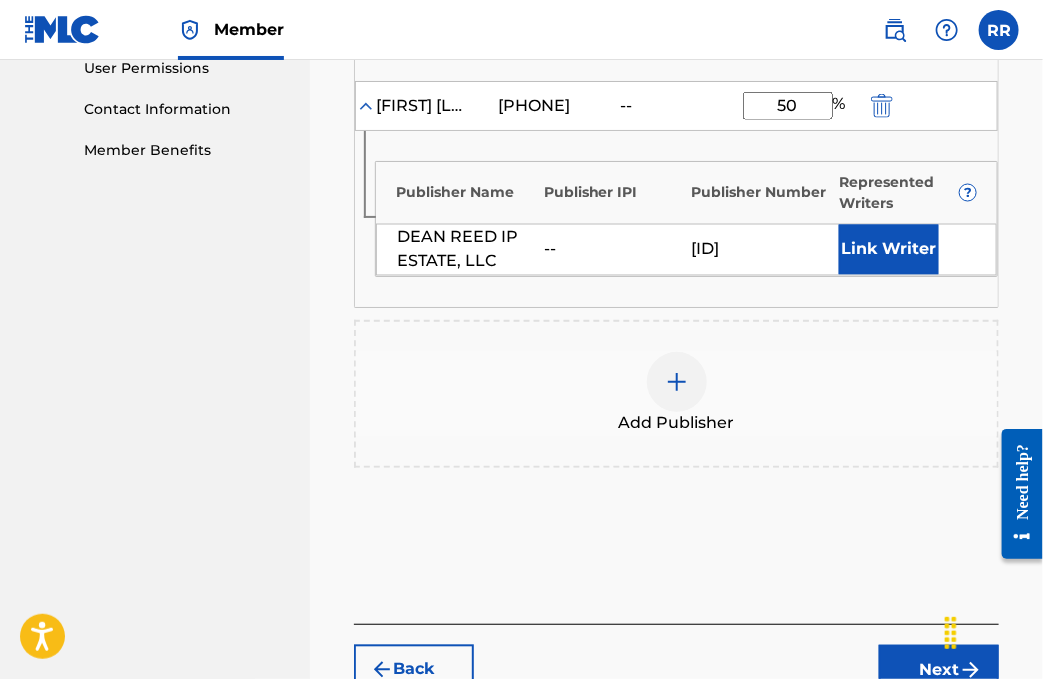type on "50" 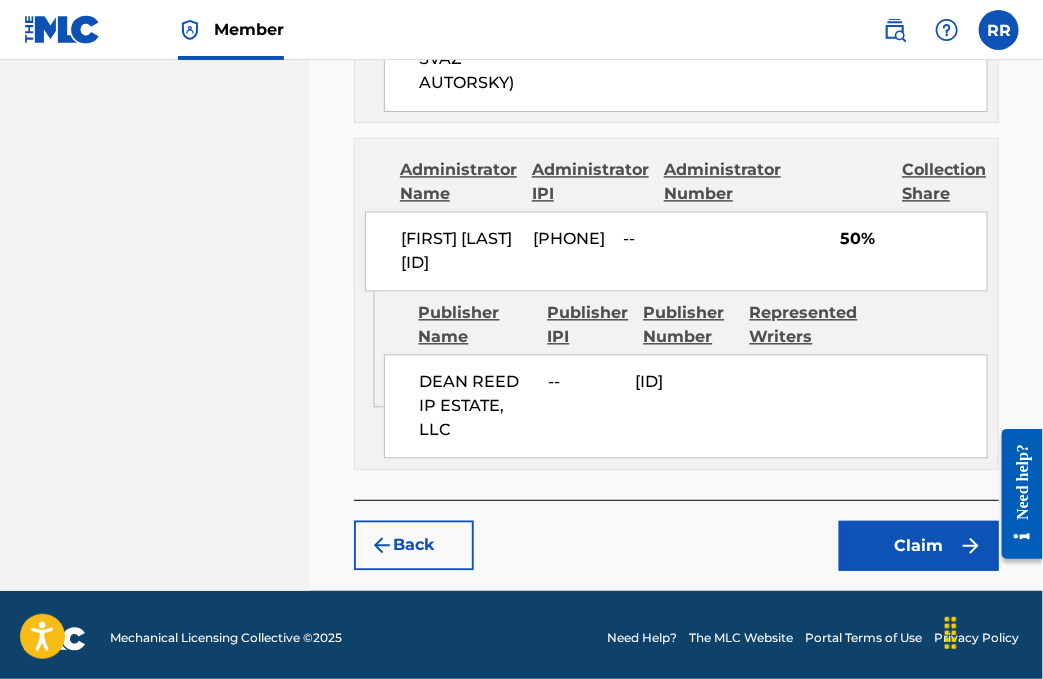 scroll, scrollTop: 1181, scrollLeft: 0, axis: vertical 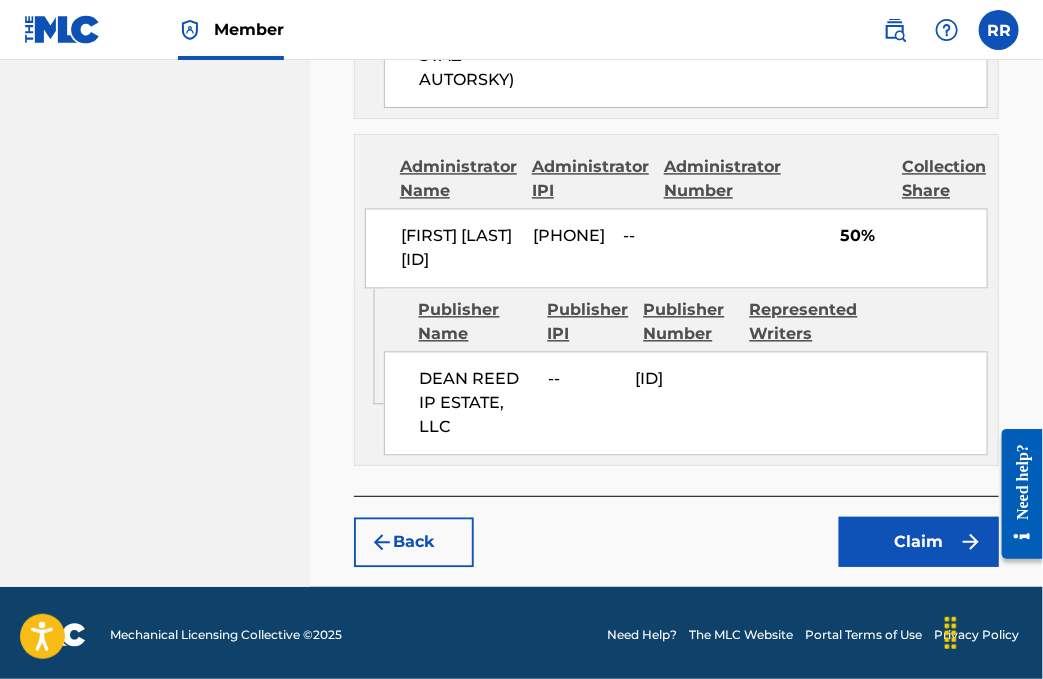 click on "Claim" at bounding box center [919, 542] 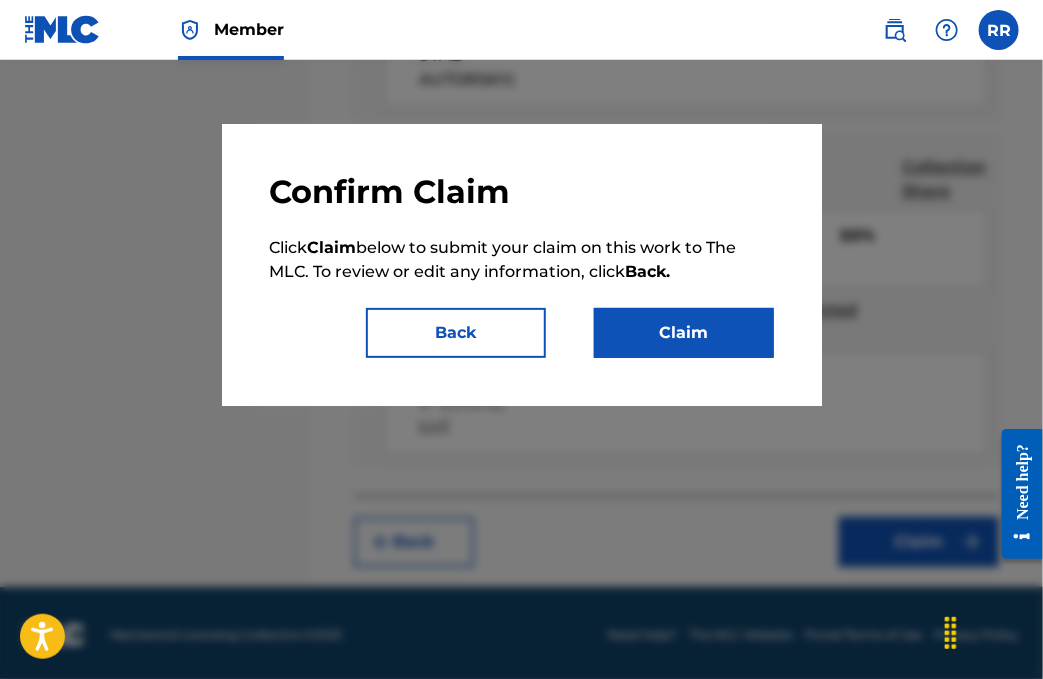 click on "Claim" at bounding box center (684, 333) 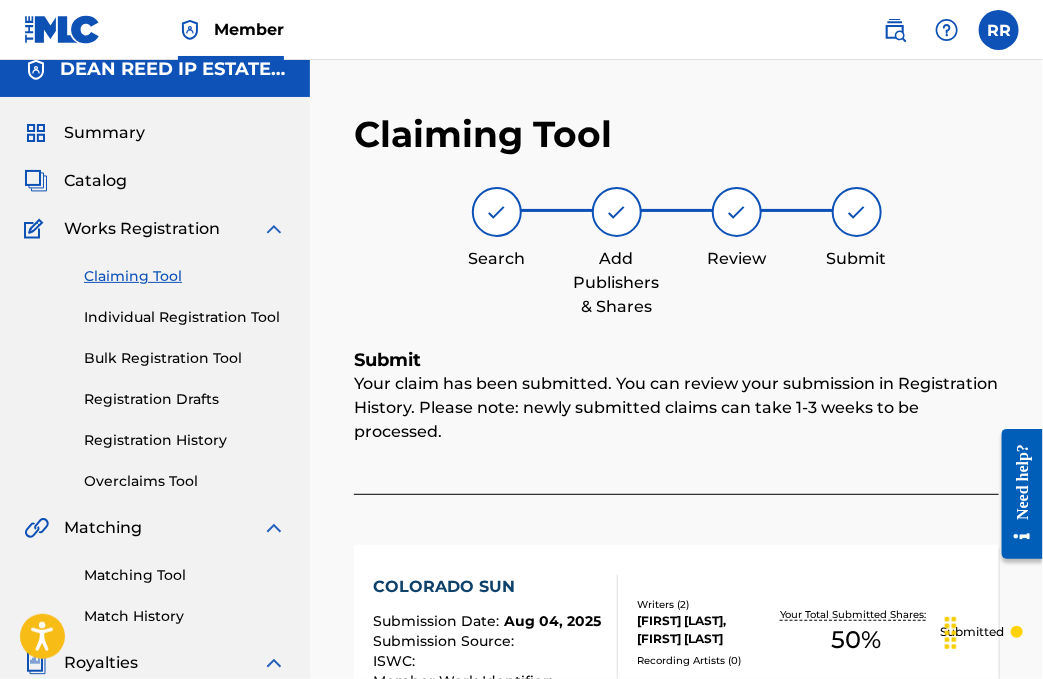 scroll, scrollTop: 0, scrollLeft: 0, axis: both 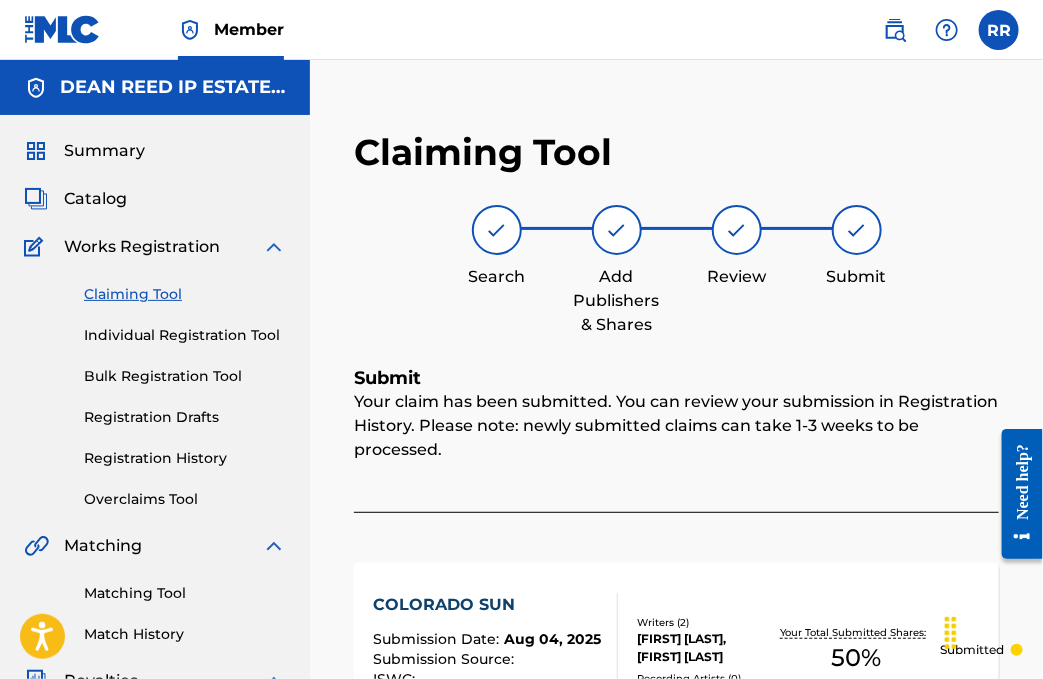 click on "Claiming Tool" at bounding box center (185, 294) 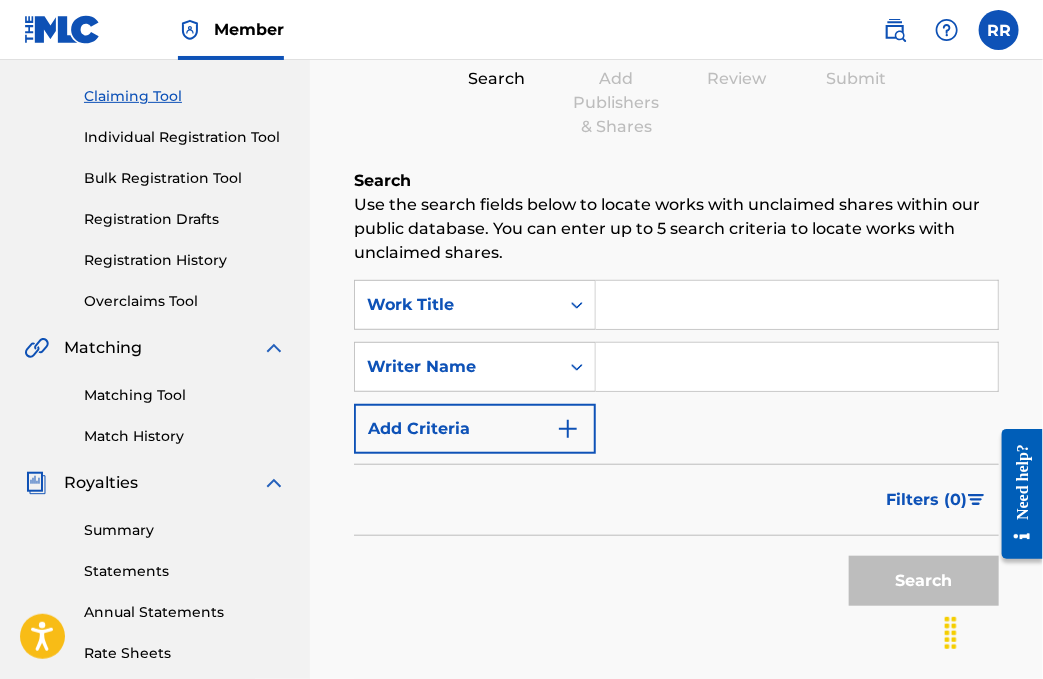 scroll, scrollTop: 200, scrollLeft: 0, axis: vertical 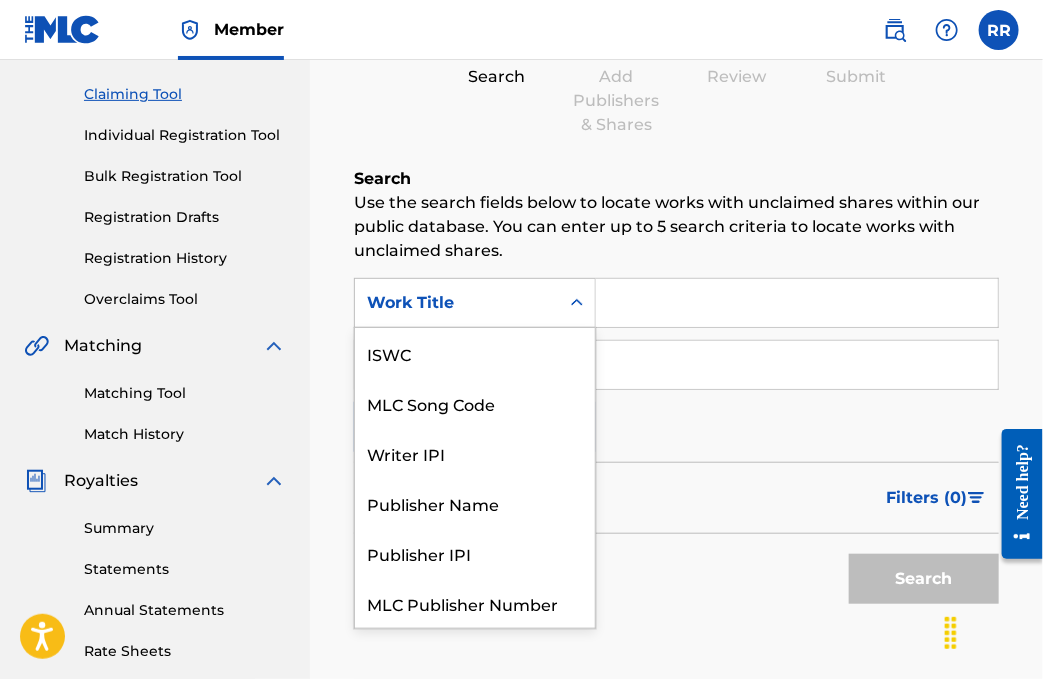 click on "Work Title" at bounding box center (457, 303) 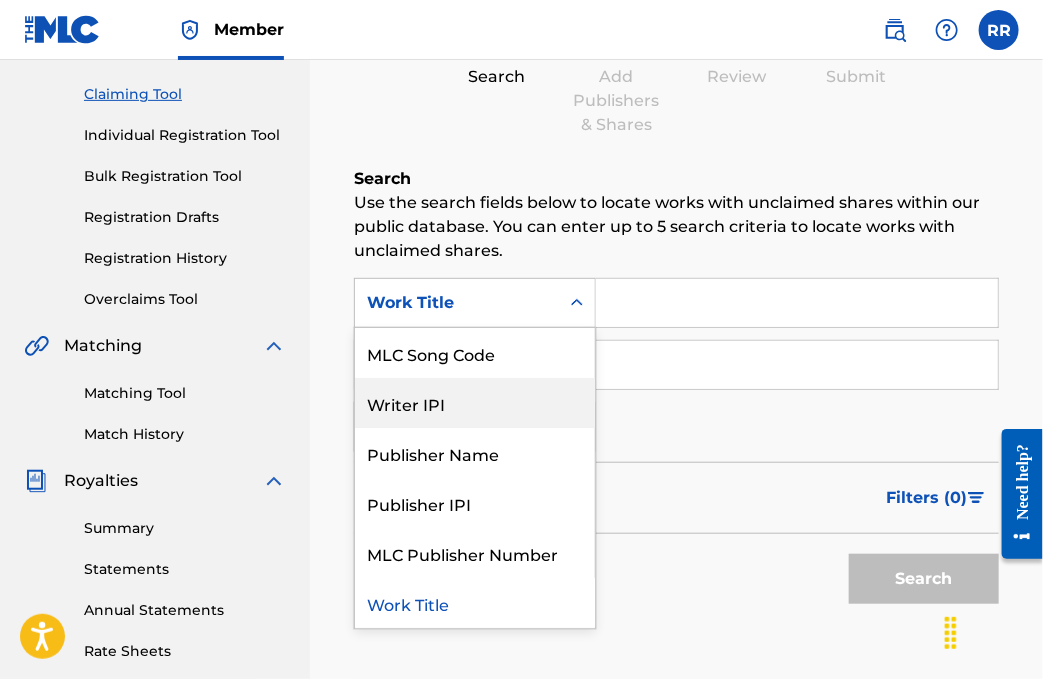 scroll, scrollTop: 0, scrollLeft: 0, axis: both 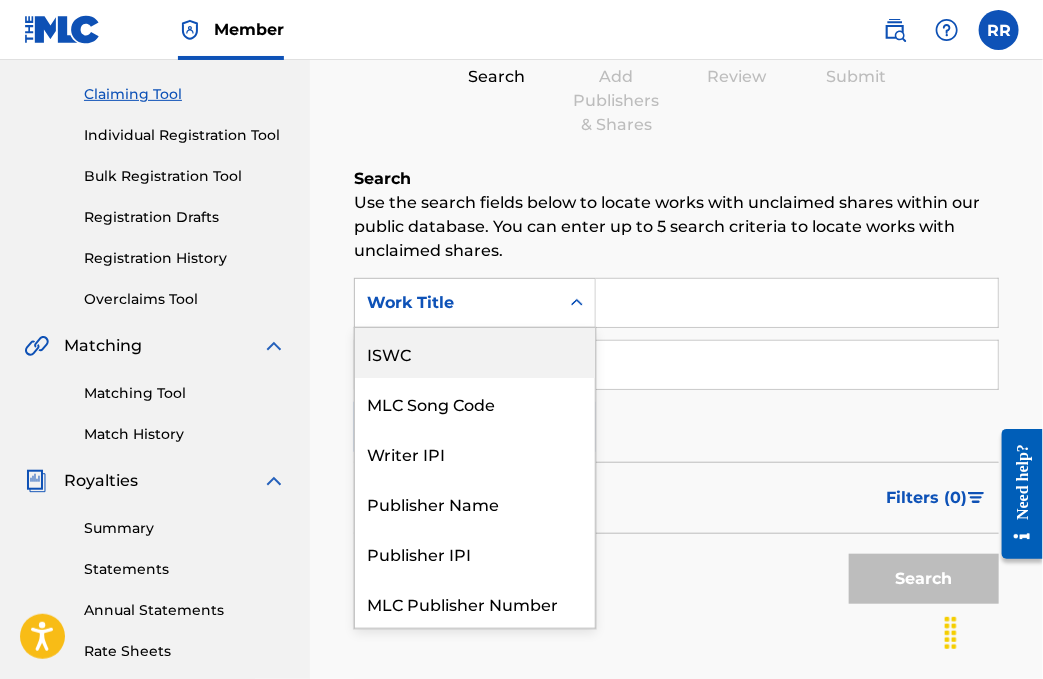 click on "ISWC" at bounding box center [475, 353] 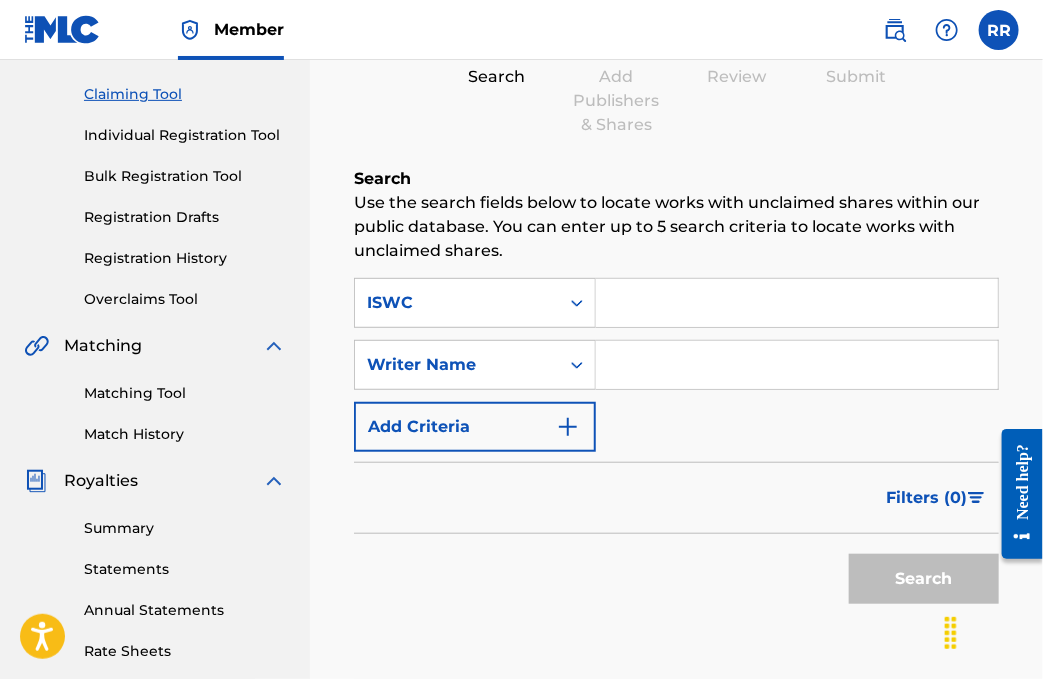 click at bounding box center (797, 303) 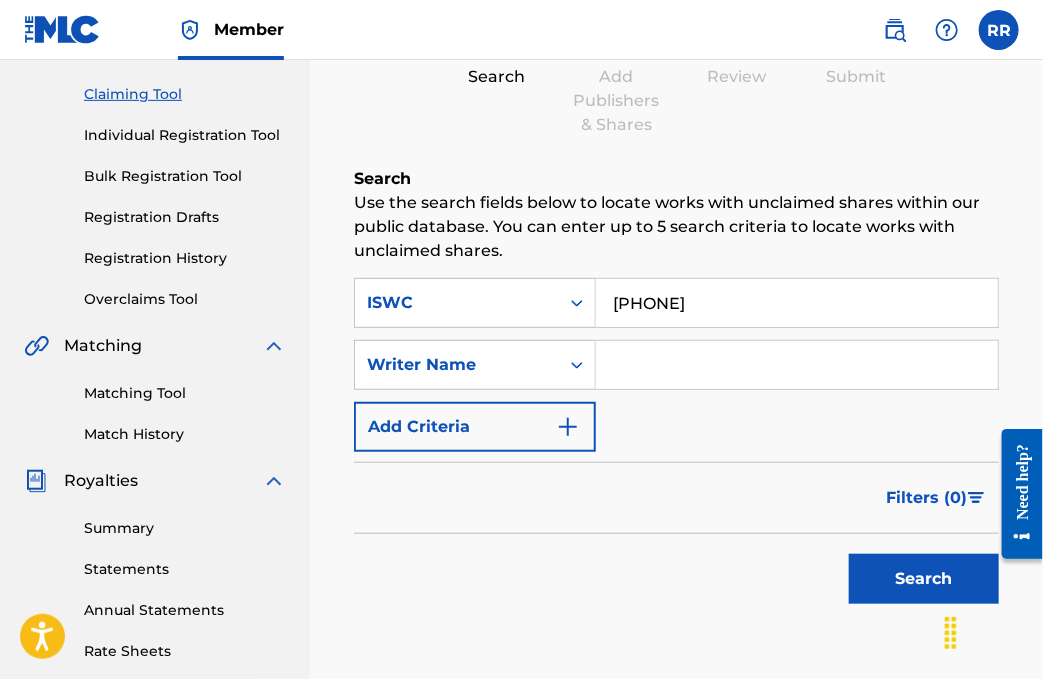 type on "[PHONE]" 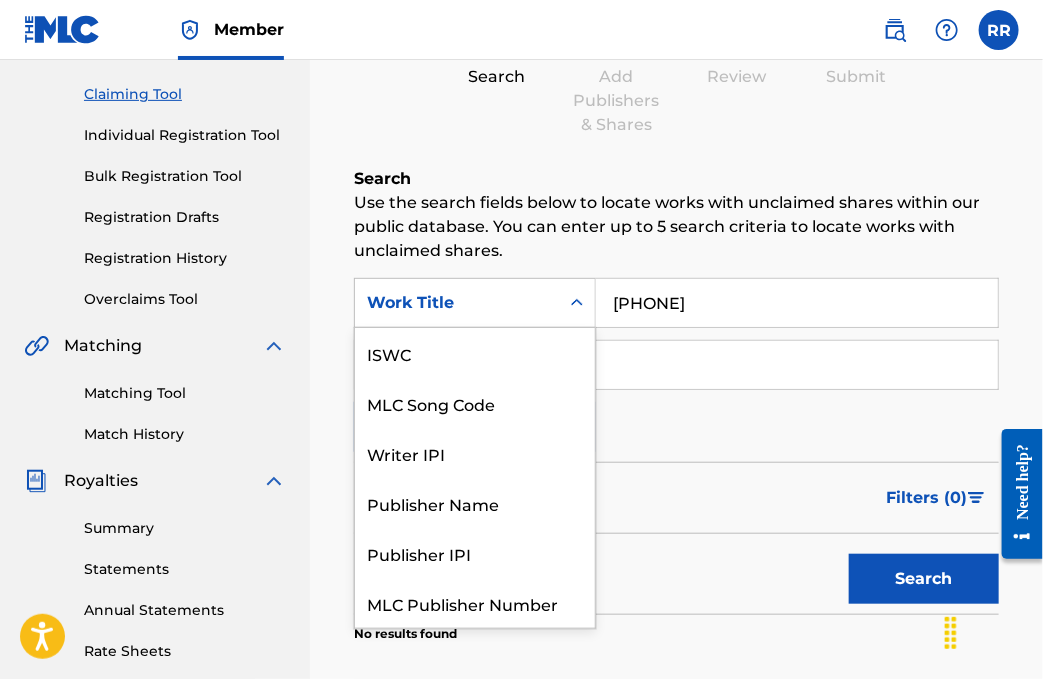 click on "Work Title" at bounding box center (457, 303) 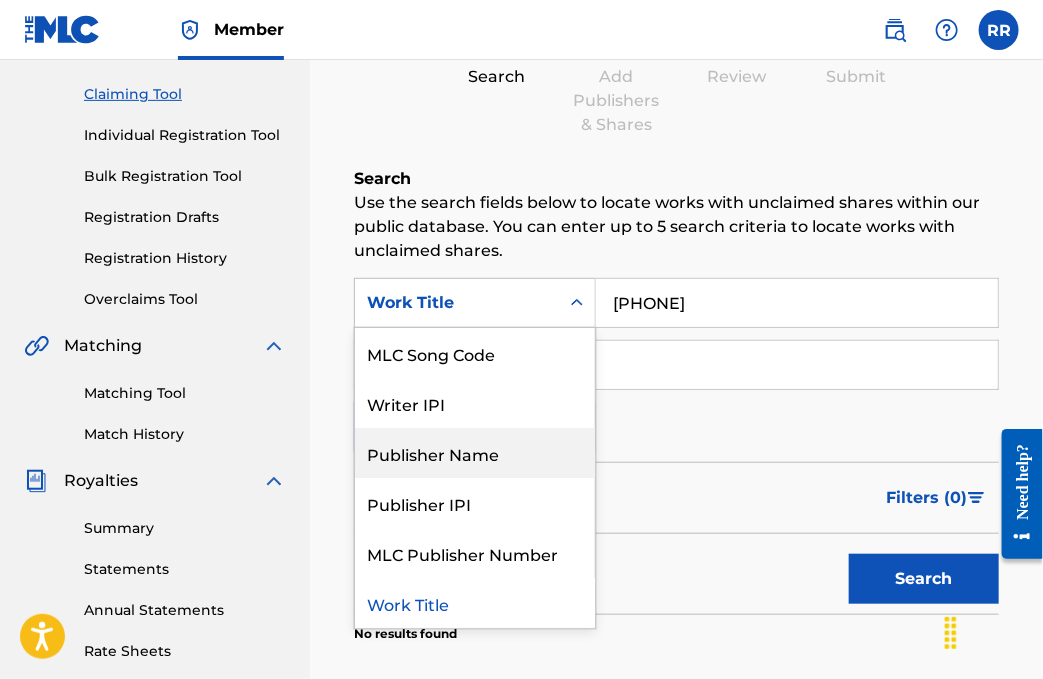 scroll, scrollTop: 0, scrollLeft: 0, axis: both 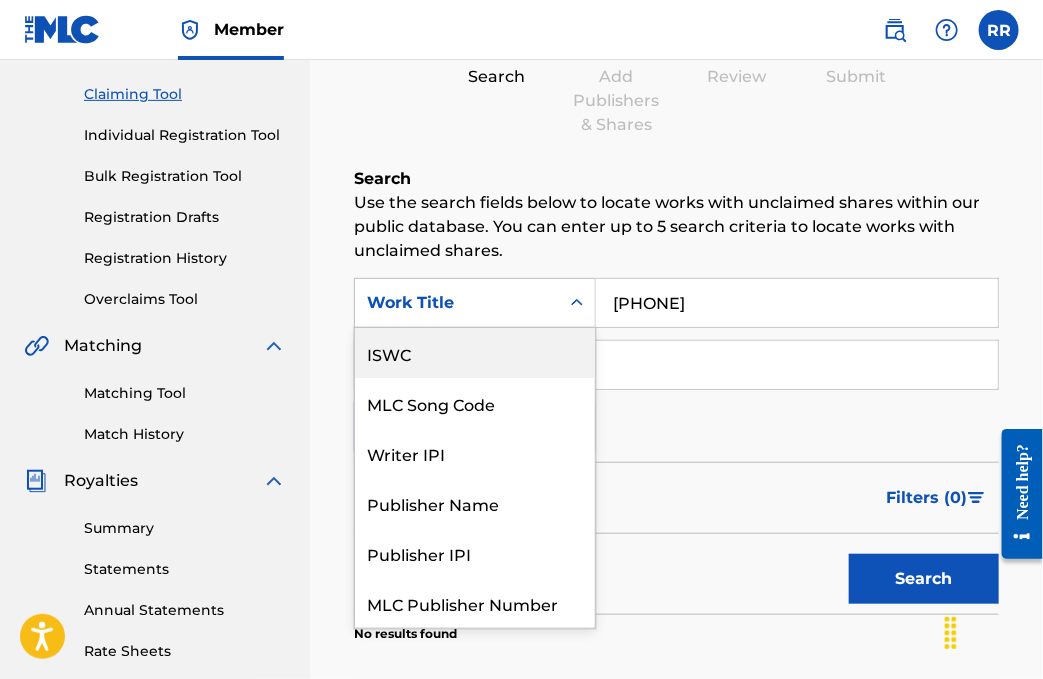 click on "ISWC" at bounding box center [475, 353] 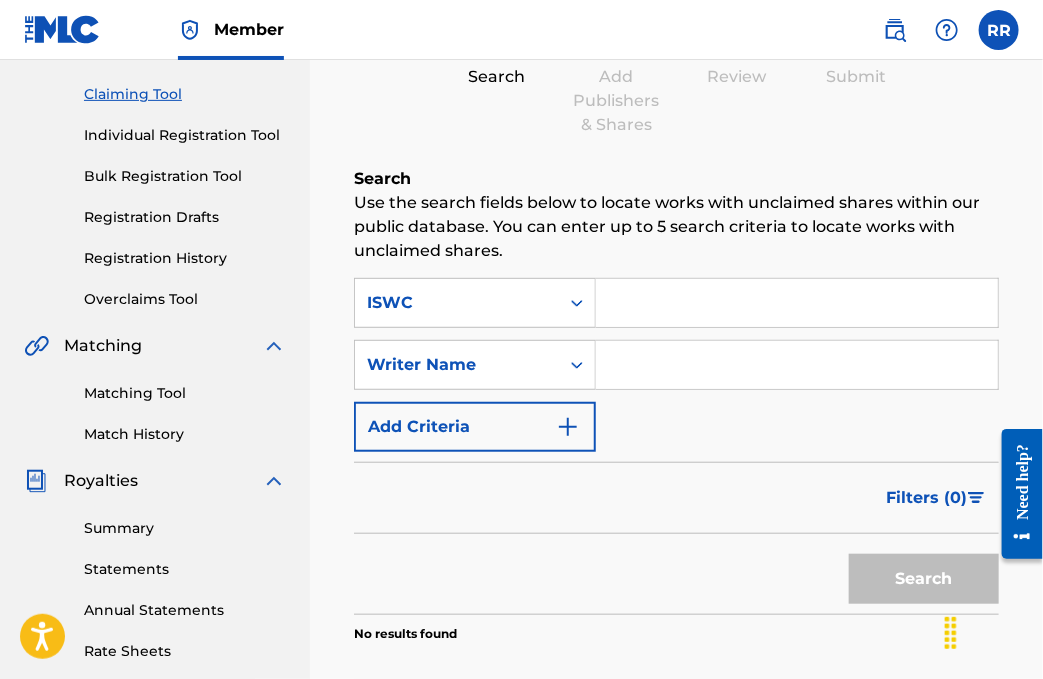 click at bounding box center [797, 303] 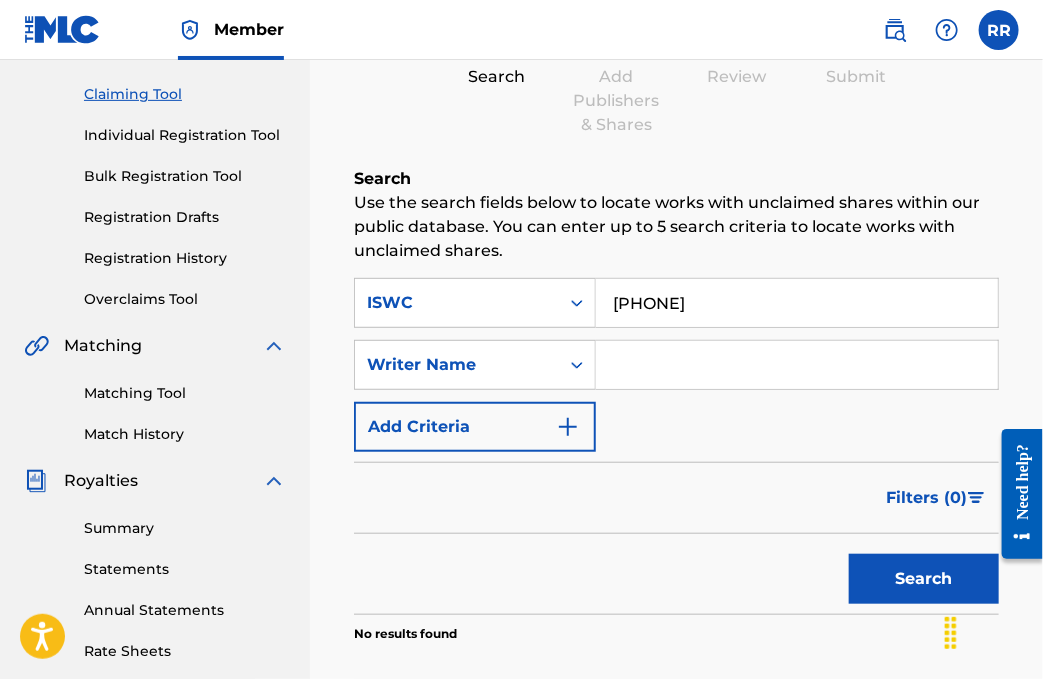click at bounding box center [797, 365] 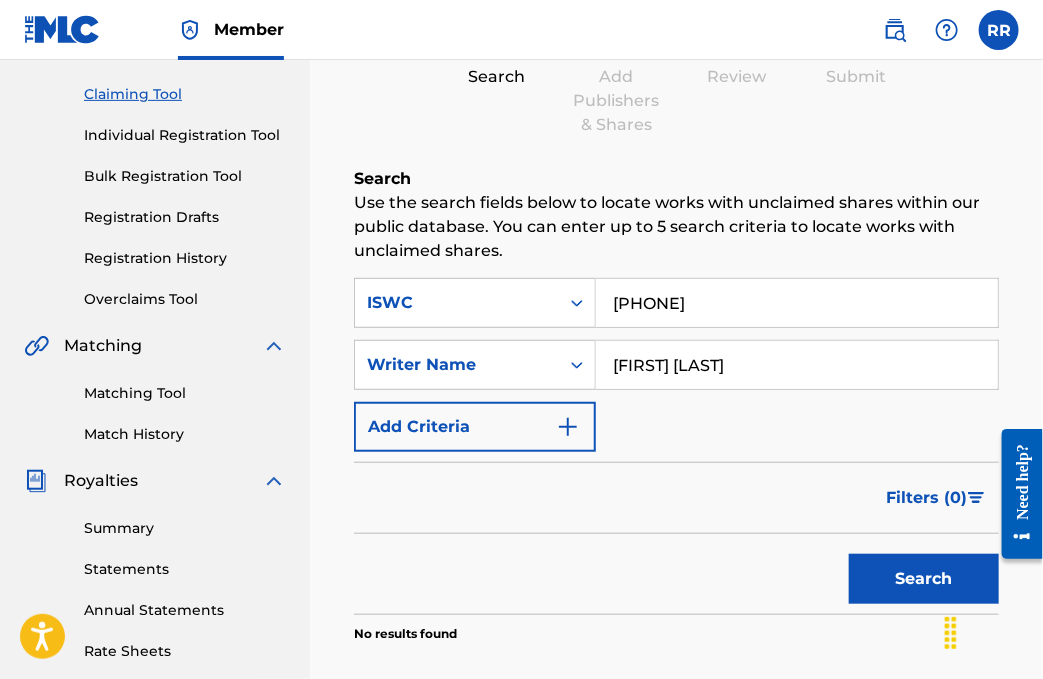 click on "Search" at bounding box center [924, 579] 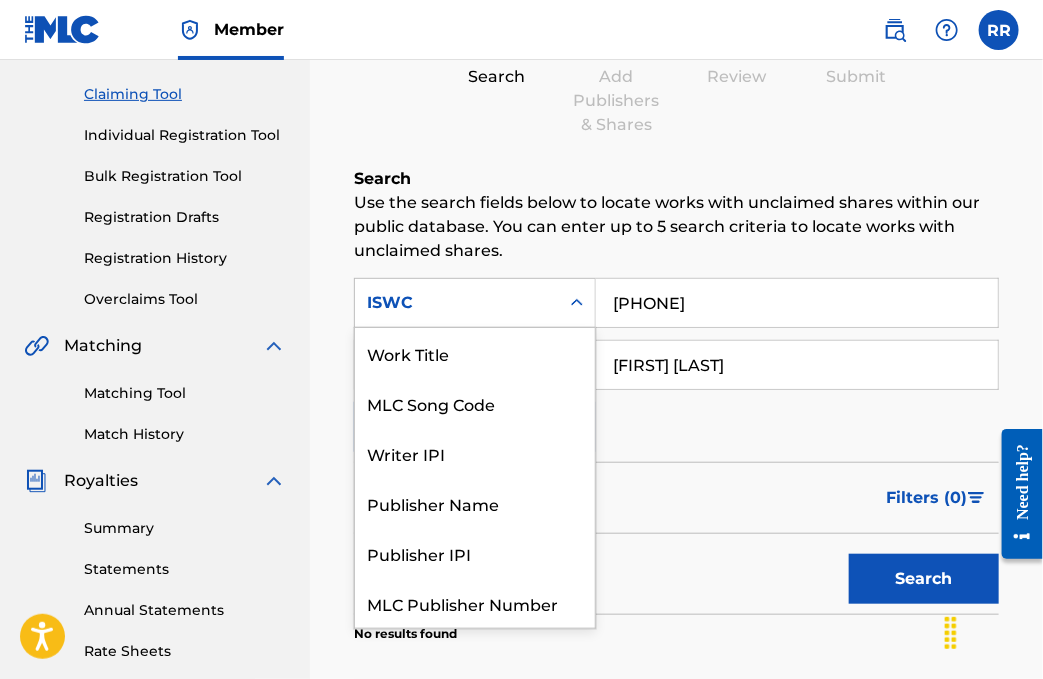 click 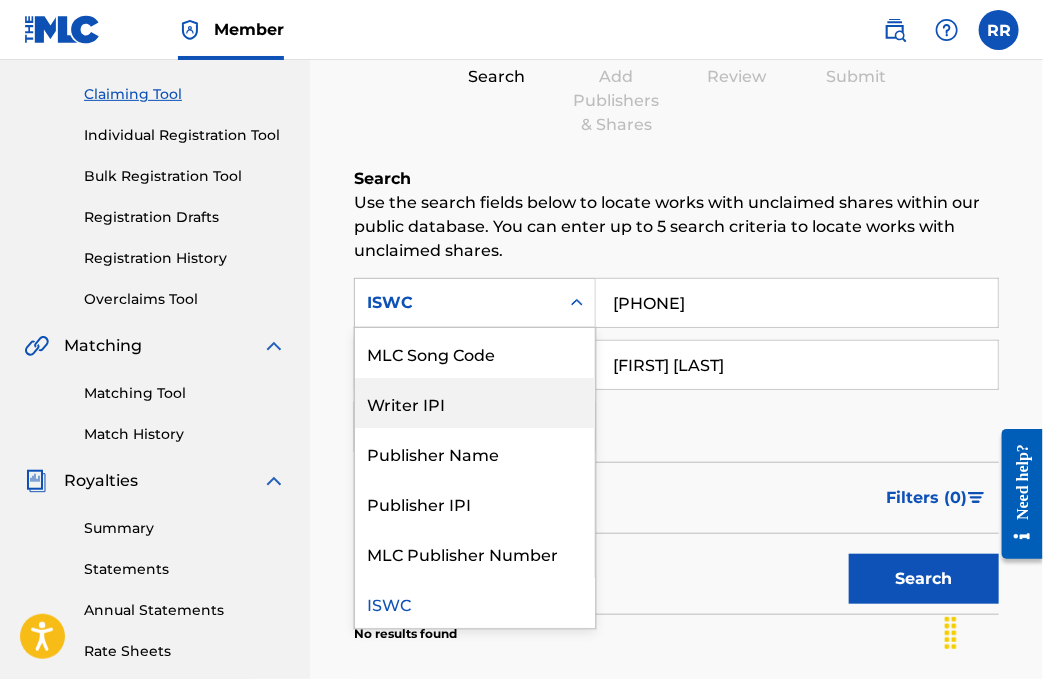 scroll, scrollTop: 0, scrollLeft: 0, axis: both 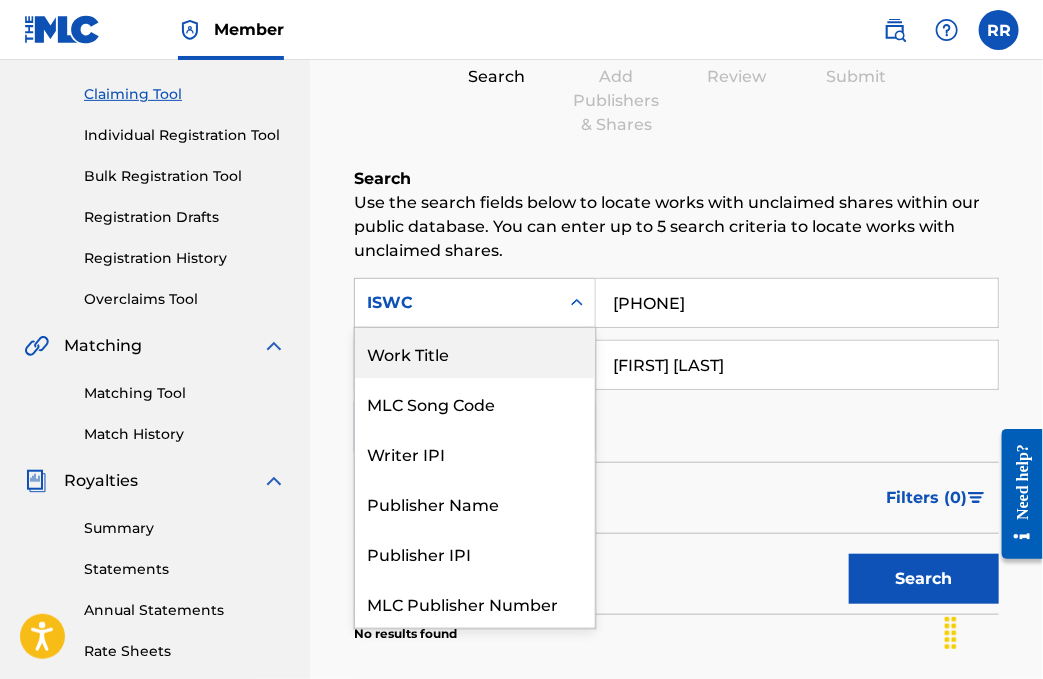 click on "Work Title" at bounding box center (475, 353) 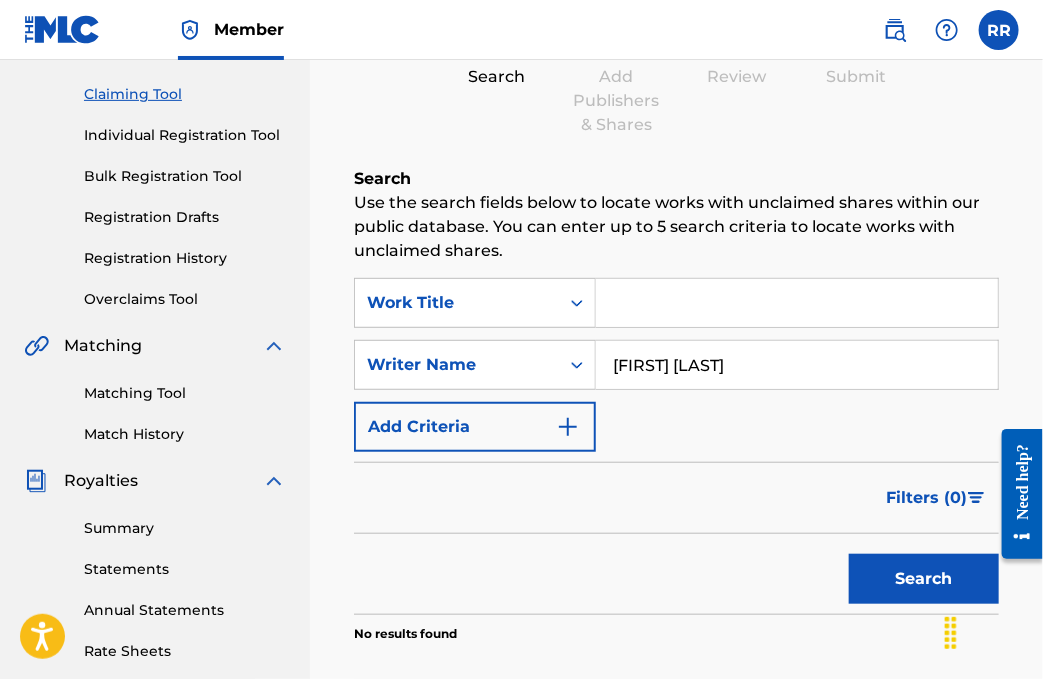 click at bounding box center [797, 303] 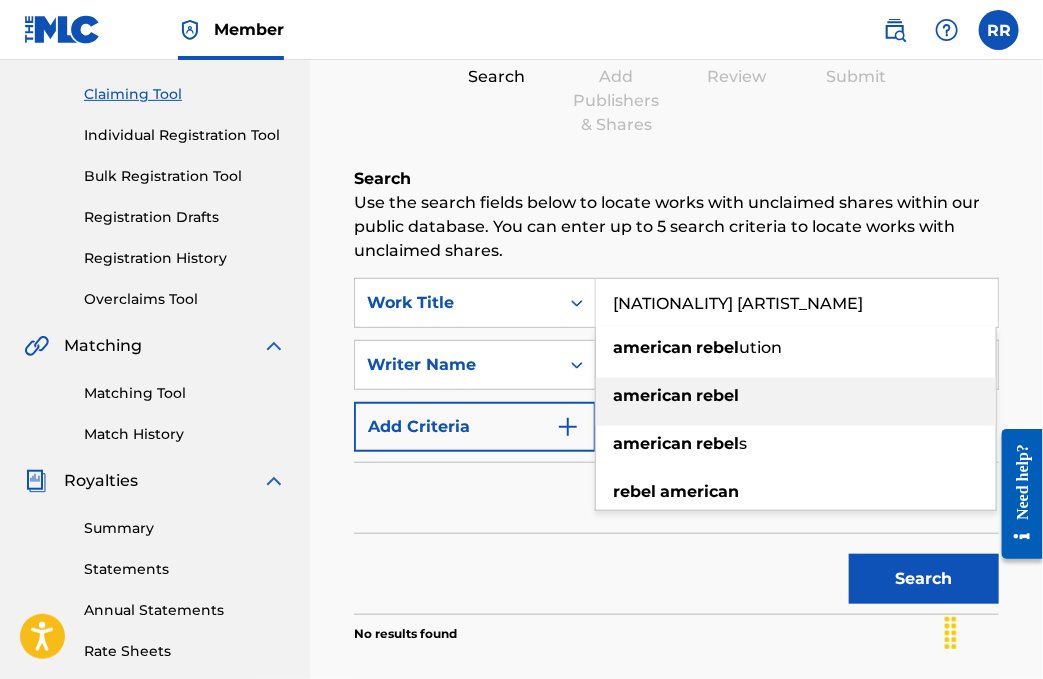 type on "[NATIONALITY] [ARTIST_NAME]" 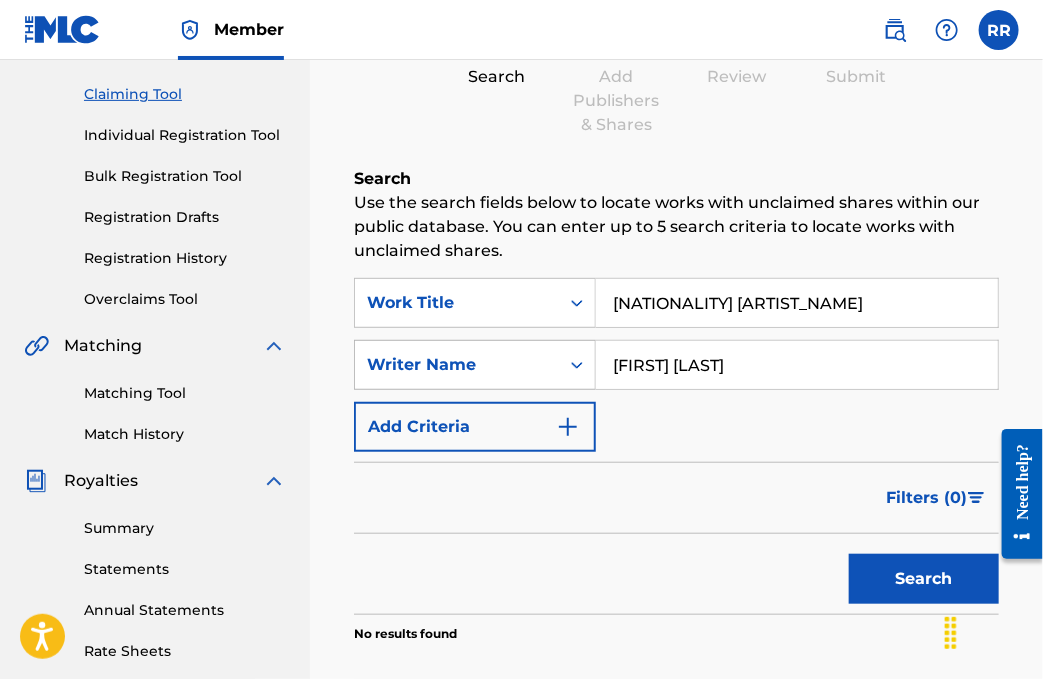 click 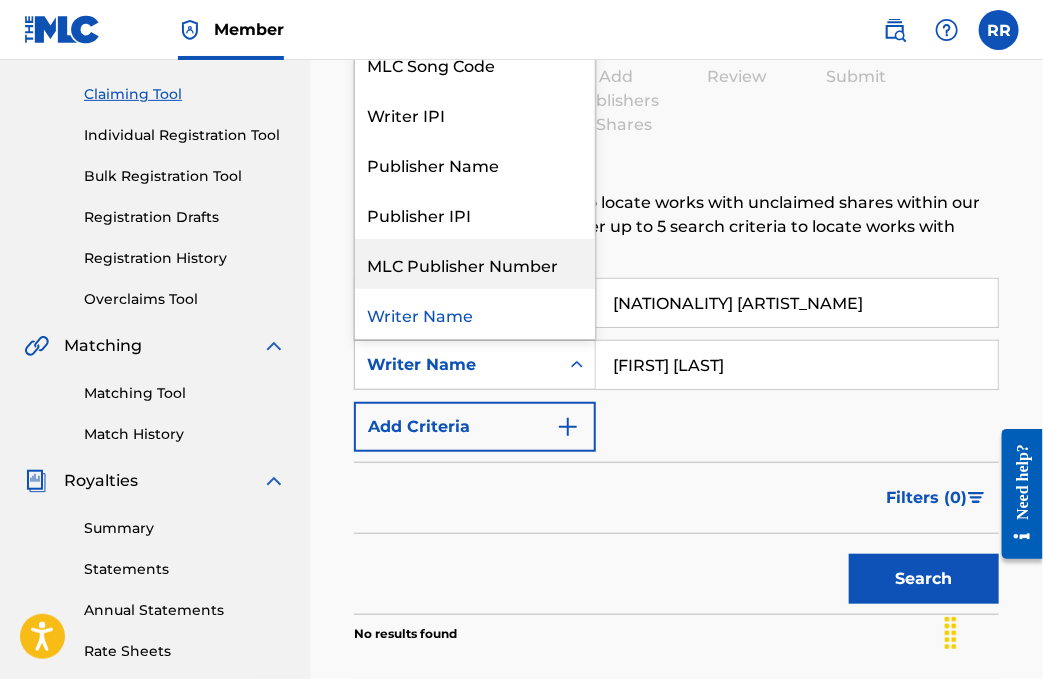 scroll, scrollTop: 0, scrollLeft: 0, axis: both 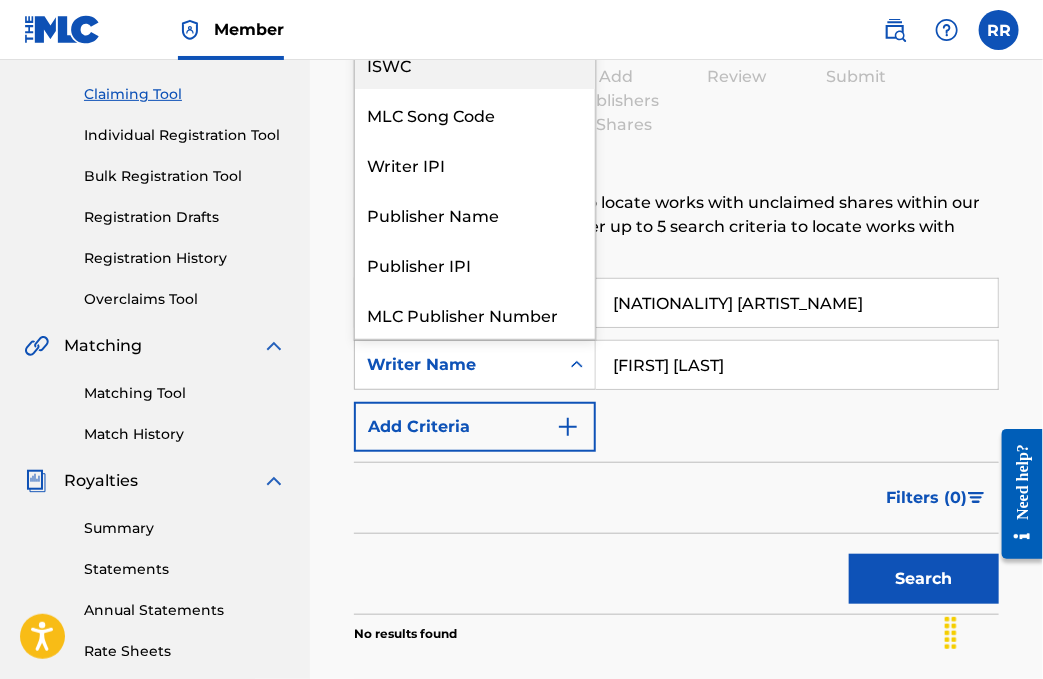 click on "ISWC" at bounding box center (475, 64) 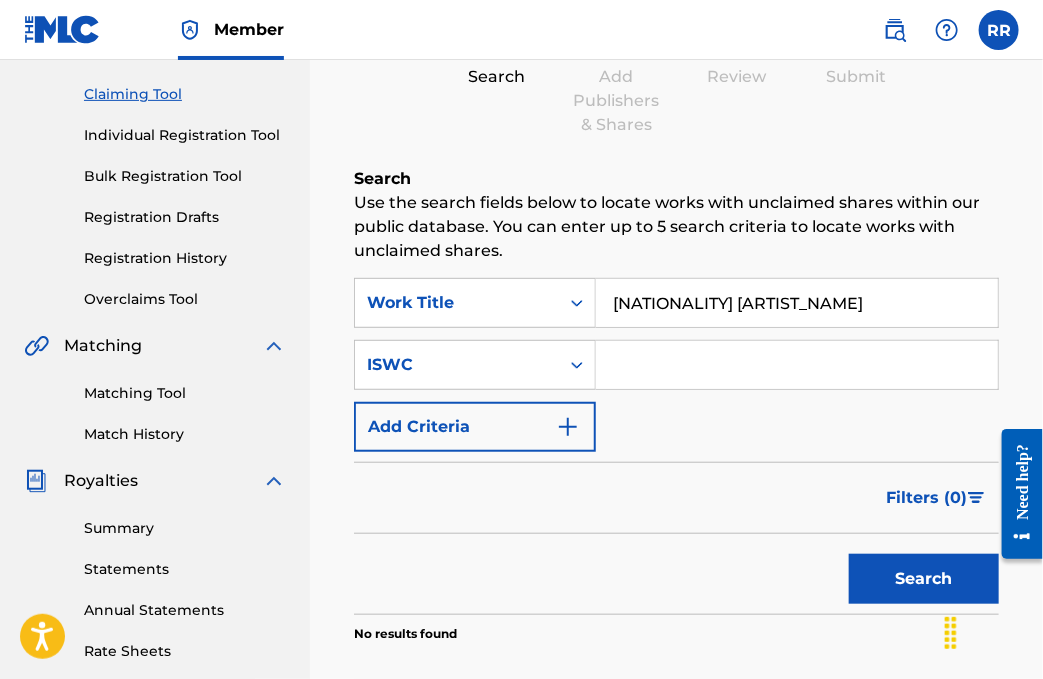 click on "Search" at bounding box center [924, 579] 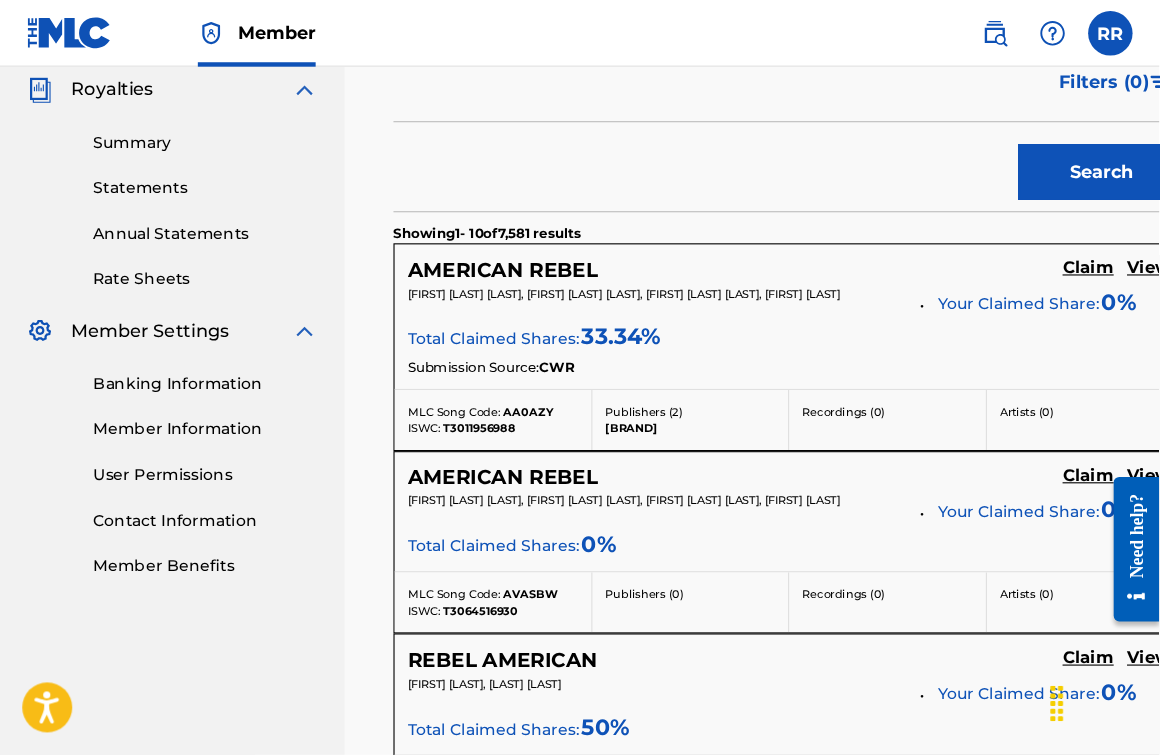 scroll, scrollTop: 600, scrollLeft: 0, axis: vertical 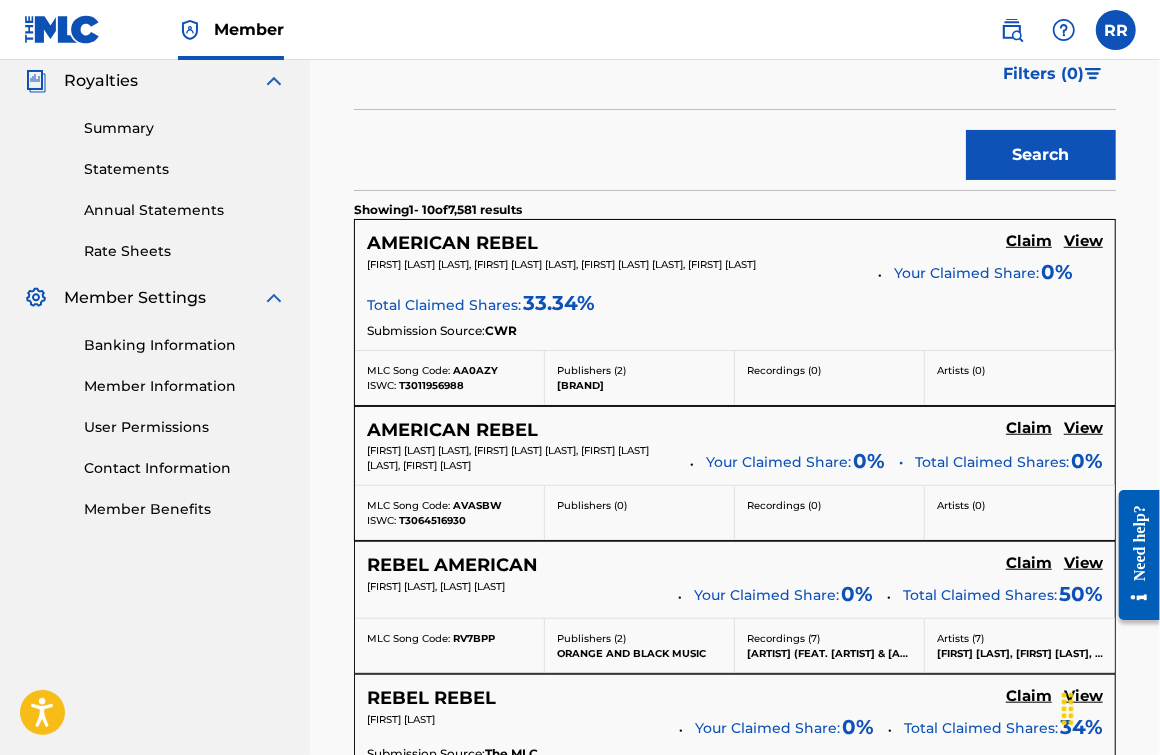 drag, startPoint x: 986, startPoint y: 0, endPoint x: 773, endPoint y: 143, distance: 256.5502 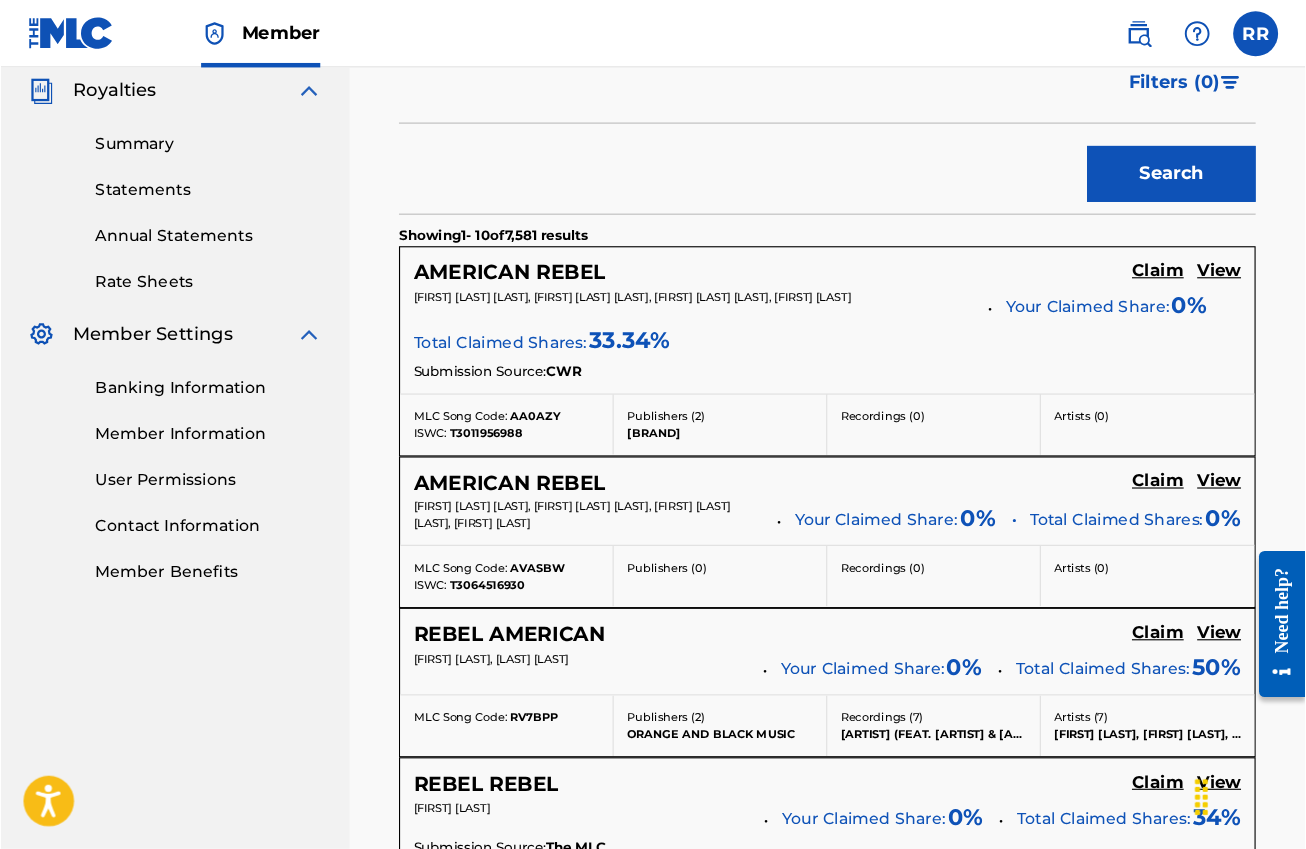 scroll, scrollTop: 600, scrollLeft: 0, axis: vertical 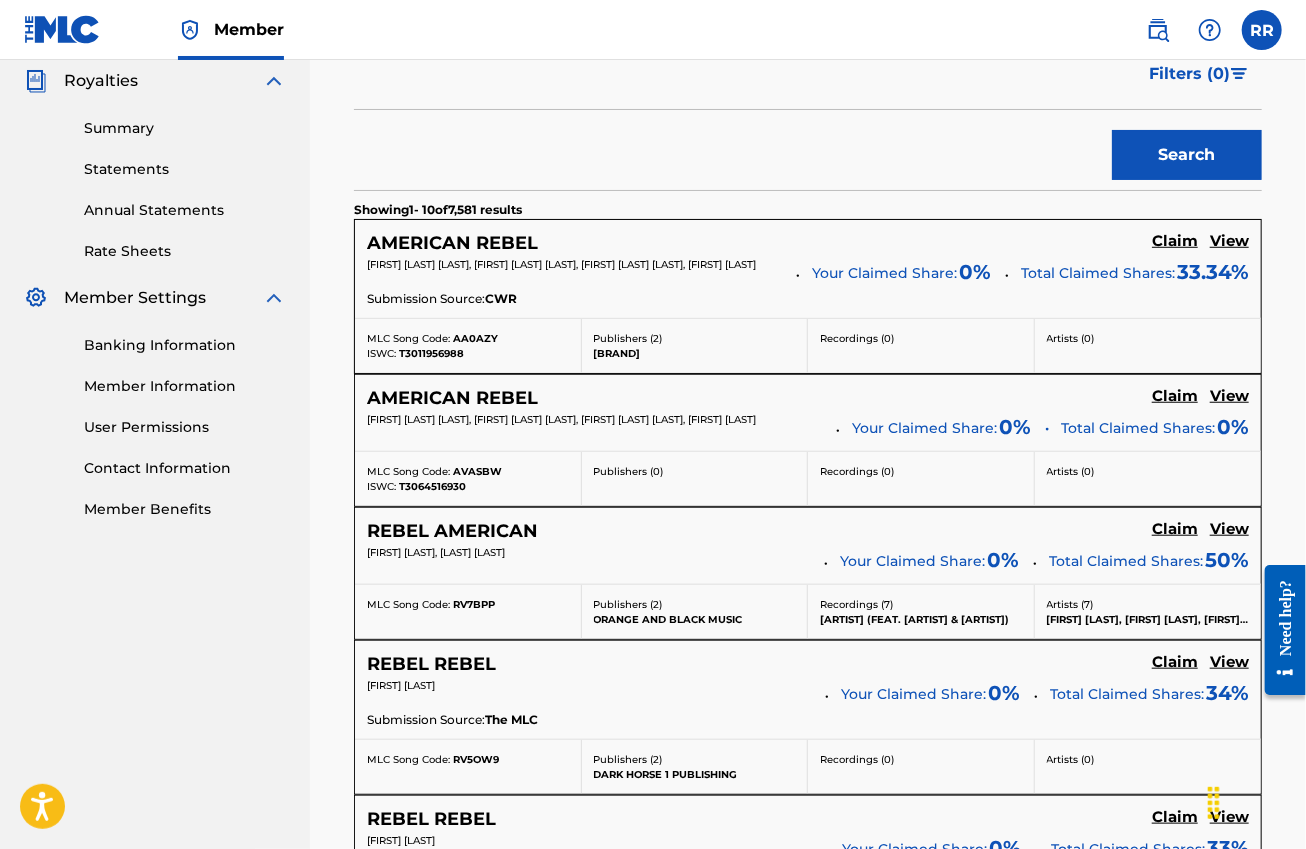 drag, startPoint x: 1119, startPoint y: 2, endPoint x: 830, endPoint y: 158, distance: 328.4159 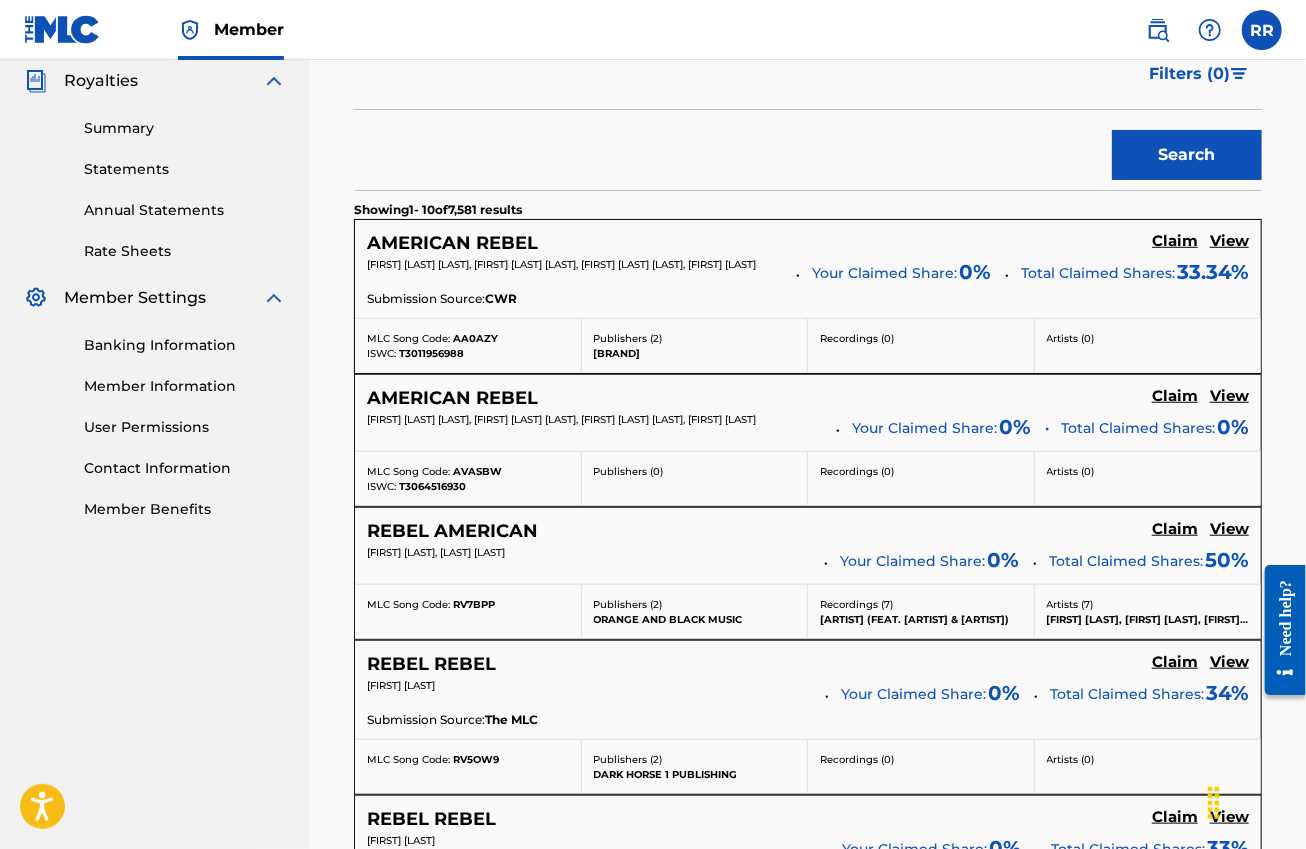 click on "AMERICAN REBEL" at bounding box center (452, 243) 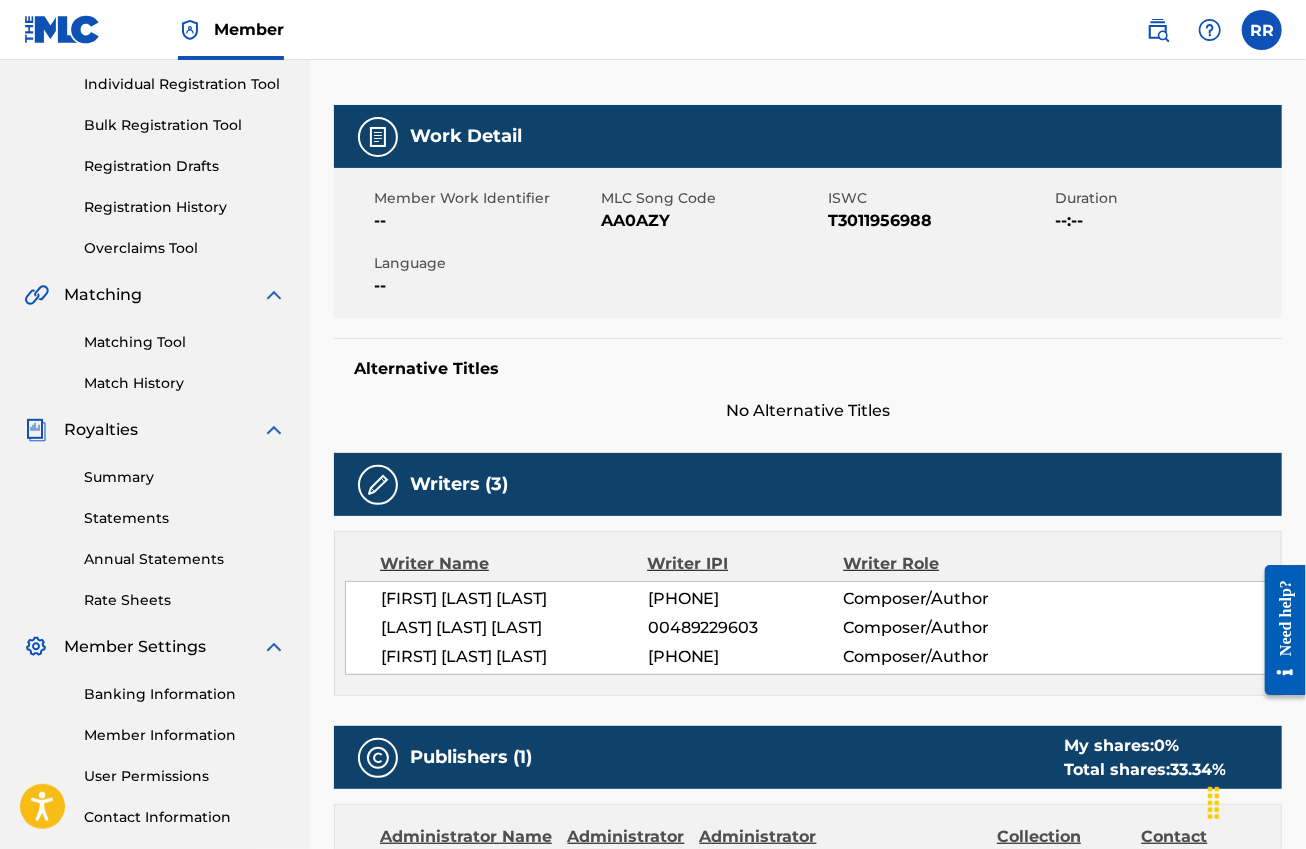 scroll, scrollTop: 0, scrollLeft: 0, axis: both 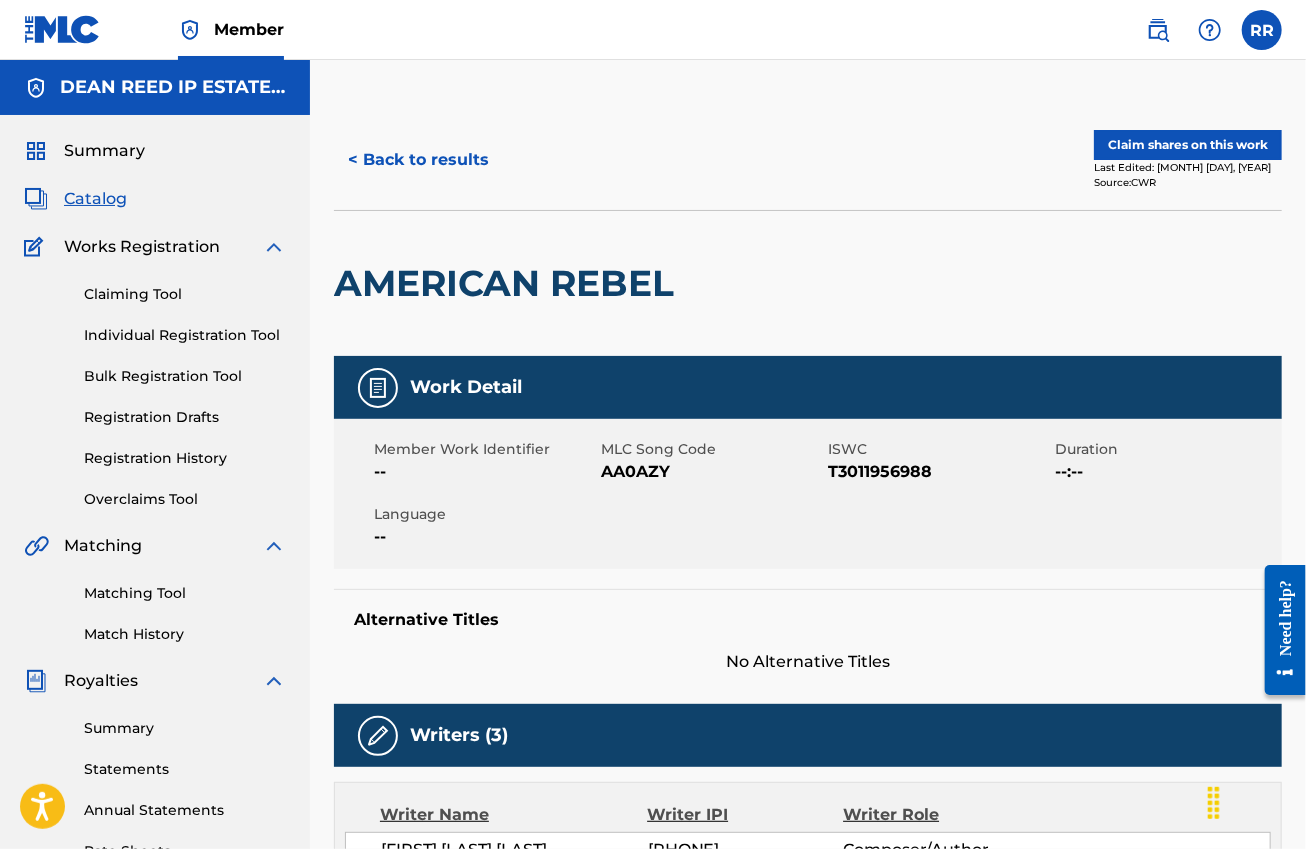 click on "Claiming Tool" at bounding box center (185, 294) 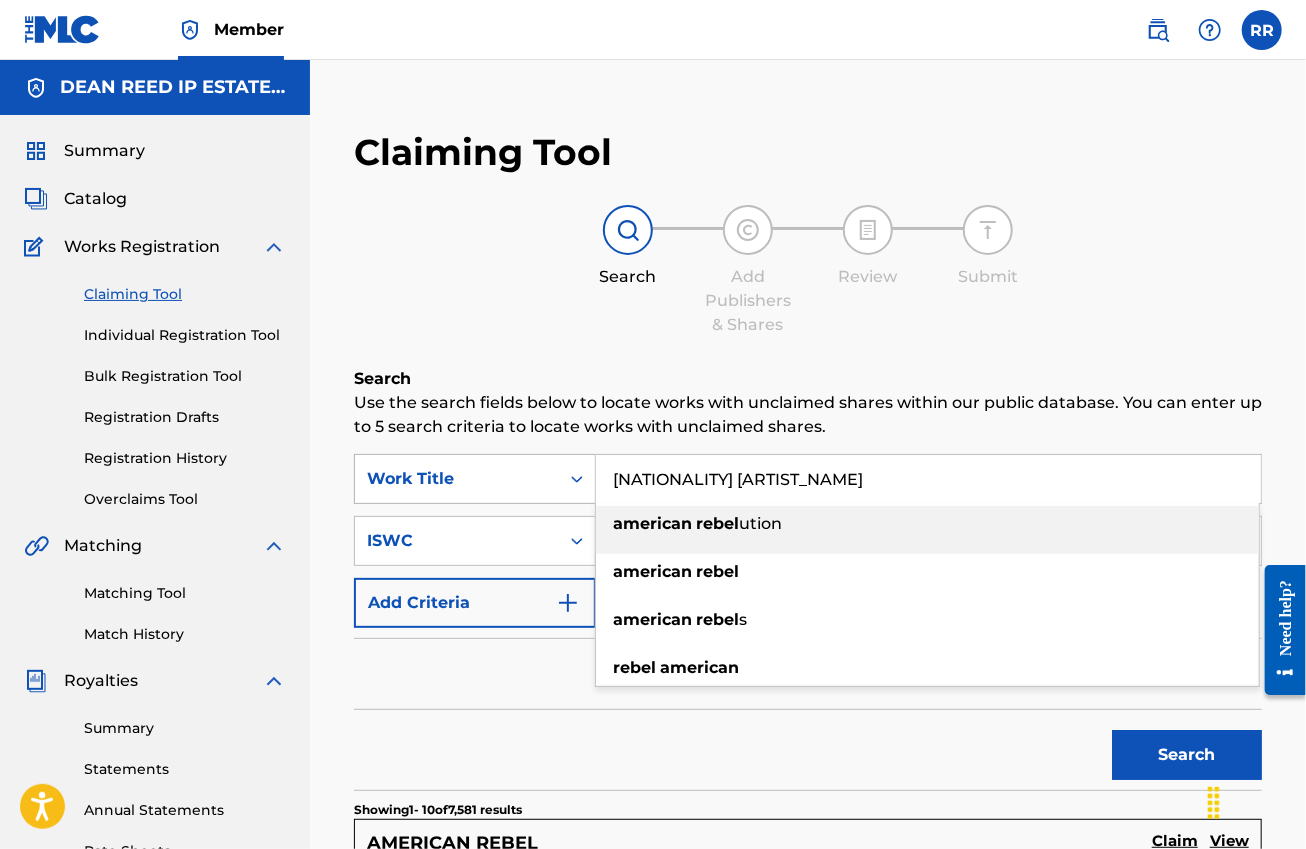 drag, startPoint x: 756, startPoint y: 480, endPoint x: 579, endPoint y: 486, distance: 177.10167 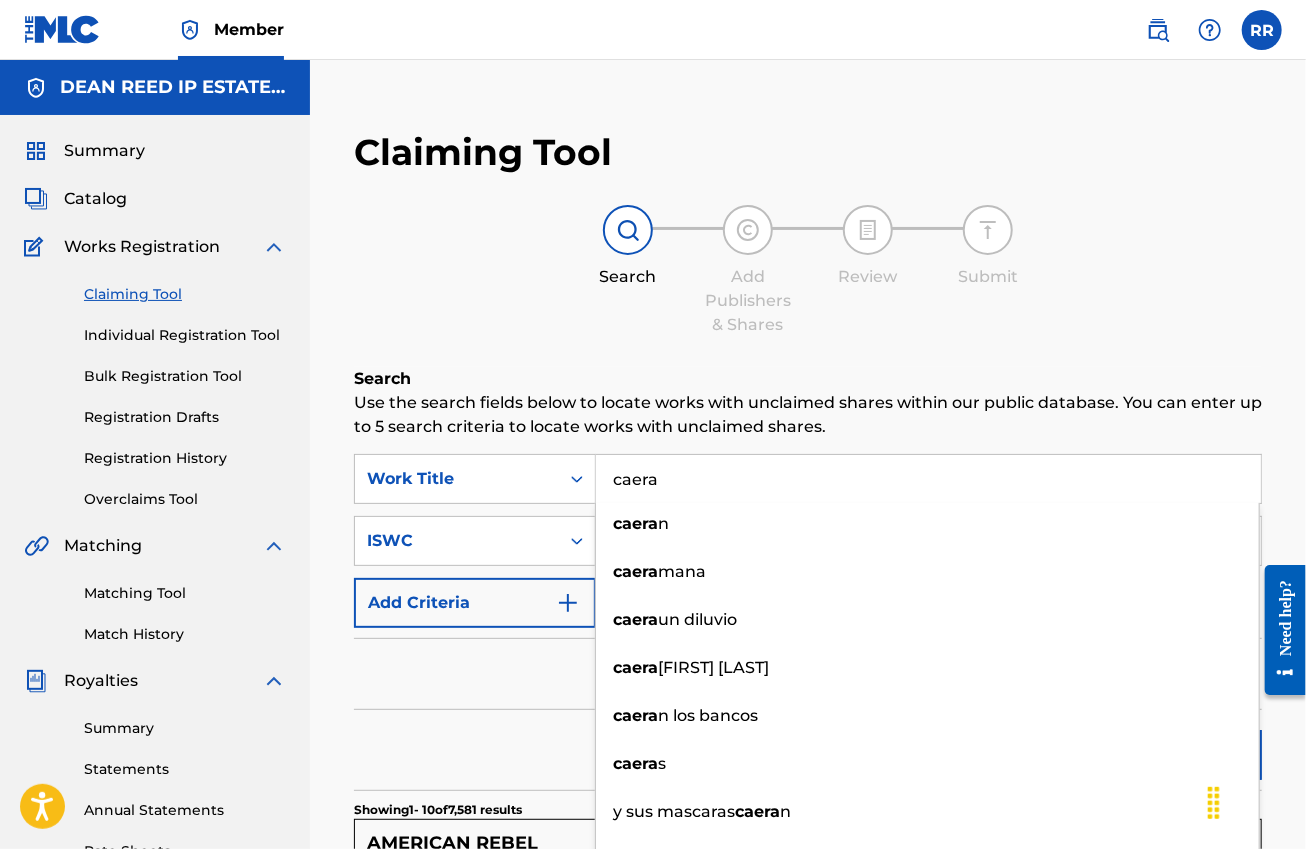 click on "SearchWithCriteria55df579a-cbb9-4949-854d-9299cacd7a42 ISWC Add Criteria Filter Claim Search Filters Include works claimed by my Member   Remove Filters Apply Filters Filters ( 0 ) Search Showing  1  -   10  of  7,581   results   AMERICAN REBEL Claim View TINA ANNETTA GEMZA, COREY JUSTIN CROWDER, JAROD CALE DODDS Total Claimed Shares:  33.34 % Submission Source:  CWR MLC Song Code:   AA0AZY ISWC:   T3011956988 Publishers ( 2 ) DALE CODDS MUSIC Recordings ( 0 ) Artists ( 0 ) AMERICAN REBEL Claim View 0% MLC Song Code:" at bounding box center (808, 1318) 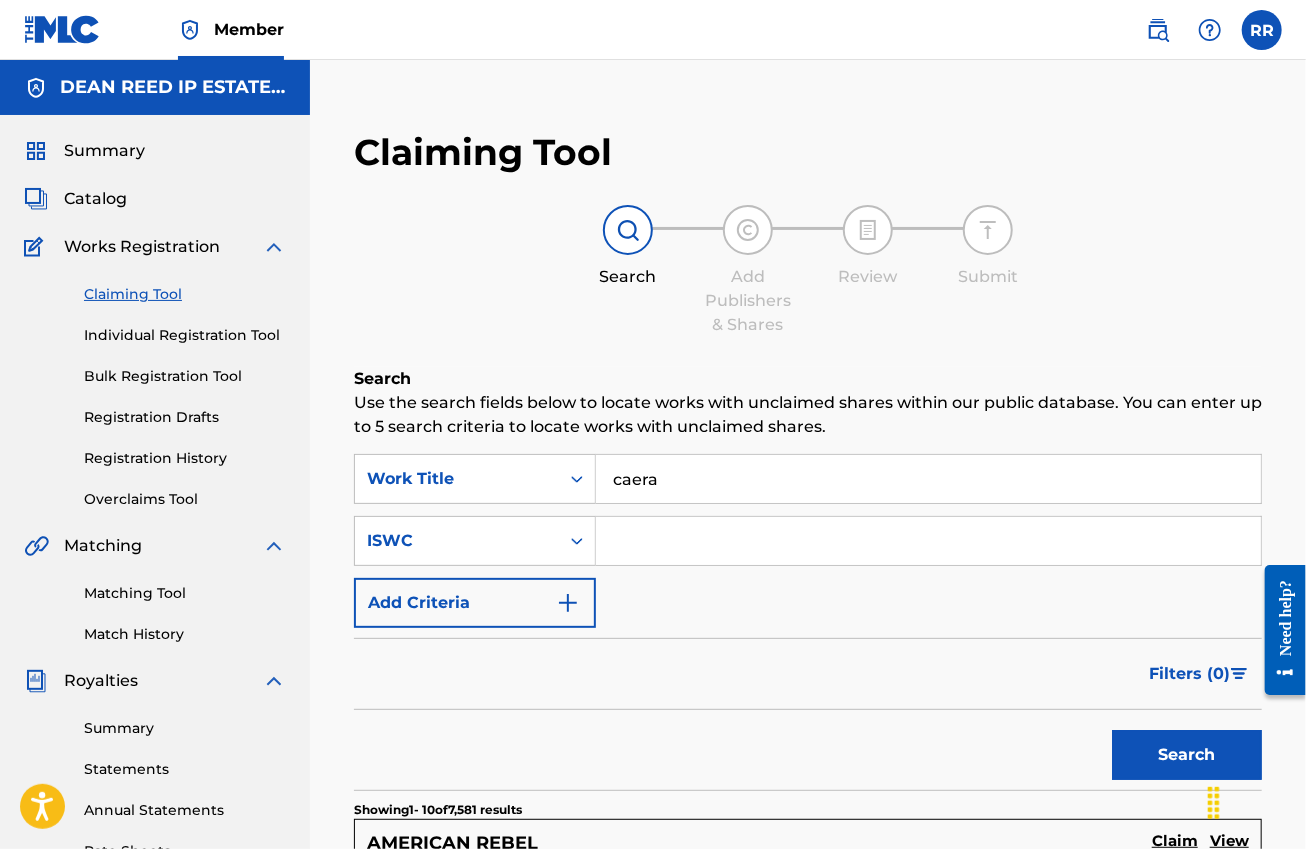 click on "Search" at bounding box center (1187, 755) 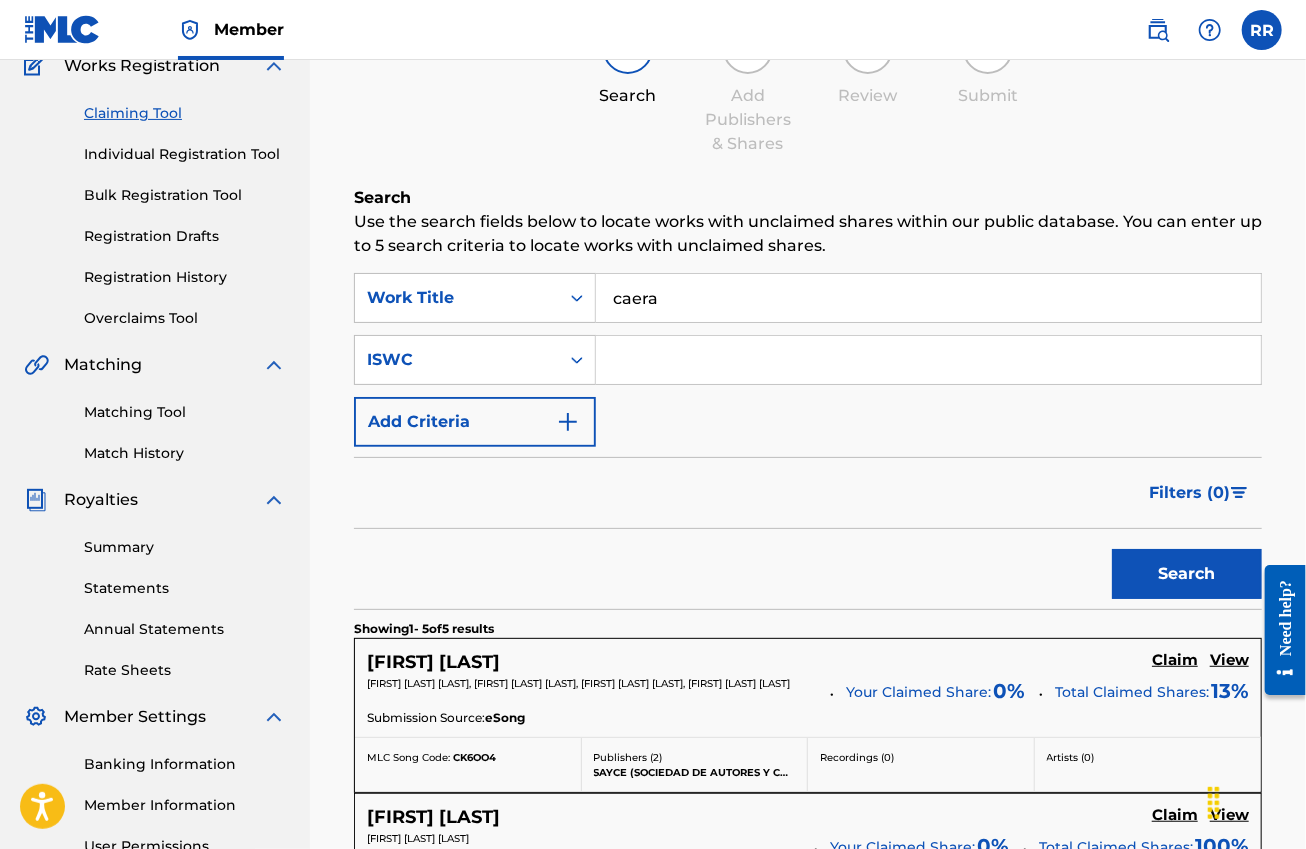 scroll, scrollTop: 0, scrollLeft: 0, axis: both 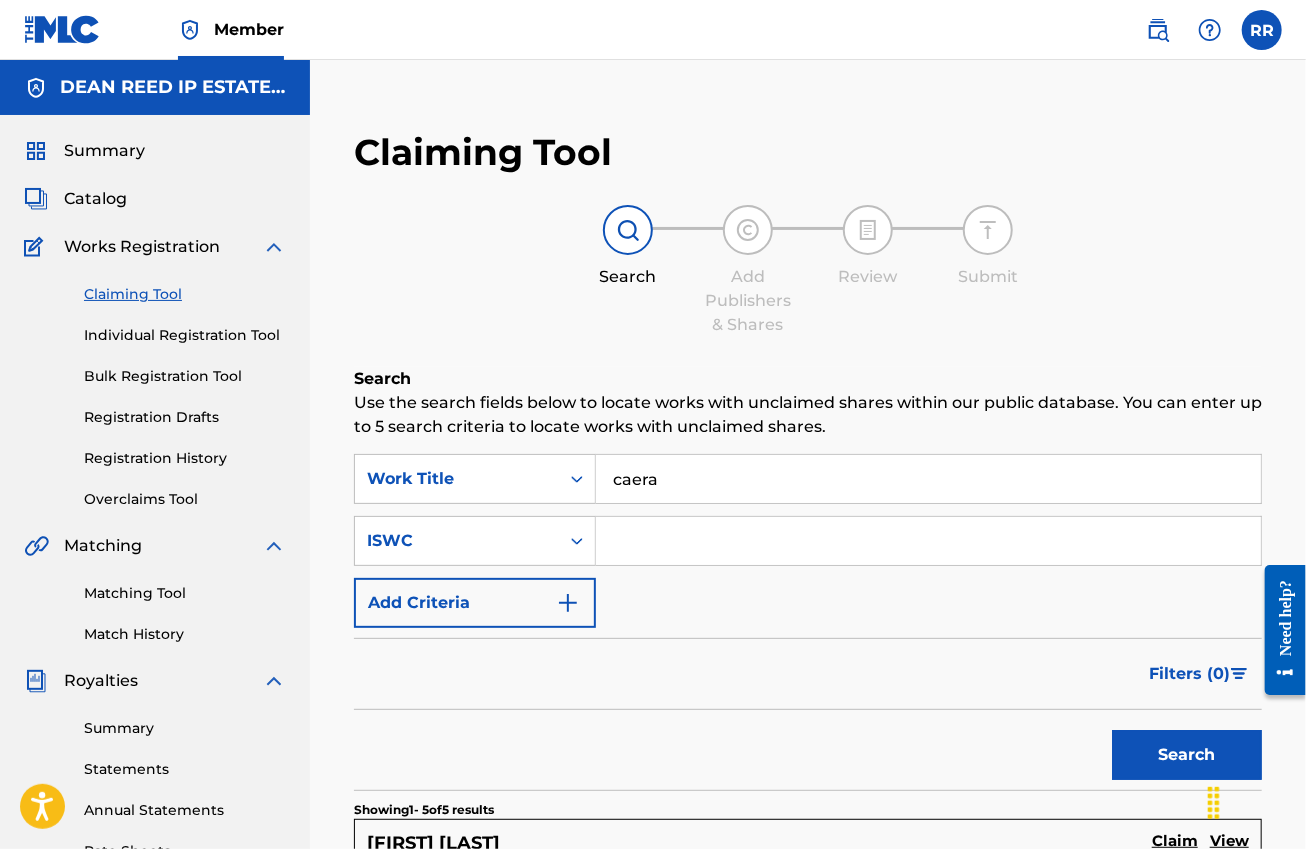 drag, startPoint x: 673, startPoint y: 482, endPoint x: 610, endPoint y: 482, distance: 63 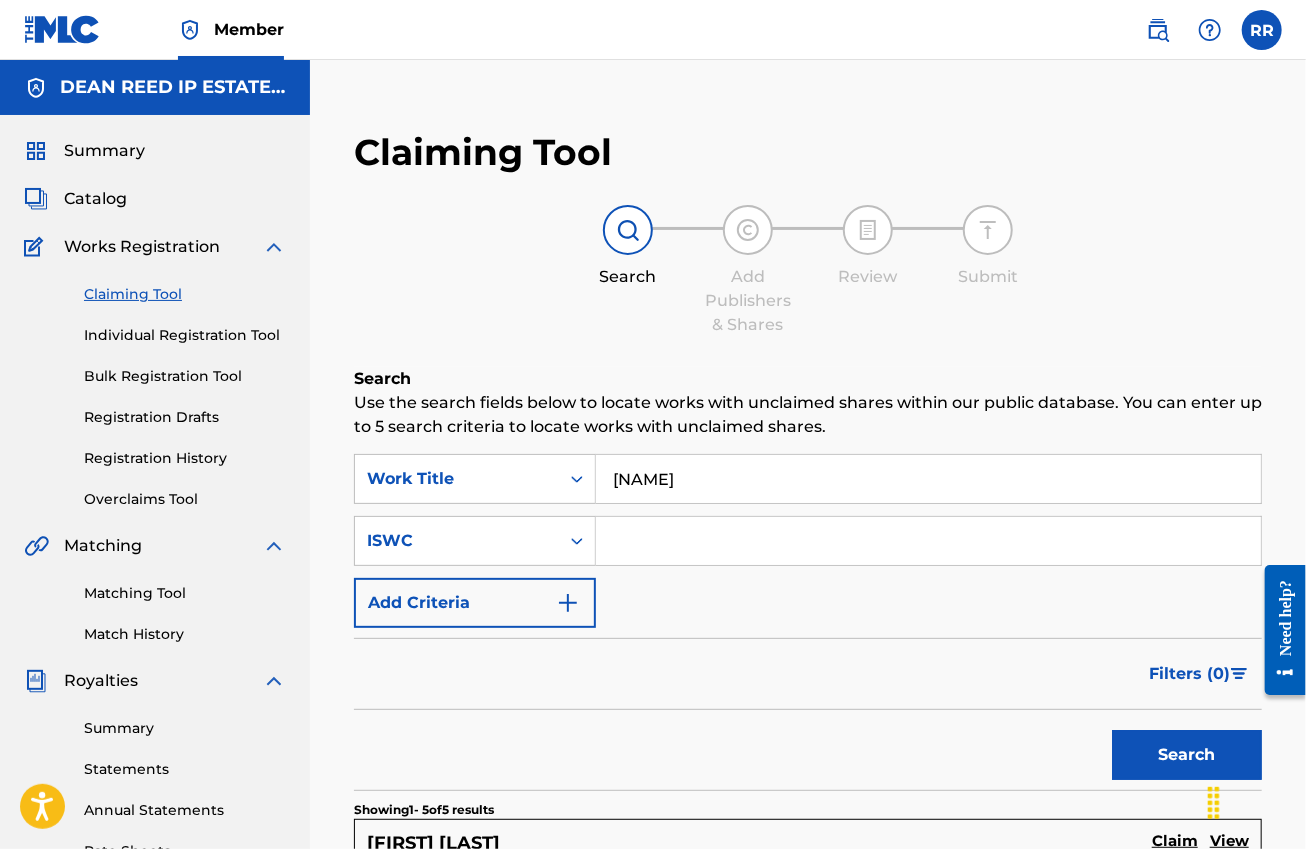 click on "[NAME]" at bounding box center (928, 479) 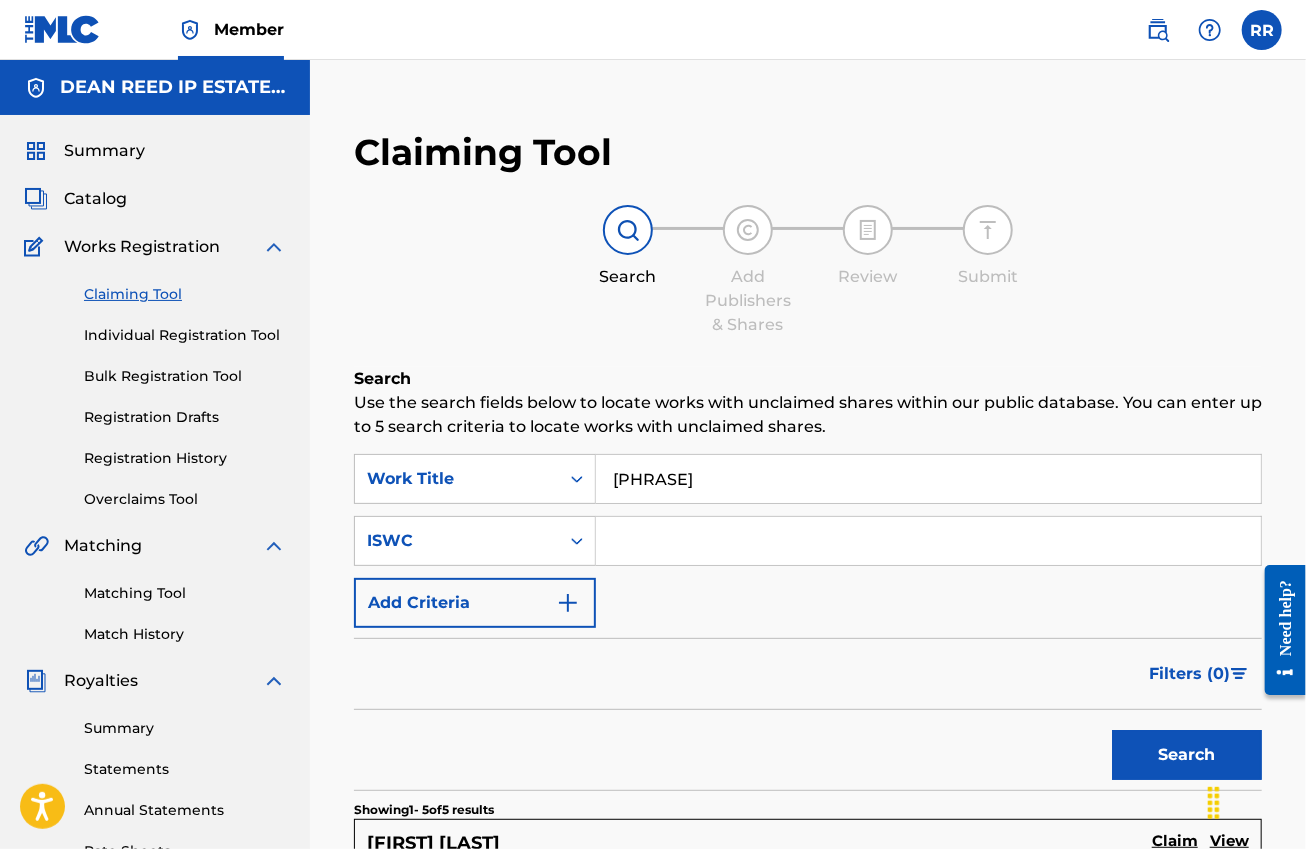click on "Search" at bounding box center (1187, 755) 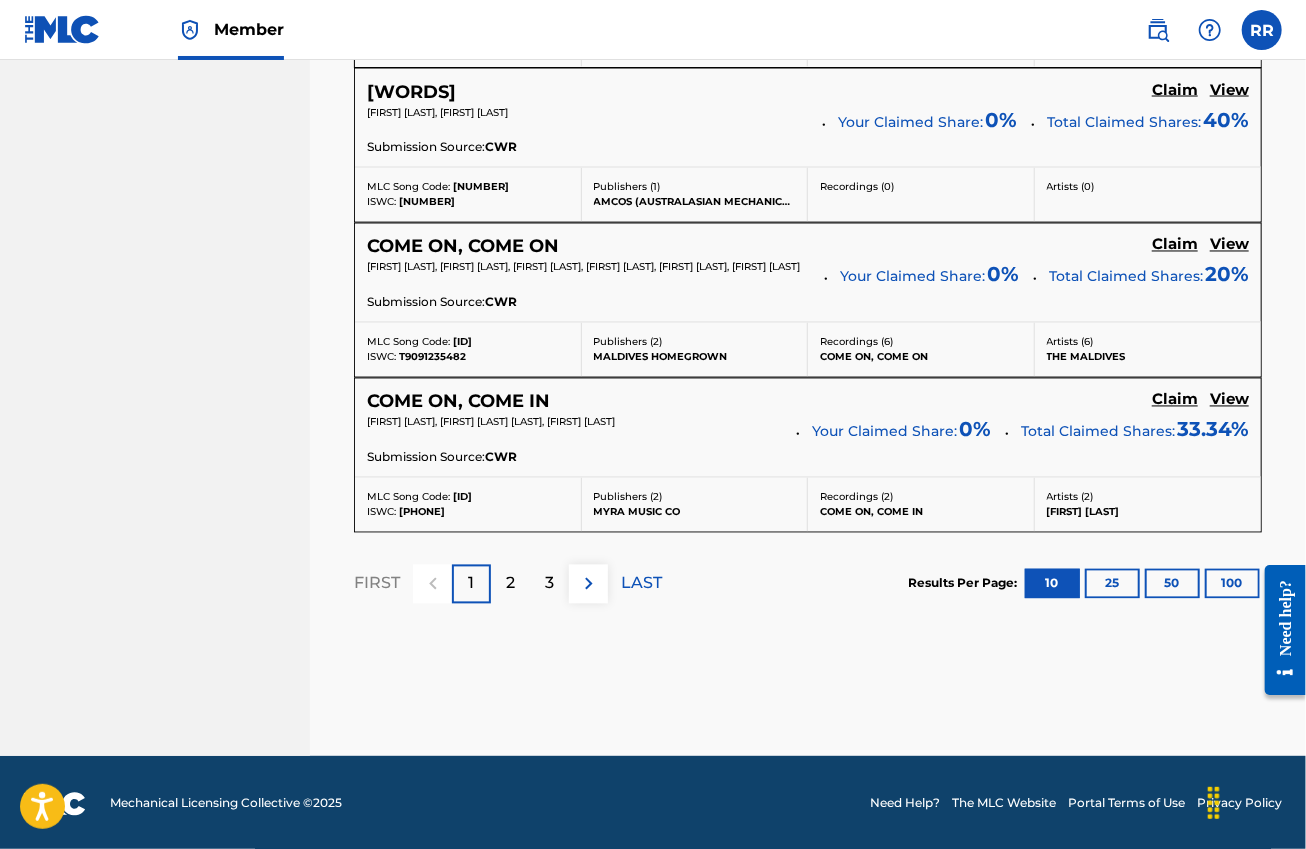 scroll, scrollTop: 1718, scrollLeft: 0, axis: vertical 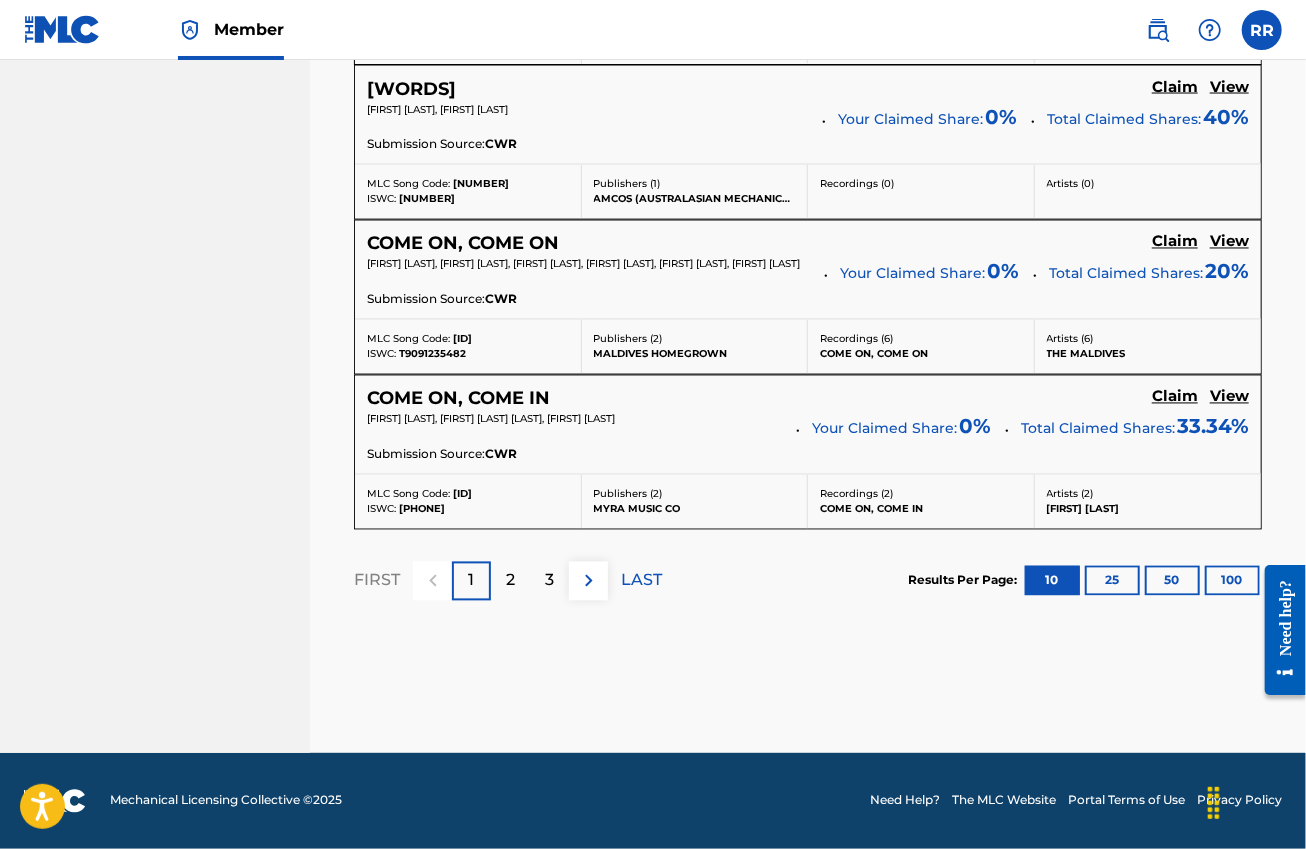 click on "100" at bounding box center (1232, 581) 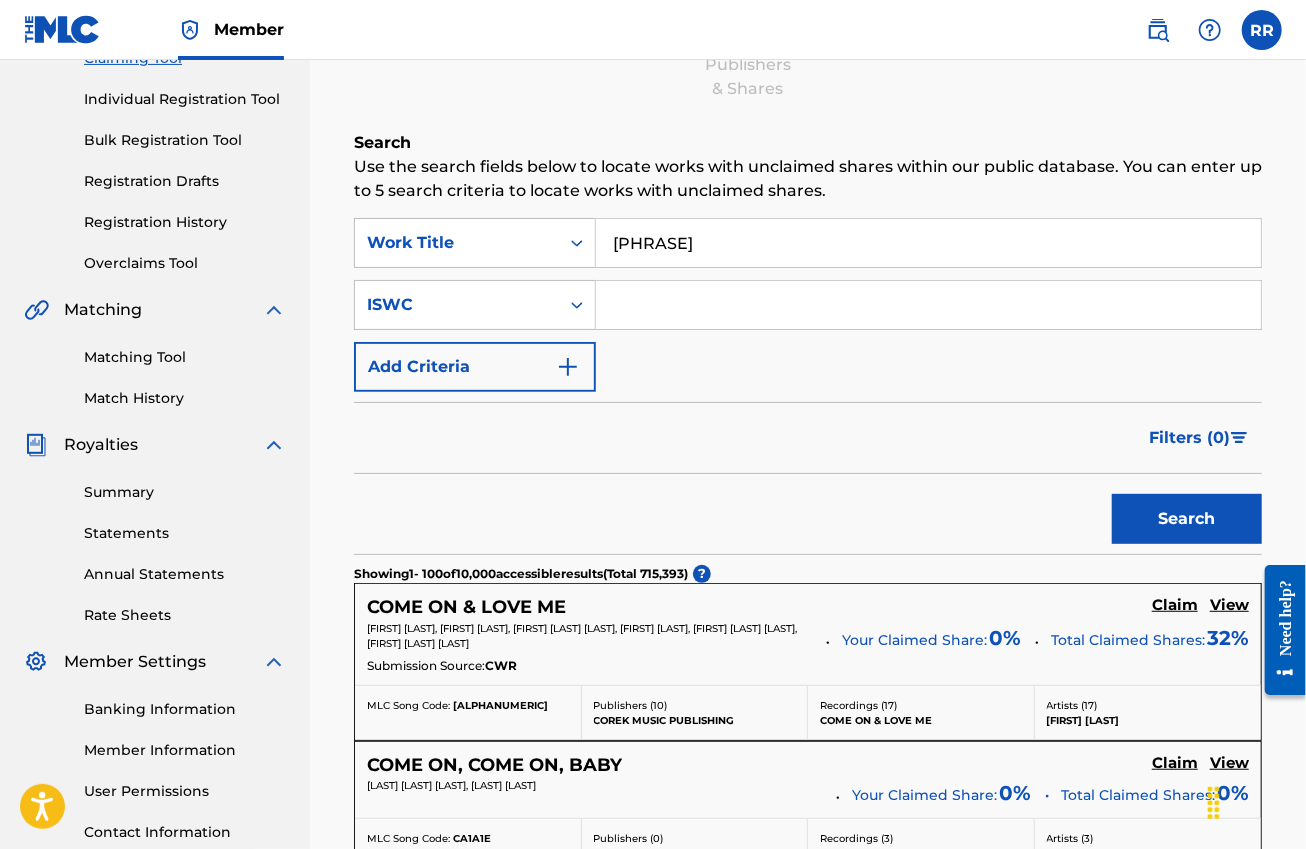scroll, scrollTop: 0, scrollLeft: 0, axis: both 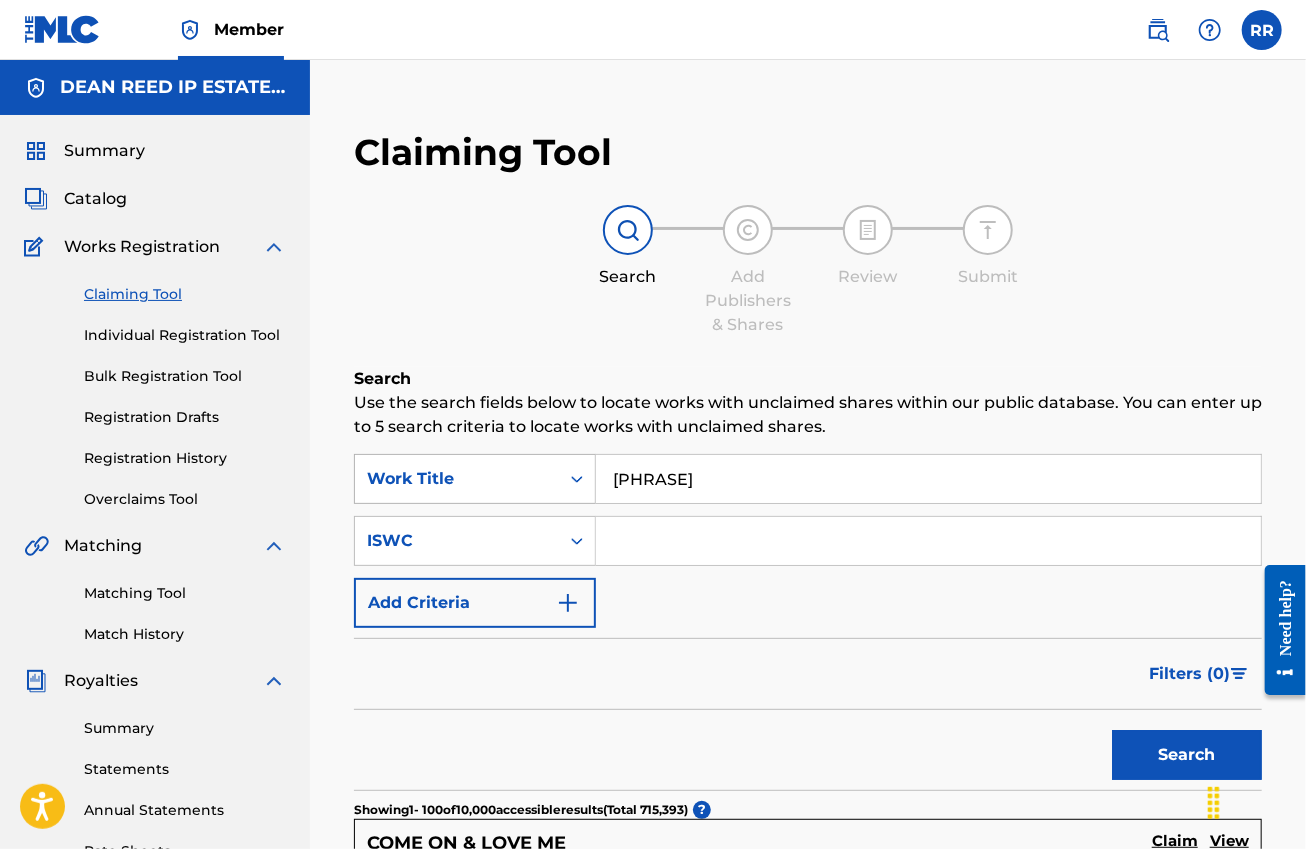 drag, startPoint x: 777, startPoint y: 473, endPoint x: 545, endPoint y: 482, distance: 232.1745 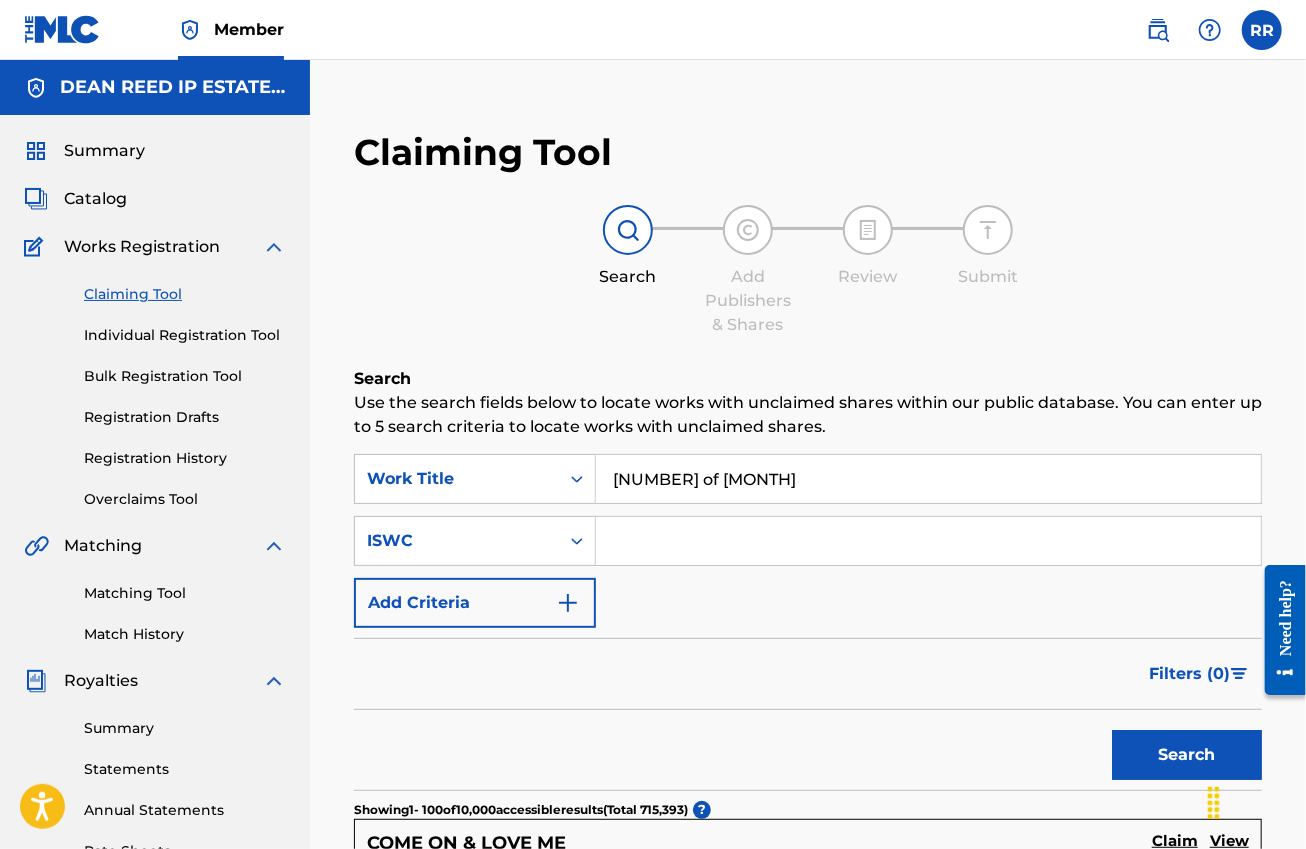 click on "Search" at bounding box center [1187, 755] 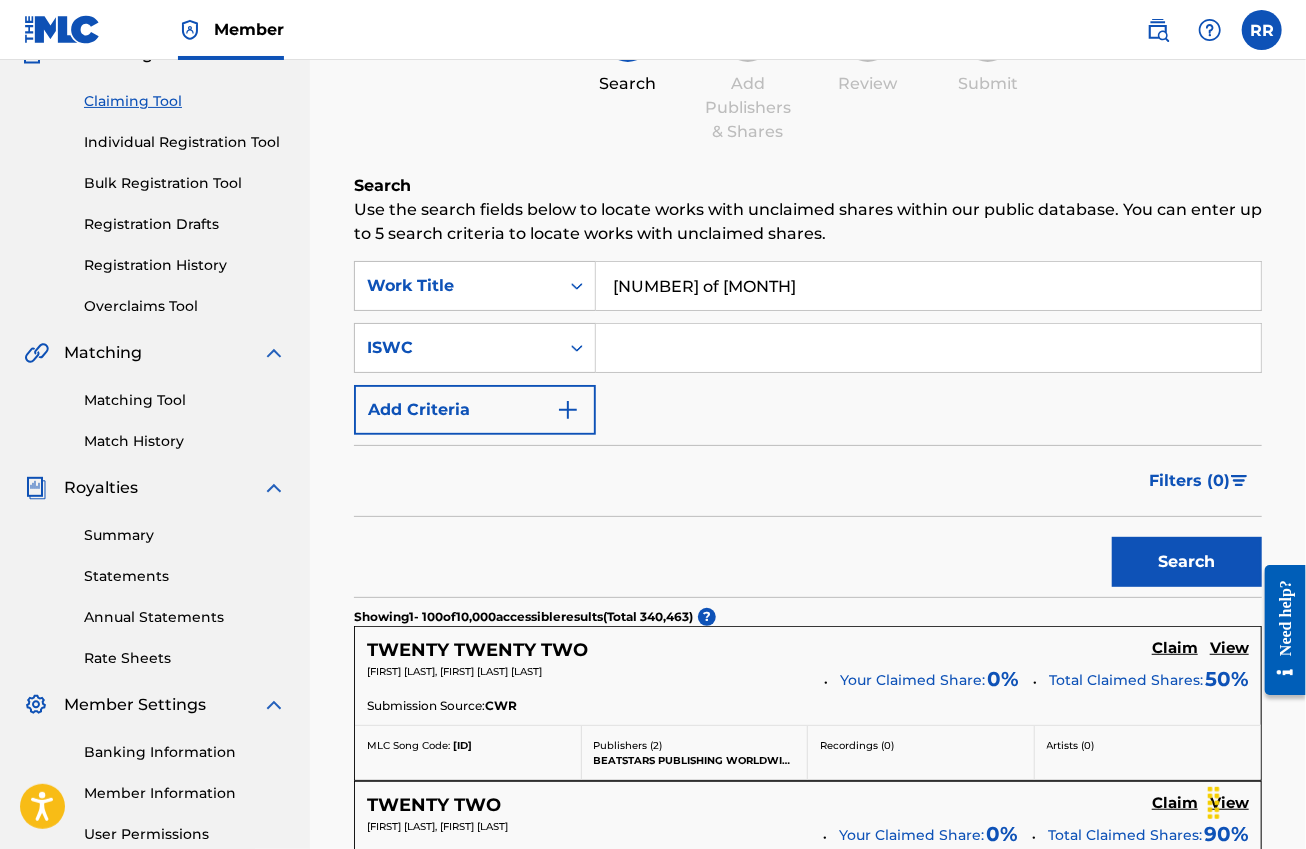 scroll, scrollTop: 0, scrollLeft: 0, axis: both 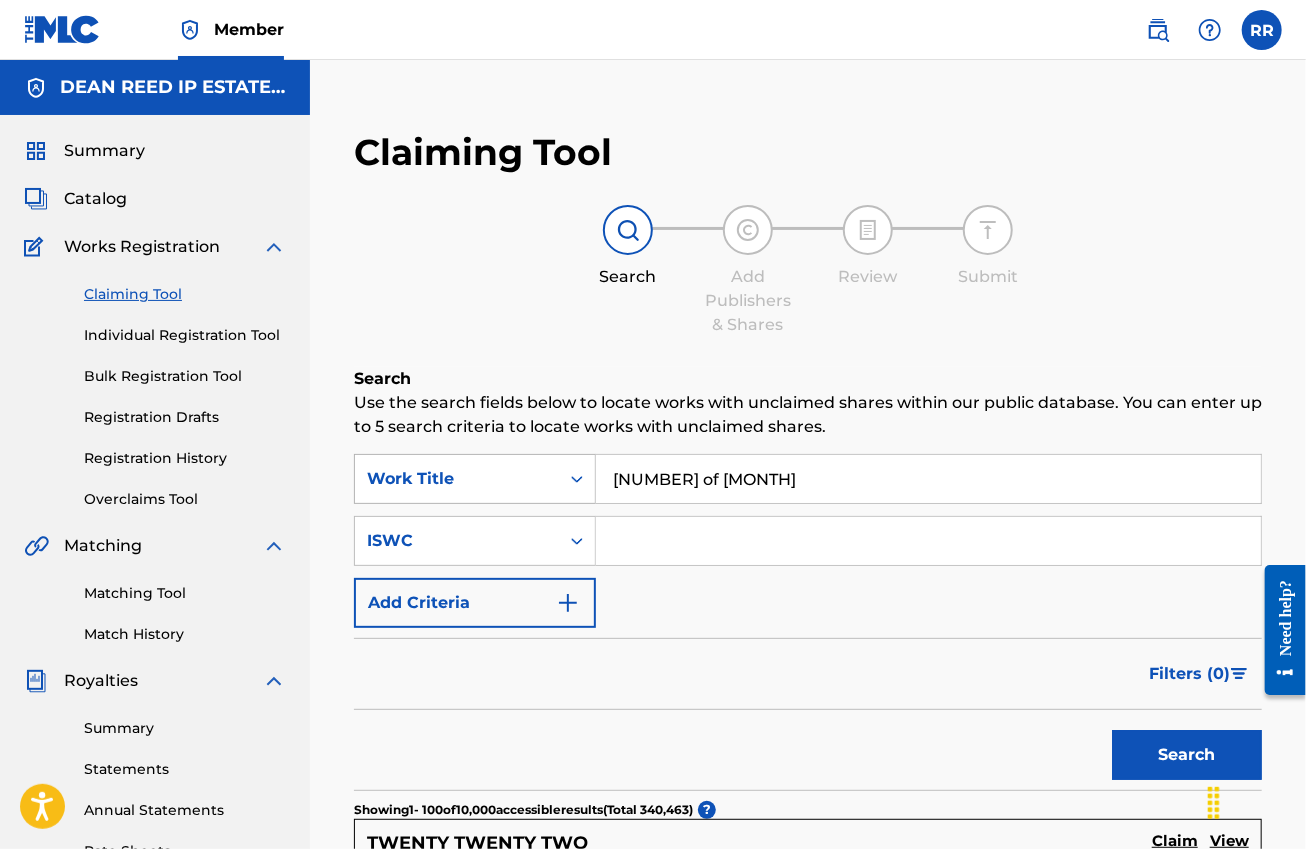 drag, startPoint x: 826, startPoint y: 473, endPoint x: 566, endPoint y: 471, distance: 260.0077 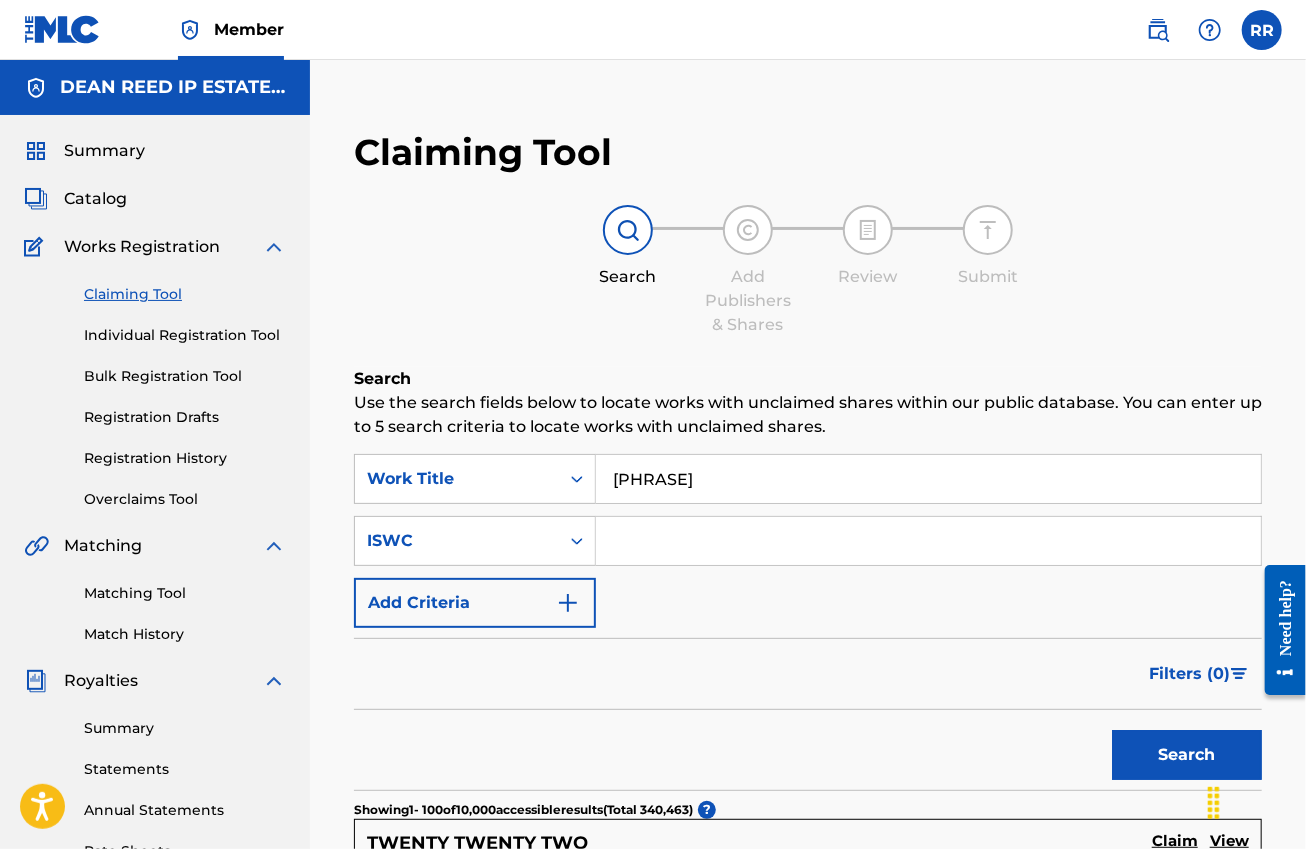 click on "Search" at bounding box center [1187, 755] 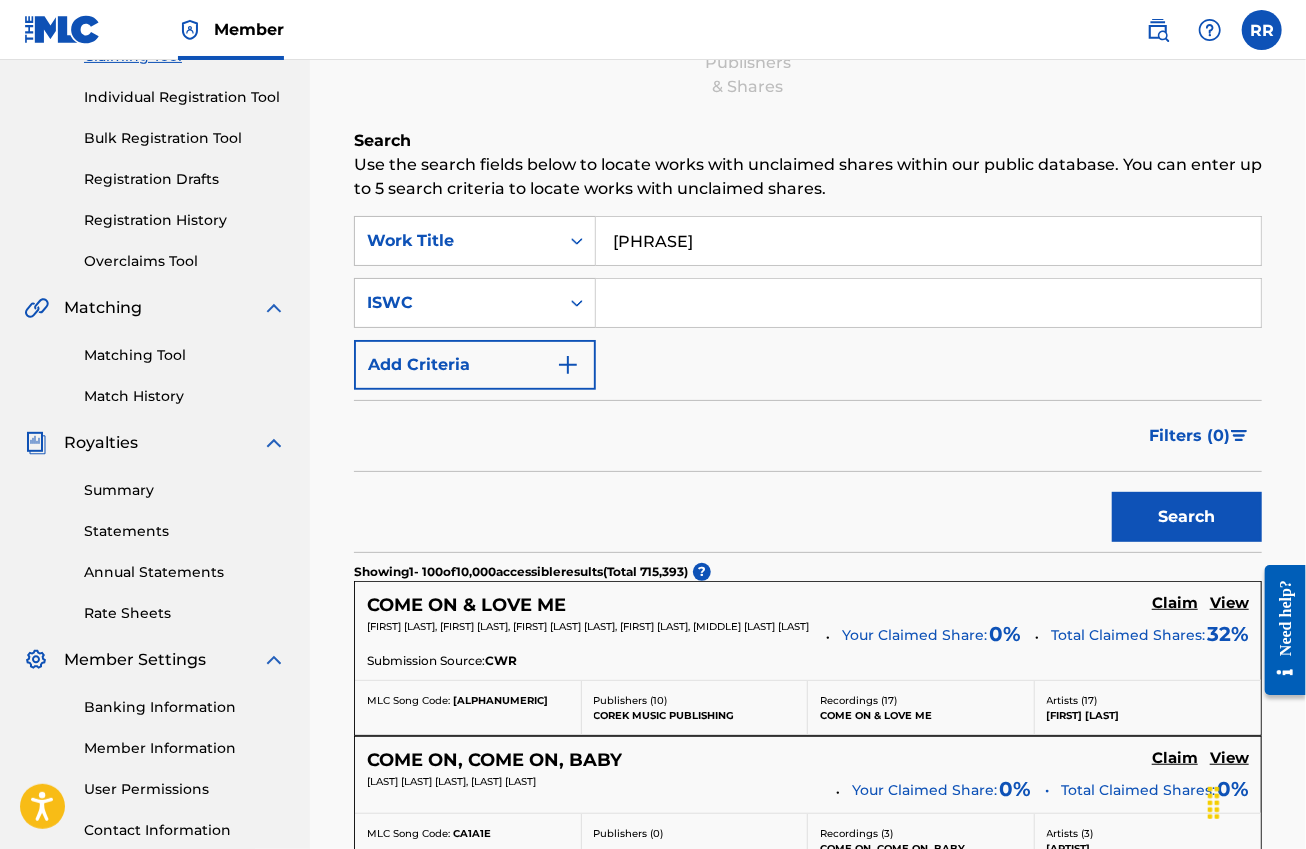 scroll, scrollTop: 0, scrollLeft: 0, axis: both 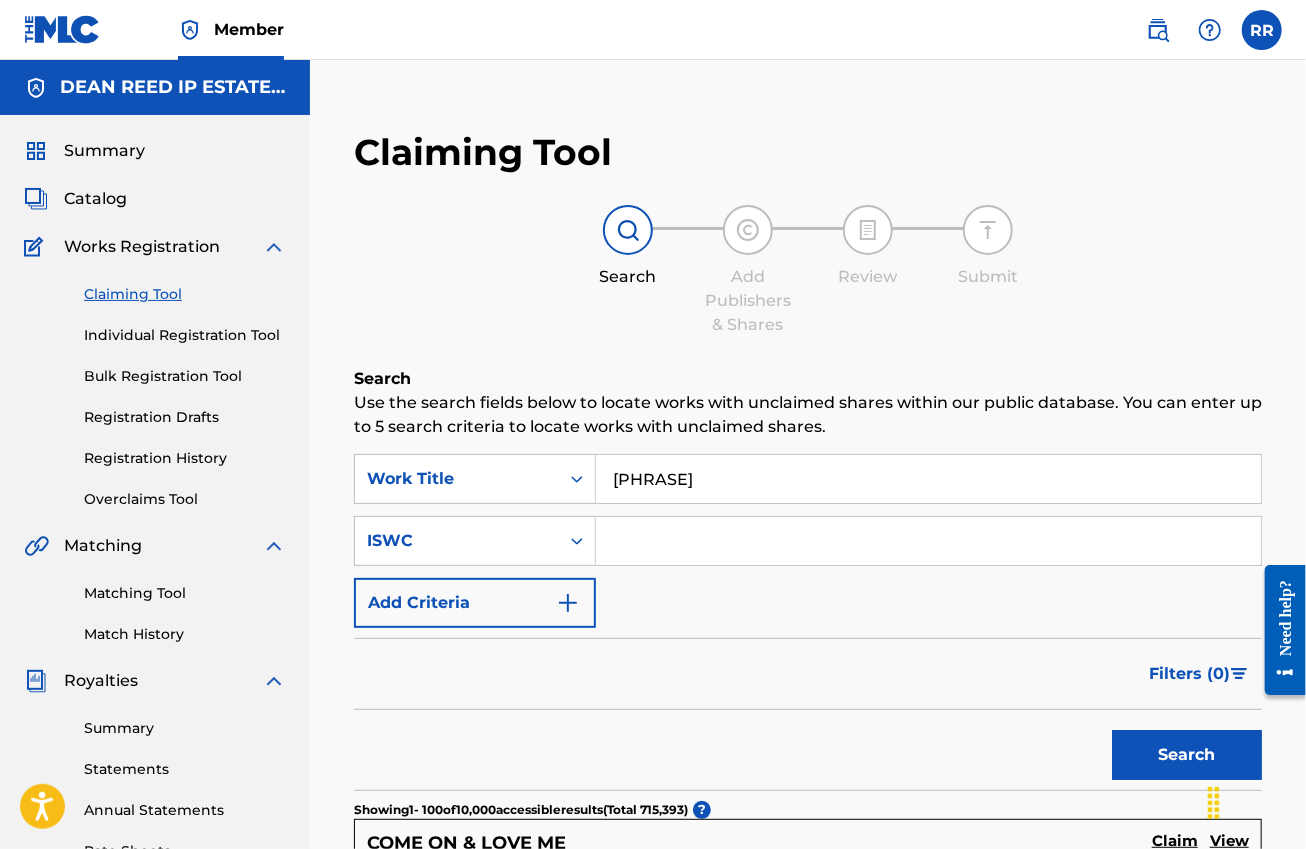 drag, startPoint x: 759, startPoint y: 477, endPoint x: 613, endPoint y: 489, distance: 146.49232 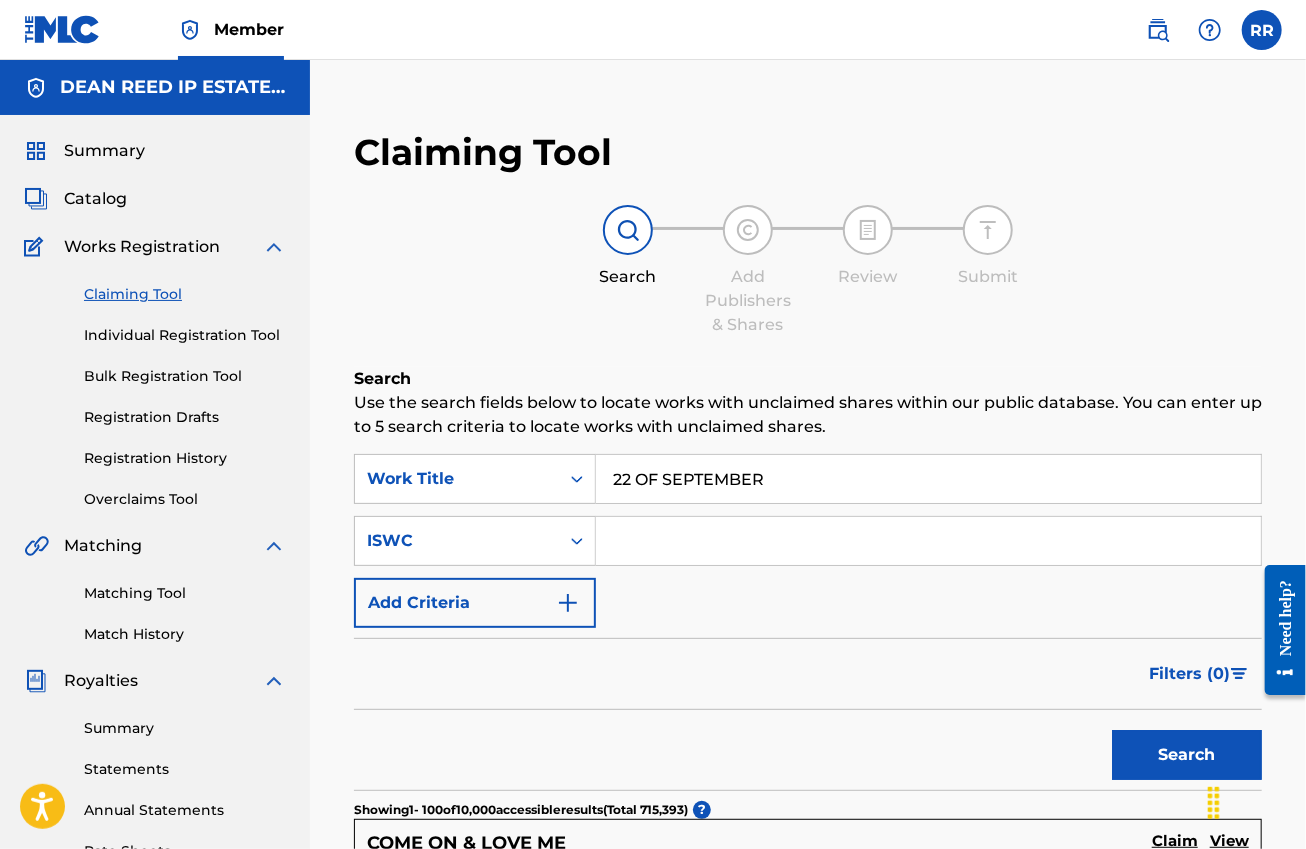 click on "Search" at bounding box center (1187, 755) 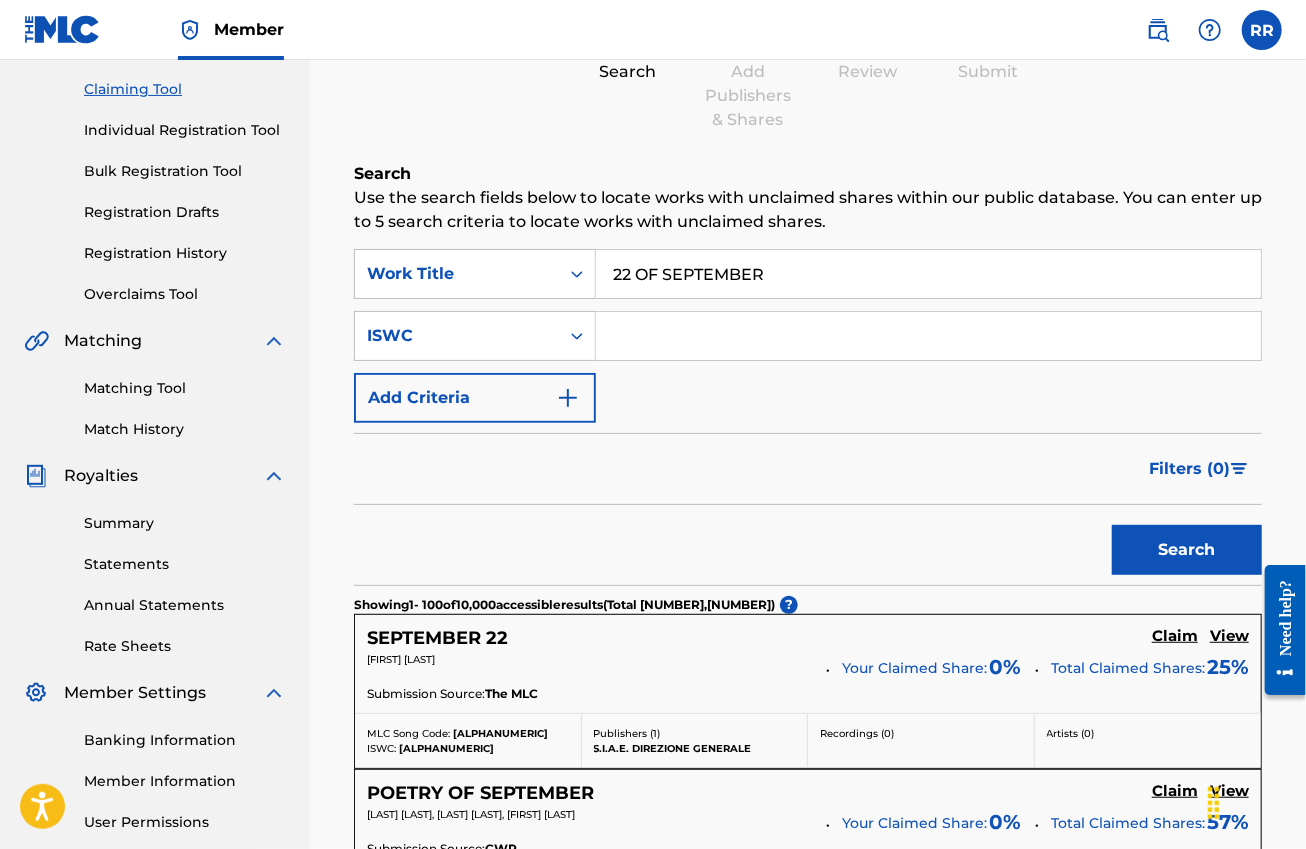 scroll, scrollTop: 0, scrollLeft: 0, axis: both 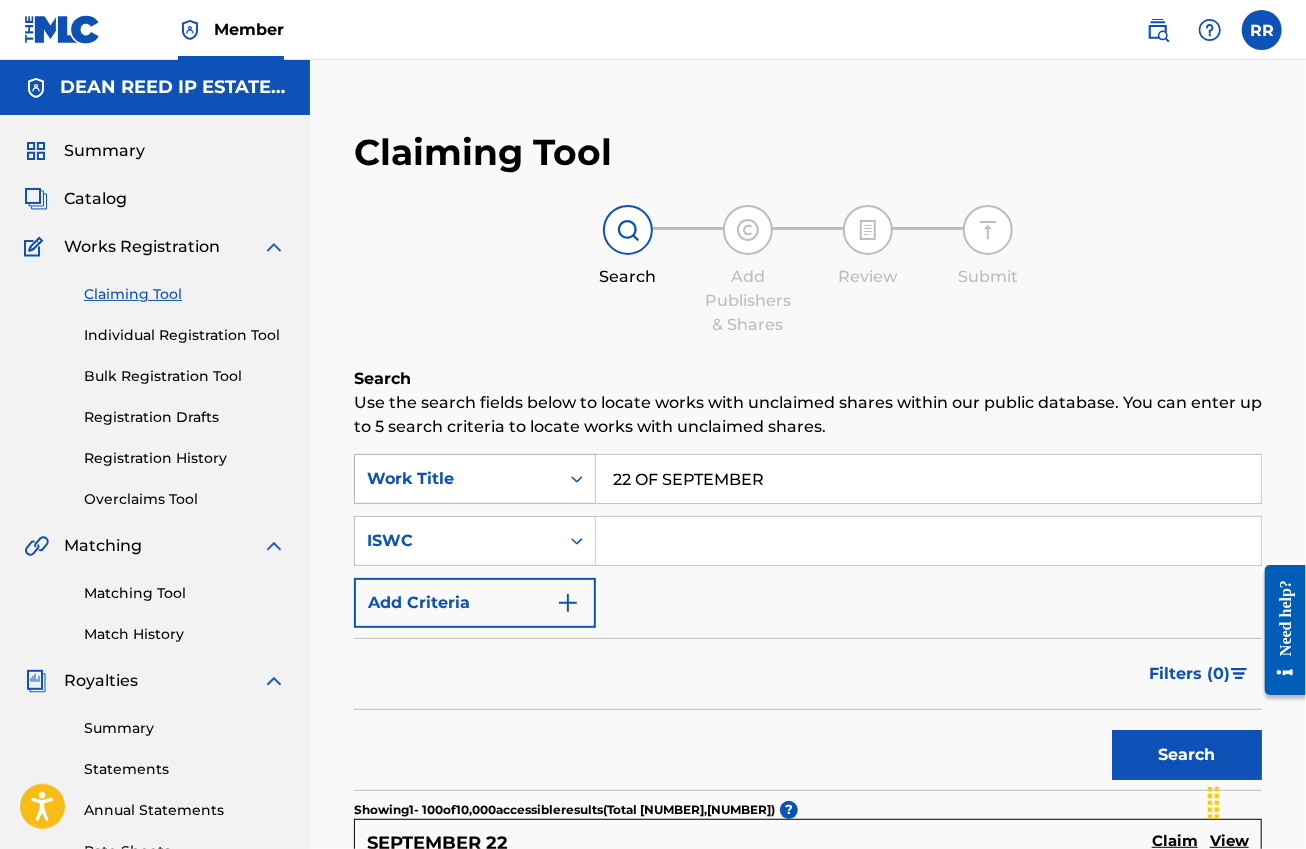 drag, startPoint x: 775, startPoint y: 485, endPoint x: 586, endPoint y: 486, distance: 189.00264 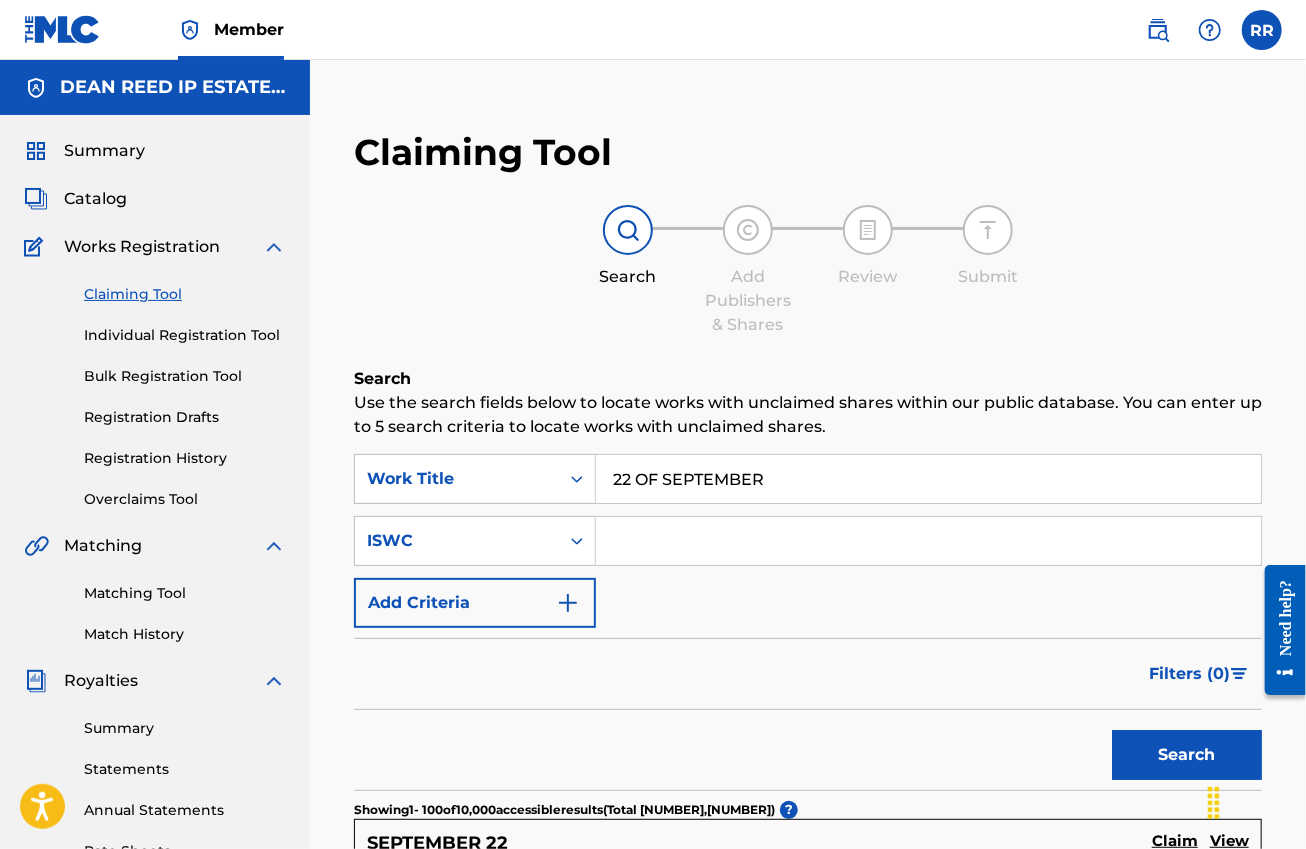 paste on "AMERICAN REBEL" 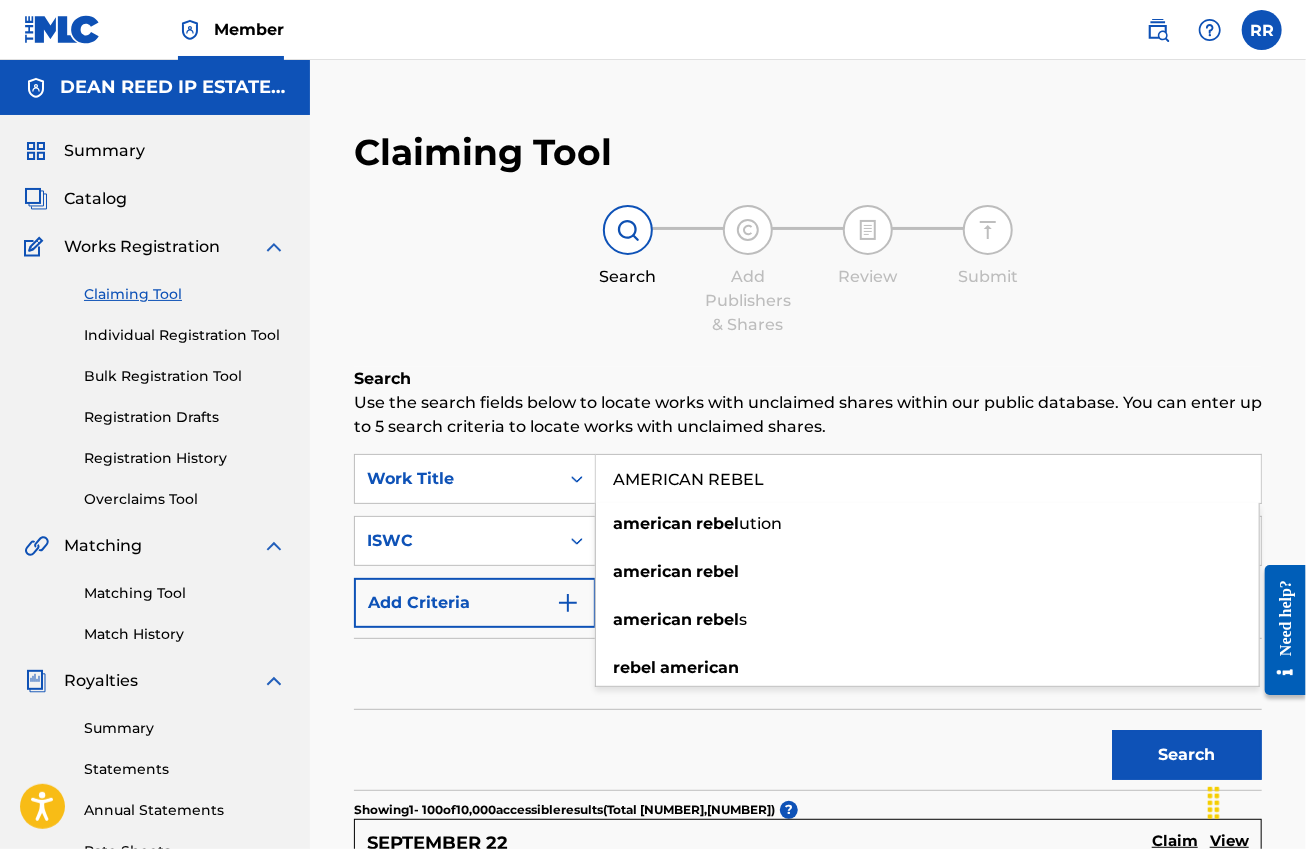 click on "Search" at bounding box center [1187, 755] 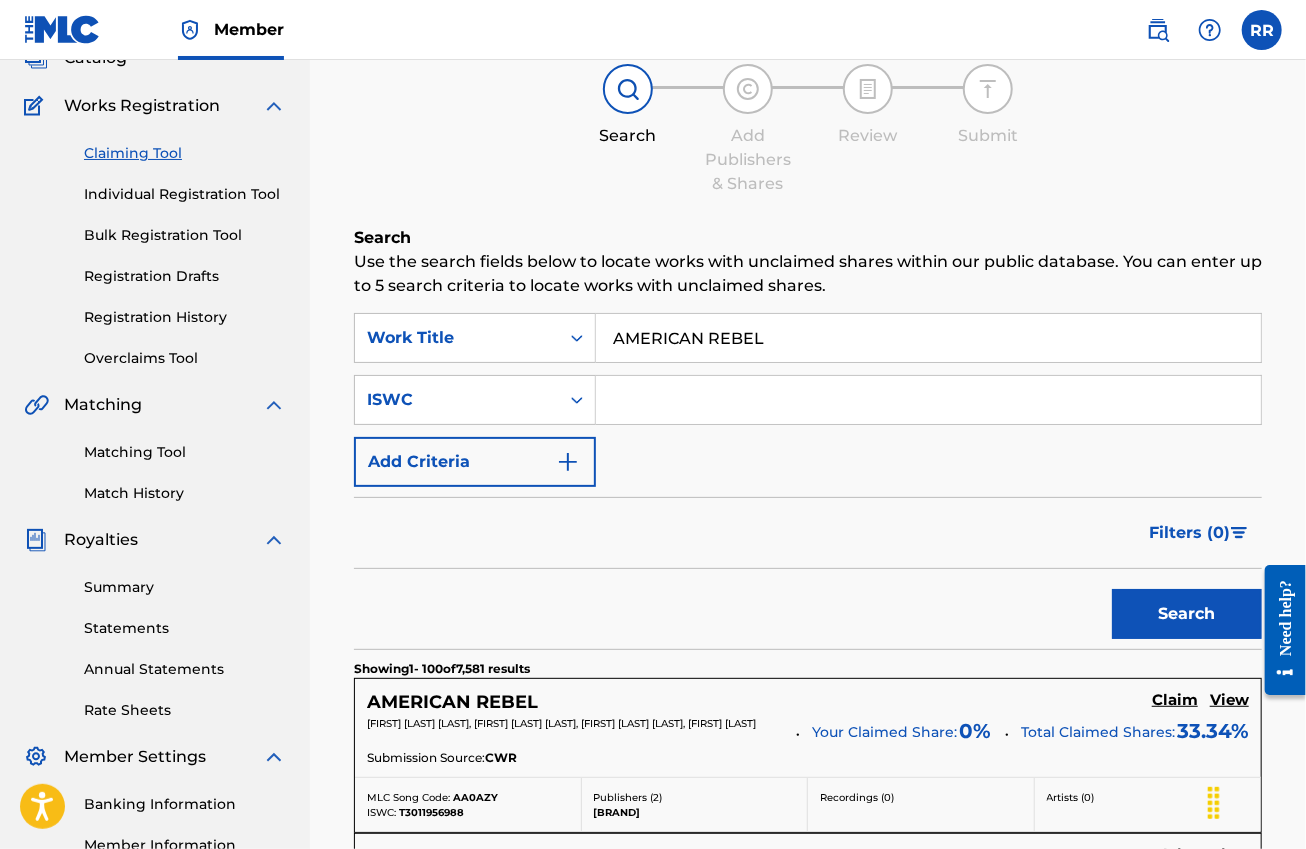scroll, scrollTop: 250, scrollLeft: 0, axis: vertical 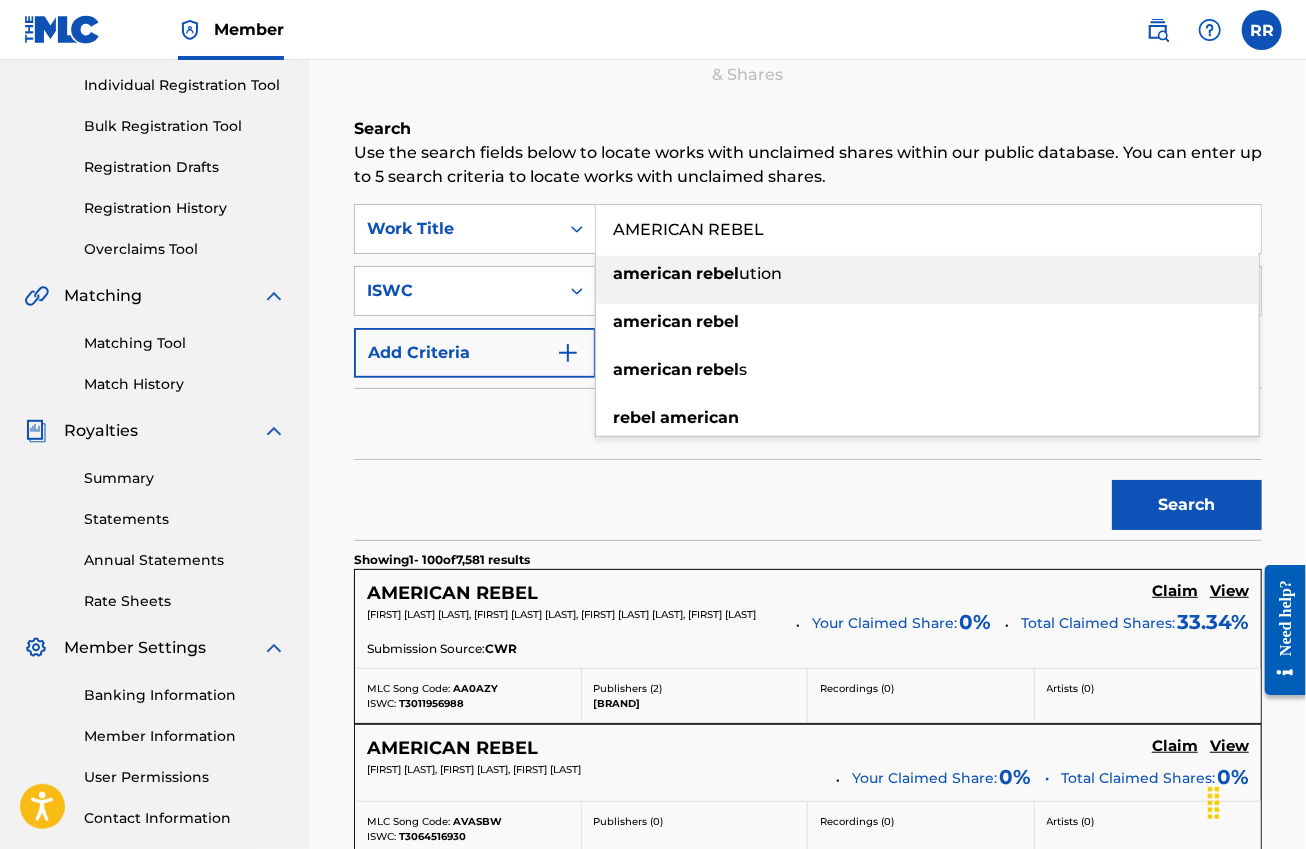 drag, startPoint x: 761, startPoint y: 223, endPoint x: 600, endPoint y: 247, distance: 162.77899 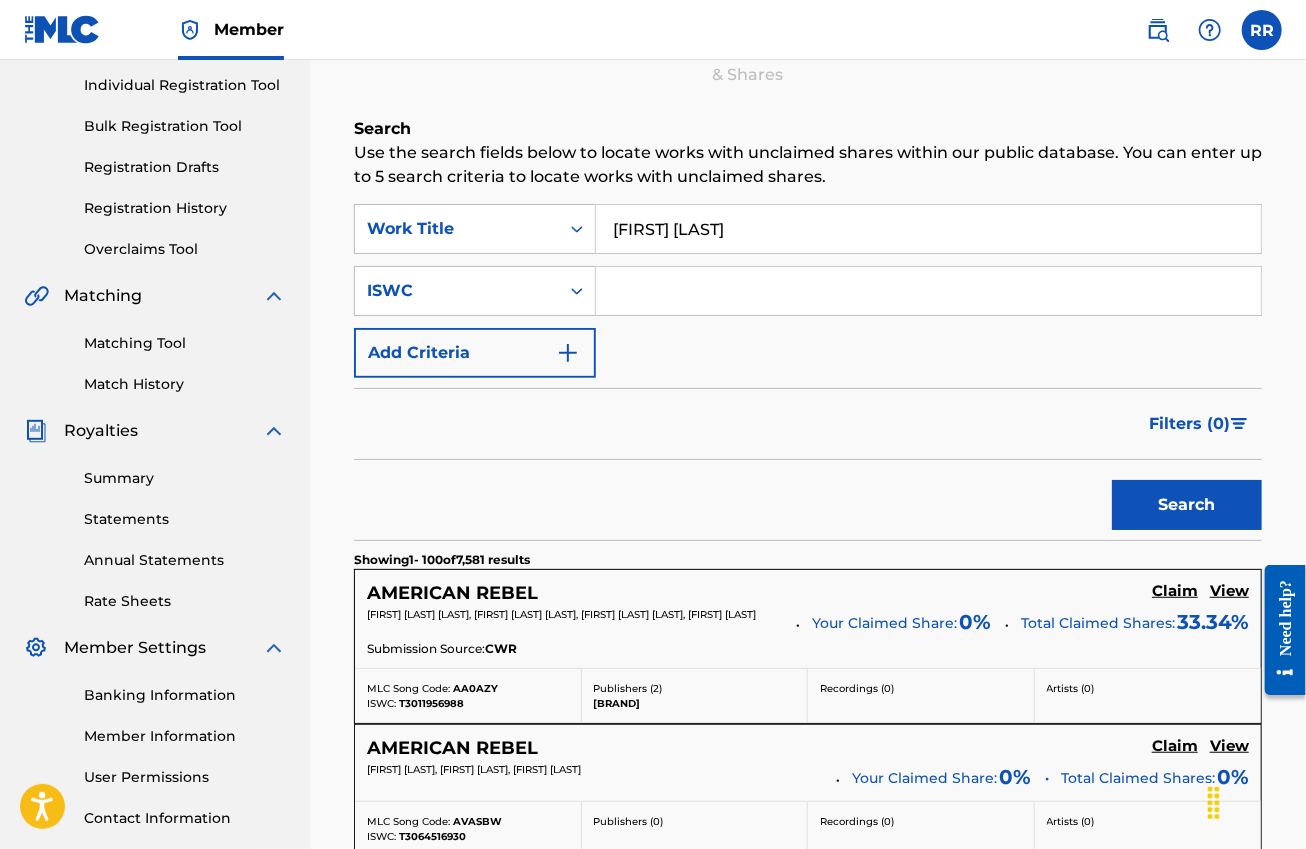 click on "Filters ( 0 )" at bounding box center [808, 424] 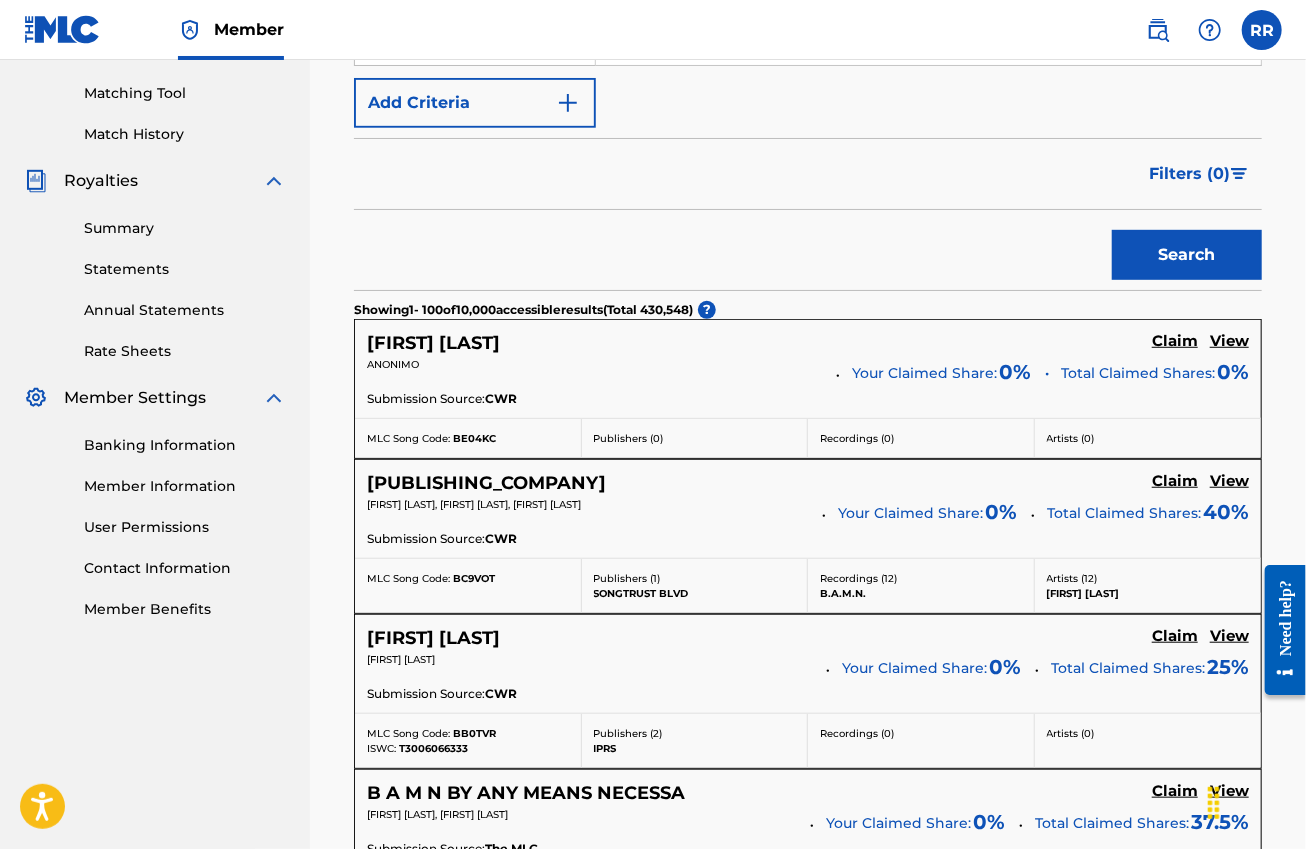 scroll, scrollTop: 250, scrollLeft: 0, axis: vertical 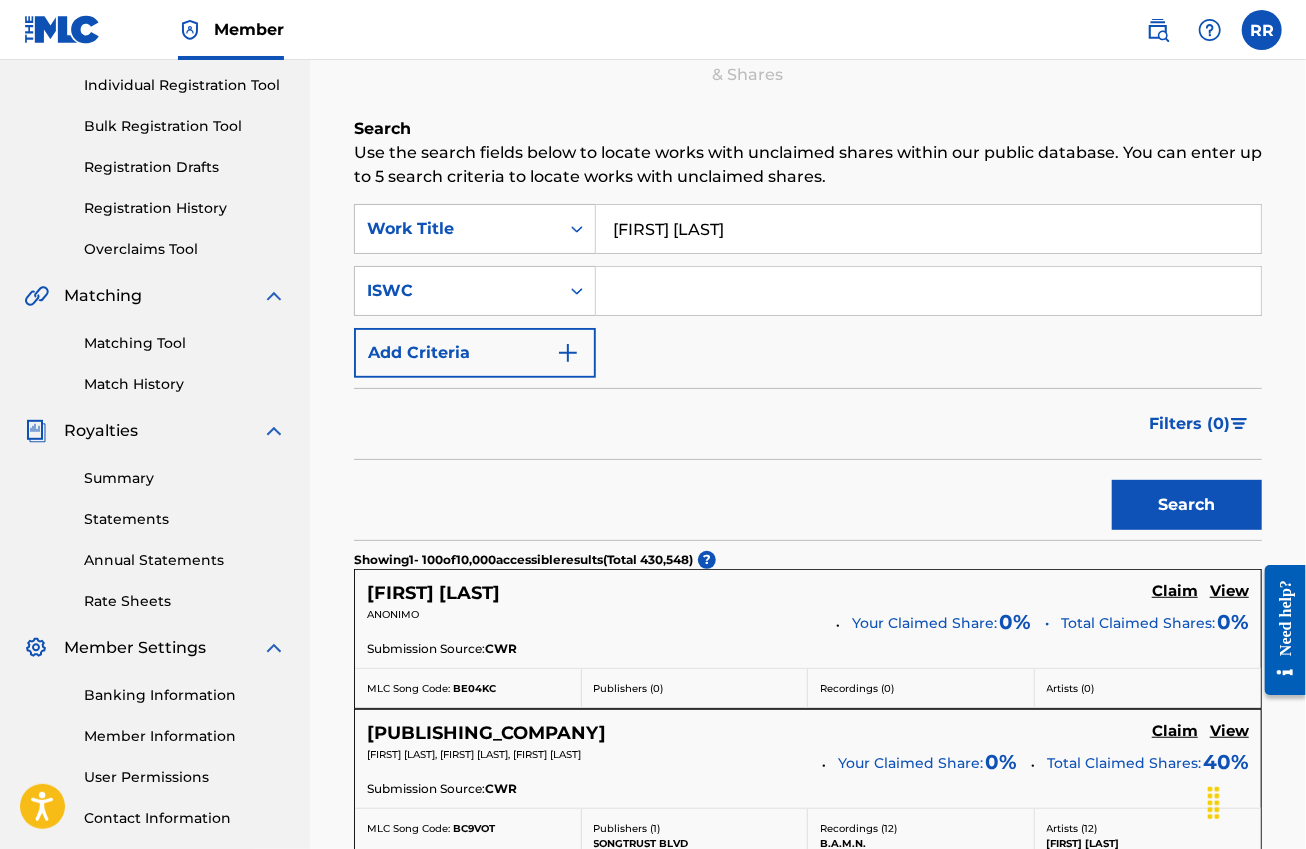 click on "[FIRST] [LAST]" at bounding box center [928, 229] 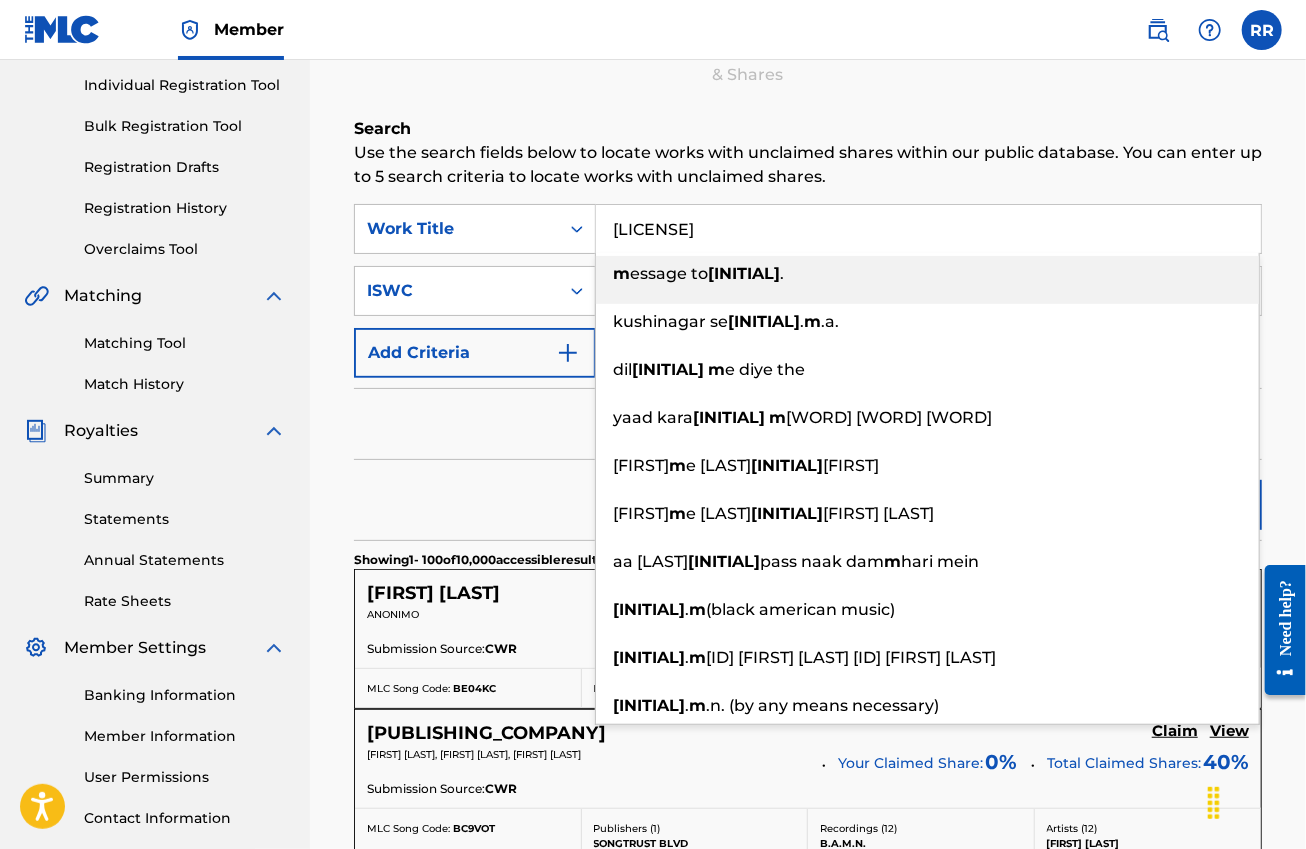 click on "[LICENSE]" at bounding box center (928, 229) 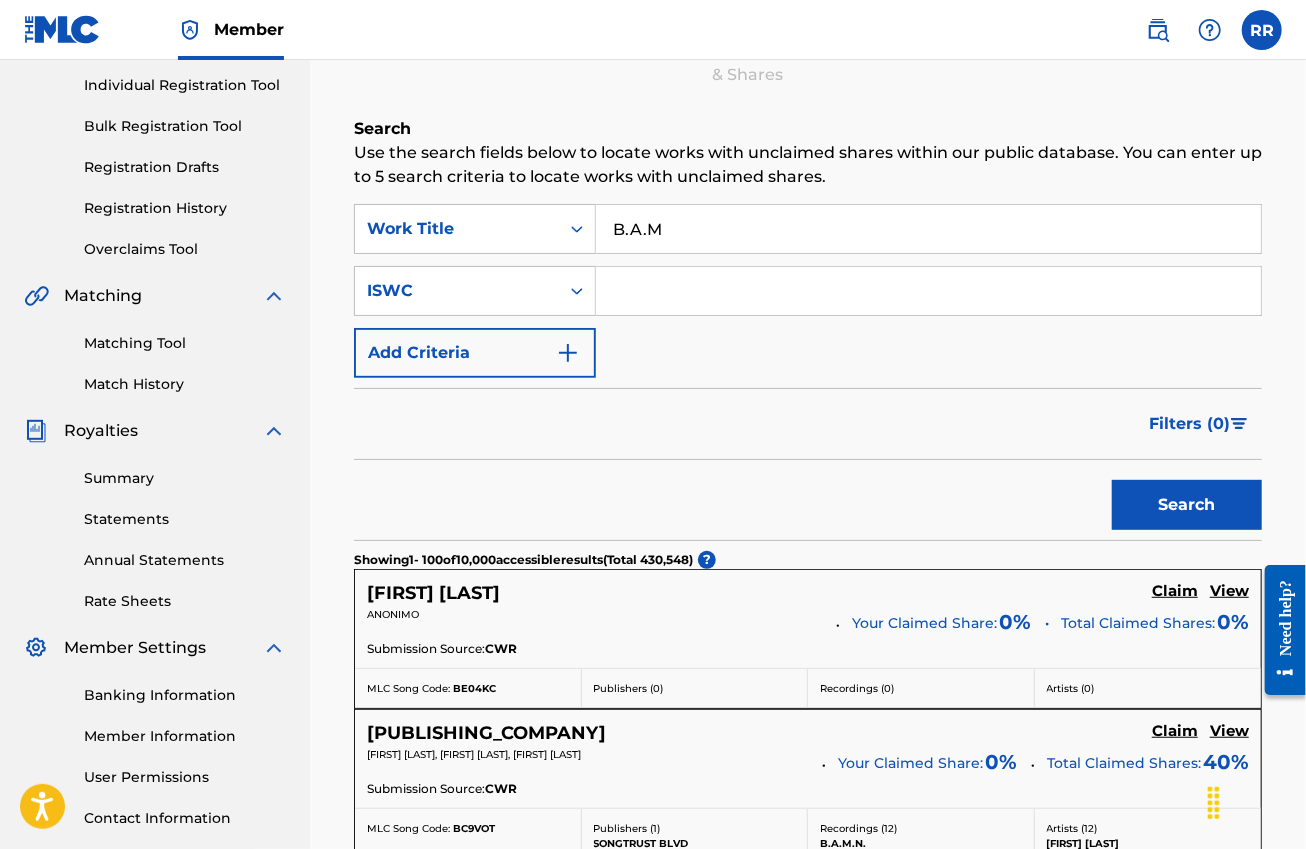 click on "Search" at bounding box center (808, 500) 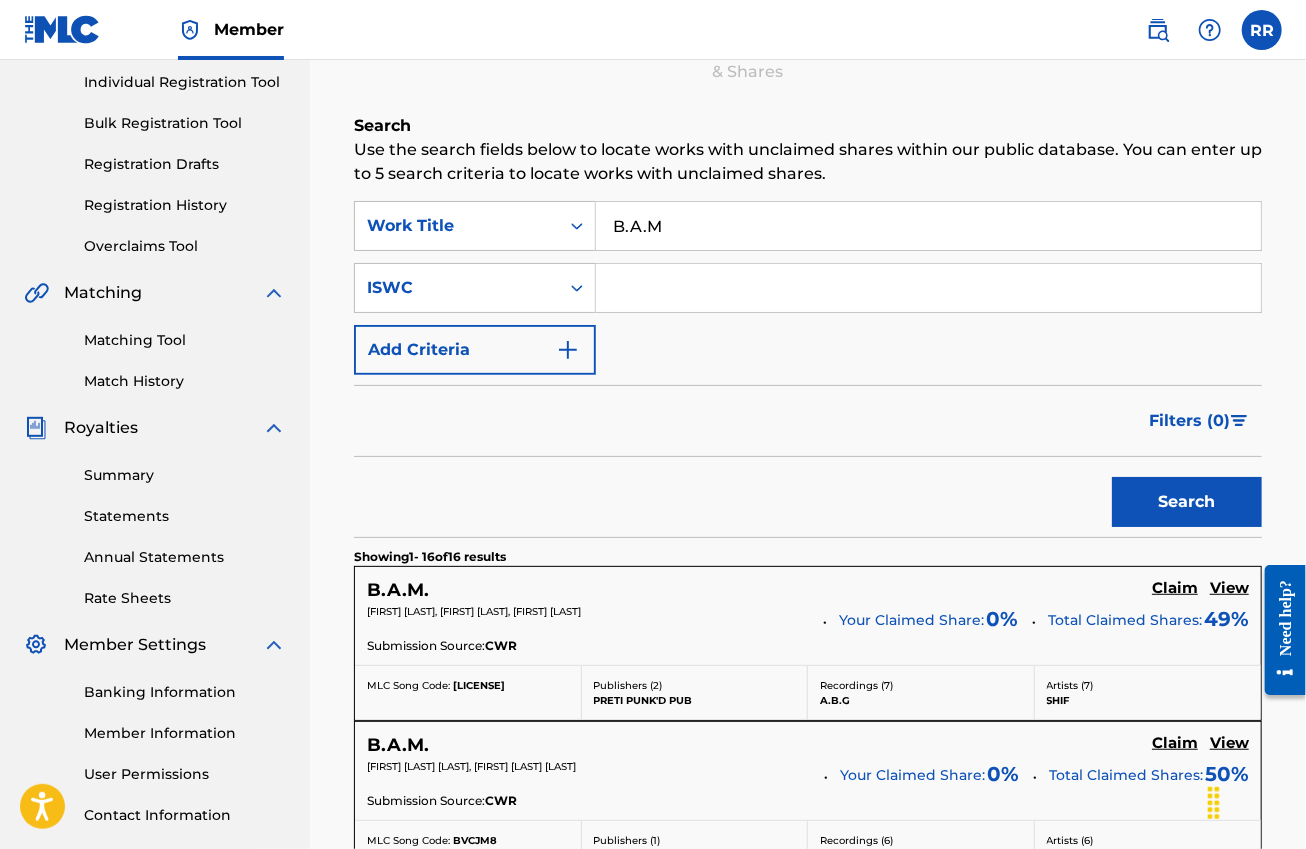 scroll, scrollTop: 0, scrollLeft: 0, axis: both 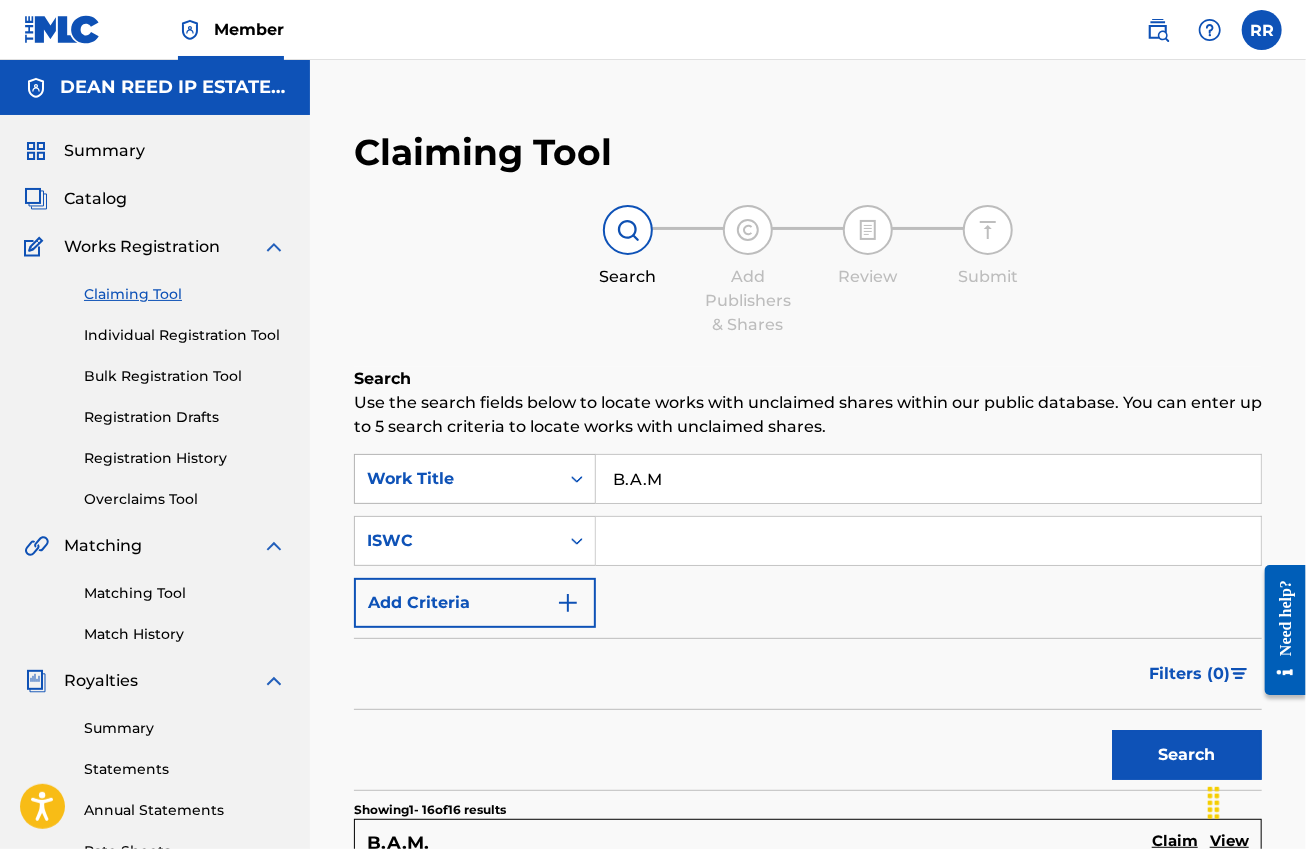 drag, startPoint x: 674, startPoint y: 481, endPoint x: 585, endPoint y: 485, distance: 89.08984 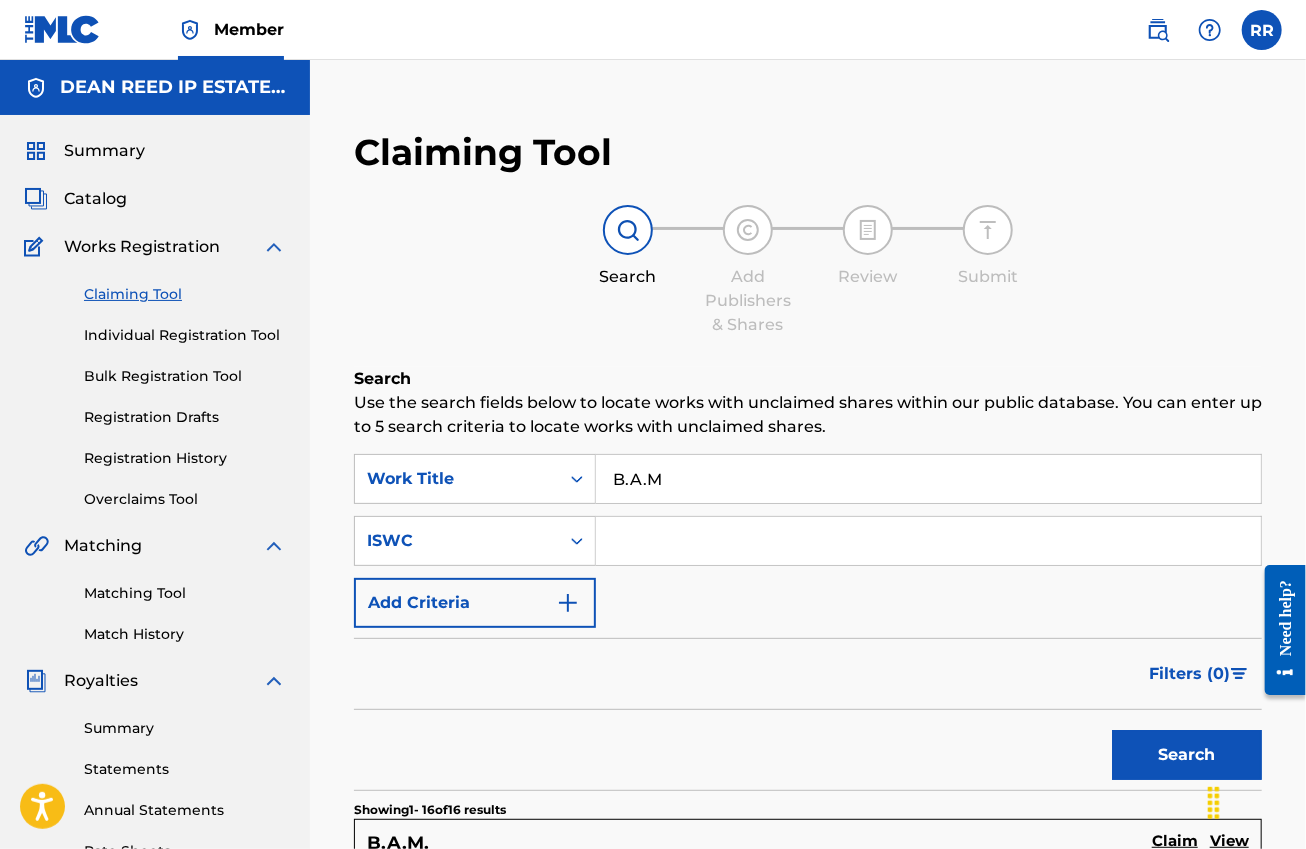 paste on "[BRAND]" 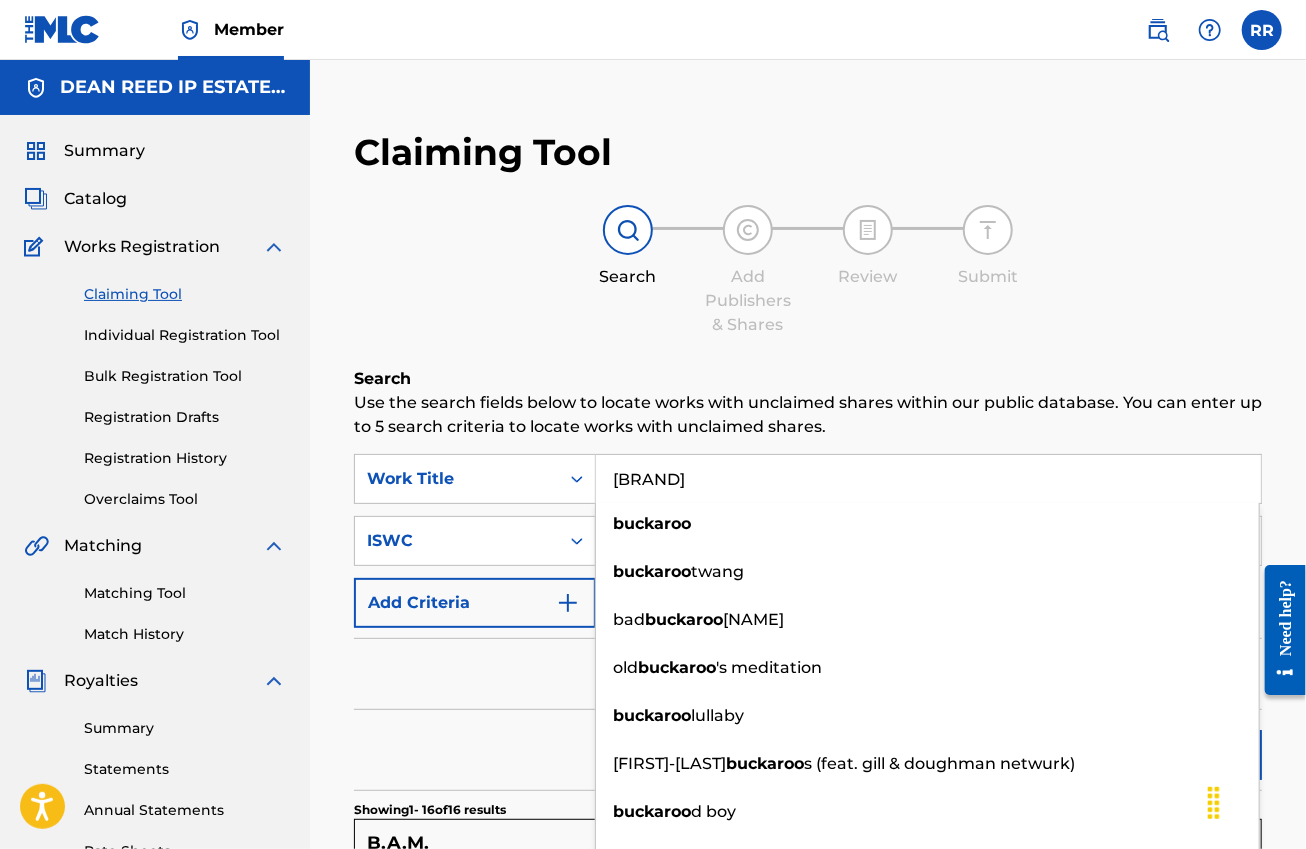 click on "Filters ( 0 )" at bounding box center (808, 674) 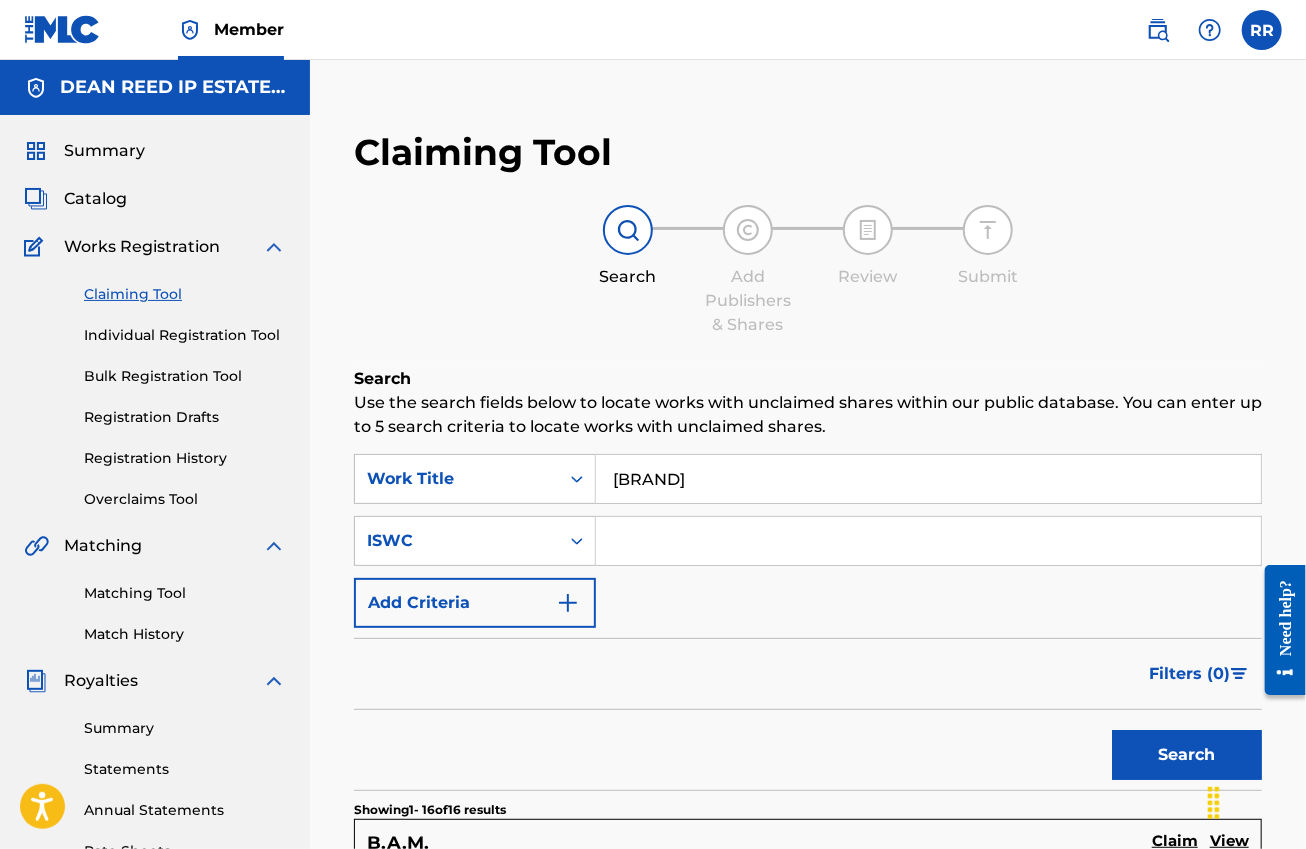 click on "Search" at bounding box center (1187, 755) 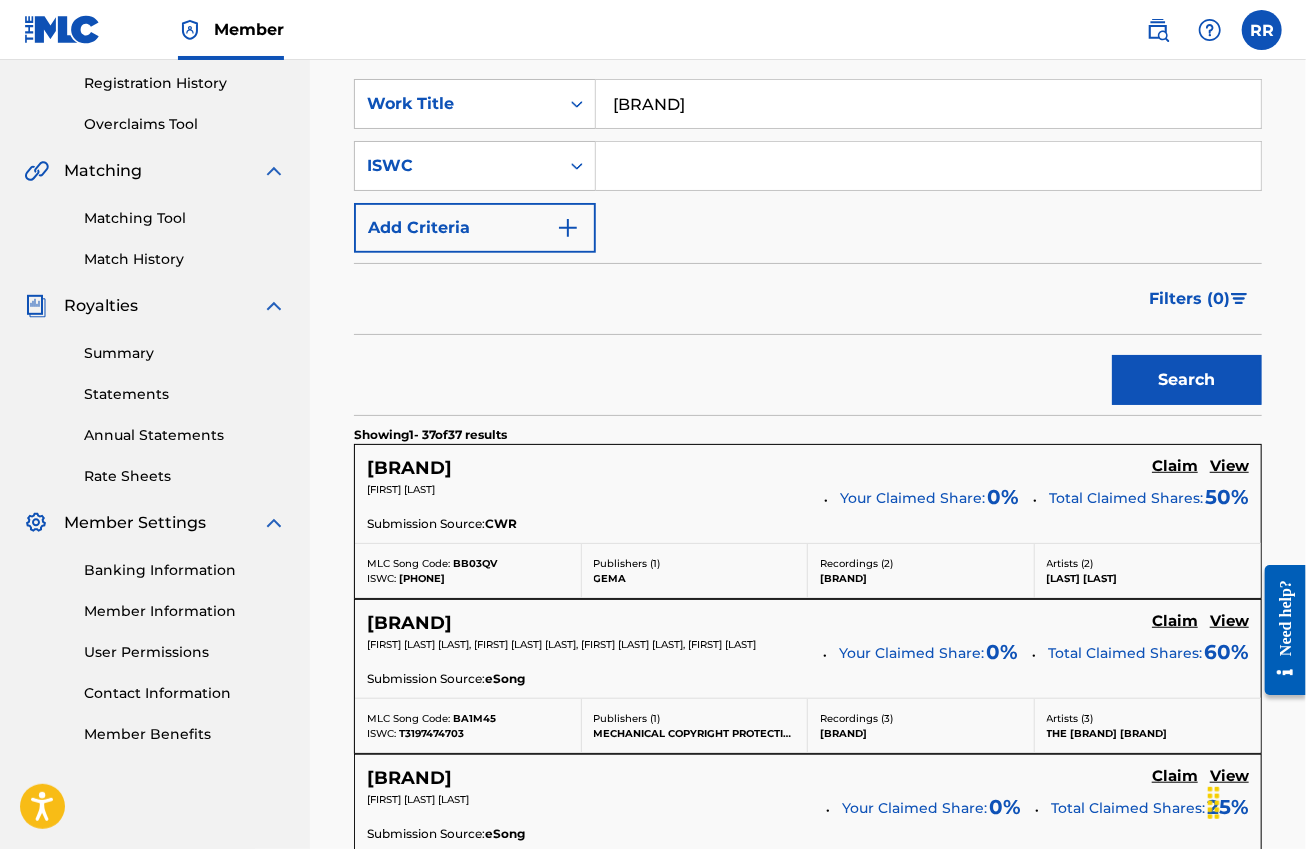 scroll, scrollTop: 0, scrollLeft: 0, axis: both 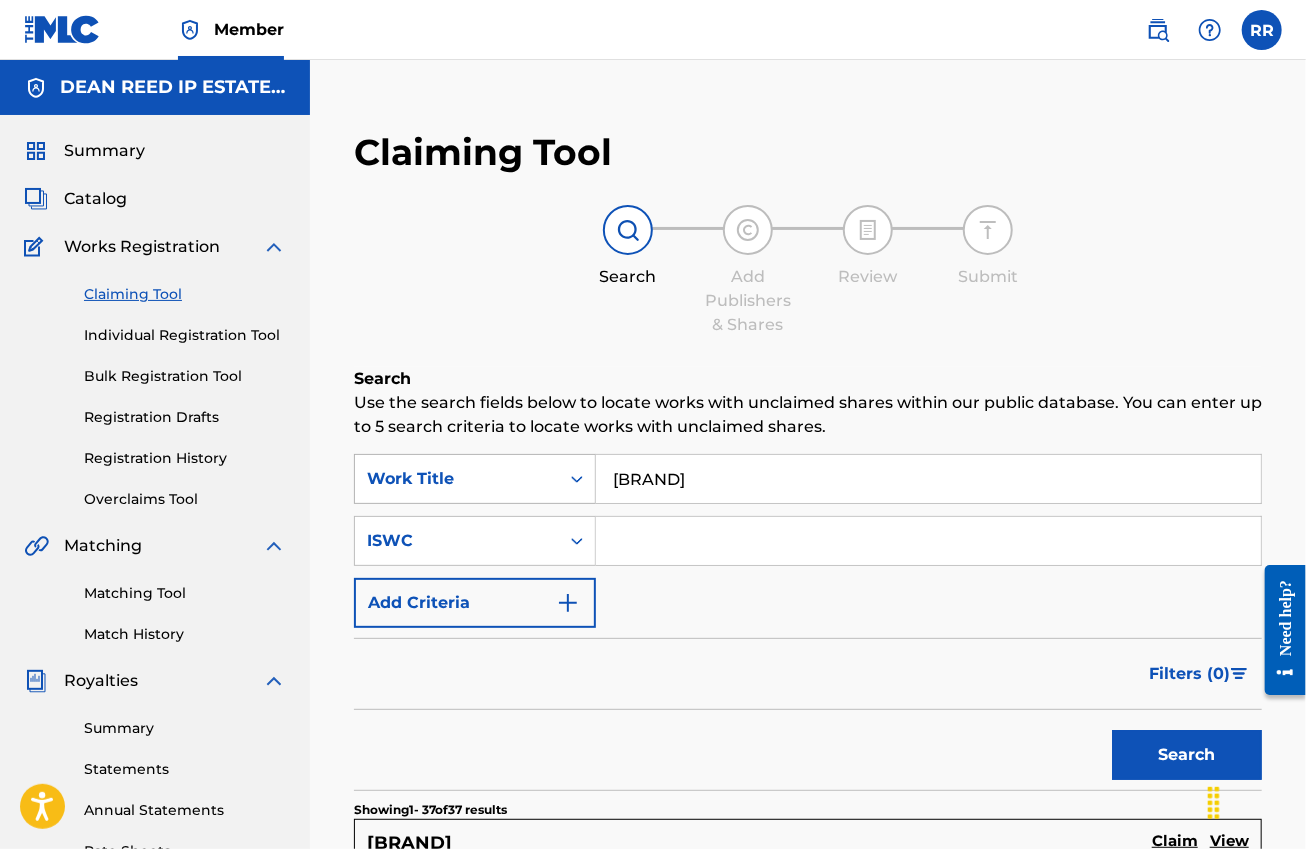 drag, startPoint x: 701, startPoint y: 471, endPoint x: 593, endPoint y: 486, distance: 109.03669 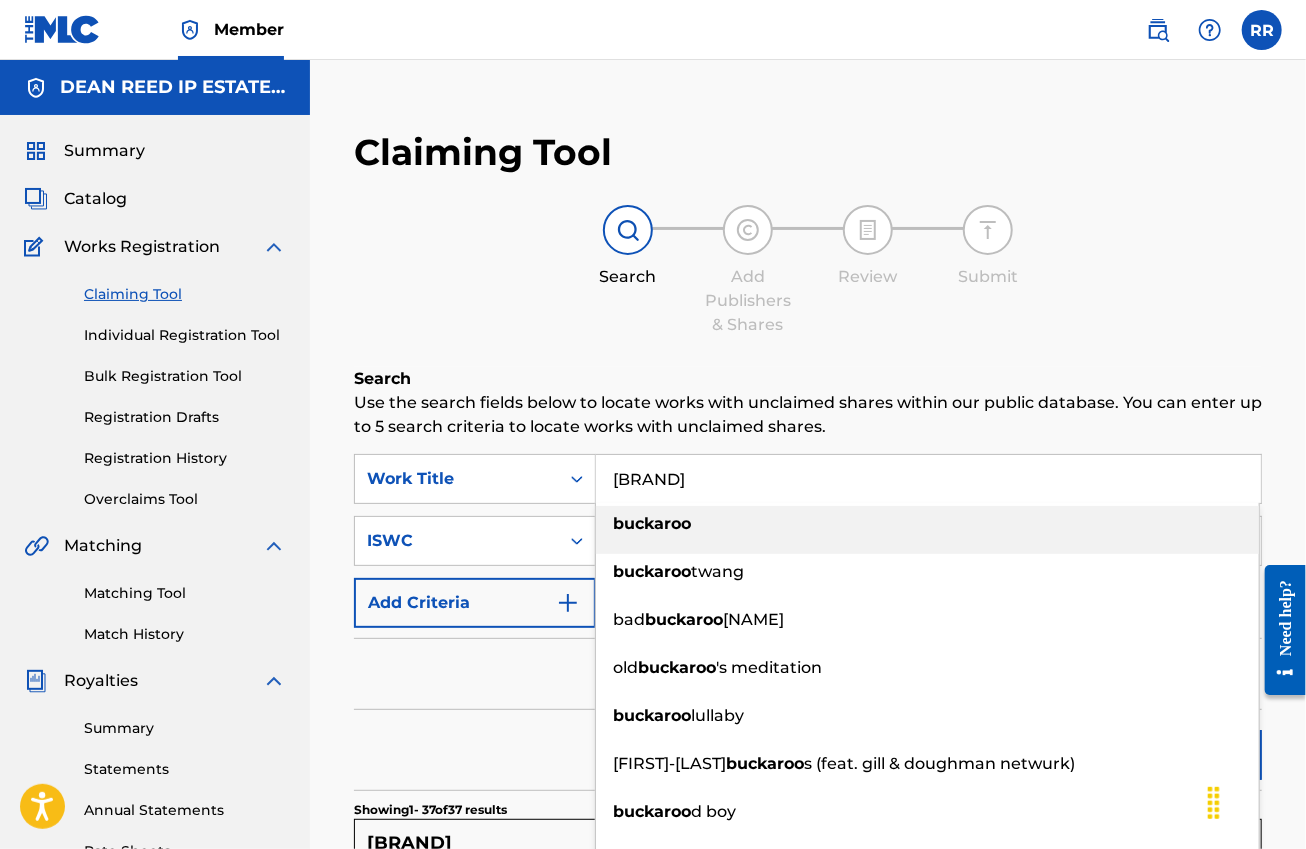 paste on "CANIBAL TWIST" 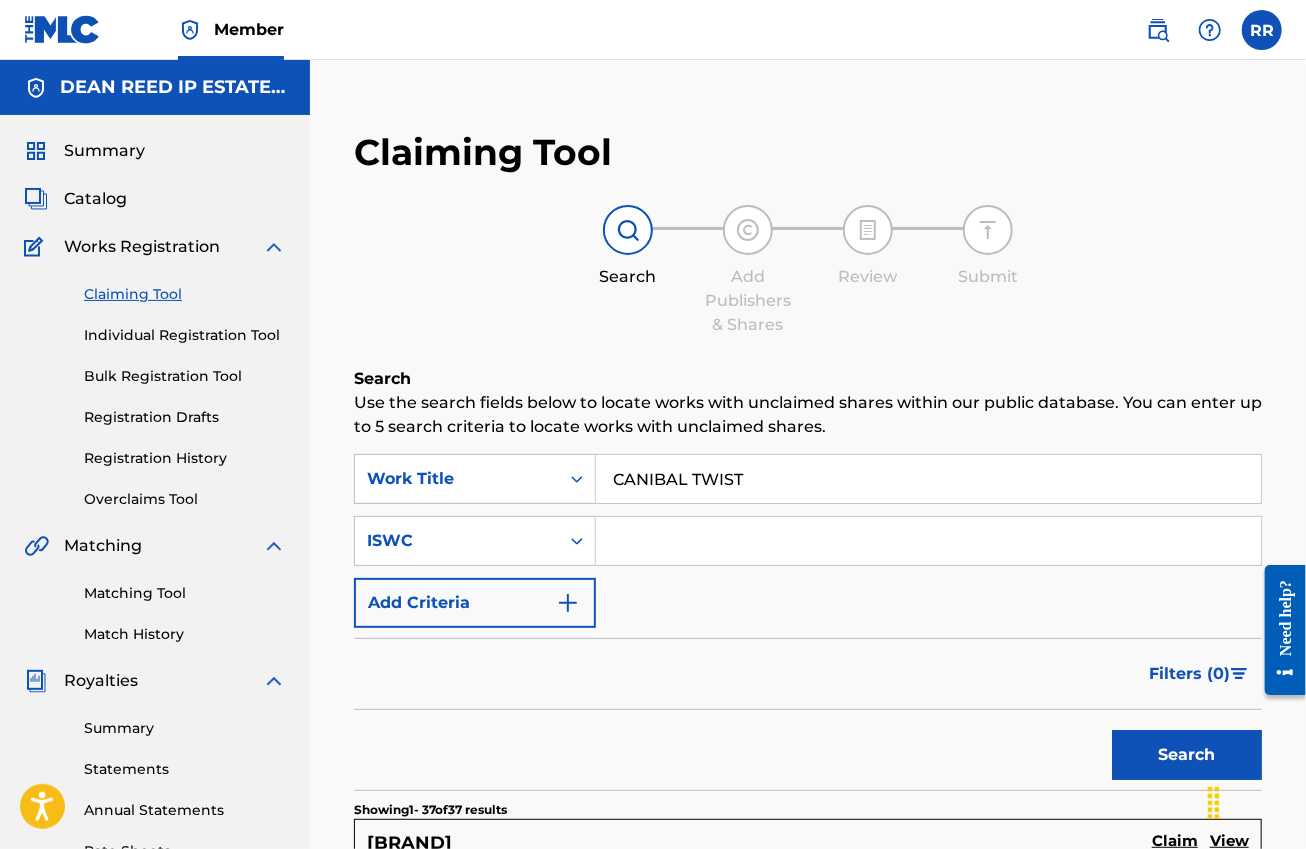 click on "Search" at bounding box center [1187, 755] 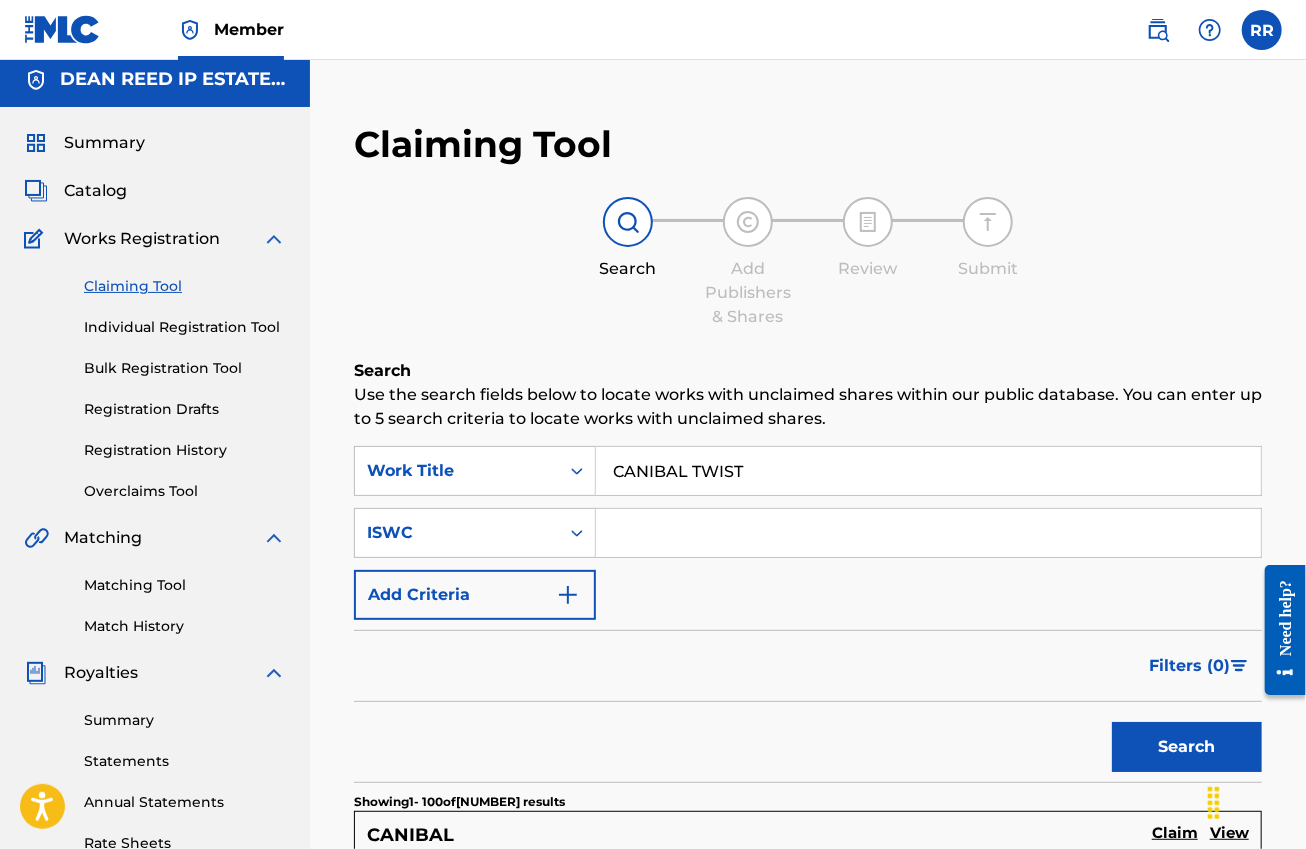 scroll, scrollTop: 0, scrollLeft: 0, axis: both 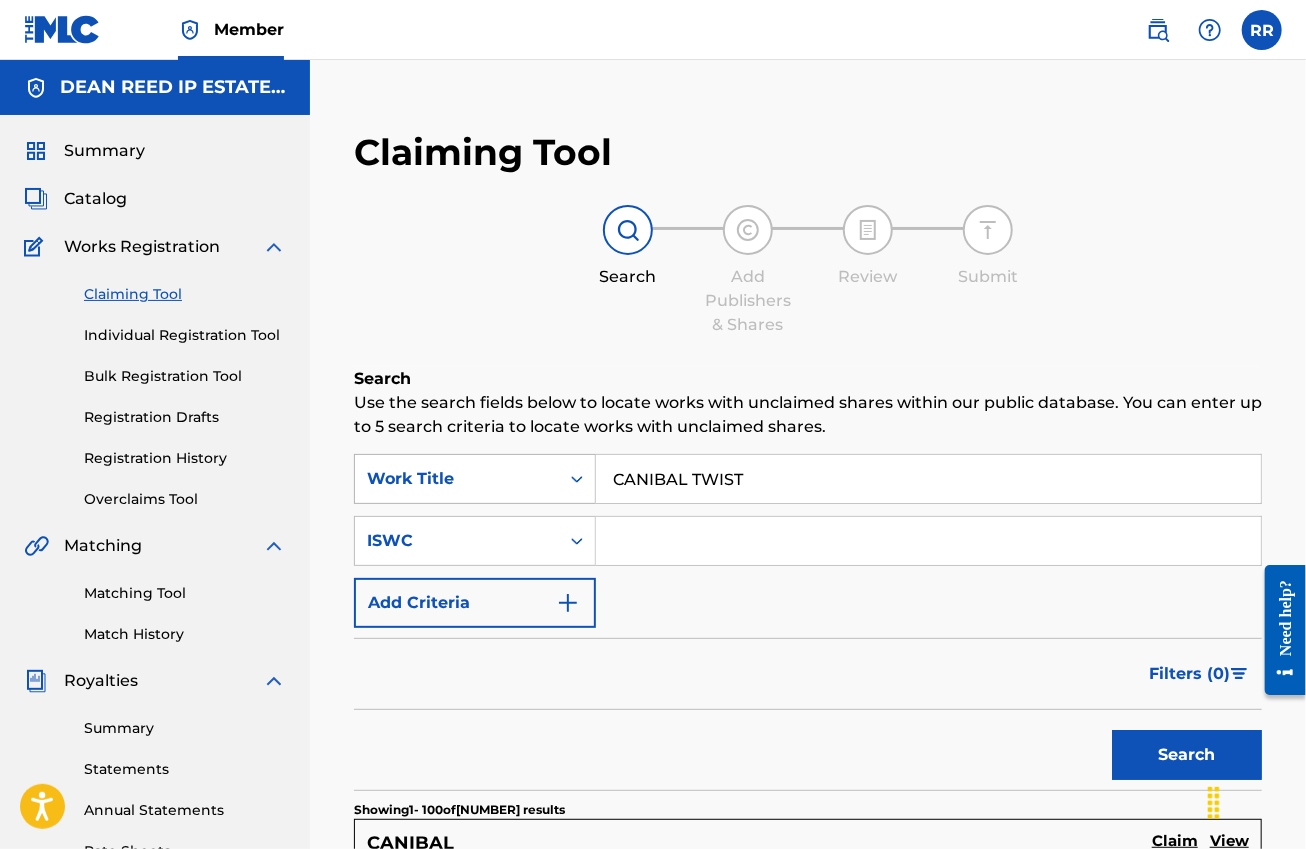 drag, startPoint x: 748, startPoint y: 472, endPoint x: 592, endPoint y: 497, distance: 157.99051 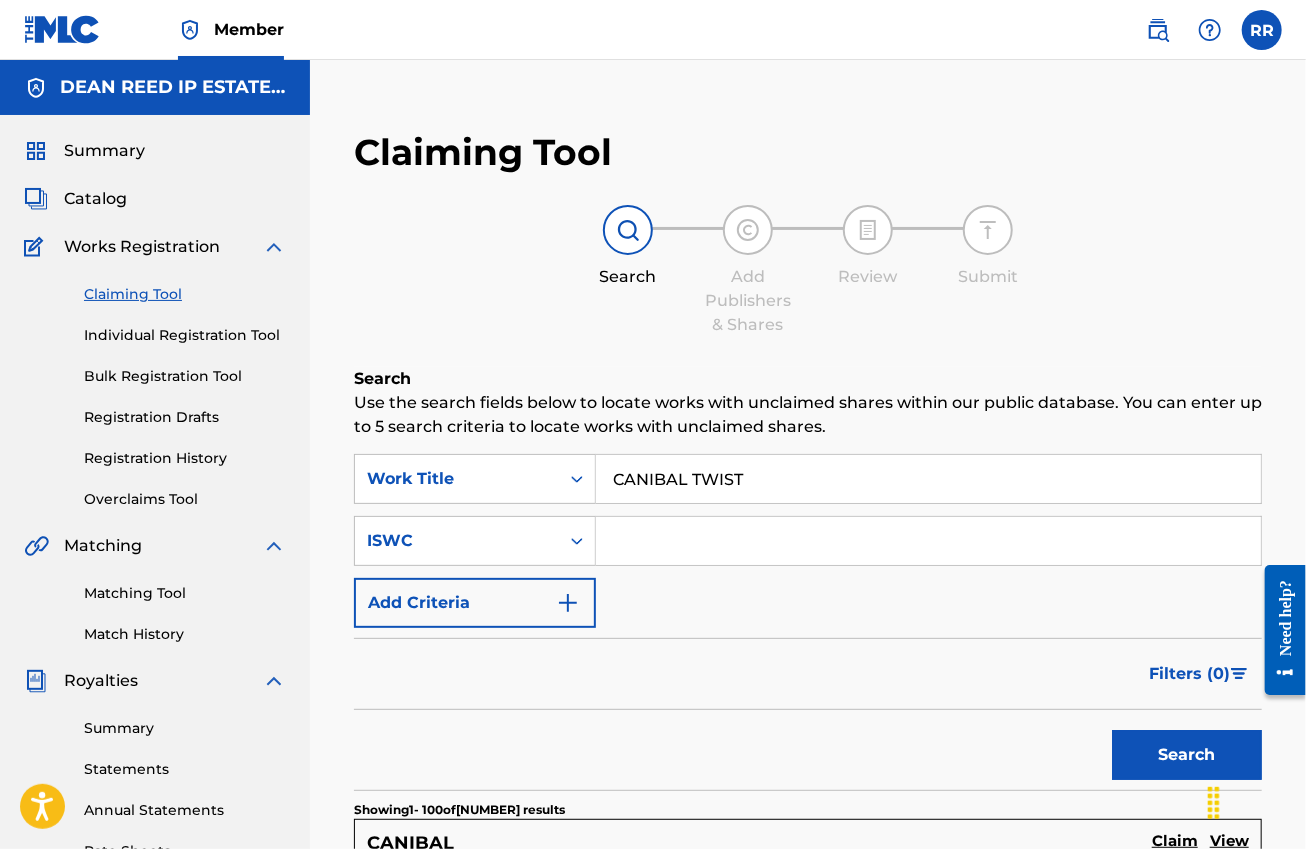 paste on "[BRAND] A MI LADO" 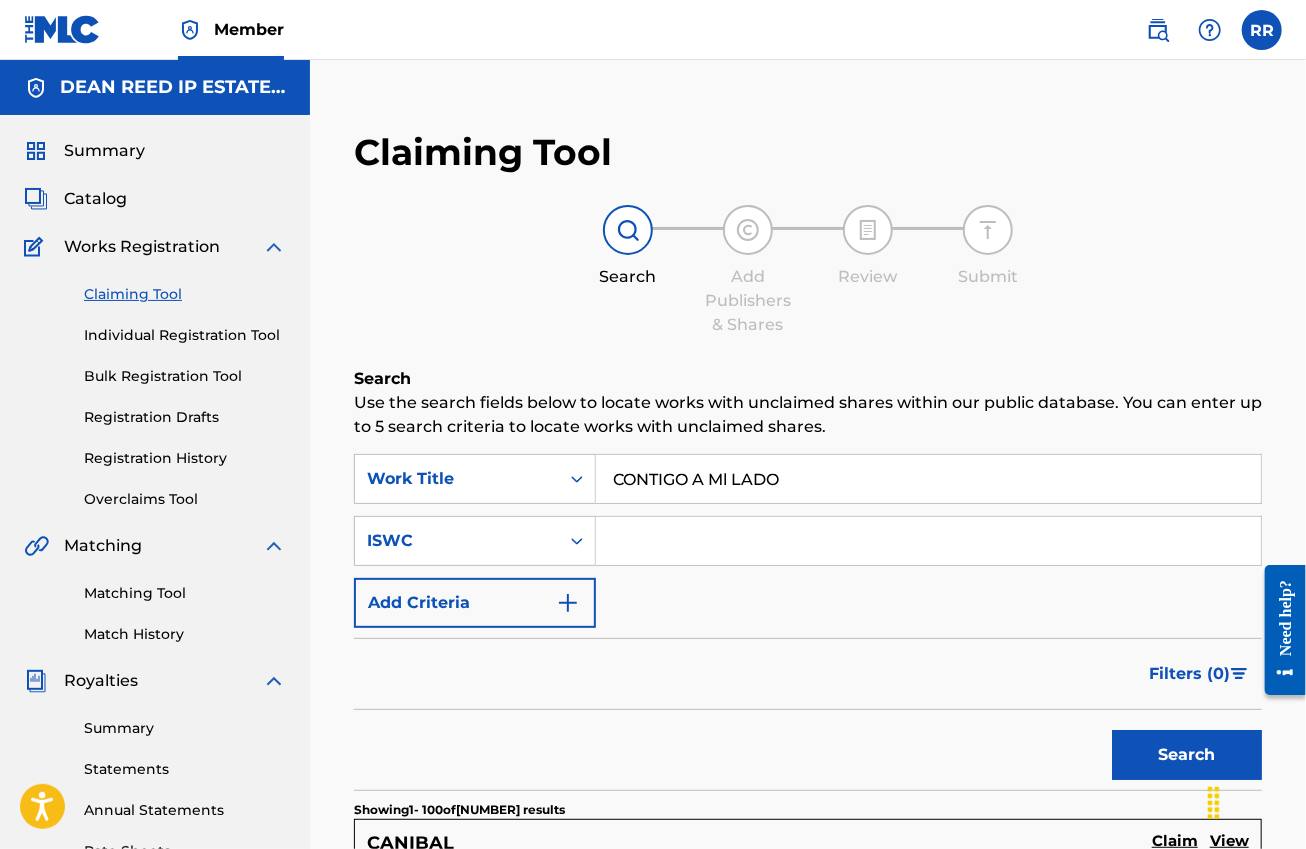 click on "Search" at bounding box center [1187, 755] 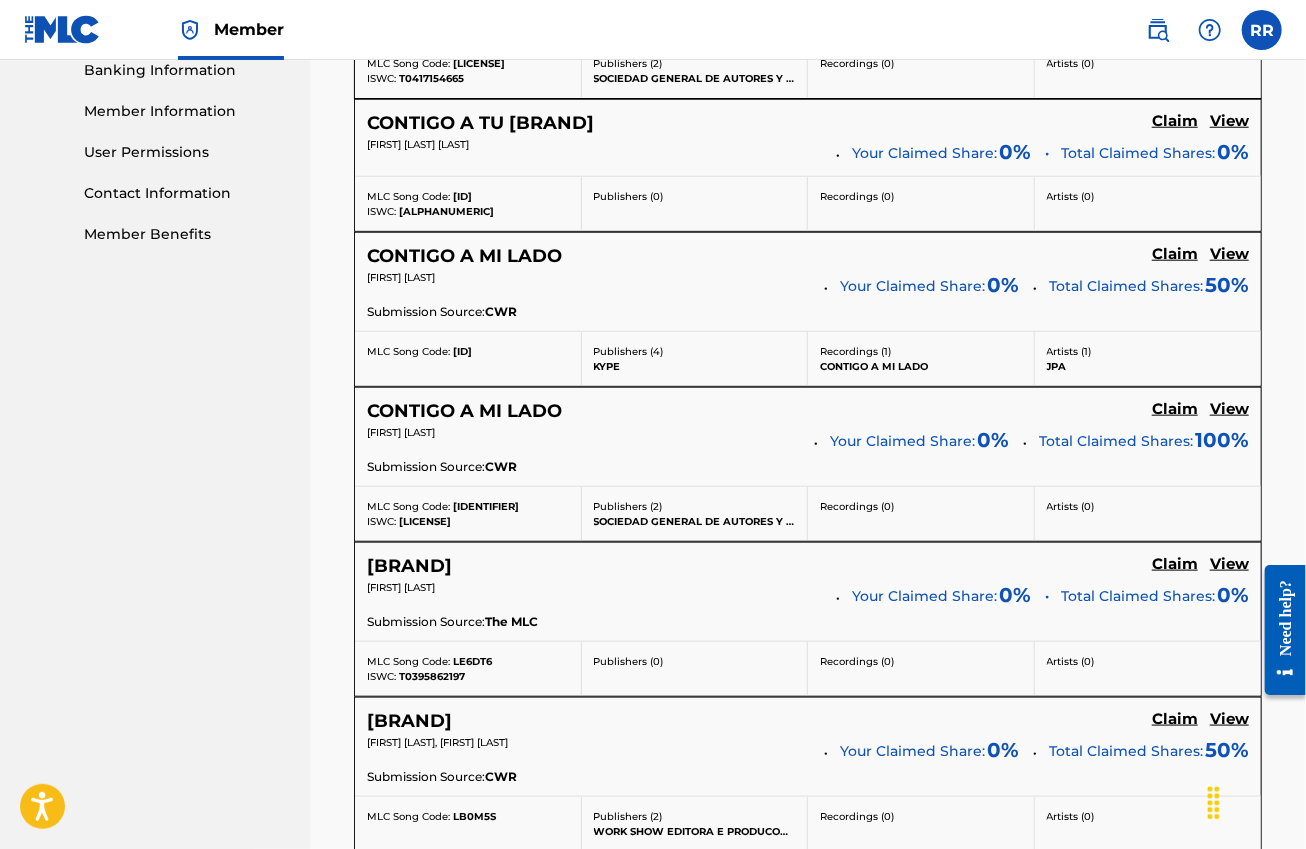 scroll, scrollTop: 250, scrollLeft: 0, axis: vertical 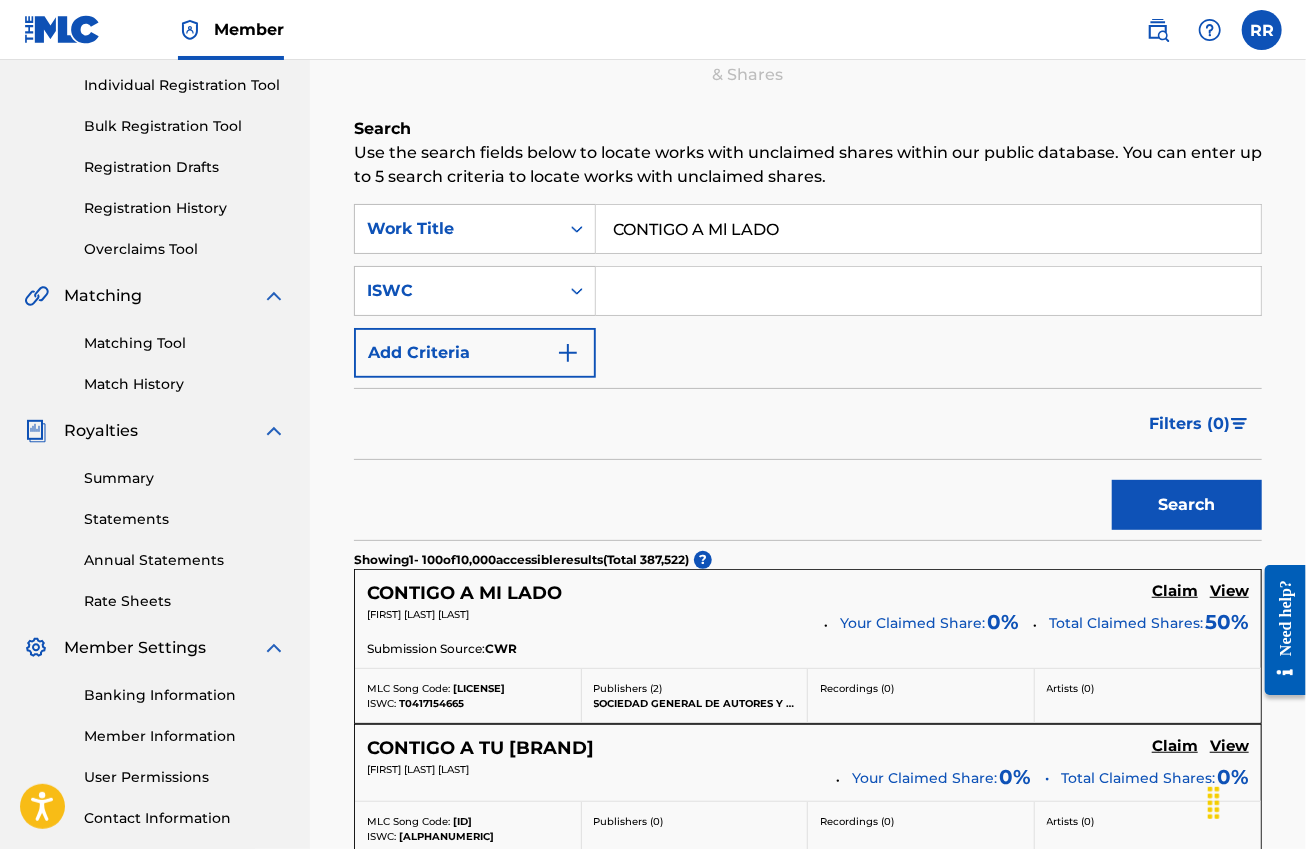 drag, startPoint x: 794, startPoint y: 240, endPoint x: 613, endPoint y: 241, distance: 181.00276 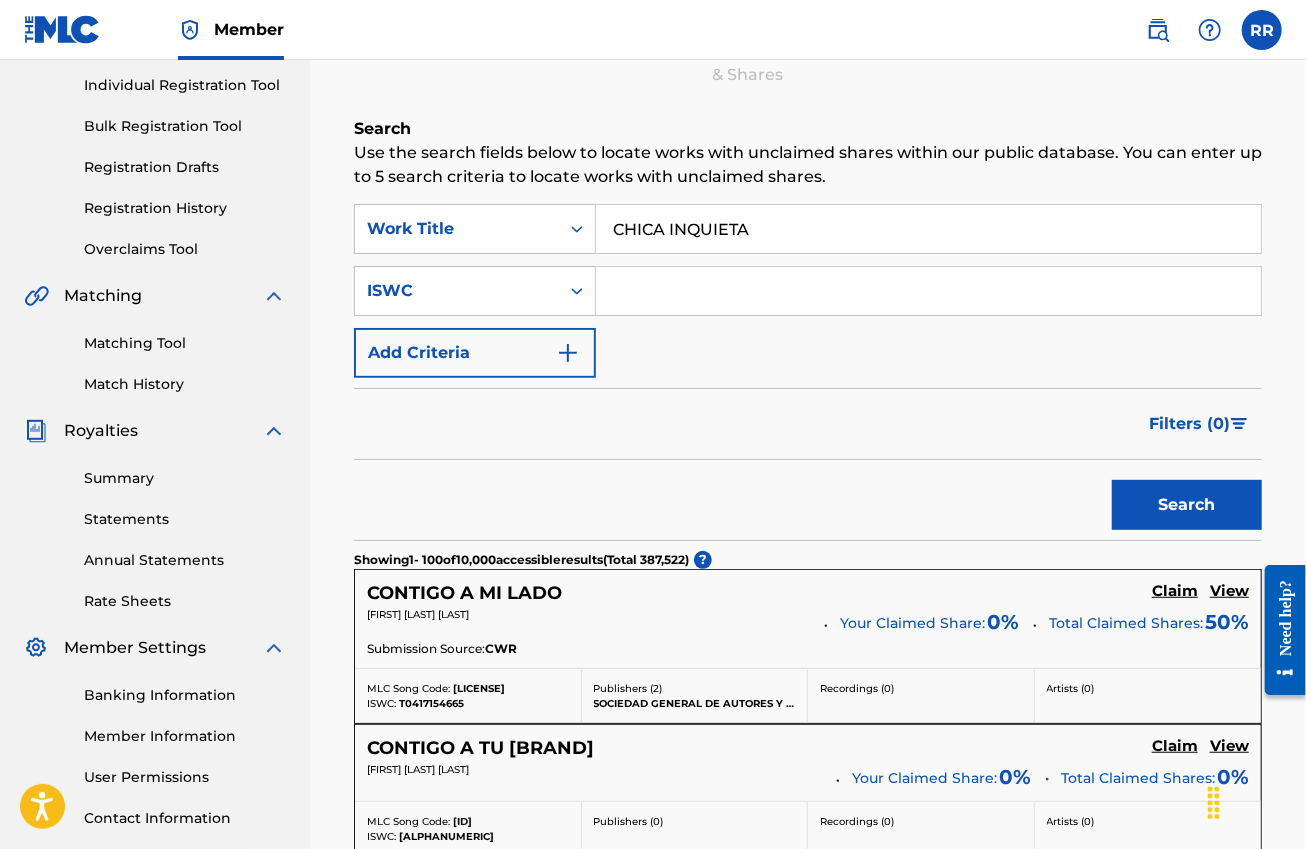 click on "Search" at bounding box center [1187, 505] 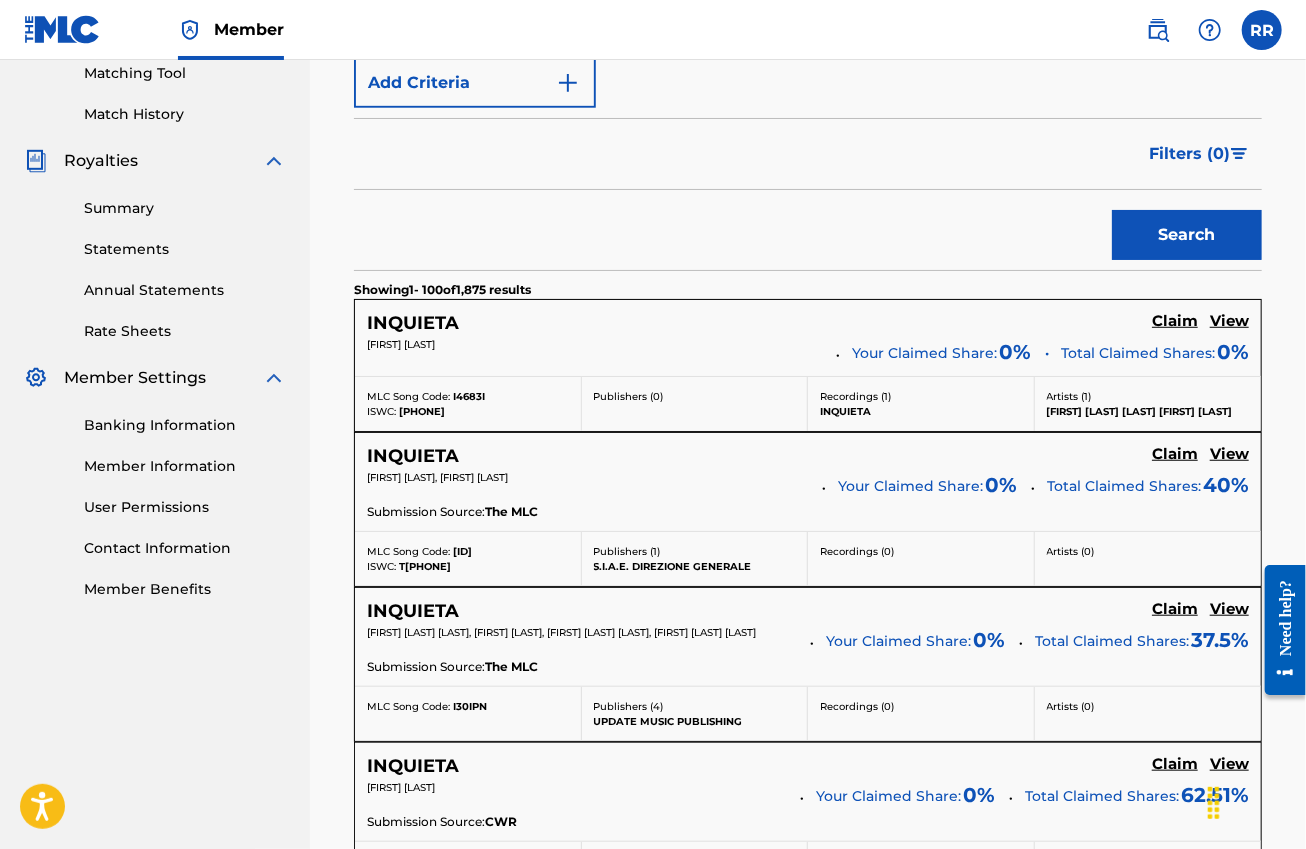 scroll, scrollTop: 250, scrollLeft: 0, axis: vertical 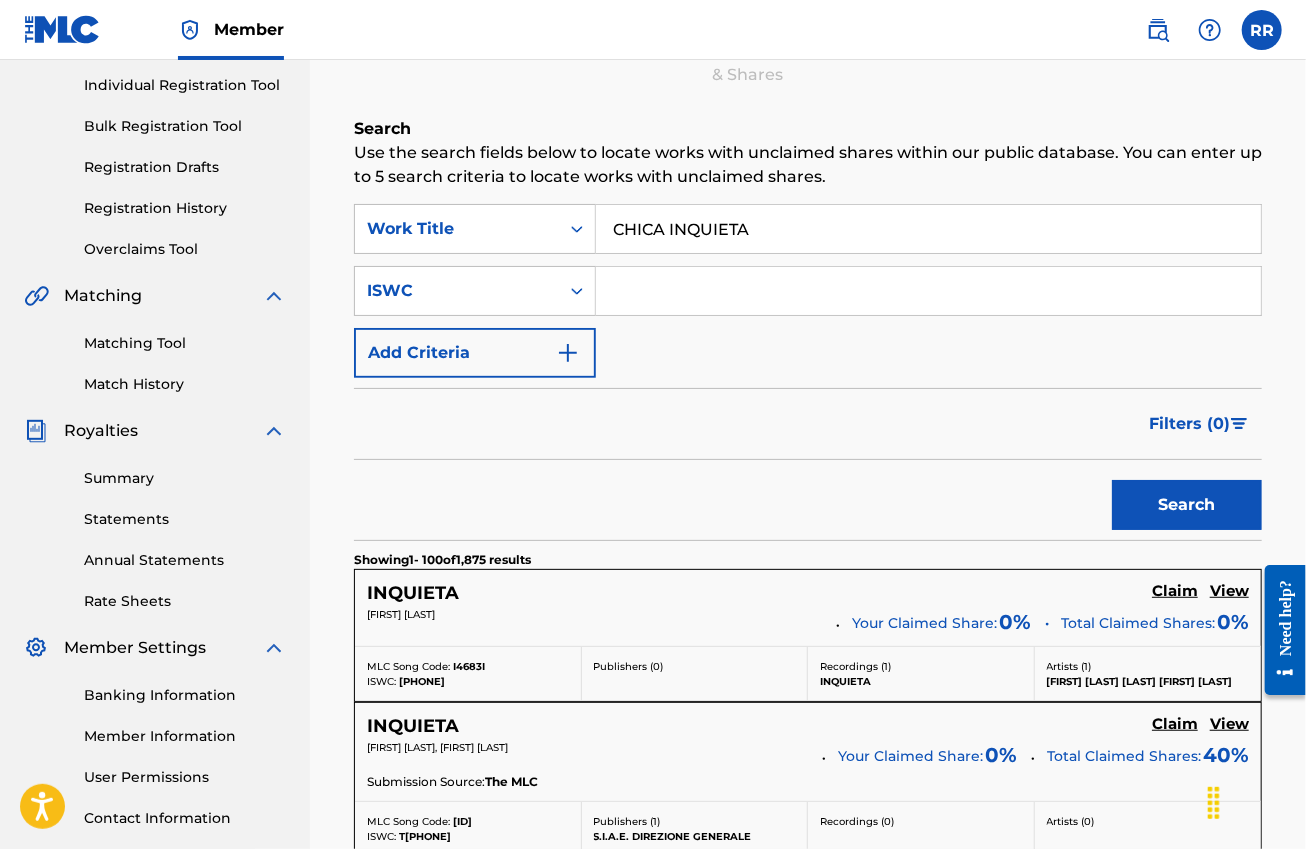 drag, startPoint x: 737, startPoint y: 231, endPoint x: 629, endPoint y: 243, distance: 108.66462 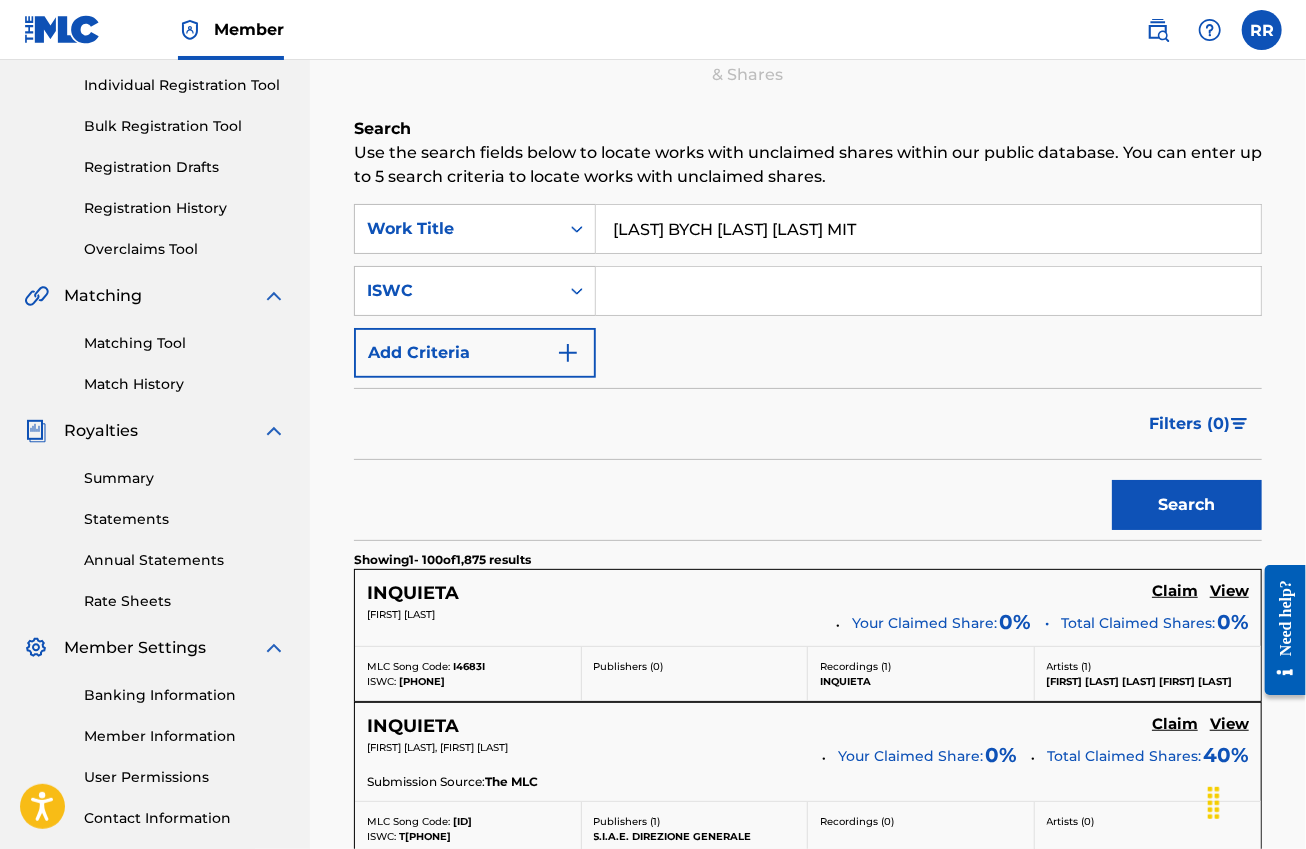 click on "Search" at bounding box center (1187, 505) 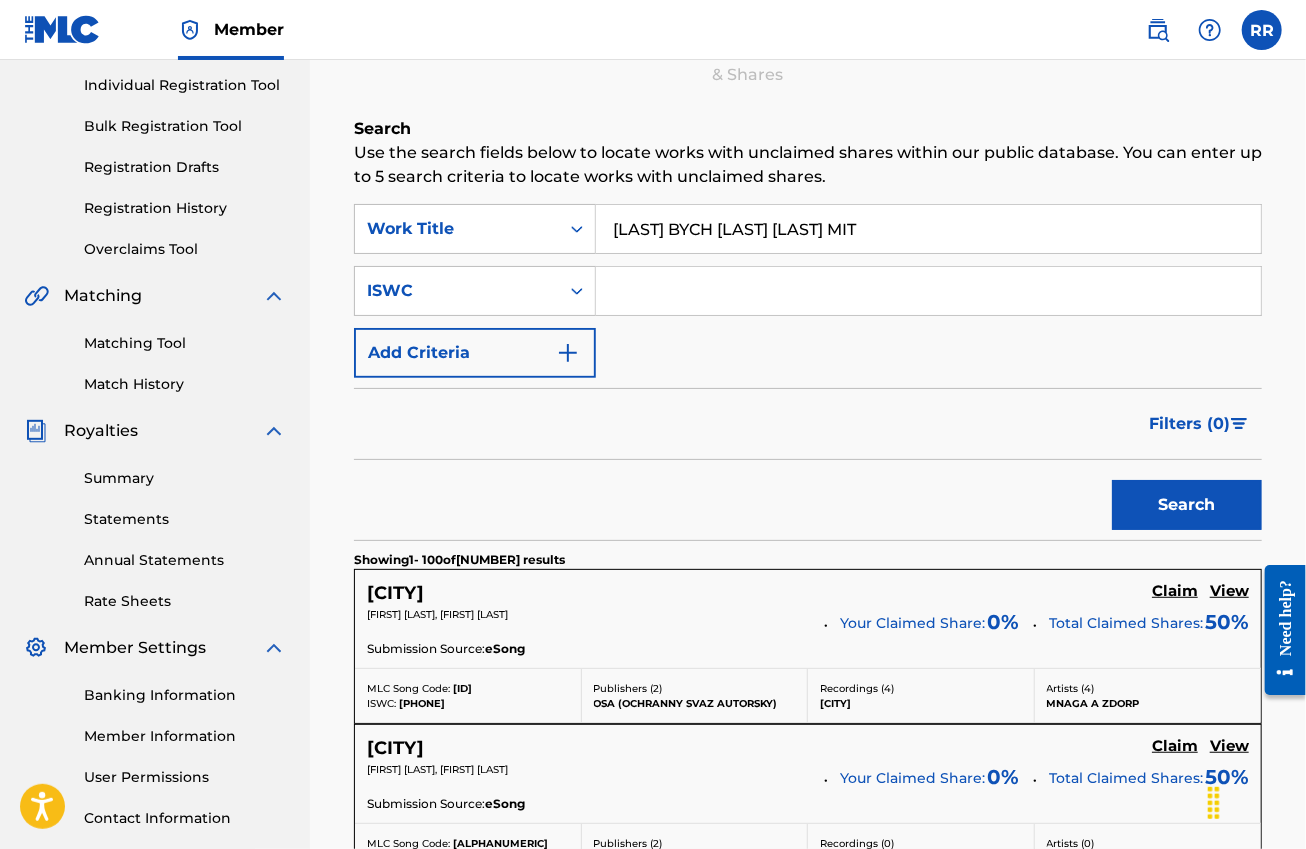 drag, startPoint x: 869, startPoint y: 227, endPoint x: 601, endPoint y: 254, distance: 269.35663 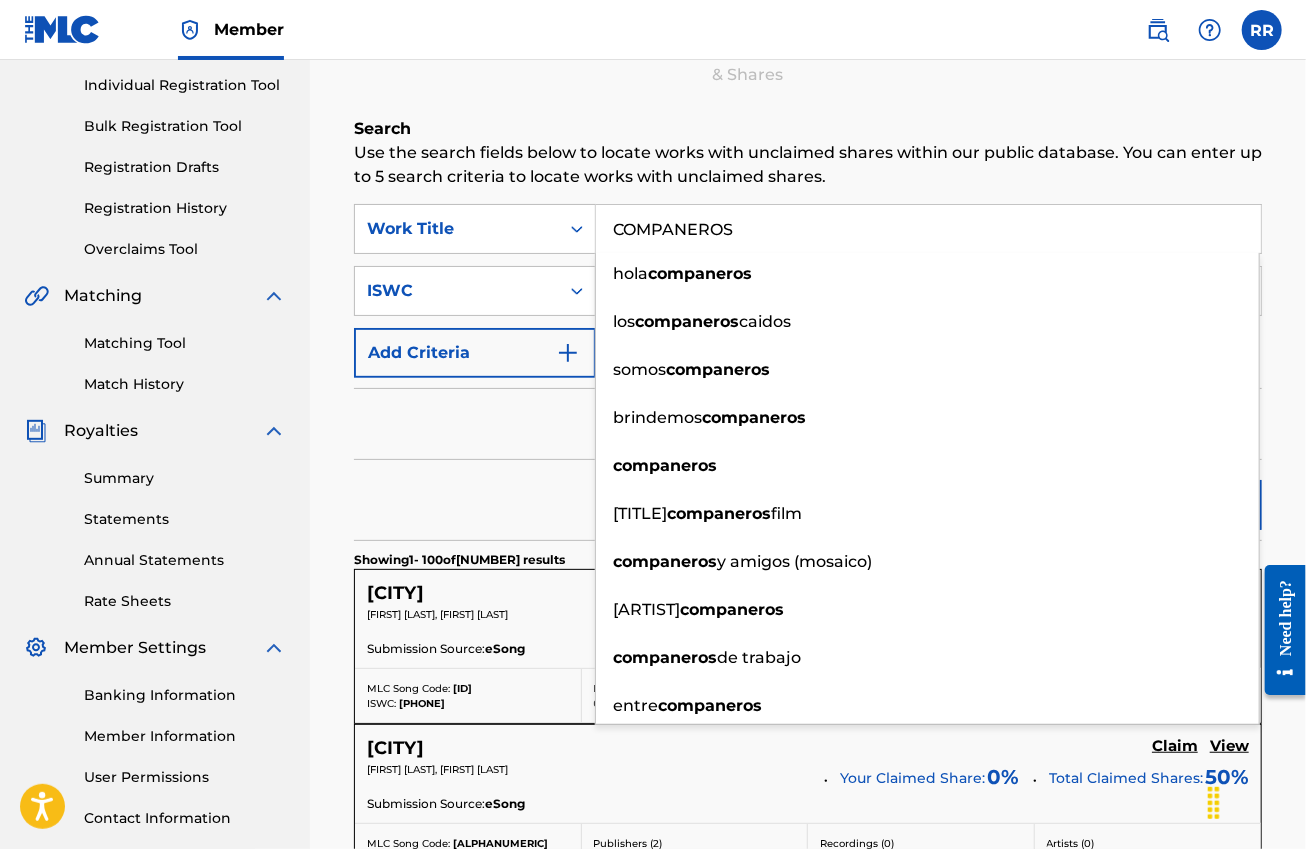 click on "Filters ( 0 )" at bounding box center [808, 424] 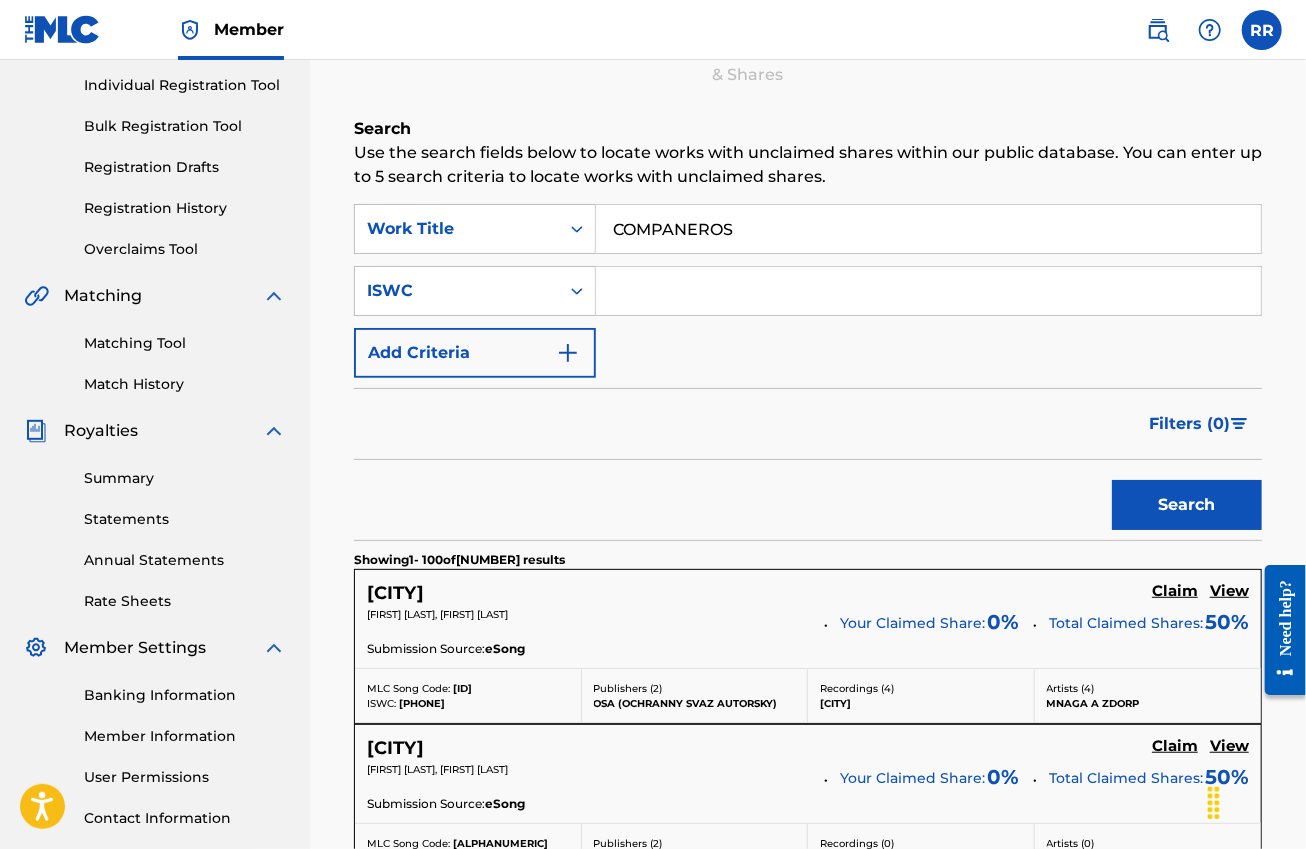 click on "Search" at bounding box center [1187, 505] 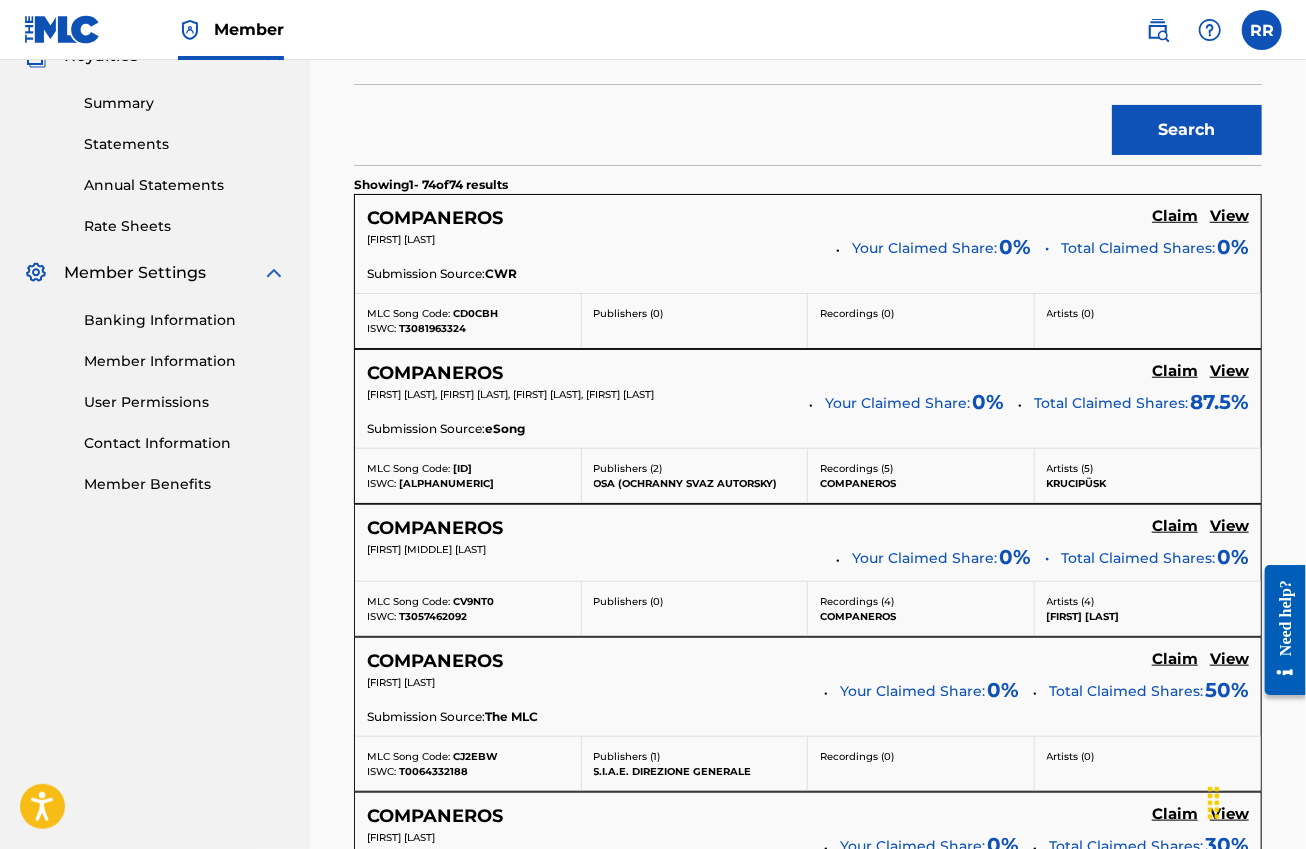 scroll, scrollTop: 0, scrollLeft: 0, axis: both 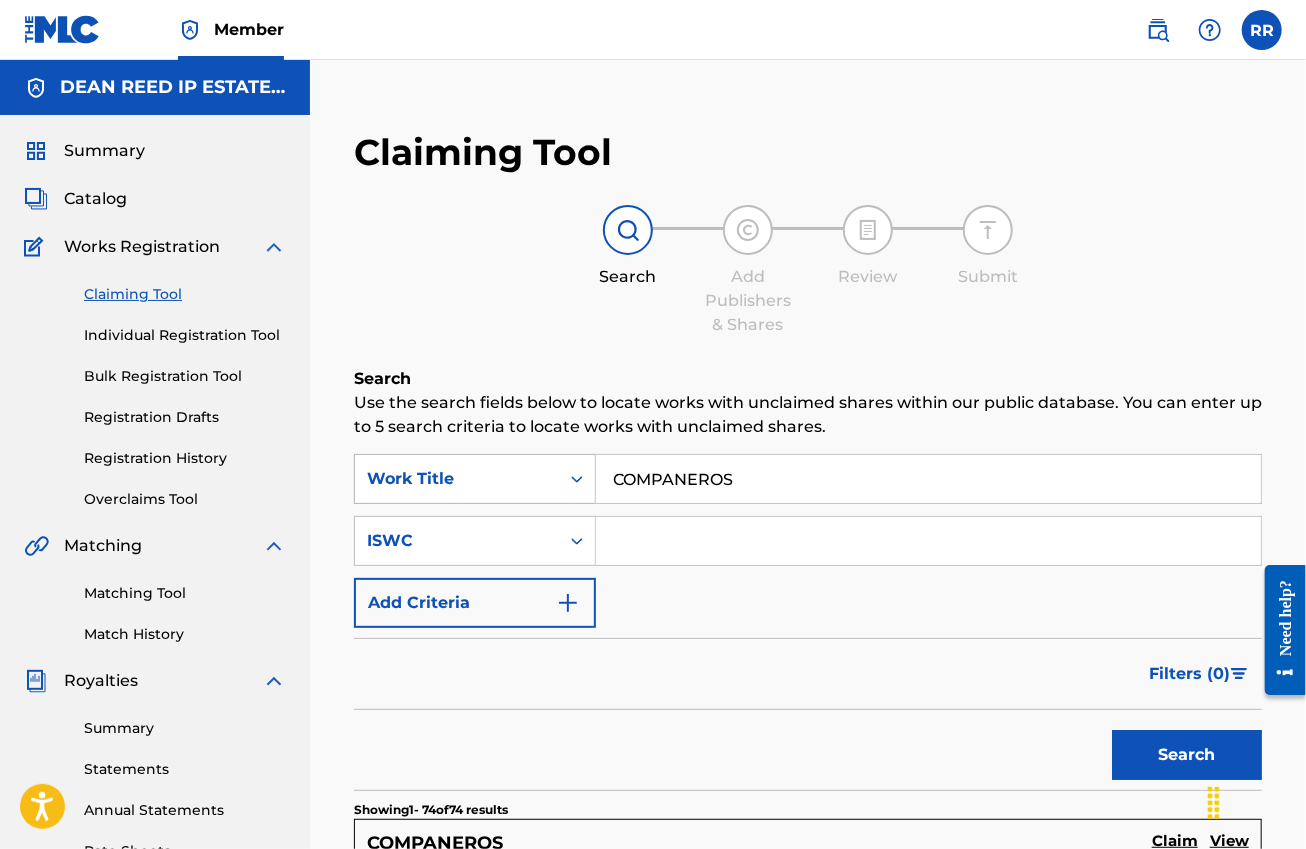 drag, startPoint x: 758, startPoint y: 474, endPoint x: 585, endPoint y: 479, distance: 173.07224 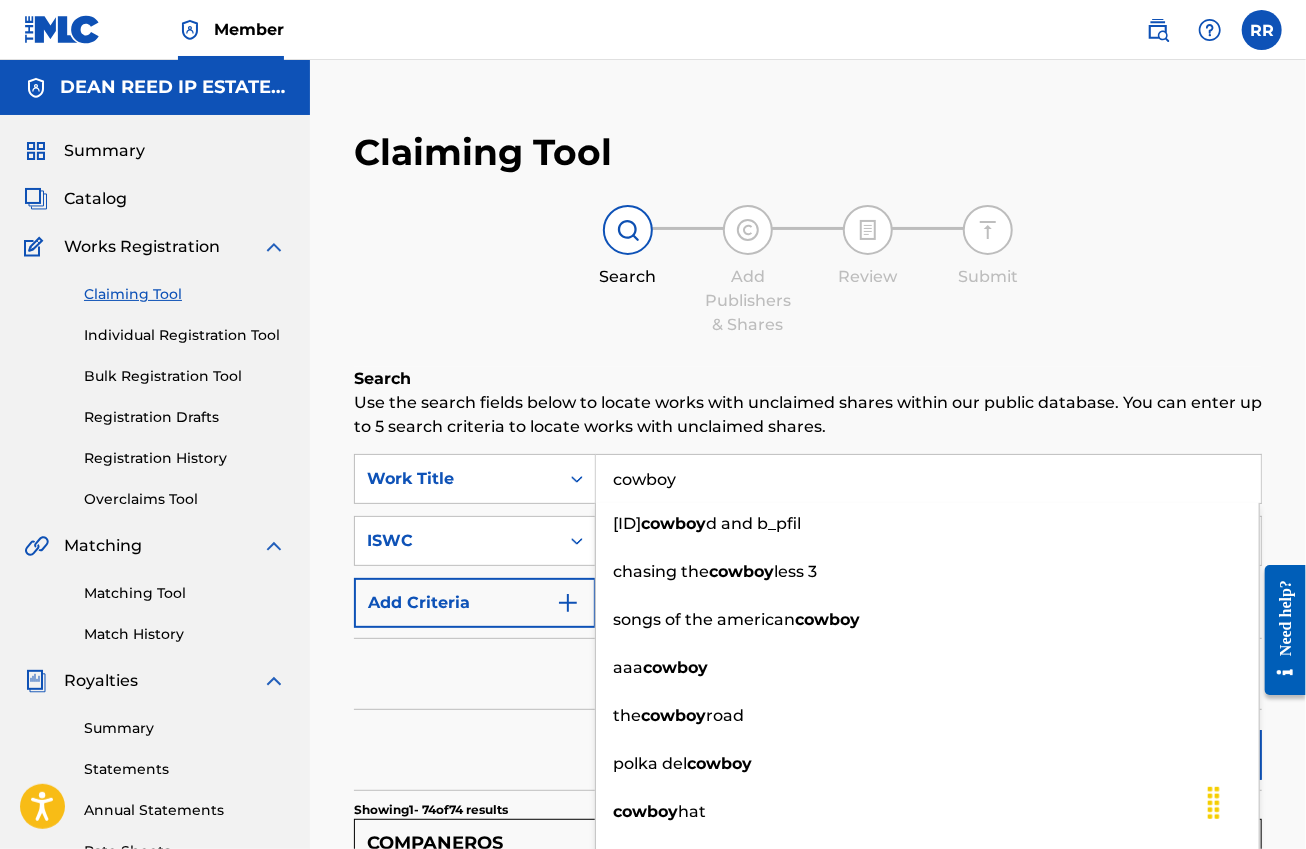 type on "cowboy" 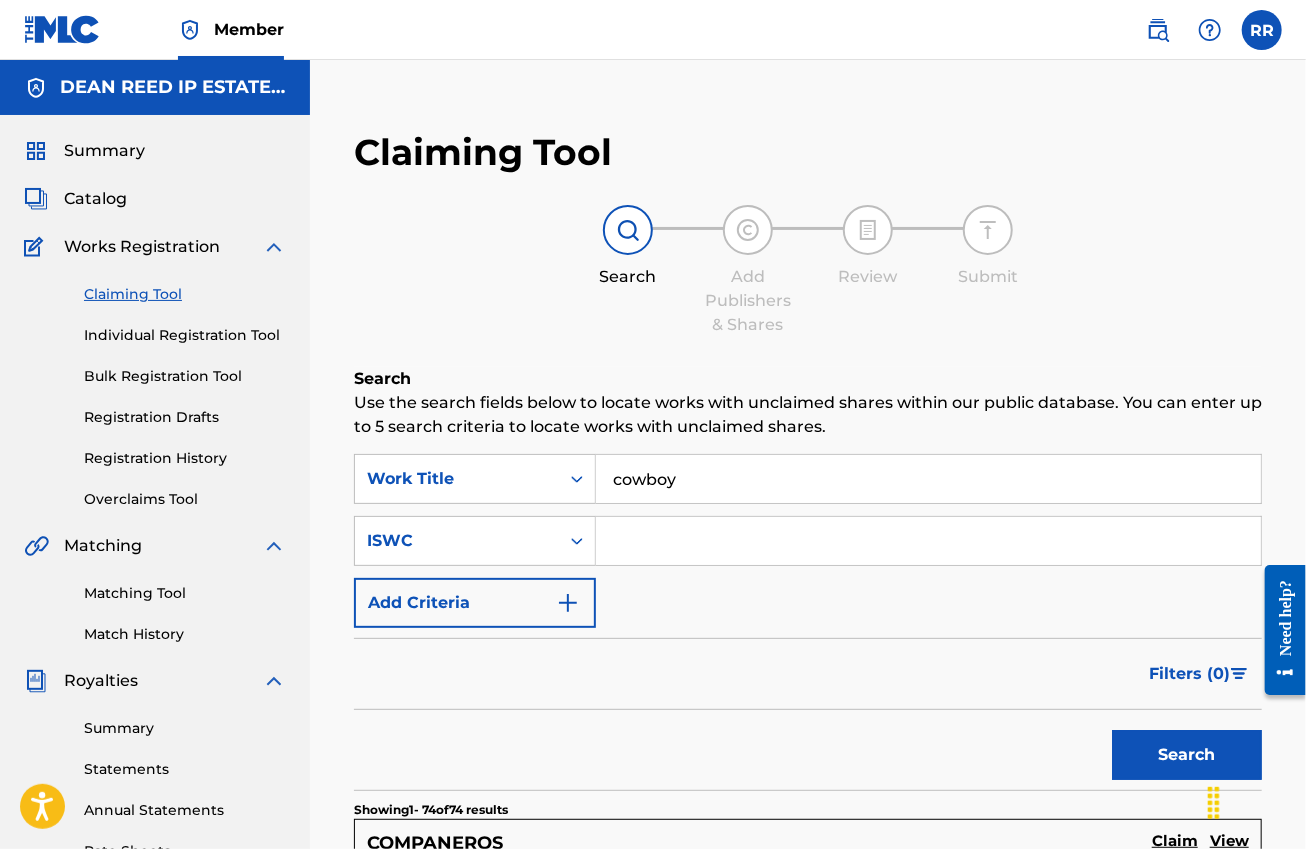 click at bounding box center (928, 541) 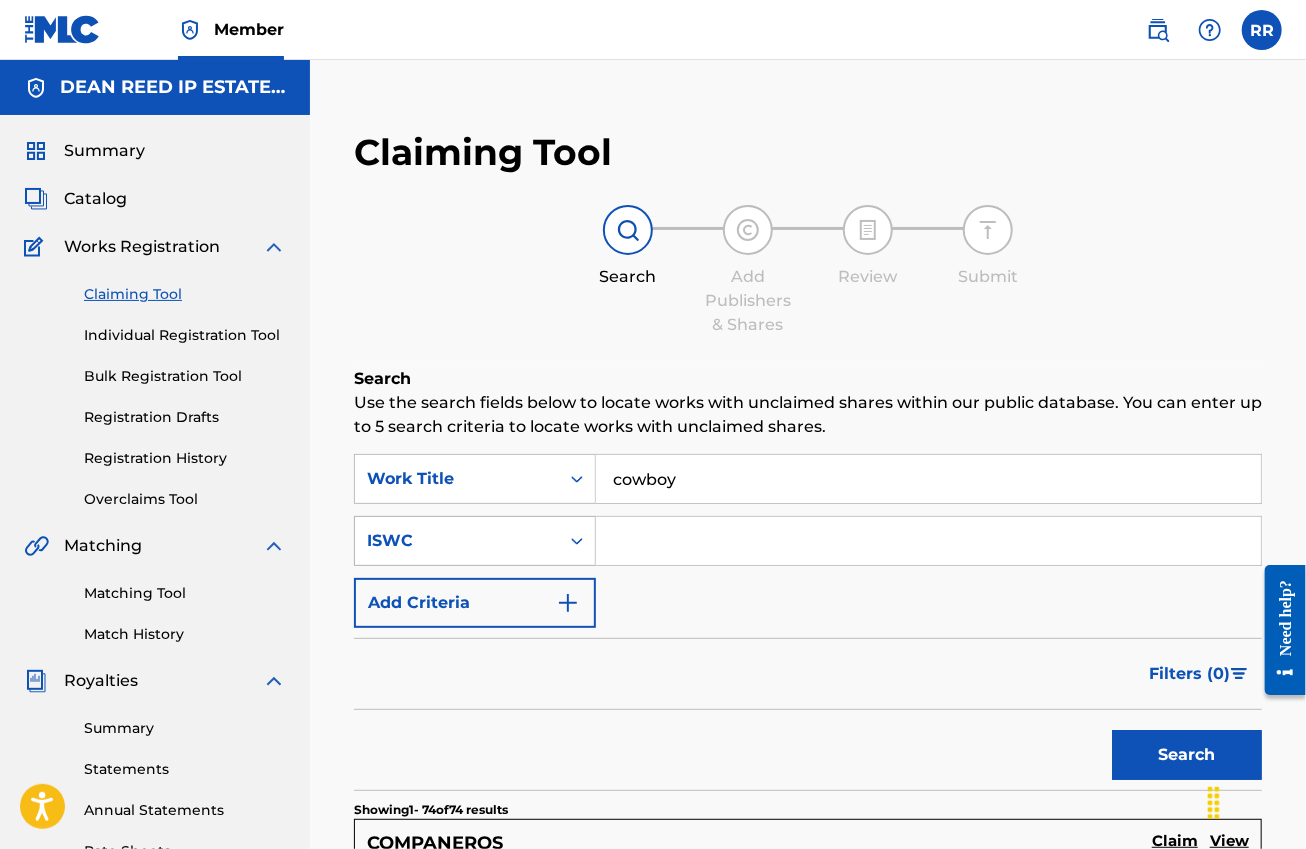 scroll, scrollTop: 17, scrollLeft: 0, axis: vertical 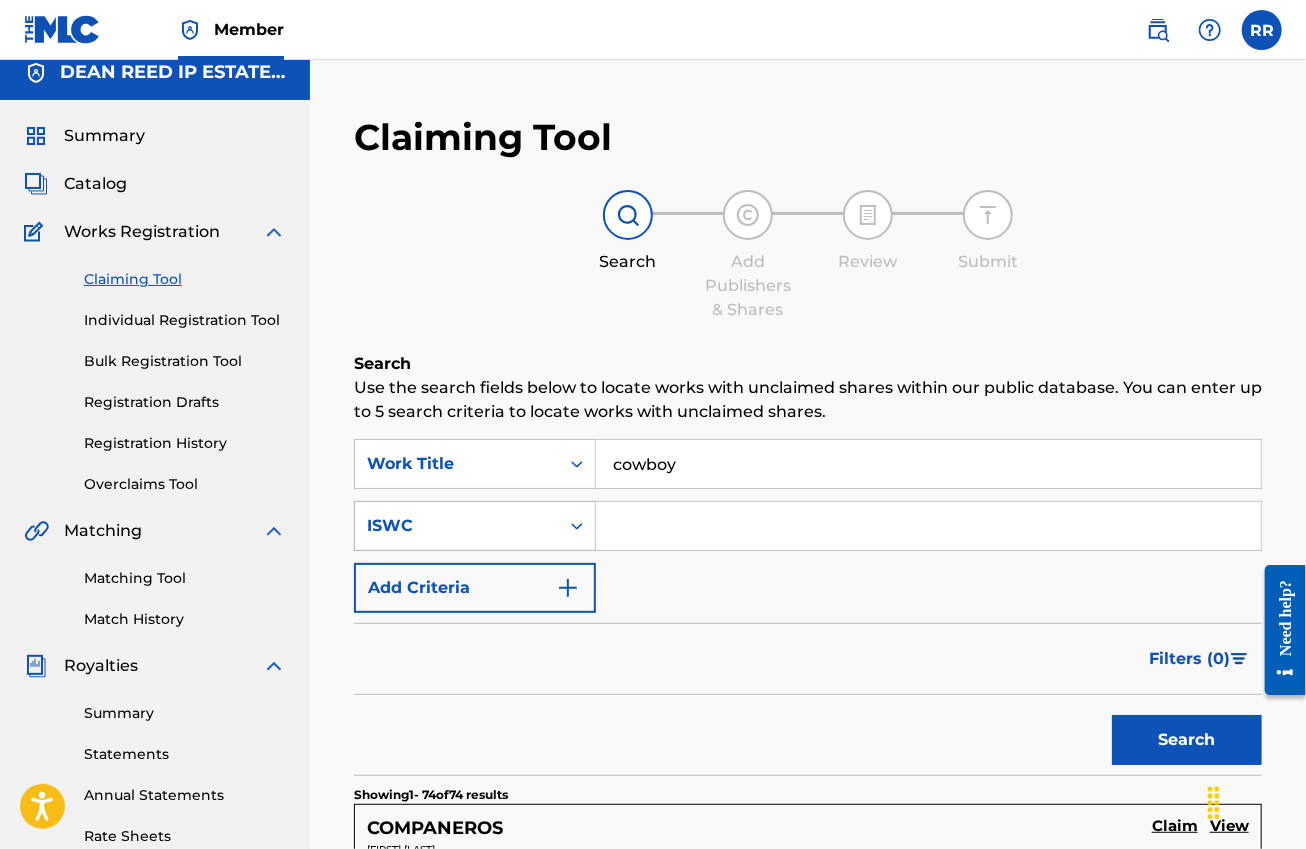 click at bounding box center [577, 526] 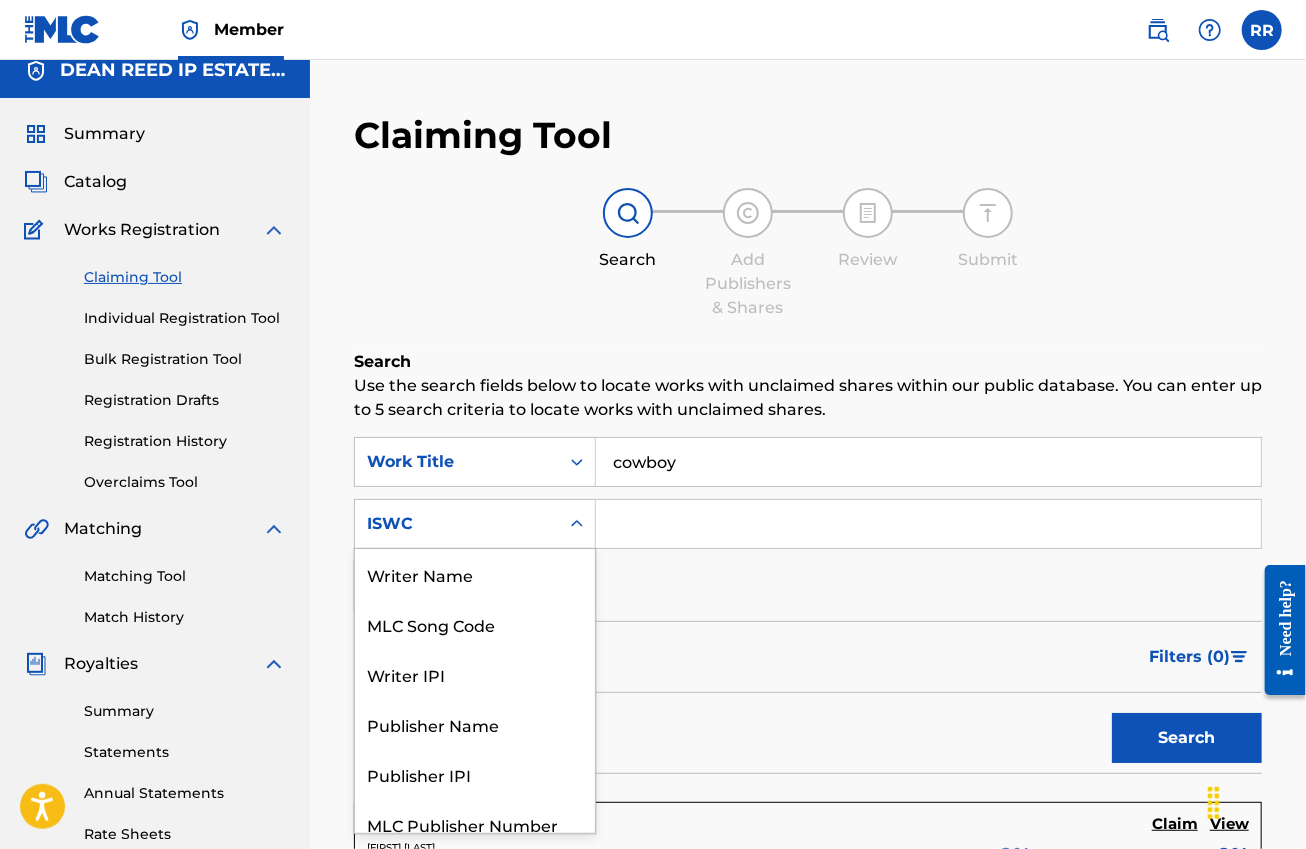 scroll, scrollTop: 49, scrollLeft: 0, axis: vertical 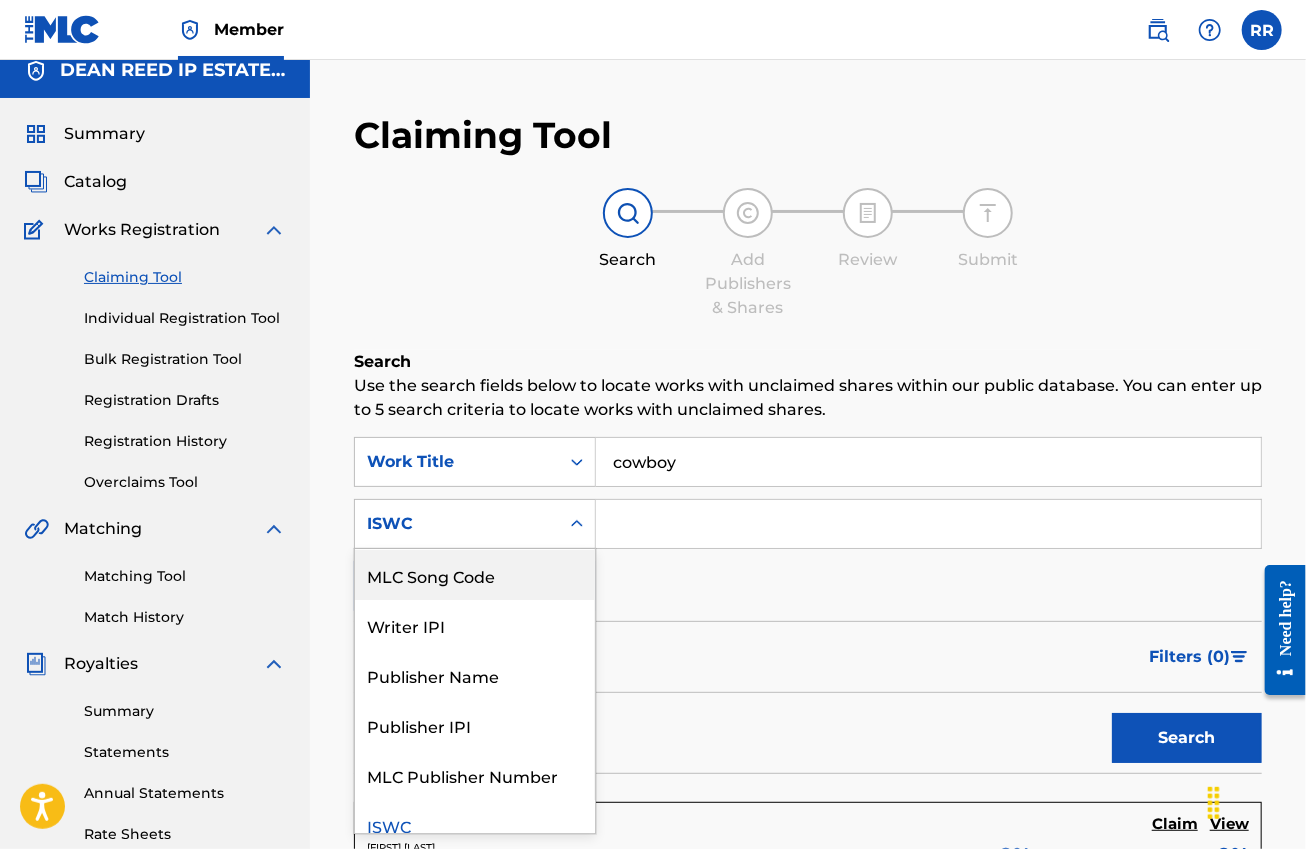 click on "MLC Song Code" at bounding box center [475, 575] 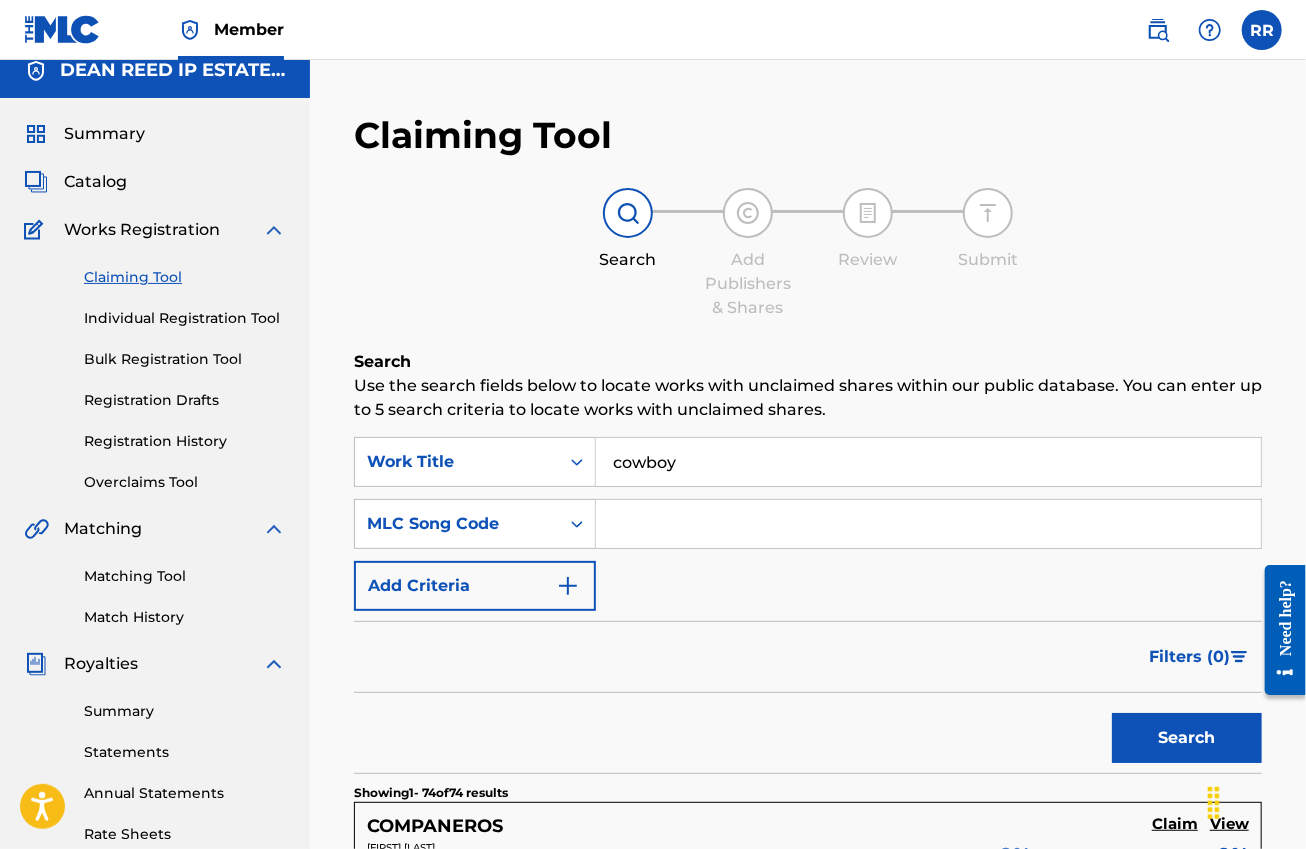click at bounding box center [928, 524] 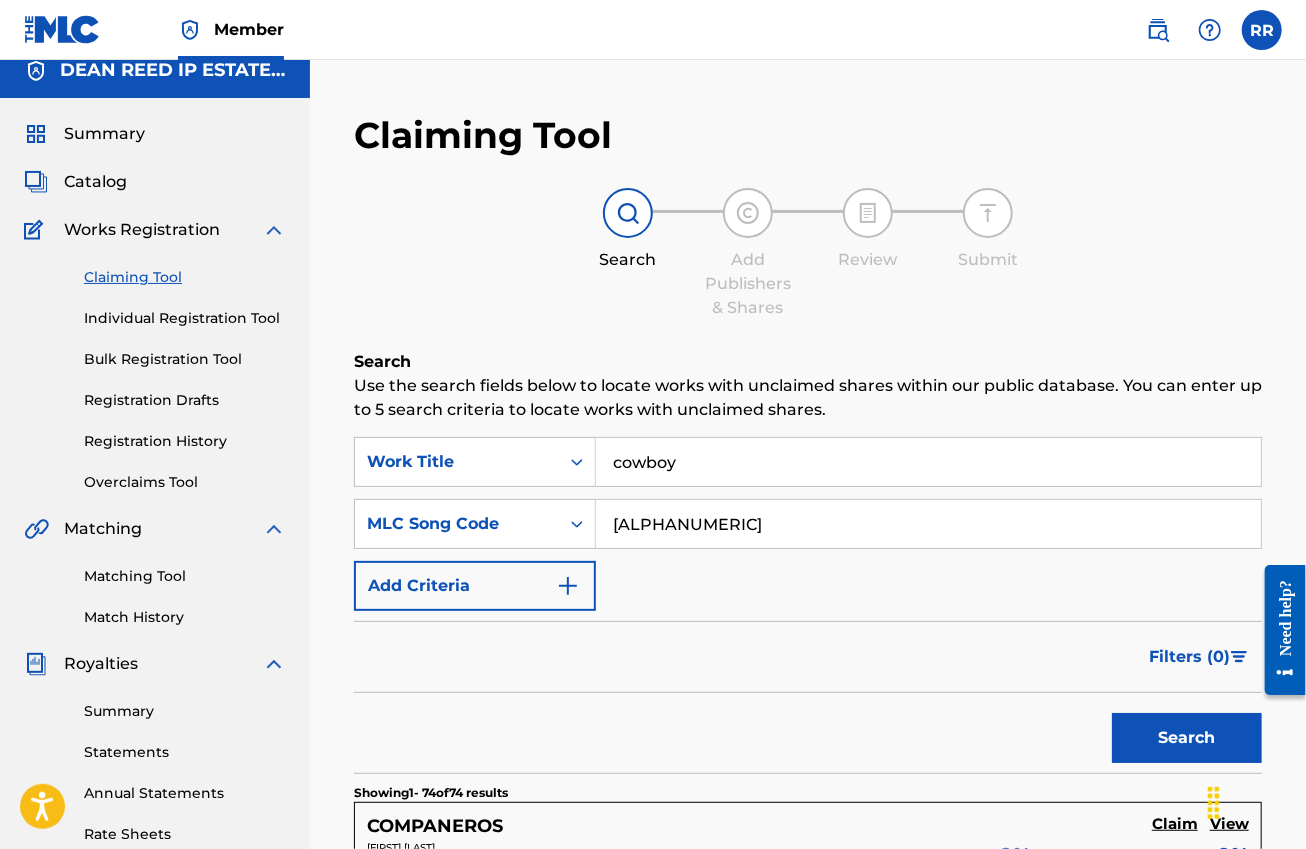 type on "[ALPHANUMERIC]" 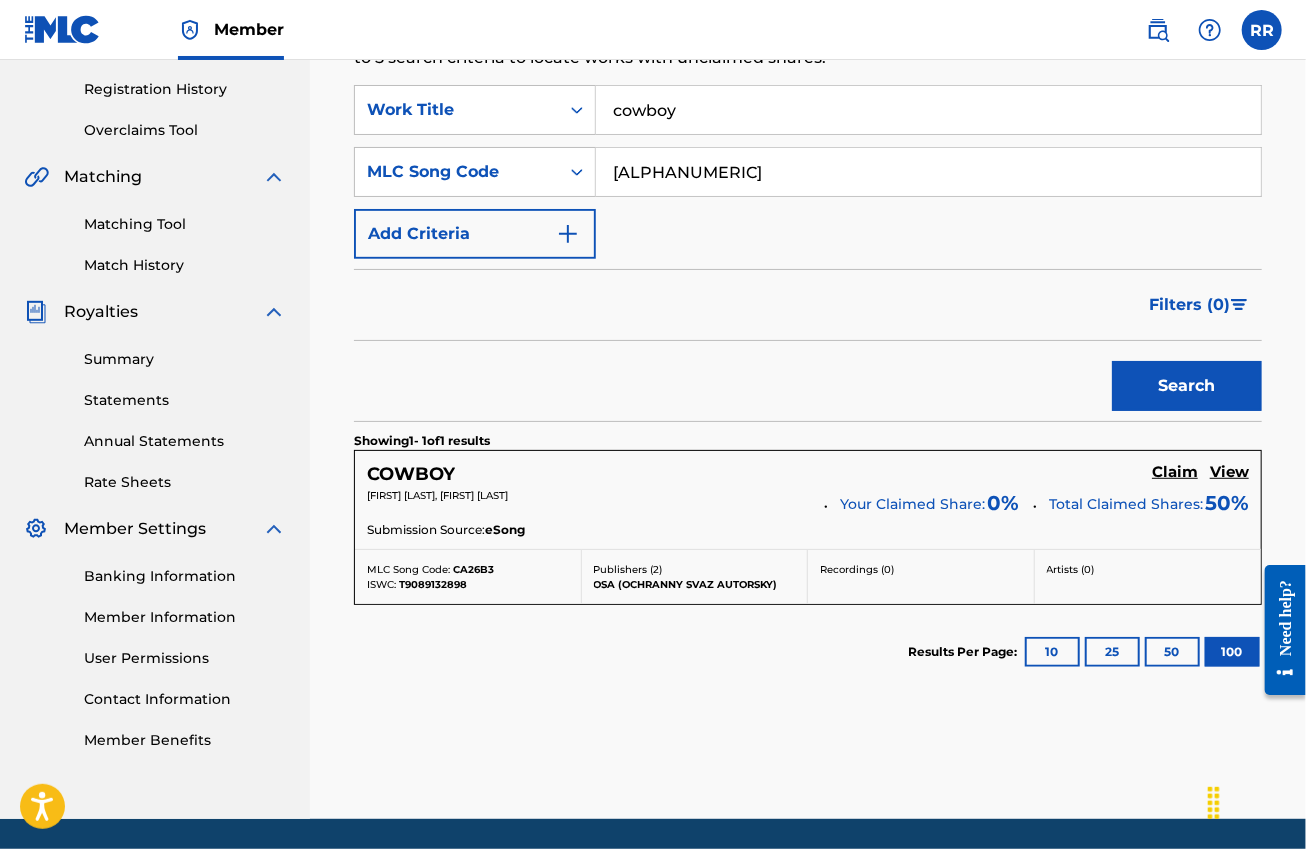 scroll, scrollTop: 392, scrollLeft: 0, axis: vertical 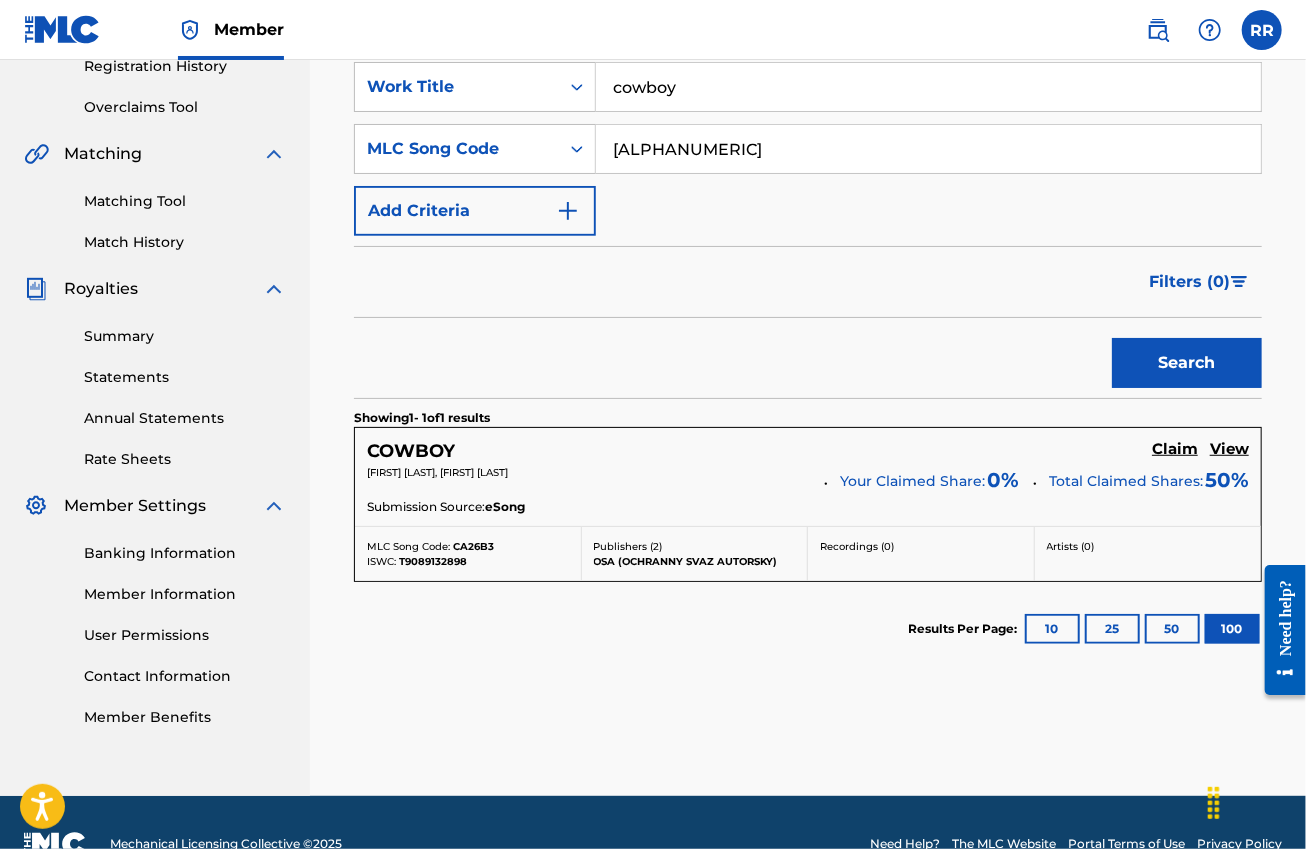 click on "Claim" at bounding box center (1175, 449) 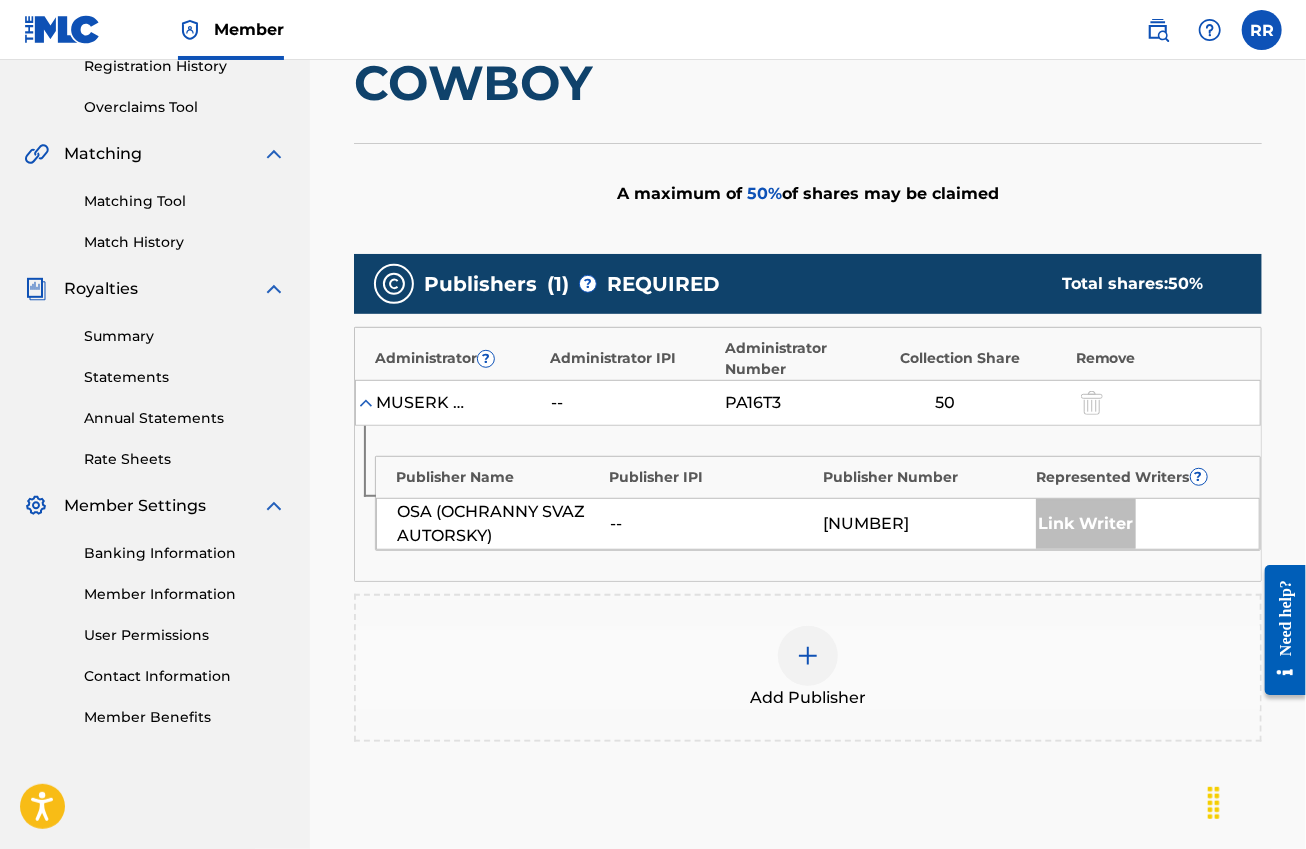 click at bounding box center (808, 656) 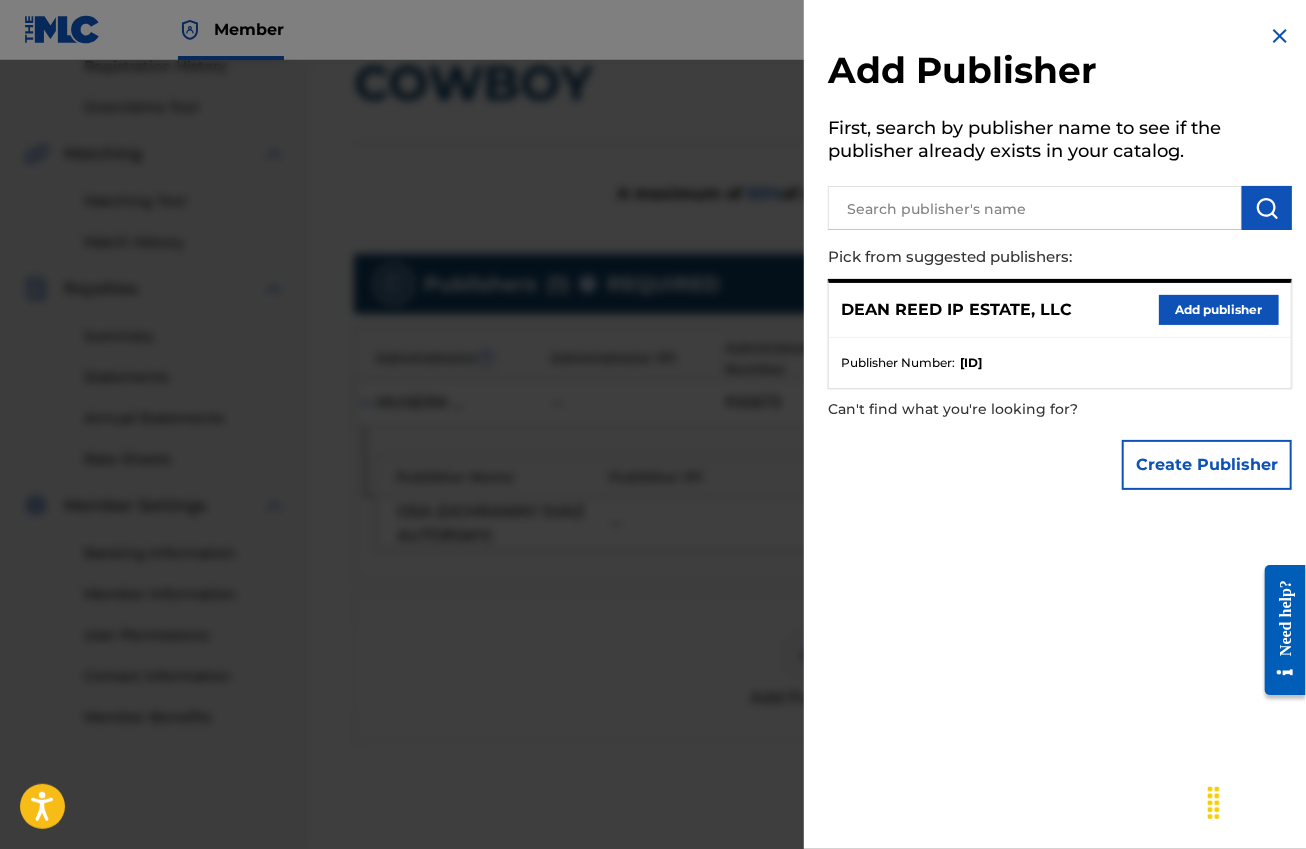 click on "Add publisher" at bounding box center [1219, 310] 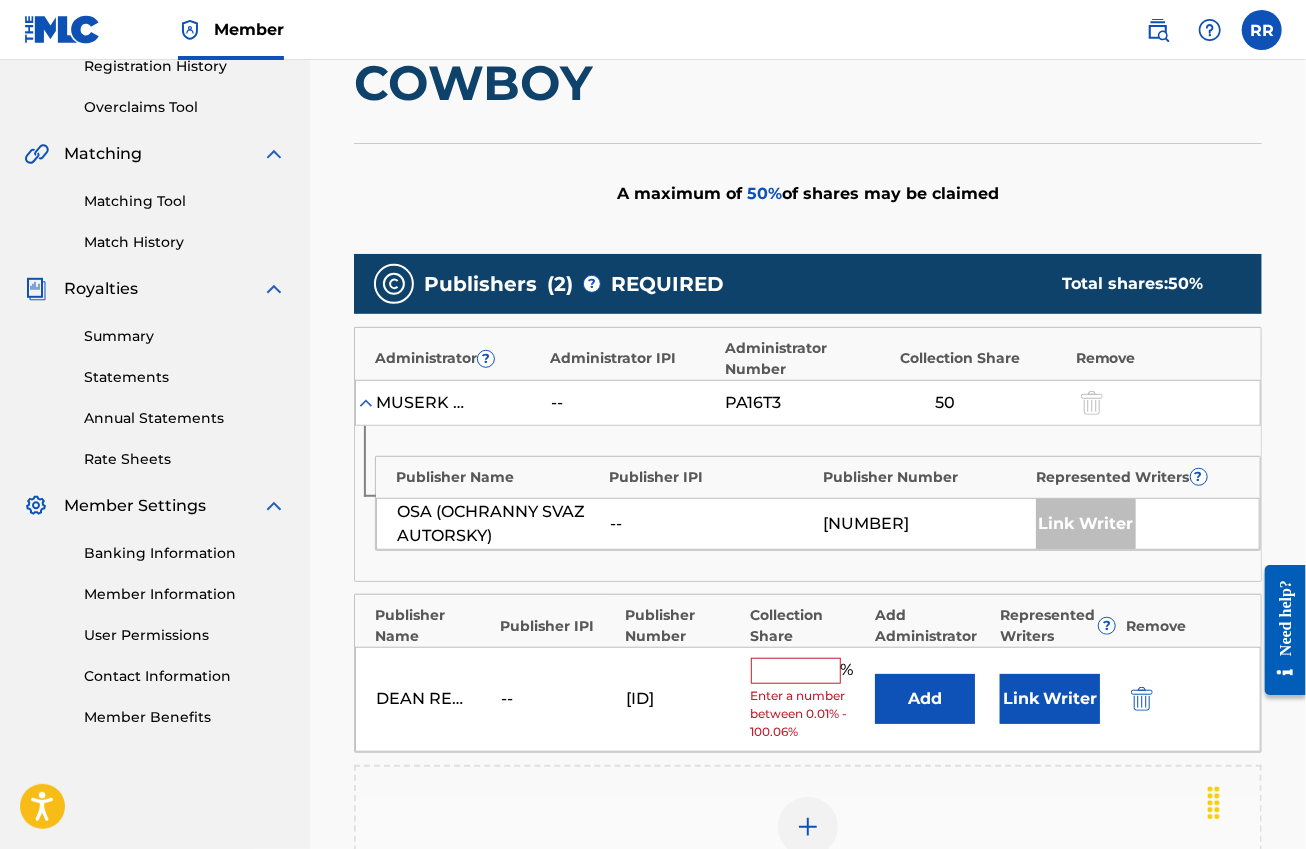 click at bounding box center [796, 671] 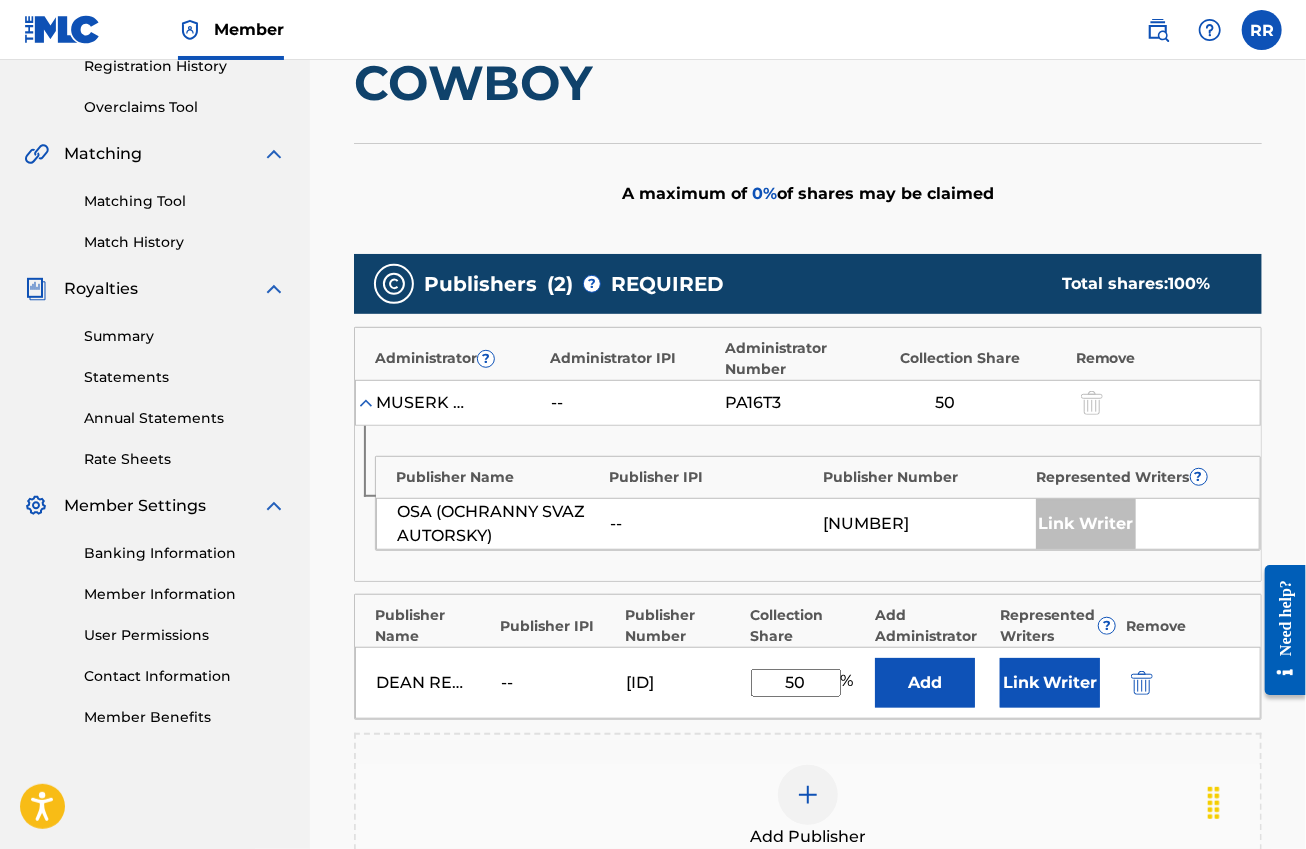 type on "50" 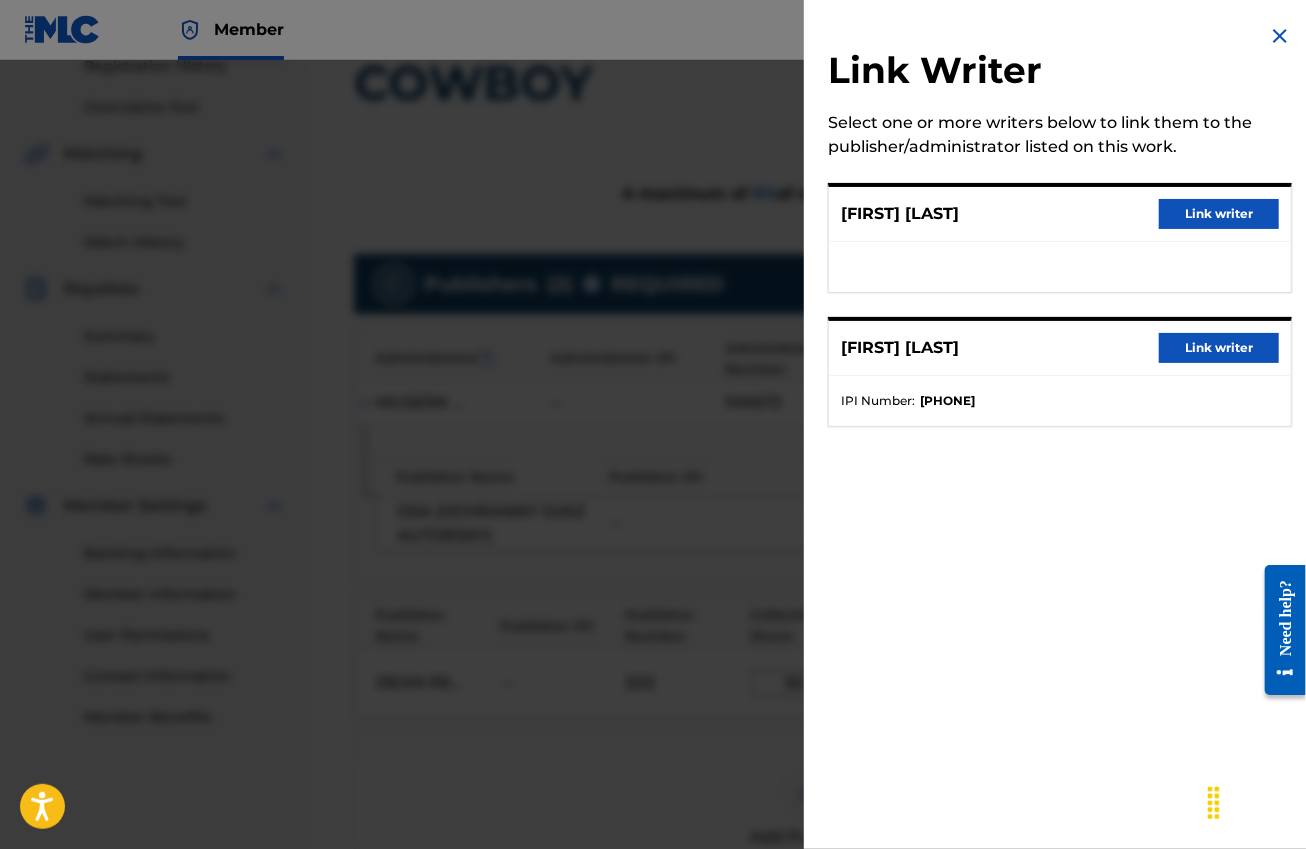 click on "Link writer" at bounding box center (1219, 214) 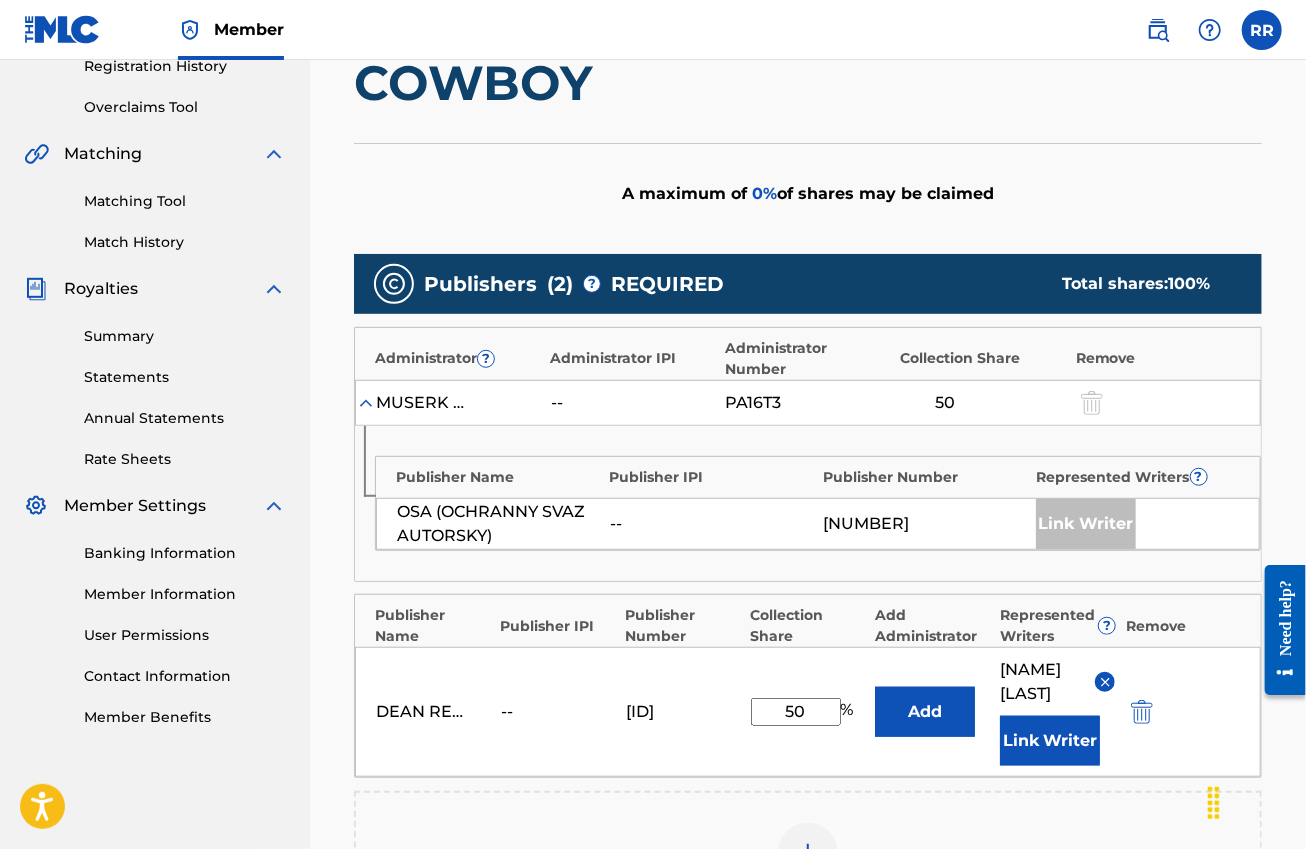 click on "Add" at bounding box center (925, 712) 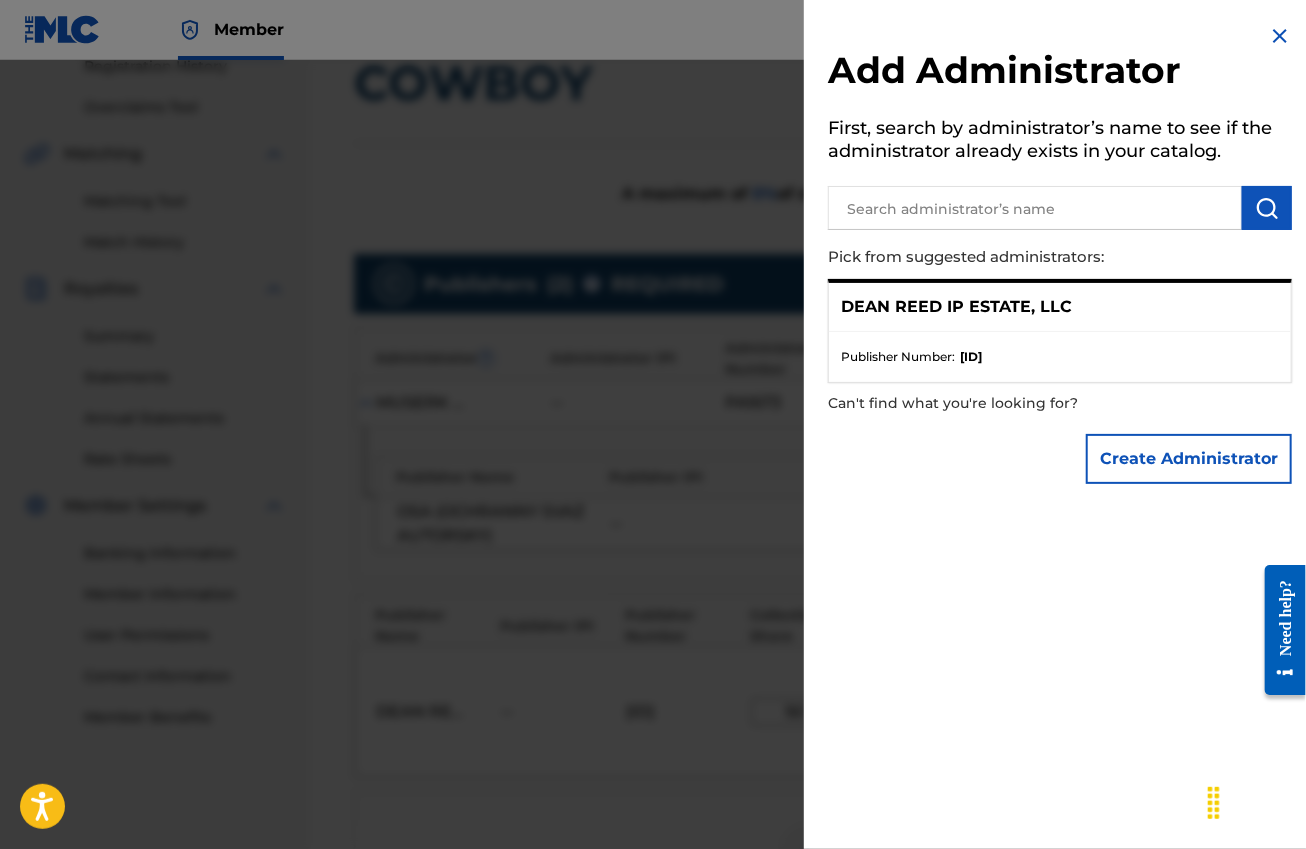 click on "DEAN REED IP ESTATE, LLC" at bounding box center (956, 307) 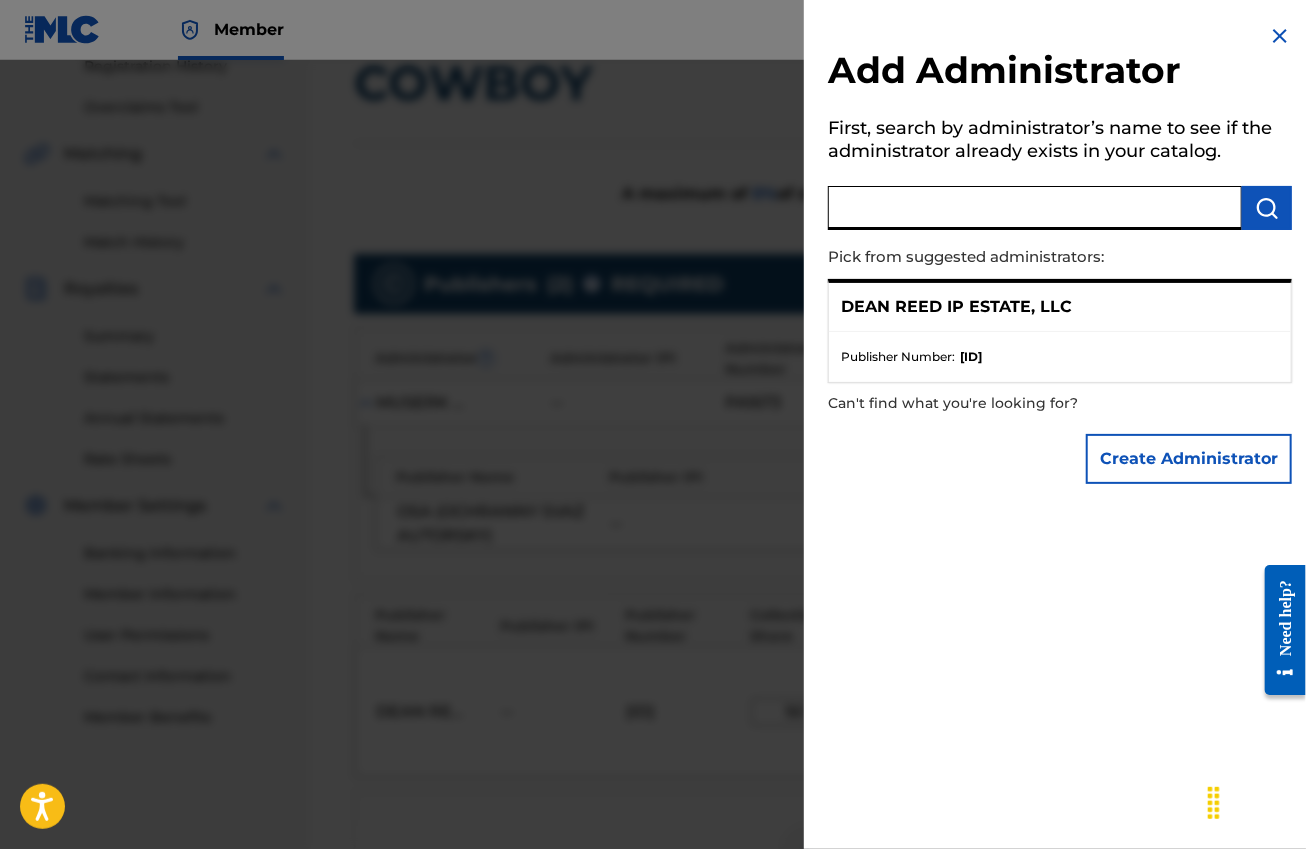 click at bounding box center (1035, 208) 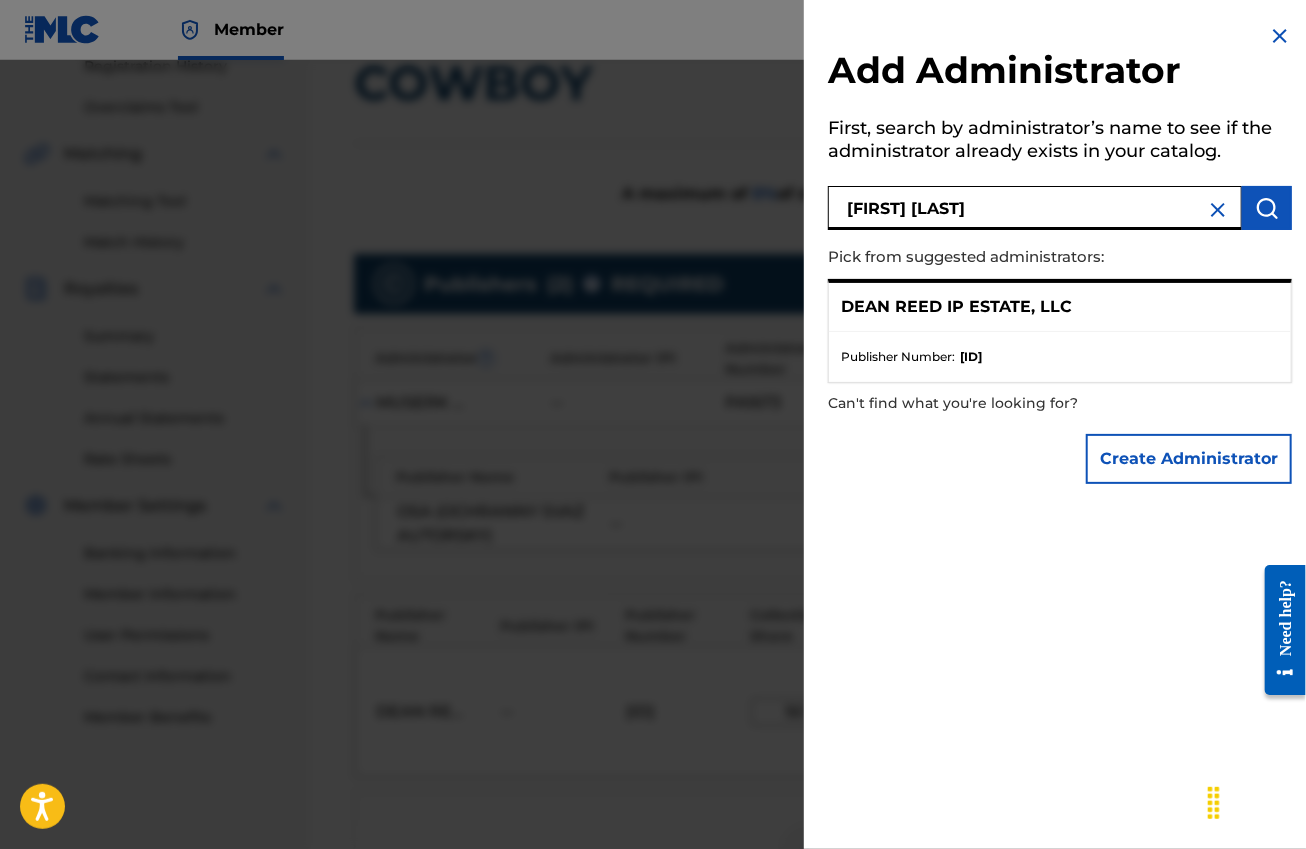 type on "[FIRST] [LAST]" 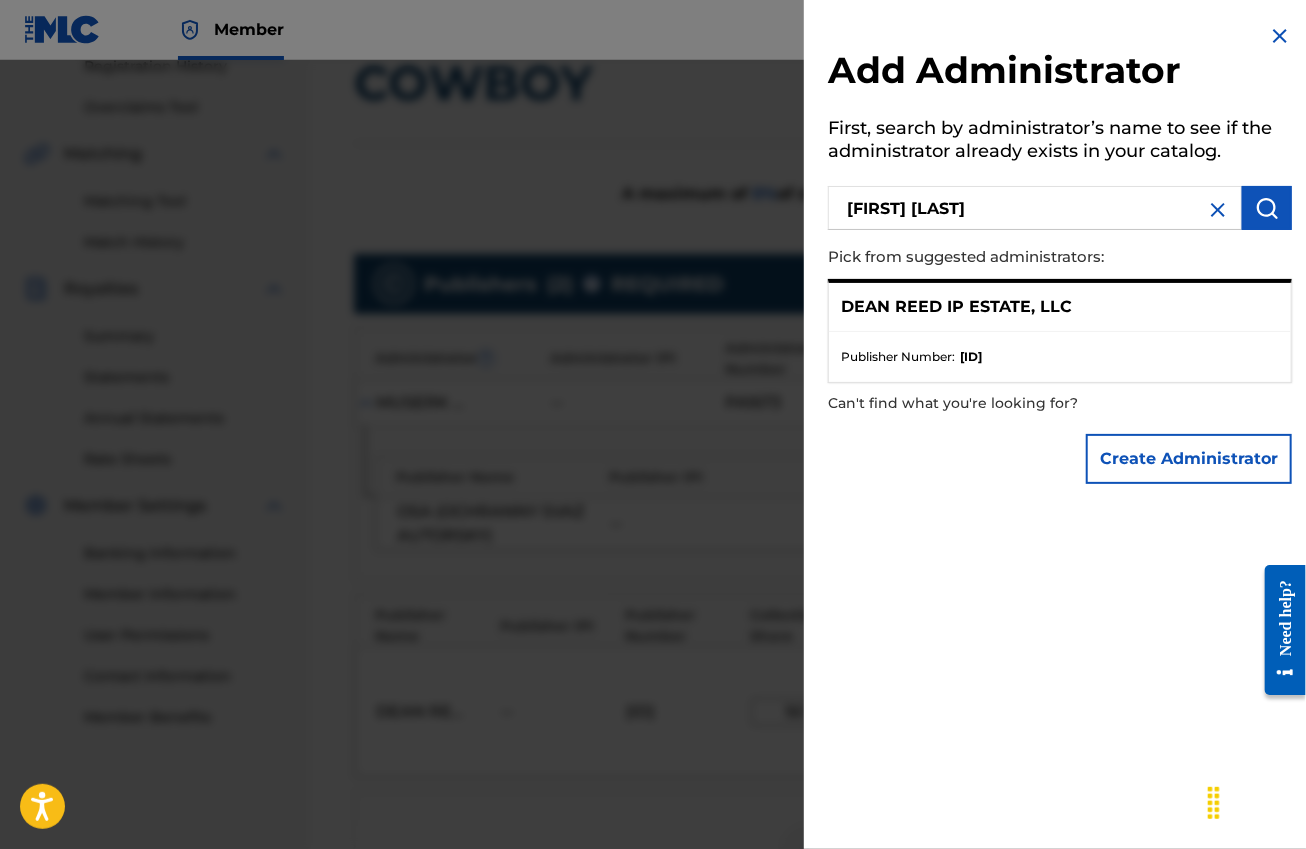 click at bounding box center [1267, 208] 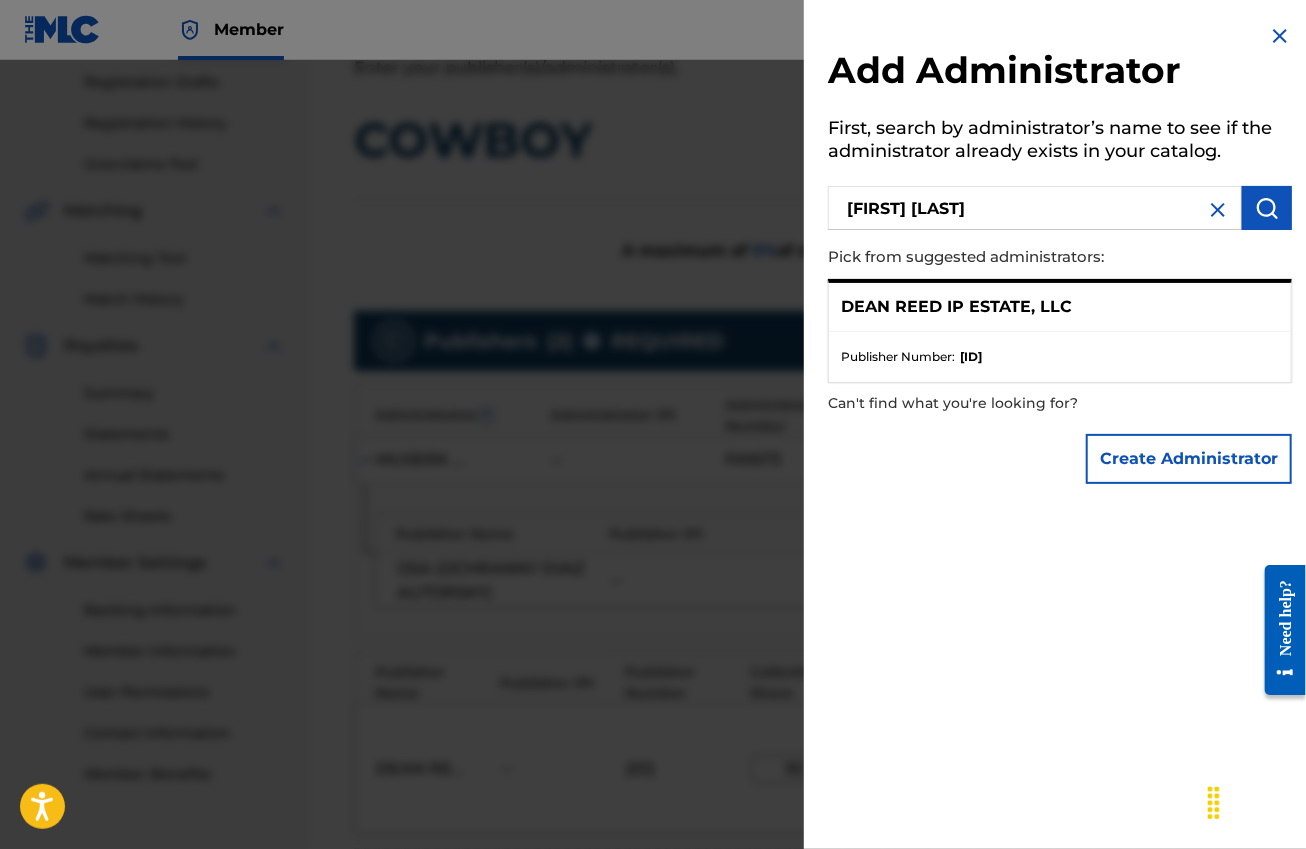 scroll, scrollTop: 321, scrollLeft: 0, axis: vertical 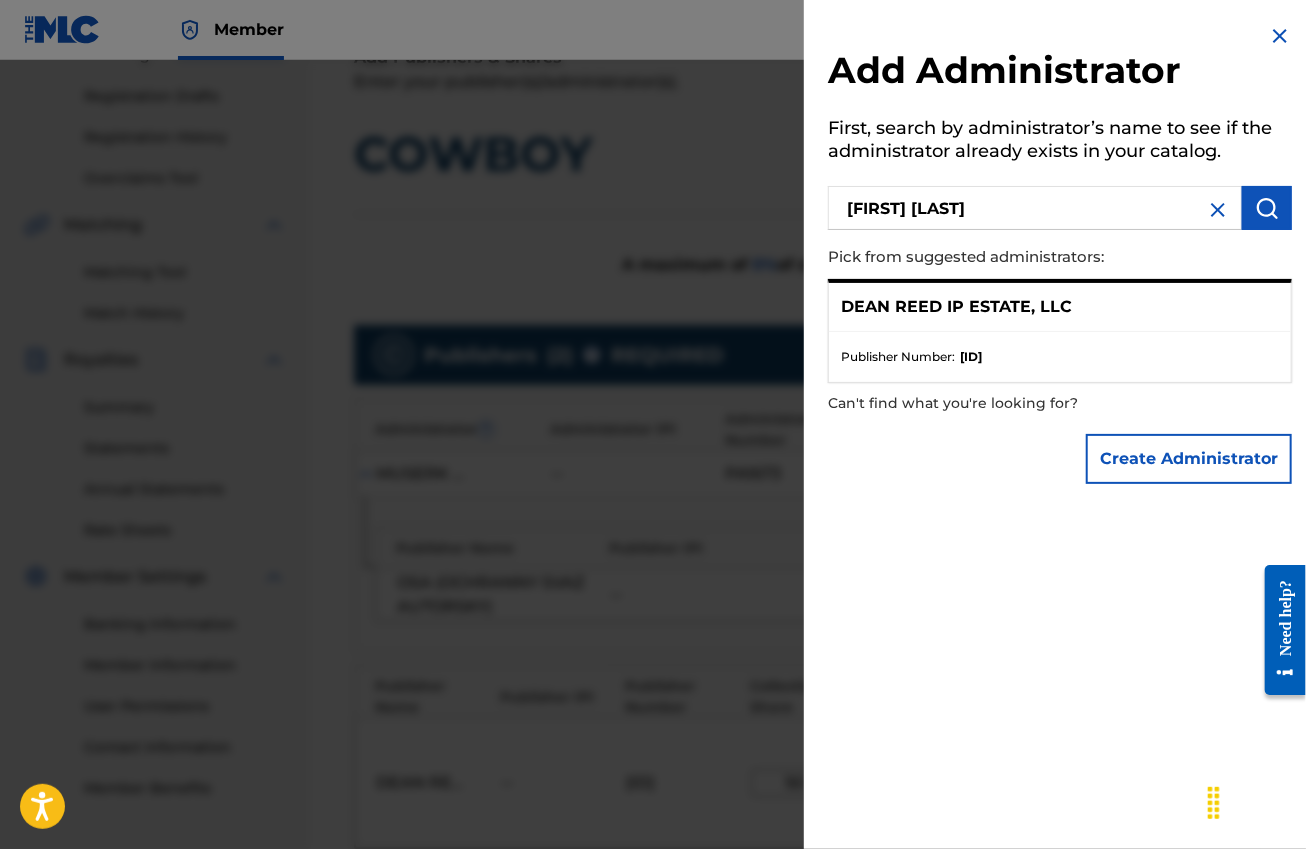 click at bounding box center [1280, 36] 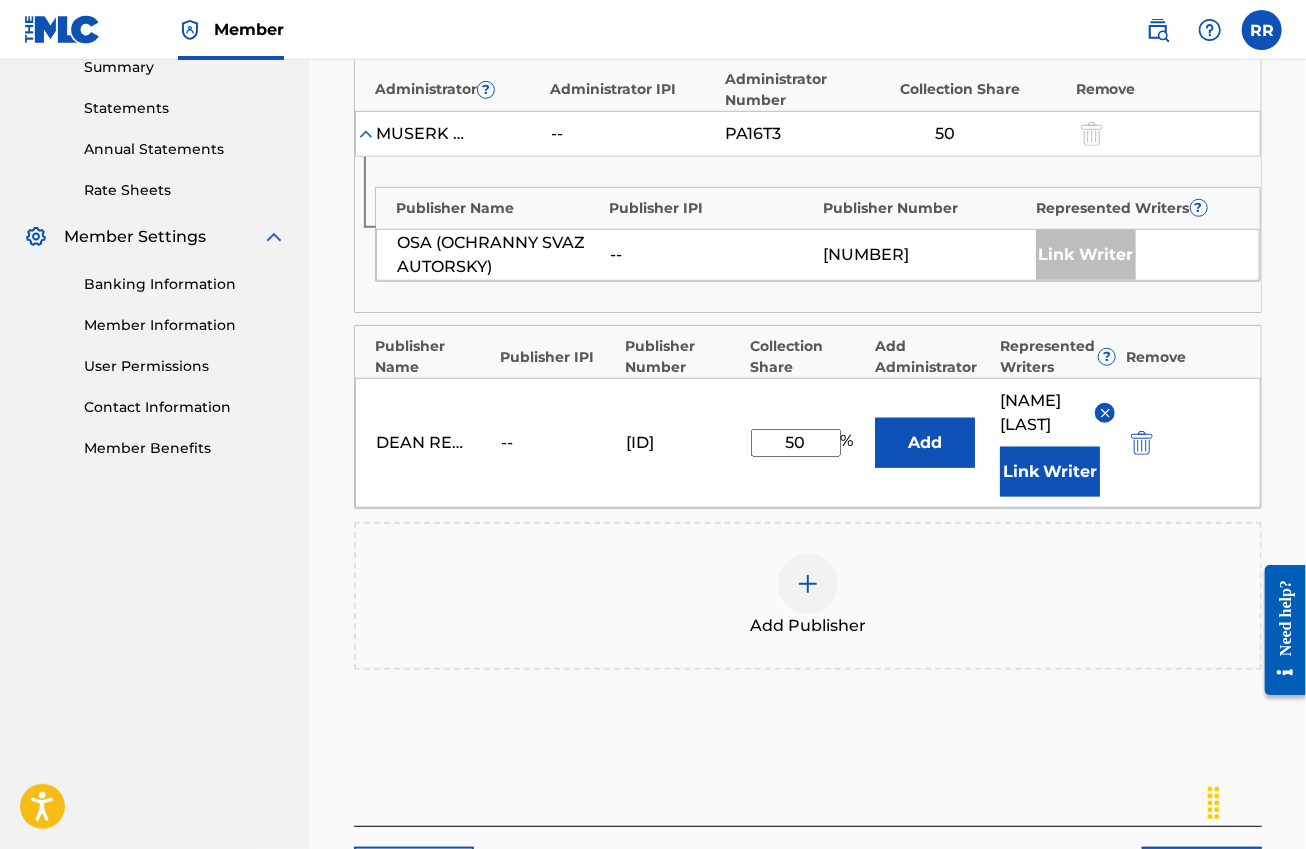 scroll, scrollTop: 696, scrollLeft: 0, axis: vertical 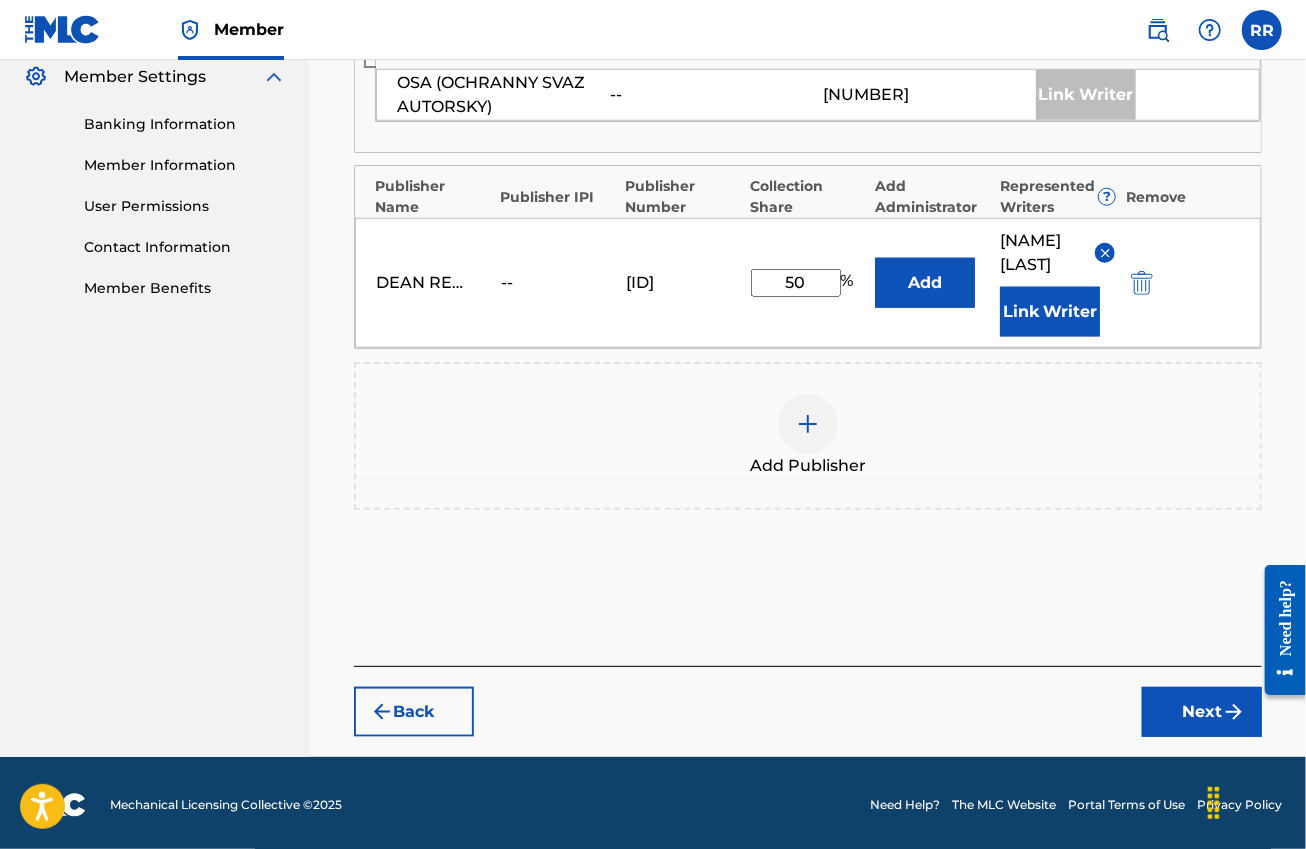 click on "Next" at bounding box center (1202, 712) 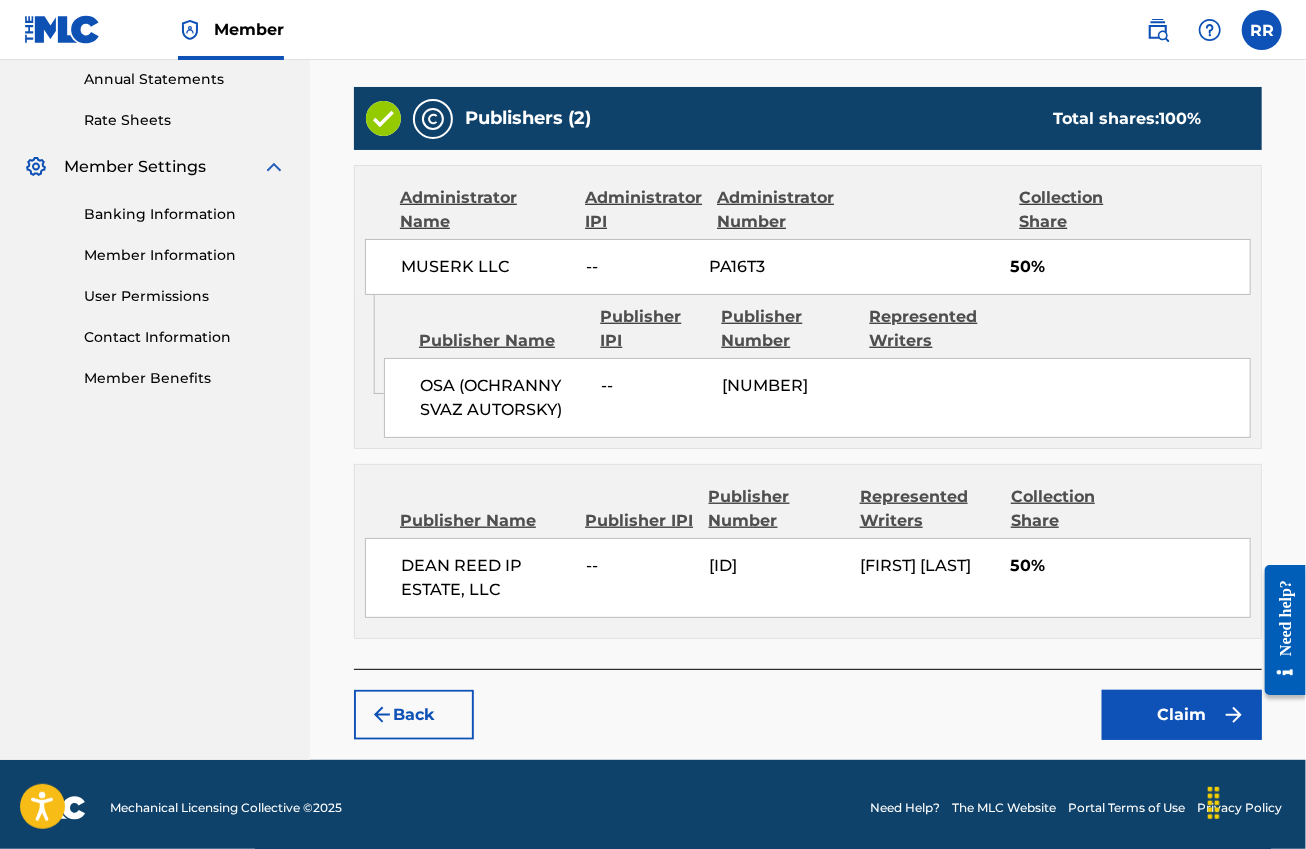 scroll, scrollTop: 737, scrollLeft: 0, axis: vertical 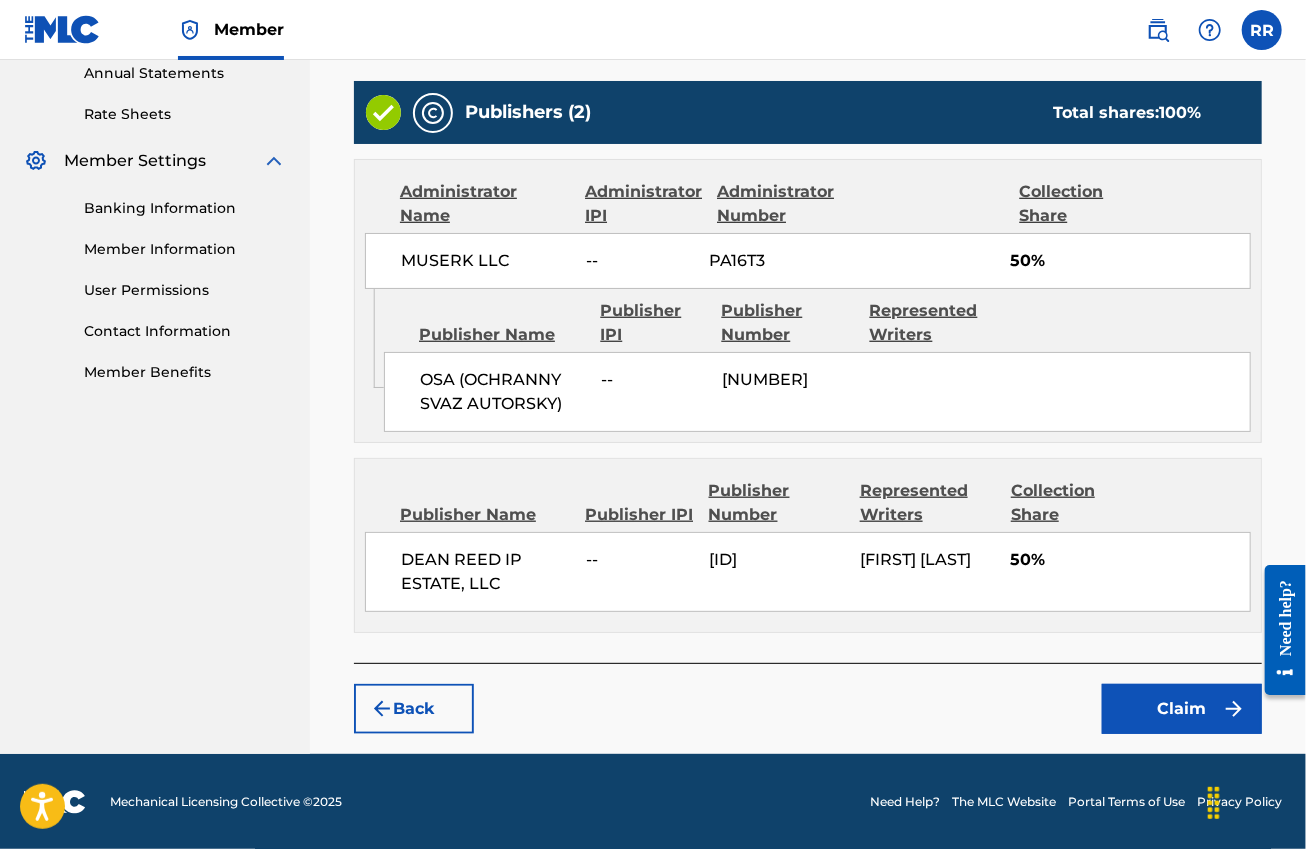 click on "[FIRST] [LAST] [LAST], [NUMBER] [FIRST] [LAST] [NUMBER]" at bounding box center (808, 572) 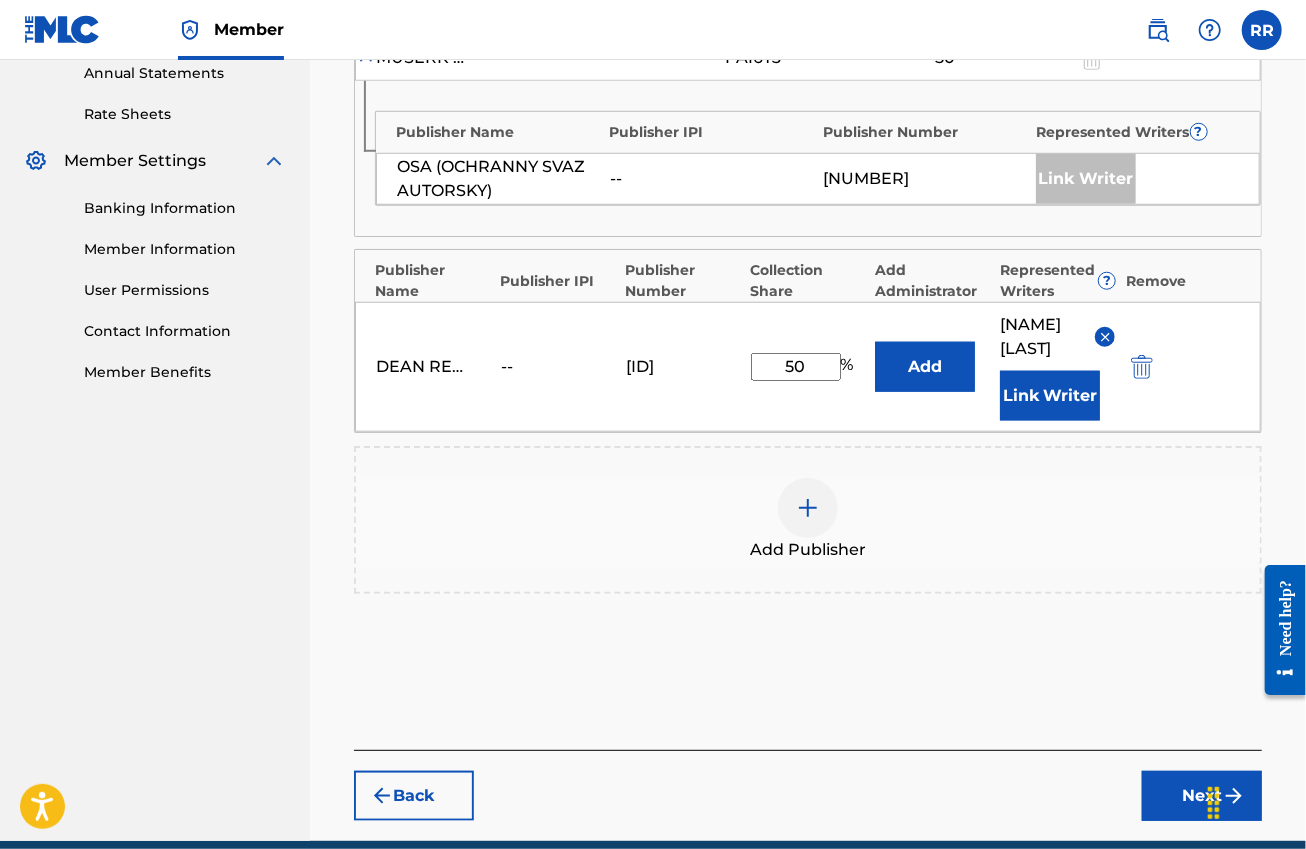 click on "--" at bounding box center (546, 367) 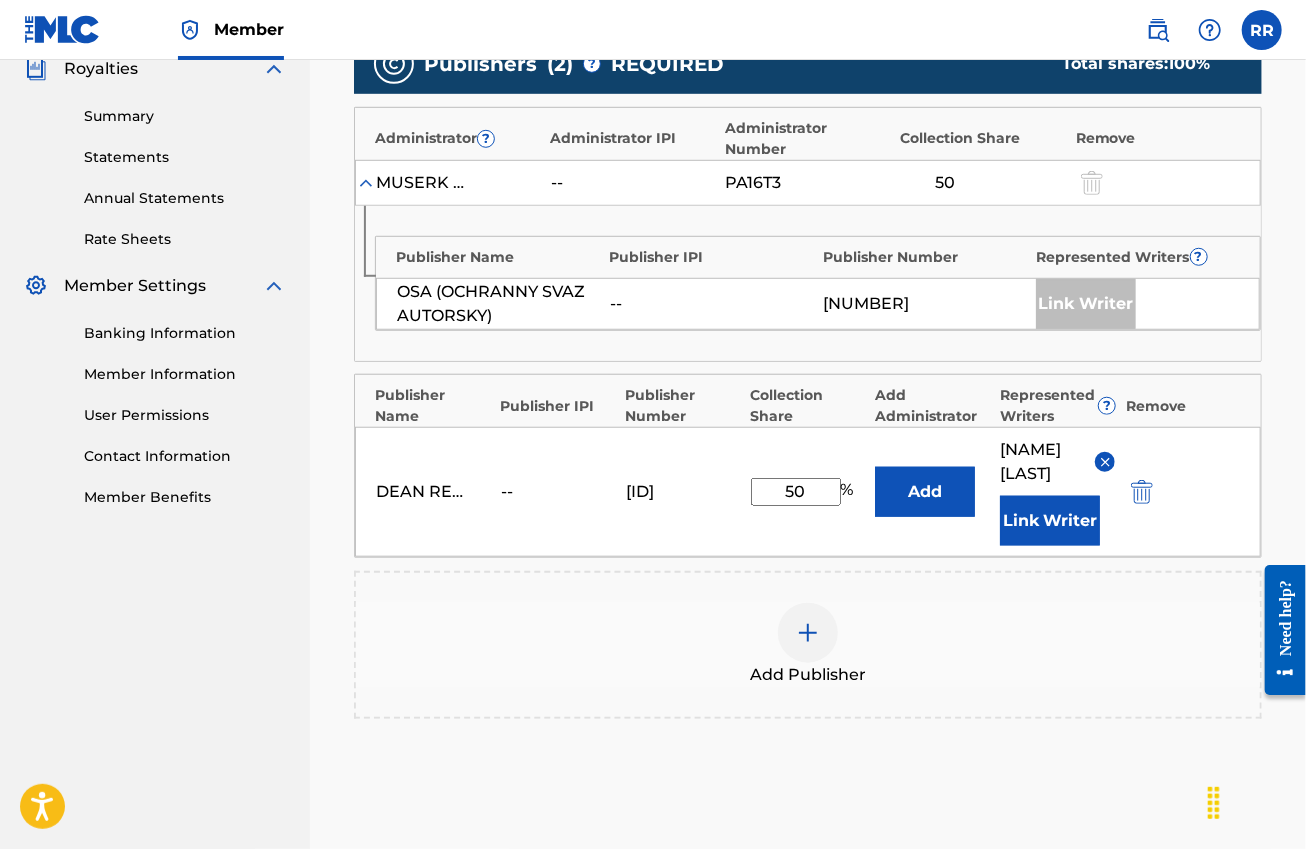 scroll, scrollTop: 737, scrollLeft: 0, axis: vertical 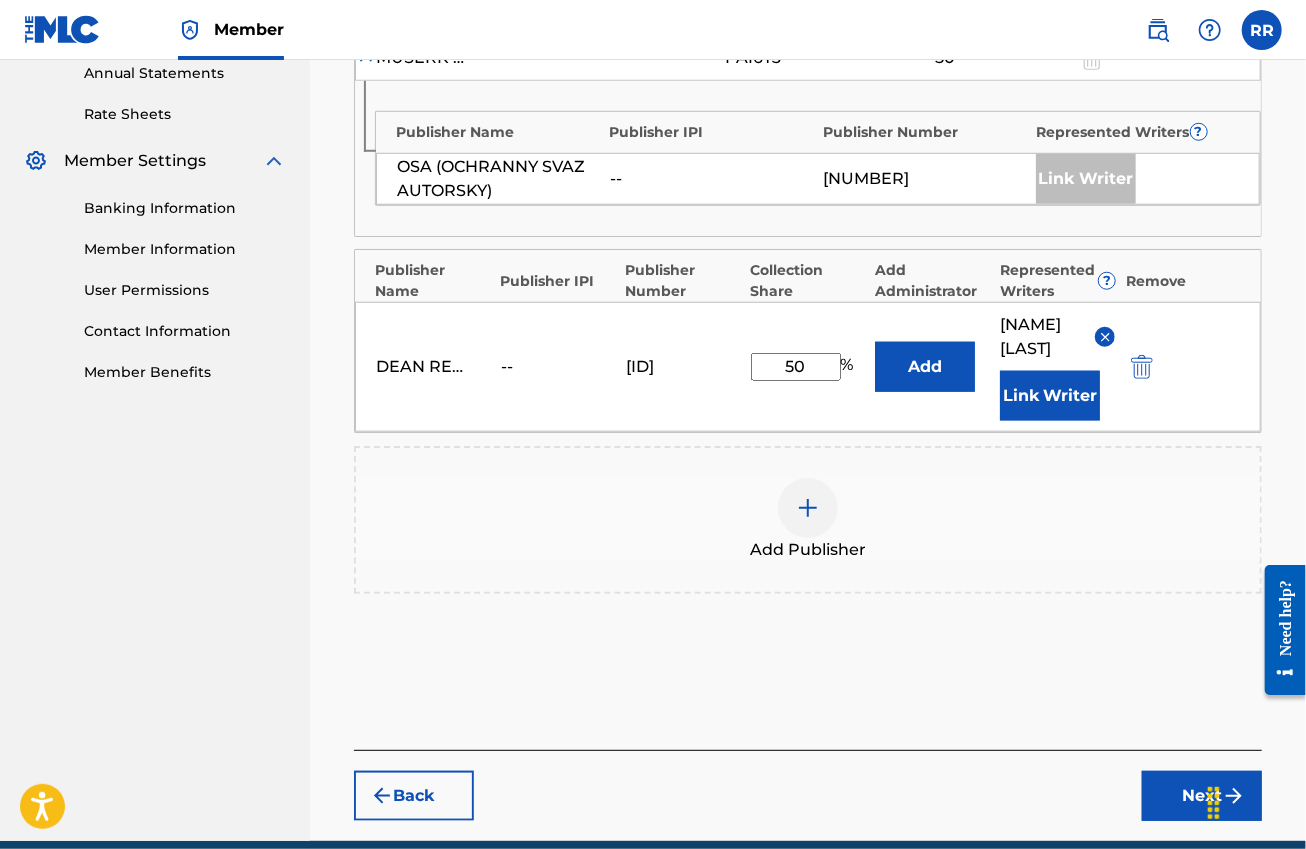 click on "Add Publisher" at bounding box center (808, 520) 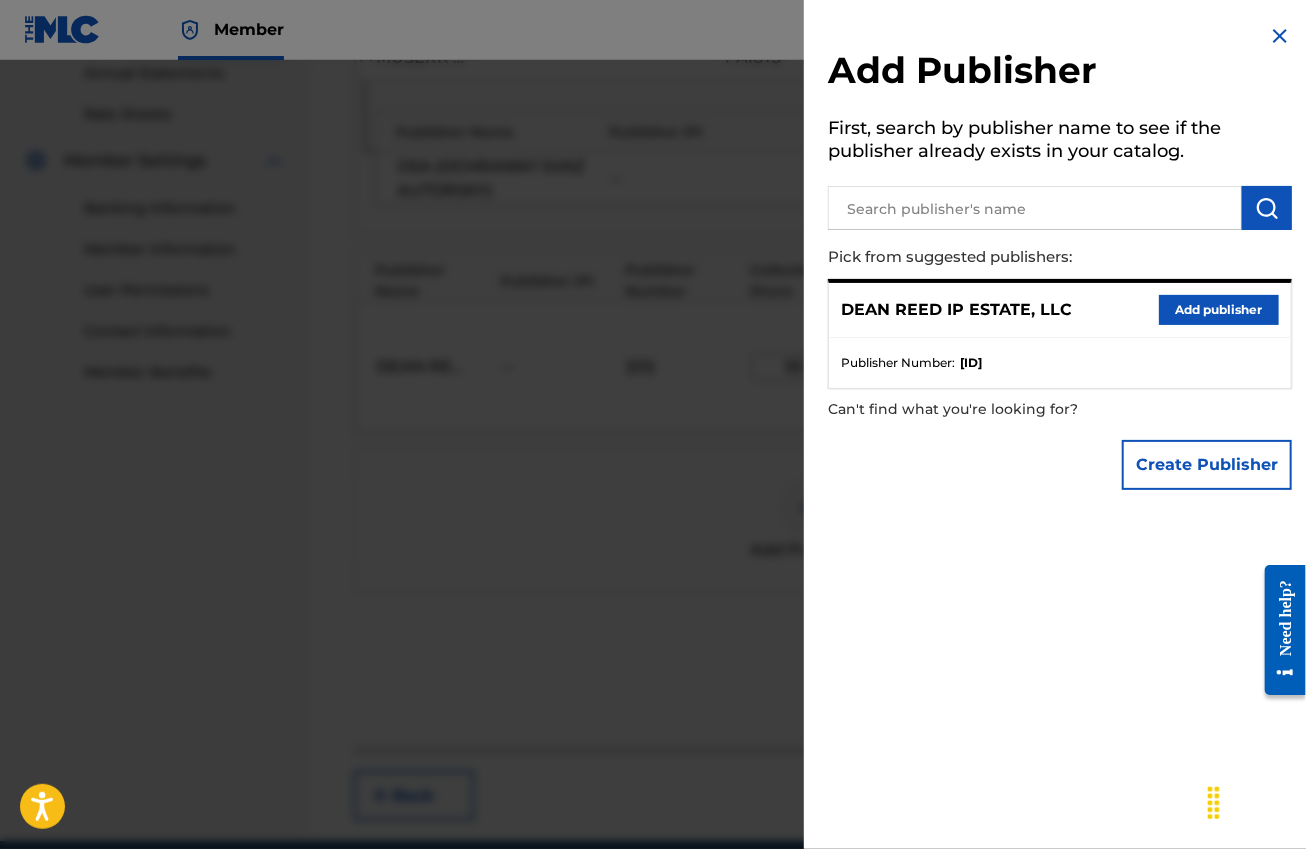 click at bounding box center [1035, 208] 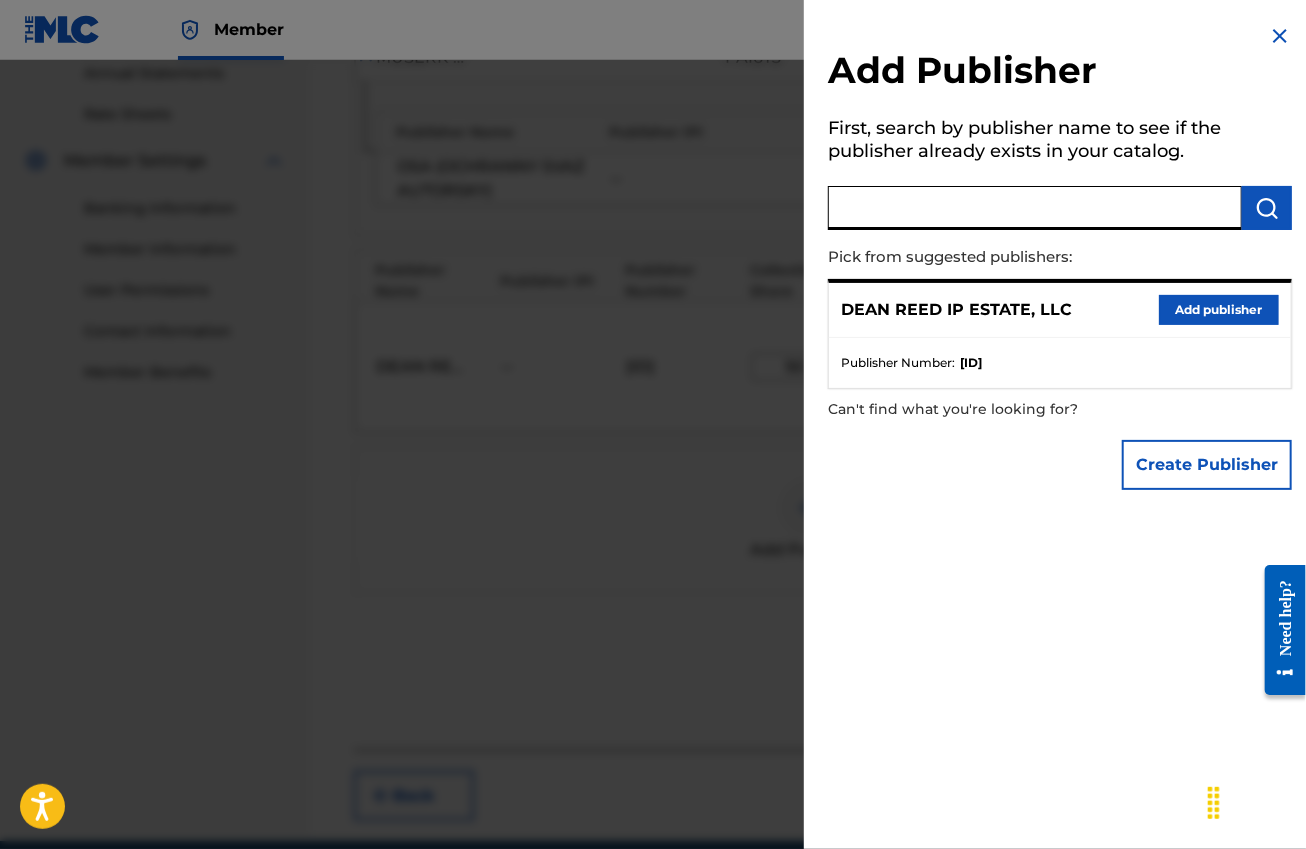 click on "Create Publisher" at bounding box center [1207, 465] 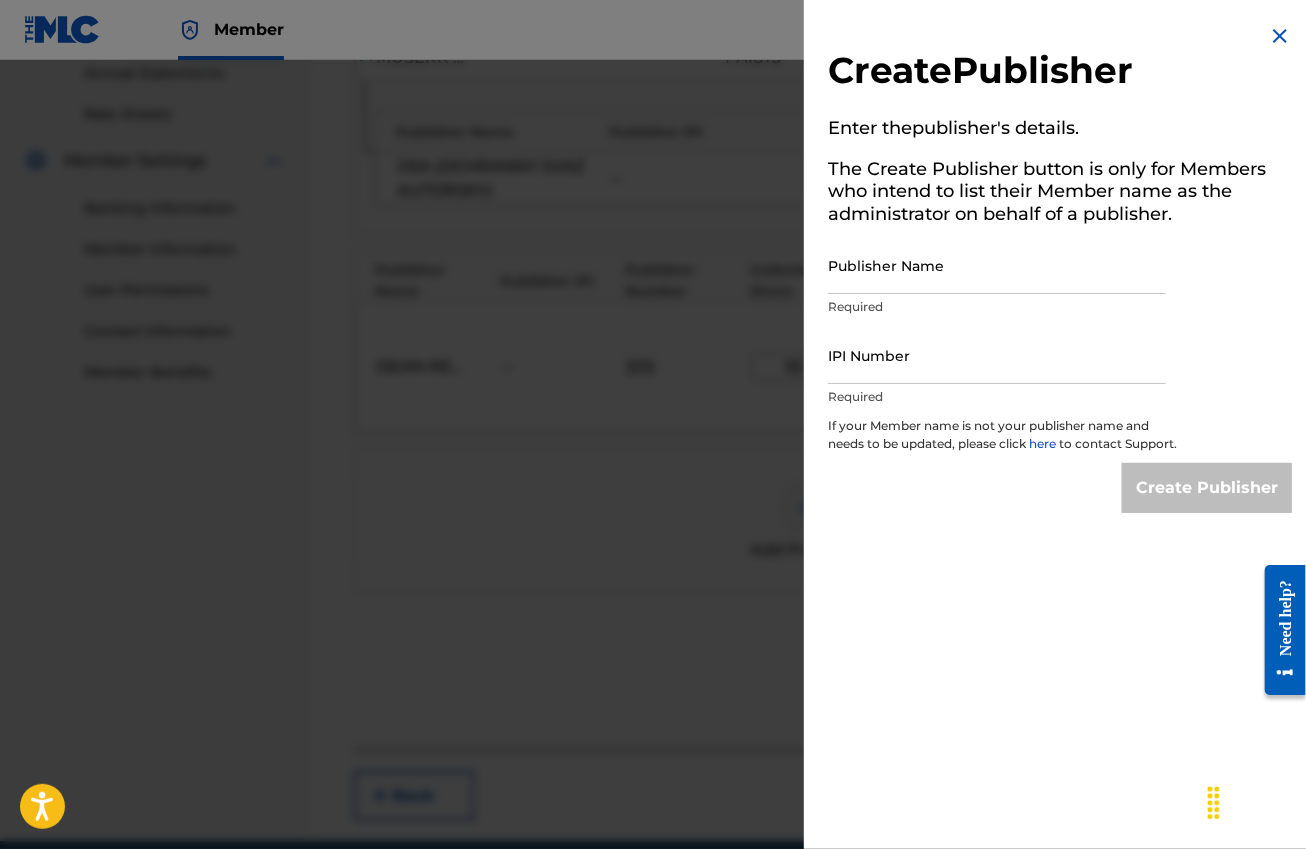 click on "IPI Number" at bounding box center [997, 355] 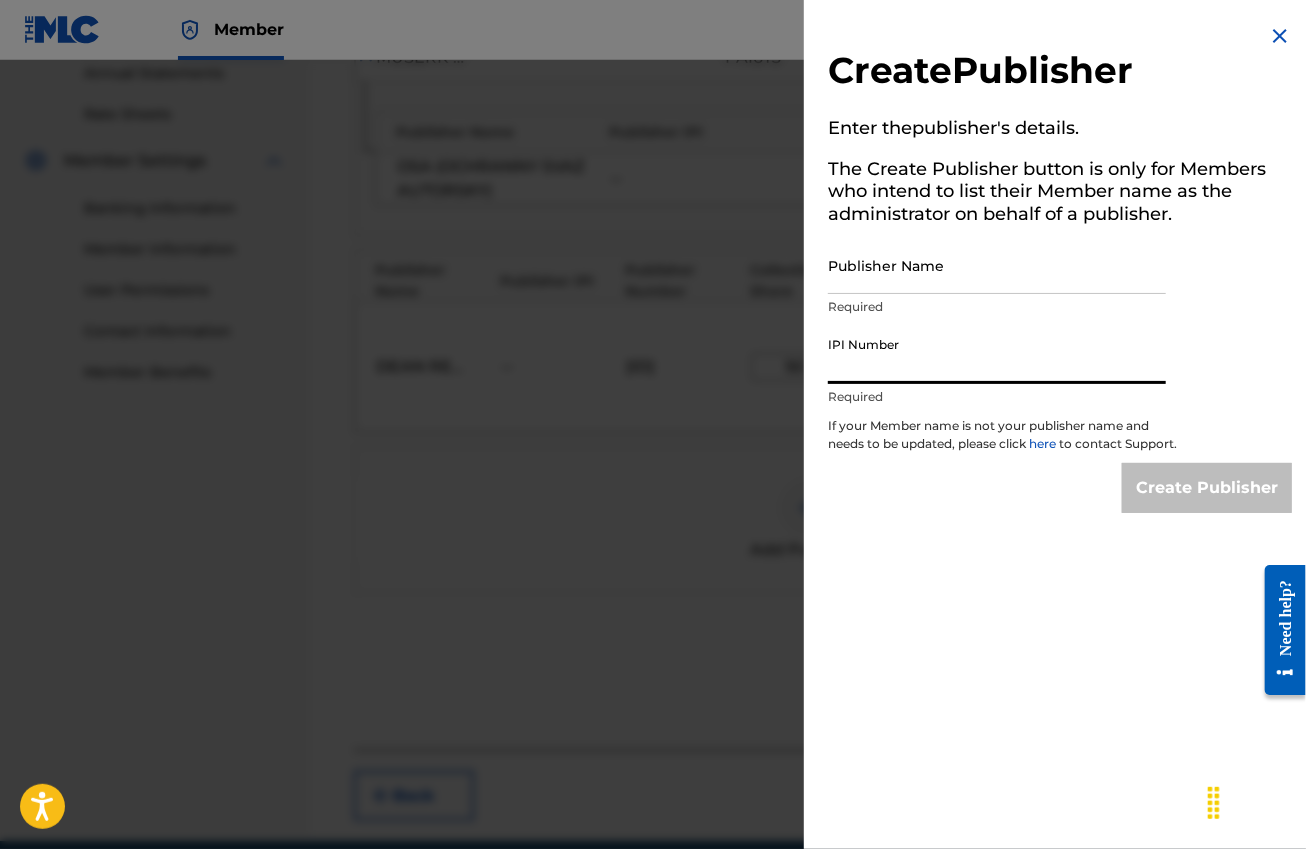 type on "[PHONE]" 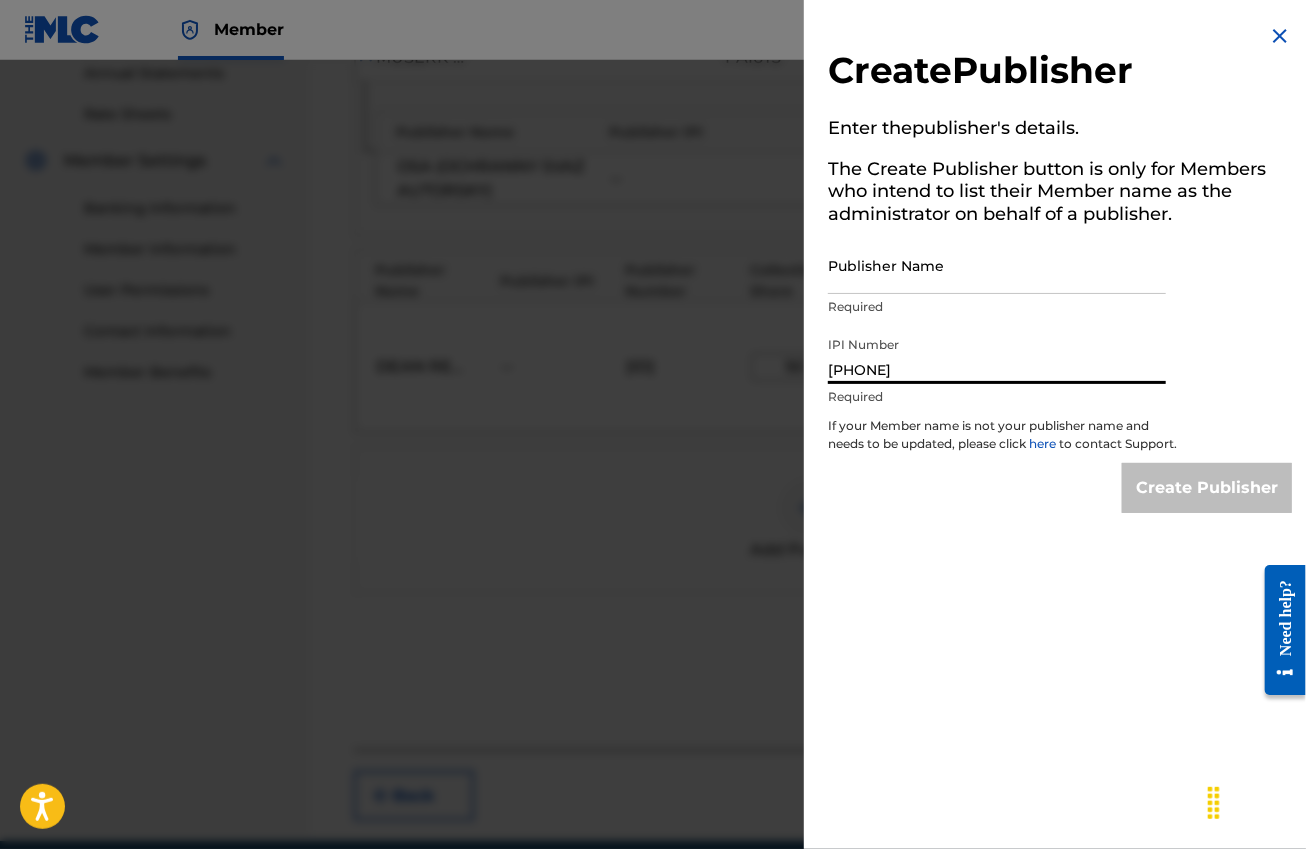 click on "Publisher Name" at bounding box center [997, 265] 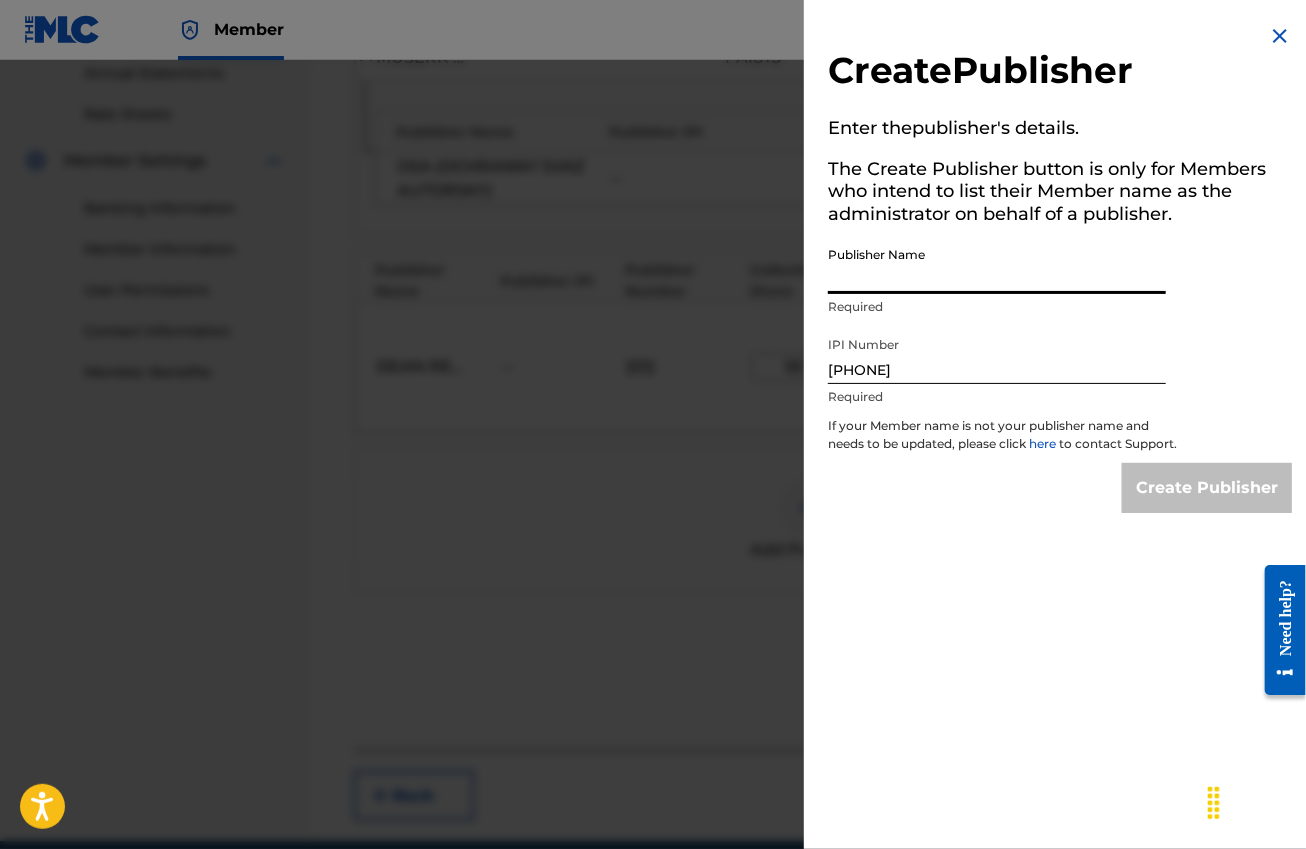 type on "[FIRST] [LAST] [ID]" 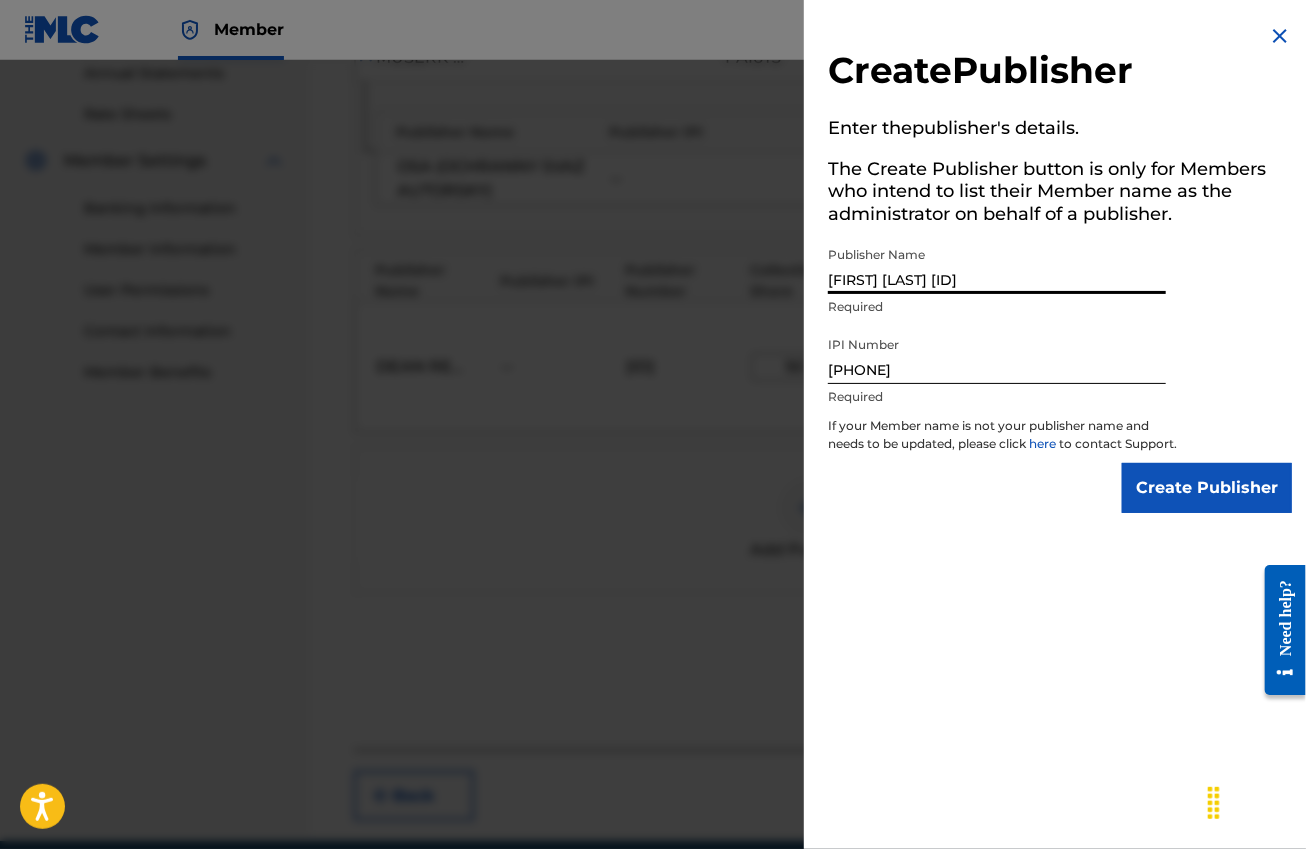 click on "Create Publisher" at bounding box center (1207, 488) 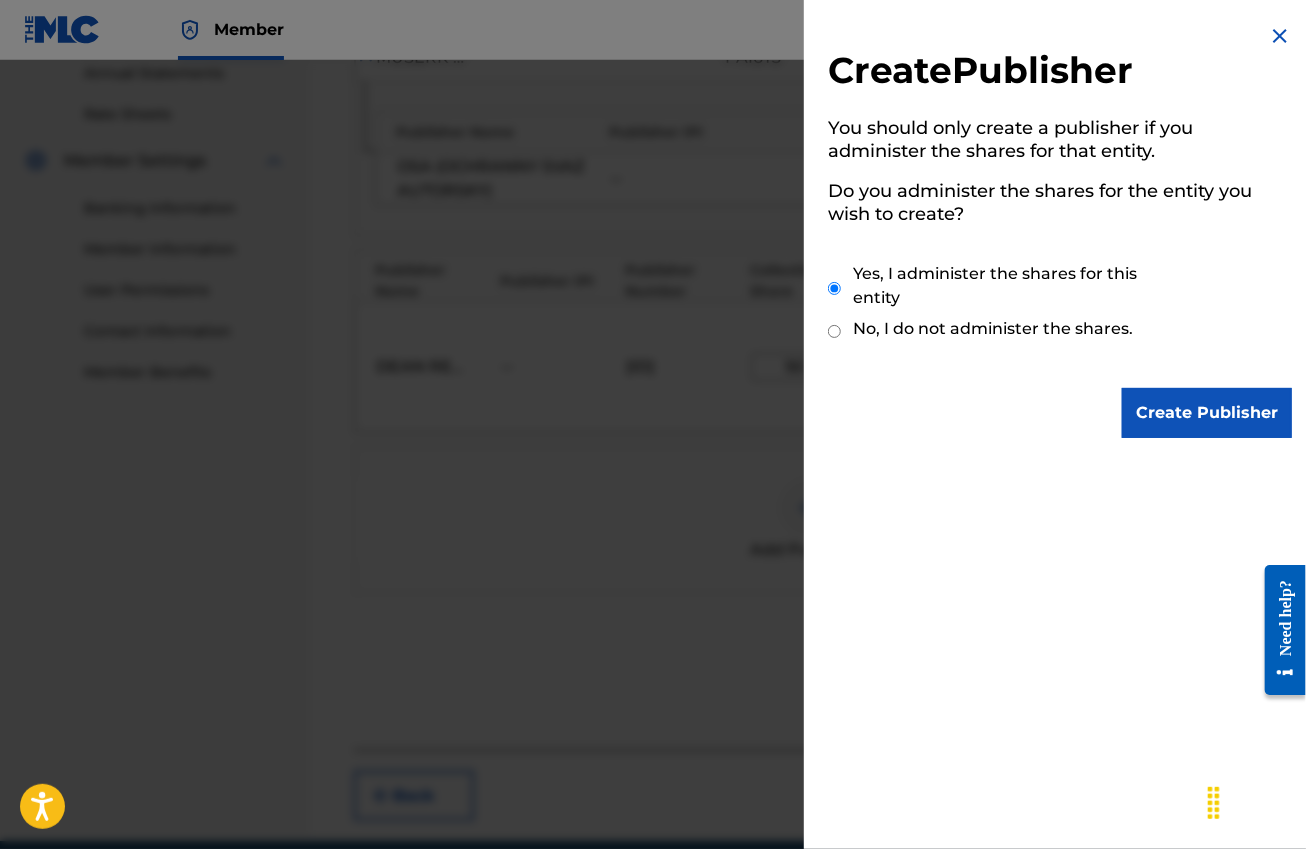 click on "Create Publisher" at bounding box center (1207, 413) 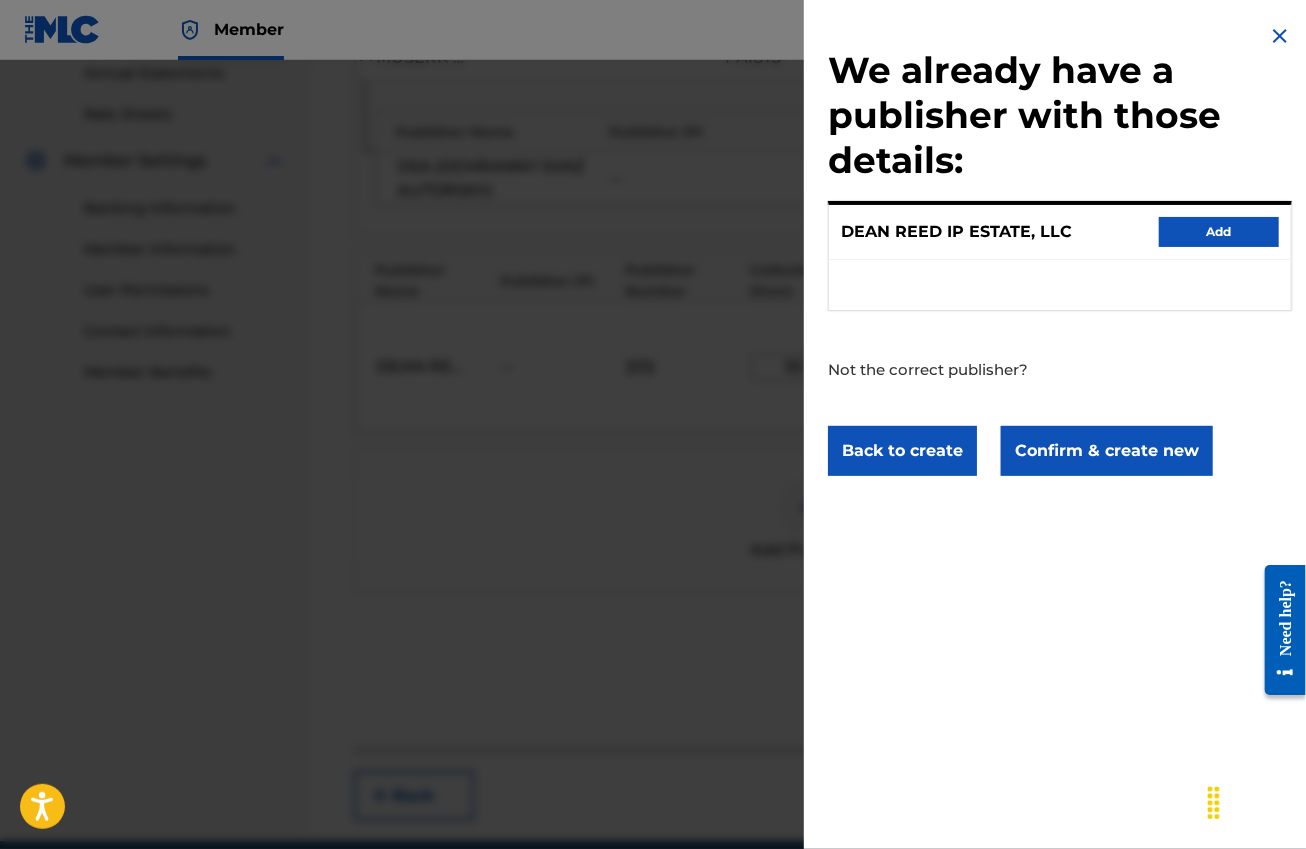 click on "Add" at bounding box center [1219, 232] 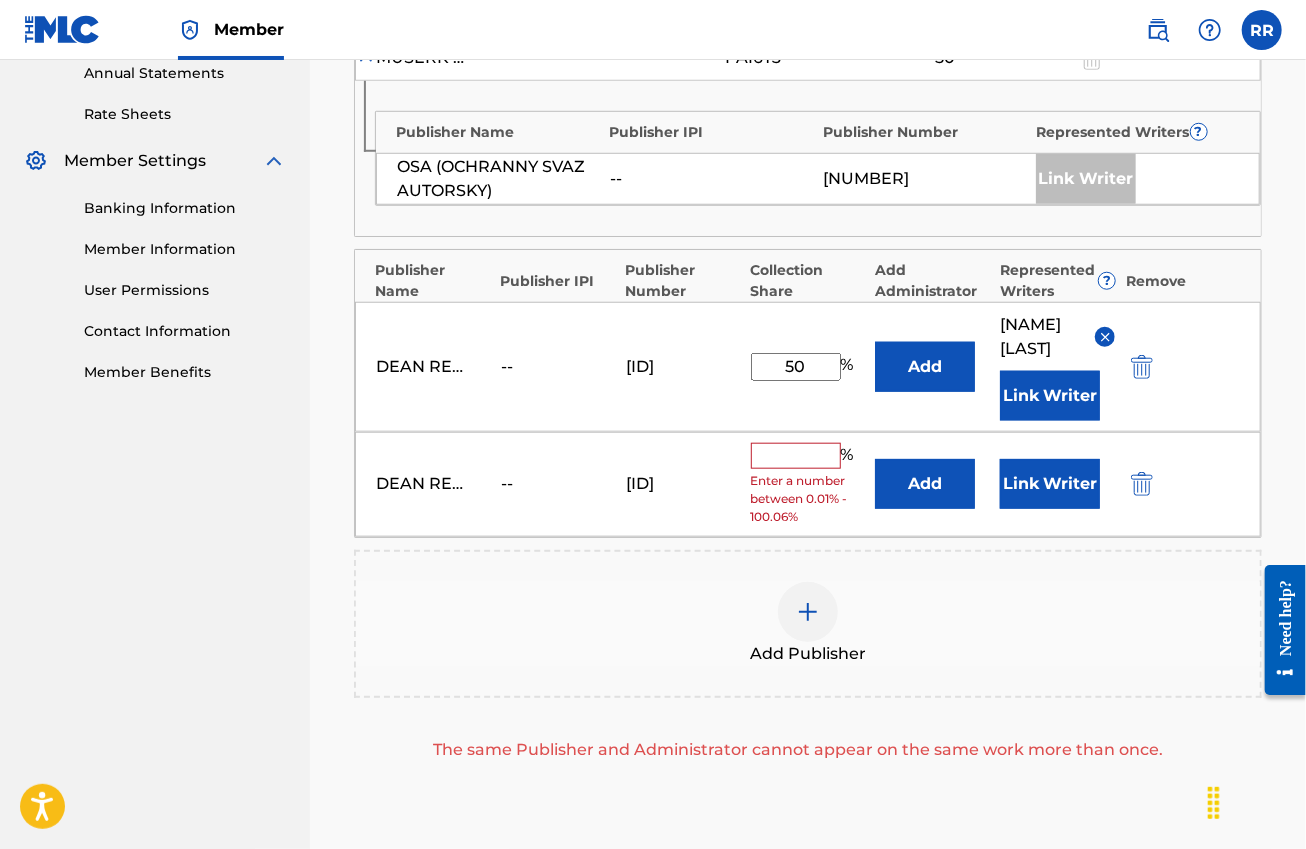 click at bounding box center [1142, 484] 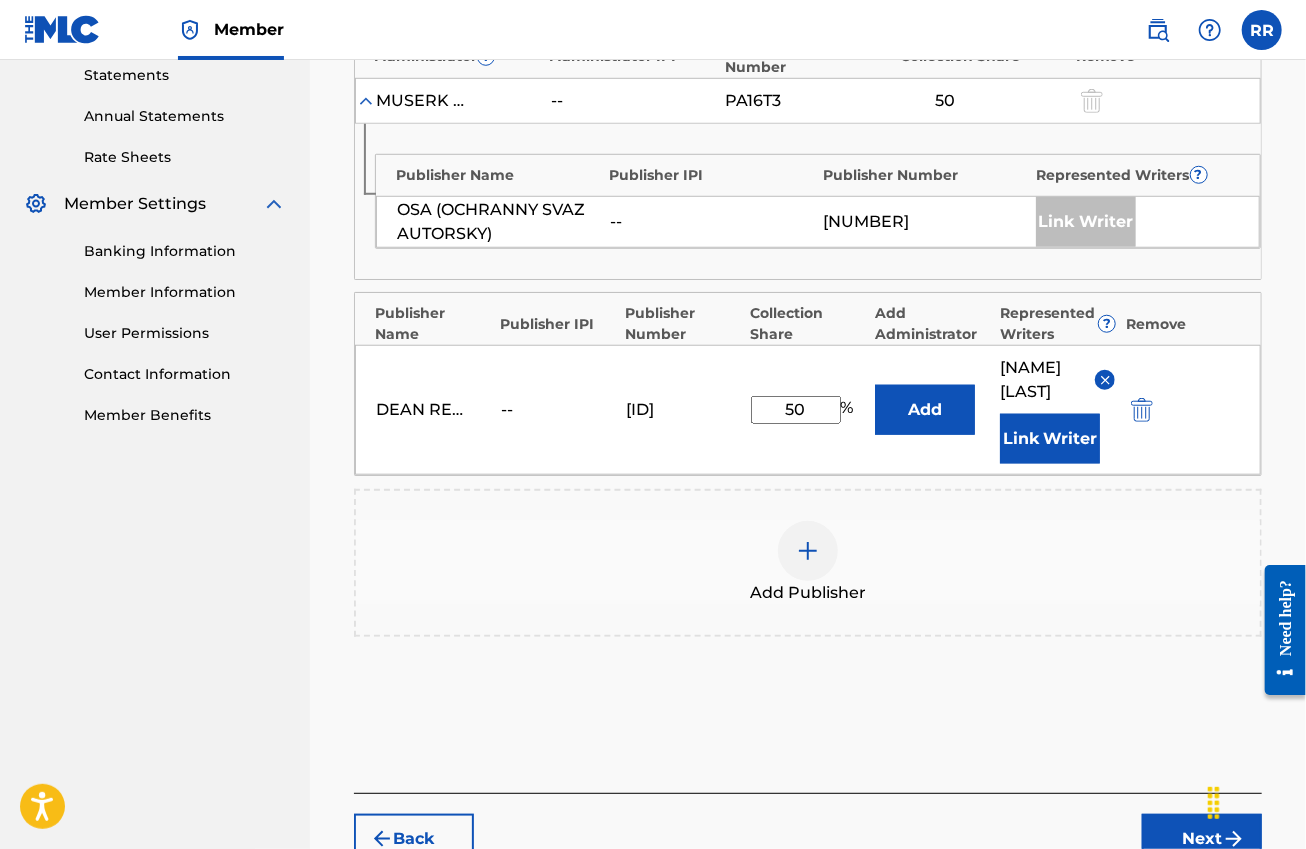 scroll, scrollTop: 696, scrollLeft: 0, axis: vertical 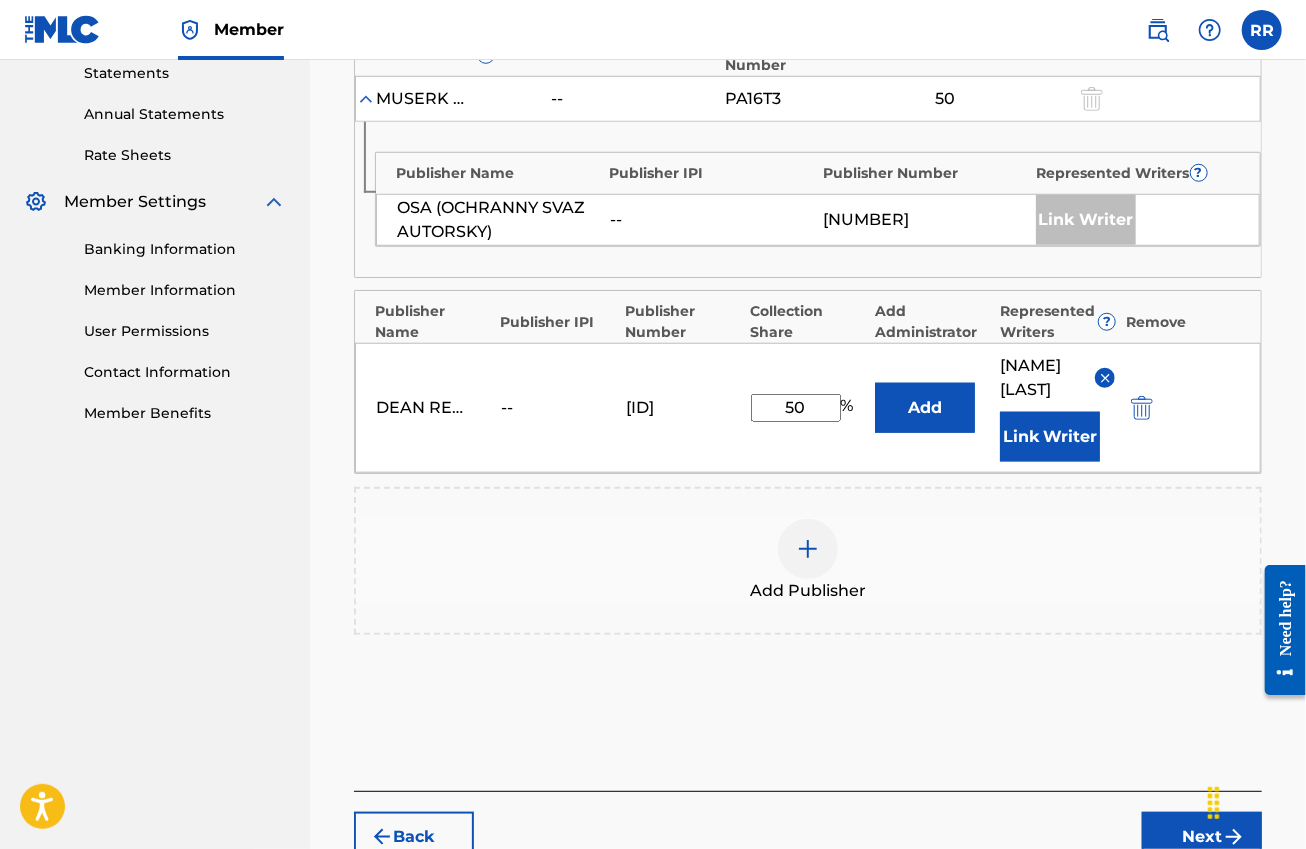 click on "--" at bounding box center (546, 408) 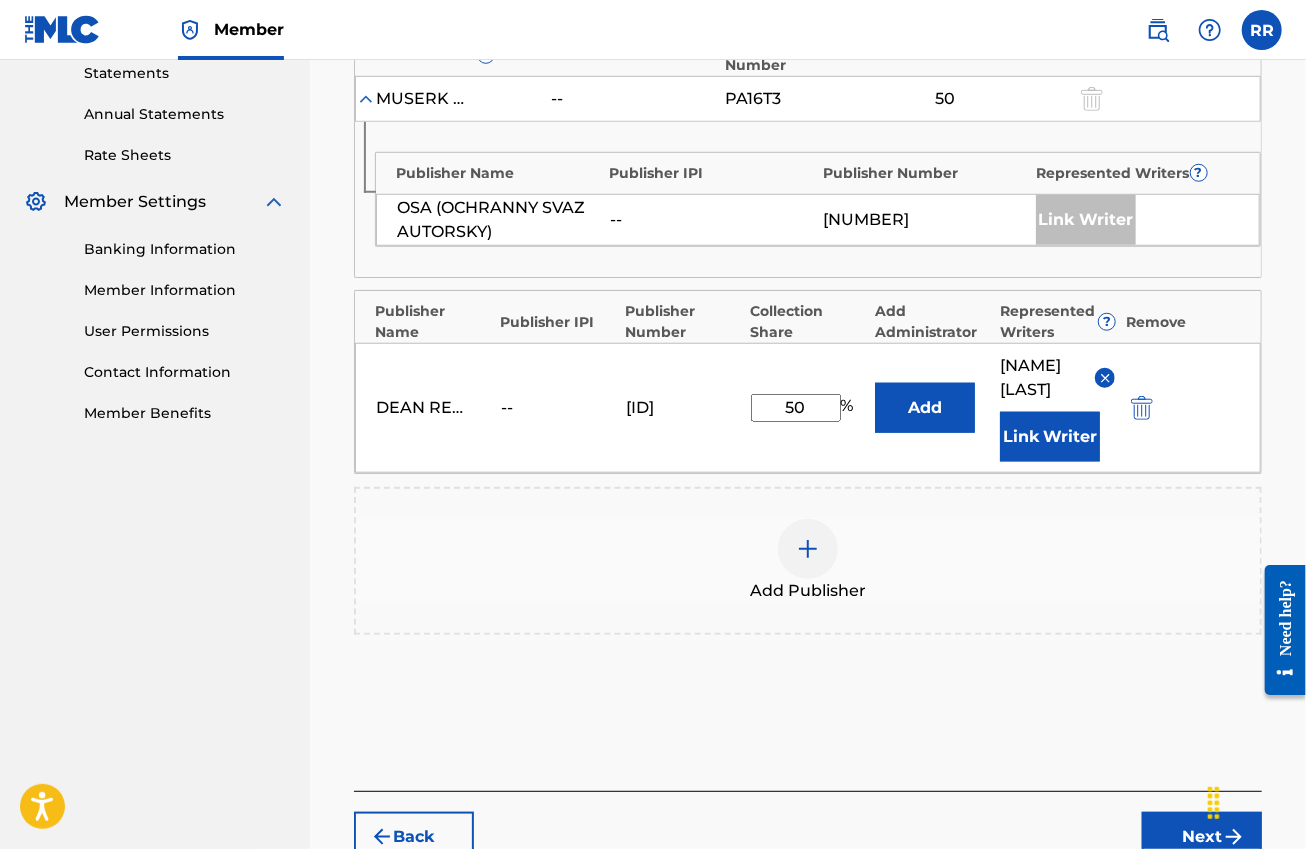 click on "DEAN REED IP ESTATE, LLC" at bounding box center (421, 408) 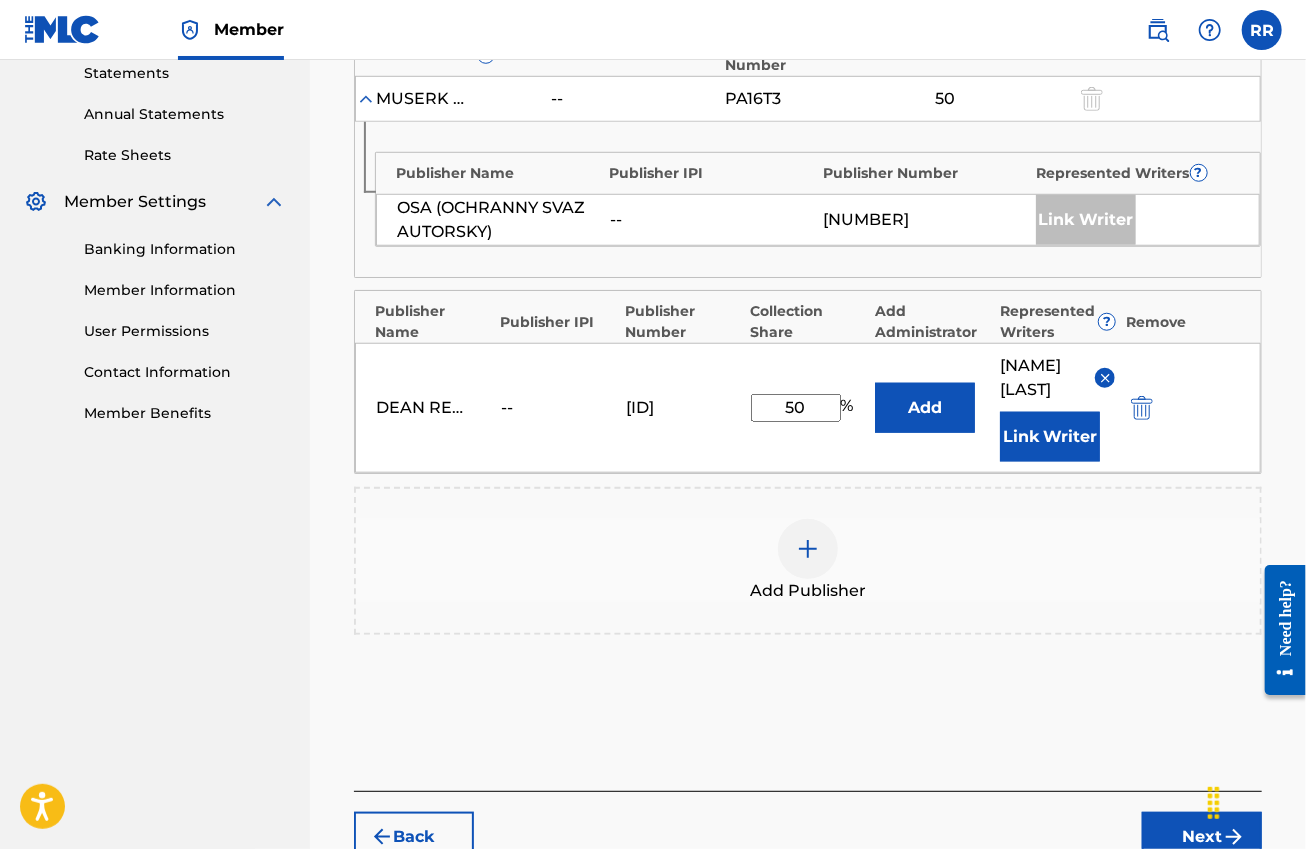 click on "Add" at bounding box center (925, 408) 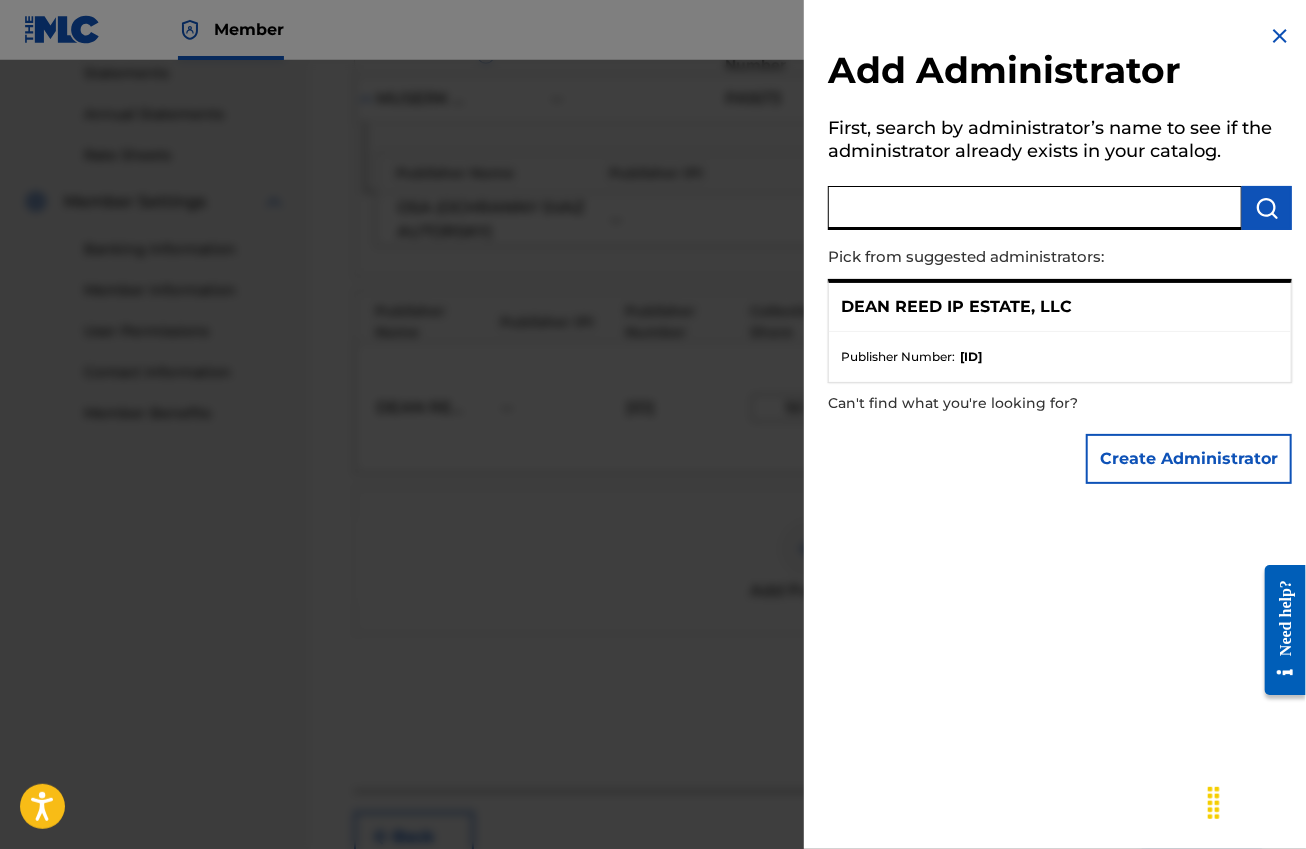 click at bounding box center [1035, 208] 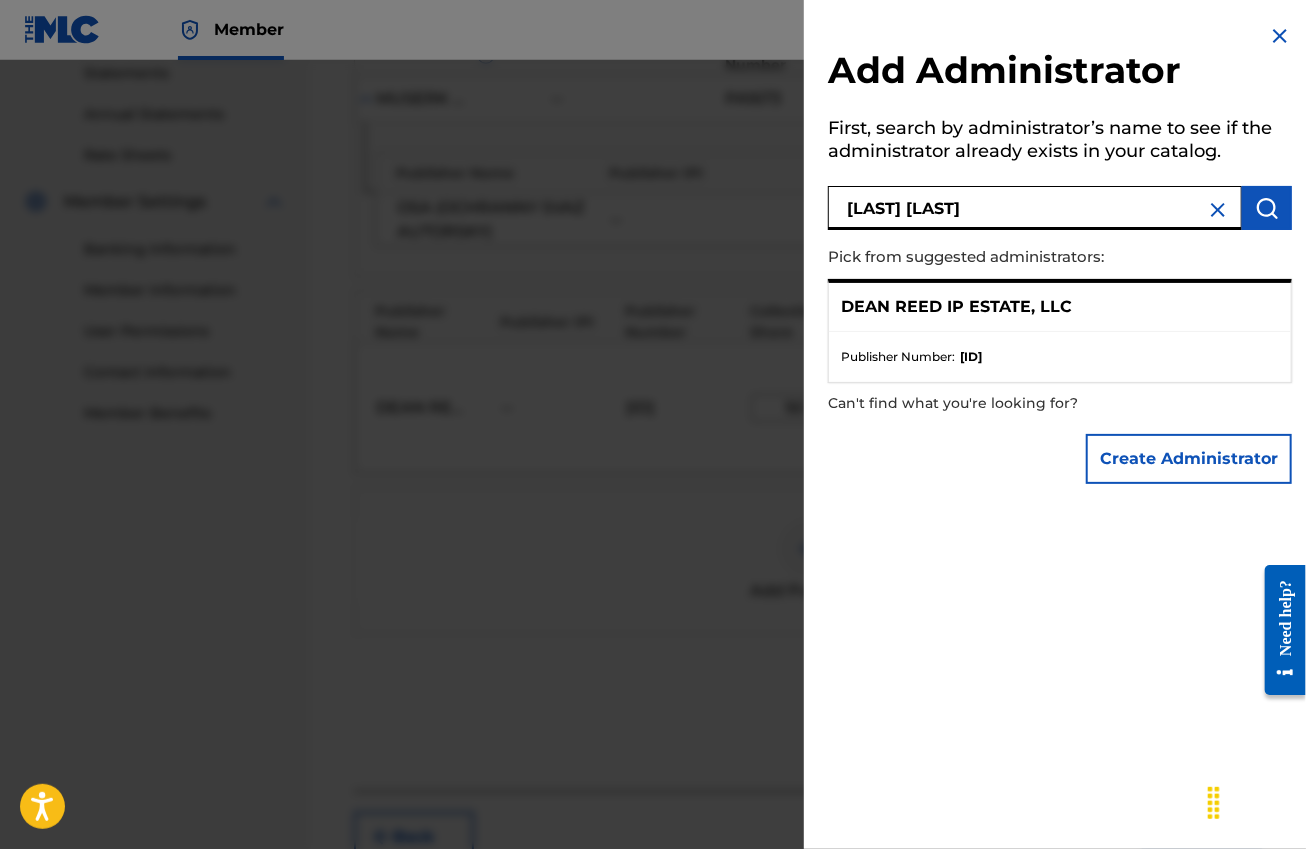 type on "[LAST] [LAST]" 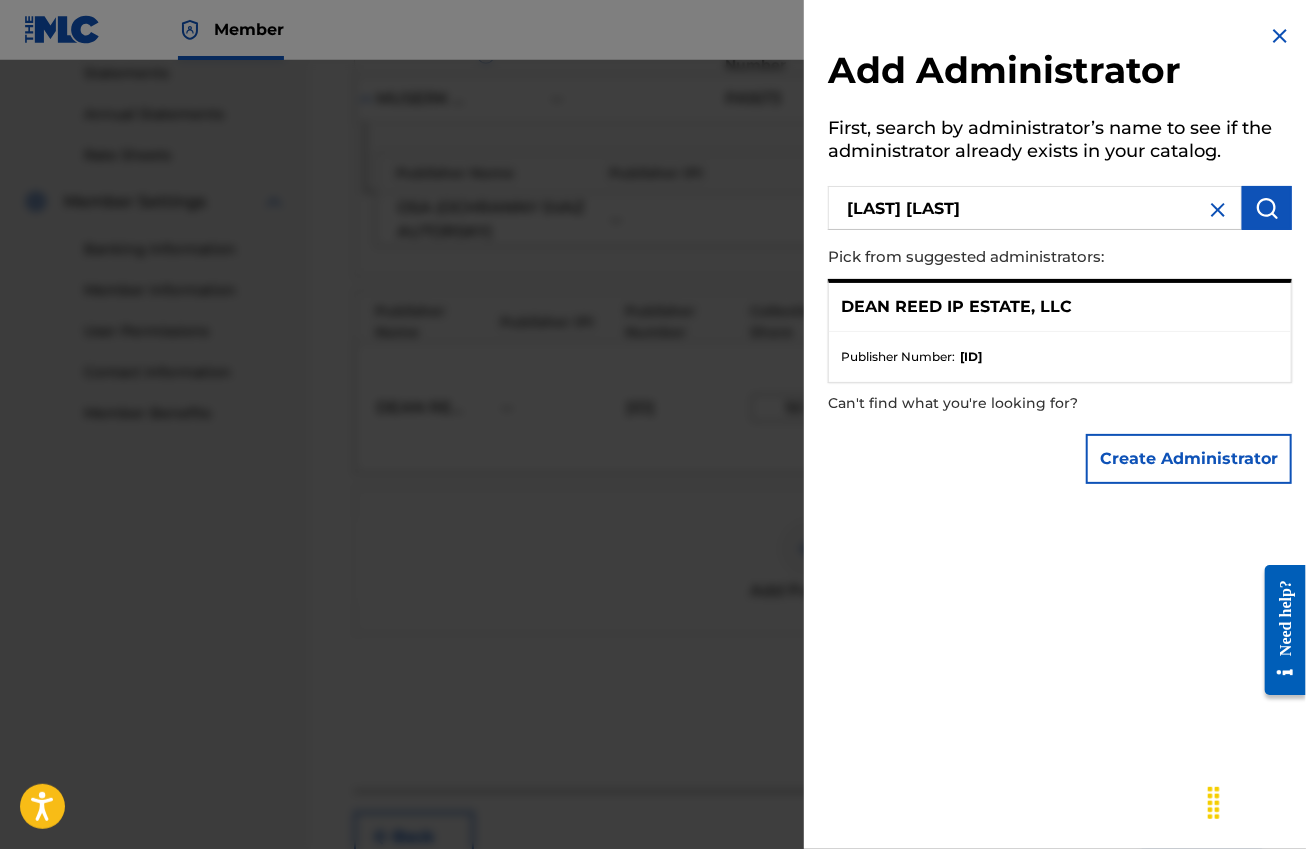 click at bounding box center [1267, 208] 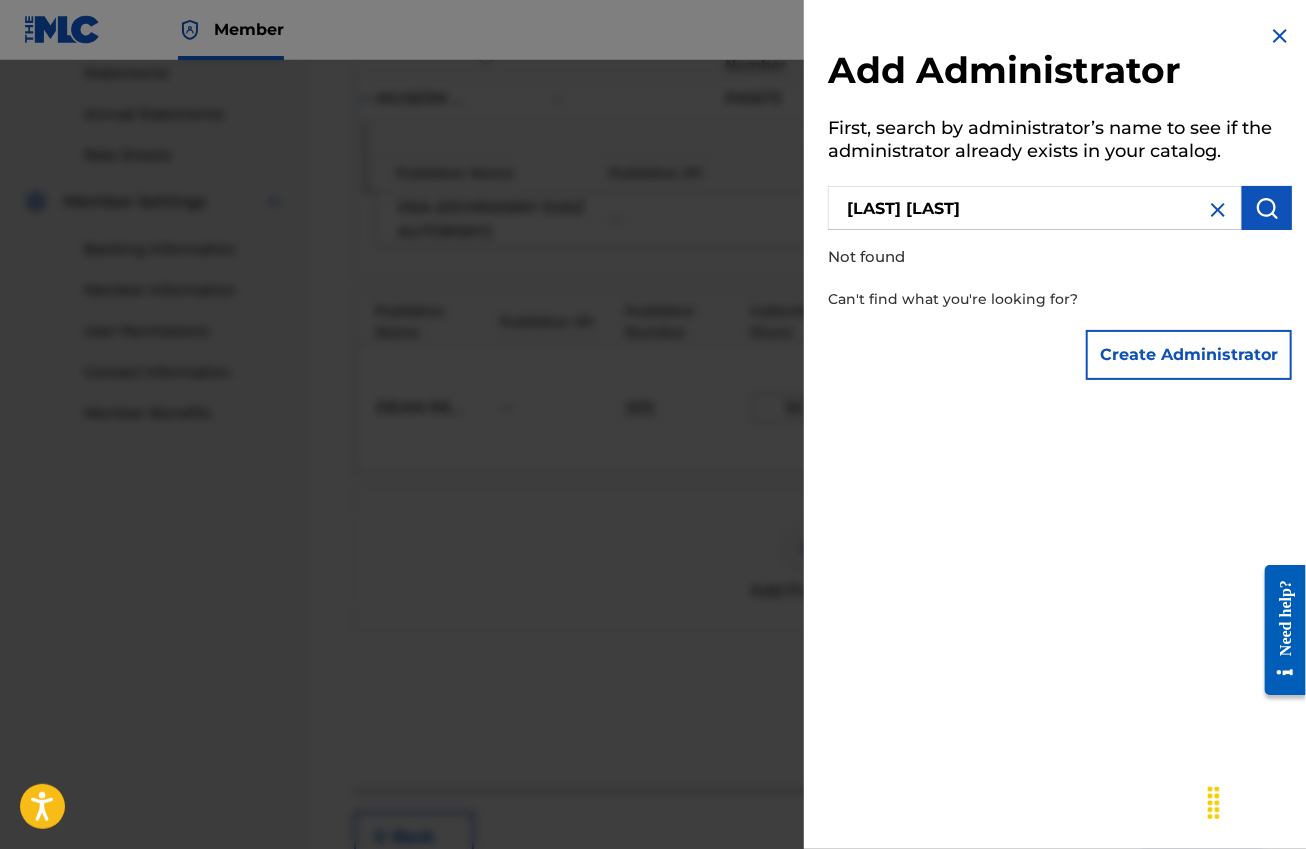 click on "Create Administrator" at bounding box center [1189, 355] 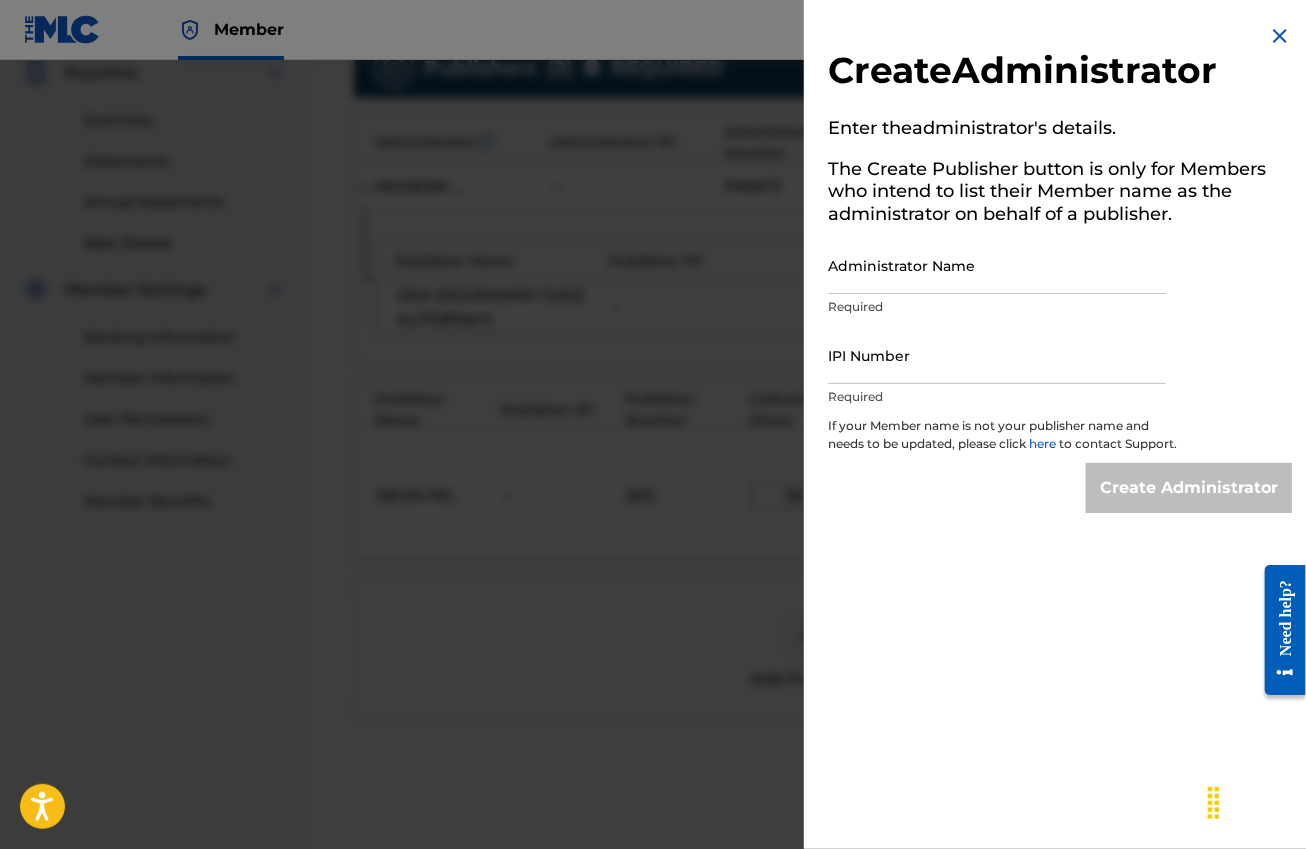 scroll, scrollTop: 446, scrollLeft: 0, axis: vertical 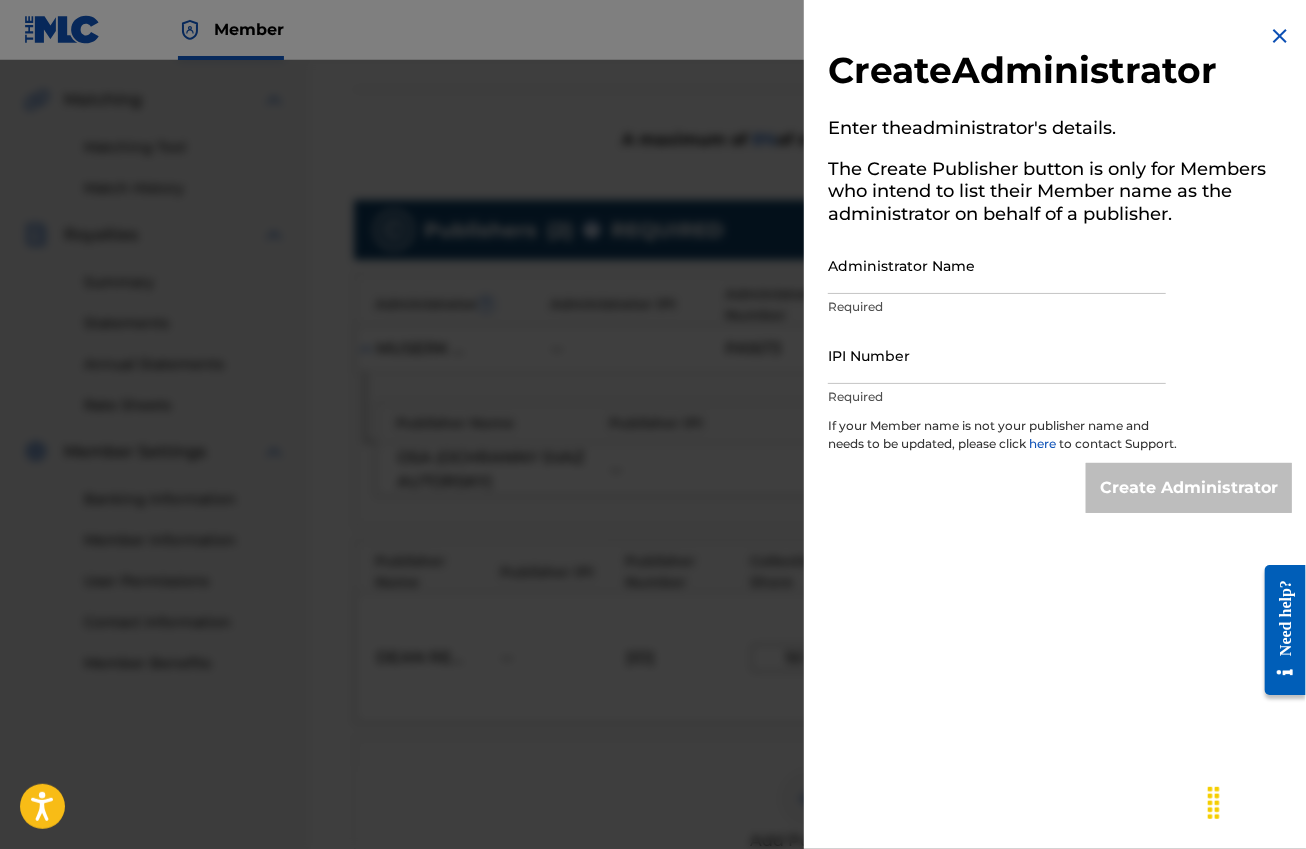 click on "Create Administrator Enter the administrator 's details. The Create Publisher button is only for Members who intend to list their Member name as the administrator on behalf of a publisher. Administrator Name Required IPI Number Required If your Member name is not your publisher name and needs to be updated, please click here to contact Support. Create Administrator" at bounding box center (1060, 268) 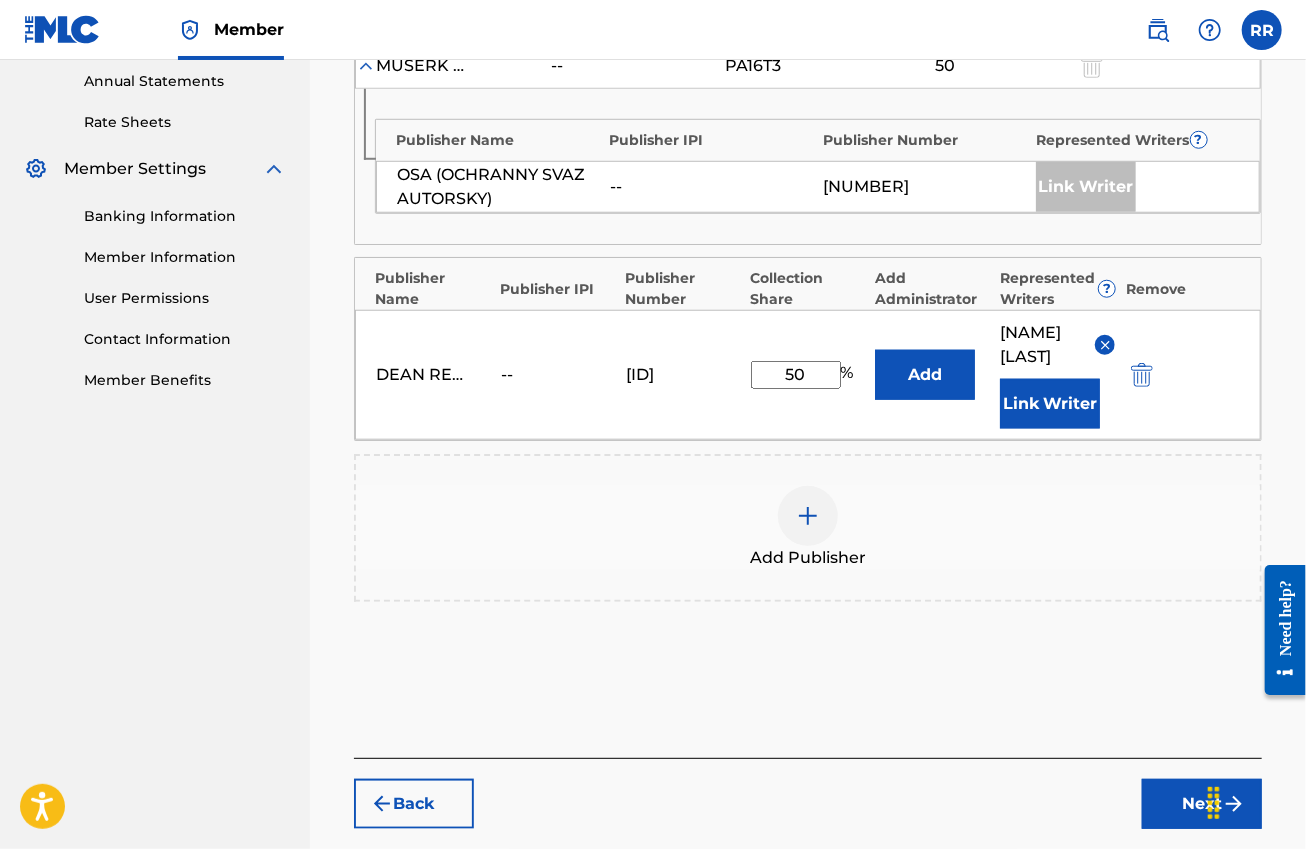 scroll, scrollTop: 571, scrollLeft: 0, axis: vertical 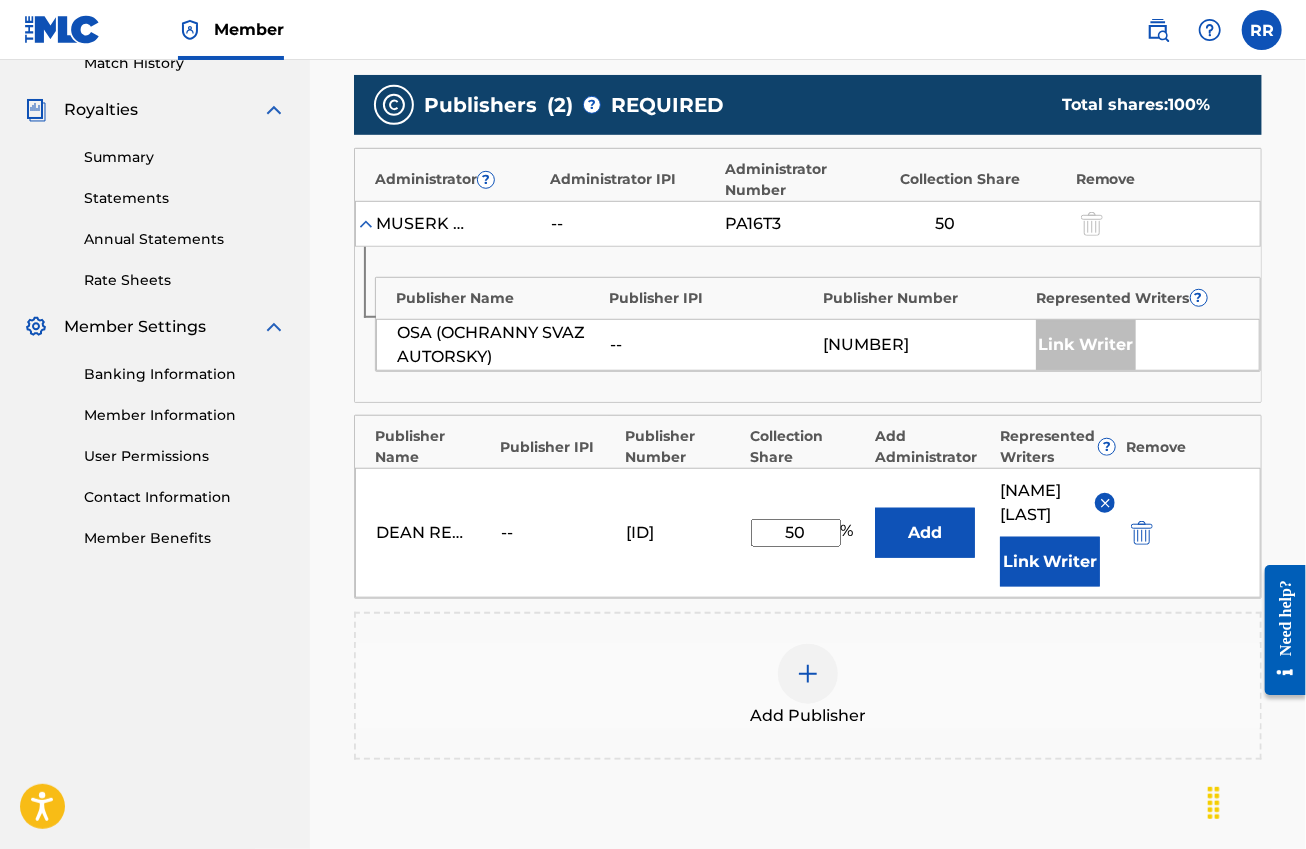 click on "DEAN REED IP ESTATE, LLC" at bounding box center [421, 533] 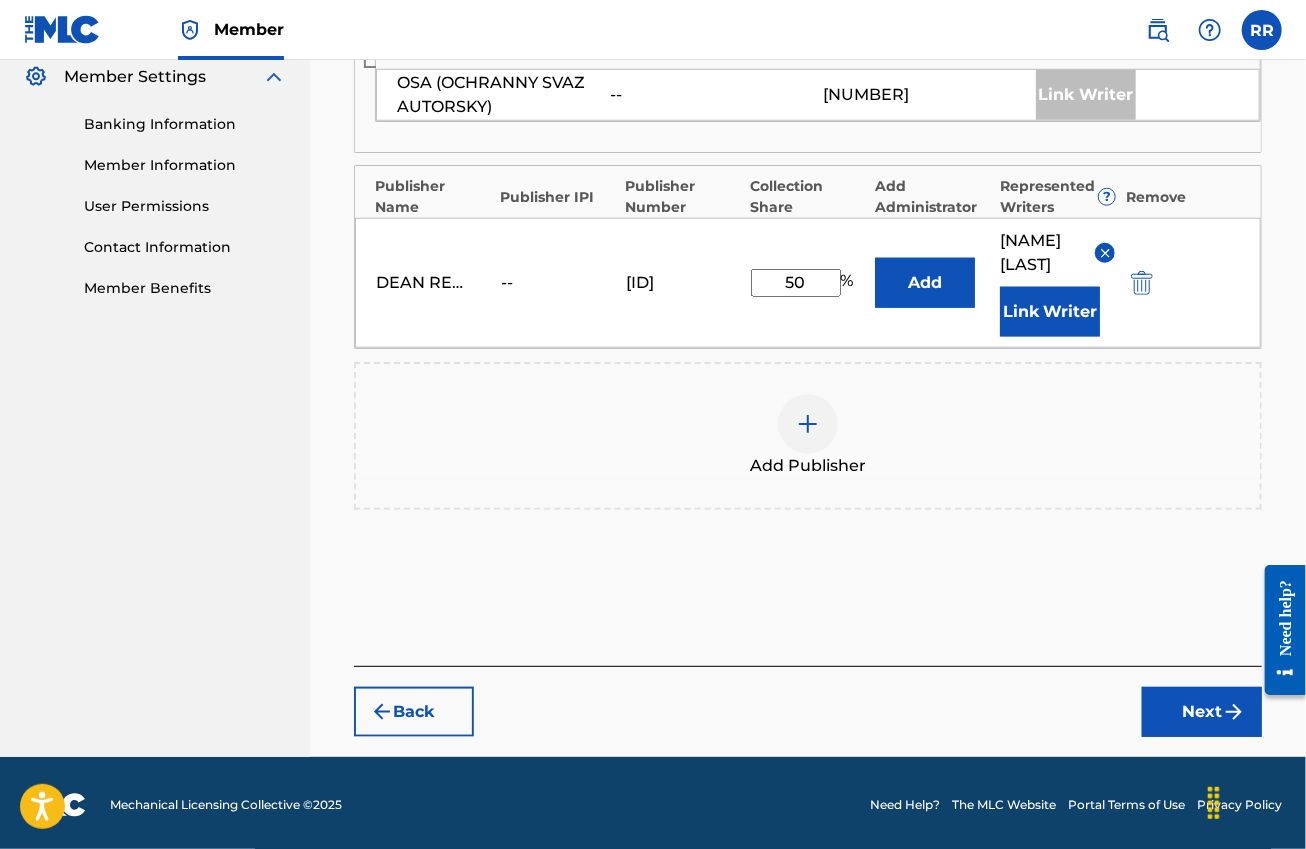 click on "Next" at bounding box center [1202, 712] 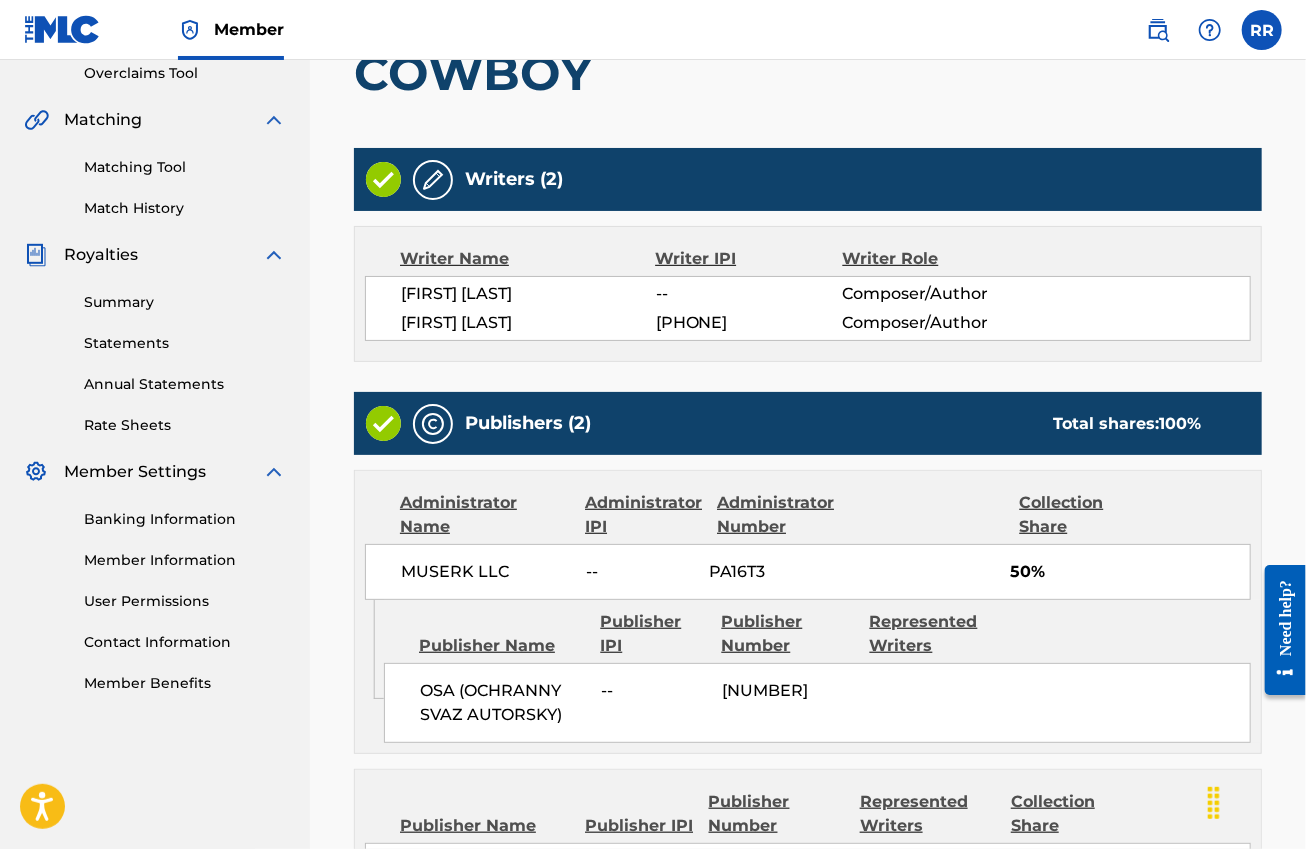 scroll, scrollTop: 715, scrollLeft: 0, axis: vertical 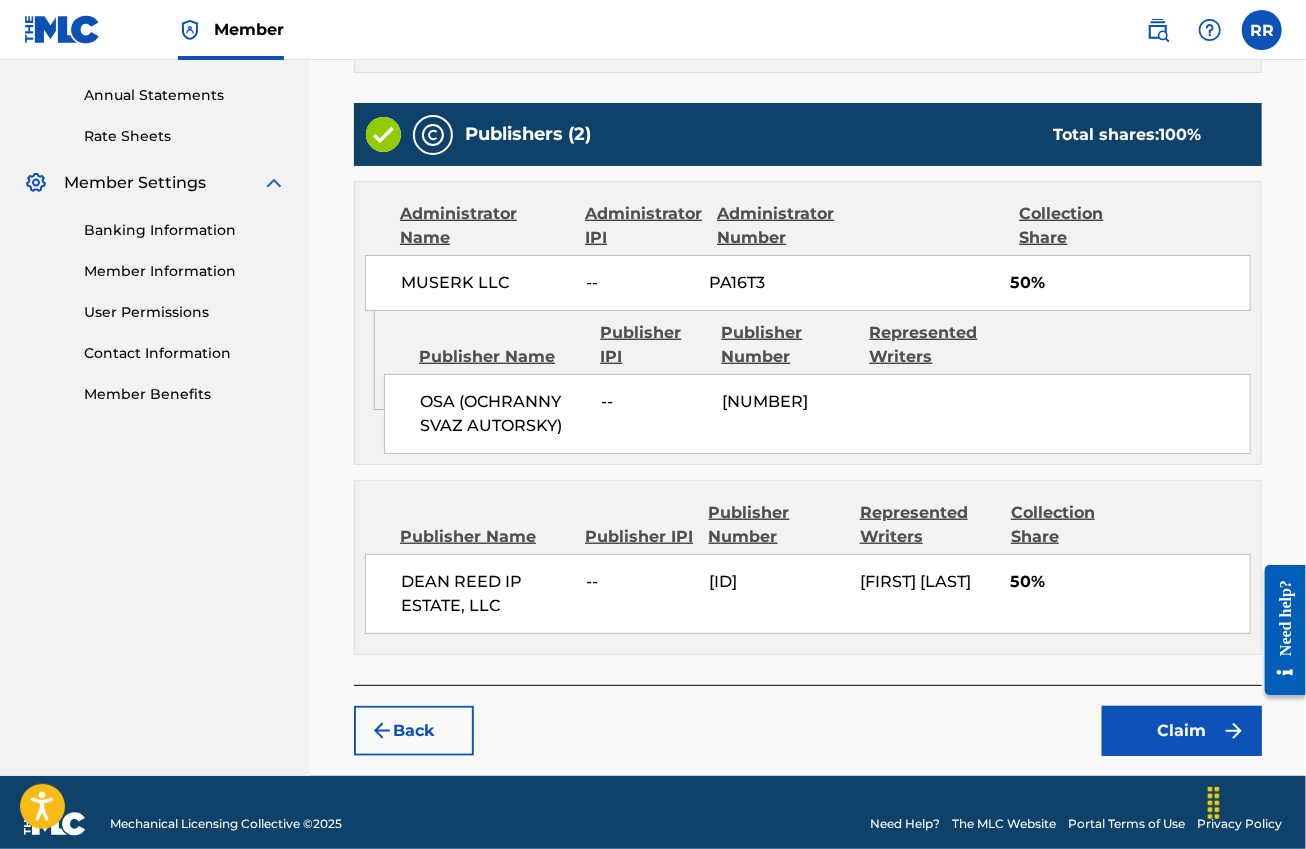 click on "Claim" at bounding box center [1182, 731] 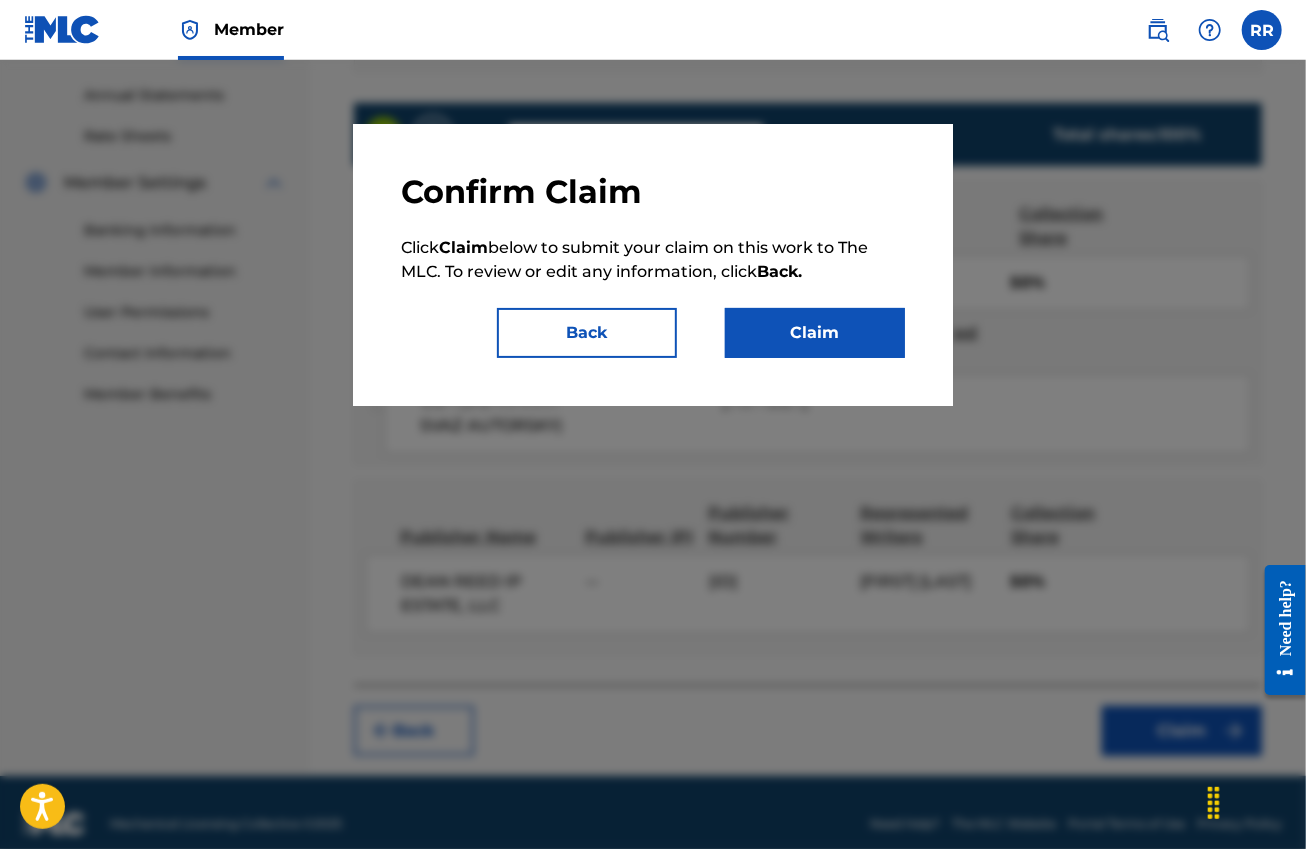 click on "Claim" at bounding box center [815, 333] 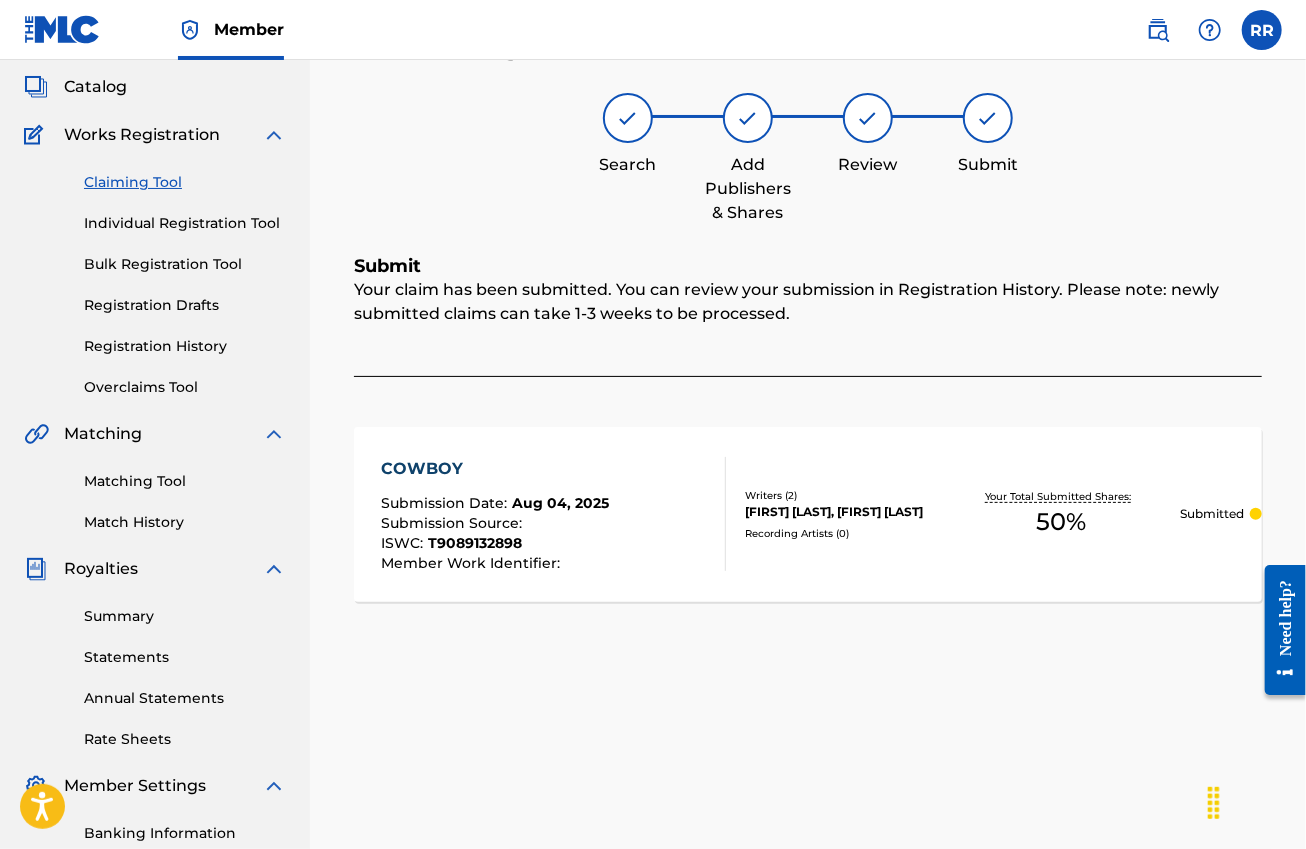 scroll, scrollTop: 0, scrollLeft: 0, axis: both 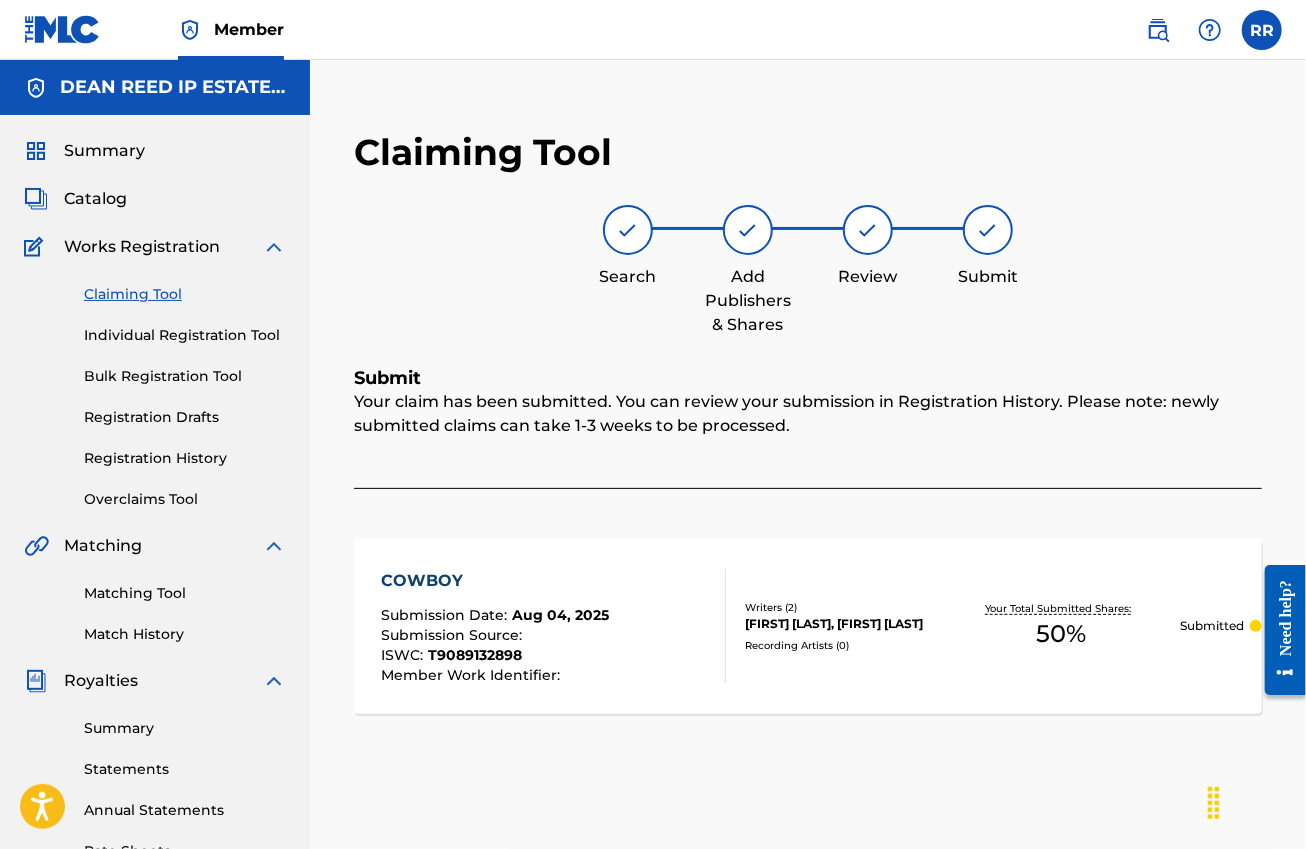 click on "Claiming Tool" at bounding box center (185, 294) 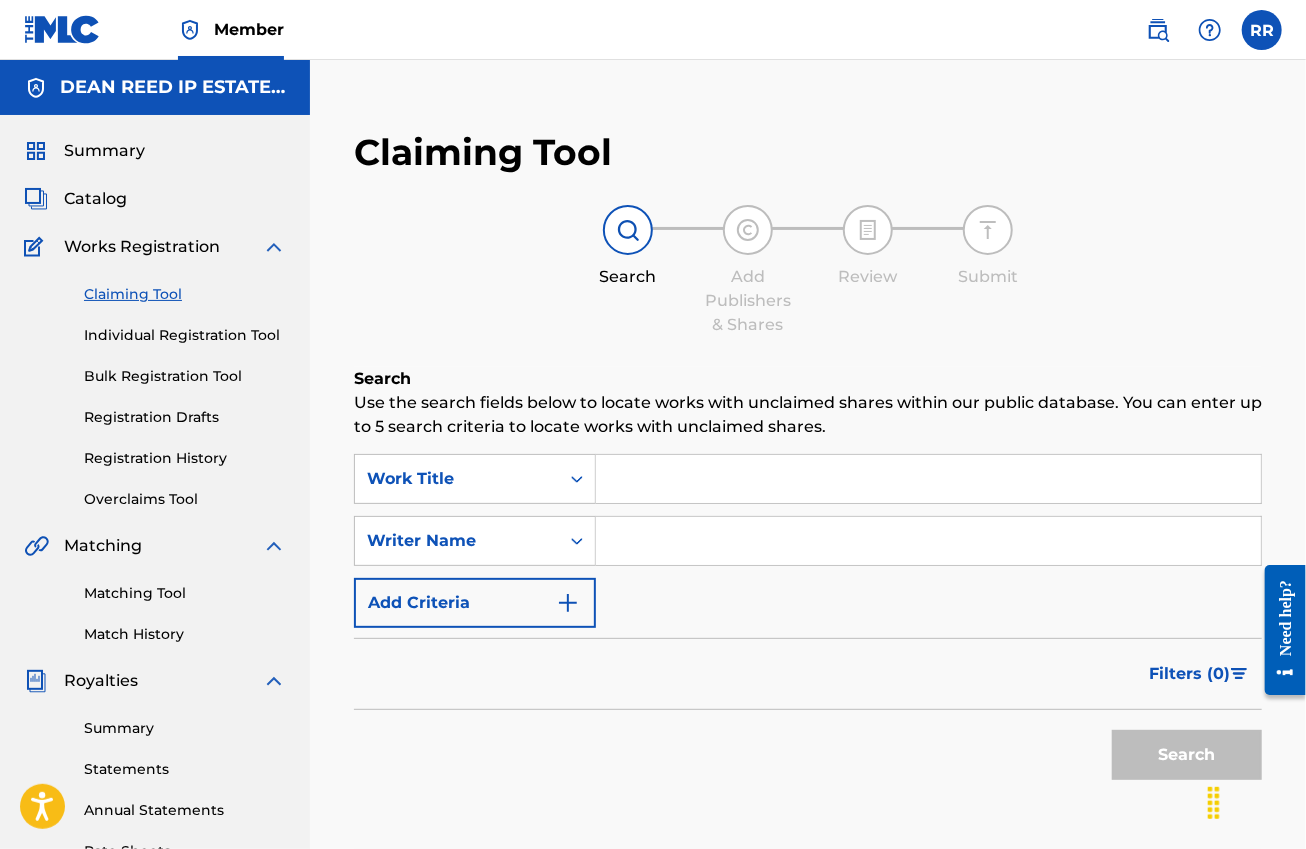 click at bounding box center (928, 479) 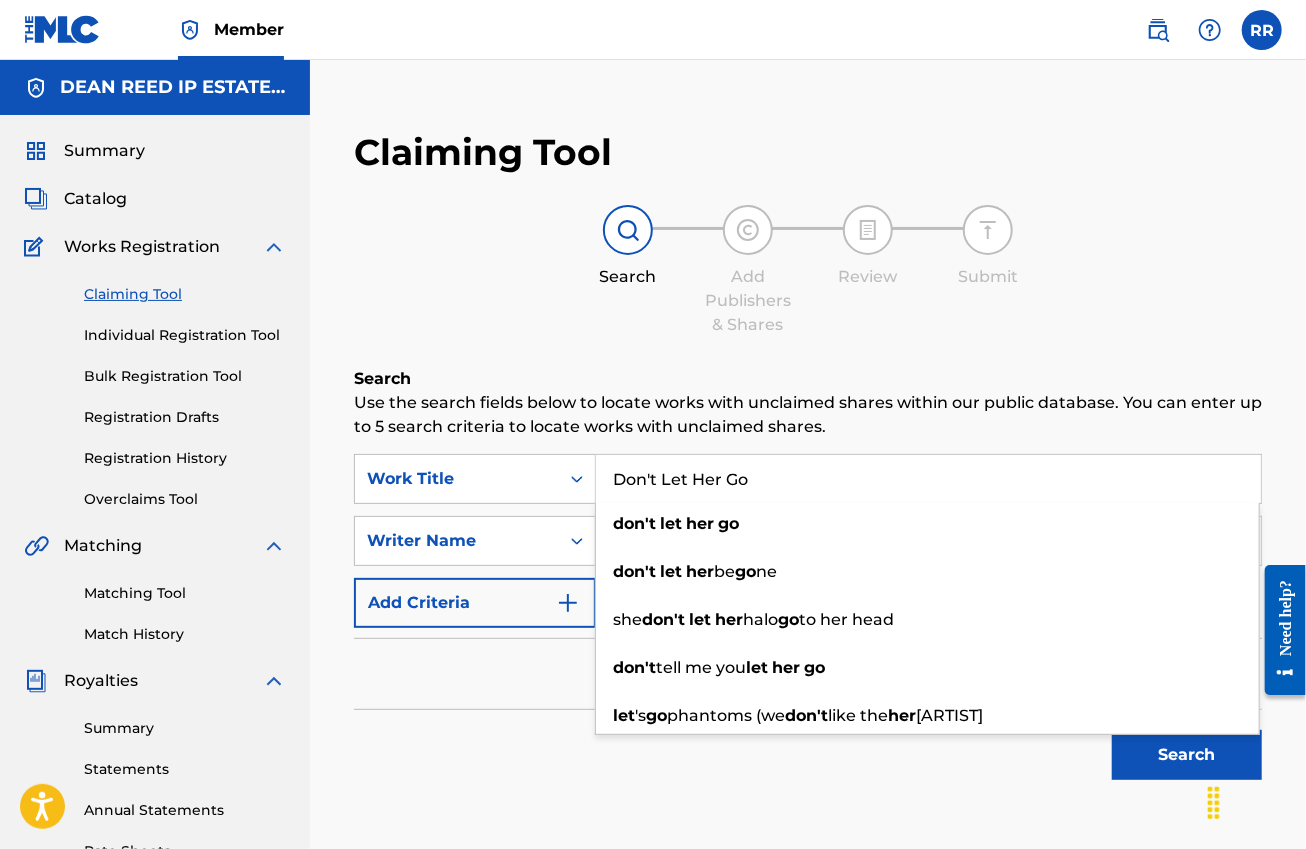 type on "Don't Let Her Go" 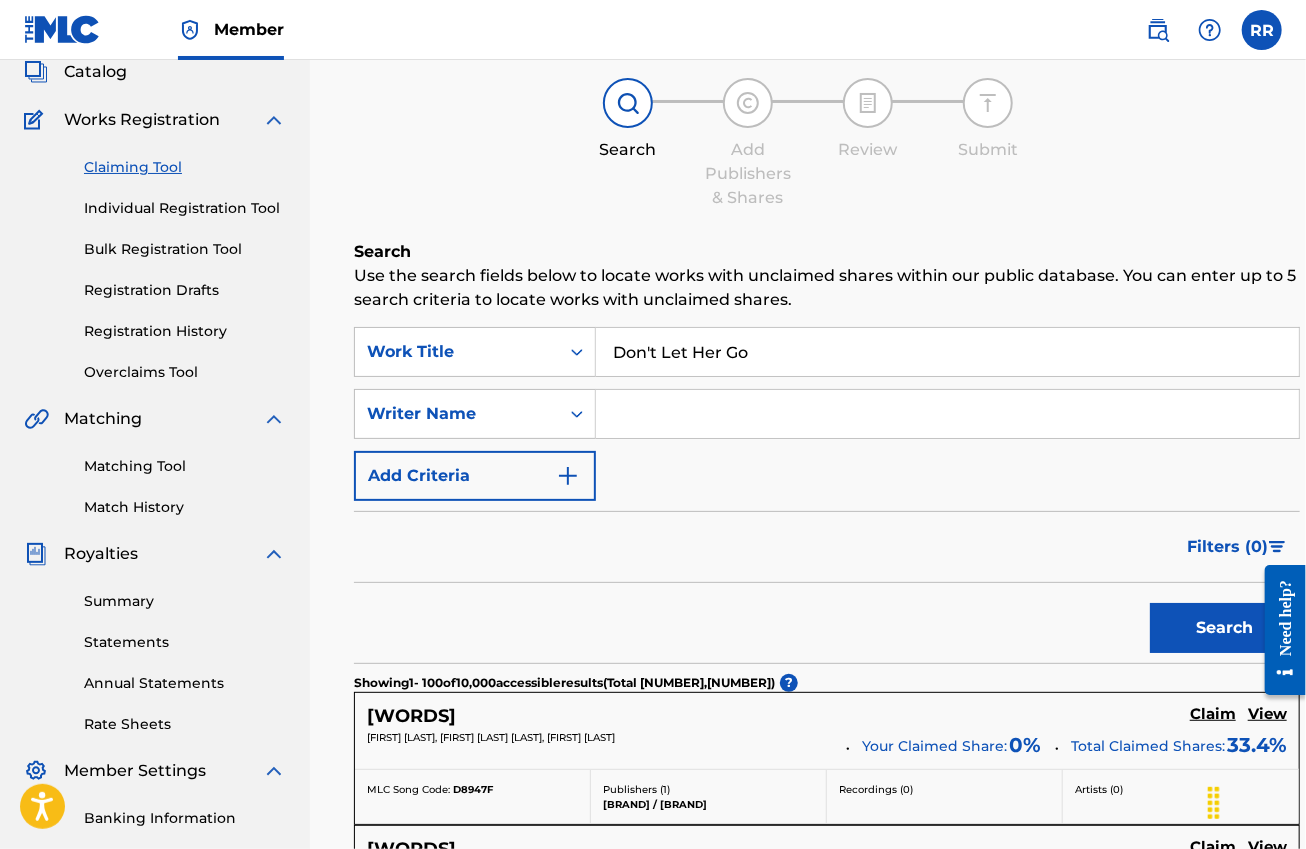 scroll, scrollTop: 0, scrollLeft: 0, axis: both 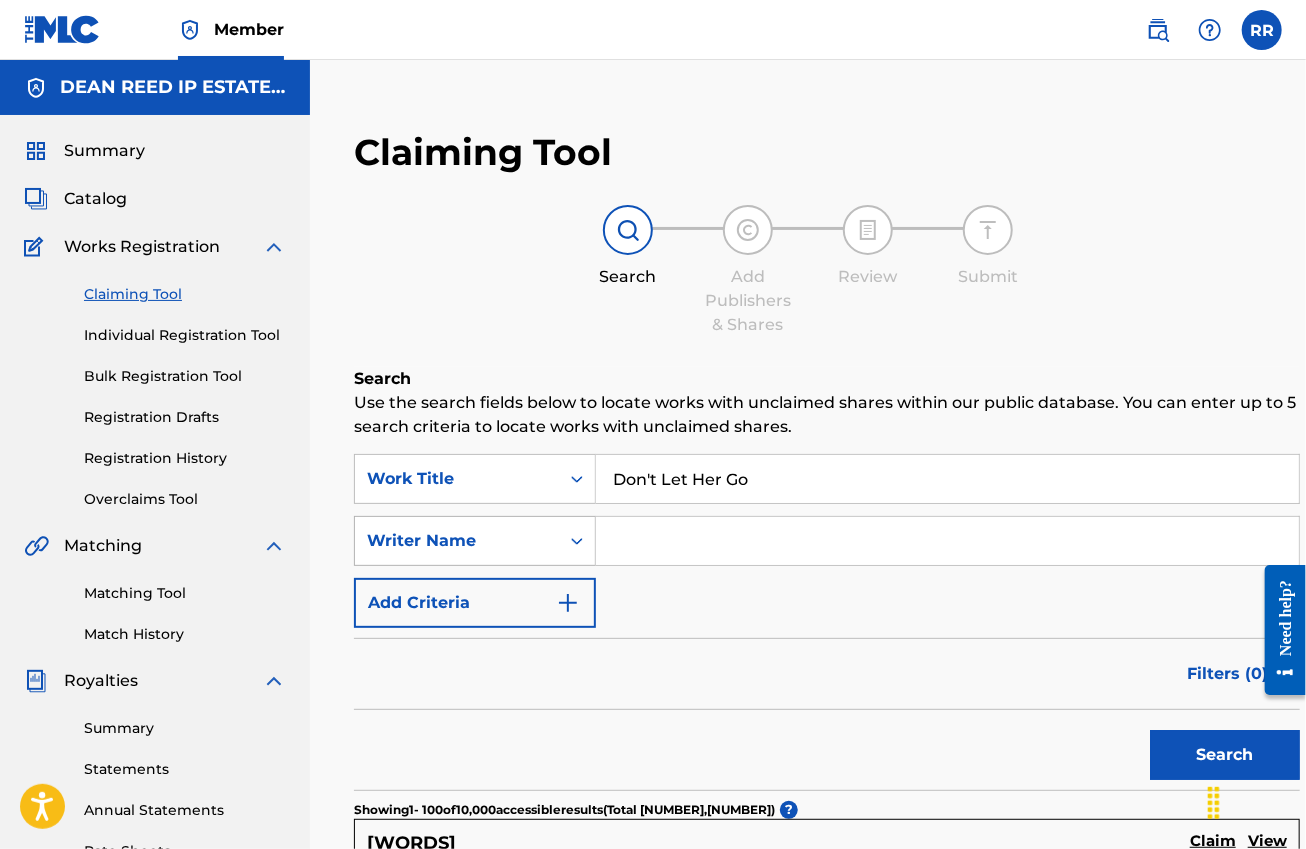 click on "Writer Name" at bounding box center [475, 541] 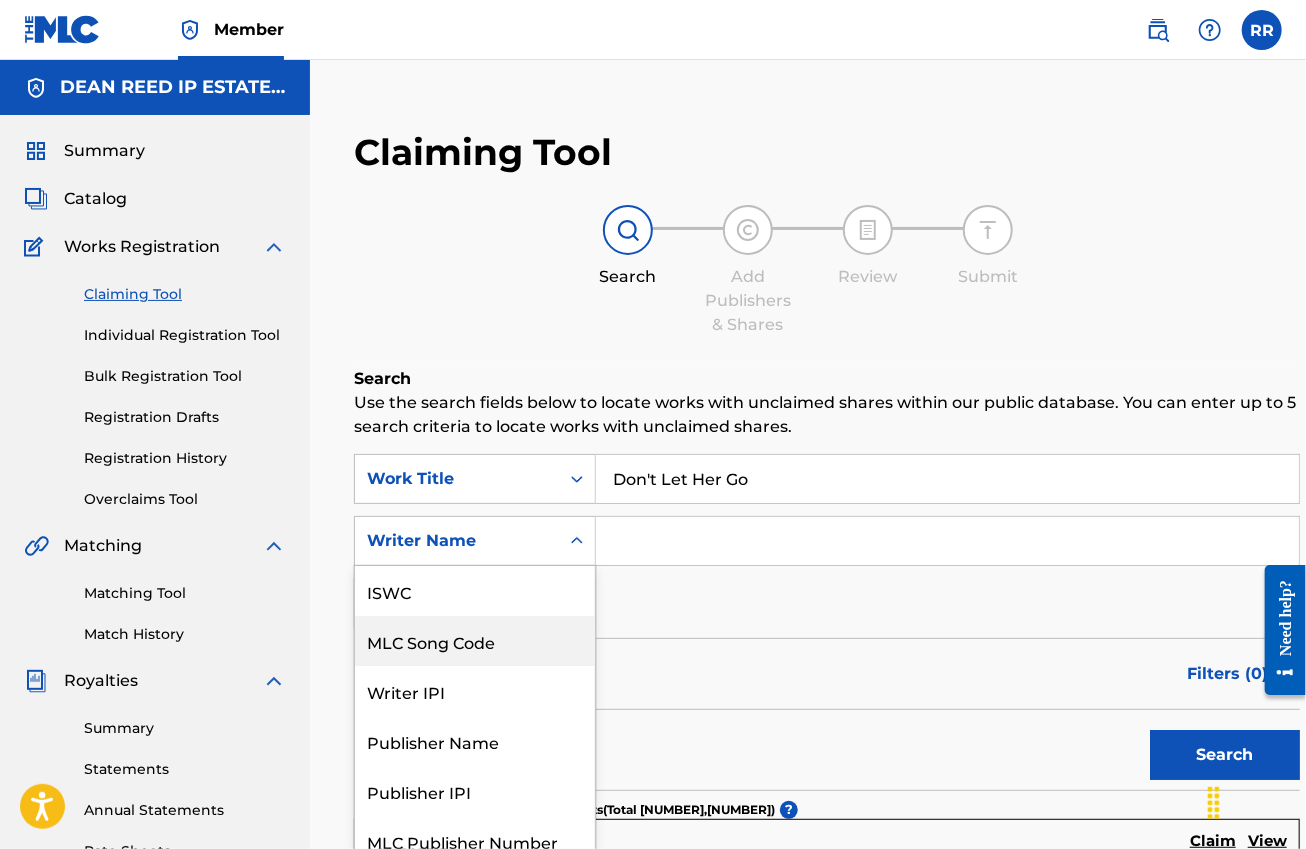 scroll, scrollTop: 16, scrollLeft: 0, axis: vertical 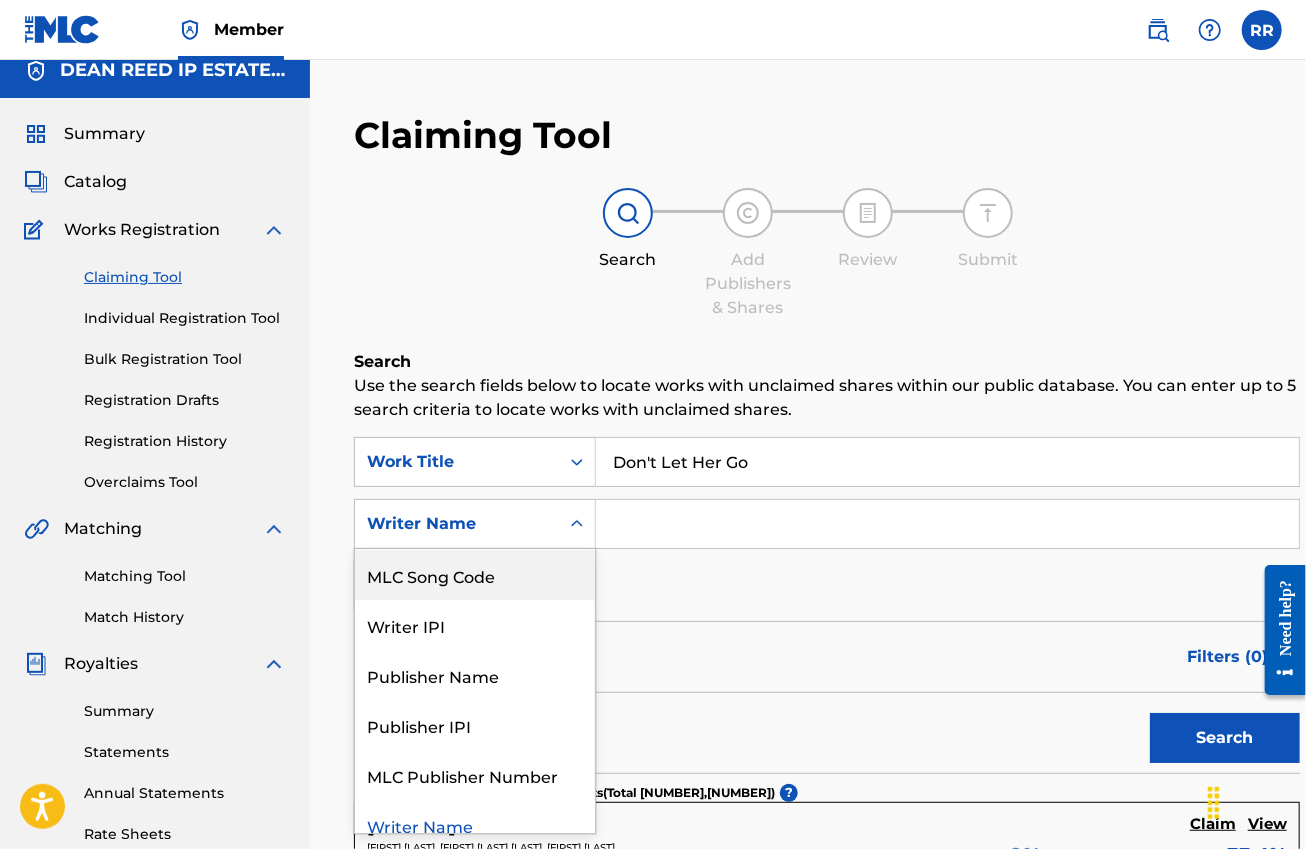 click on "MLC Song Code" at bounding box center (475, 575) 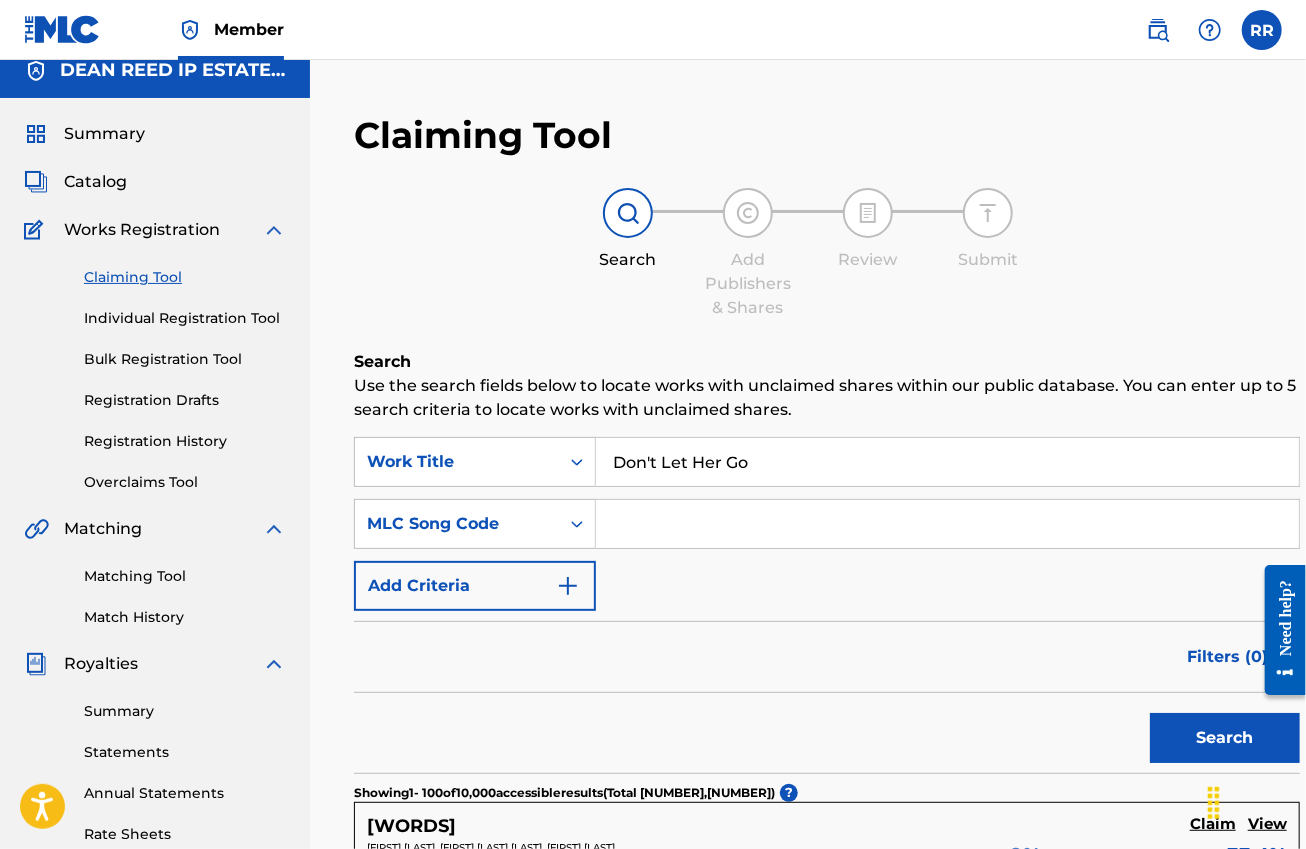 click at bounding box center (947, 524) 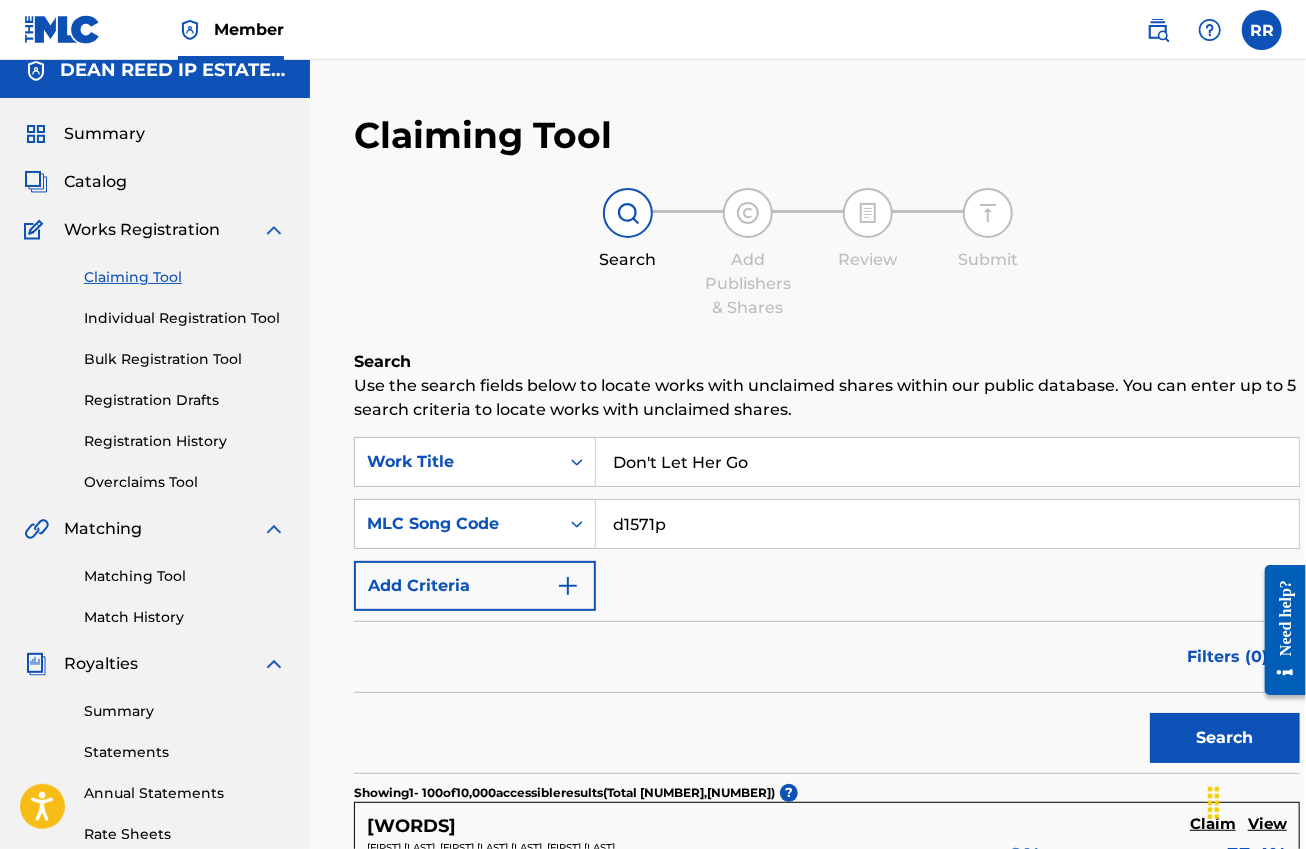 type on "d1571p" 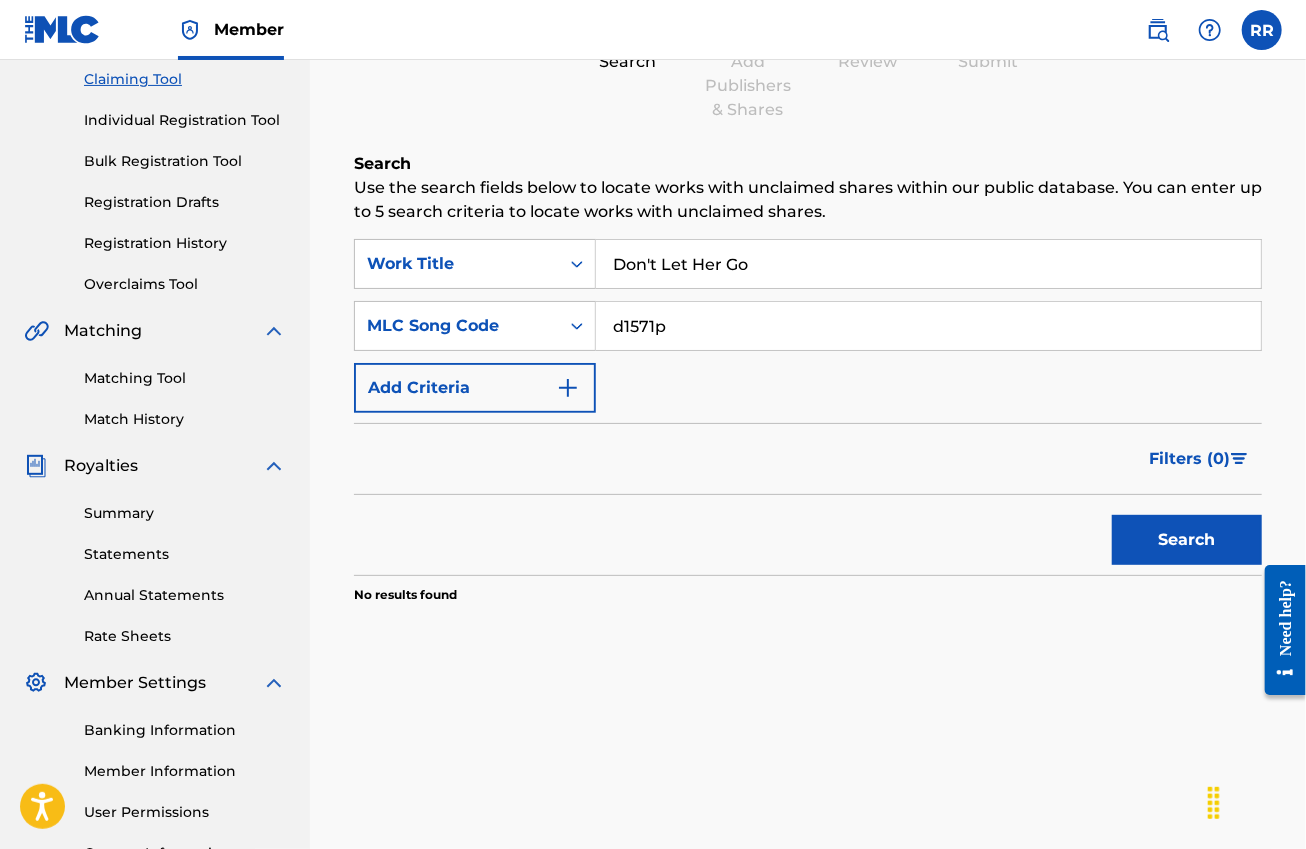 scroll, scrollTop: 15, scrollLeft: 0, axis: vertical 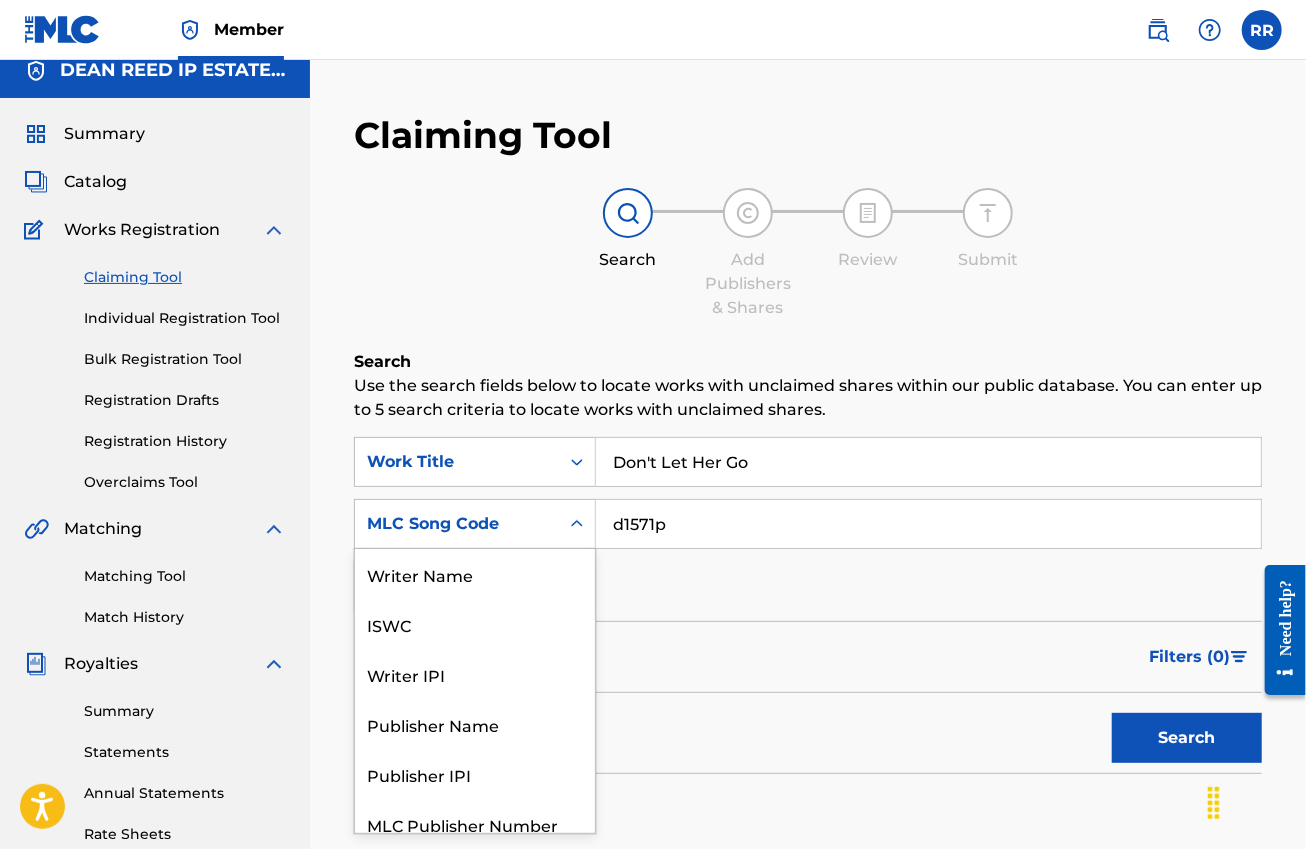 click 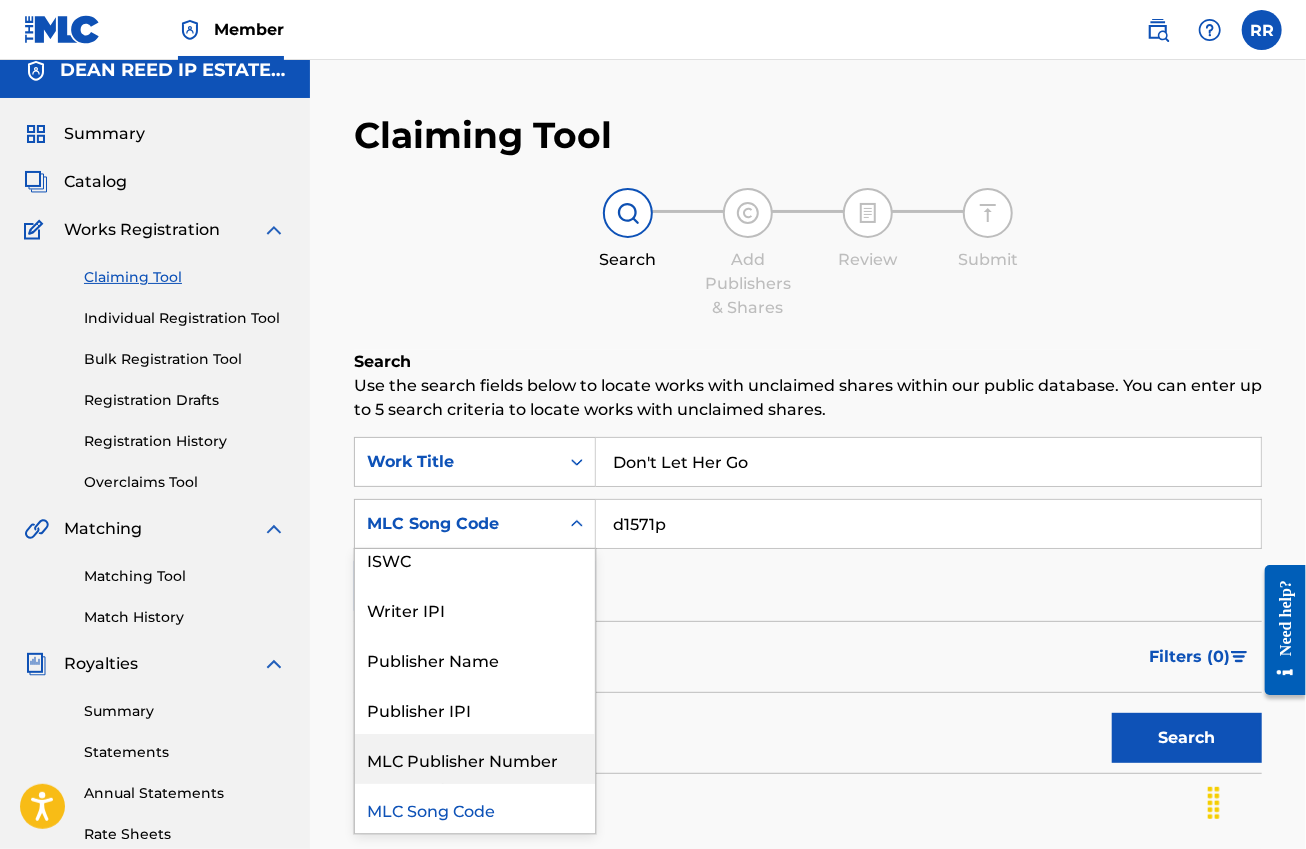 scroll, scrollTop: 0, scrollLeft: 0, axis: both 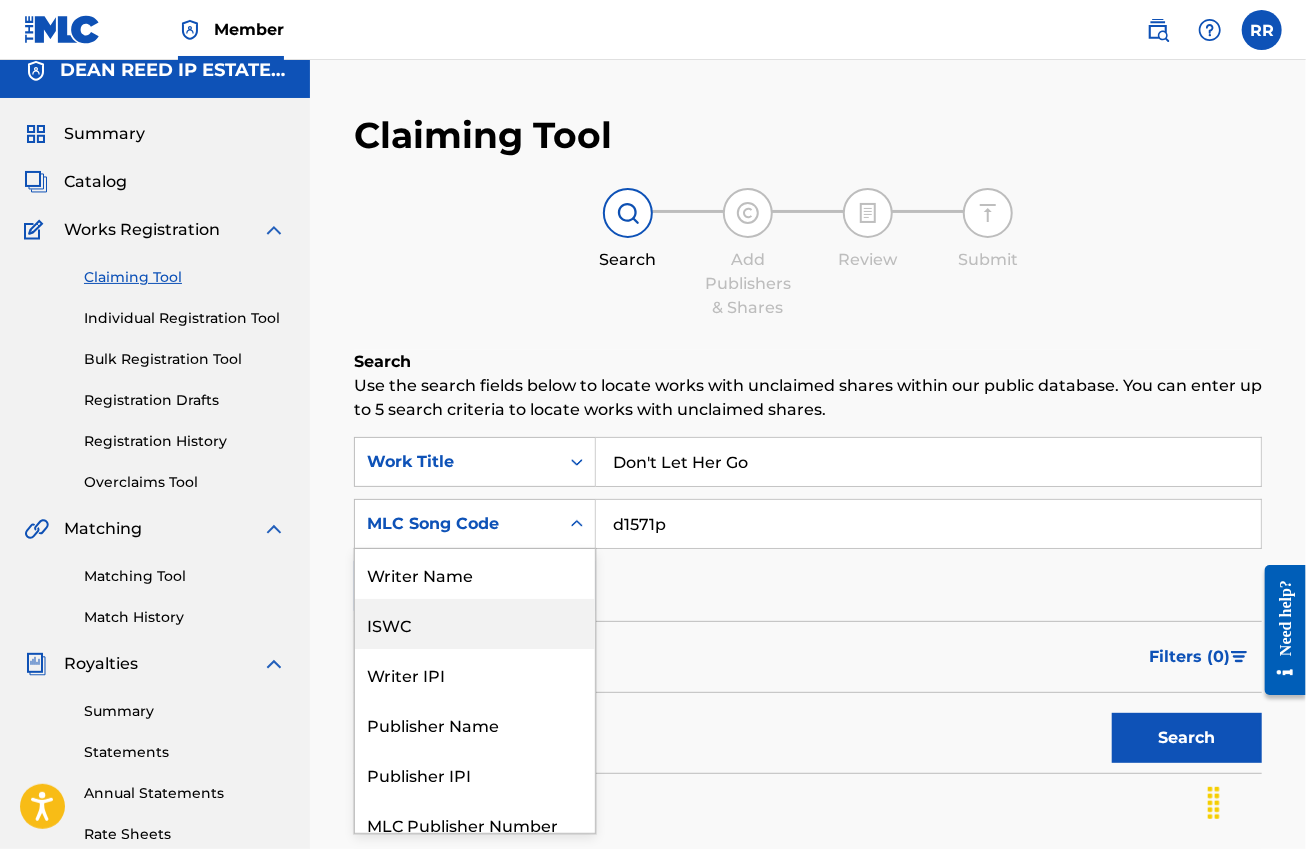 click on "ISWC" at bounding box center [475, 624] 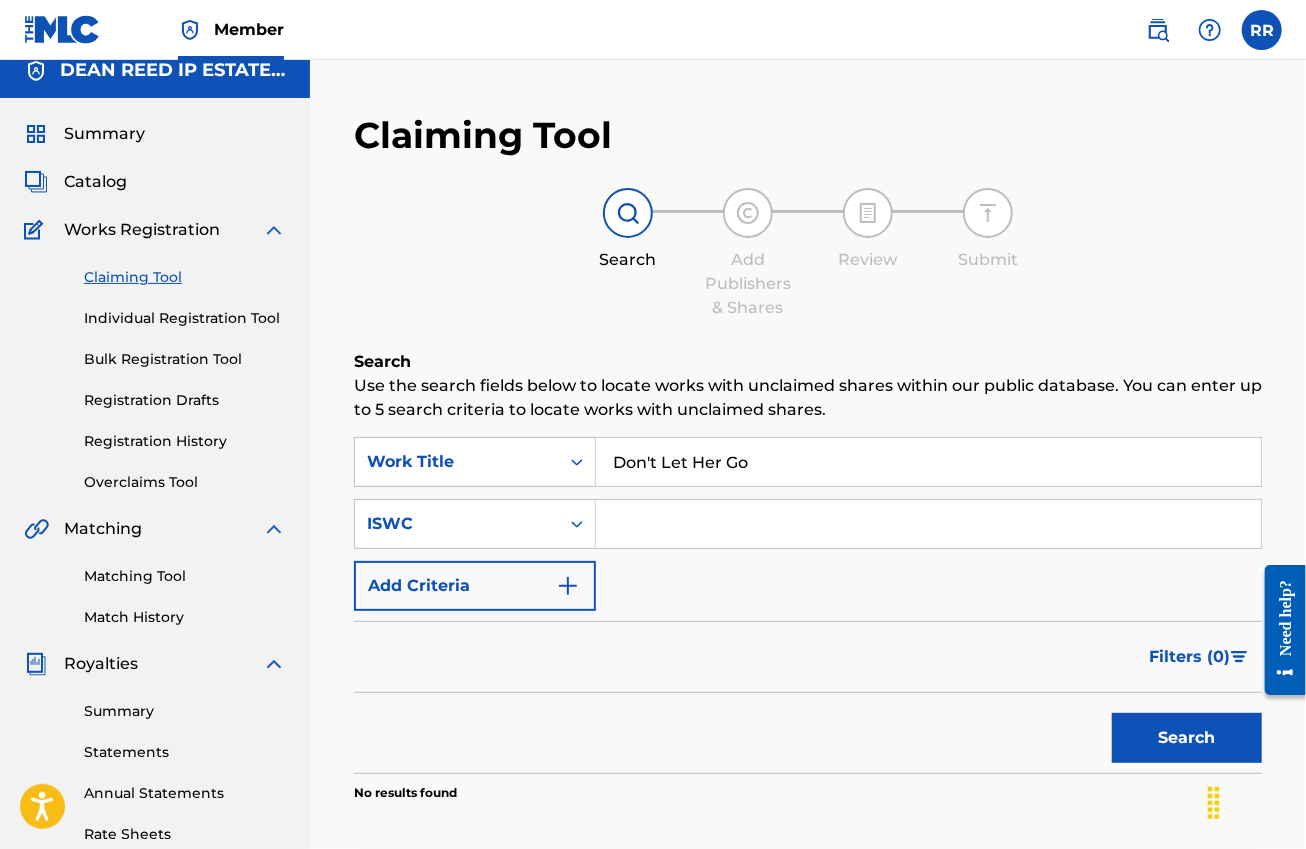 click at bounding box center (928, 524) 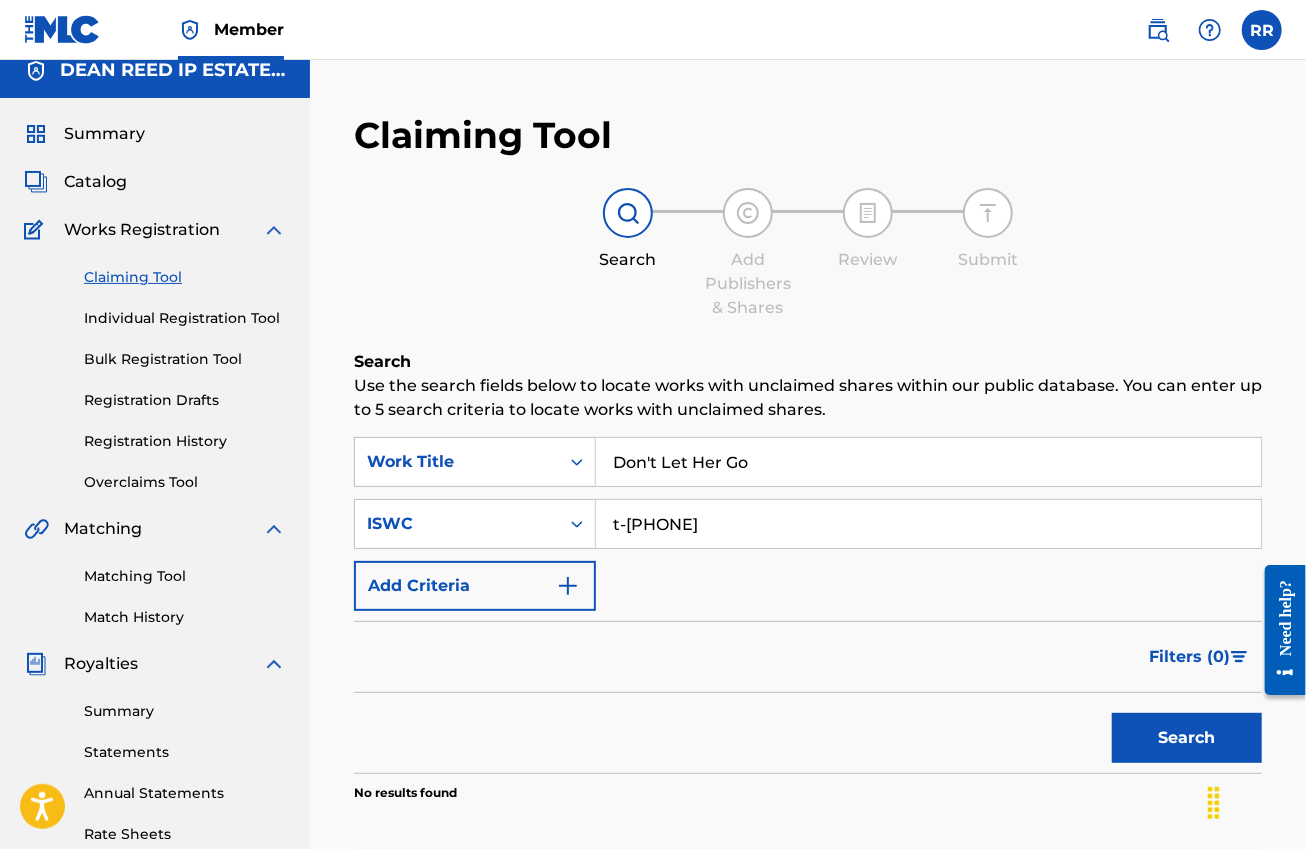 click on "Search" at bounding box center (1187, 738) 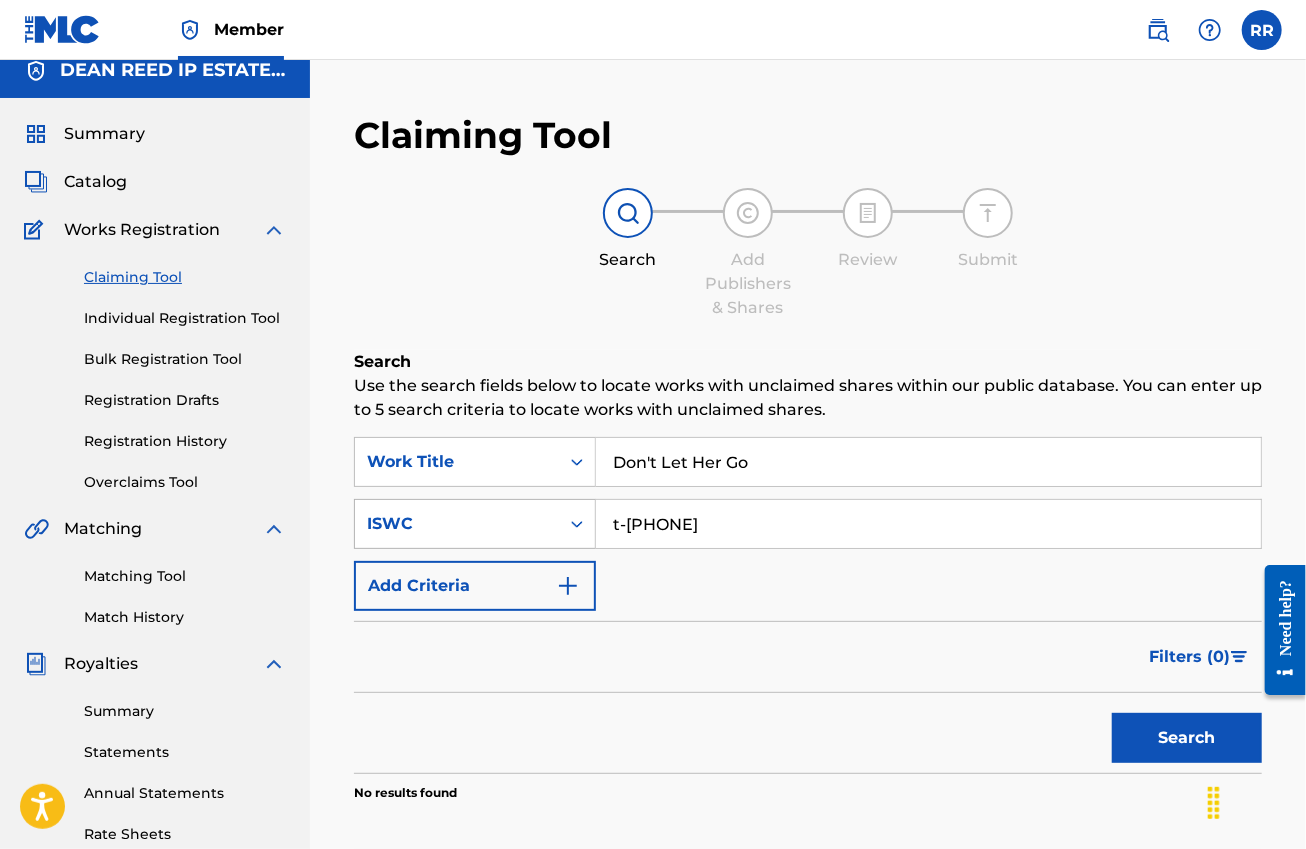 drag, startPoint x: 629, startPoint y: 520, endPoint x: 581, endPoint y: 524, distance: 48.166378 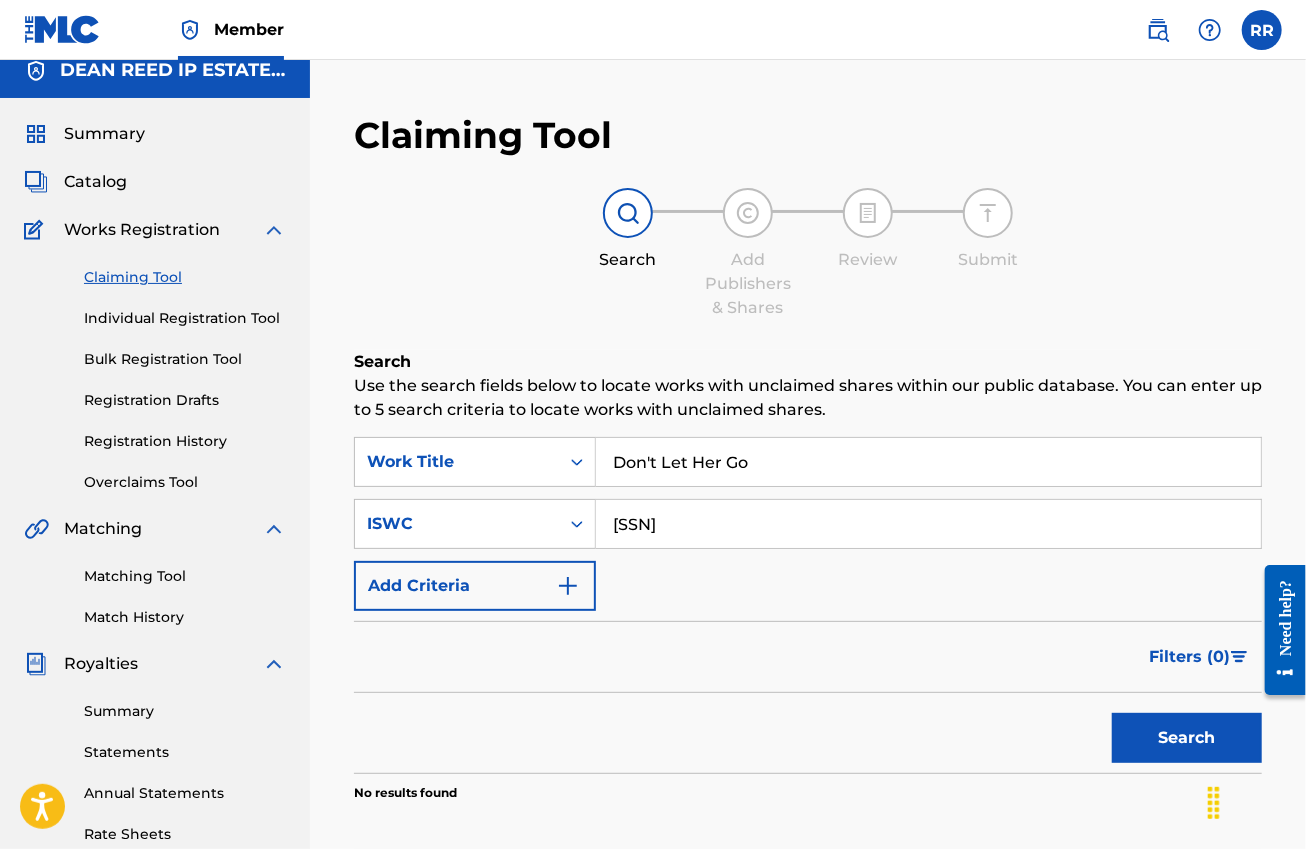 click on "Search" at bounding box center [1187, 738] 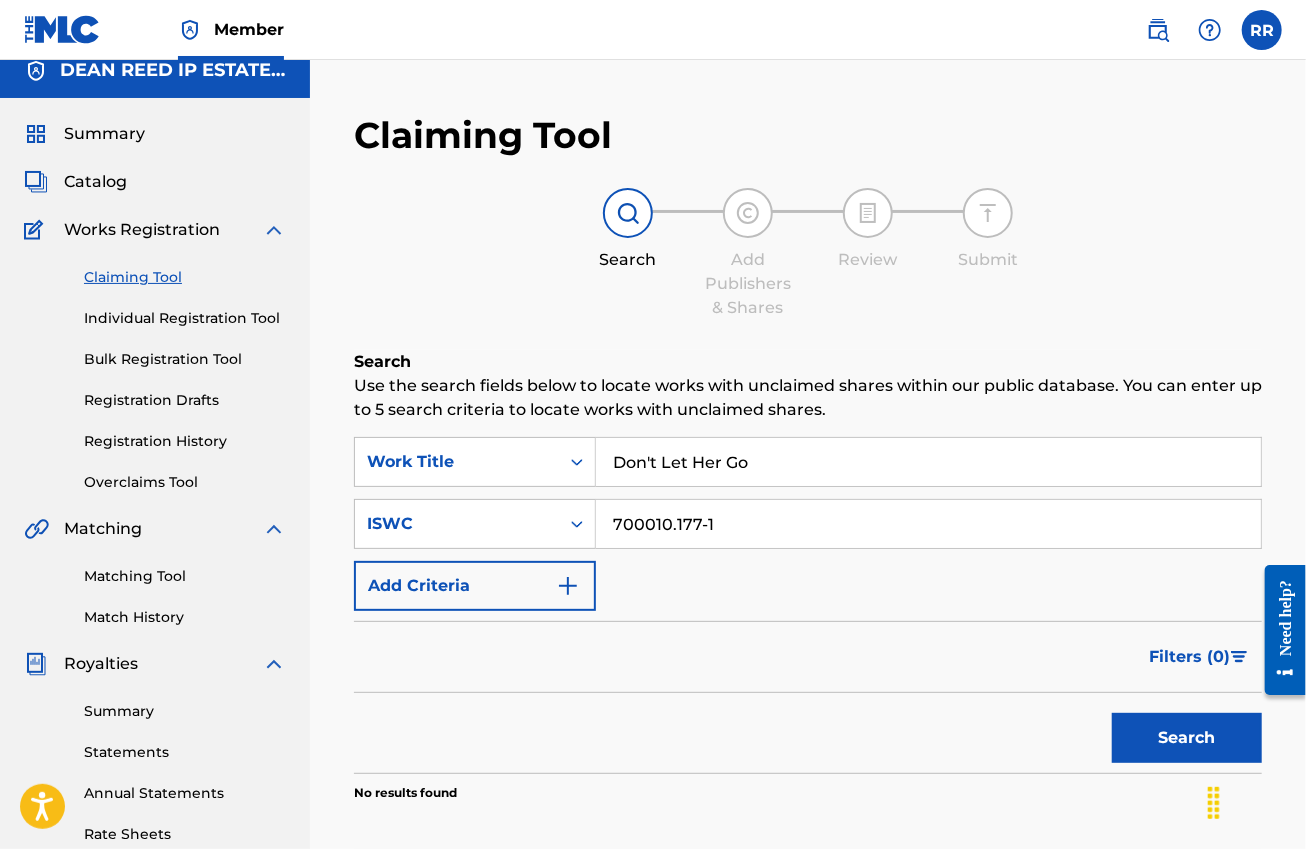 click on "700010.177-1" at bounding box center [928, 524] 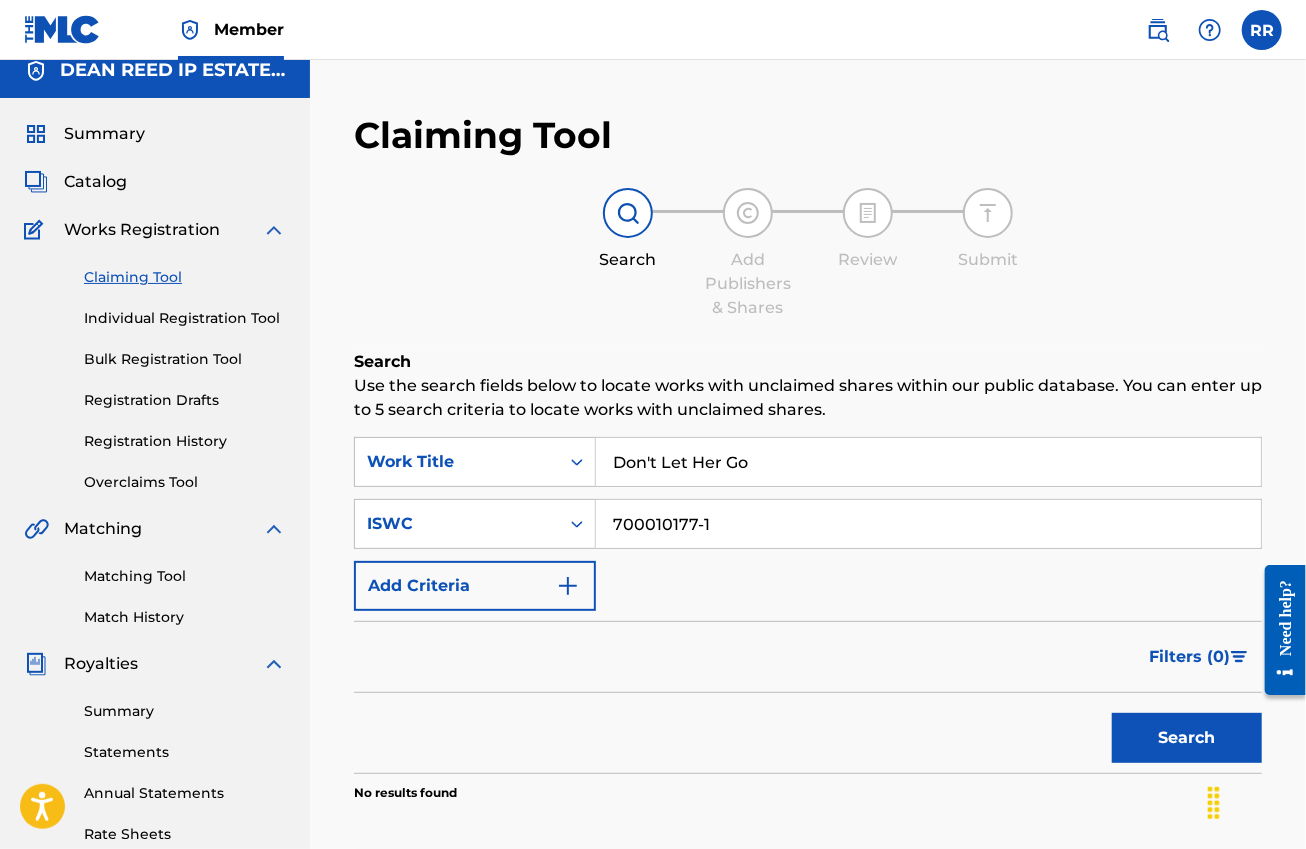 click on "700010177-1" at bounding box center [928, 524] 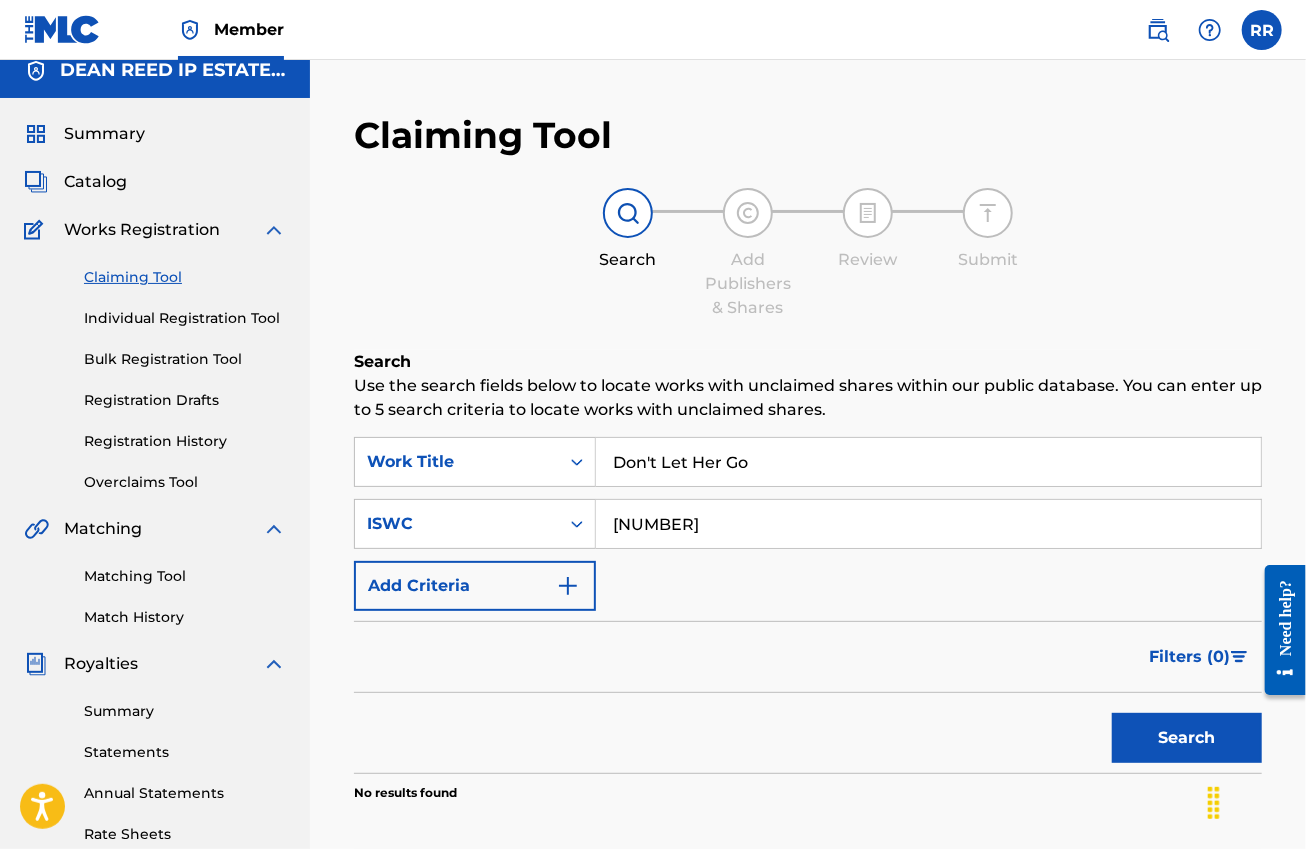 drag, startPoint x: 1163, startPoint y: 743, endPoint x: 1130, endPoint y: 727, distance: 36.67424 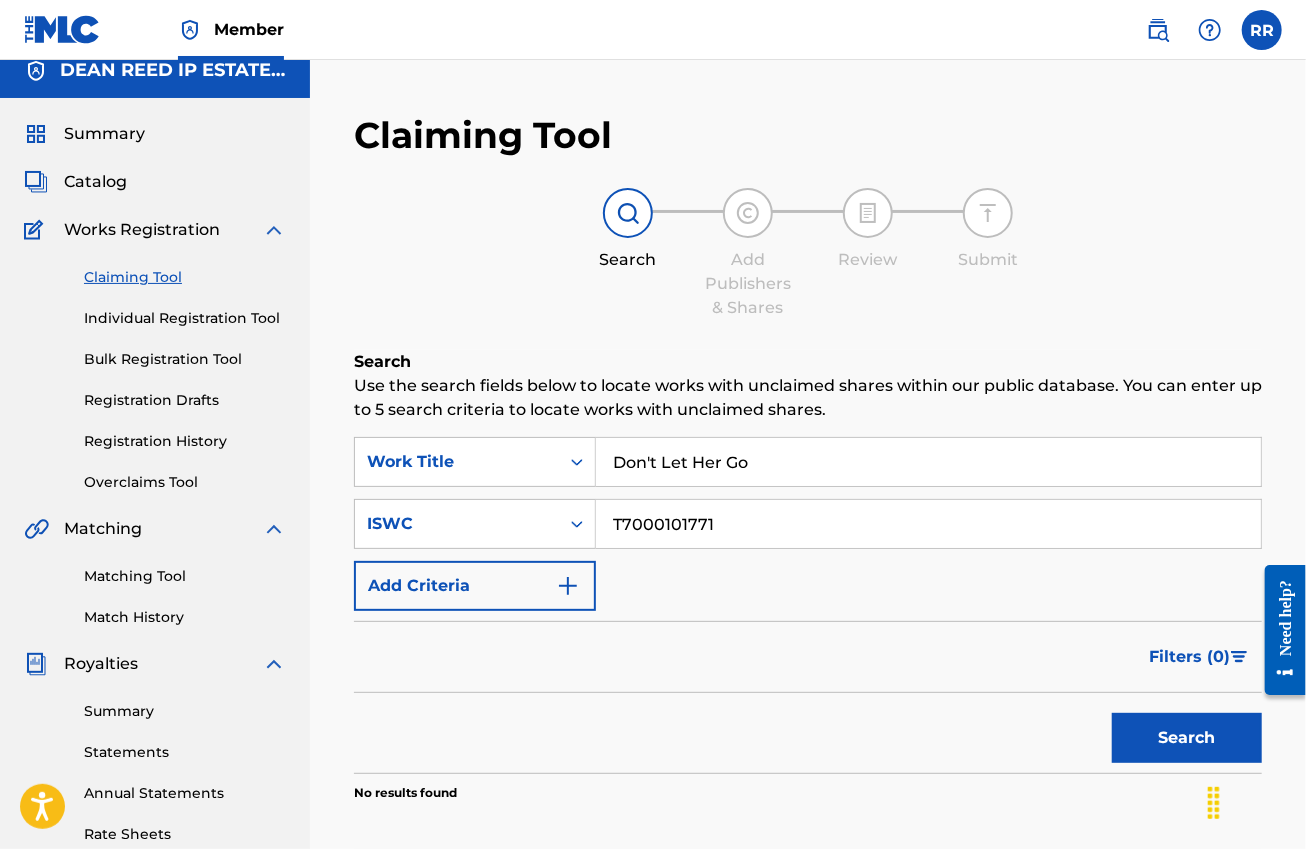 type on "T7000101771" 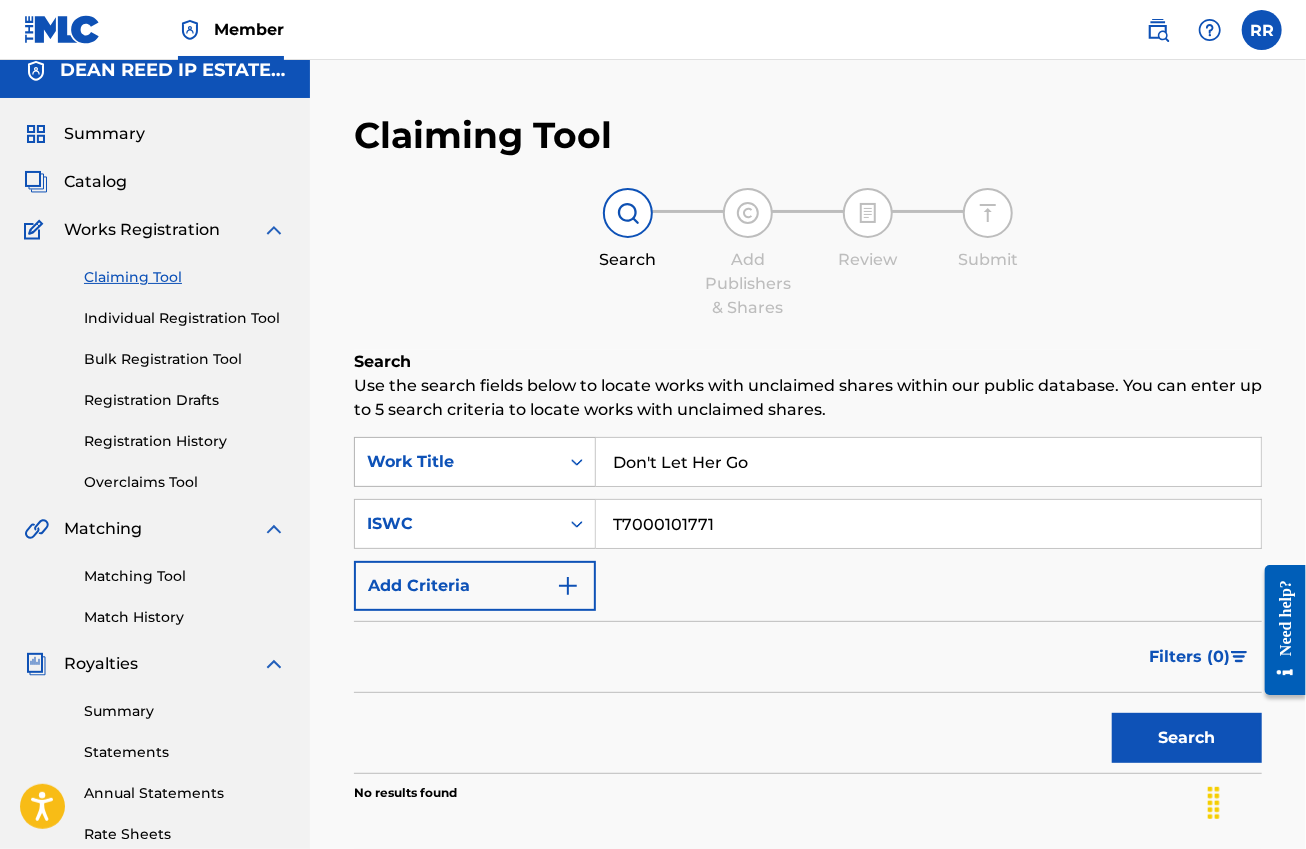click at bounding box center [577, 462] 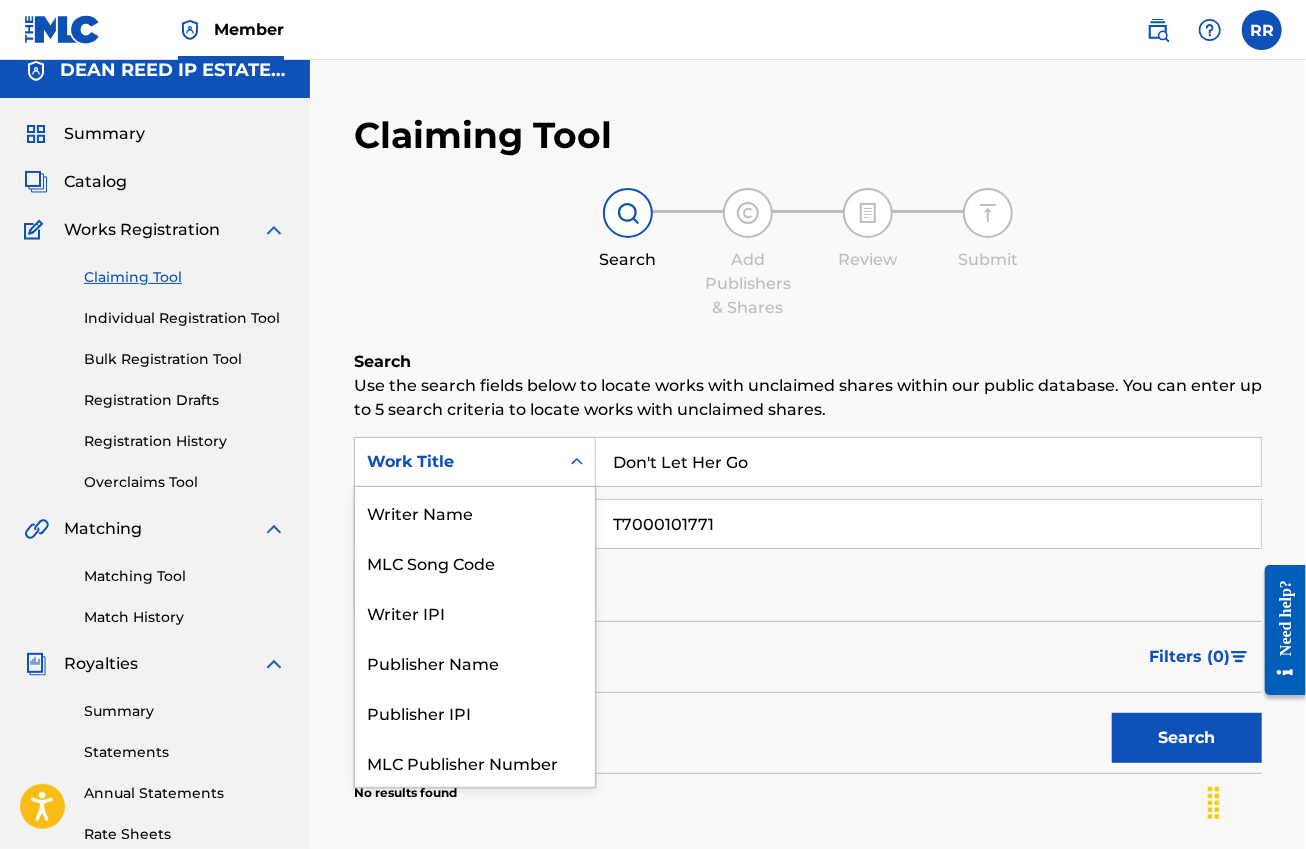 scroll, scrollTop: 49, scrollLeft: 0, axis: vertical 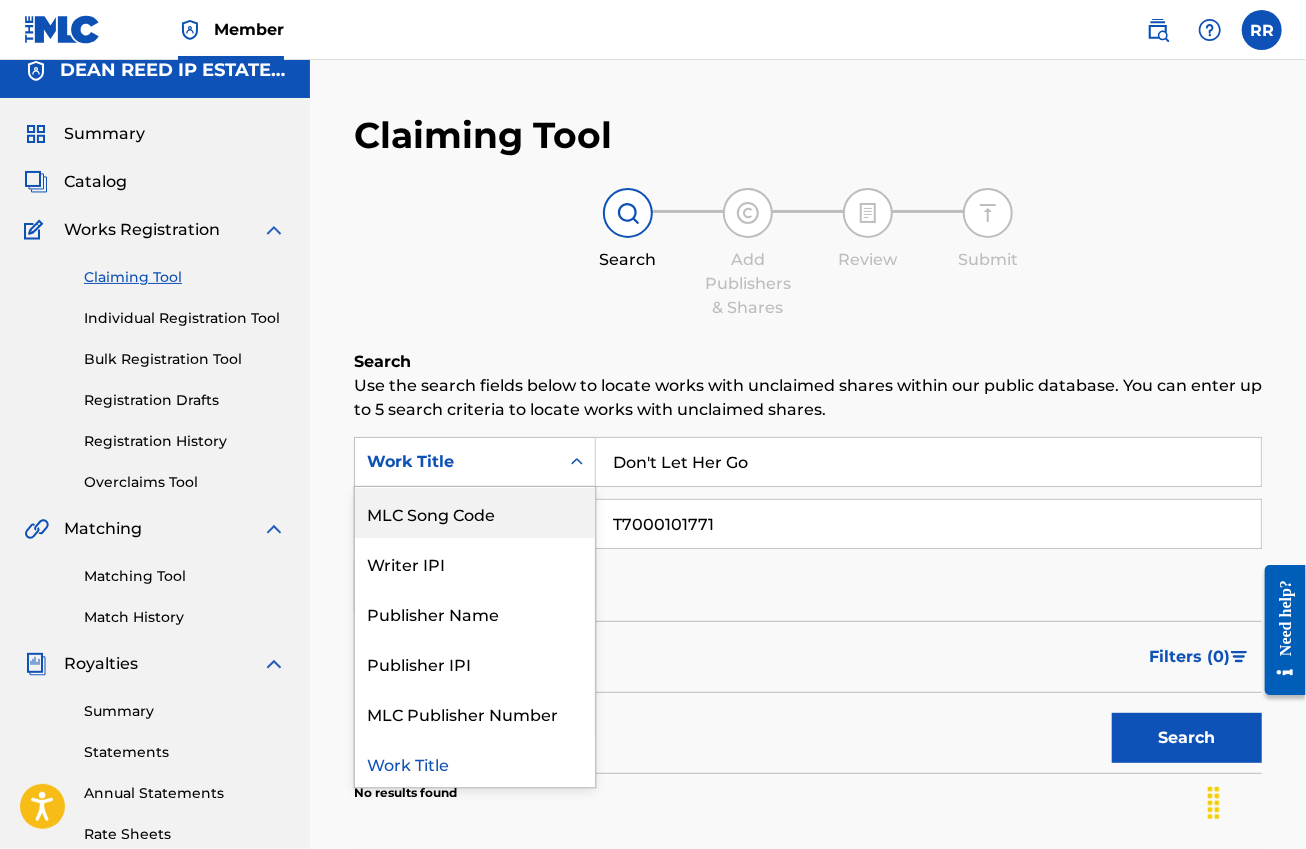 click on "MLC Song Code" at bounding box center (475, 513) 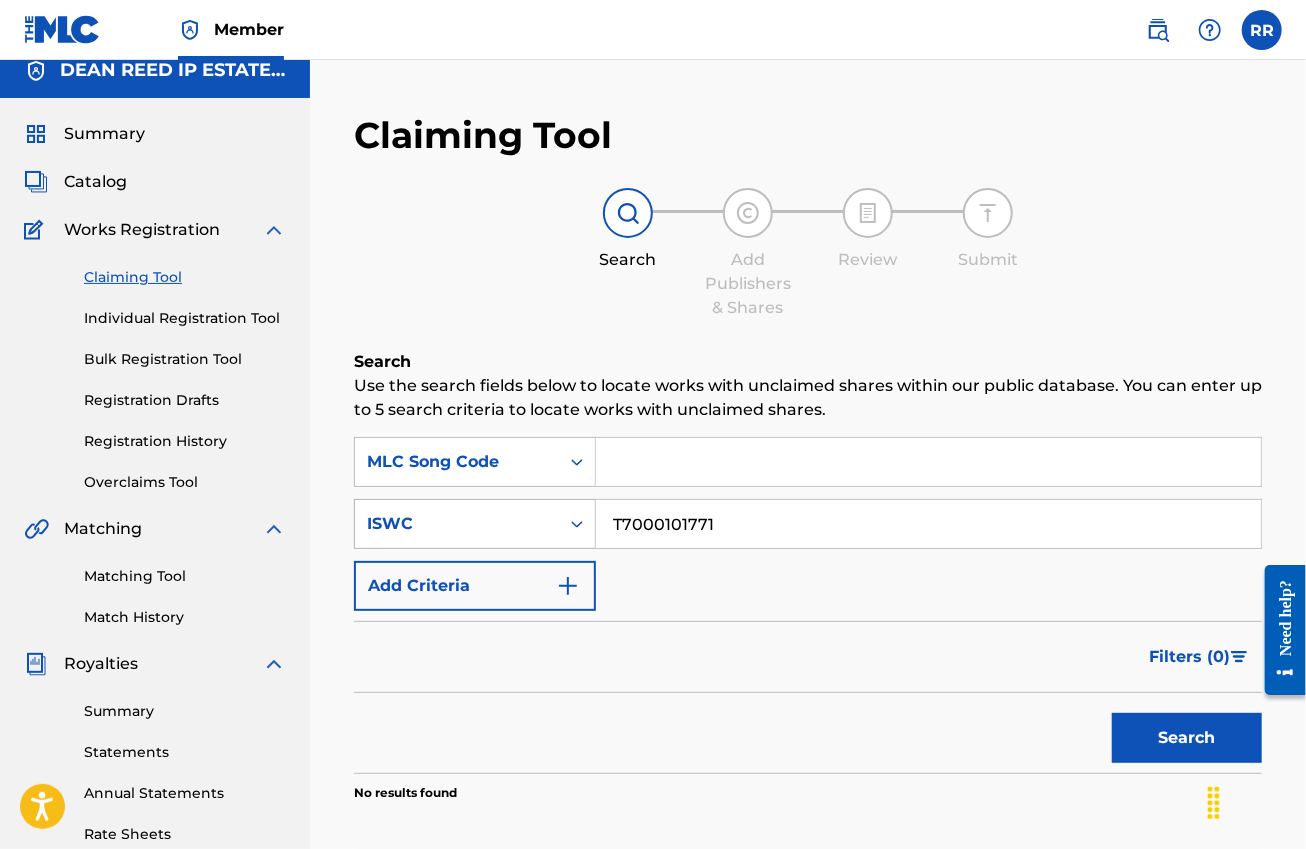 drag, startPoint x: 729, startPoint y: 527, endPoint x: 582, endPoint y: 527, distance: 147 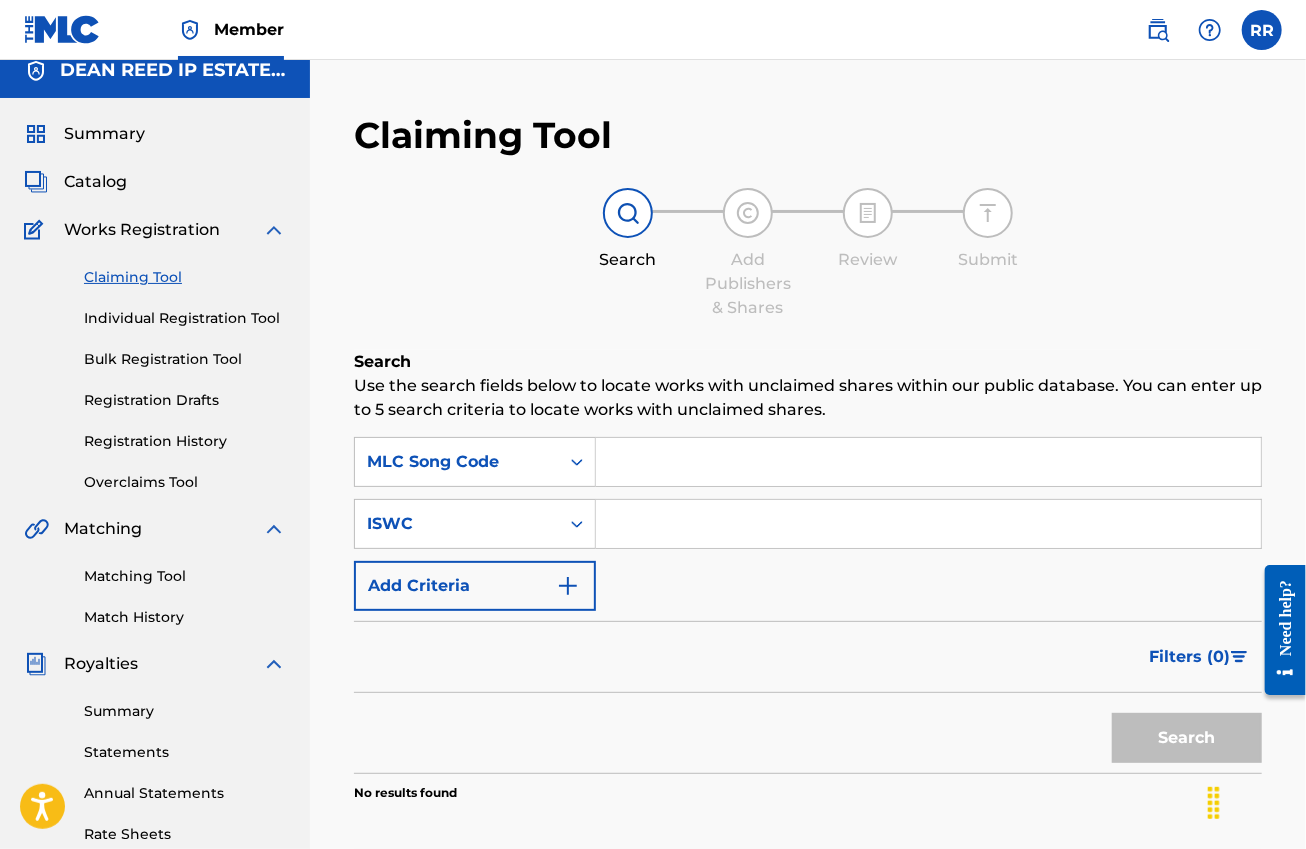 type 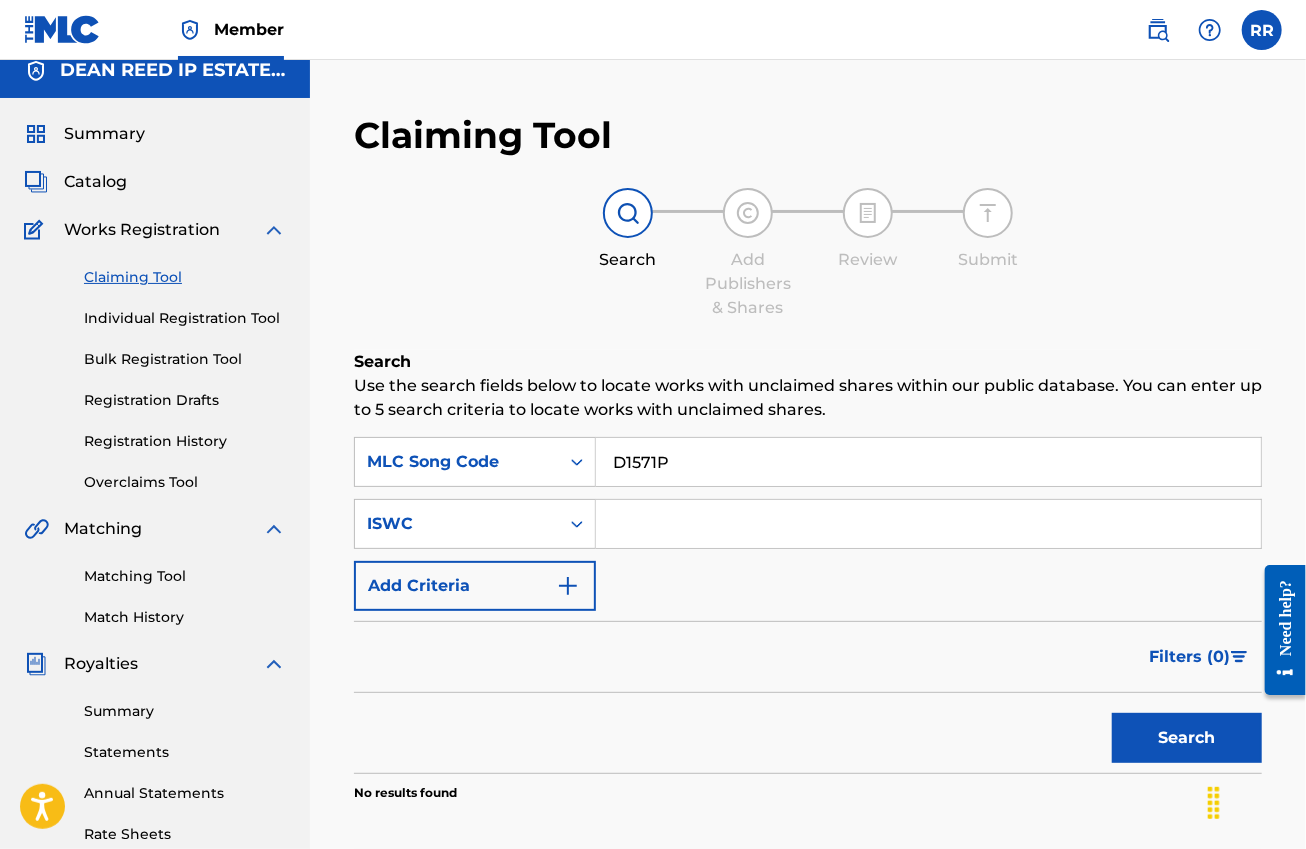 type on "D1571P" 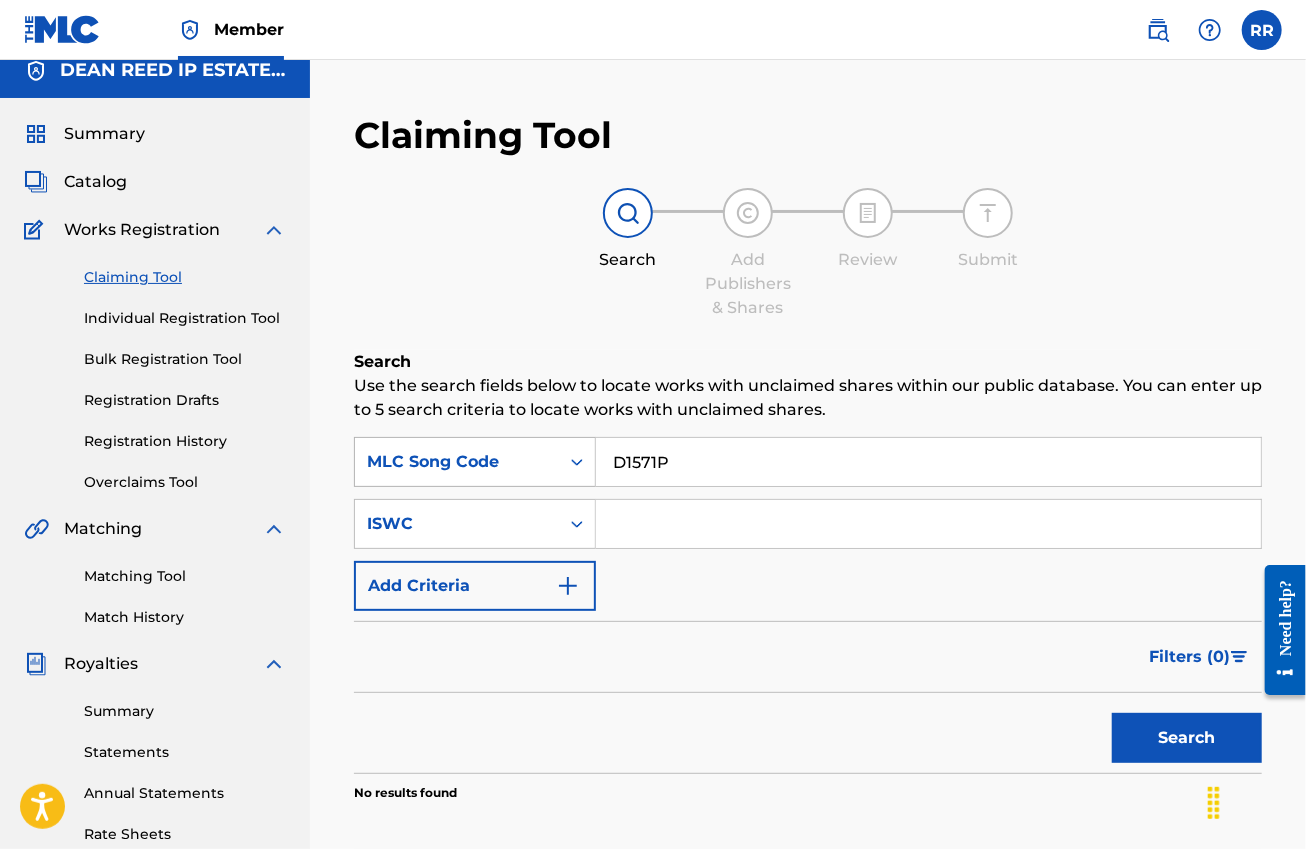 click on "MLC Song Code" at bounding box center (457, 462) 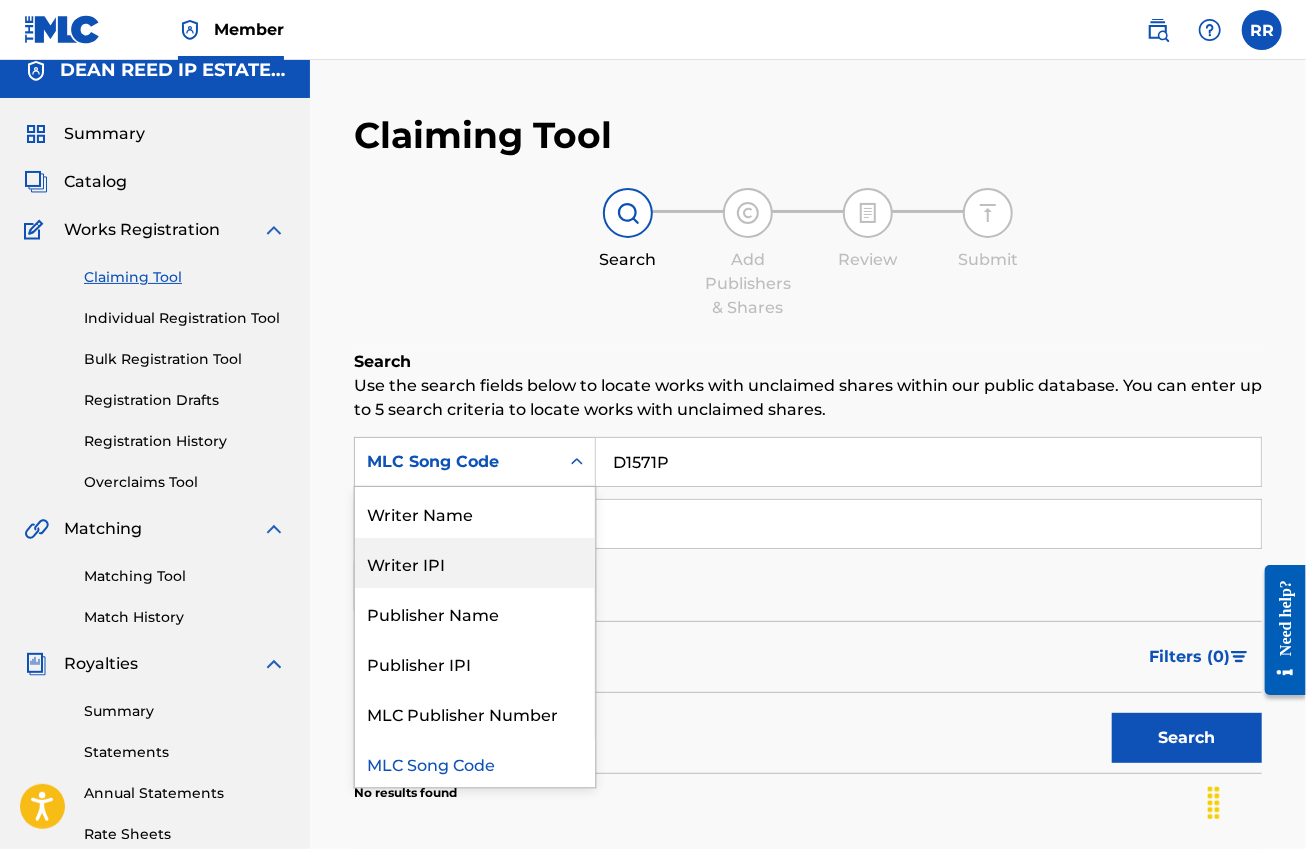 scroll, scrollTop: 0, scrollLeft: 0, axis: both 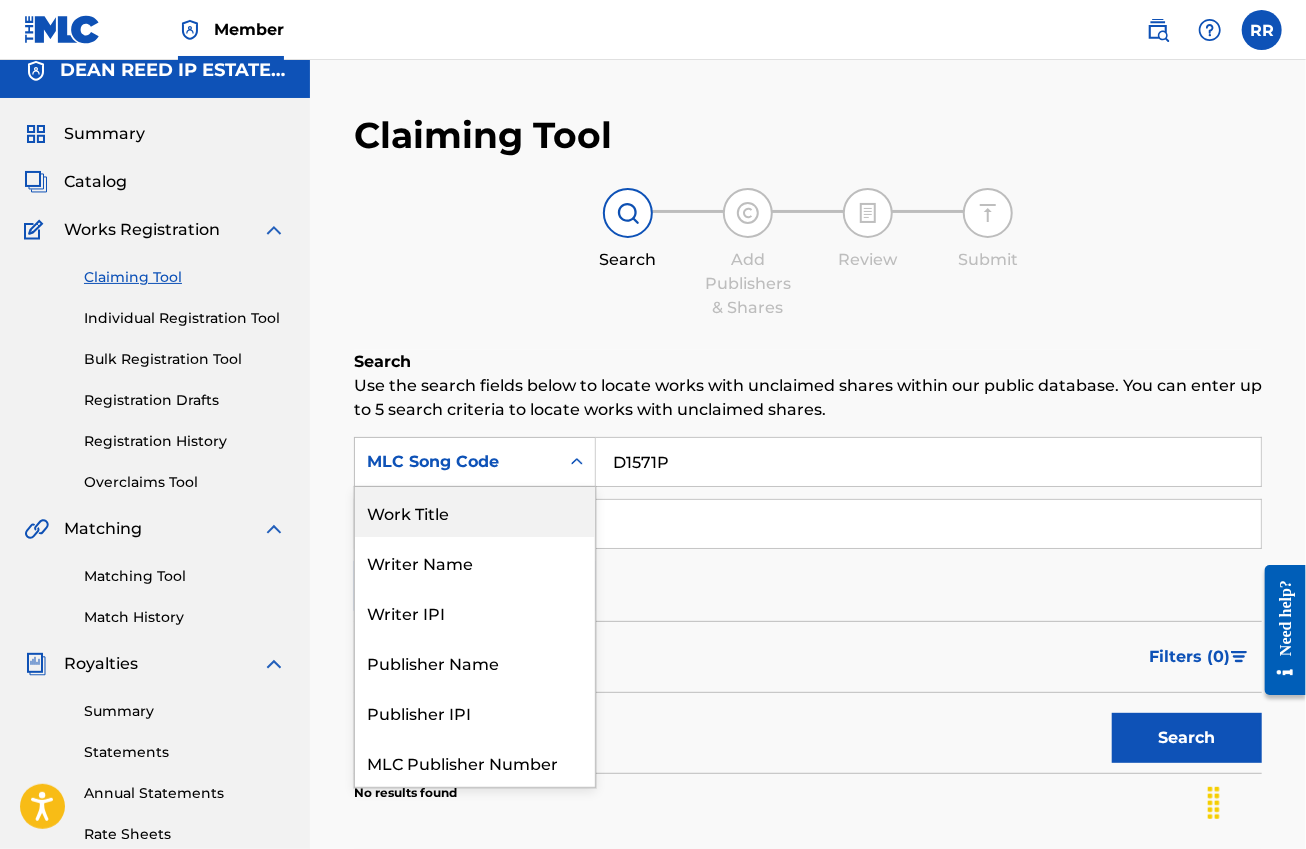 click on "Work Title" at bounding box center (475, 512) 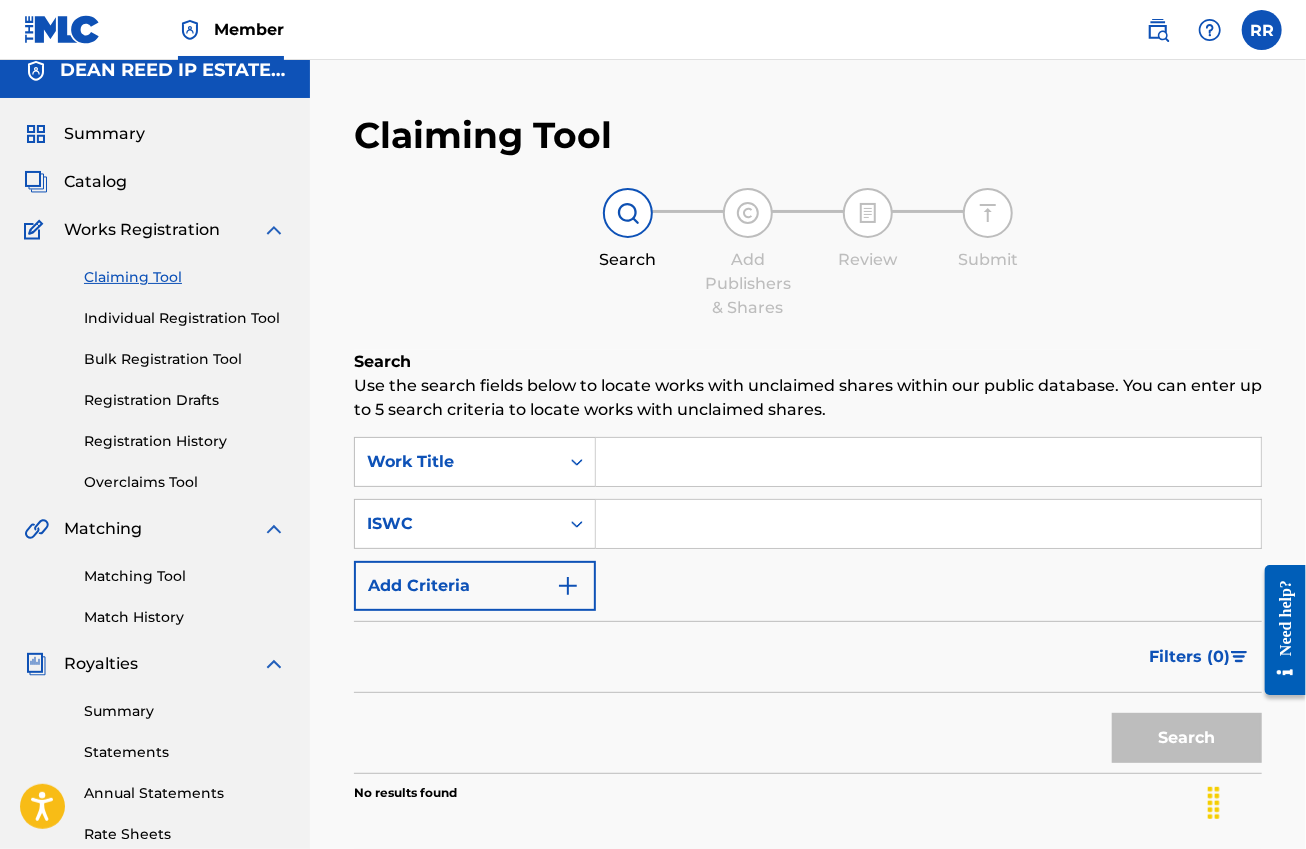 click at bounding box center [928, 462] 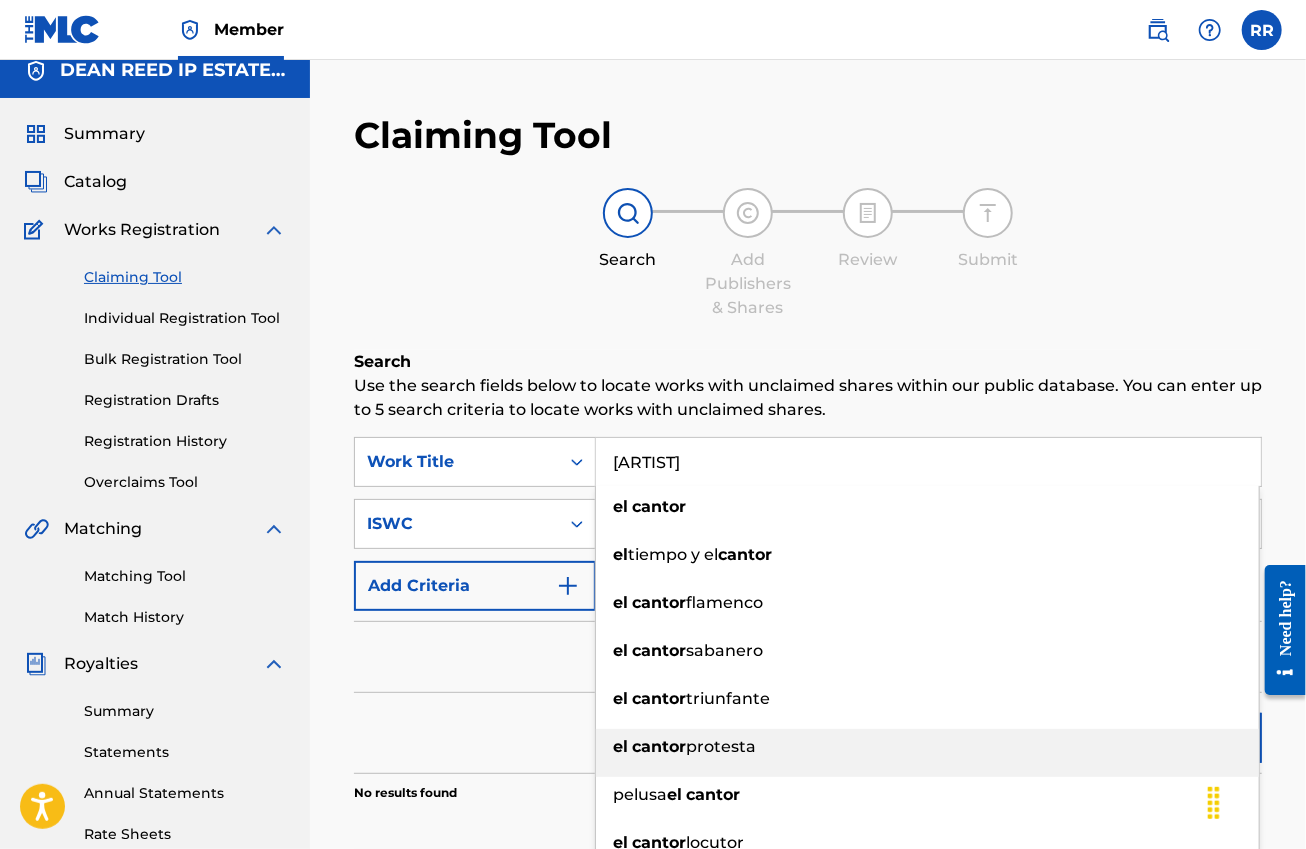 click on "el   cantor  protesta" at bounding box center [927, 747] 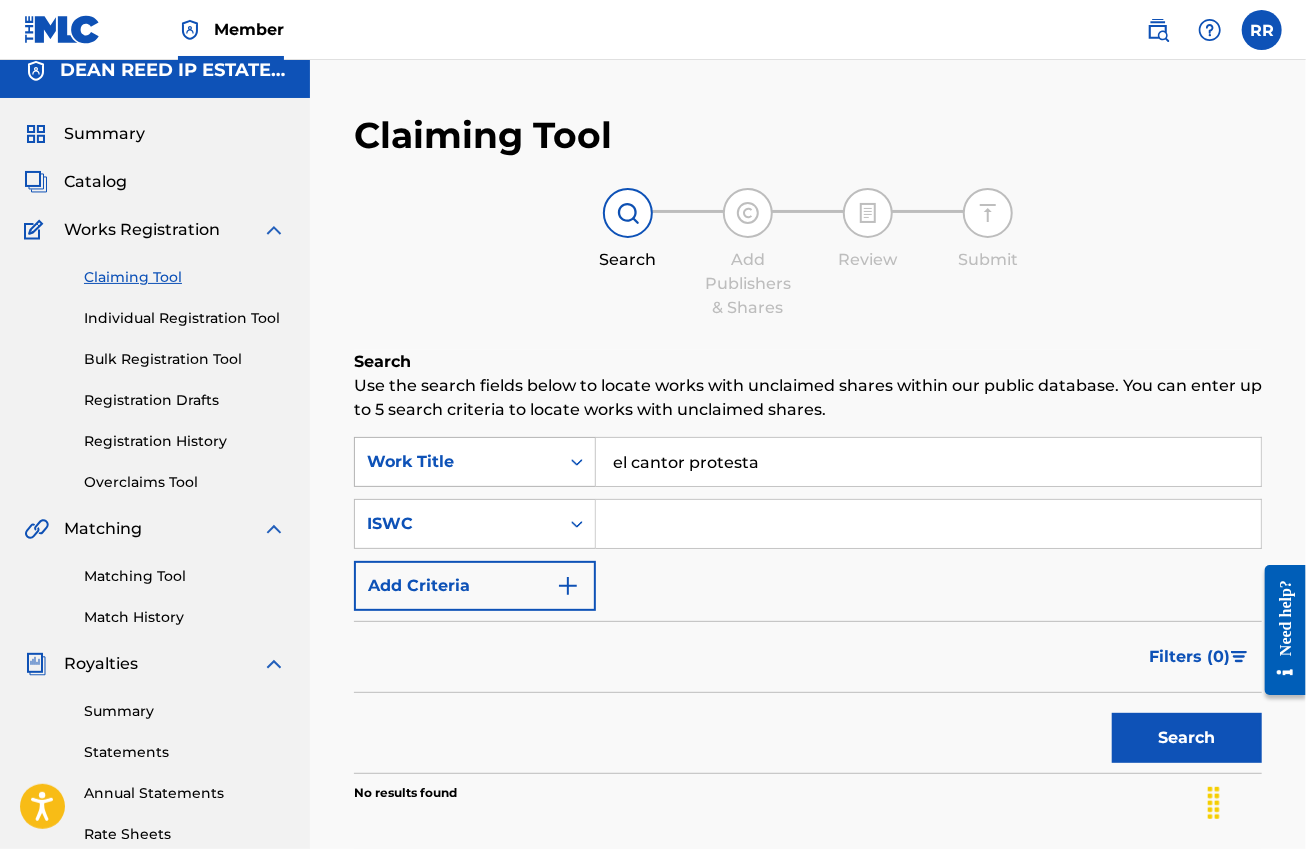 drag, startPoint x: 773, startPoint y: 456, endPoint x: 564, endPoint y: 460, distance: 209.03827 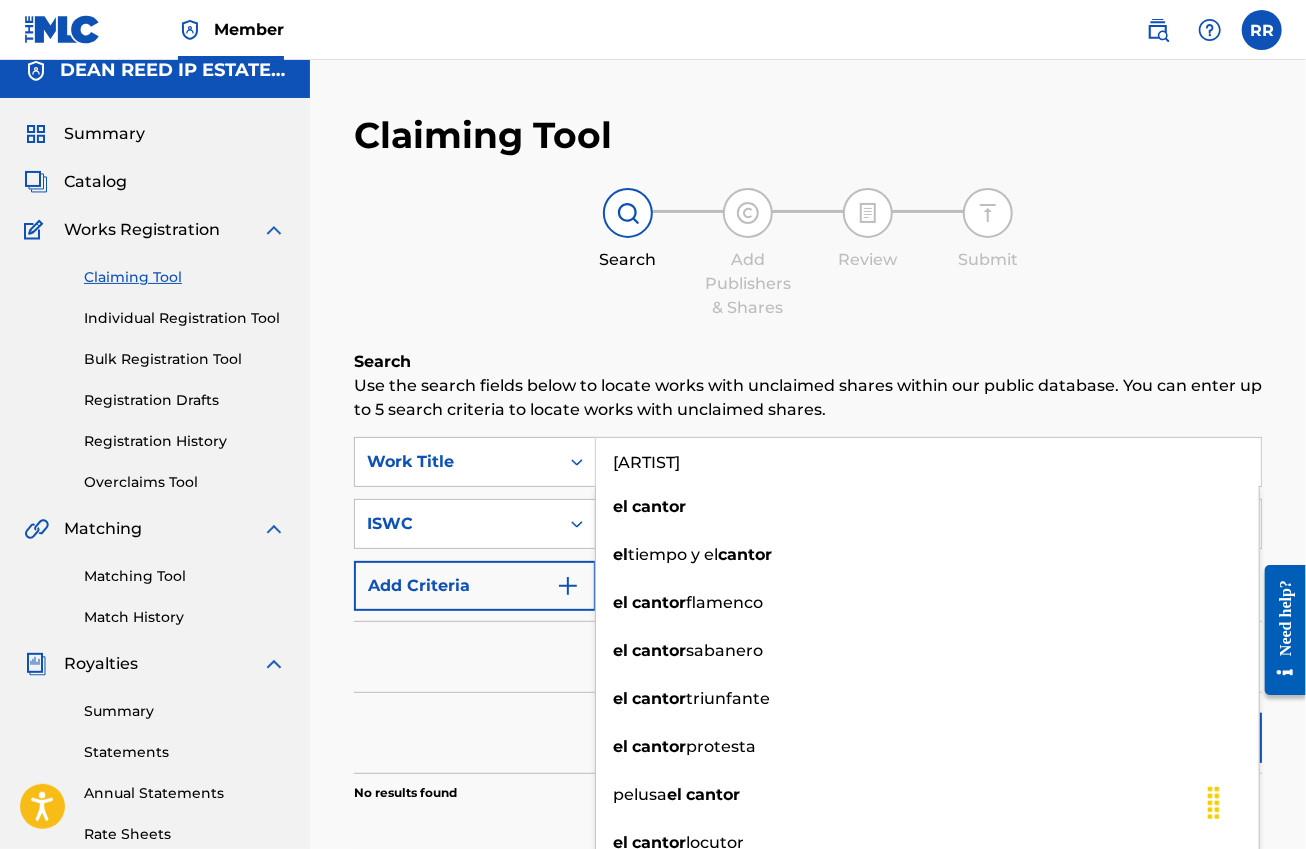 type on "[ARTIST]" 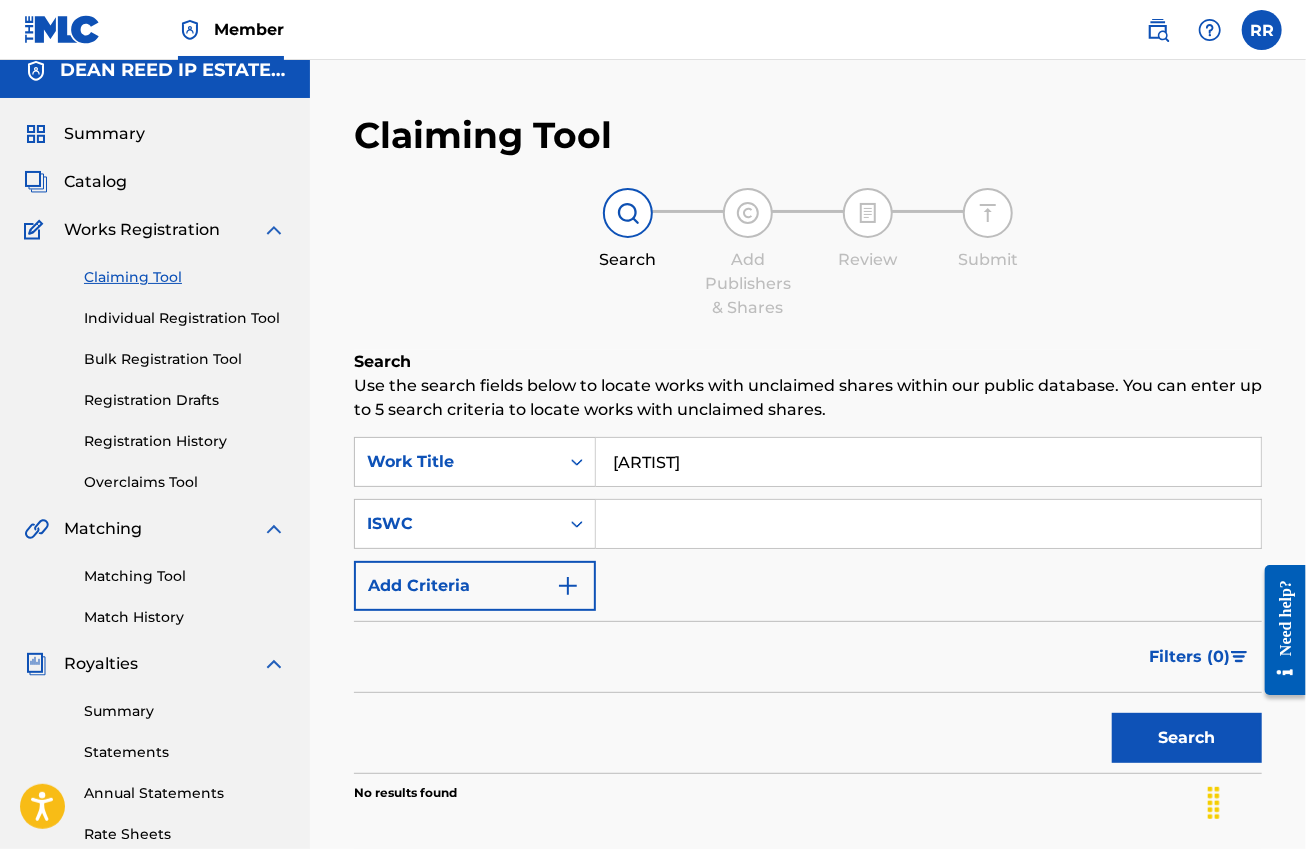 click on "Search" at bounding box center [1187, 738] 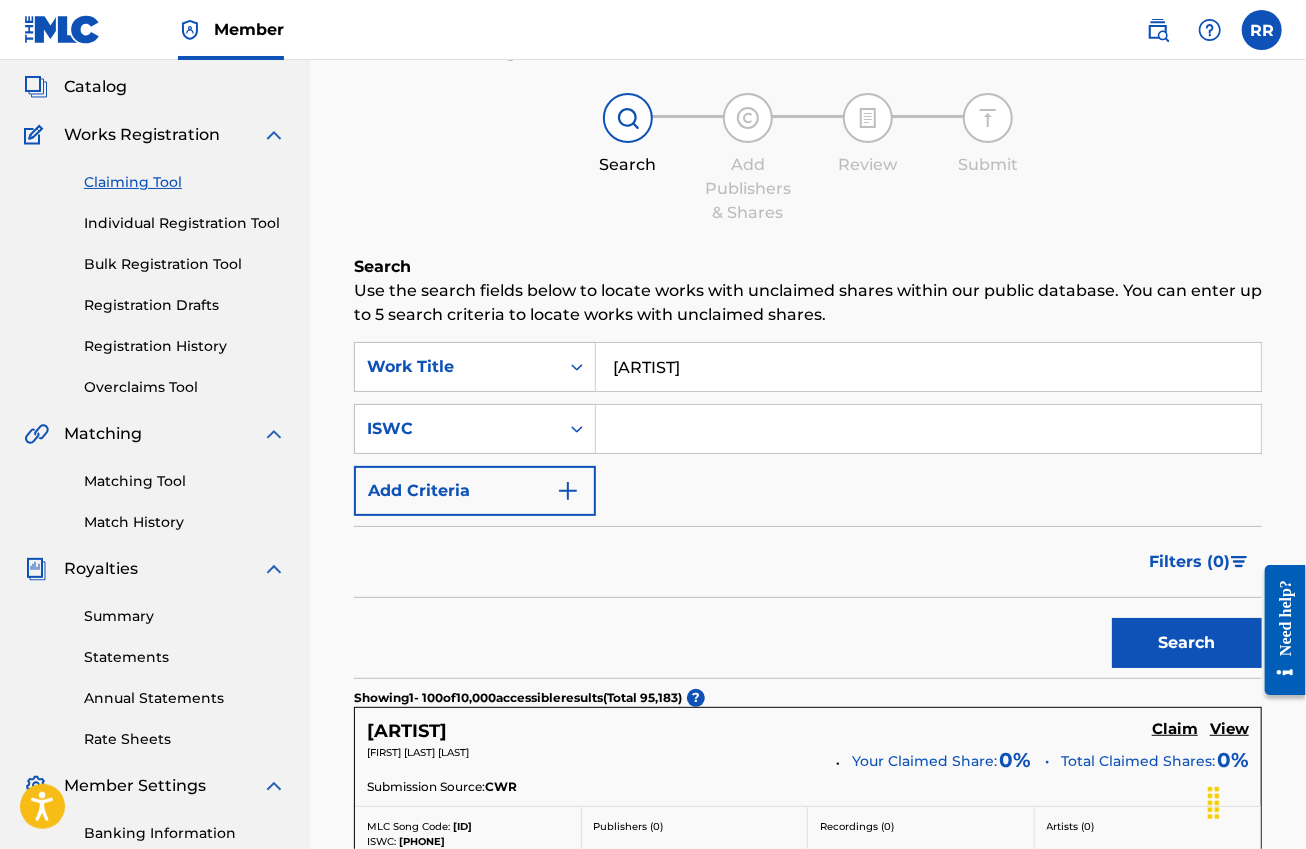 scroll, scrollTop: 267, scrollLeft: 0, axis: vertical 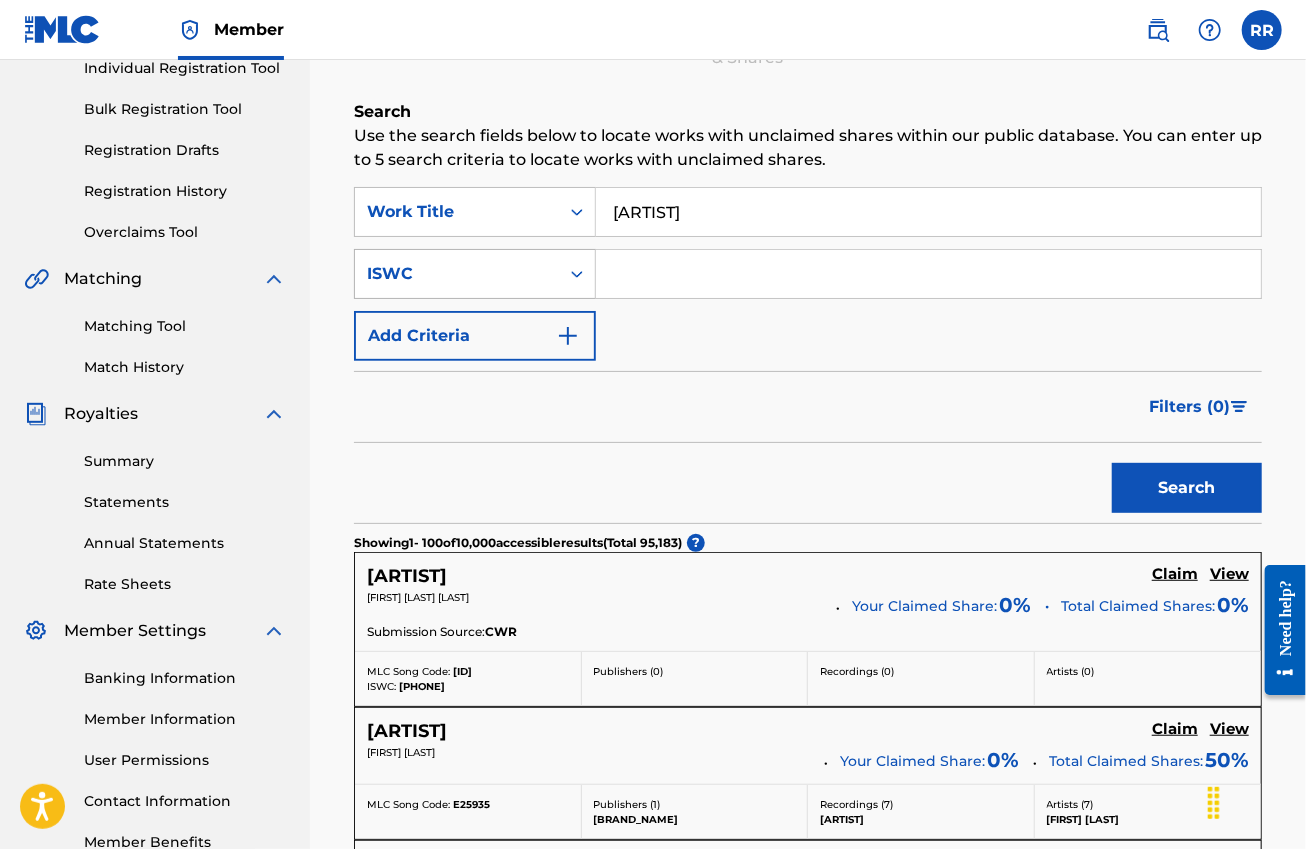click on "ISWC" at bounding box center [457, 274] 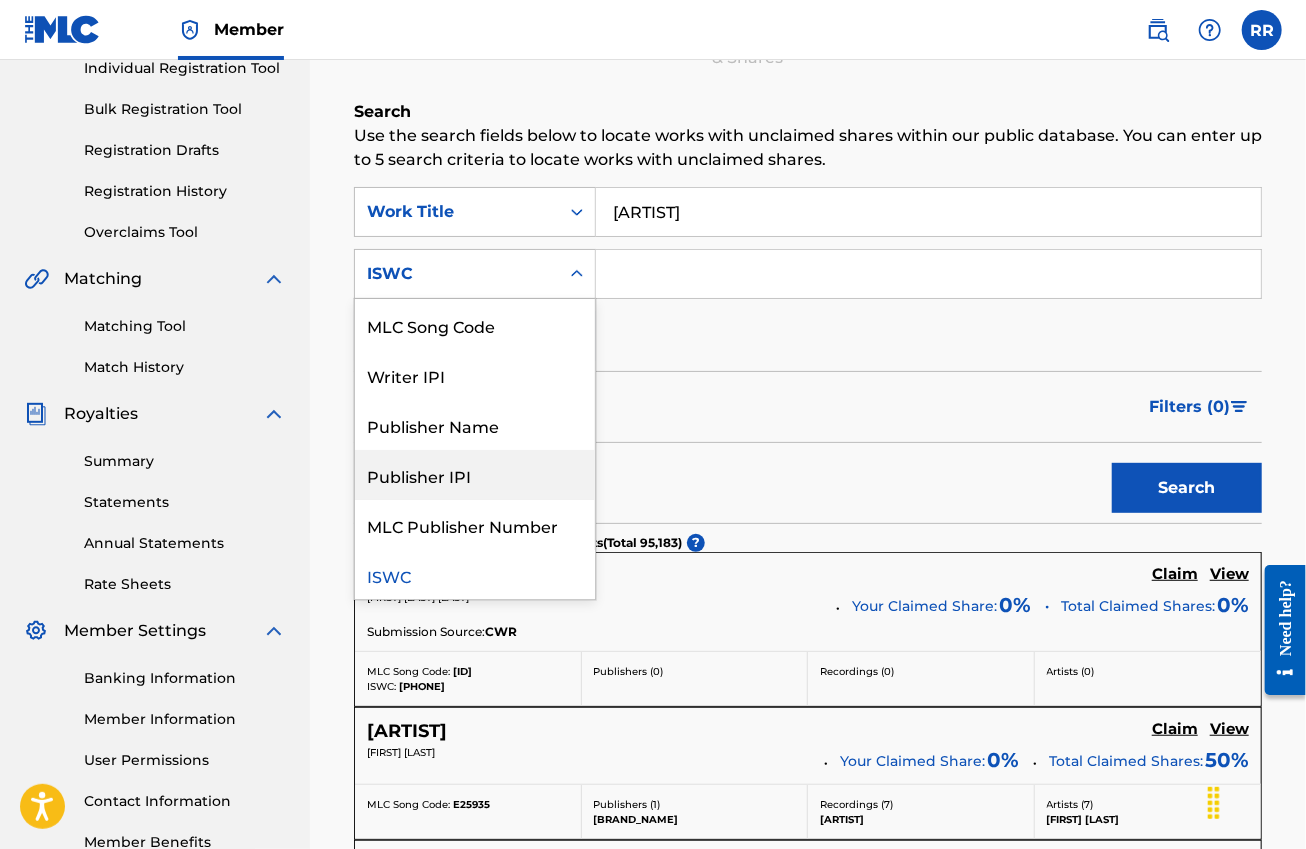 scroll, scrollTop: 0, scrollLeft: 0, axis: both 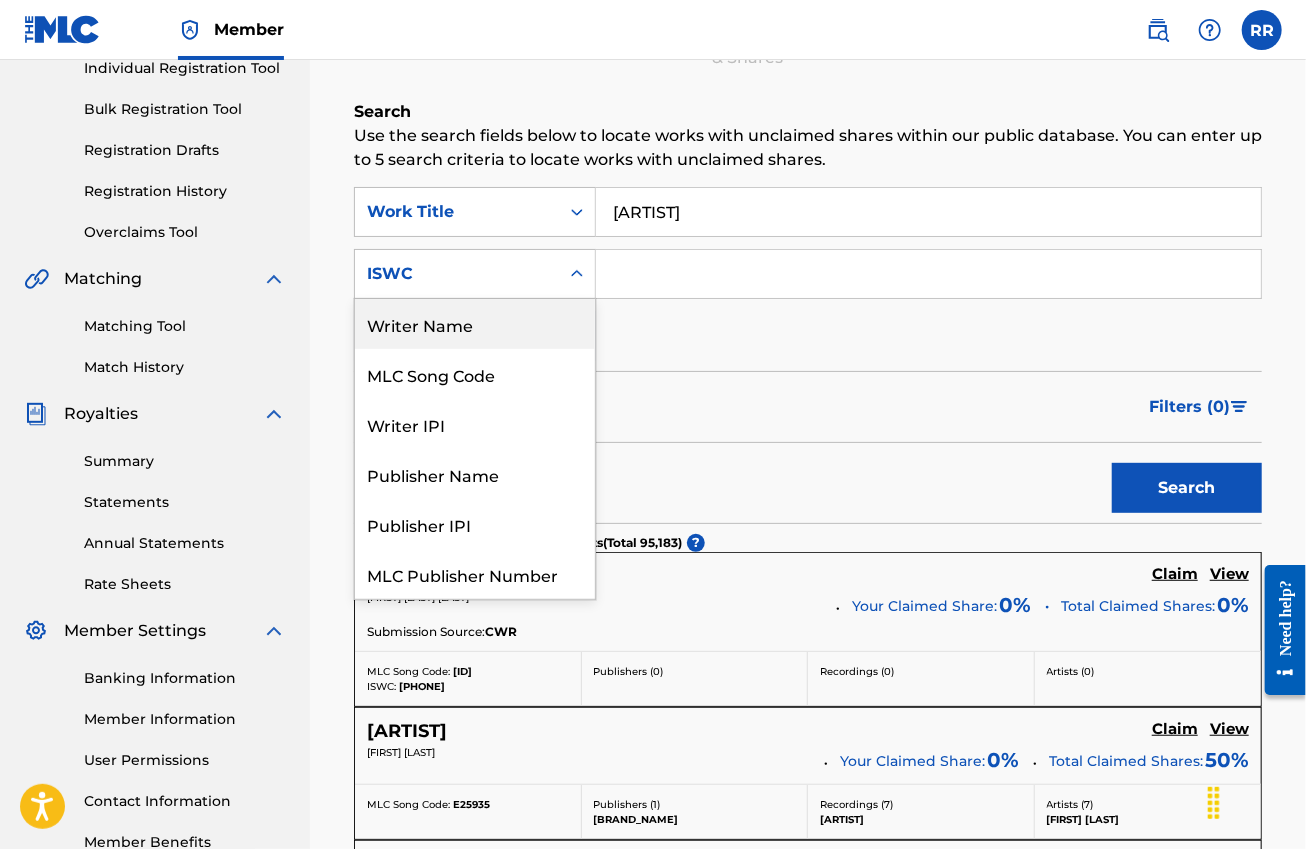 click on "Writer Name" at bounding box center (475, 324) 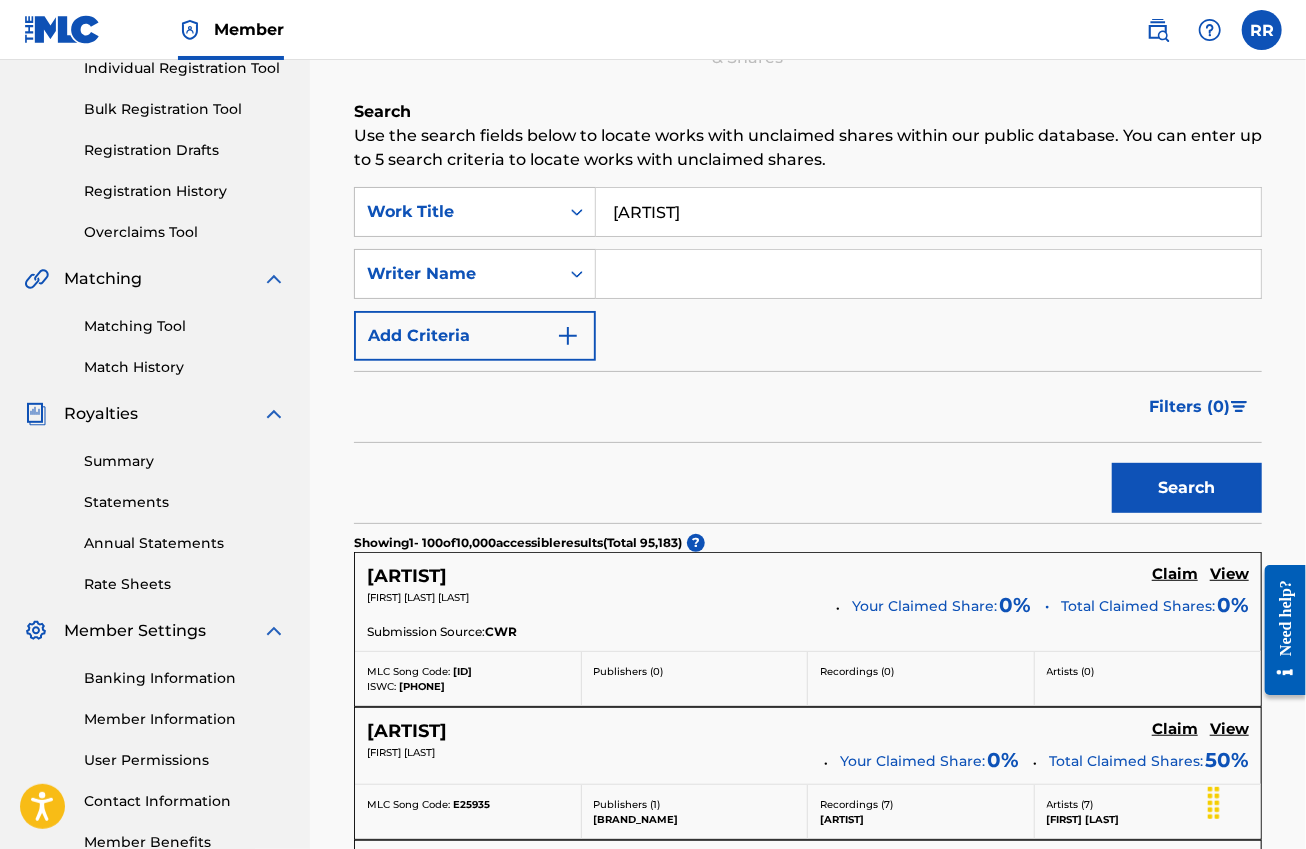 click at bounding box center [928, 274] 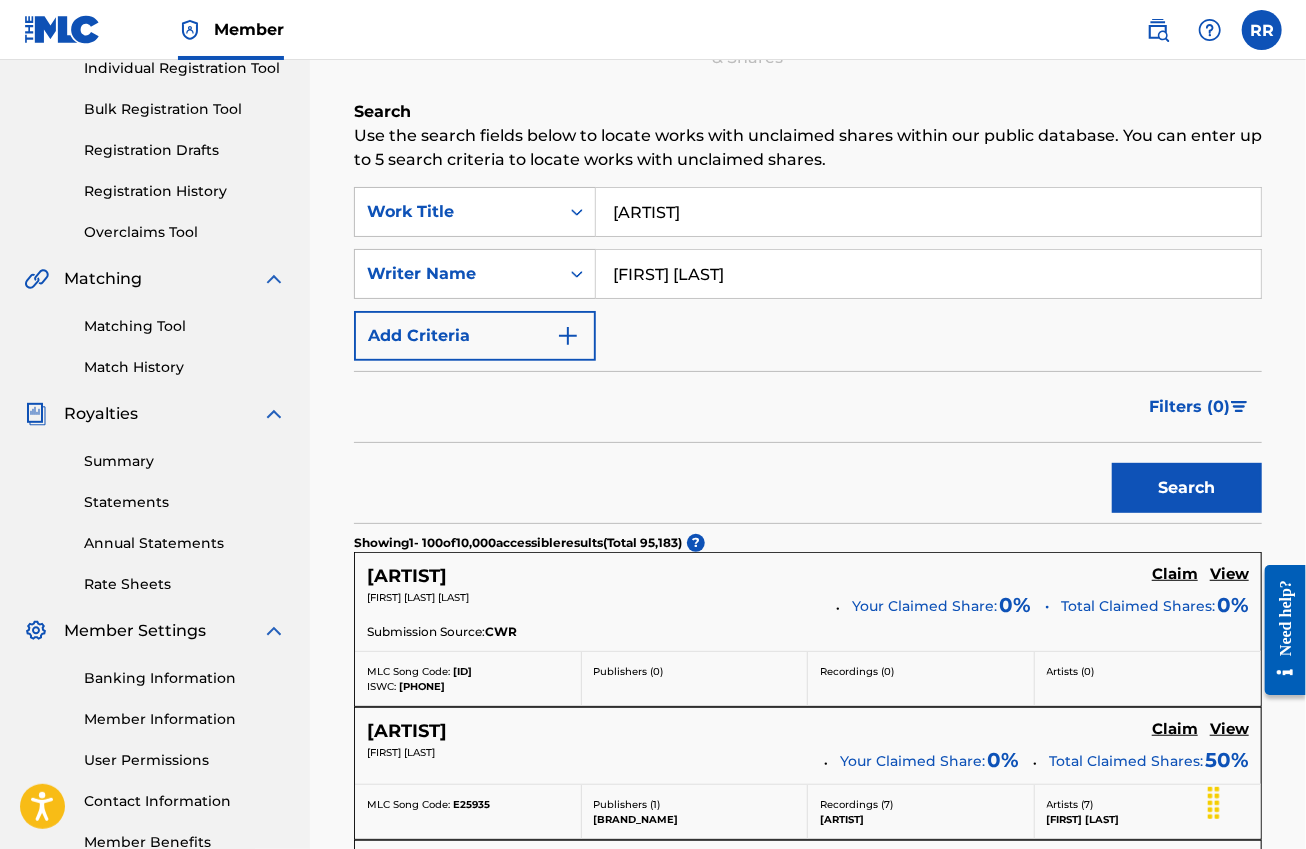 click on "Search" at bounding box center [1187, 488] 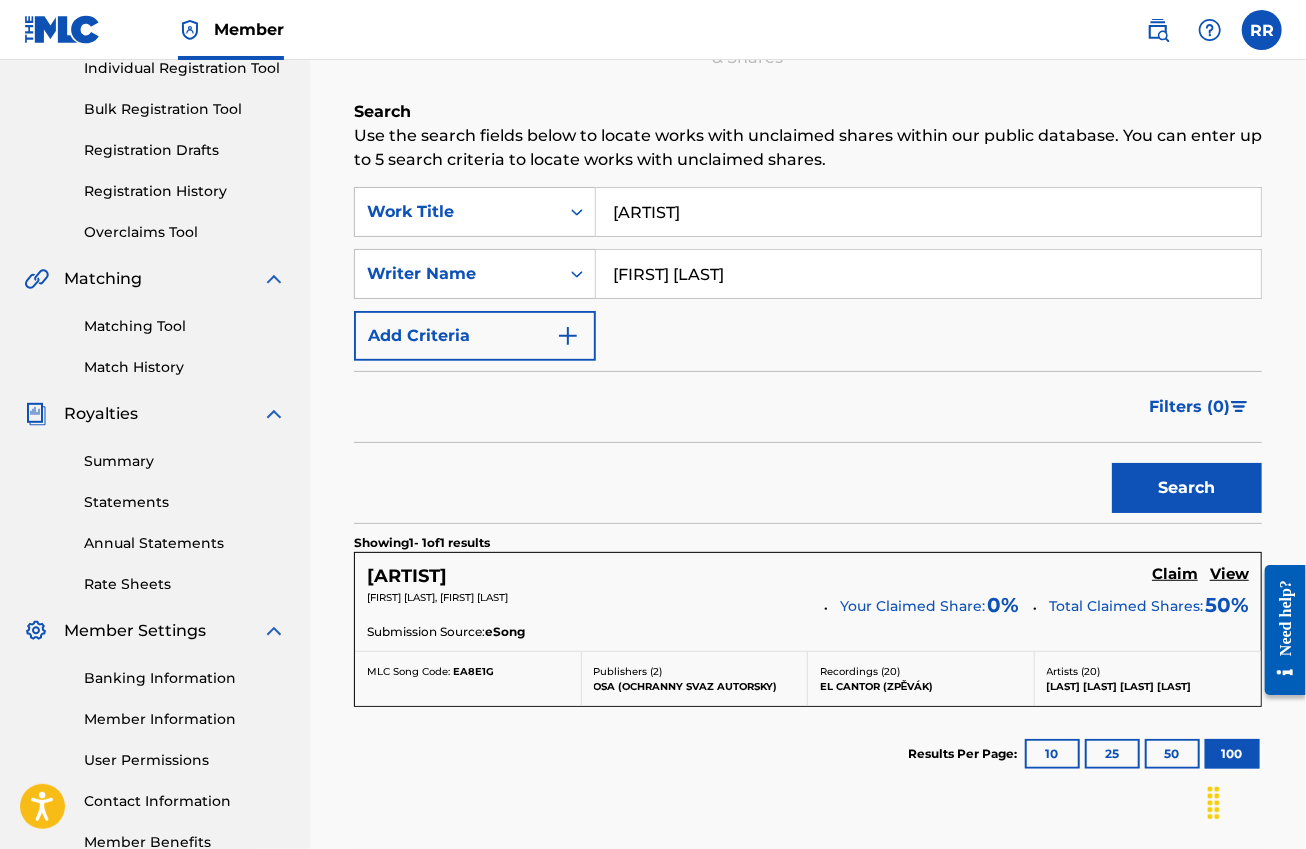 click on "Claim" at bounding box center (1175, 574) 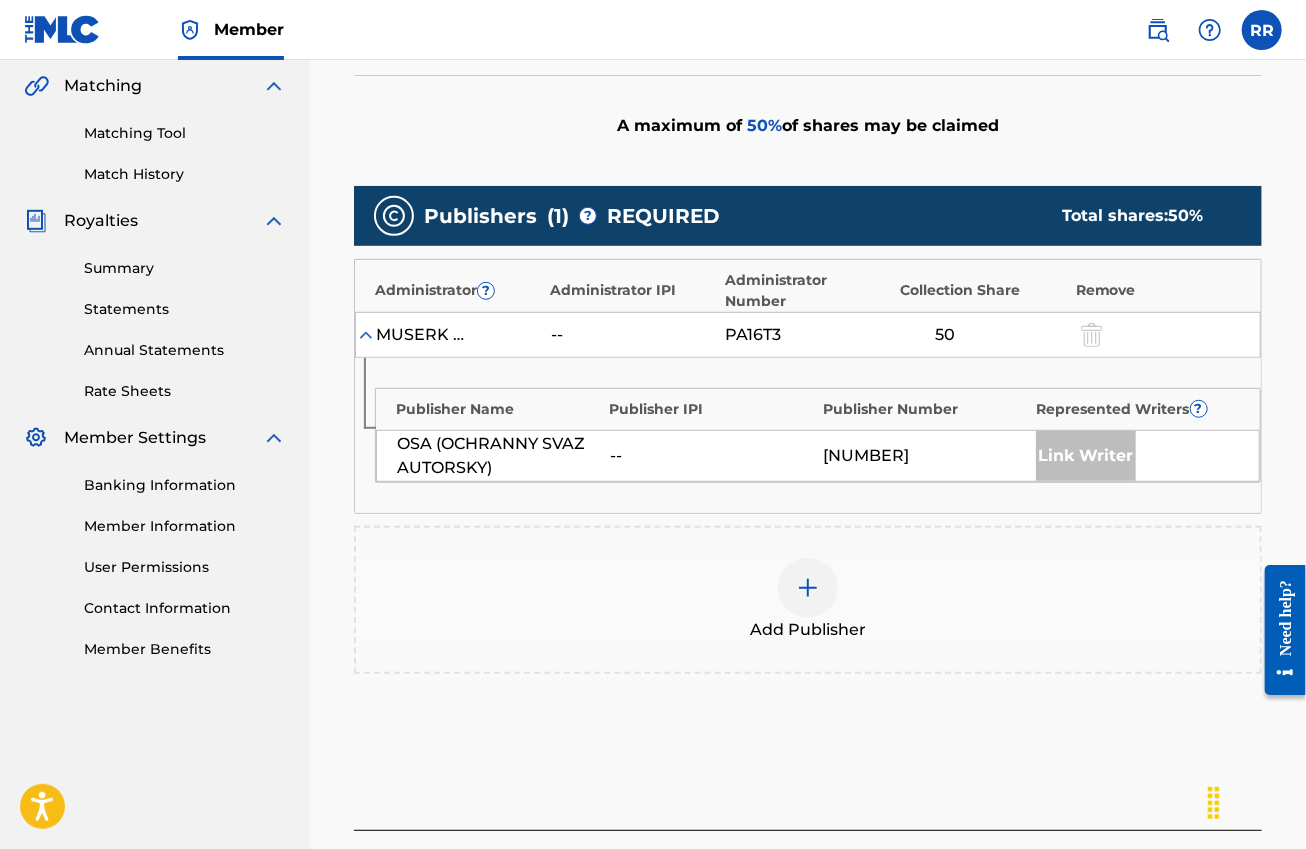 scroll, scrollTop: 500, scrollLeft: 0, axis: vertical 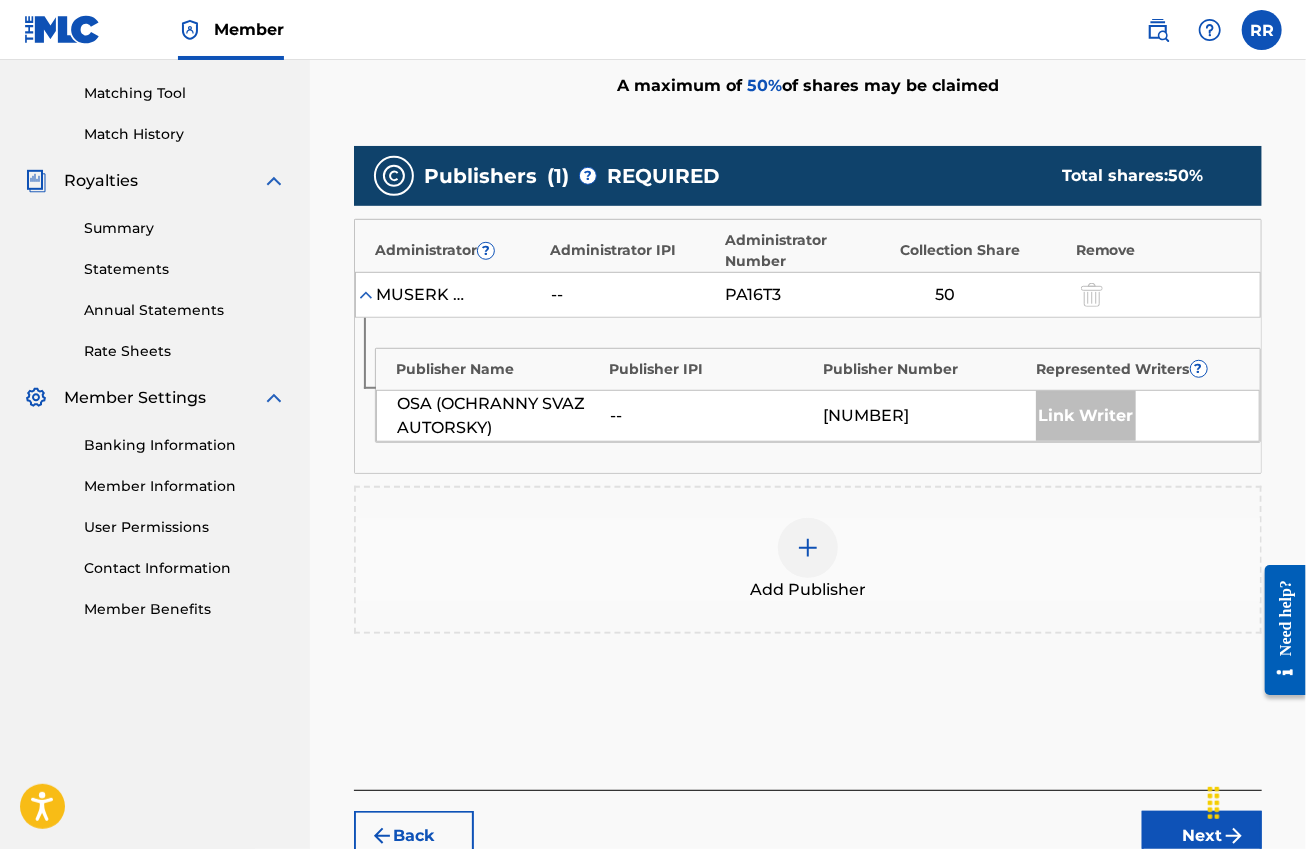 click at bounding box center [808, 548] 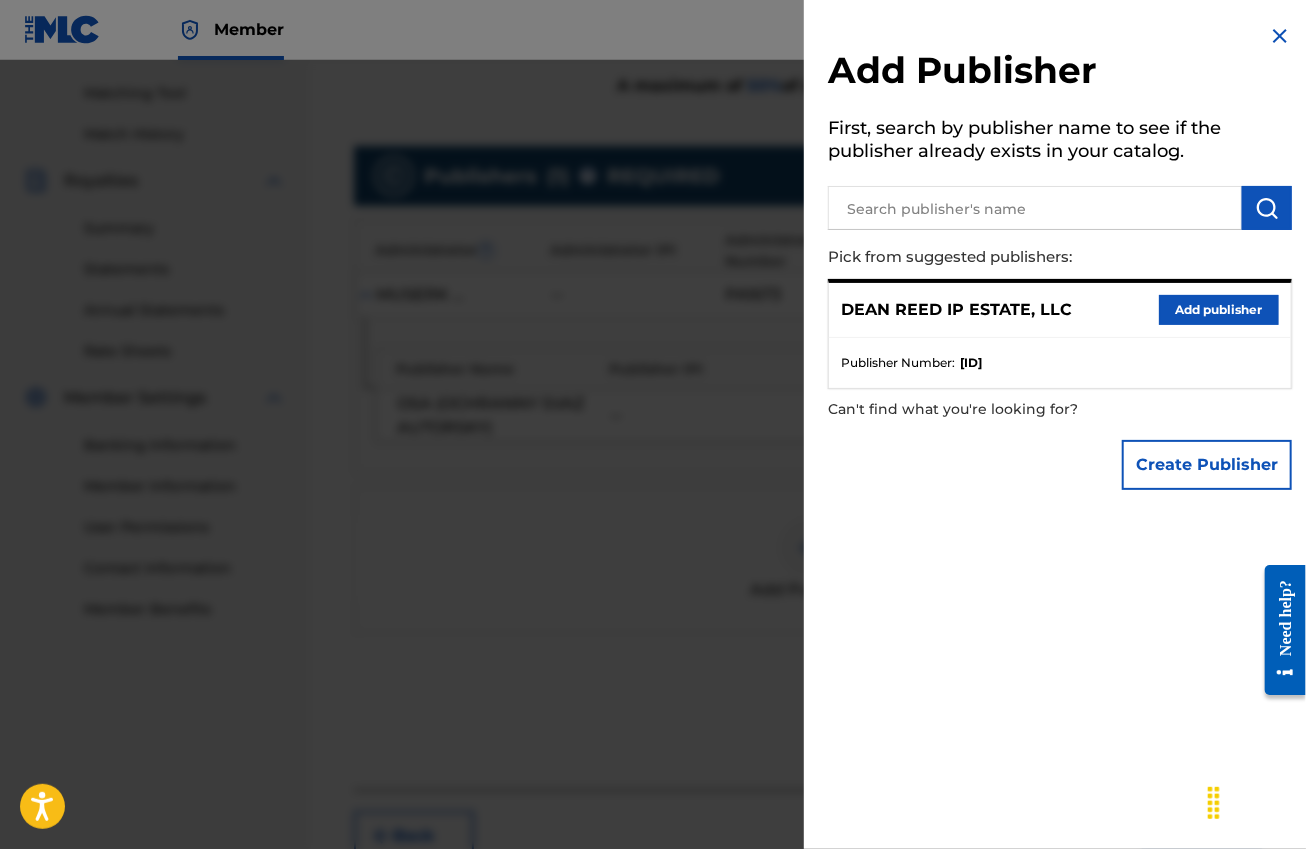 click on "Add publisher" at bounding box center (1219, 310) 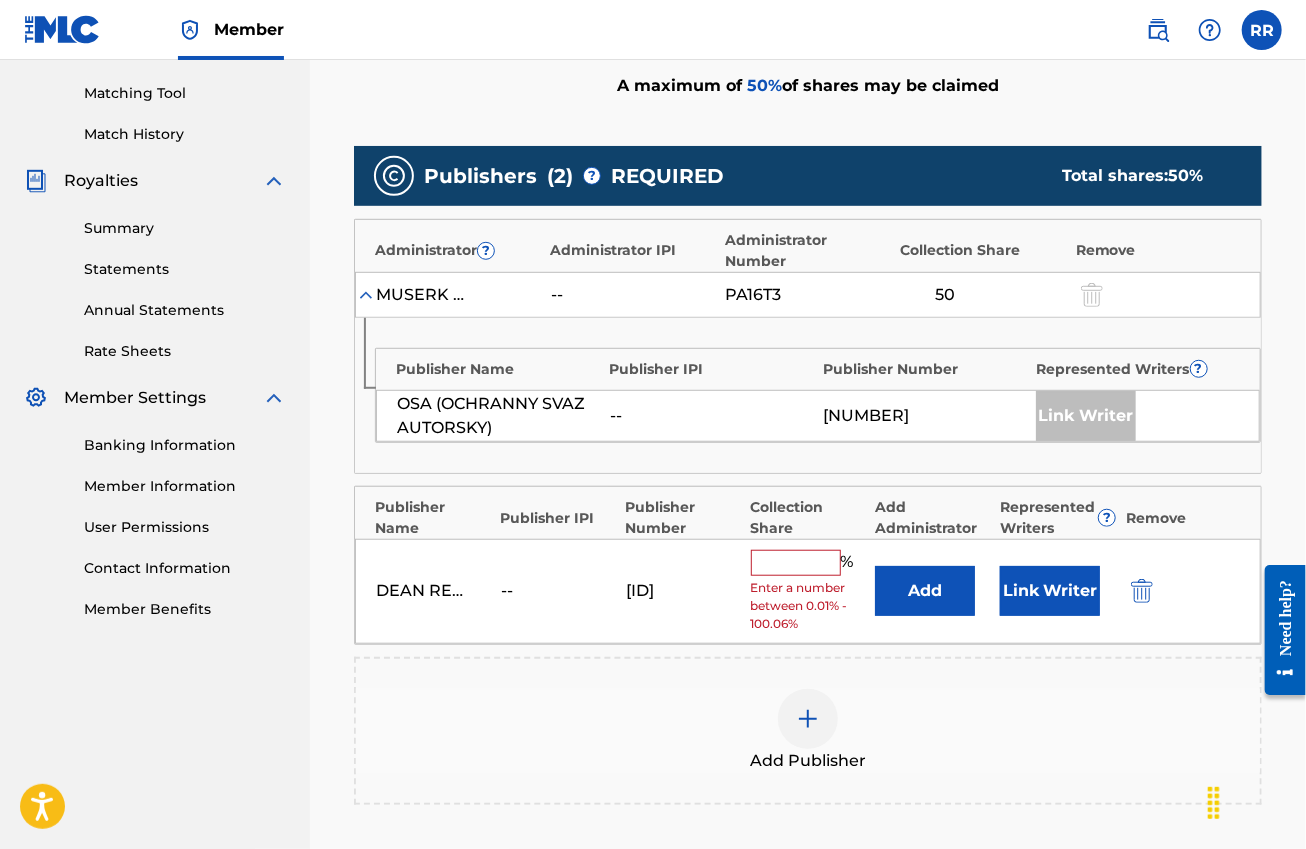 click at bounding box center [796, 563] 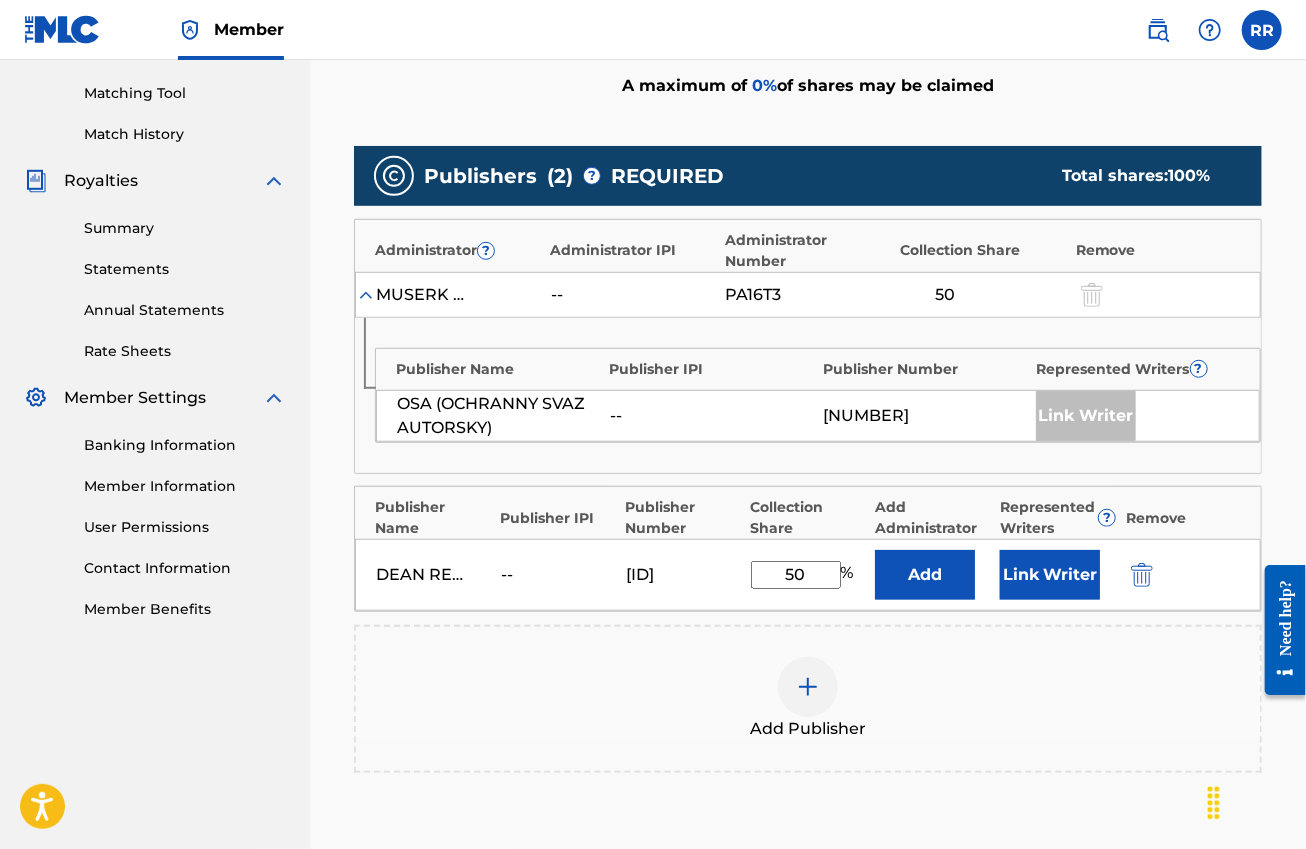 click on "Link Writer" at bounding box center (1050, 575) 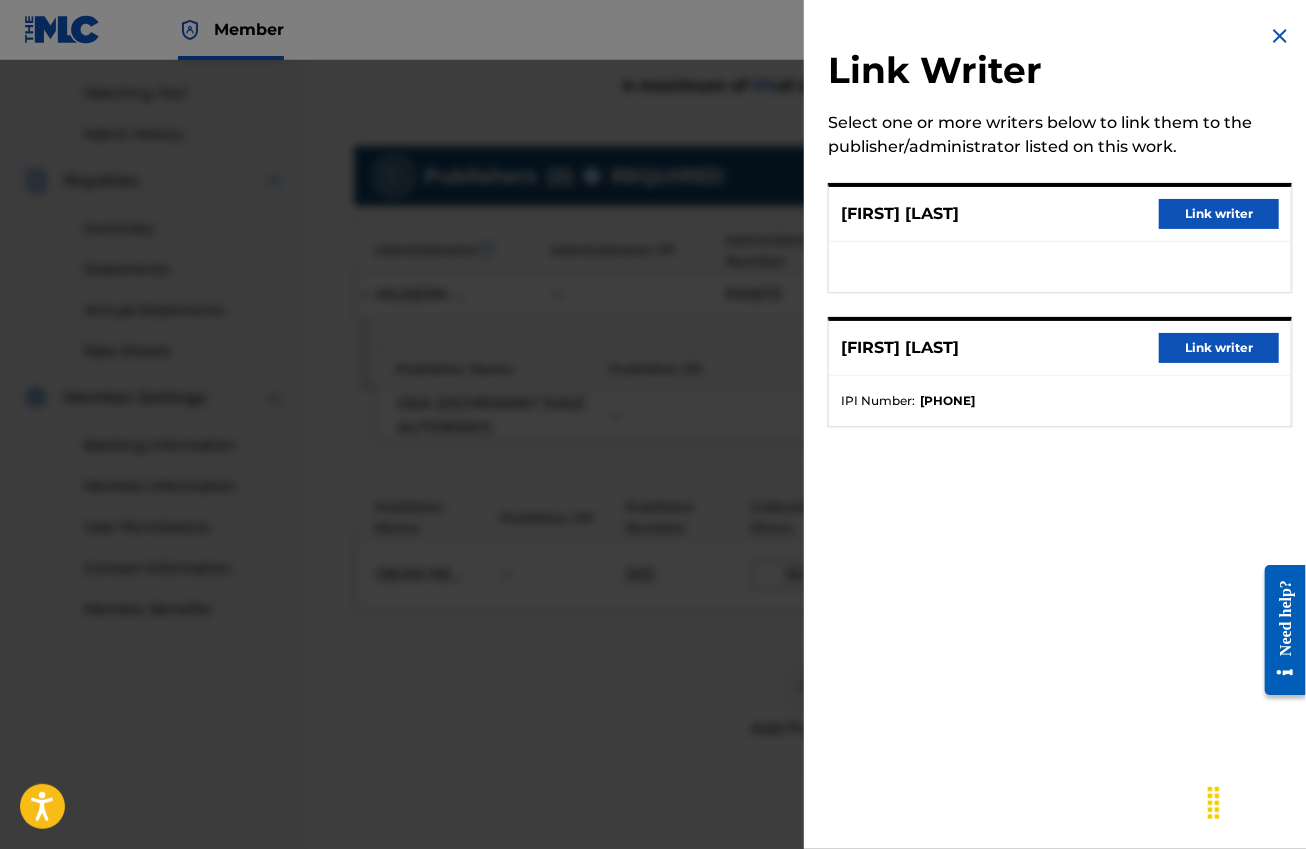click on "Link writer" at bounding box center (1219, 214) 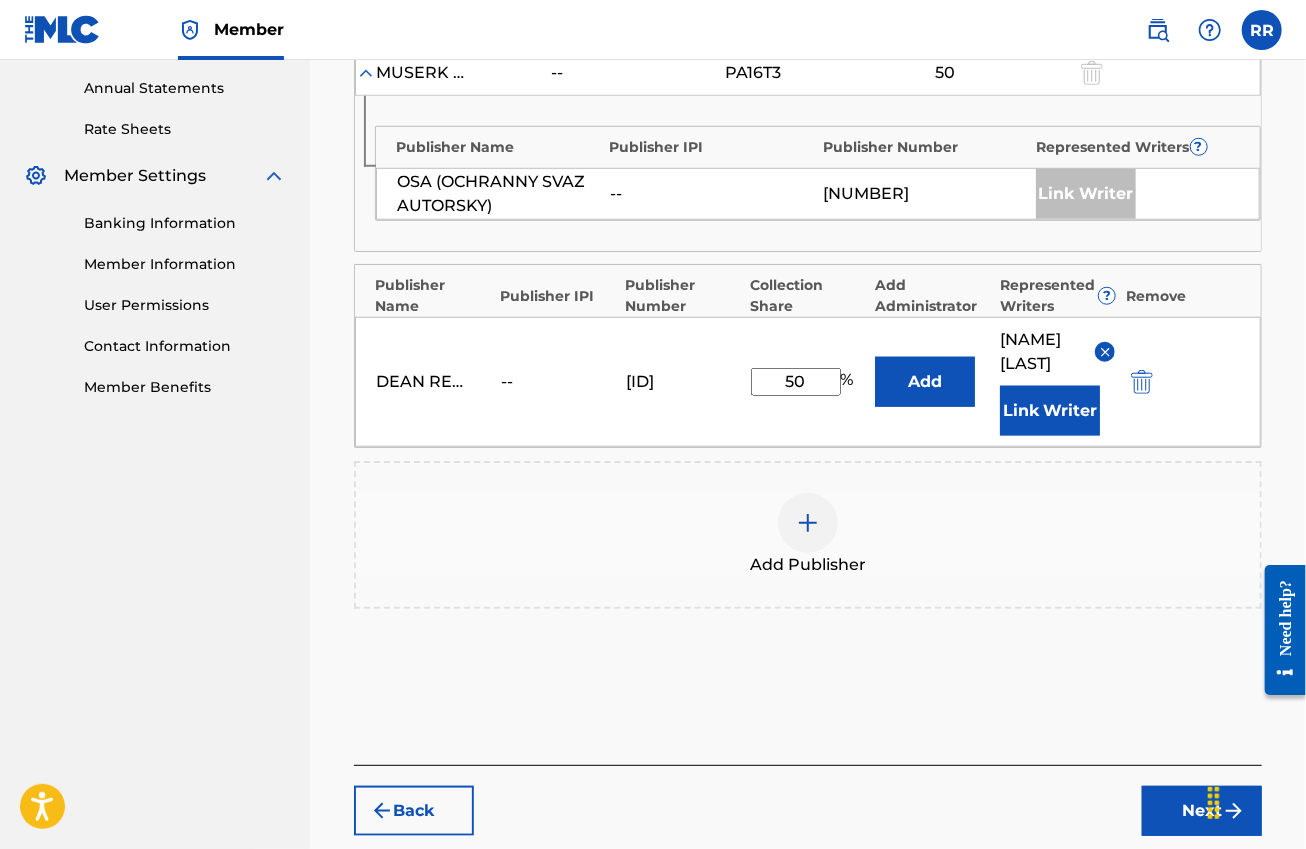 scroll, scrollTop: 750, scrollLeft: 0, axis: vertical 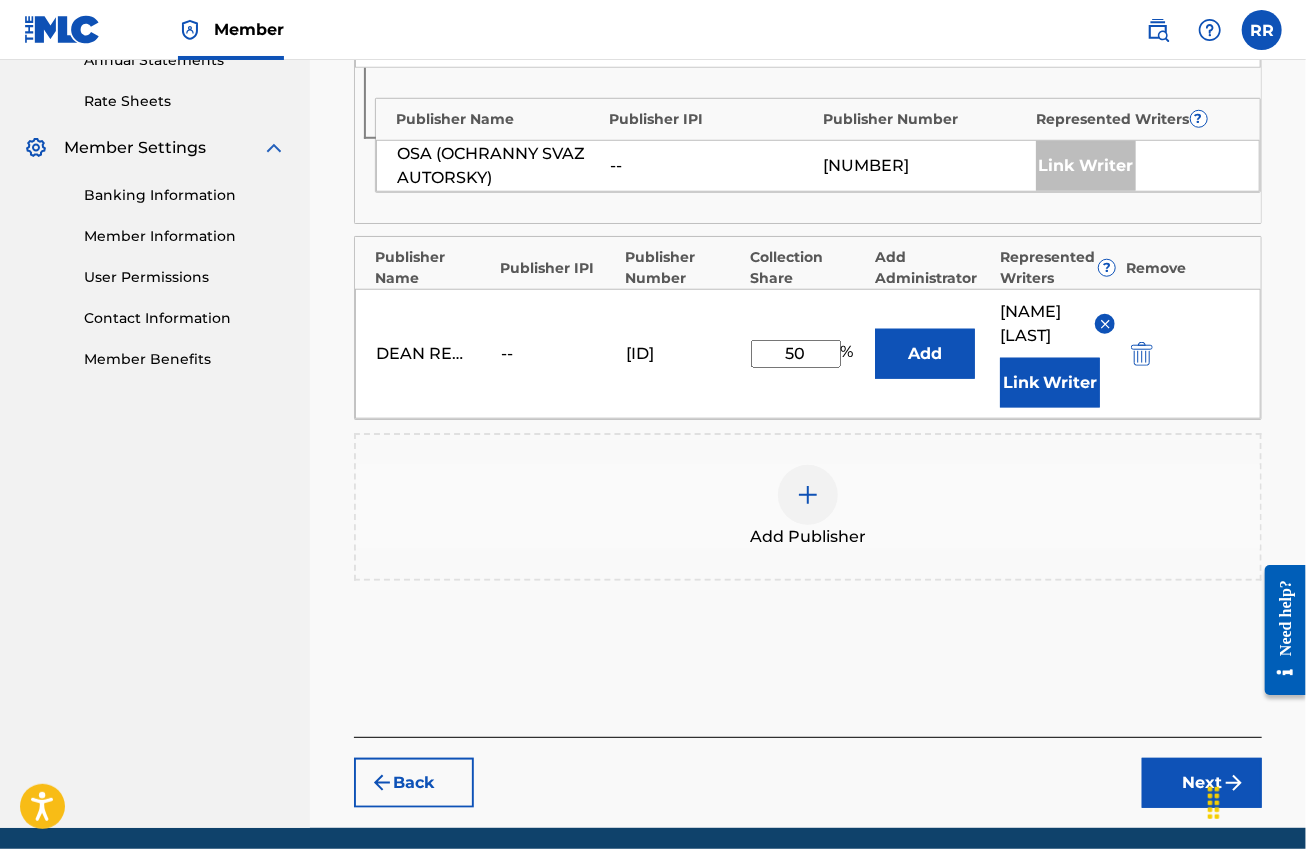 click on "Next" at bounding box center [1202, 783] 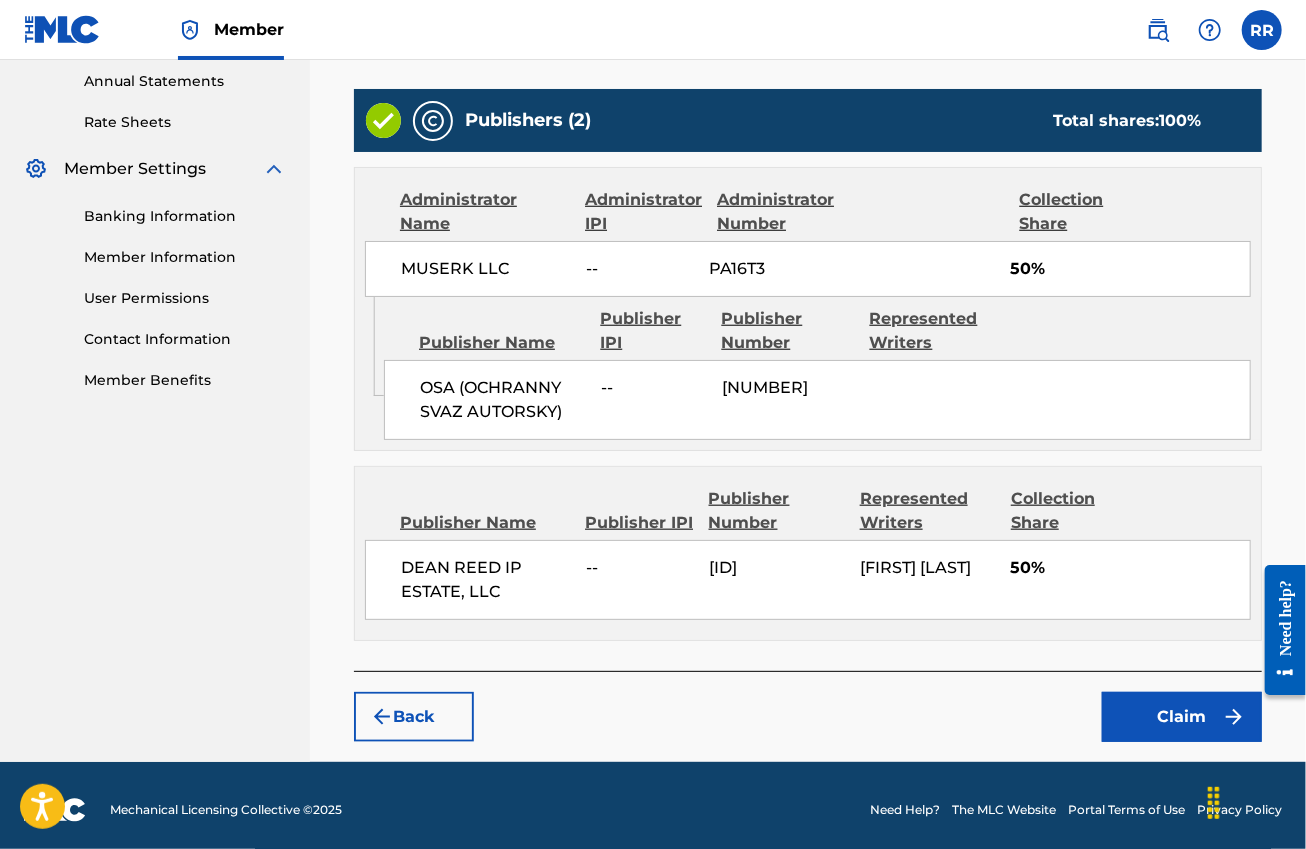 scroll, scrollTop: 737, scrollLeft: 0, axis: vertical 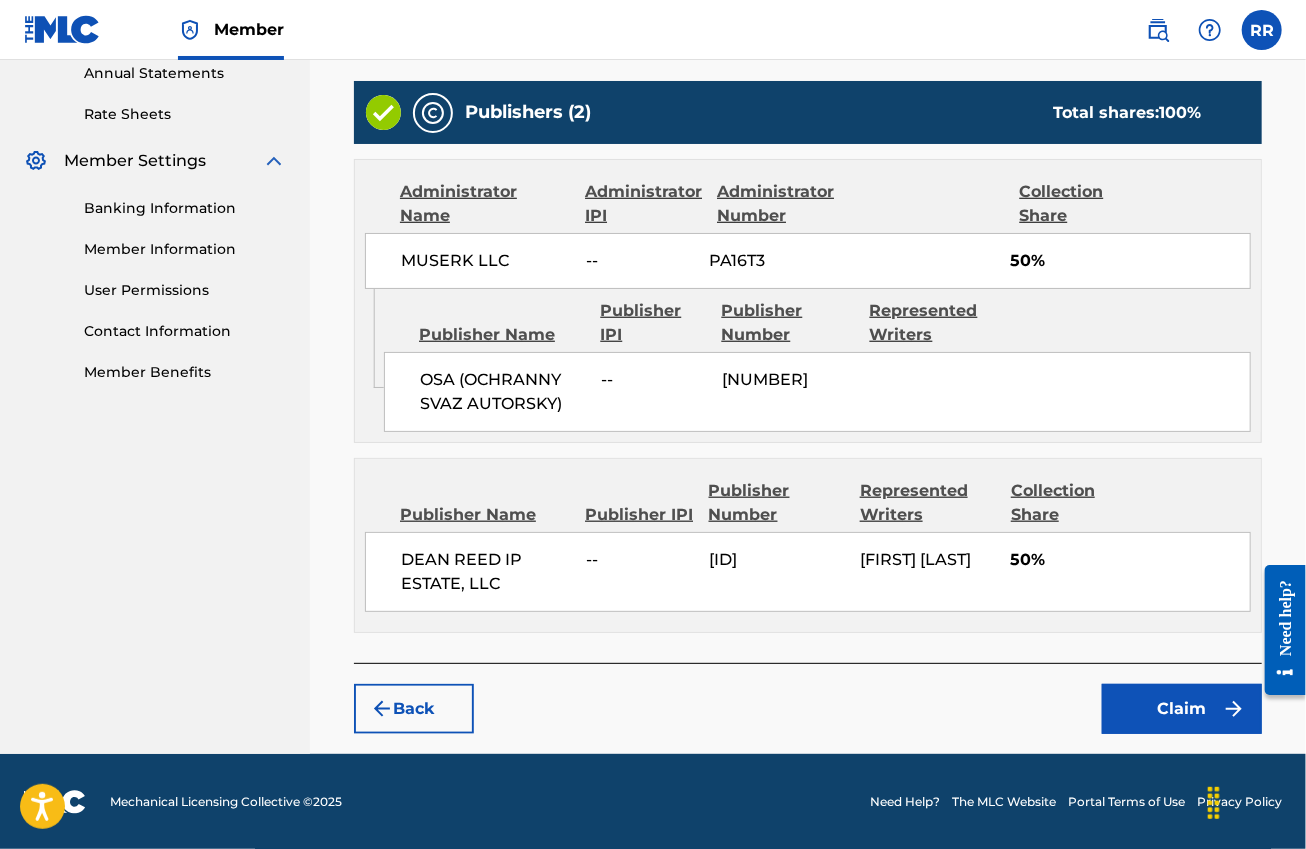 click on "Claim" at bounding box center (1182, 709) 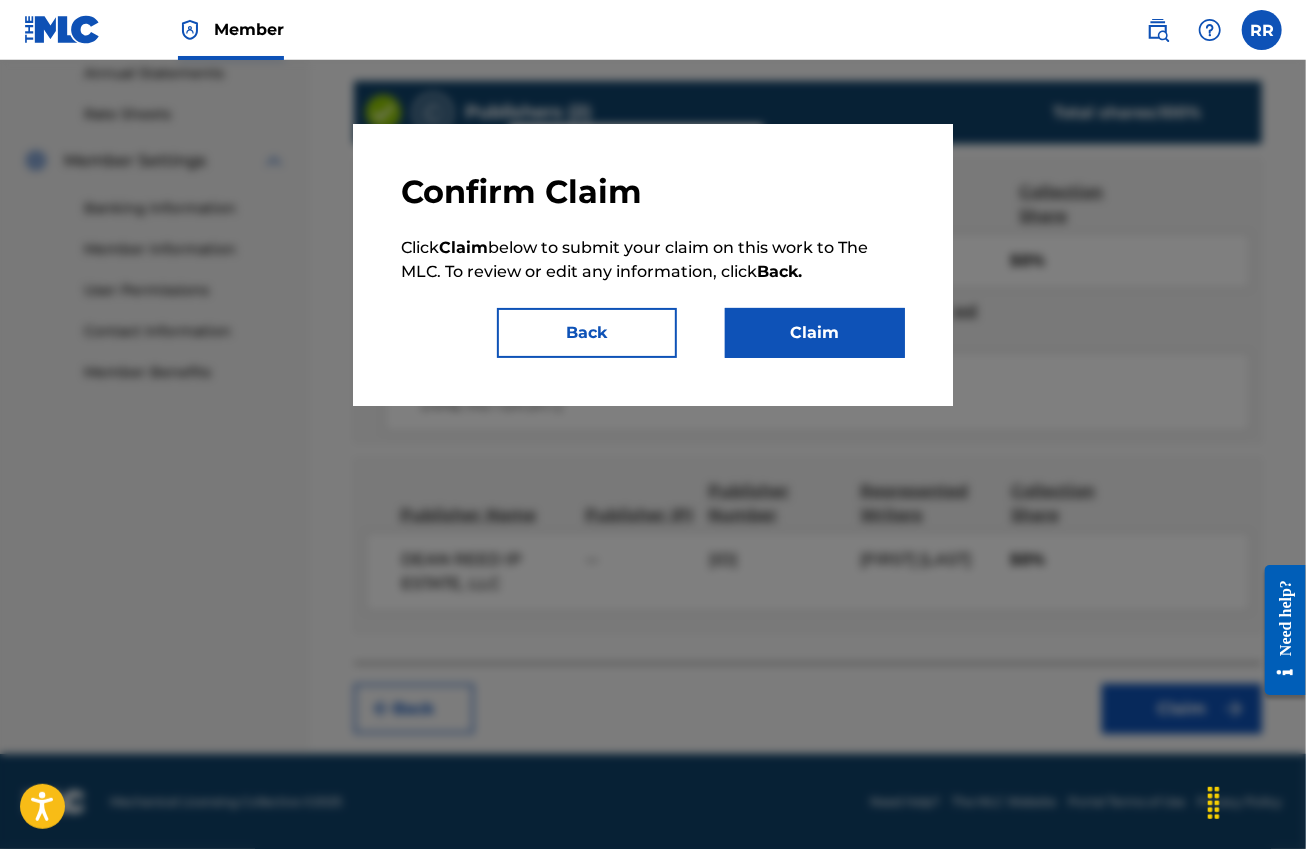 click on "Claim" at bounding box center [815, 333] 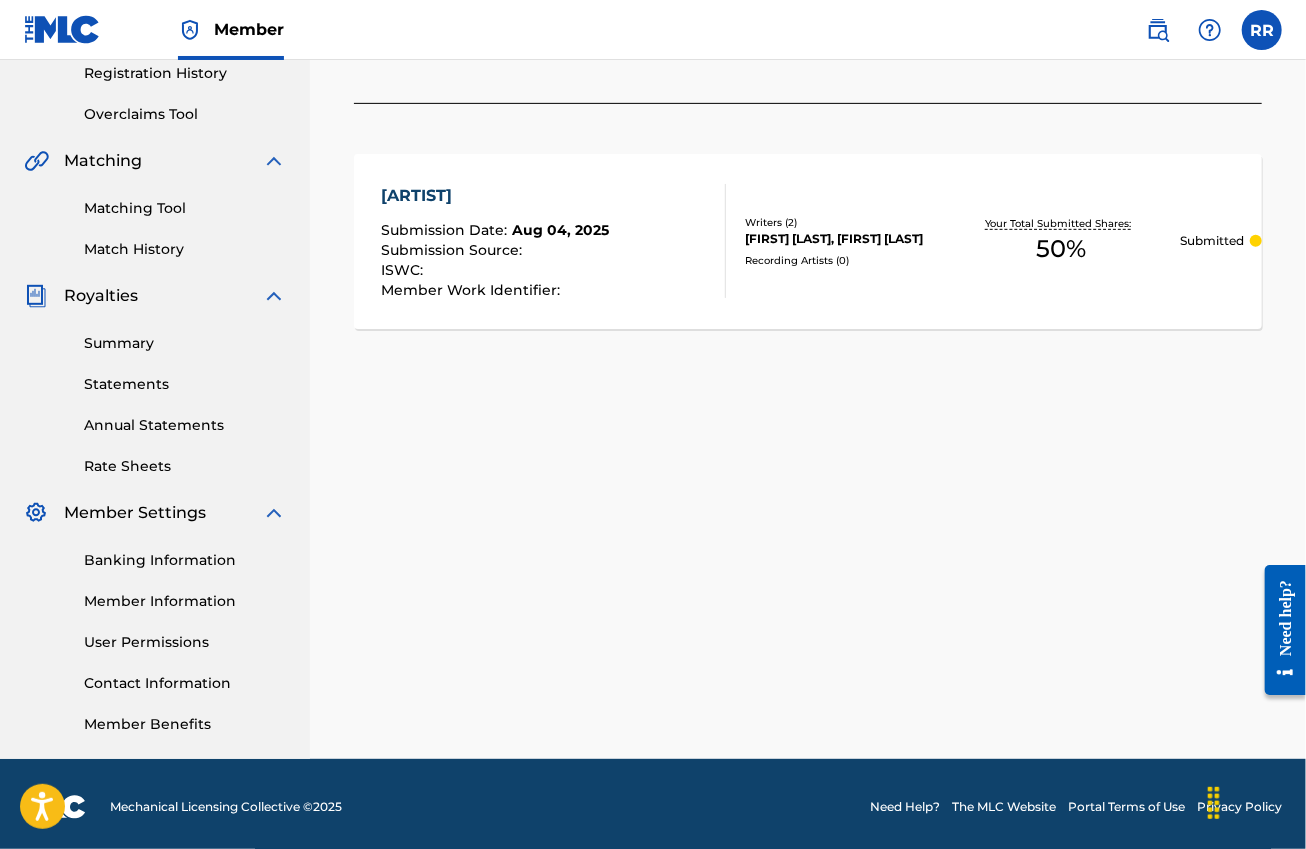 scroll, scrollTop: 390, scrollLeft: 0, axis: vertical 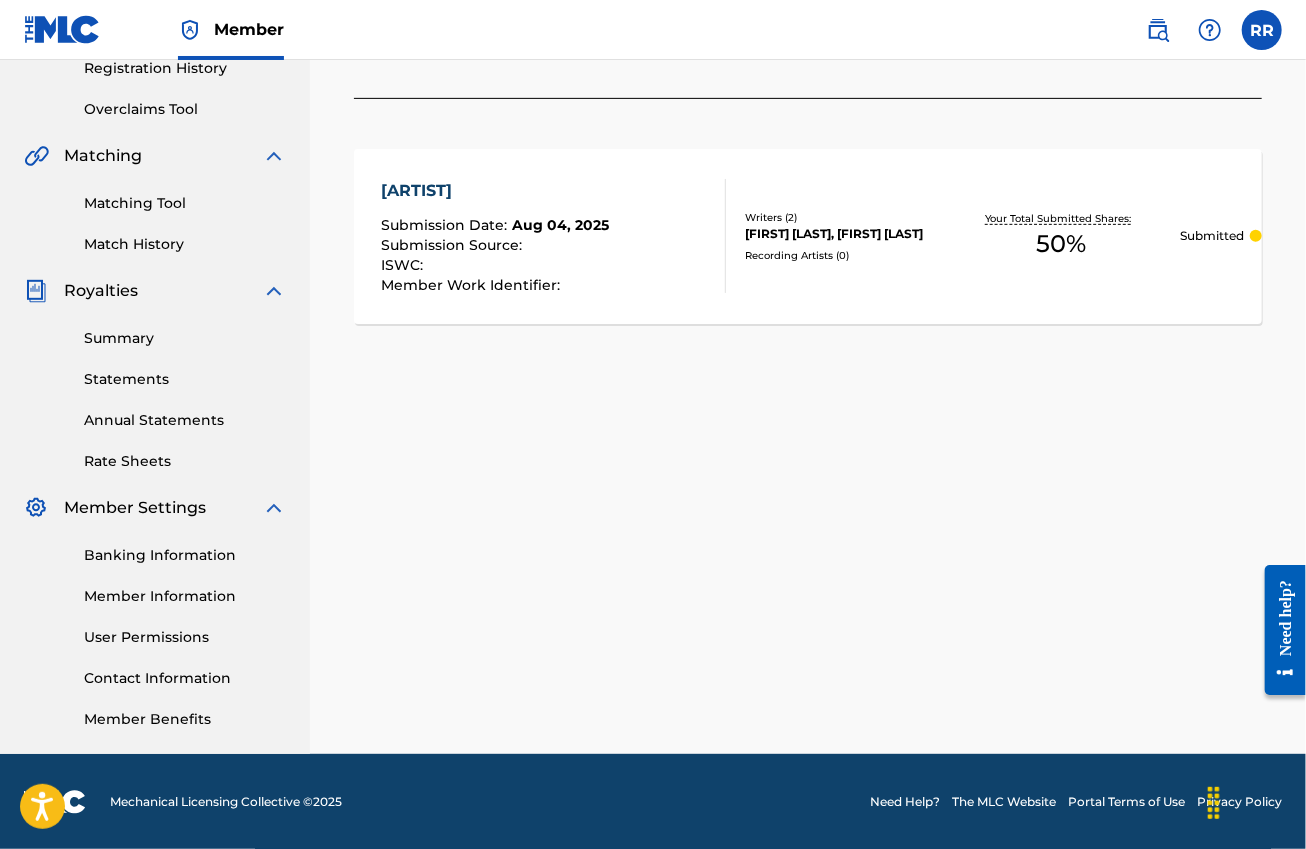 click on "Member Information" at bounding box center [185, 596] 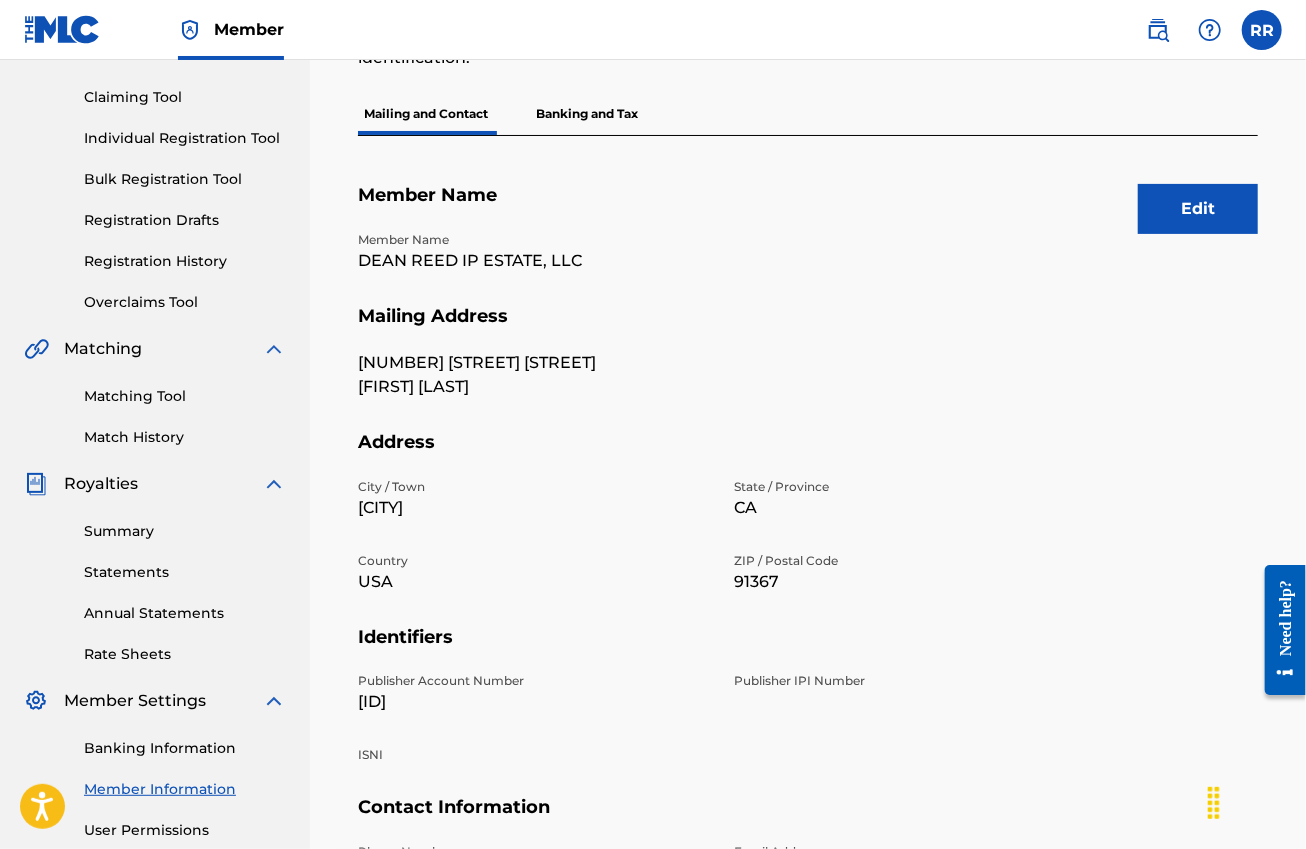 scroll, scrollTop: 157, scrollLeft: 0, axis: vertical 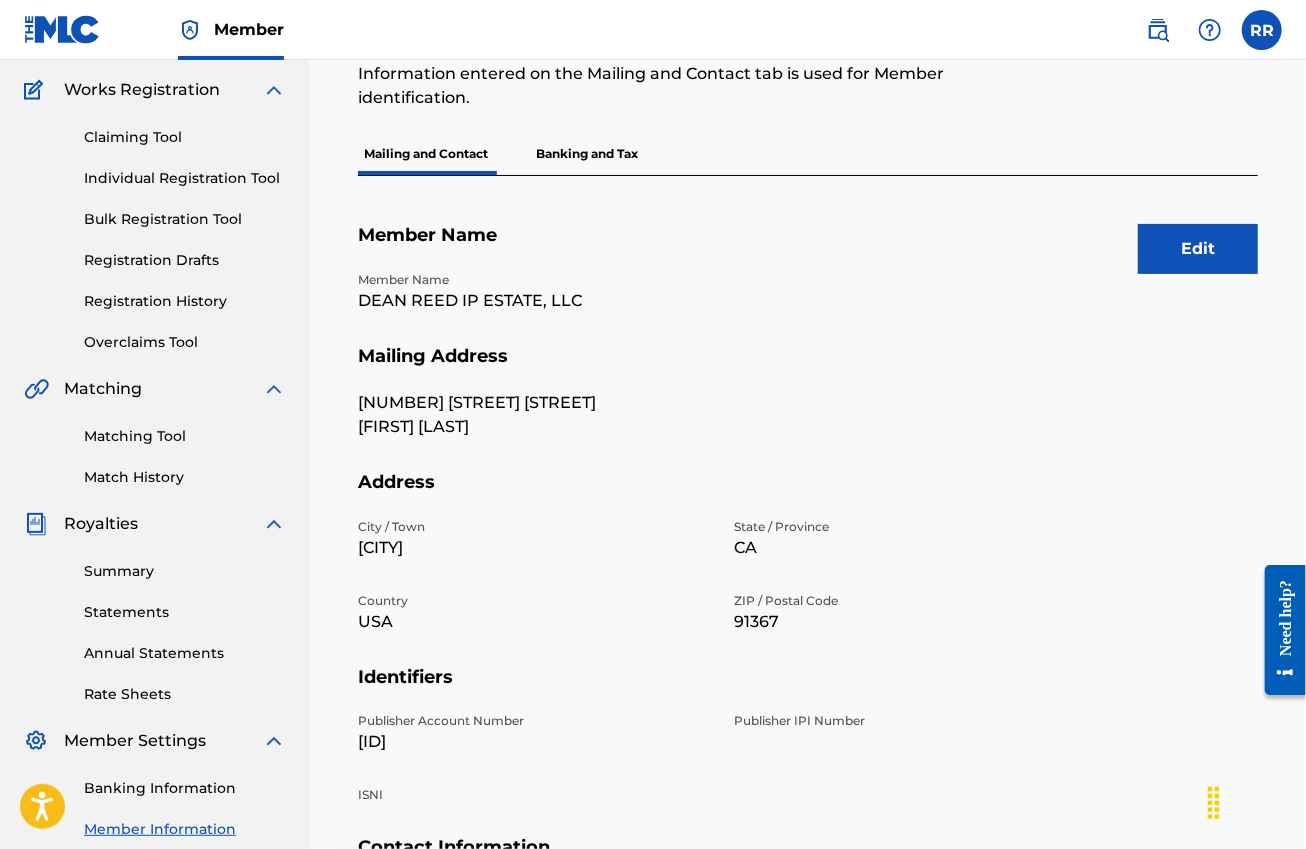 click on "Edit" at bounding box center [1198, 249] 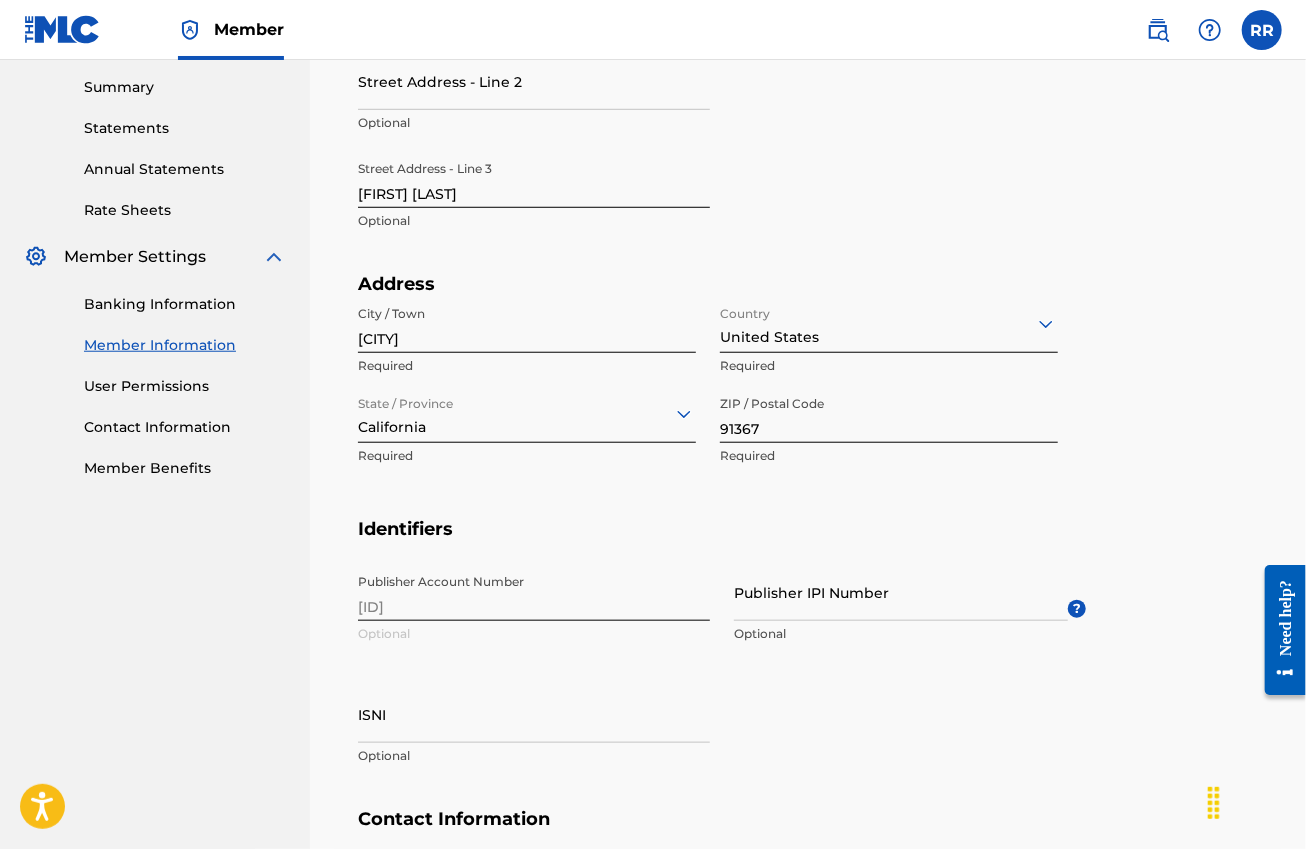 scroll, scrollTop: 657, scrollLeft: 0, axis: vertical 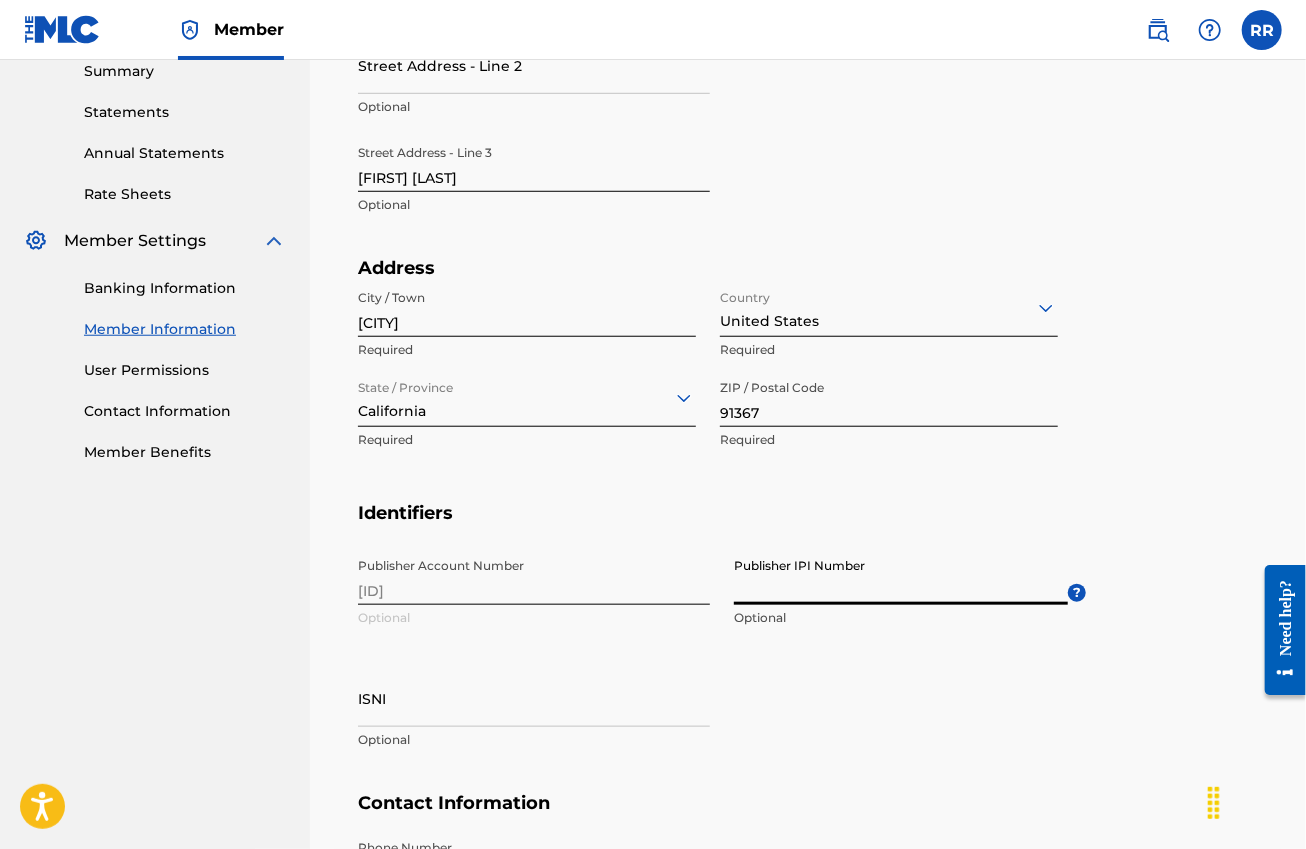 click on "Publisher IPI Number" at bounding box center [901, 576] 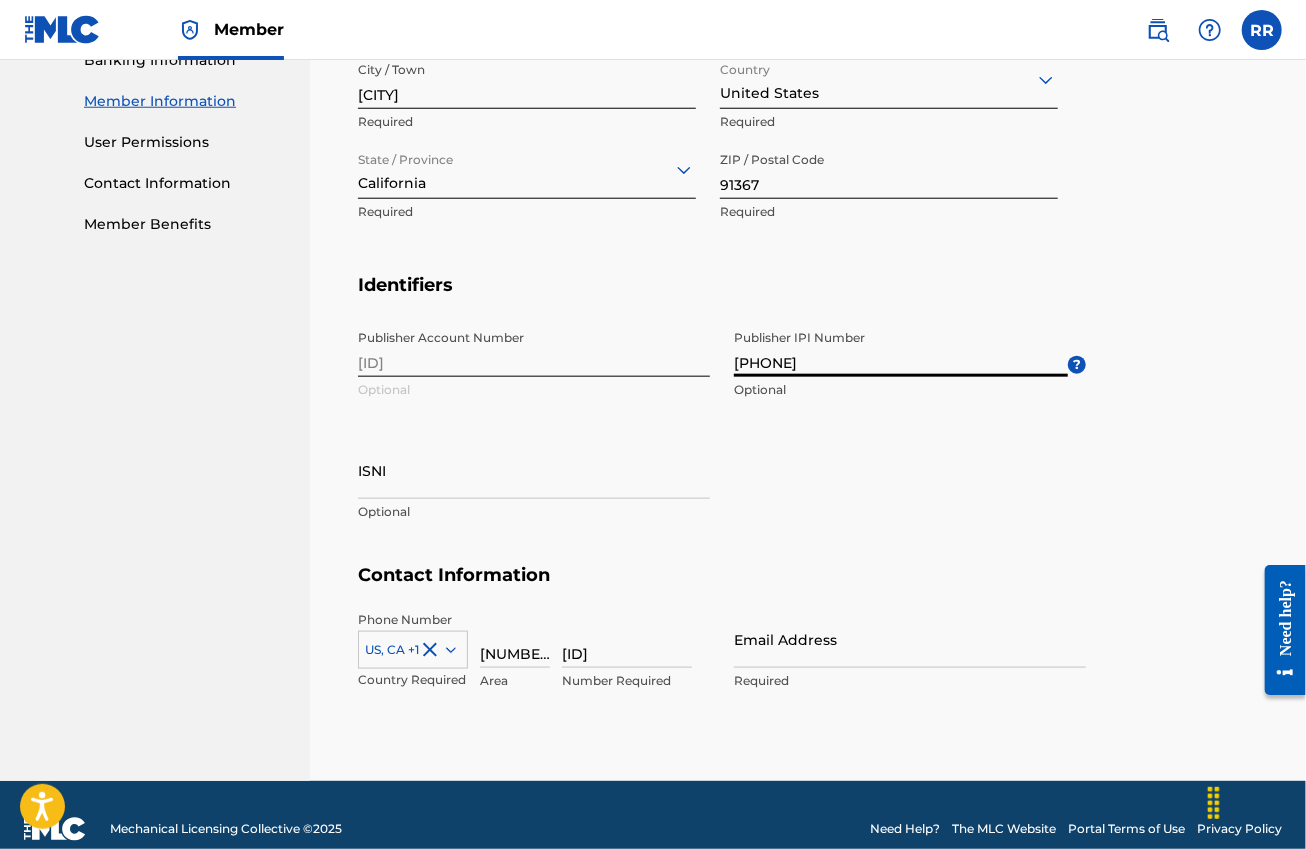 scroll, scrollTop: 907, scrollLeft: 0, axis: vertical 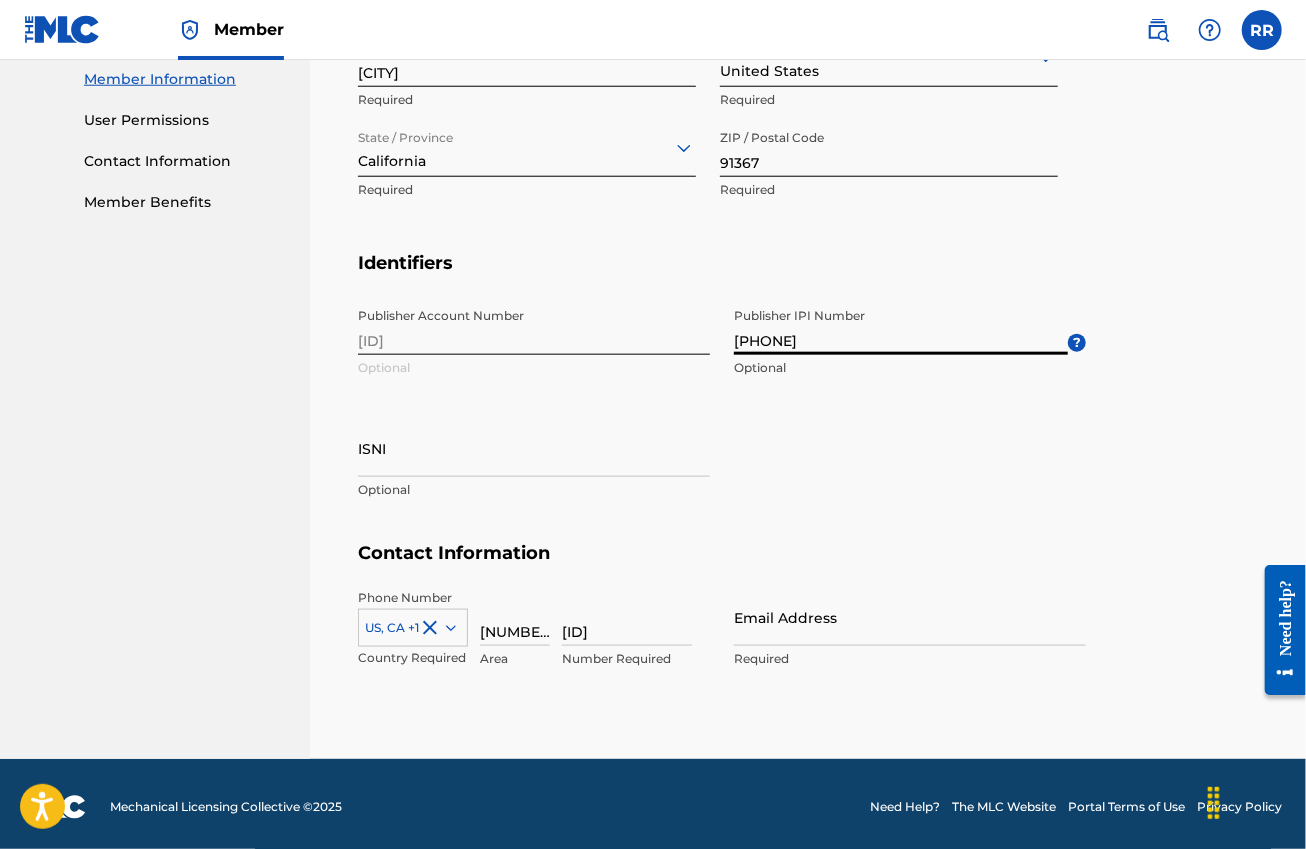 click on "Email Address" at bounding box center [910, 617] 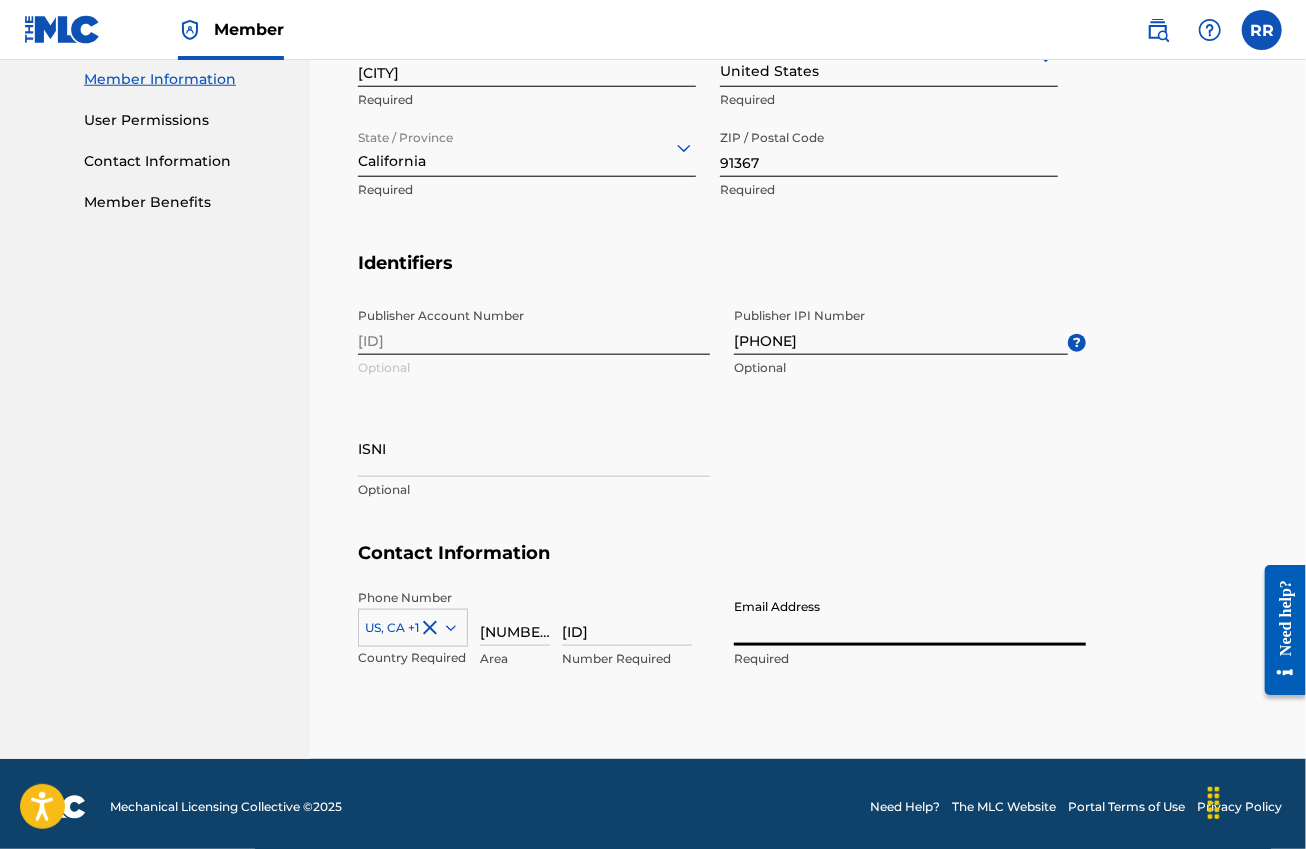 type on "[EMAIL]" 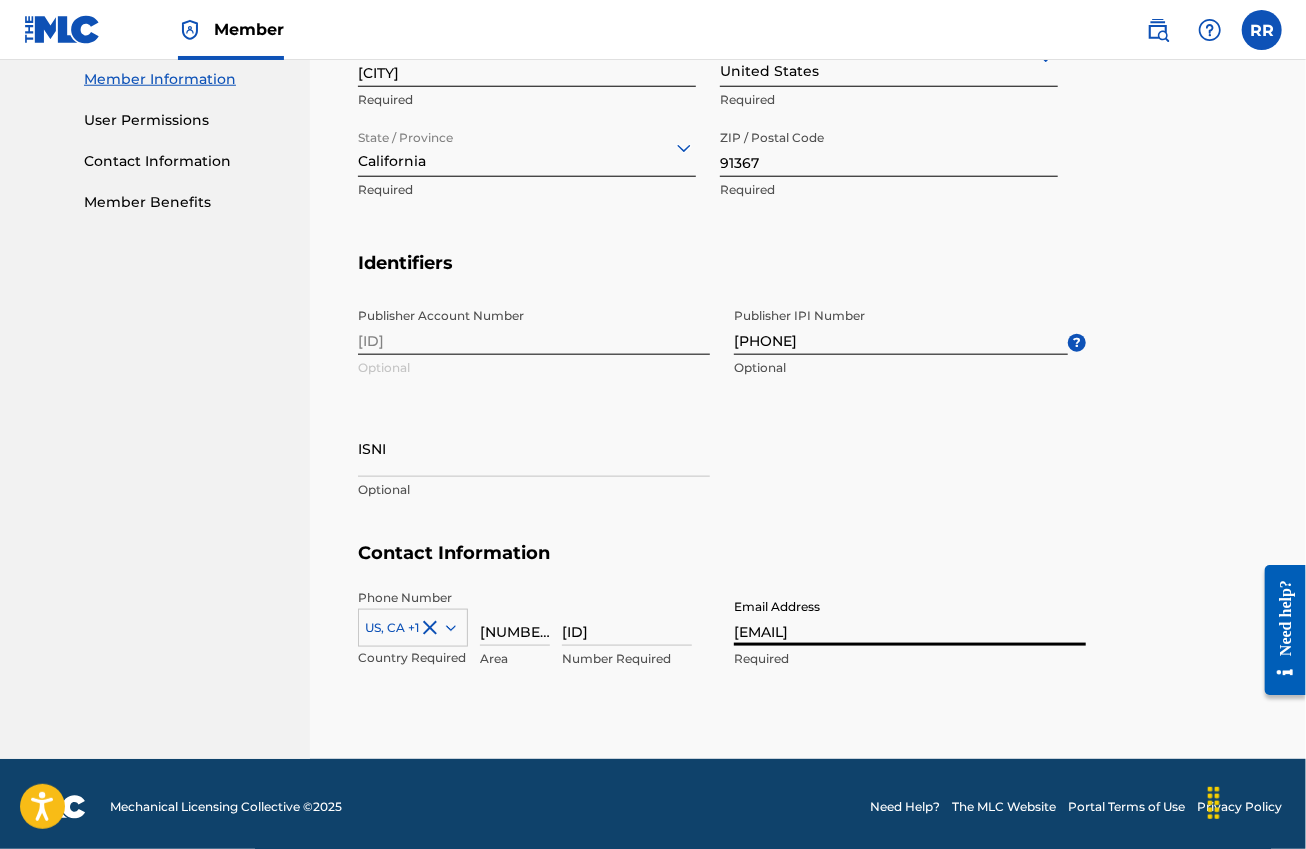 type on "in [LOCATION] #[NUMBER]" 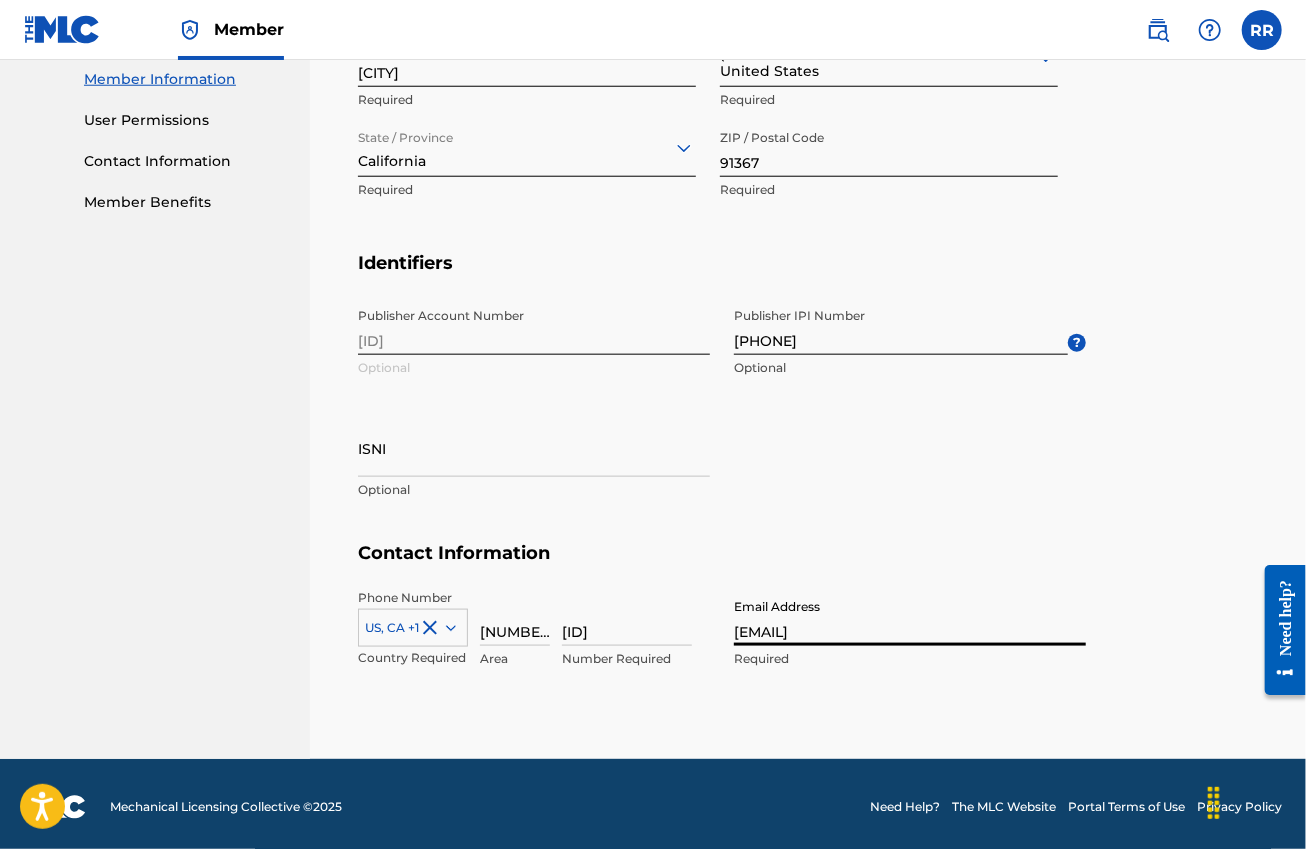type on "CA" 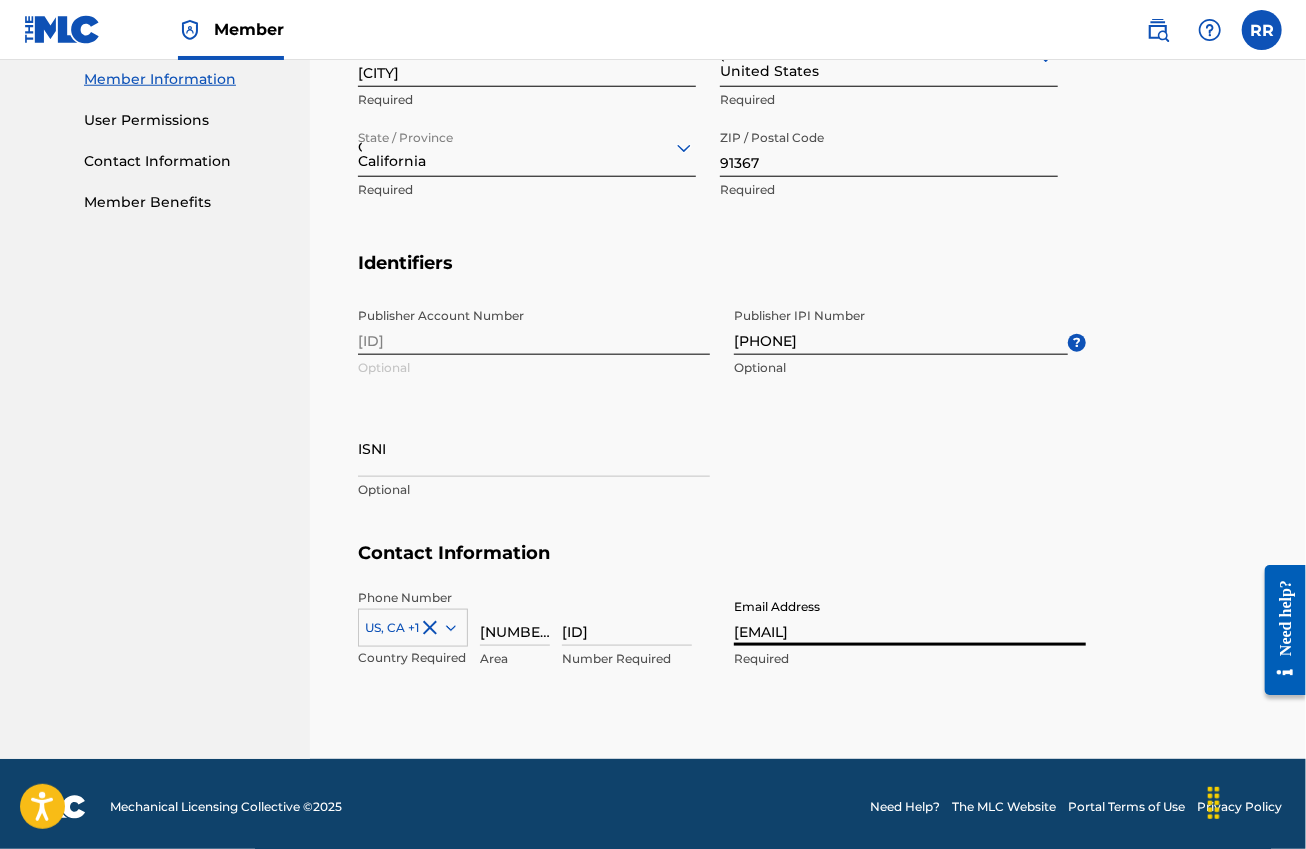 type on "1" 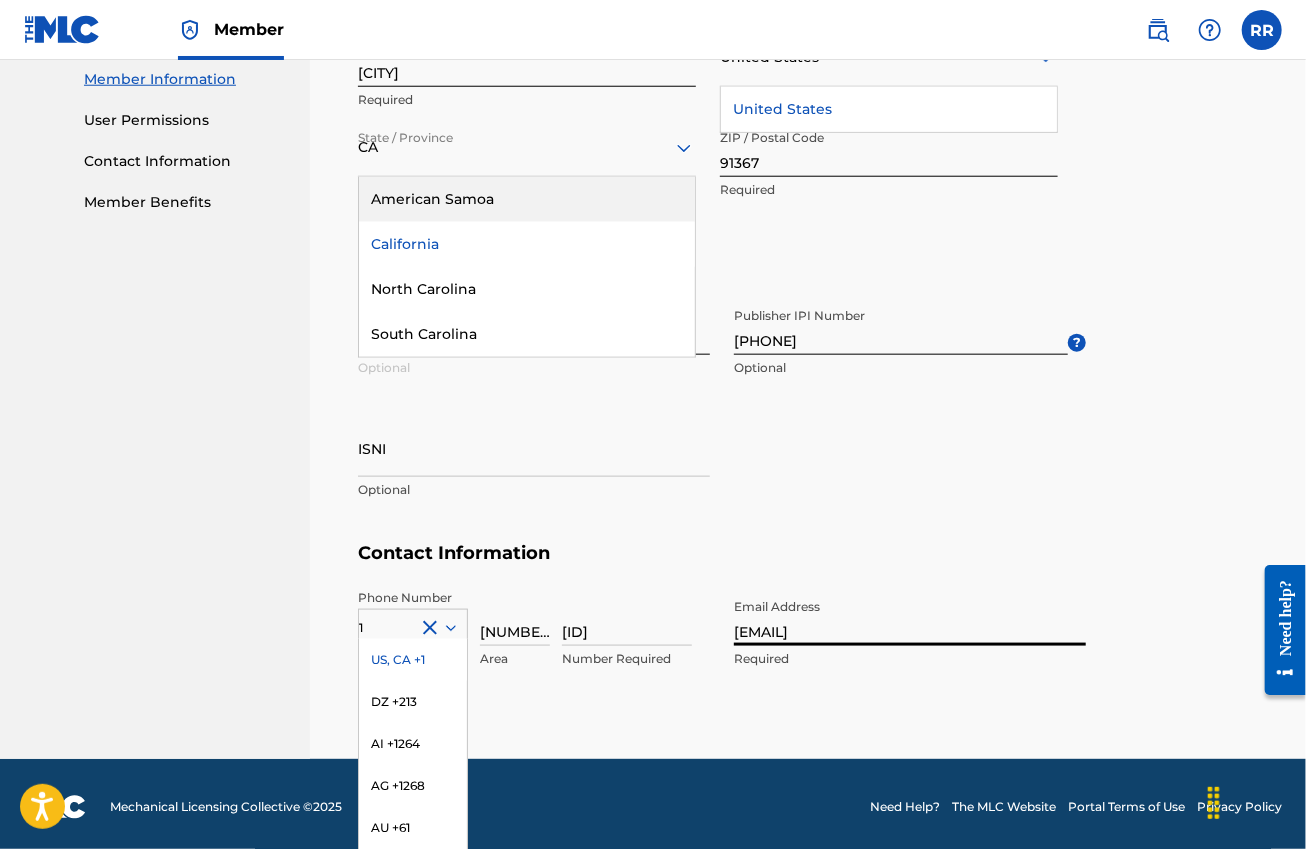scroll, scrollTop: 996, scrollLeft: 0, axis: vertical 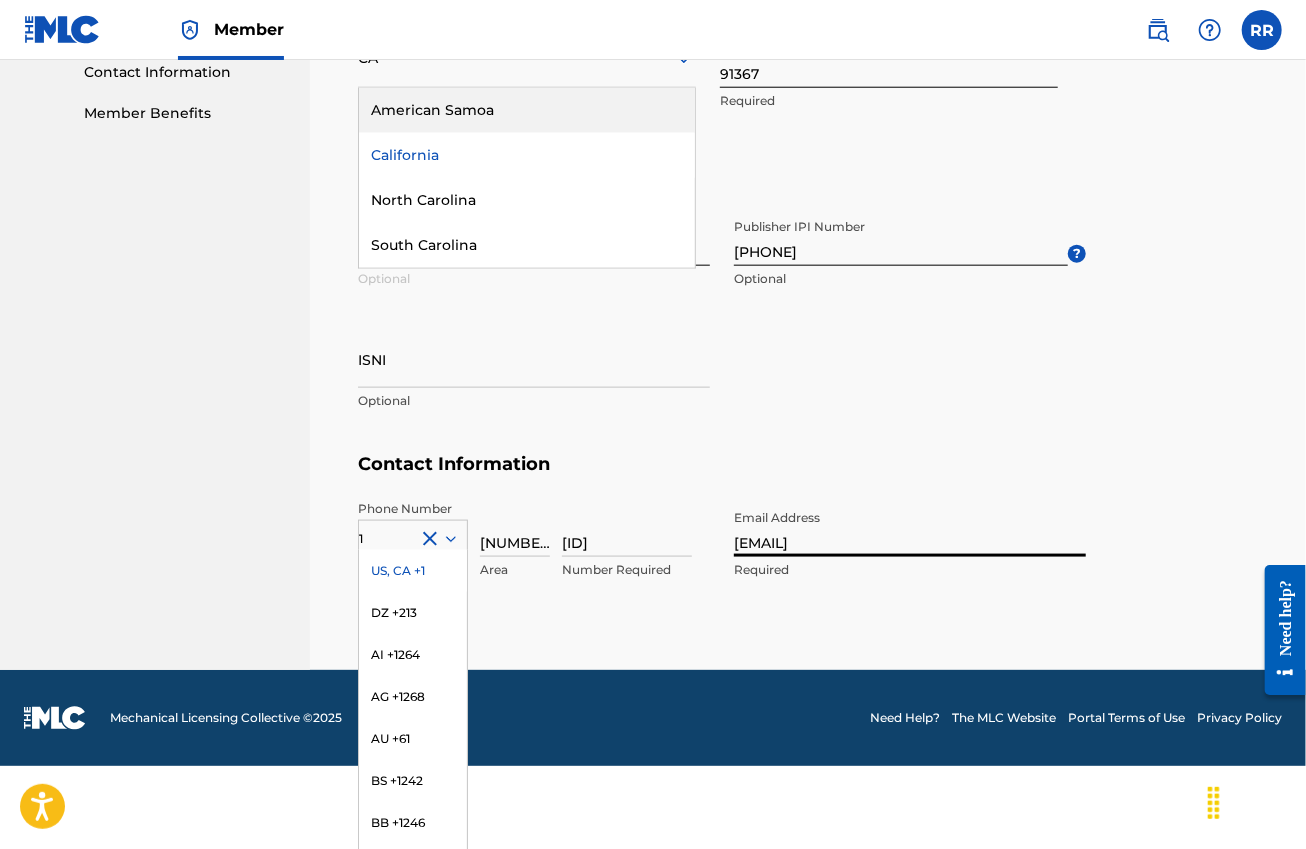 click on "Cancel Save Member Name Name [LAST] [LAST] Required Mailing Address Street Address - Line 1 [NUMBER] [STREET] Required Street Address - Line 2 in twin lakes #[NUMBER] Optional Street Address - Line 3 [LAST] Optional Address City / Town [CITY] Required Country United States United States Required State / Province CA American Samoa California North Carolina South Carolina Required ZIP / Postal Code [POSTAL_CODE] Required Identifiers Publisher Account Number [IDENTIFIER] Optional Publisher IPI Number [IDENTIFIER] Optional ? ISNI Optional Contact Information Phone Number 1 US, CA +1 DZ +213 AI +1264 AG +1268 AU +61 BS +1242 BB +1246 BZ +501 BM +1441 BO +591 KY +1345 DM +1767 DO +1809 ER +291 ET +251 GA +241 GD +1473 IN +91 JM +1876 JP +81 LV +371 LB +961 LR +231 LY +218 MG +261 FM +691 ME, RS +381 MS +1664 MA, EH +212 NL +31 PE +51 PT +351 KN +1869 LC +1758 VC +1784 SN +221 SK +421 CH +41 TT +1868 TN +216 TC +1649 AE +971 VG +1284 WF +681 Country Required [NUMBER] Area [NUMBER] Number Required Email Address" at bounding box center (808, 3) 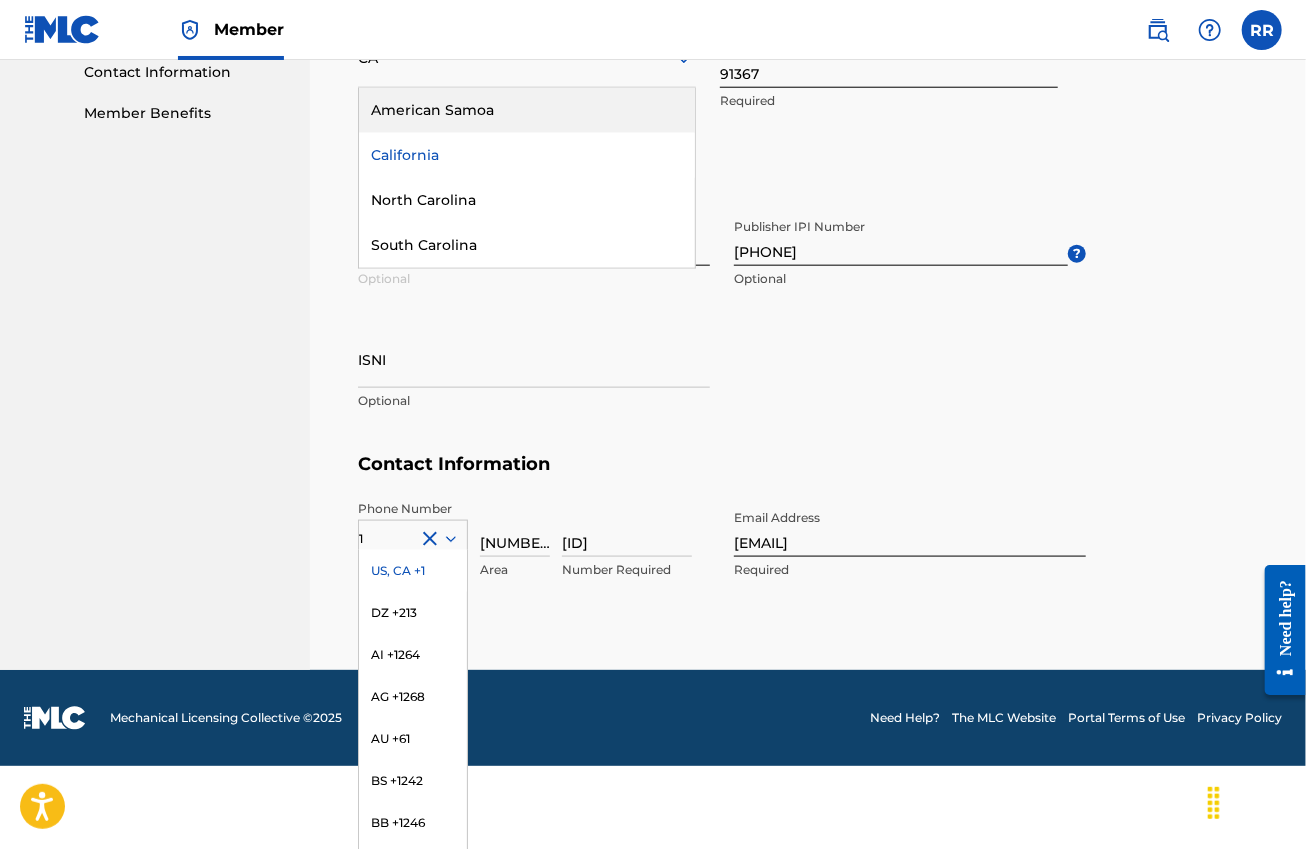 click on "US, CA +1" at bounding box center [413, 571] 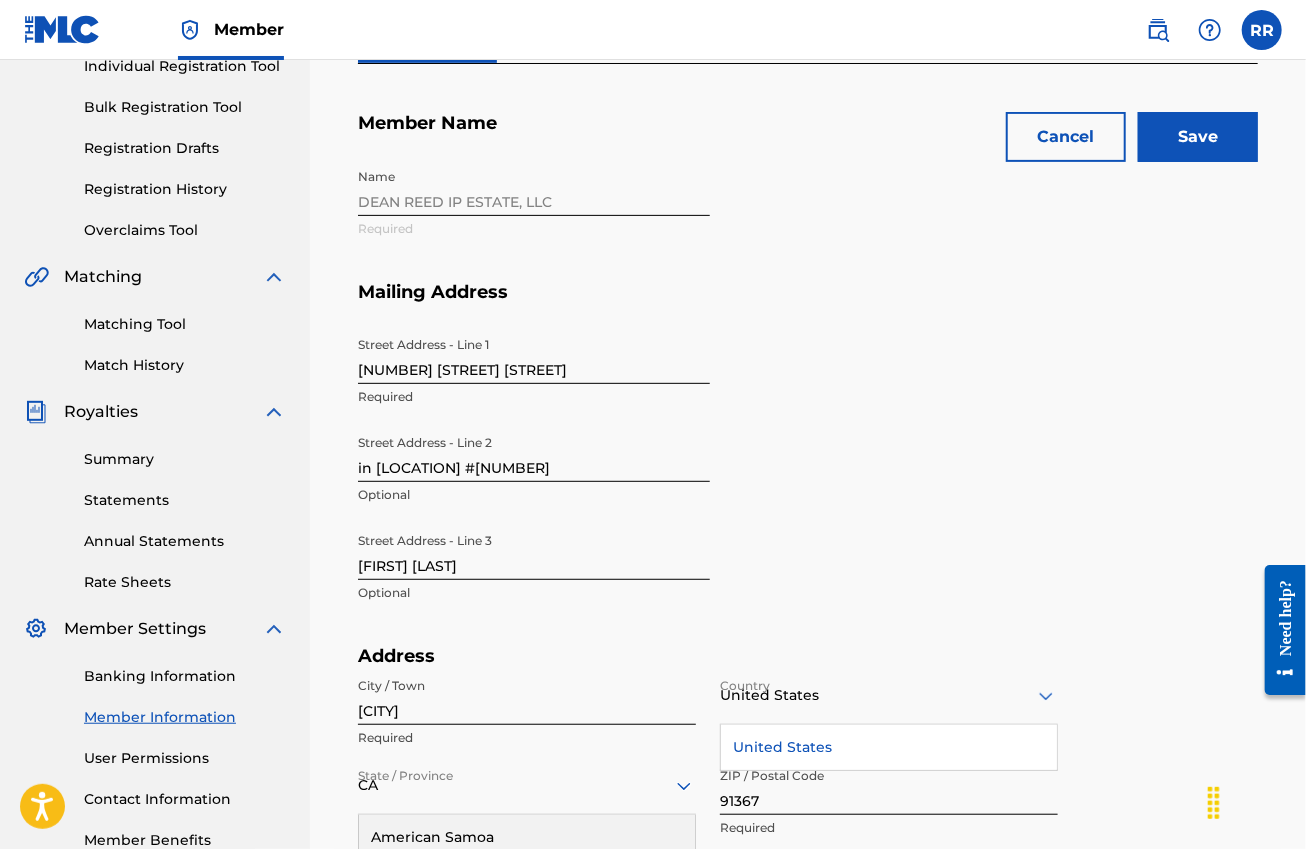 scroll, scrollTop: 36, scrollLeft: 0, axis: vertical 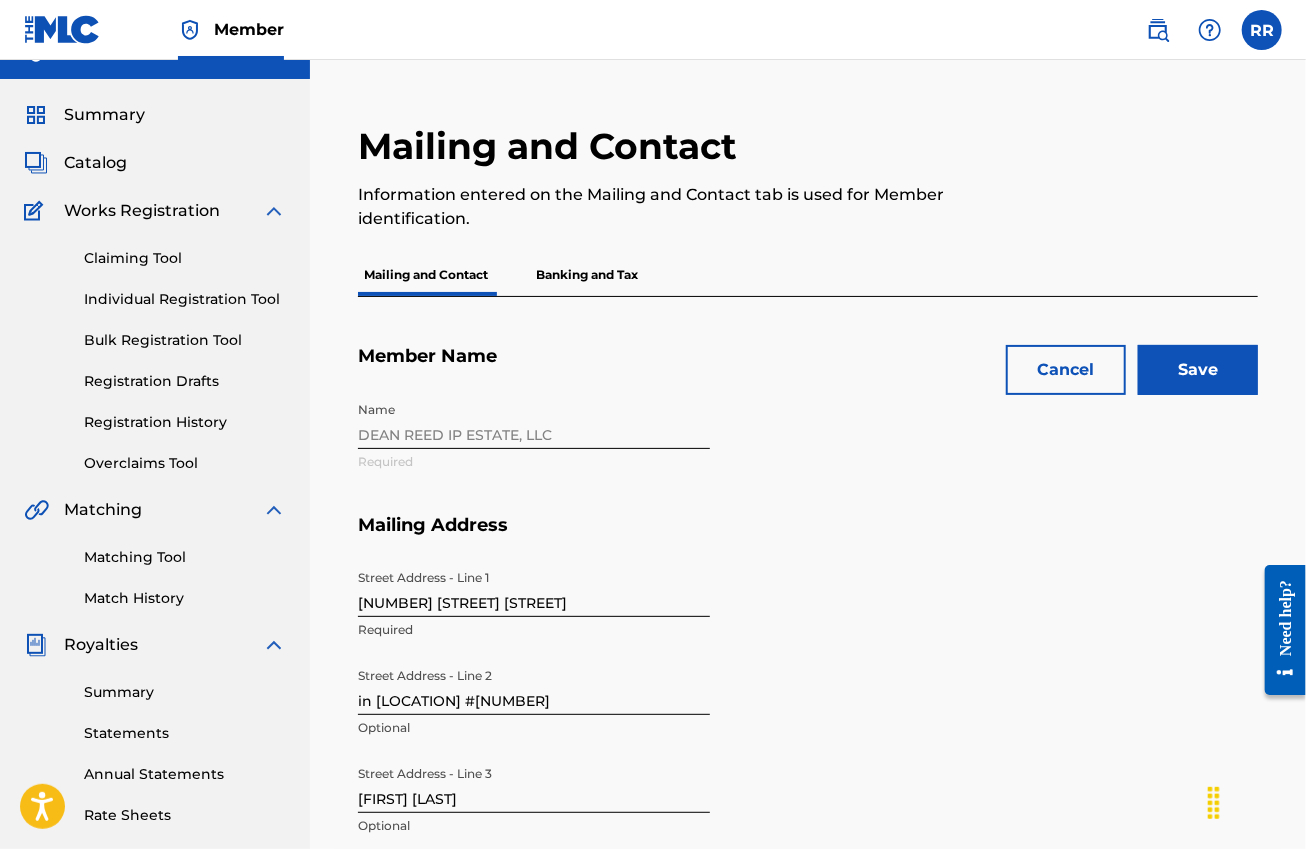click on "Save" at bounding box center [1198, 370] 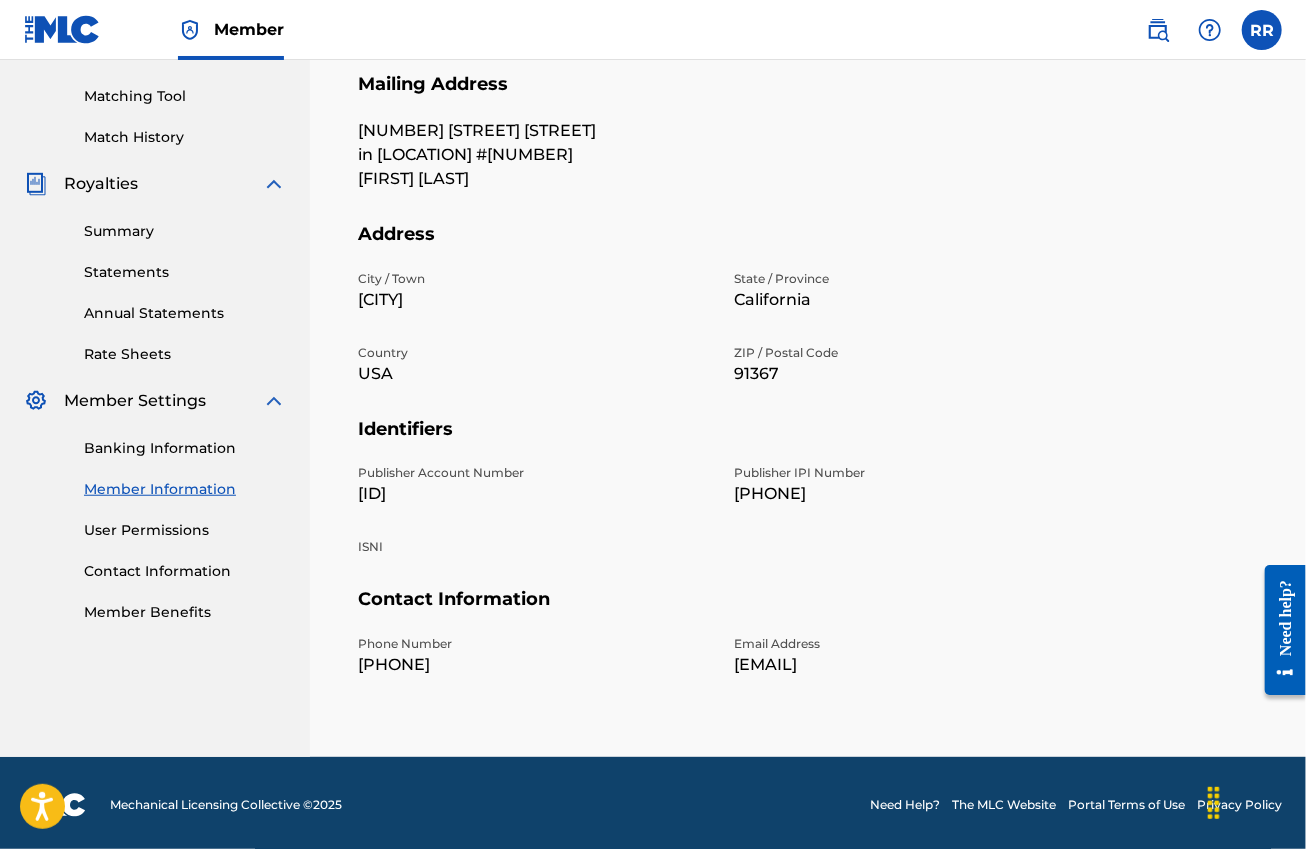 scroll, scrollTop: 500, scrollLeft: 0, axis: vertical 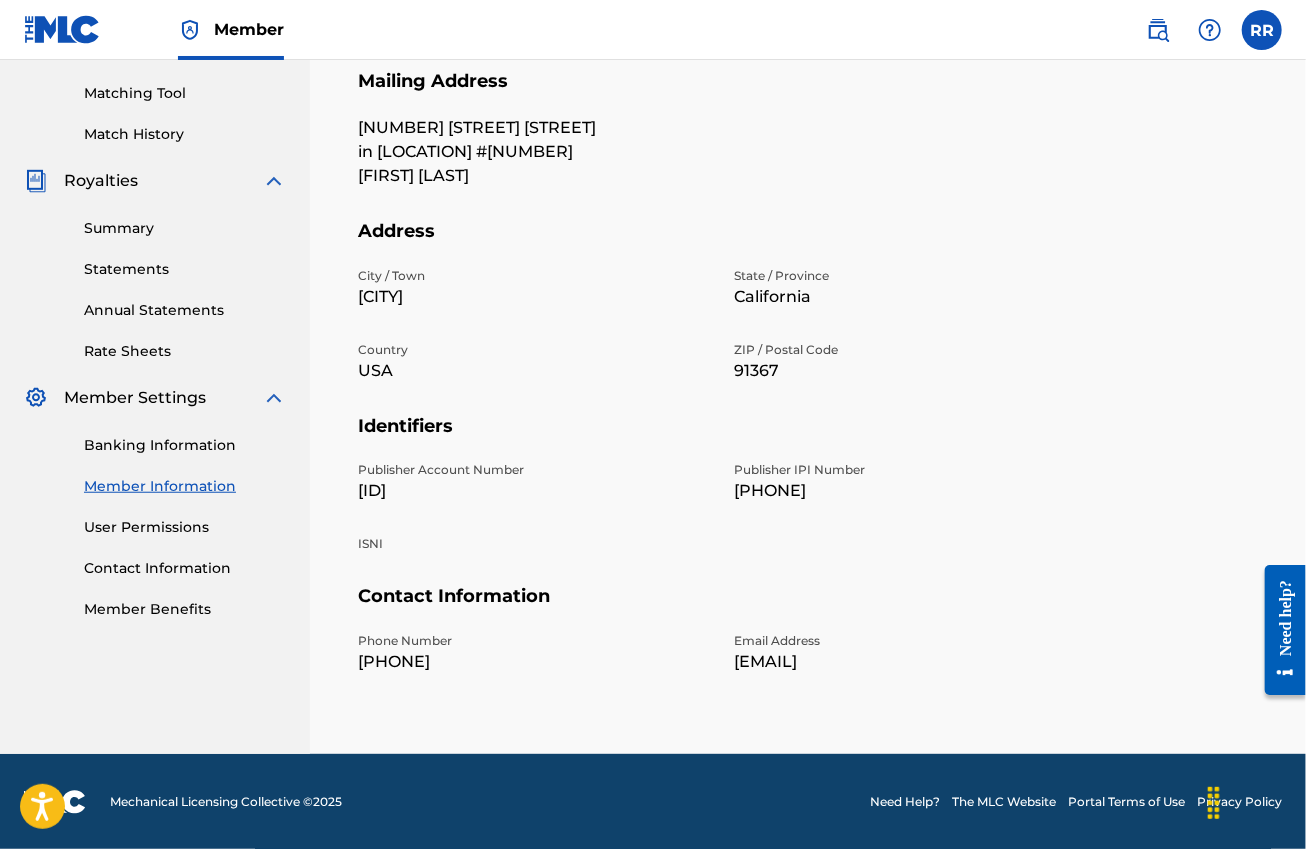 click on "Banking Information" at bounding box center (185, 445) 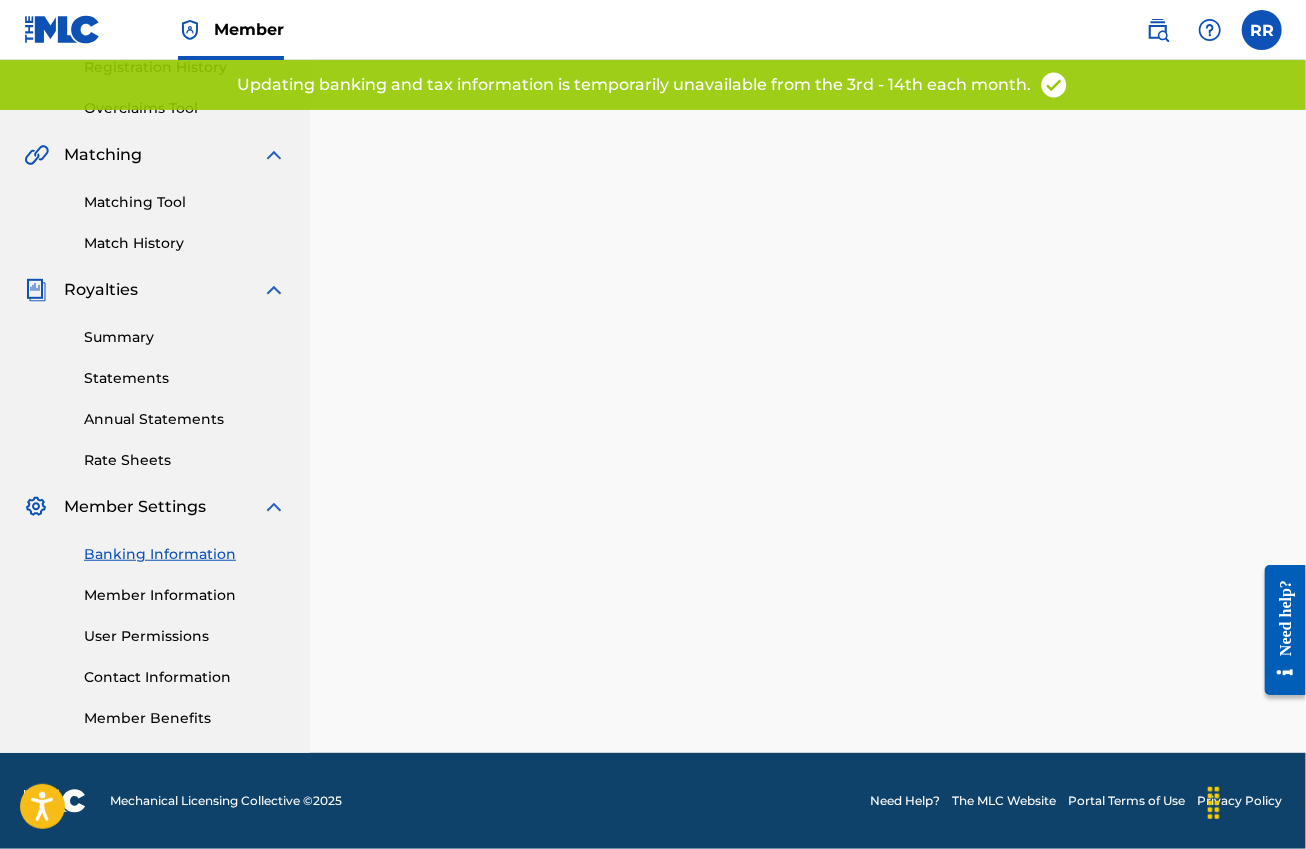 scroll, scrollTop: 0, scrollLeft: 0, axis: both 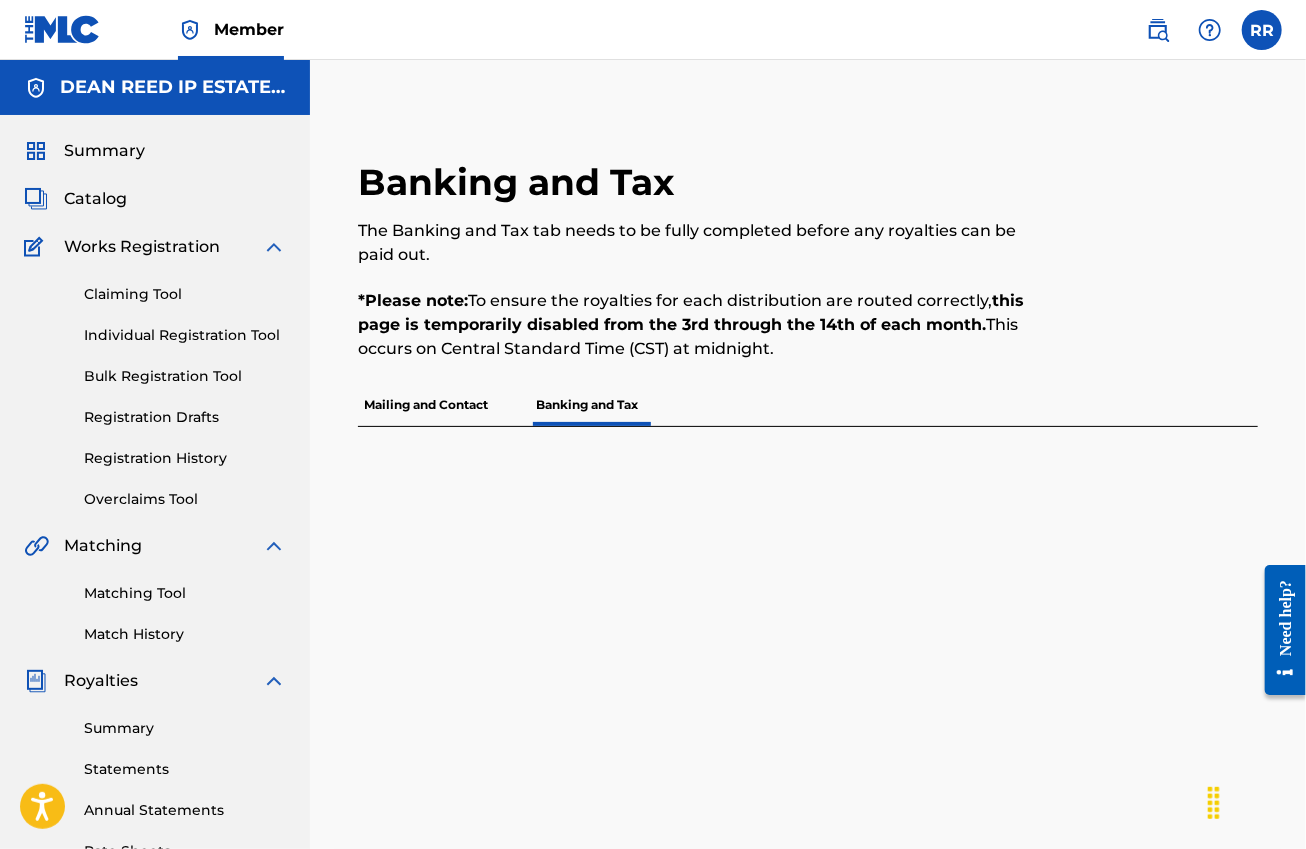 click on "Banking and Tax" at bounding box center (587, 405) 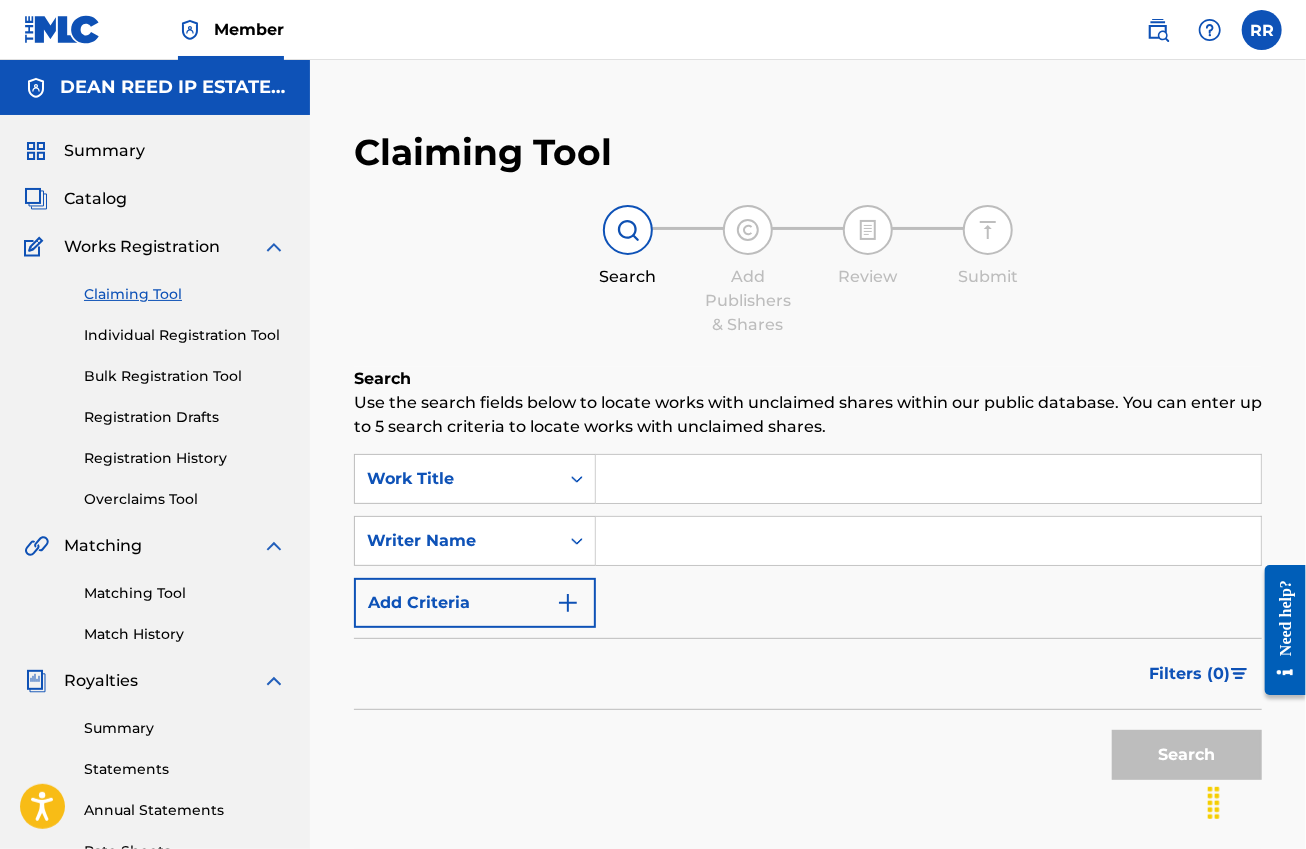 click at bounding box center (928, 479) 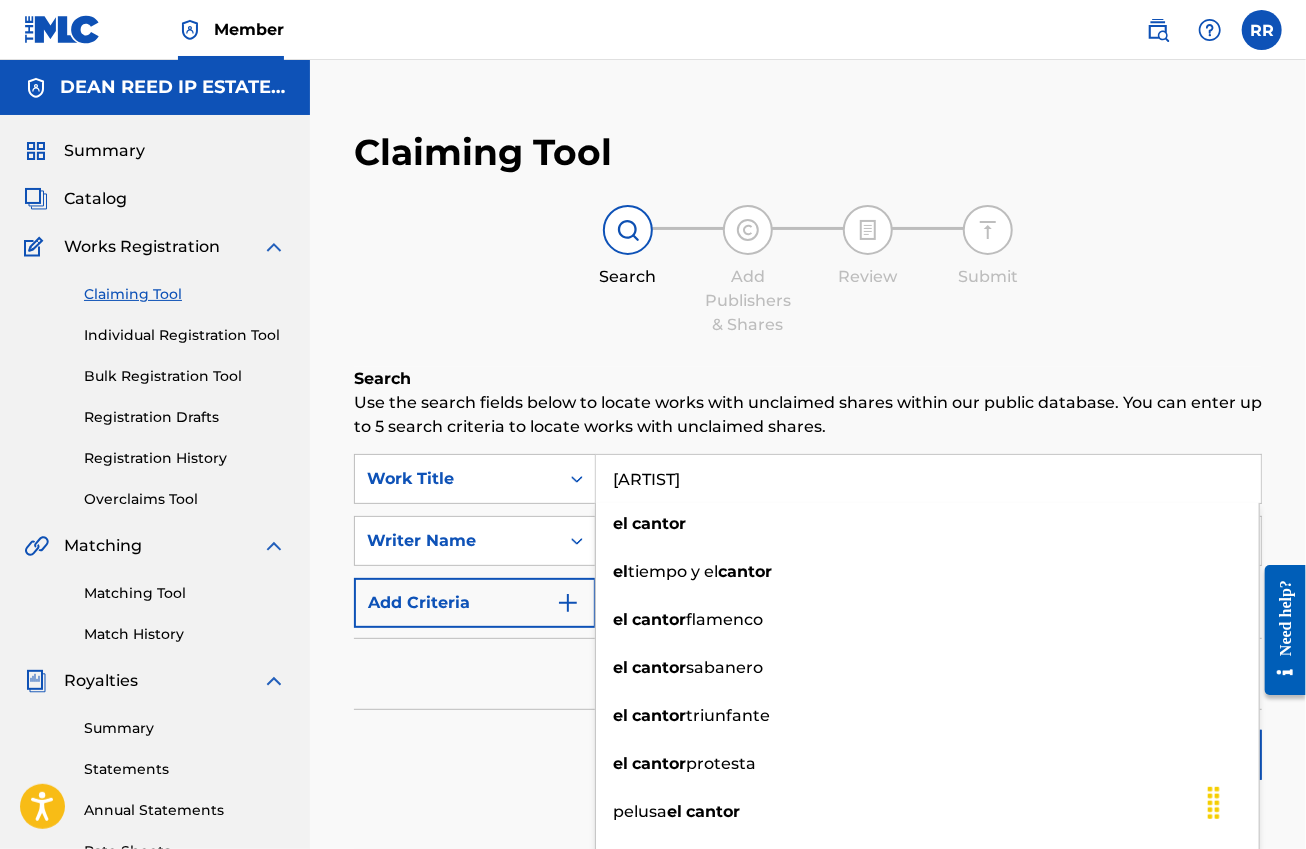 type on "[ARTIST]" 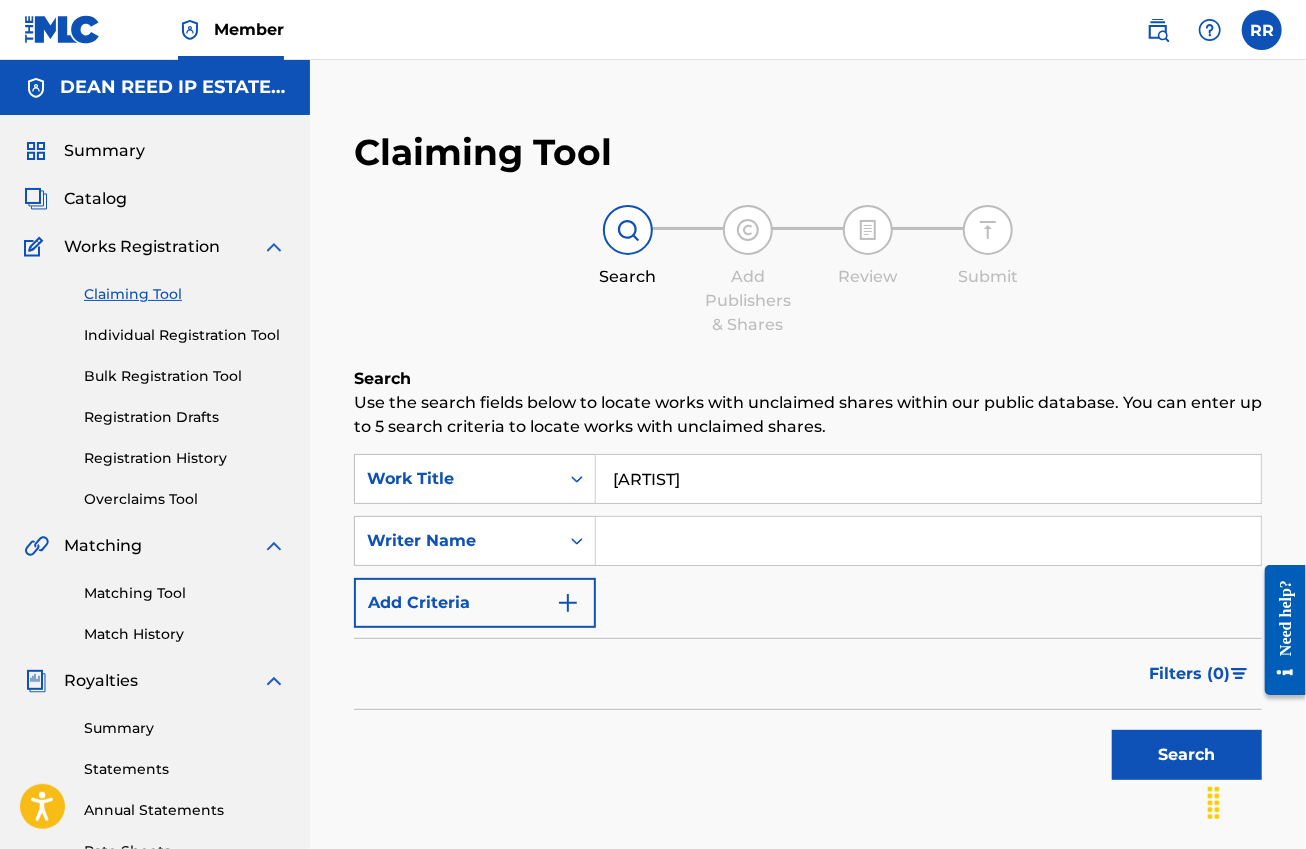 click on "Filters ( 0 )" at bounding box center (808, 674) 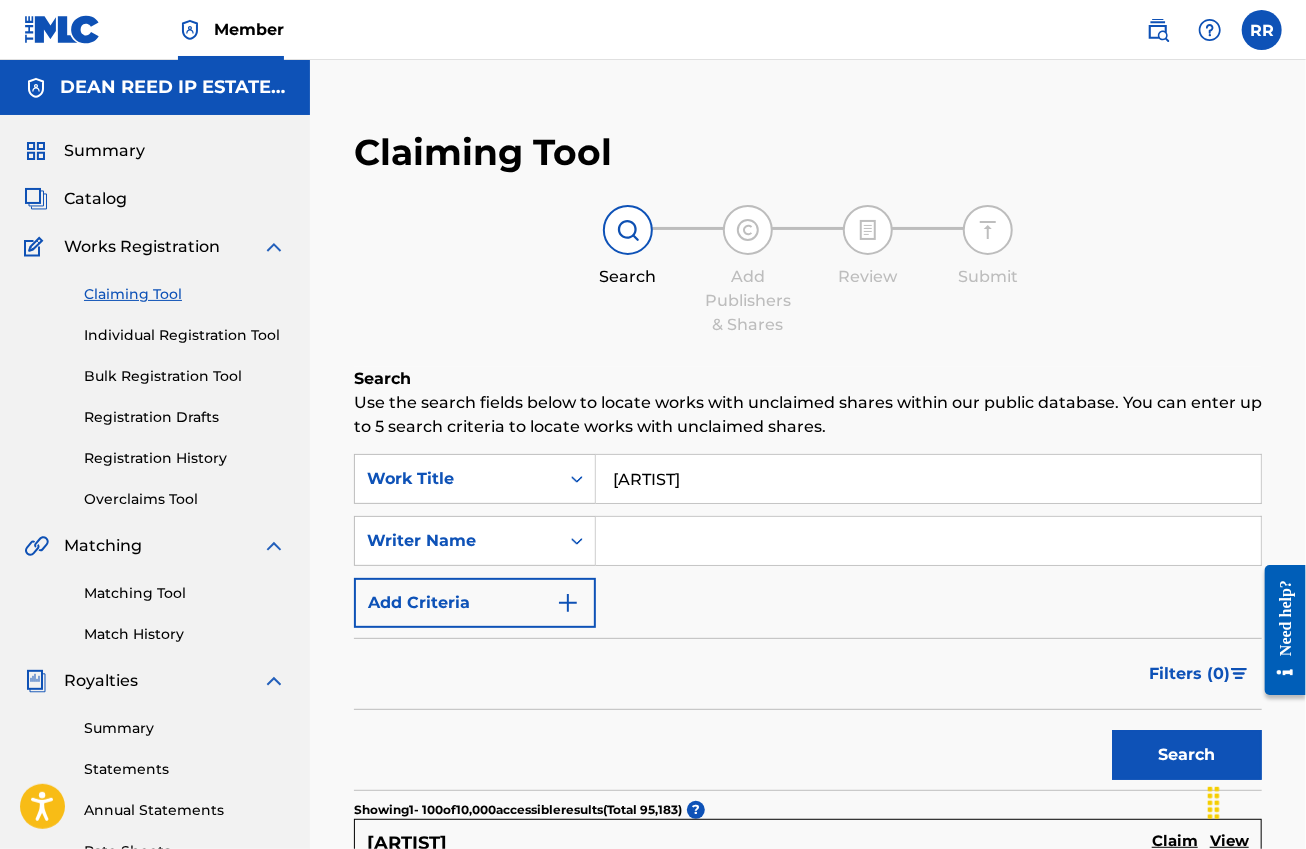 click at bounding box center [928, 541] 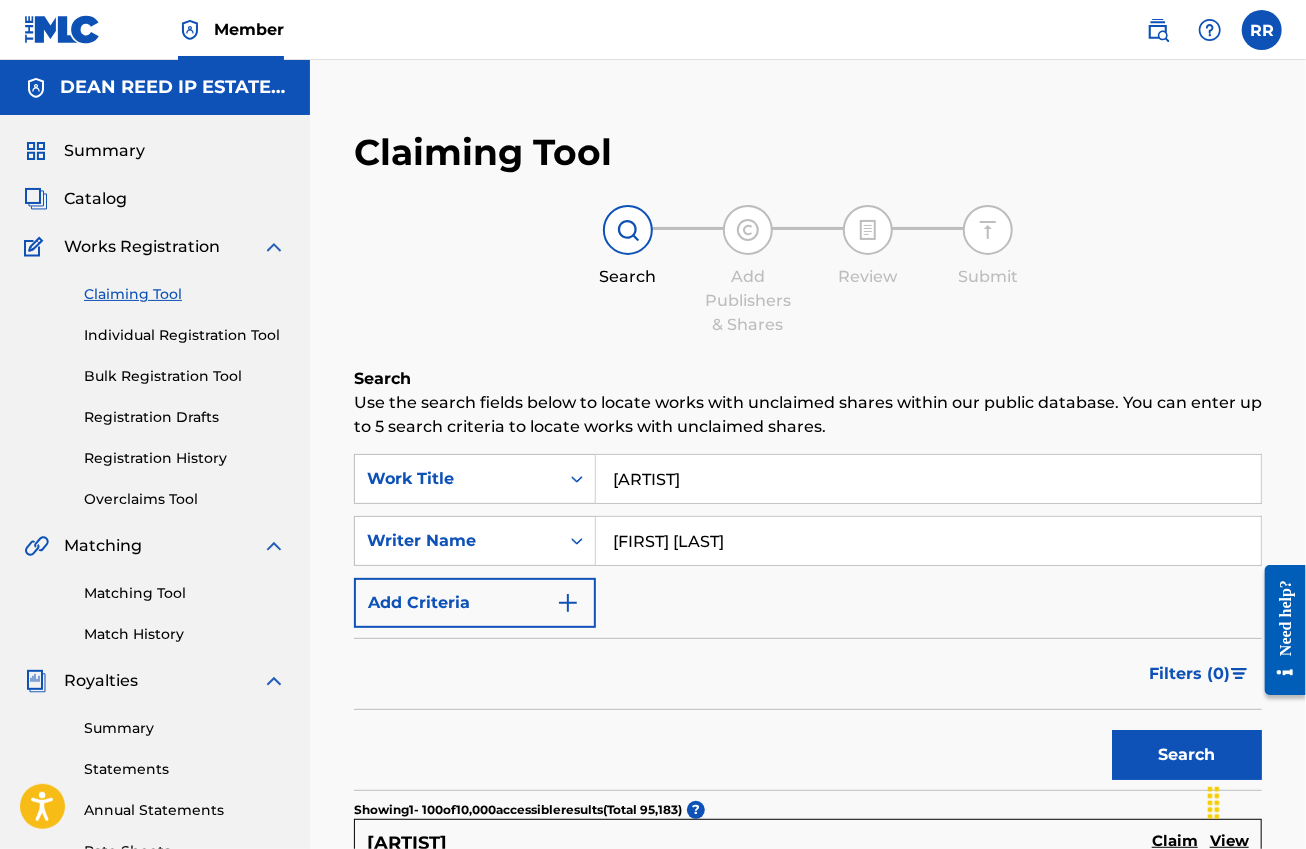 click on "Search" at bounding box center (1187, 755) 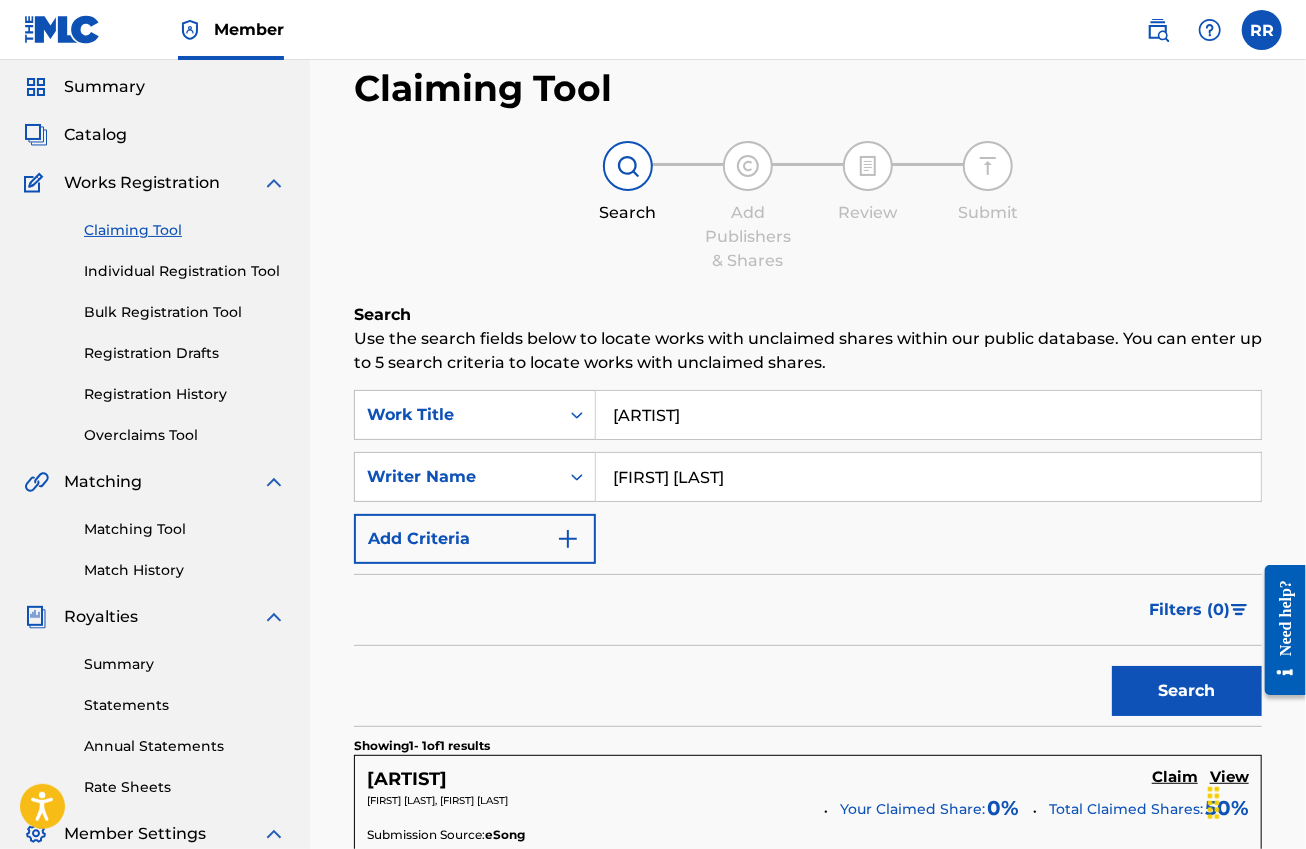 scroll, scrollTop: 59, scrollLeft: 0, axis: vertical 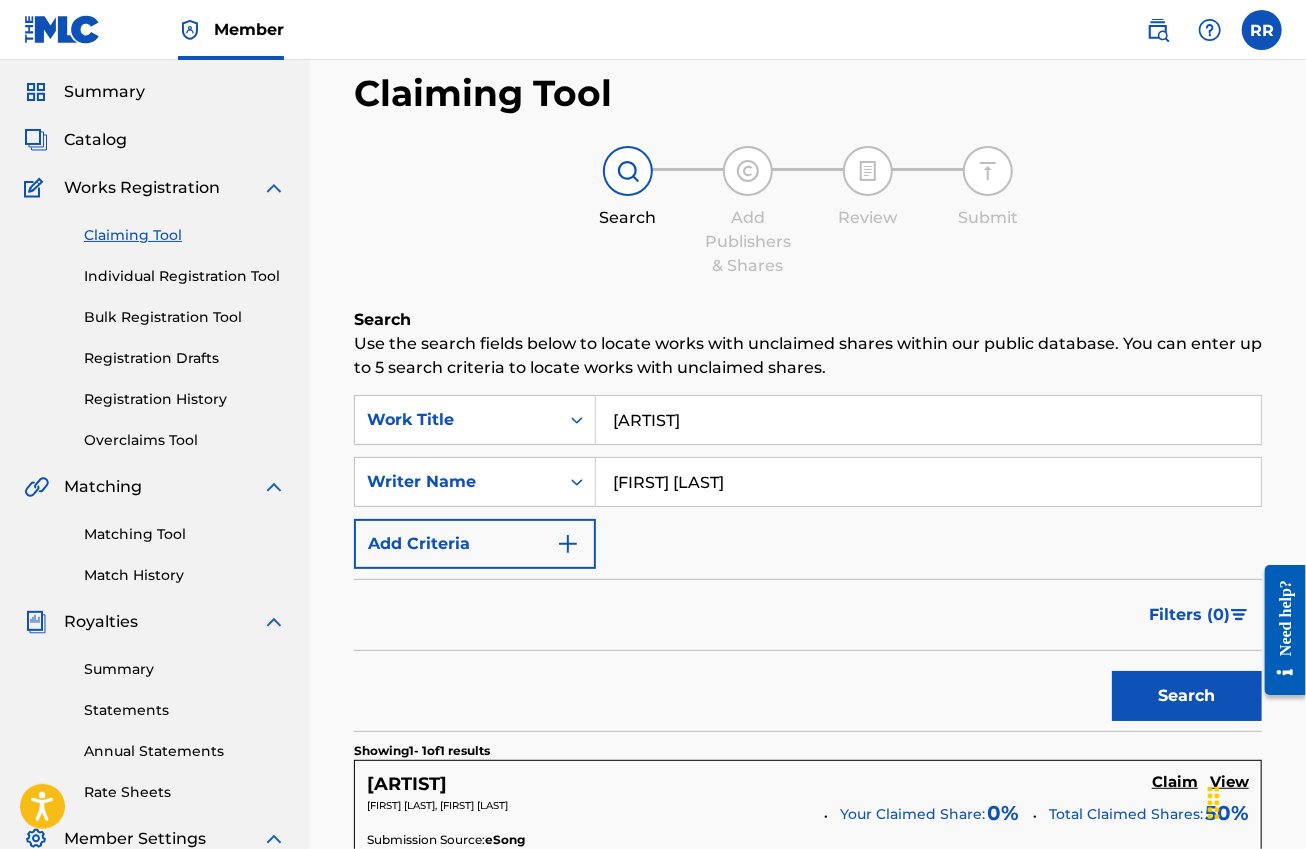 click on "Registration History" at bounding box center (185, 399) 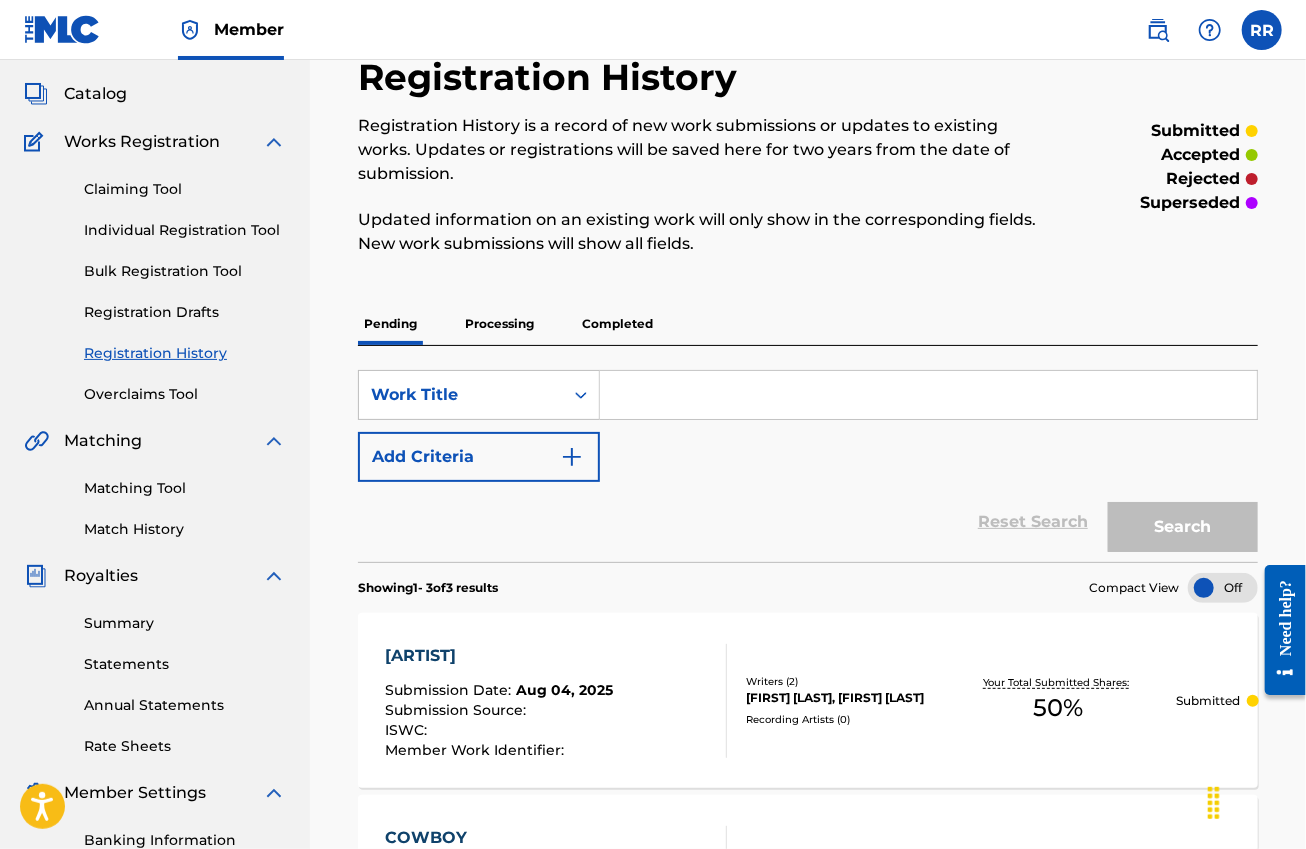 scroll, scrollTop: 250, scrollLeft: 0, axis: vertical 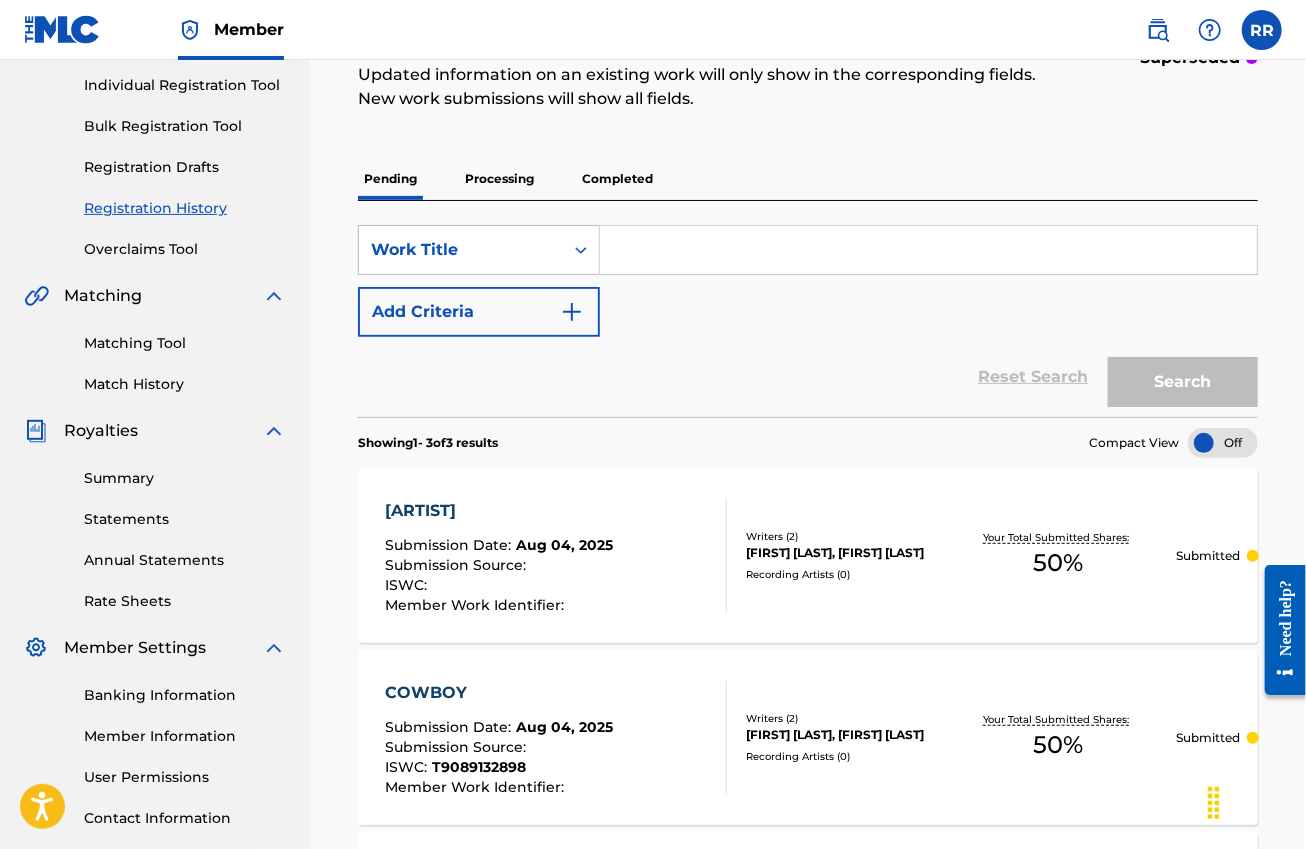 click on "[ARTIST]" at bounding box center [499, 511] 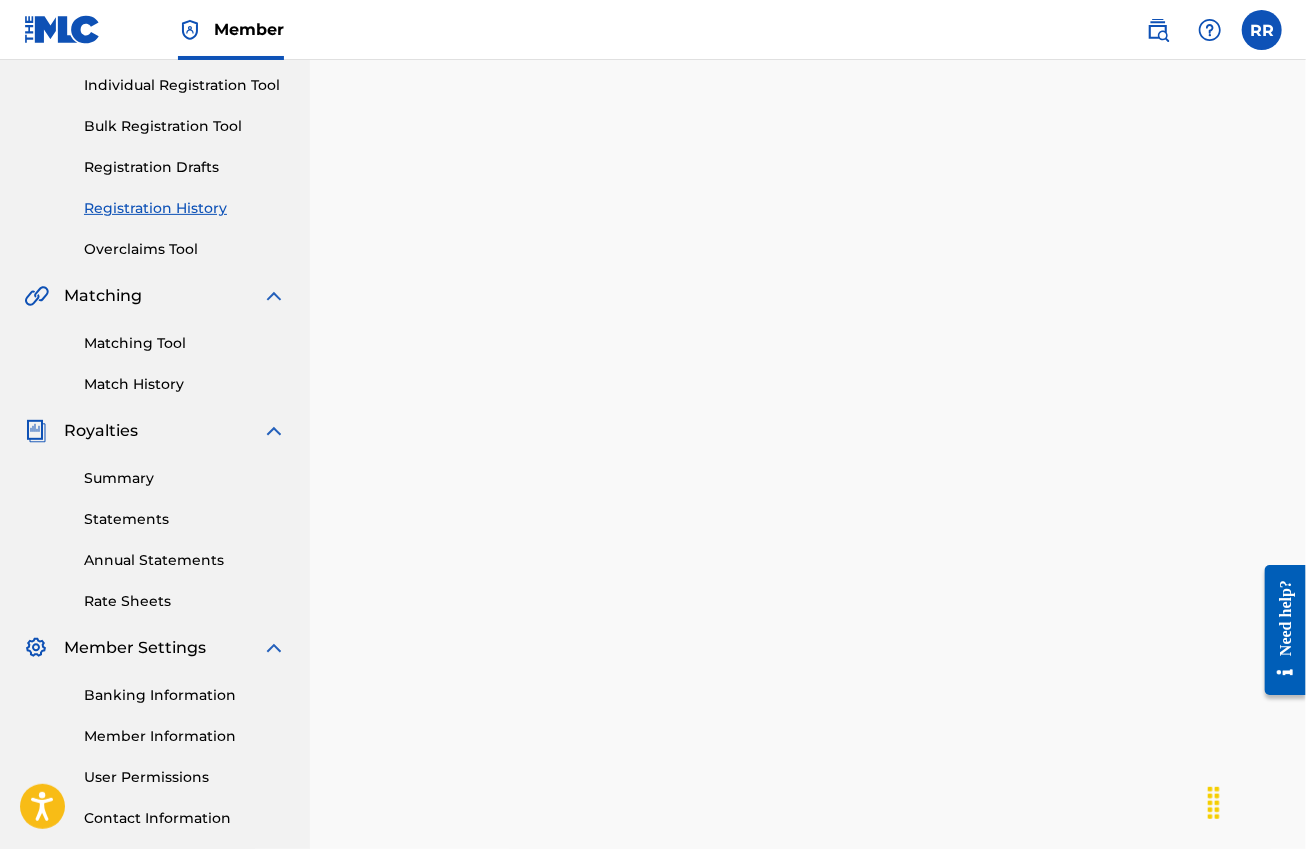 scroll, scrollTop: 0, scrollLeft: 0, axis: both 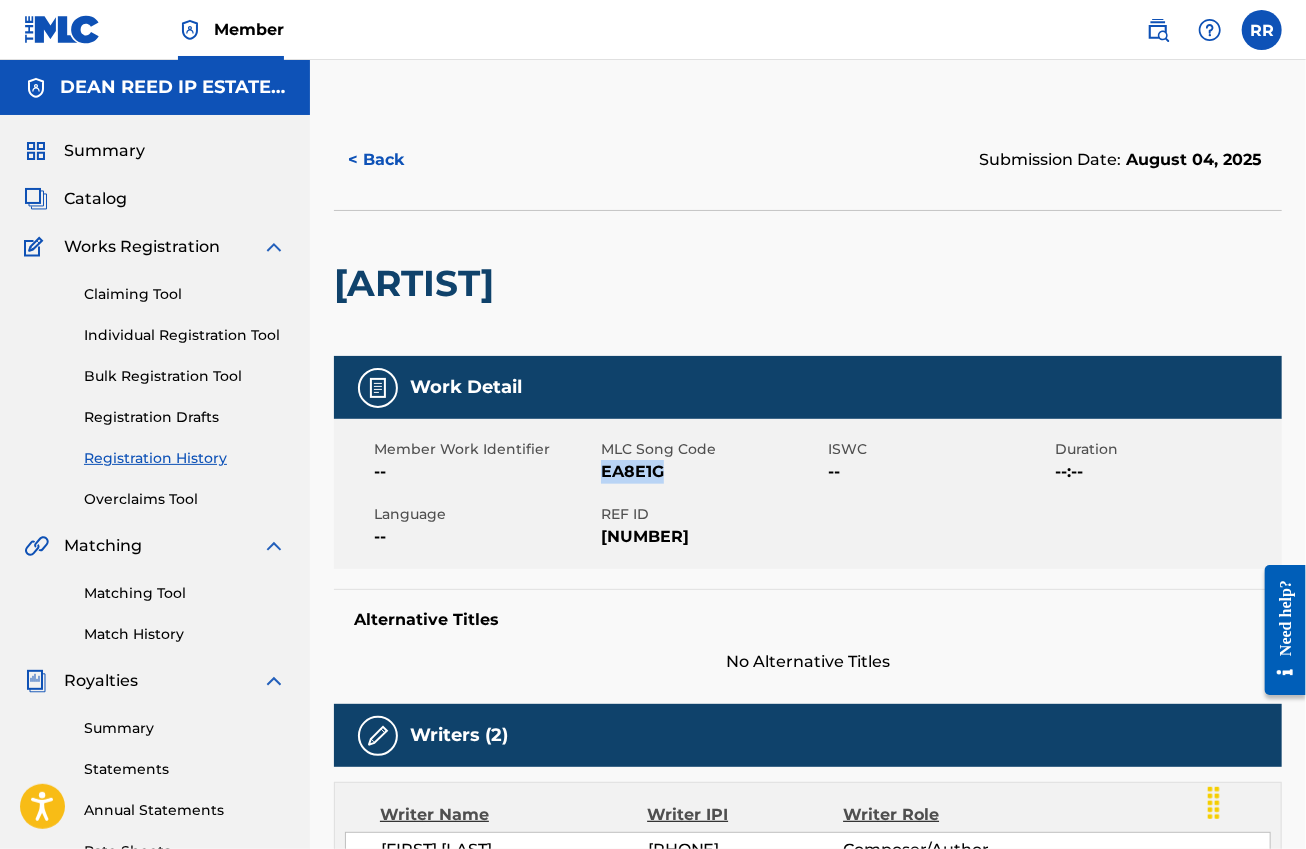 drag, startPoint x: 667, startPoint y: 467, endPoint x: 601, endPoint y: 481, distance: 67.46851 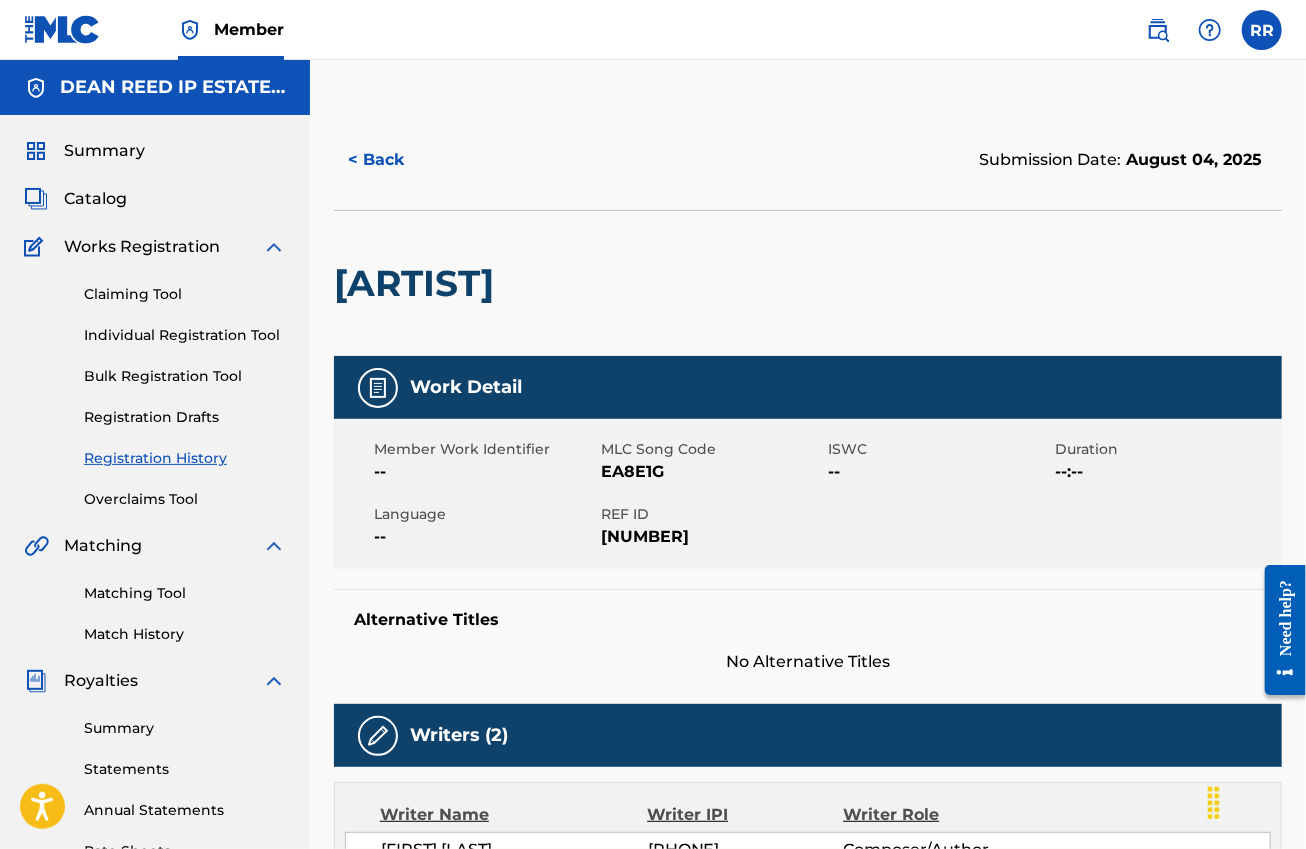 click on "Claiming Tool Individual Registration Tool Bulk Registration Tool Registration Drafts Registration History Overclaims Tool" at bounding box center (155, 384) 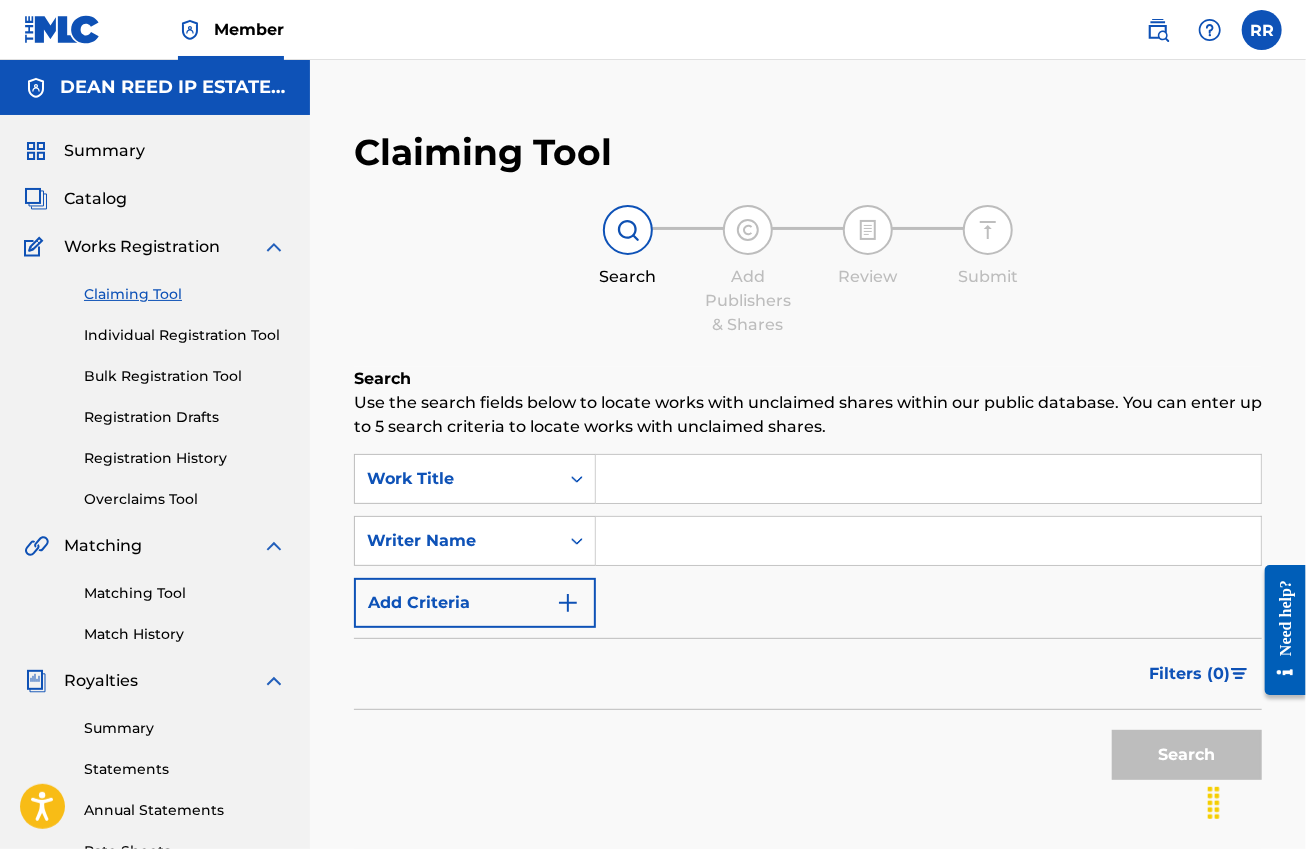 click at bounding box center [928, 479] 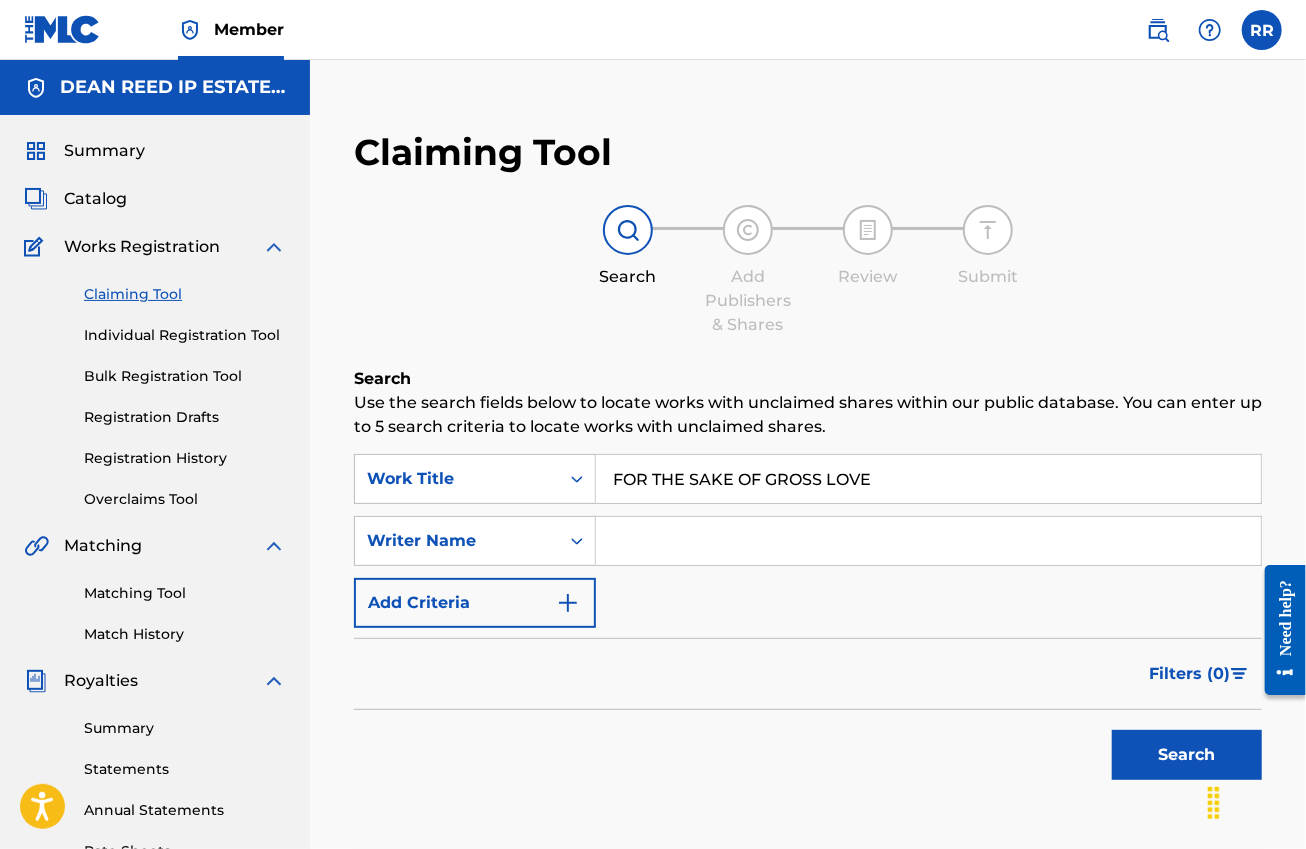 click on "Search" at bounding box center (1187, 755) 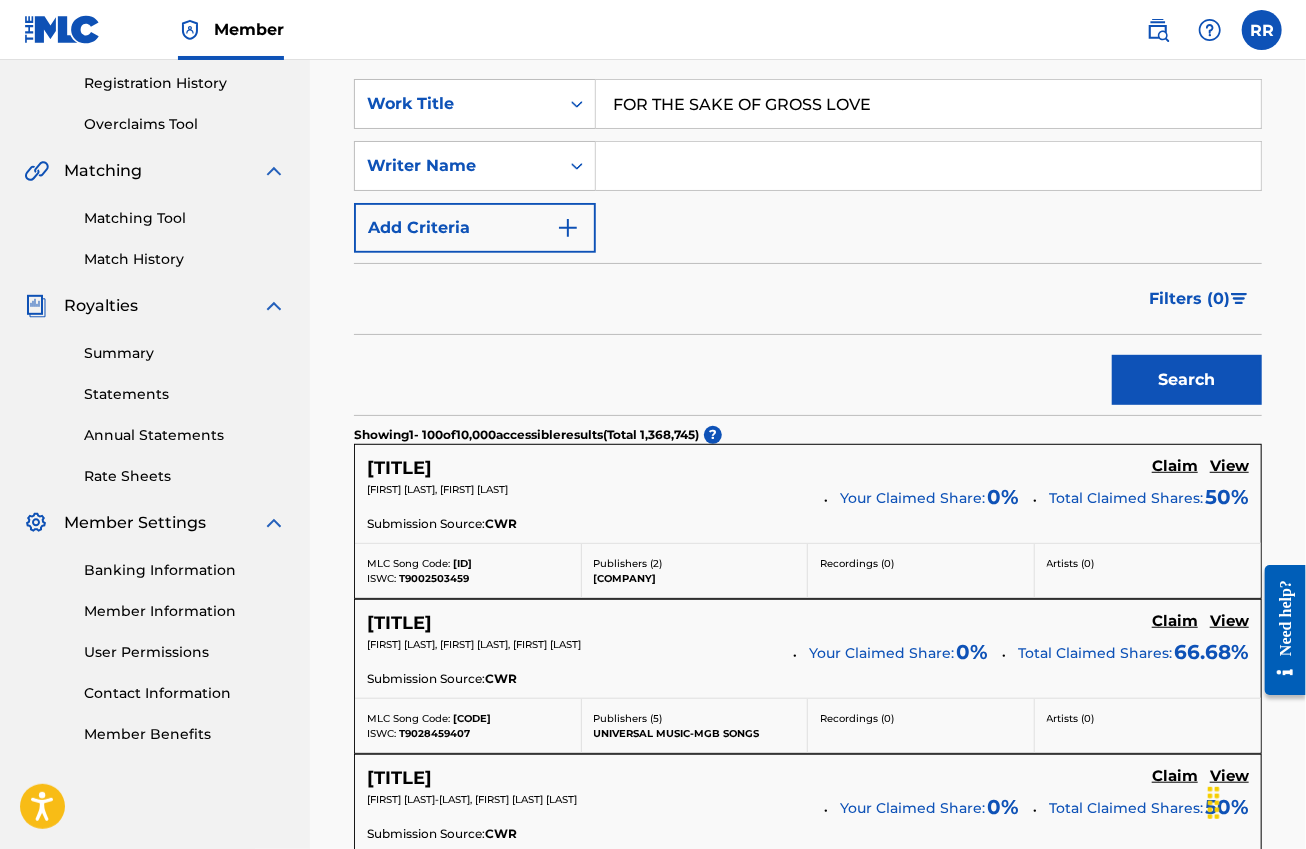 scroll, scrollTop: 0, scrollLeft: 0, axis: both 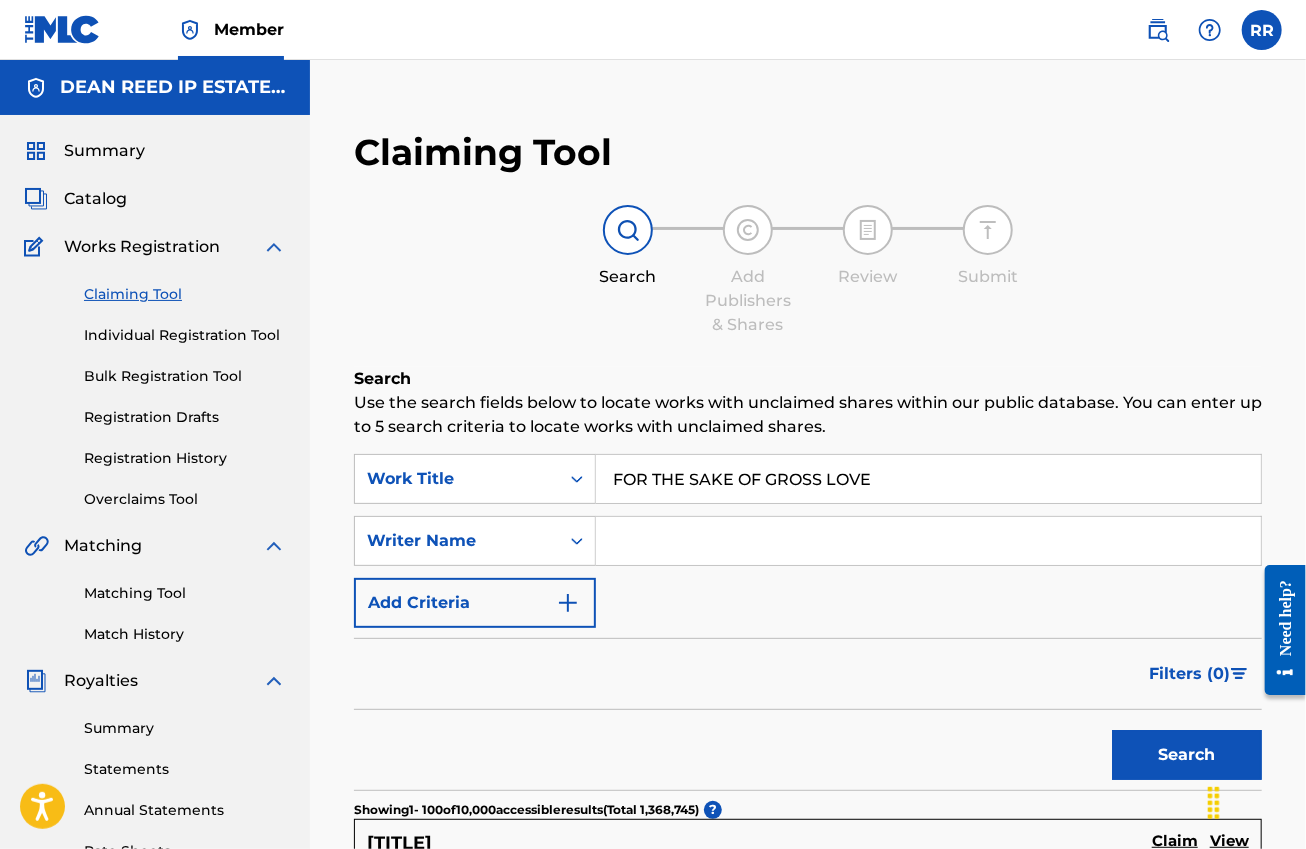 drag, startPoint x: 879, startPoint y: 477, endPoint x: 613, endPoint y: 488, distance: 266.22736 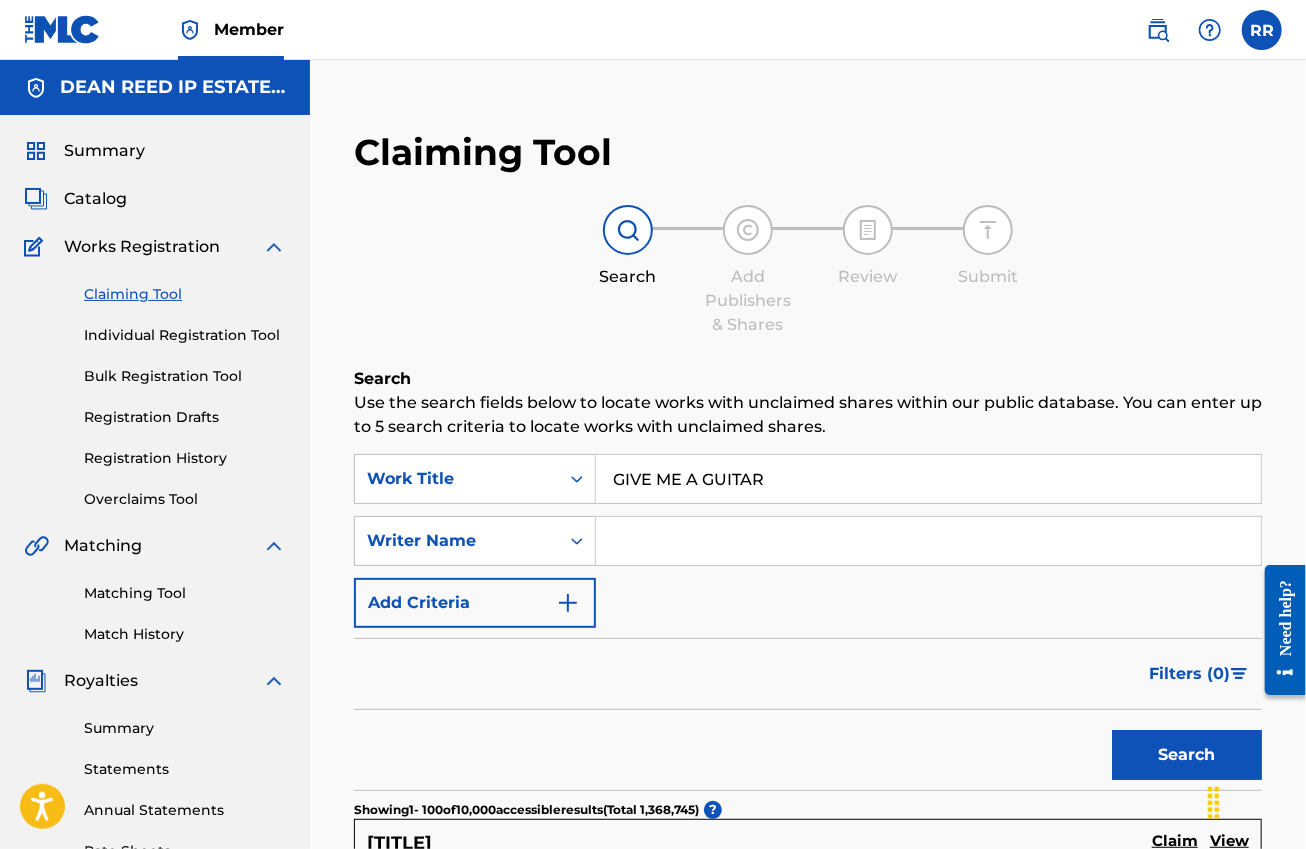 click on "Search" at bounding box center [1187, 755] 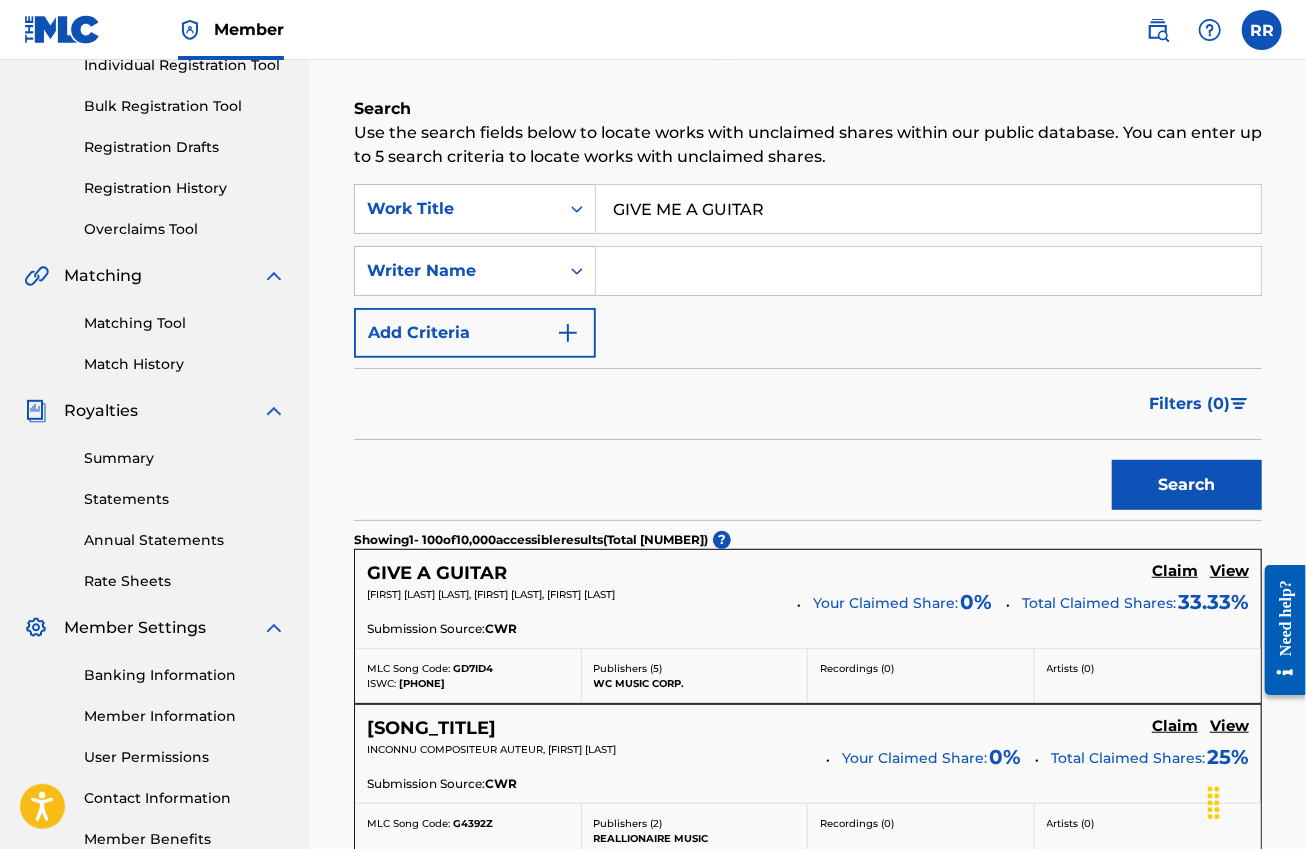 scroll, scrollTop: 250, scrollLeft: 0, axis: vertical 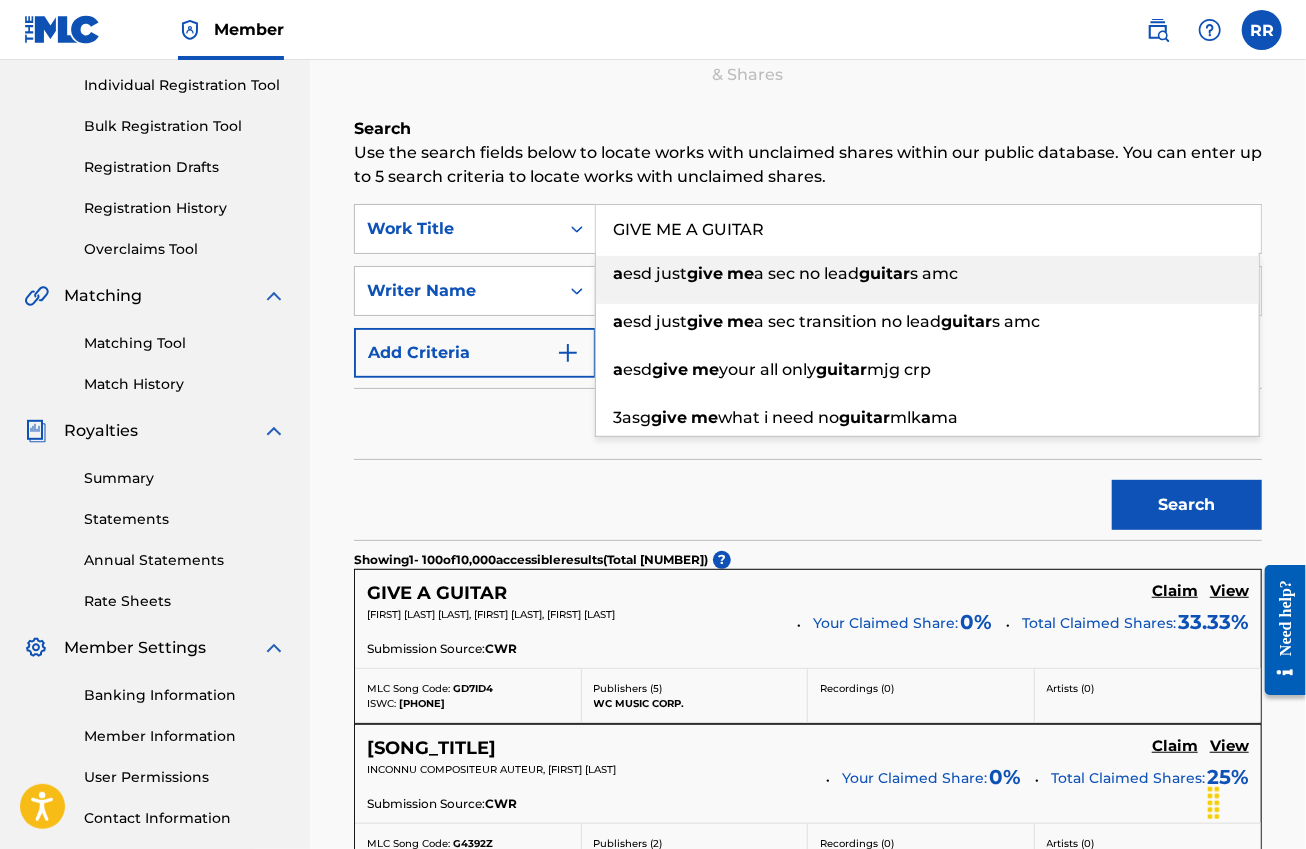 drag, startPoint x: 822, startPoint y: 227, endPoint x: 617, endPoint y: 240, distance: 205.41179 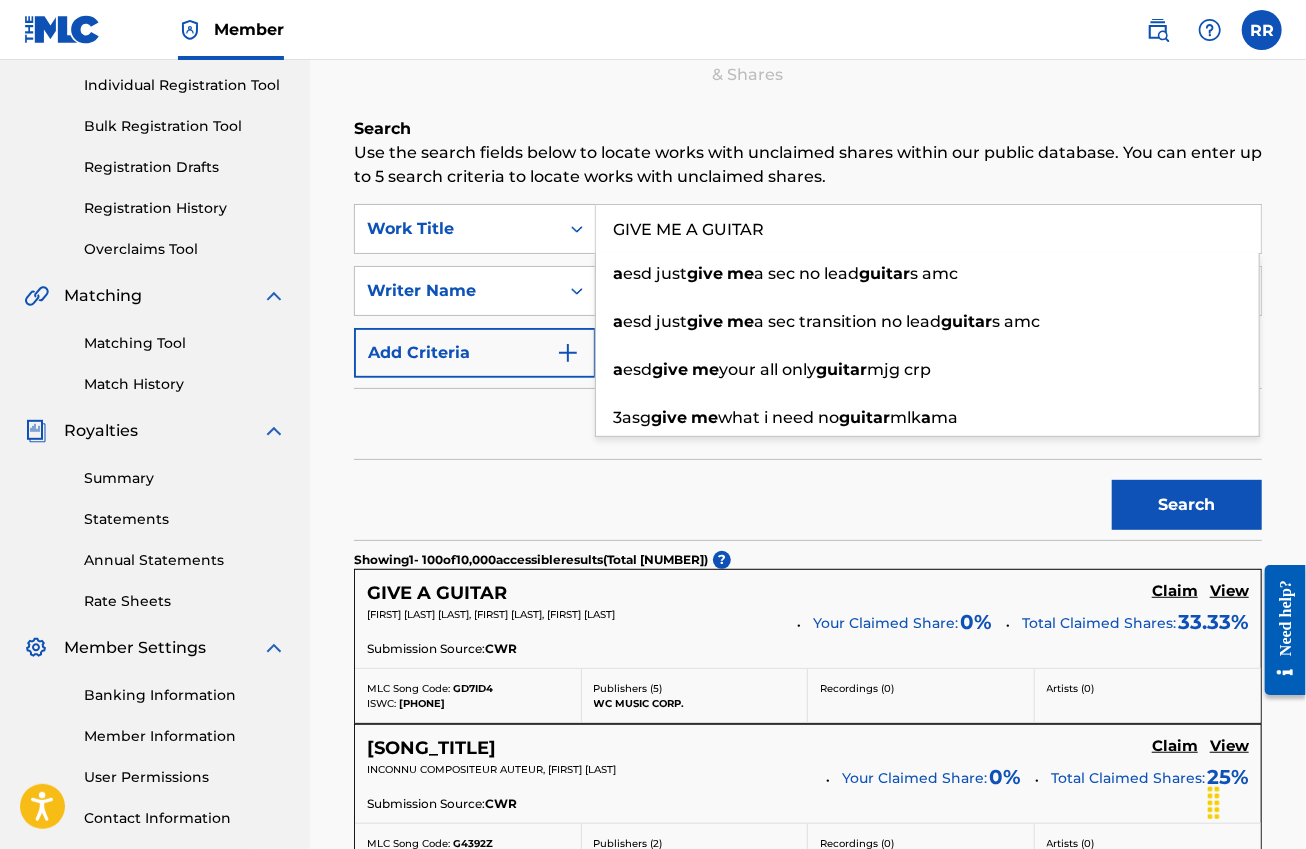 paste on "OD CREATES THEM I KILL THEM" 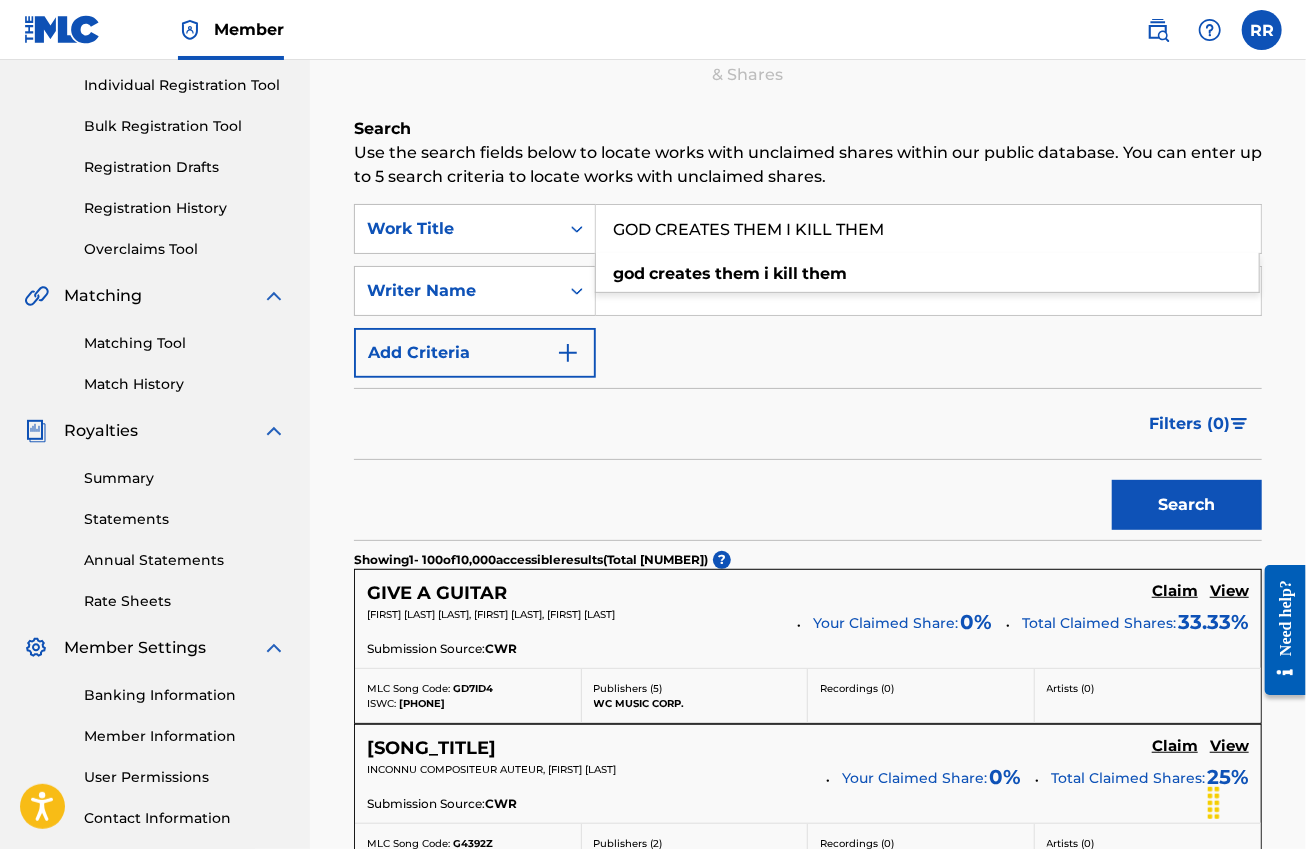 type on "GOD CREATES THEM I KILL THEM" 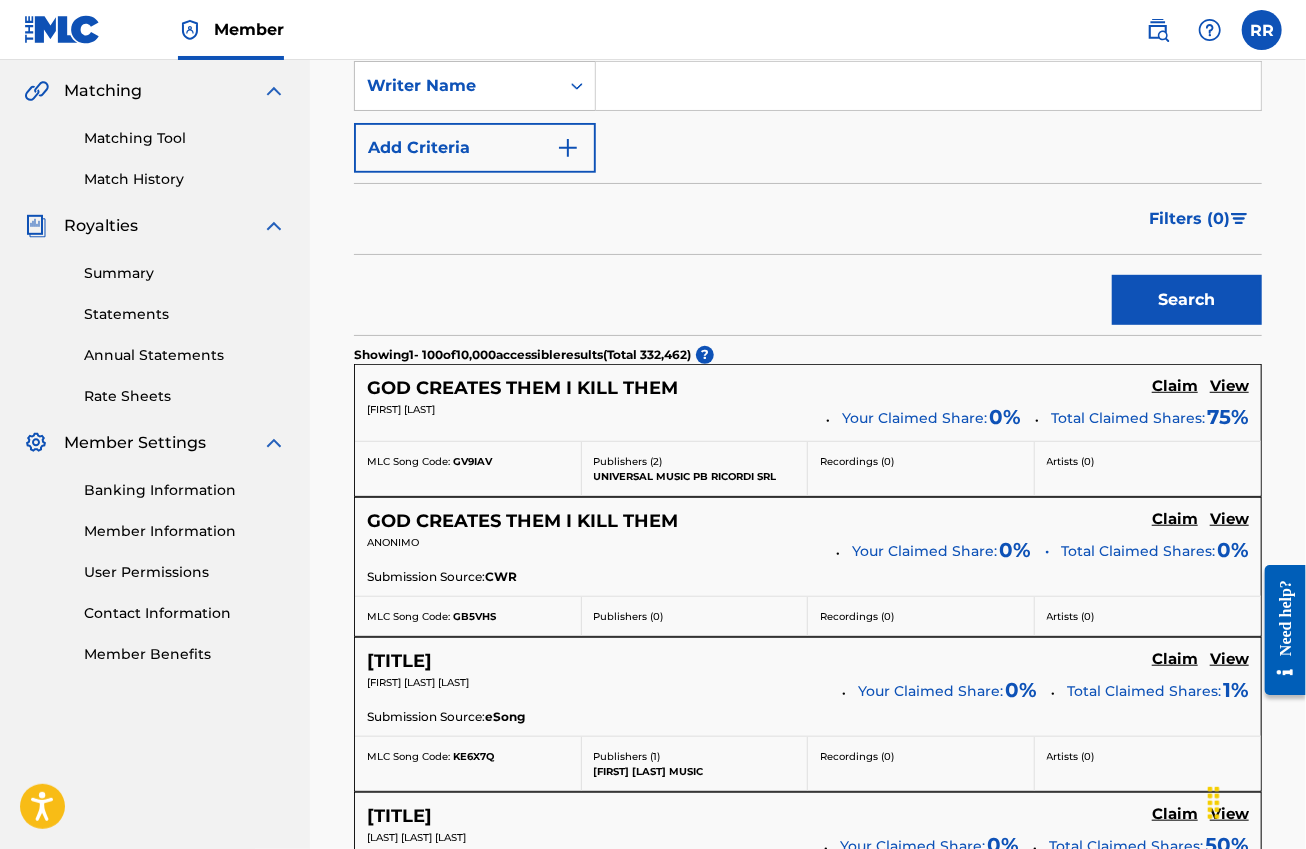 scroll, scrollTop: 500, scrollLeft: 0, axis: vertical 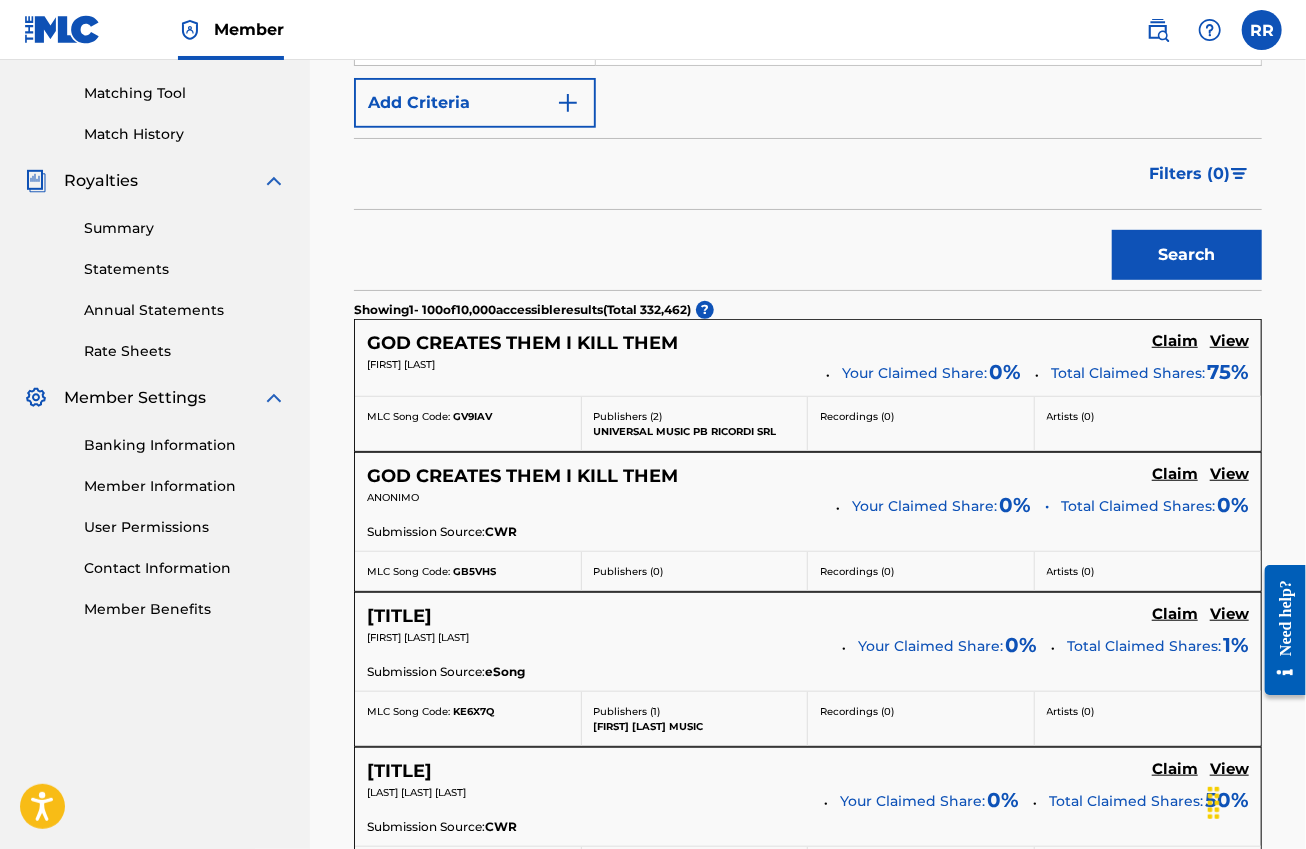 click on "Claim" at bounding box center [1175, 341] 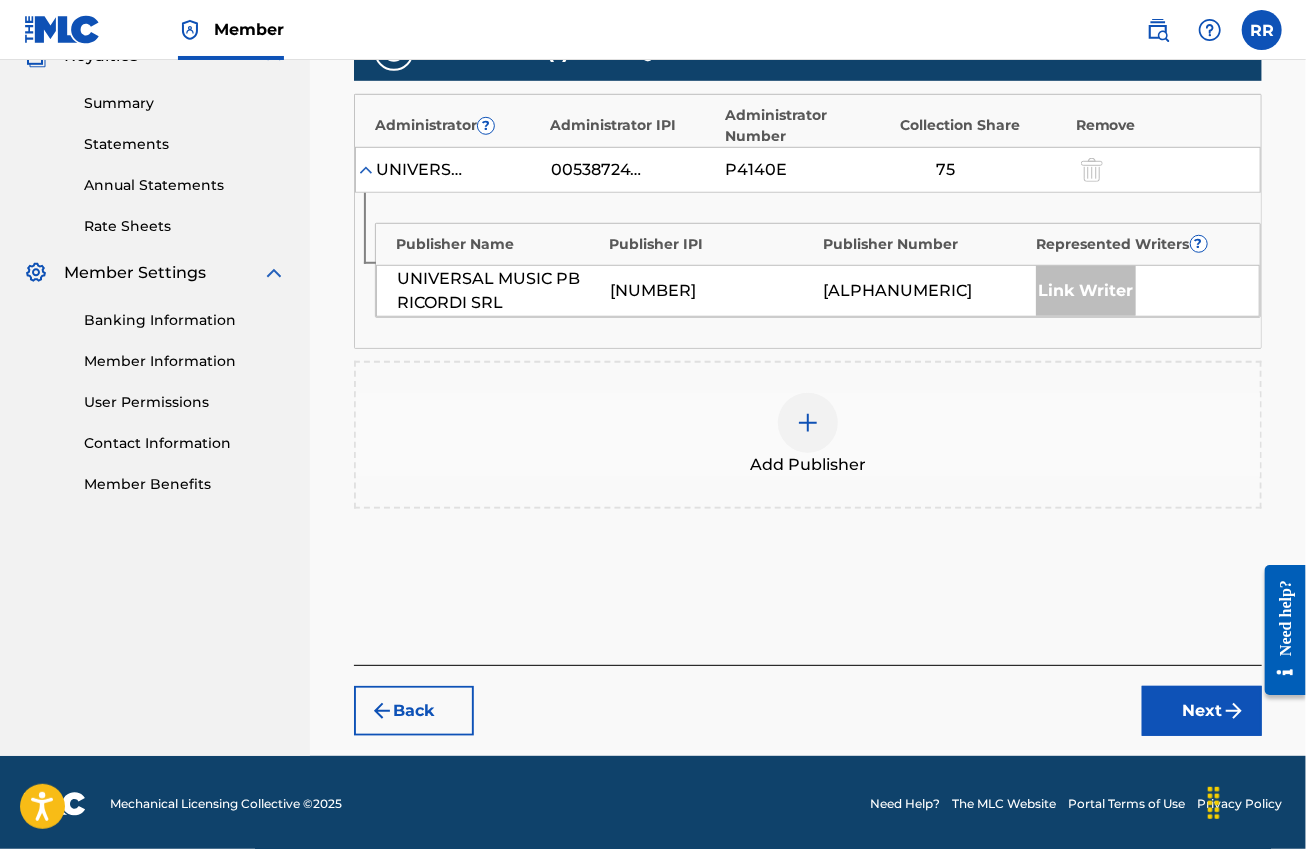 scroll, scrollTop: 500, scrollLeft: 0, axis: vertical 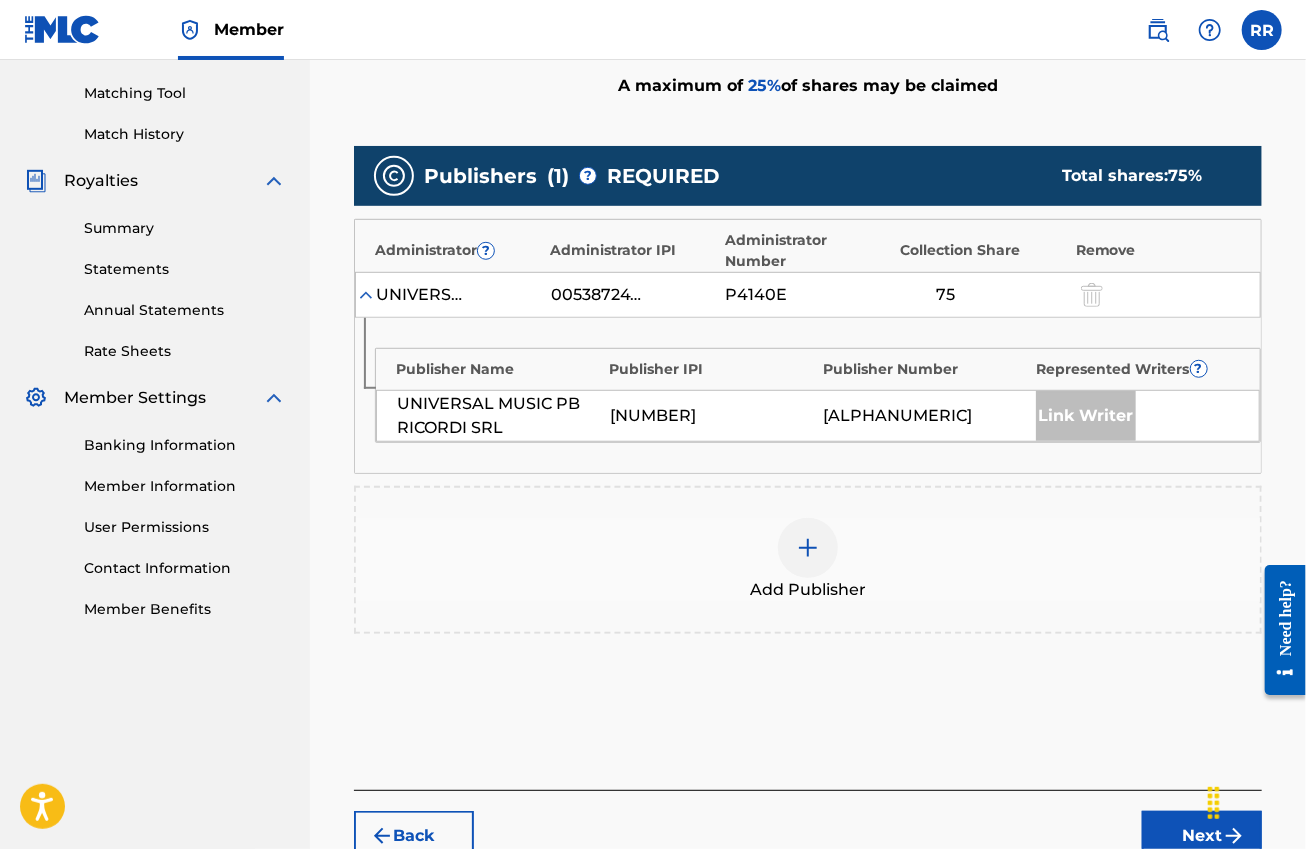 click at bounding box center [808, 548] 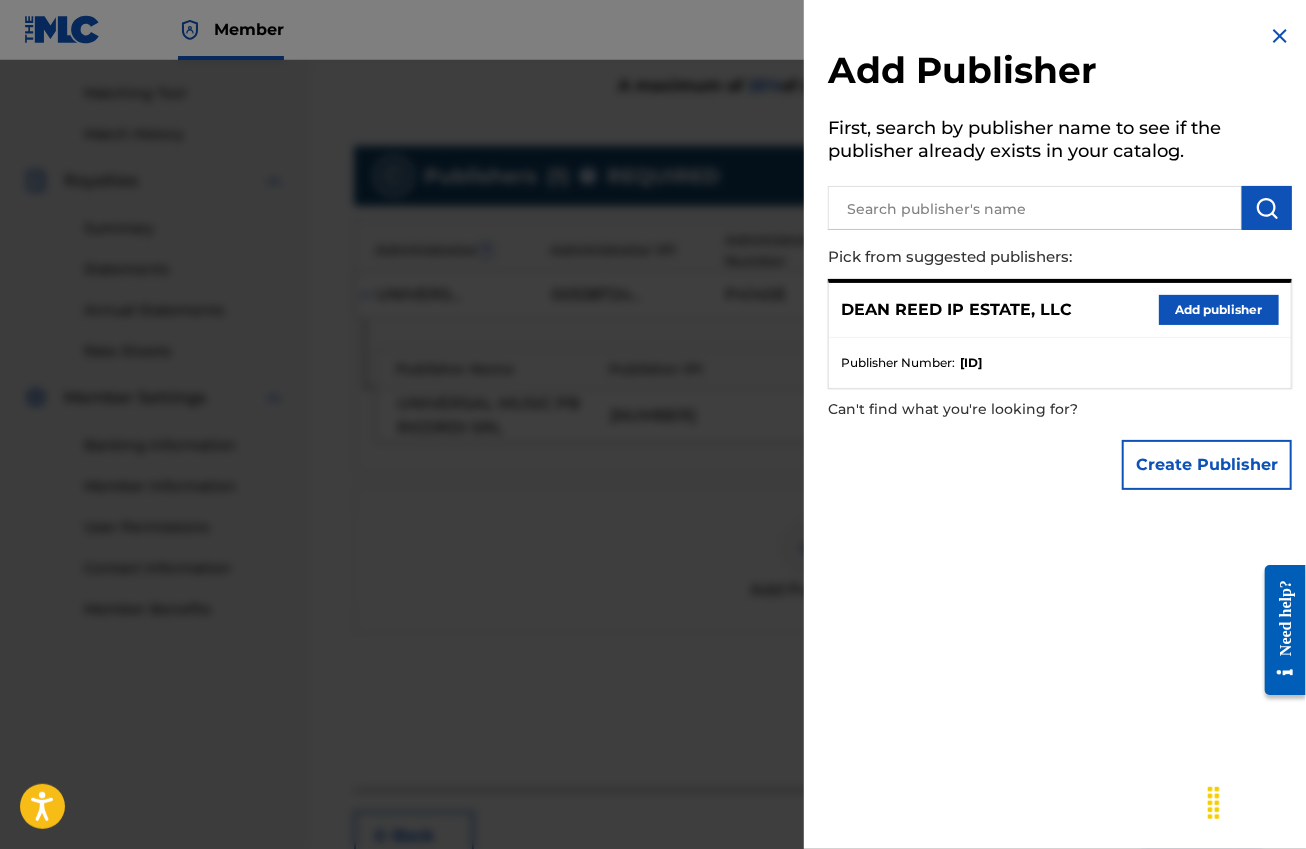 click on "Add publisher" at bounding box center [1219, 310] 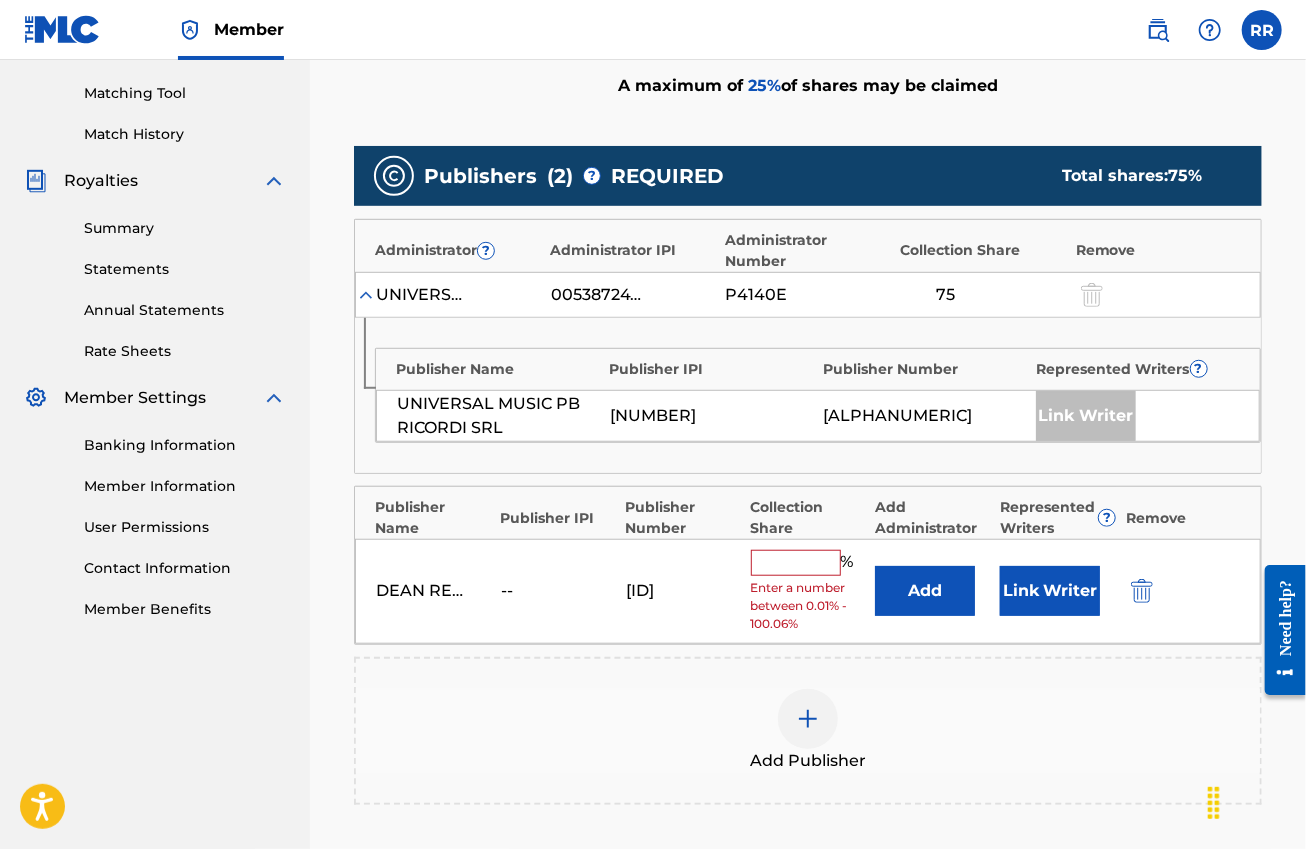 click on "--" at bounding box center (546, 591) 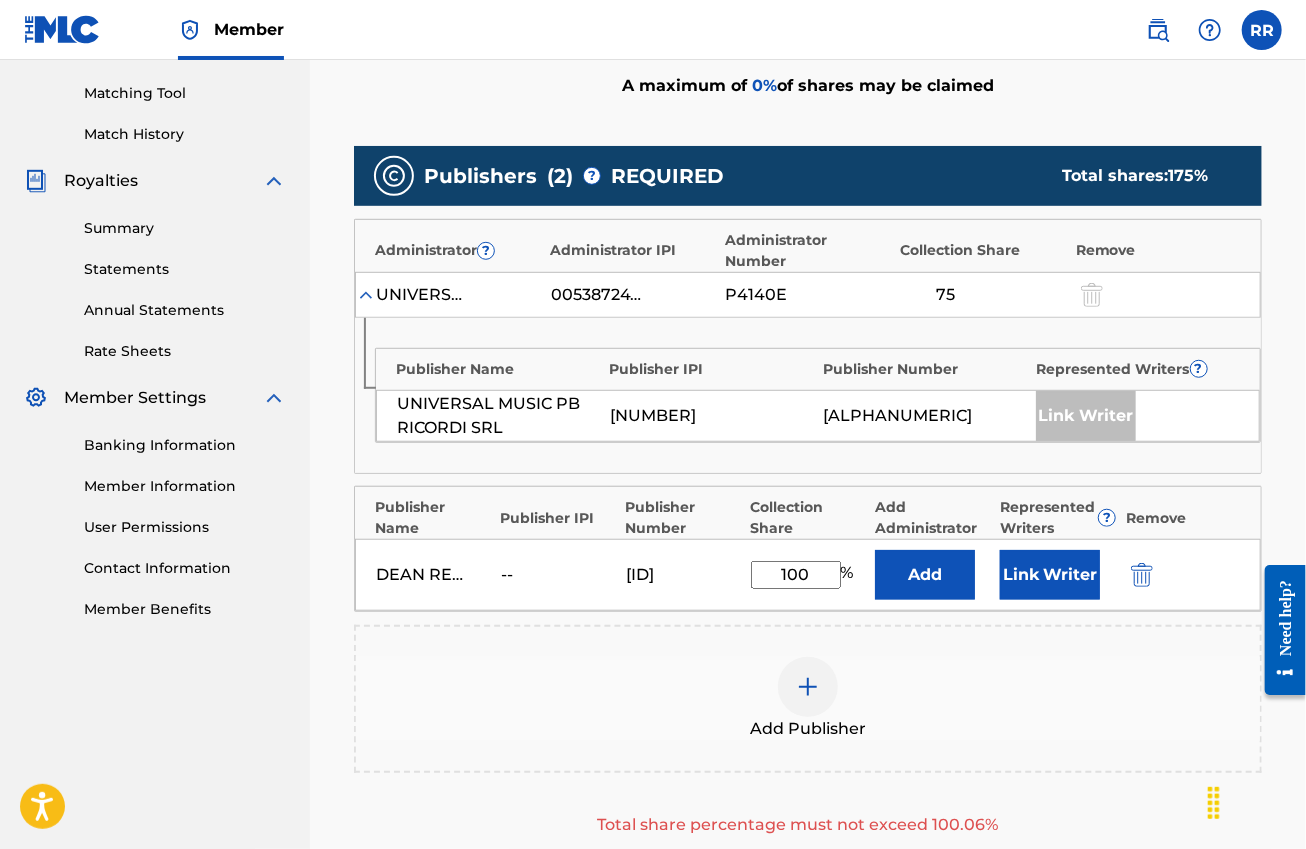 click on "Link Writer" at bounding box center (1050, 575) 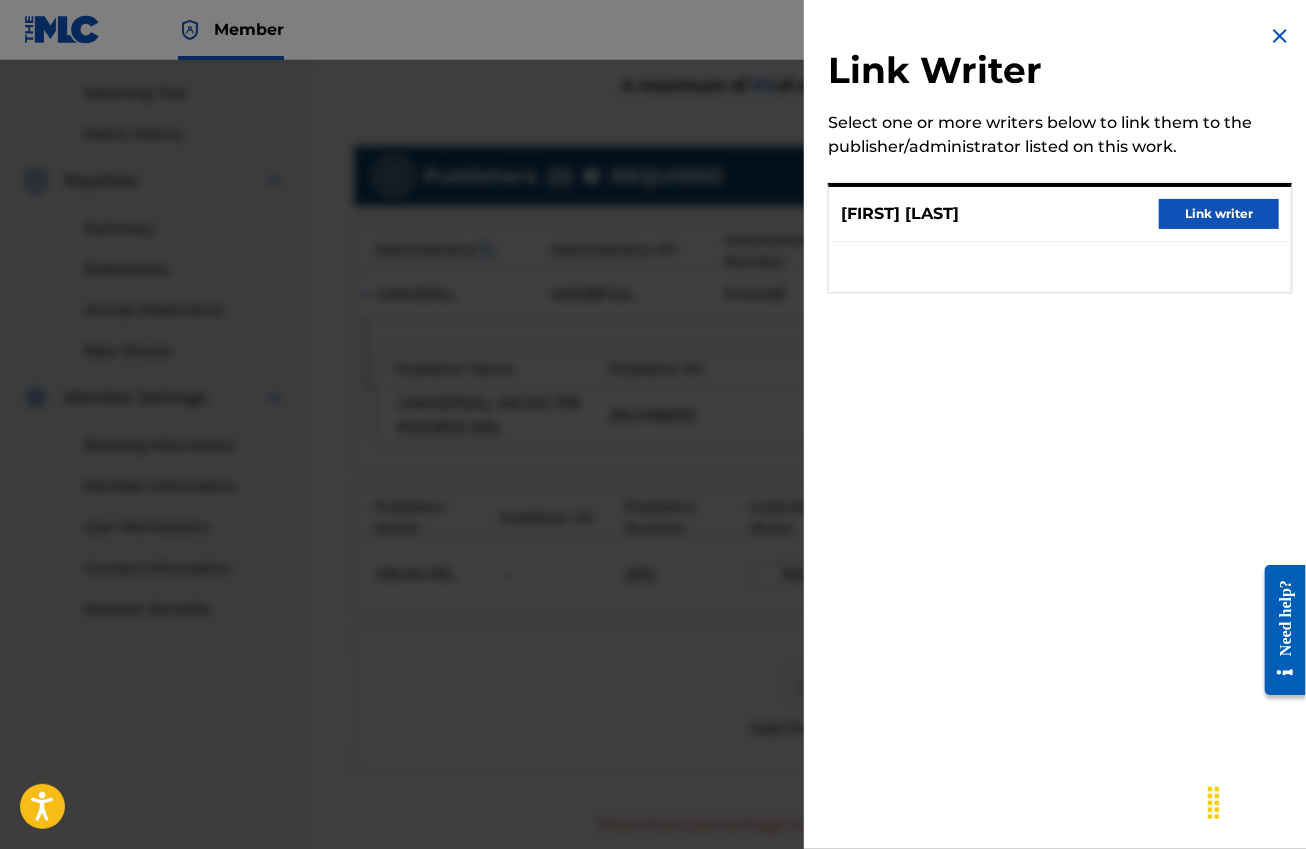click on "Link writer" at bounding box center [1219, 214] 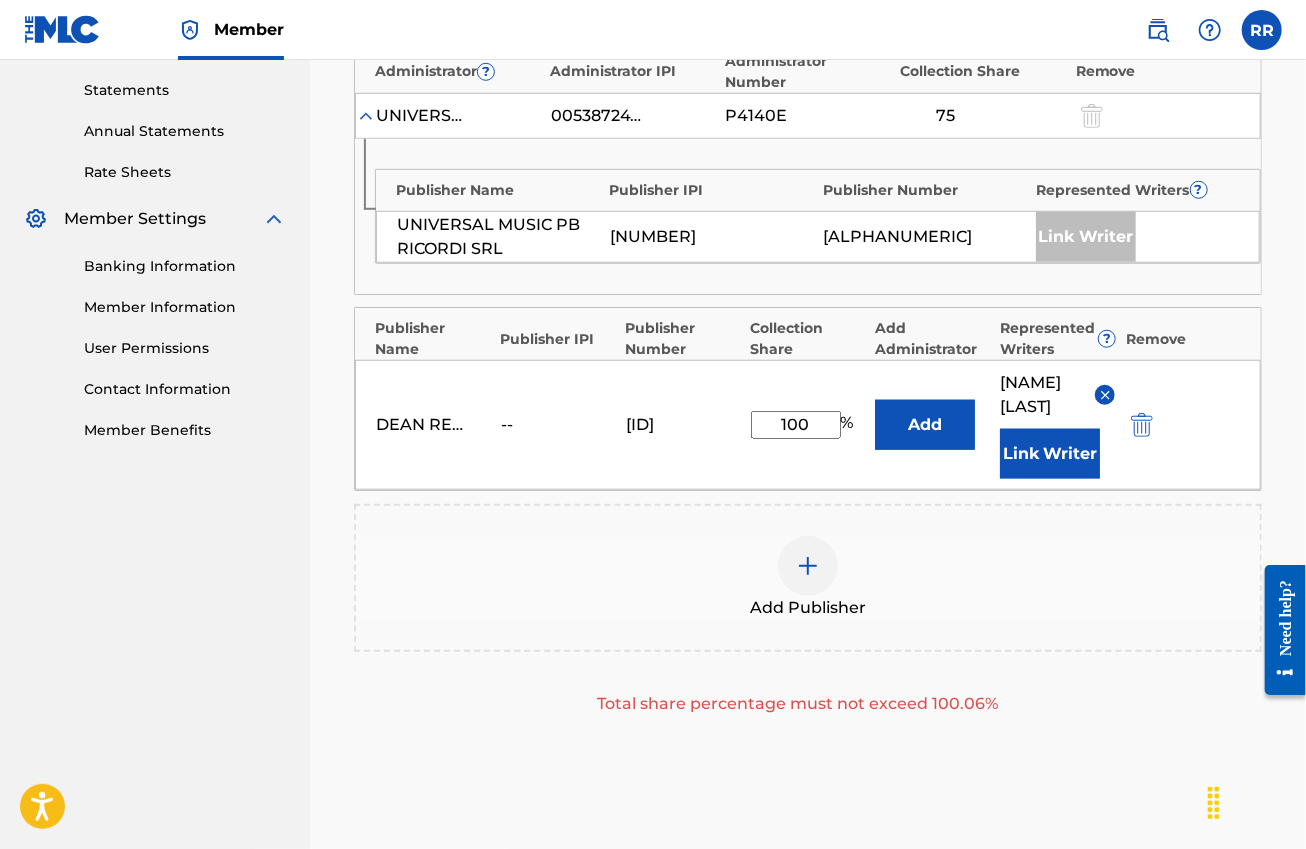 scroll, scrollTop: 636, scrollLeft: 0, axis: vertical 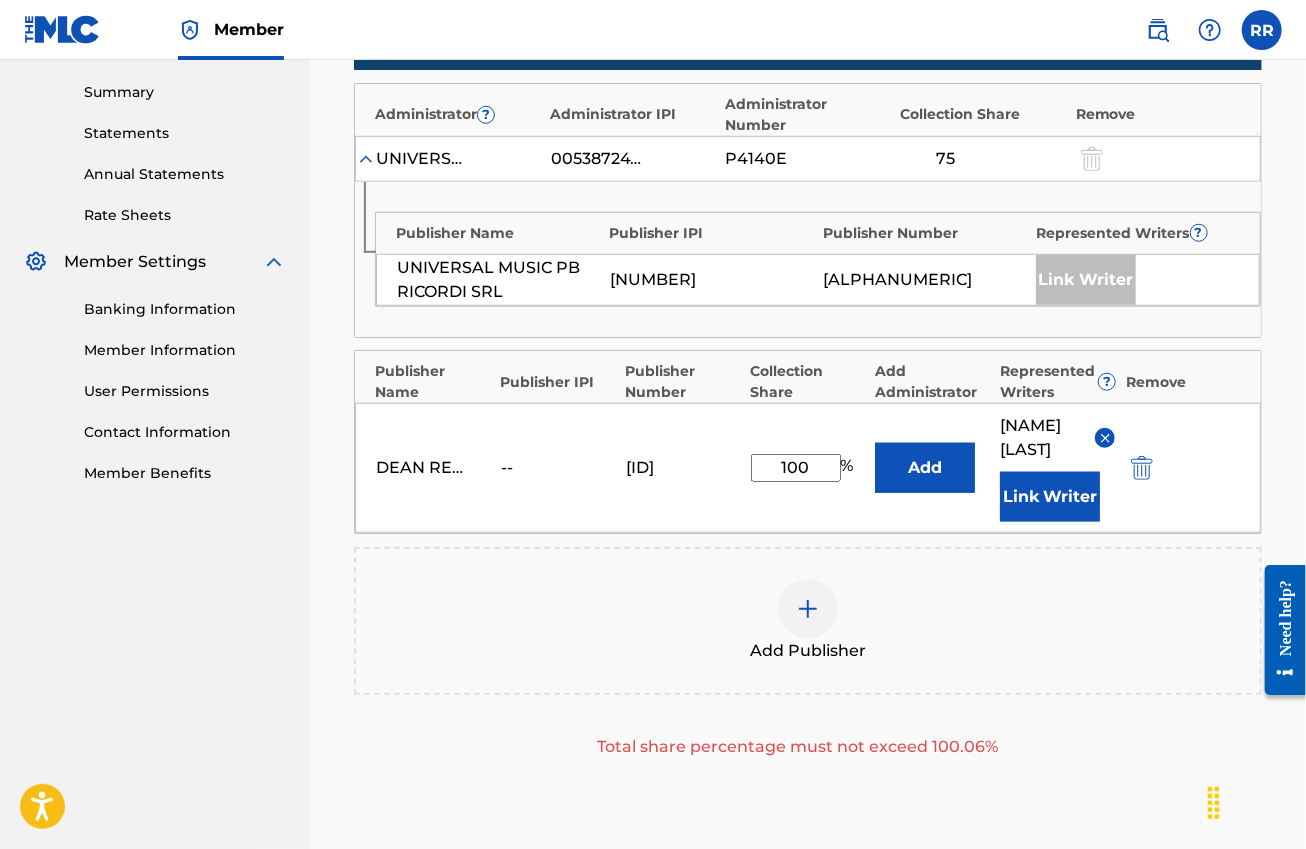 drag, startPoint x: 821, startPoint y: 466, endPoint x: 723, endPoint y: 459, distance: 98.24968 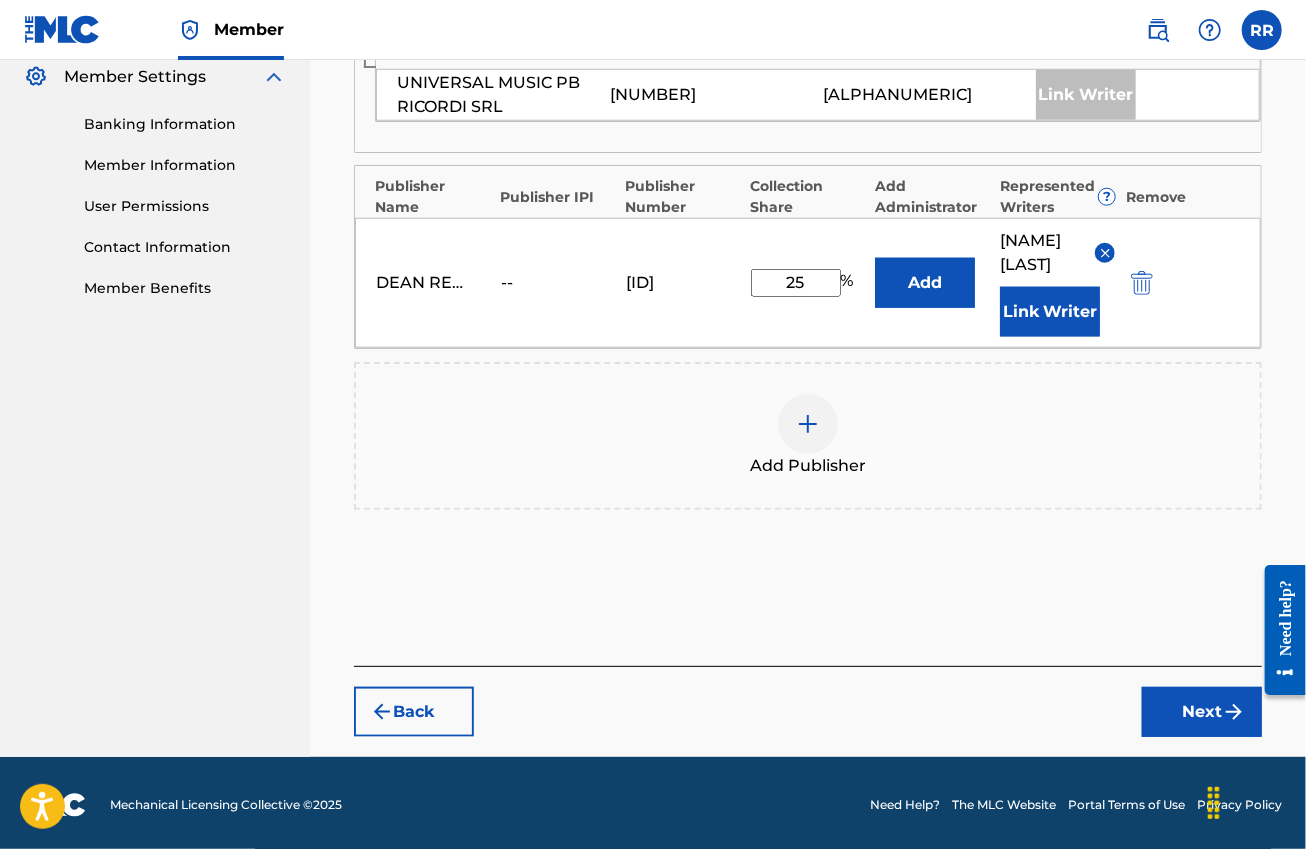 type on "25" 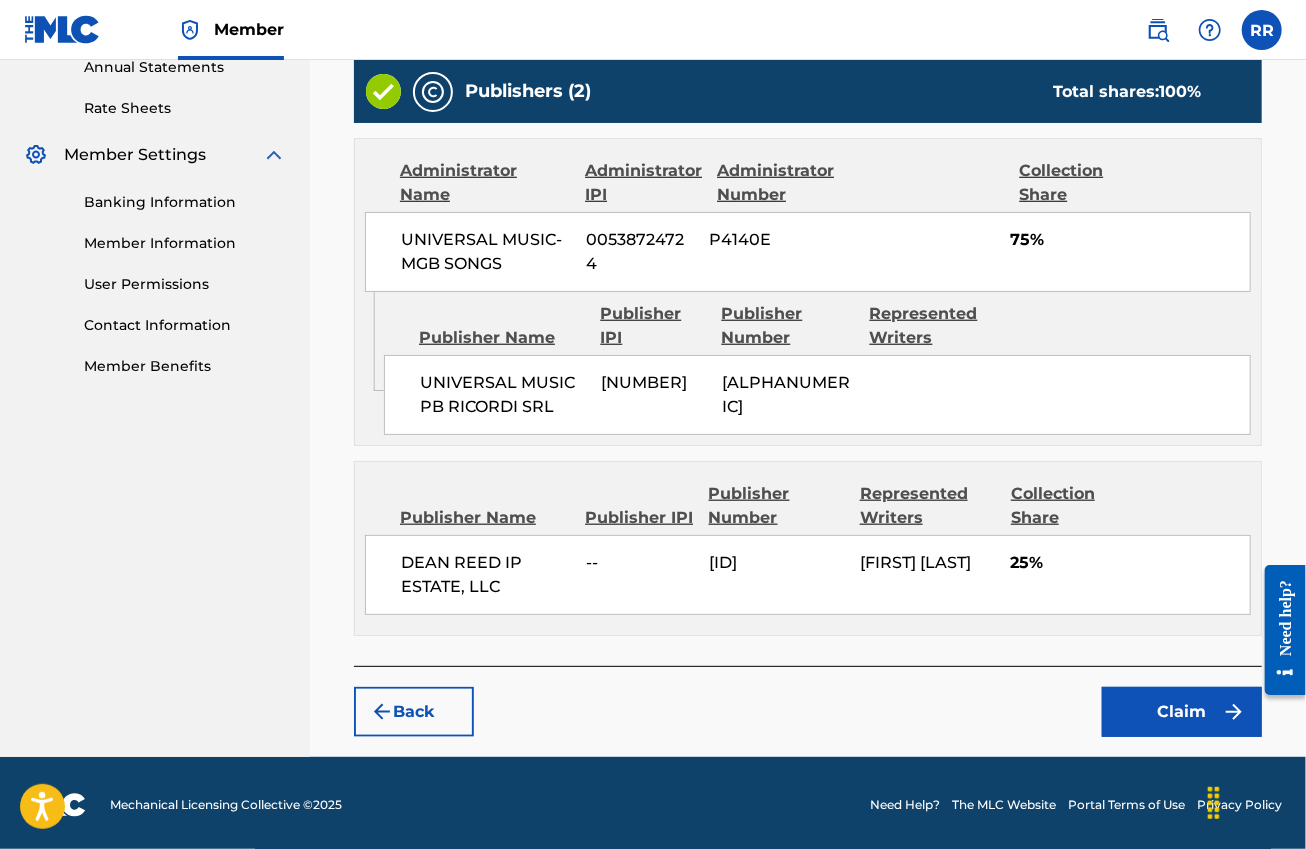 scroll, scrollTop: 745, scrollLeft: 0, axis: vertical 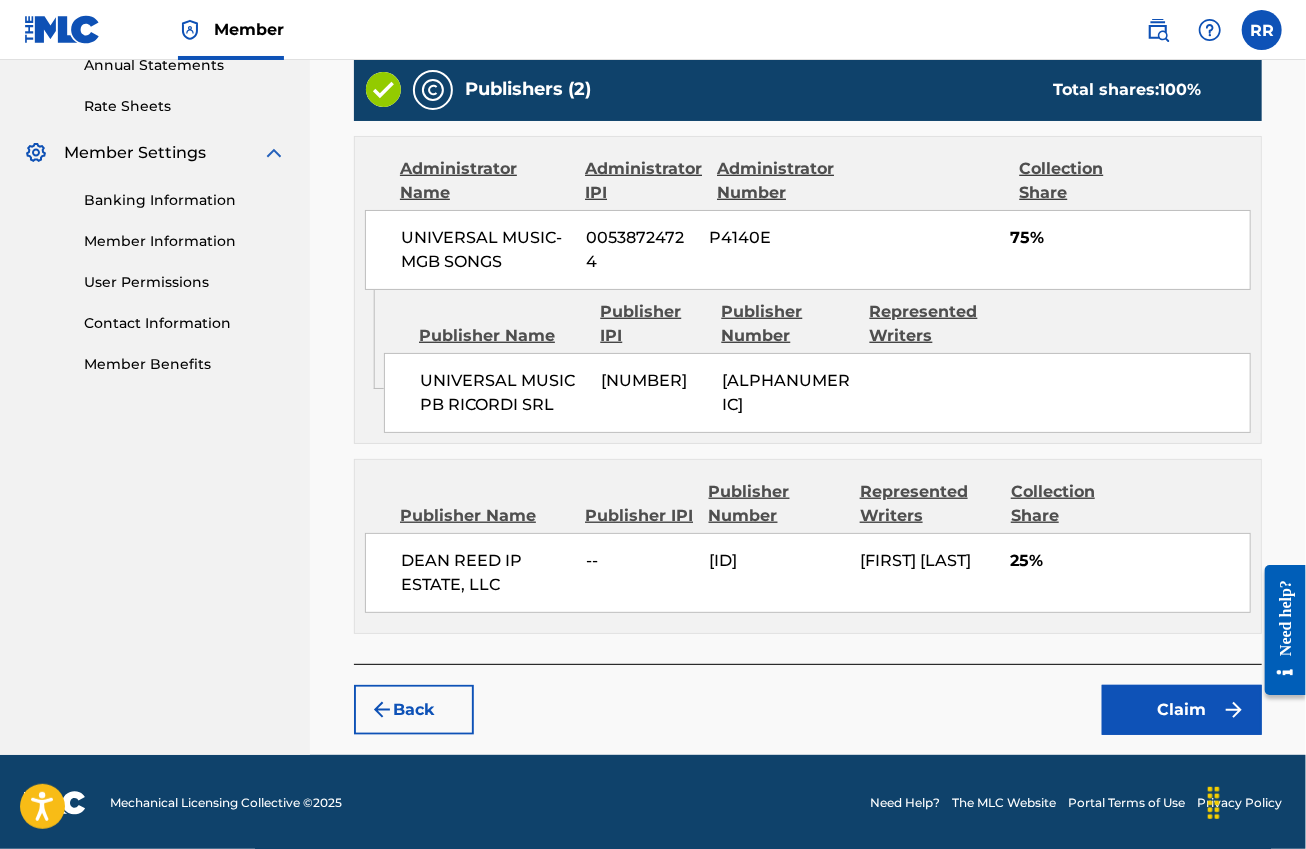 click on "Claim" at bounding box center (1182, 710) 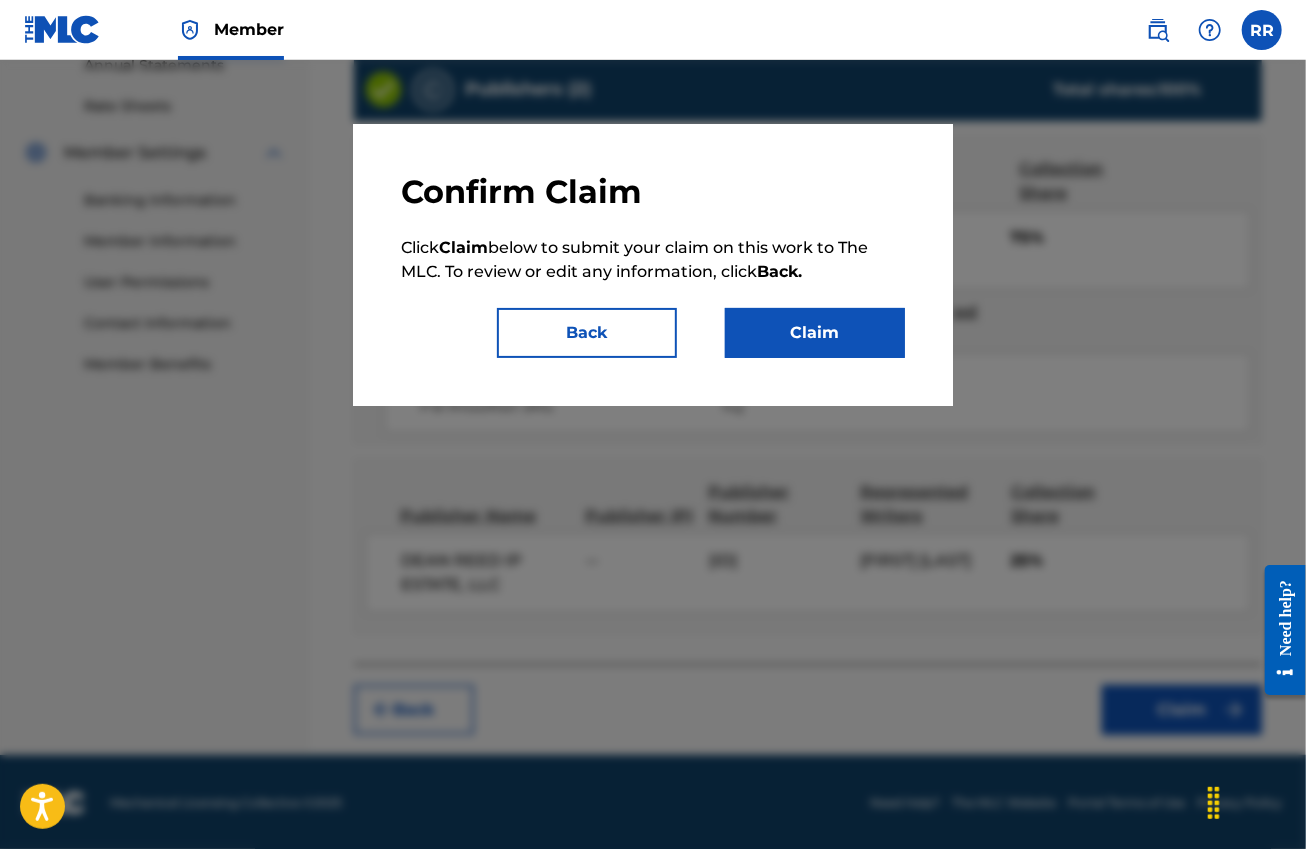 click on "Claim" at bounding box center [815, 333] 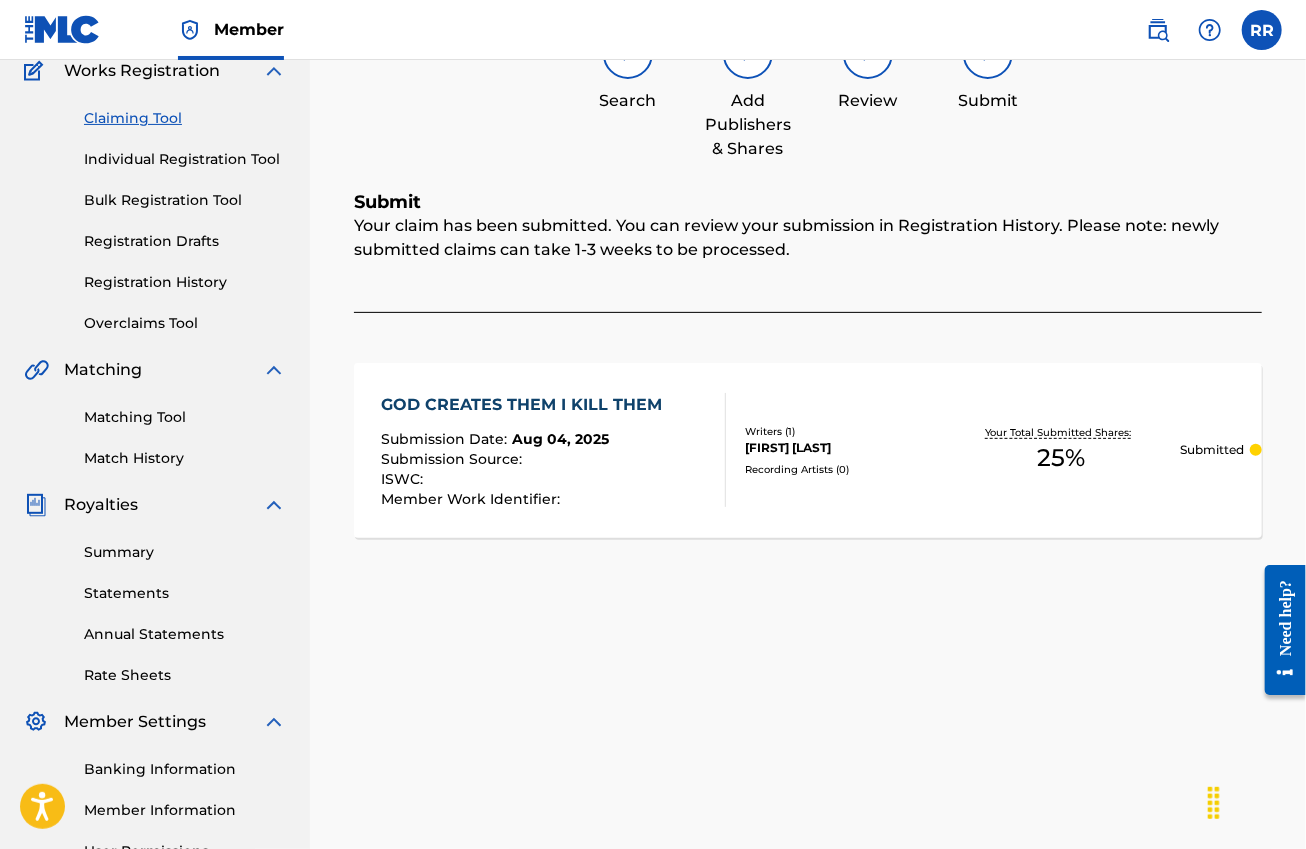 scroll, scrollTop: 0, scrollLeft: 0, axis: both 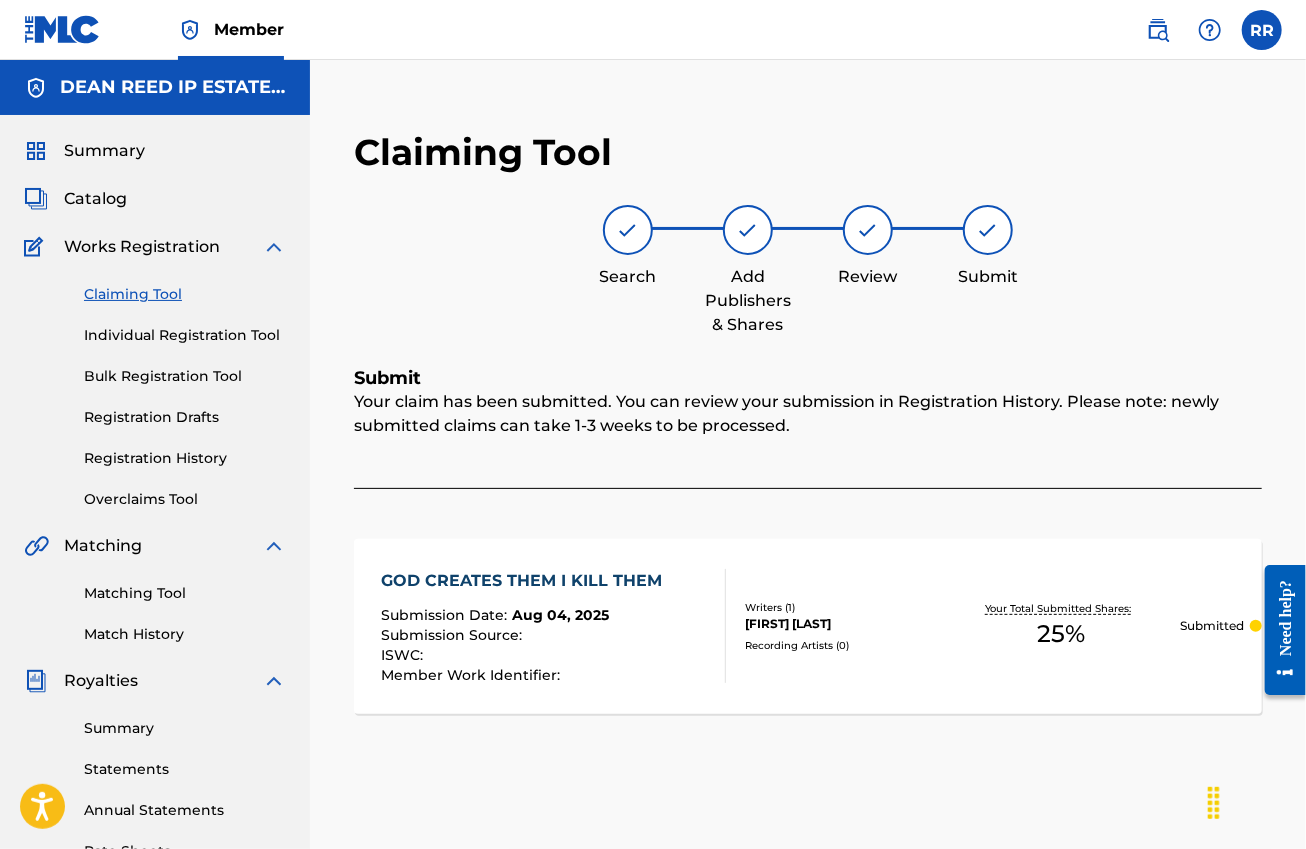 click on "Claiming Tool" at bounding box center (185, 294) 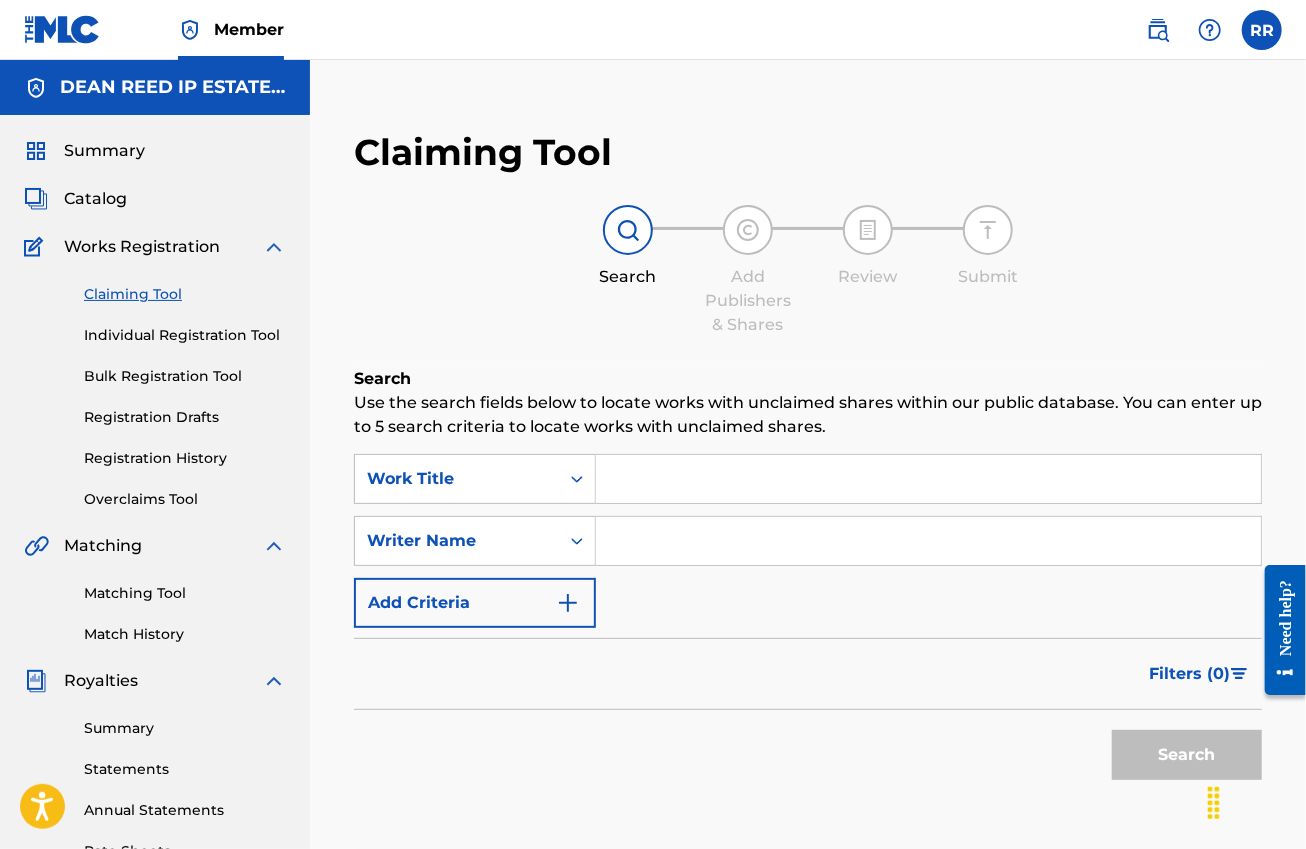 click at bounding box center (928, 479) 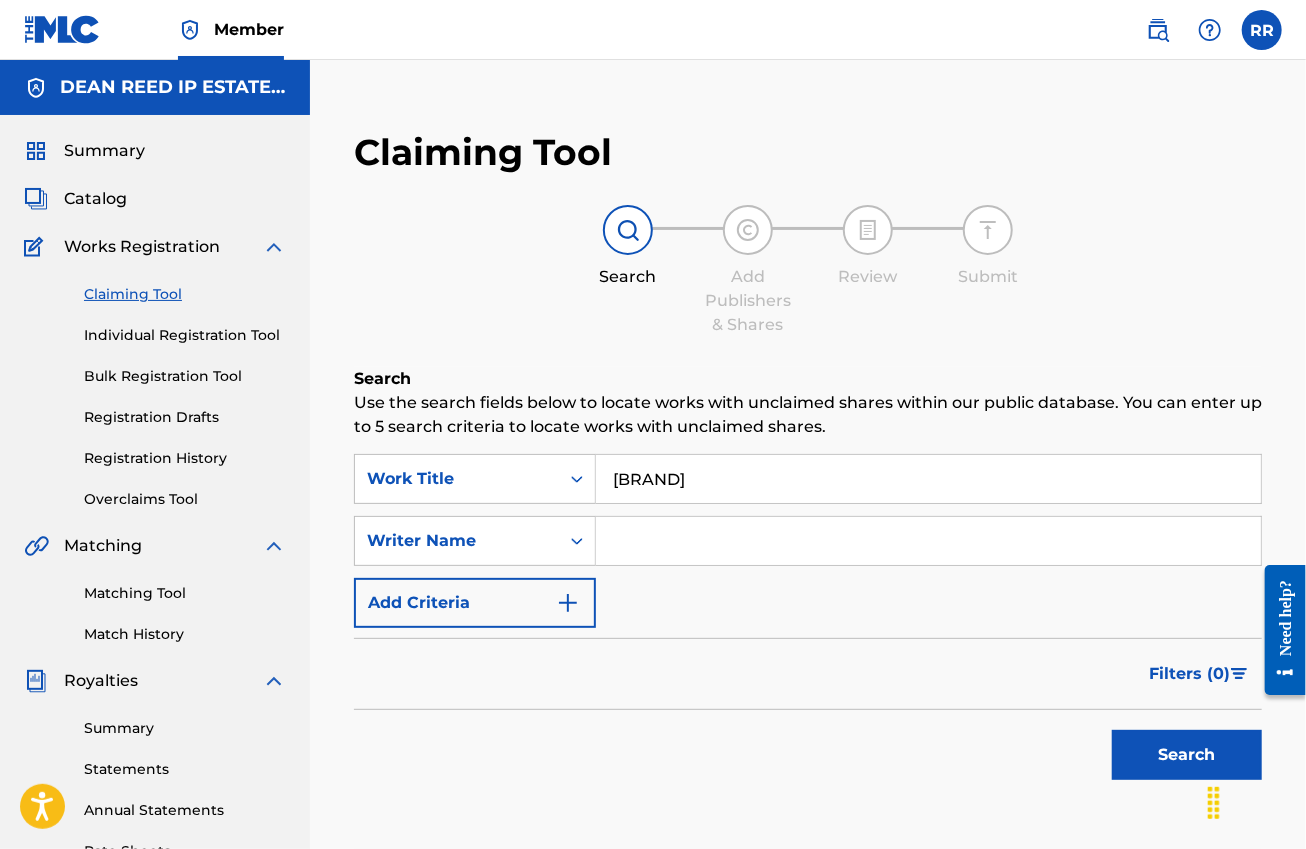 click on "Search" at bounding box center [1187, 755] 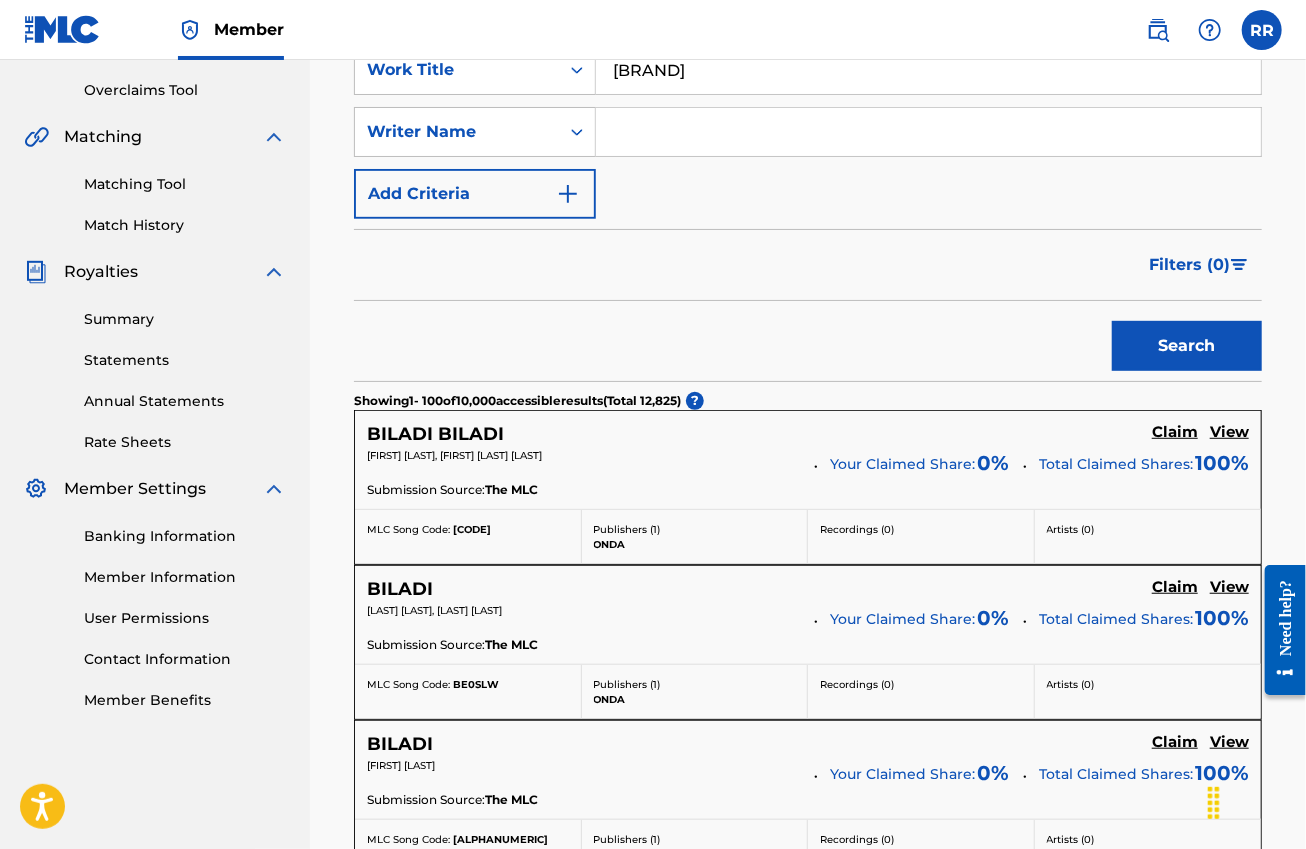 scroll, scrollTop: 375, scrollLeft: 0, axis: vertical 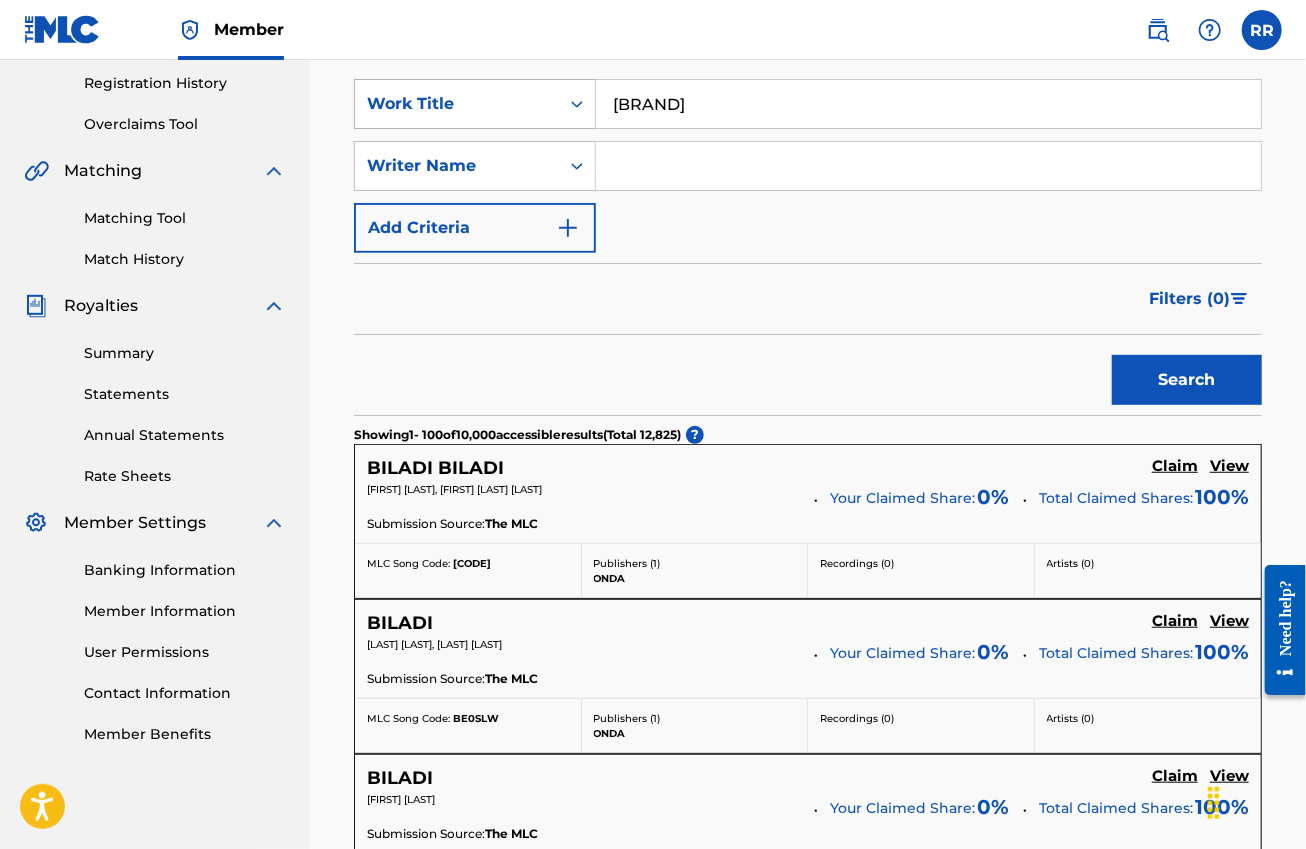 drag, startPoint x: 589, startPoint y: 124, endPoint x: 572, endPoint y: 125, distance: 17.029387 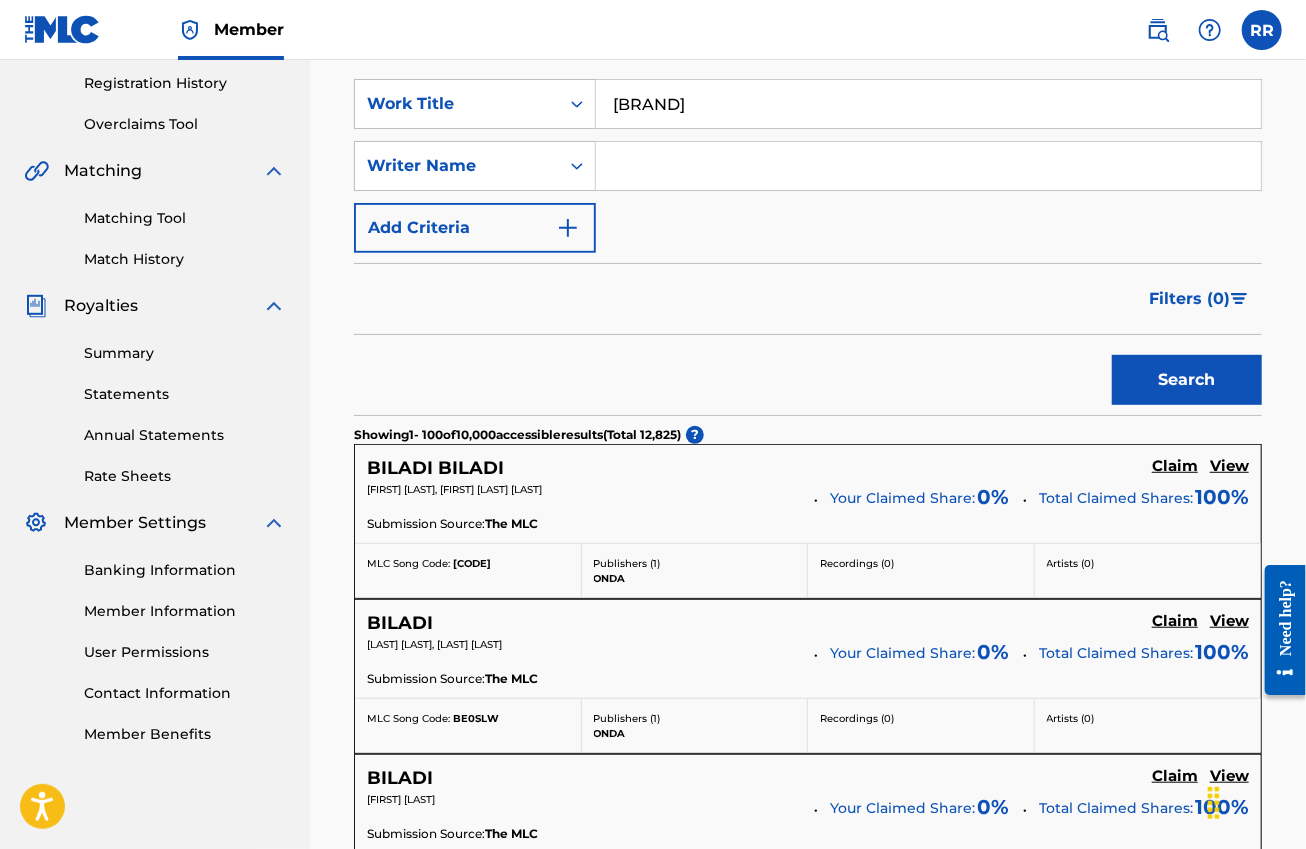 paste on "E" 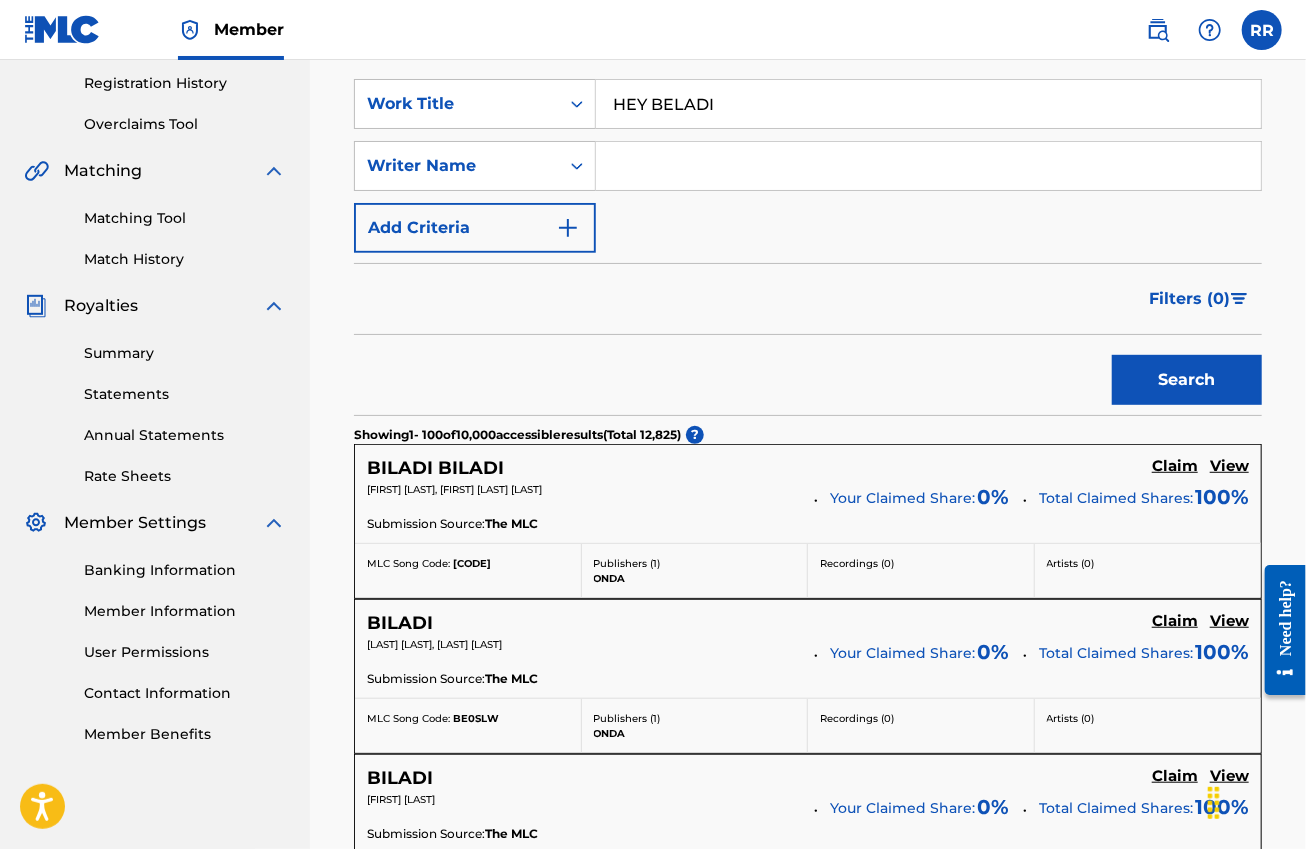 click on "Search" at bounding box center (1187, 380) 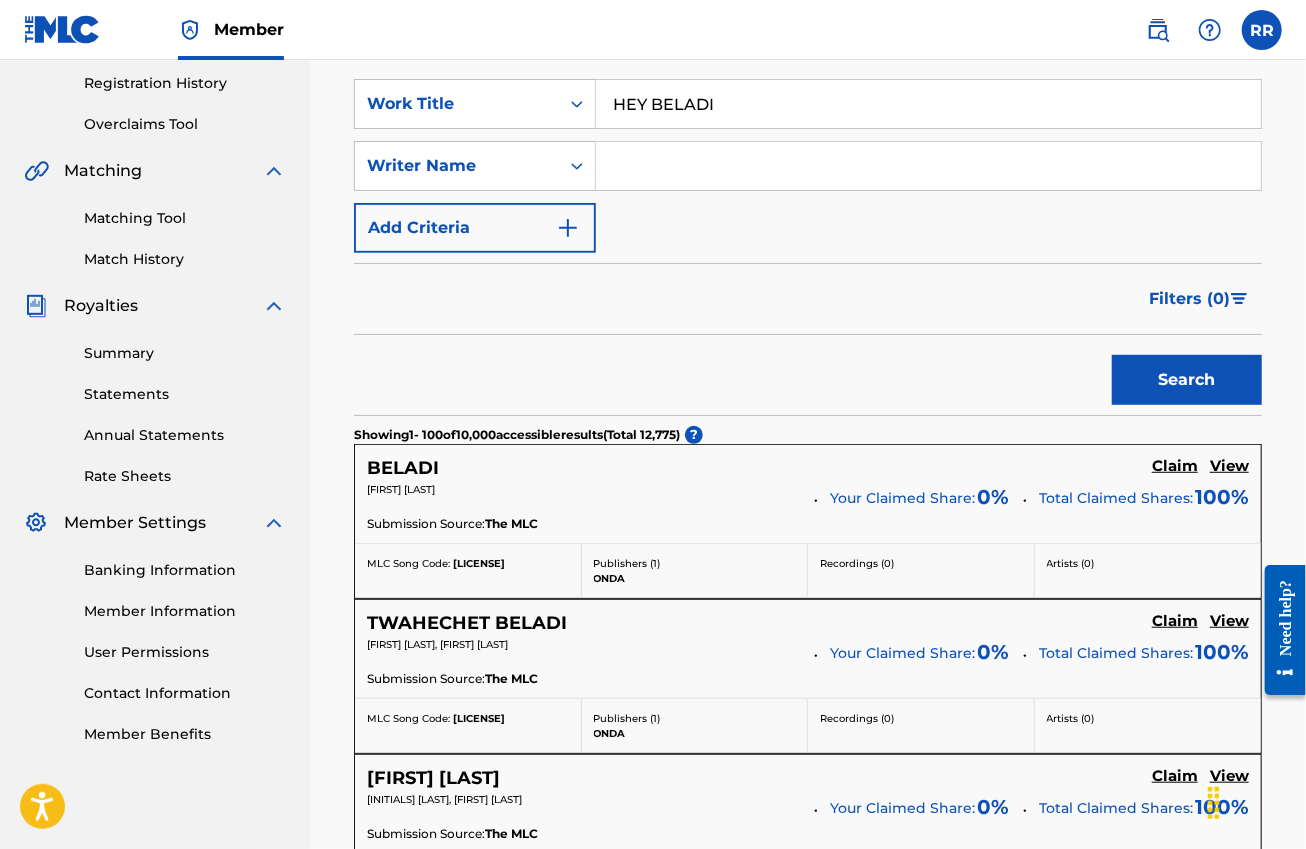 drag, startPoint x: 741, startPoint y: 100, endPoint x: 604, endPoint y: 96, distance: 137.05838 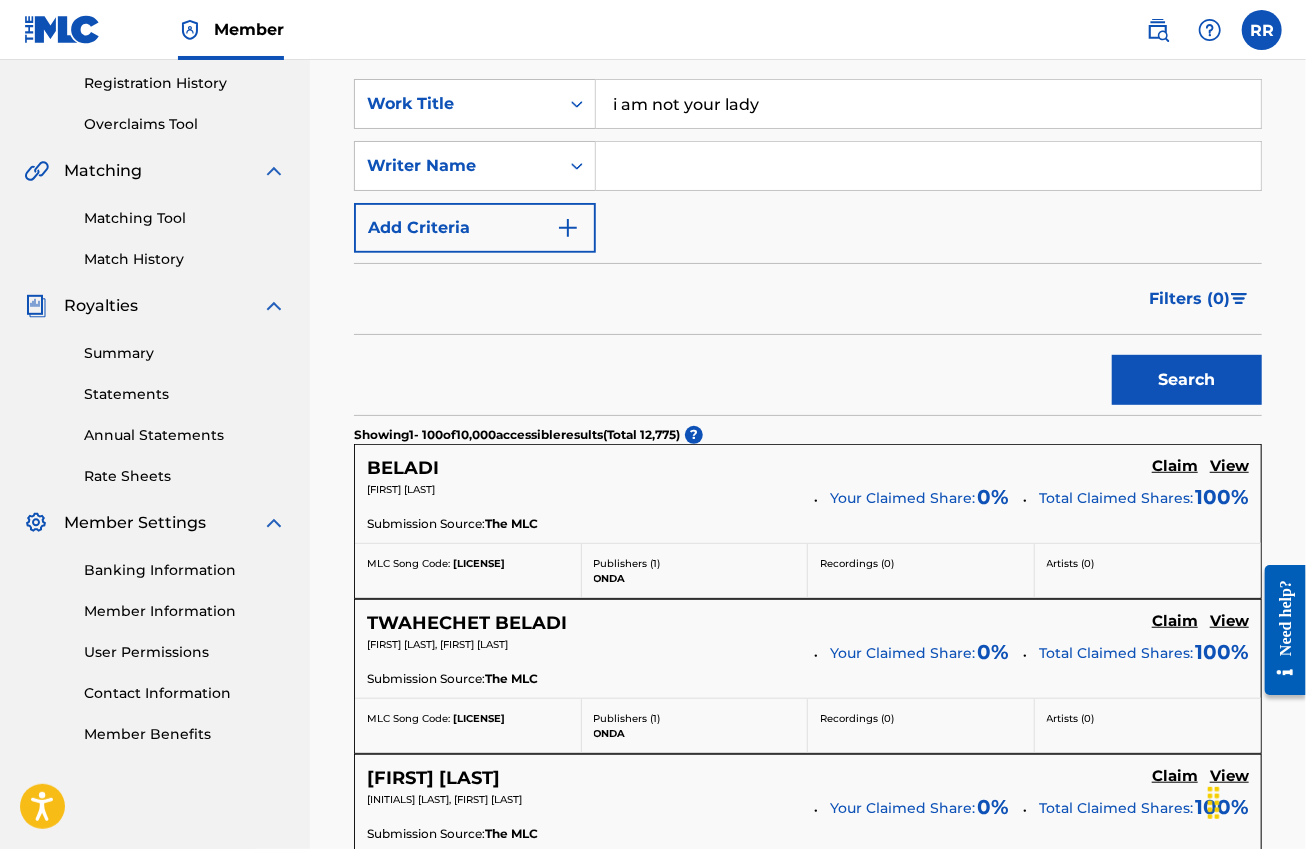 type on "i am not your lady" 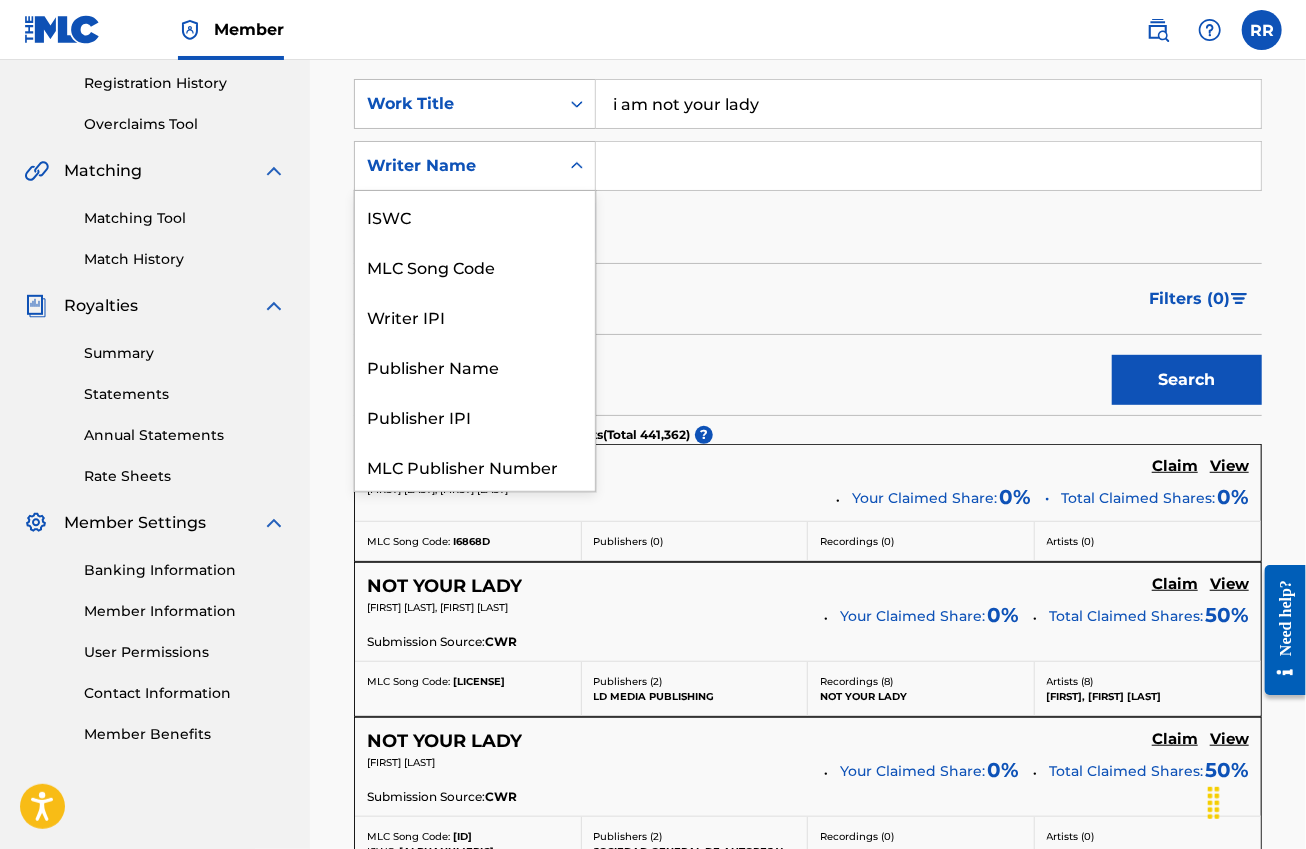 click on "Writer Name" at bounding box center (457, 166) 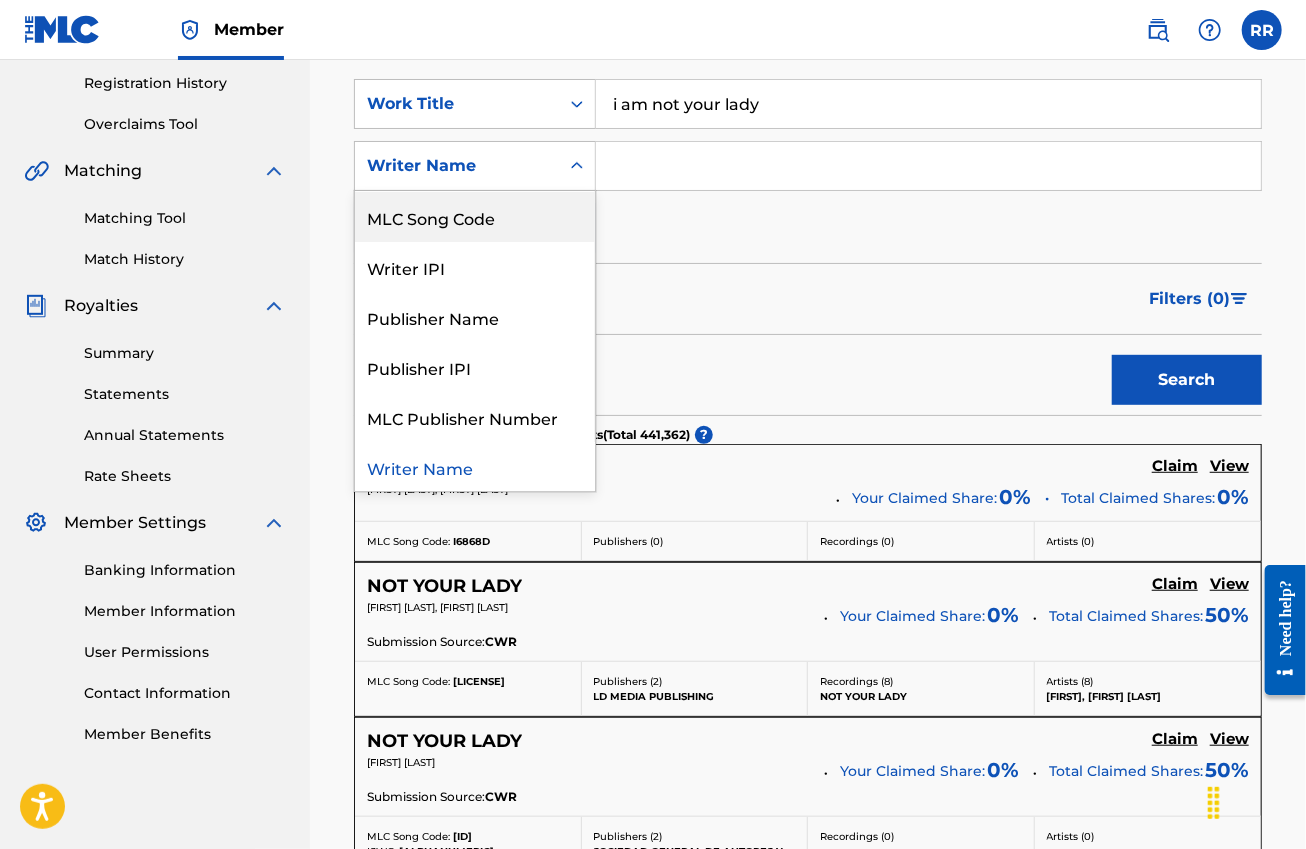 click on "MLC Song Code" at bounding box center [475, 217] 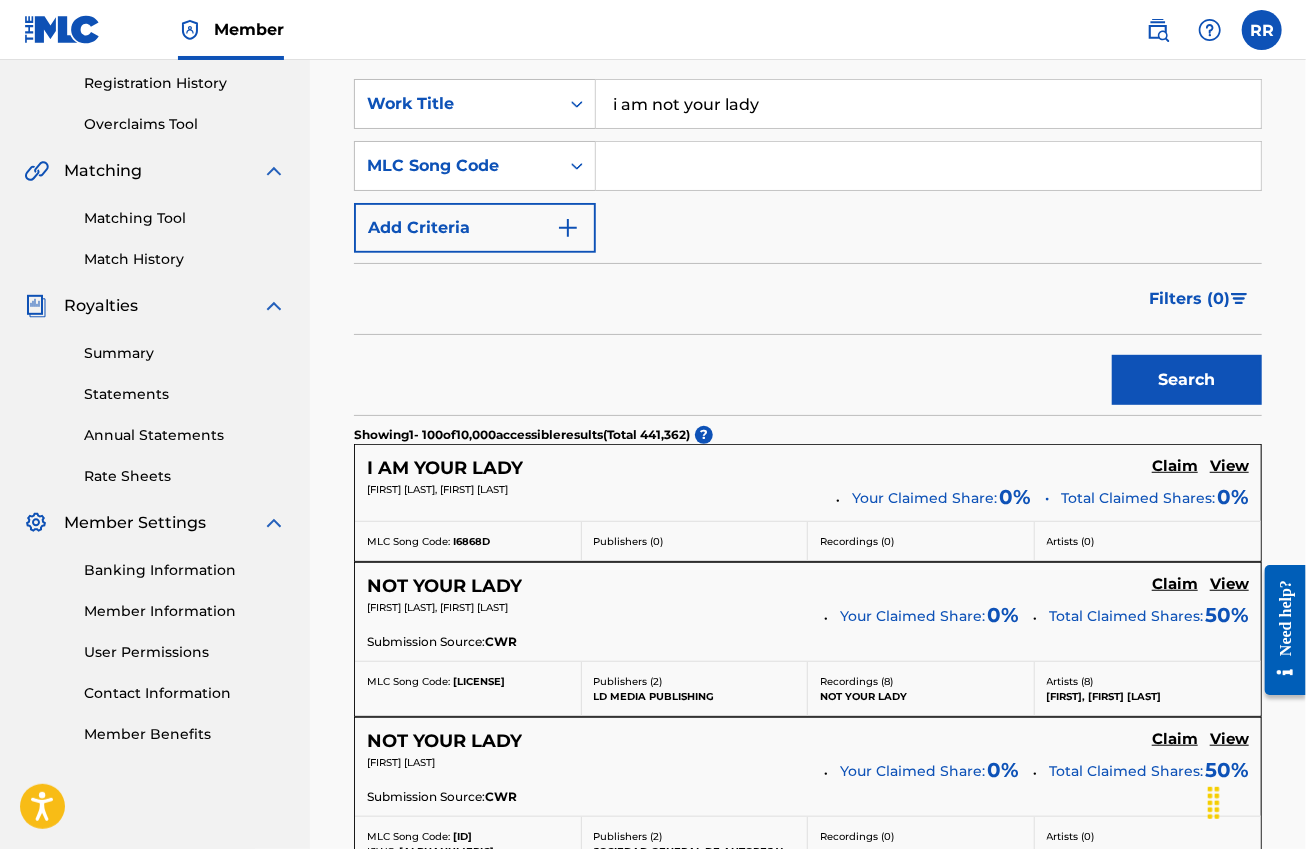 click at bounding box center (928, 166) 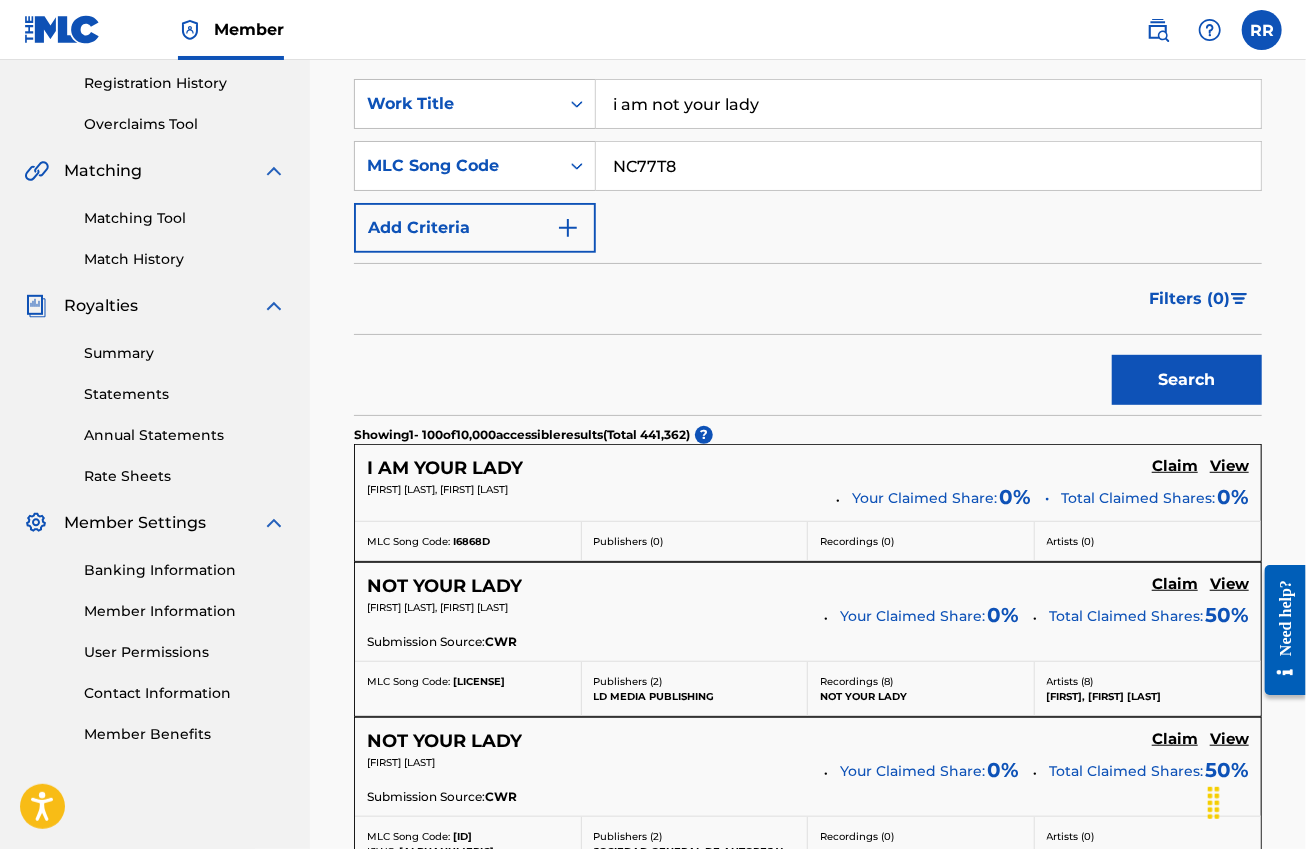 type on "NC77T8" 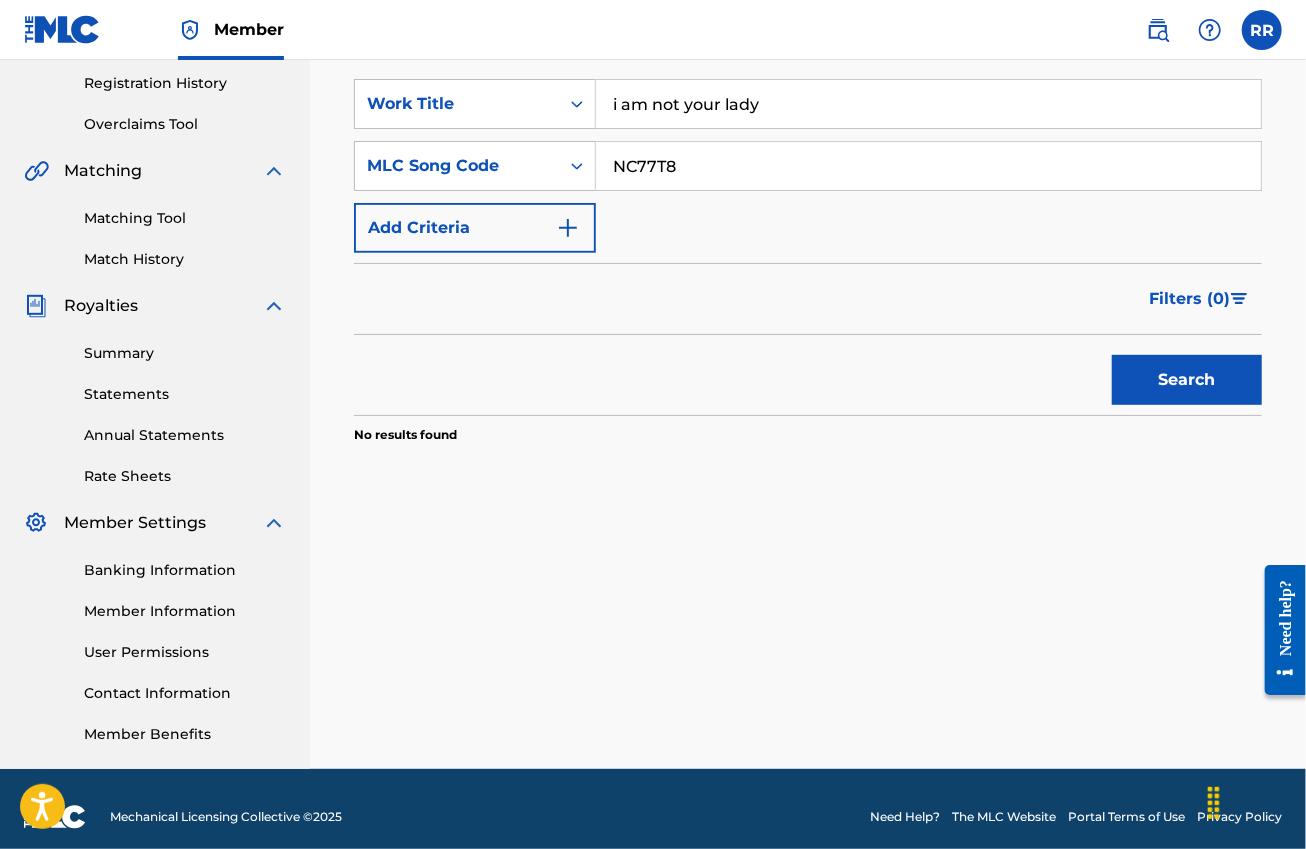 drag, startPoint x: 783, startPoint y: 106, endPoint x: 605, endPoint y: 120, distance: 178.54971 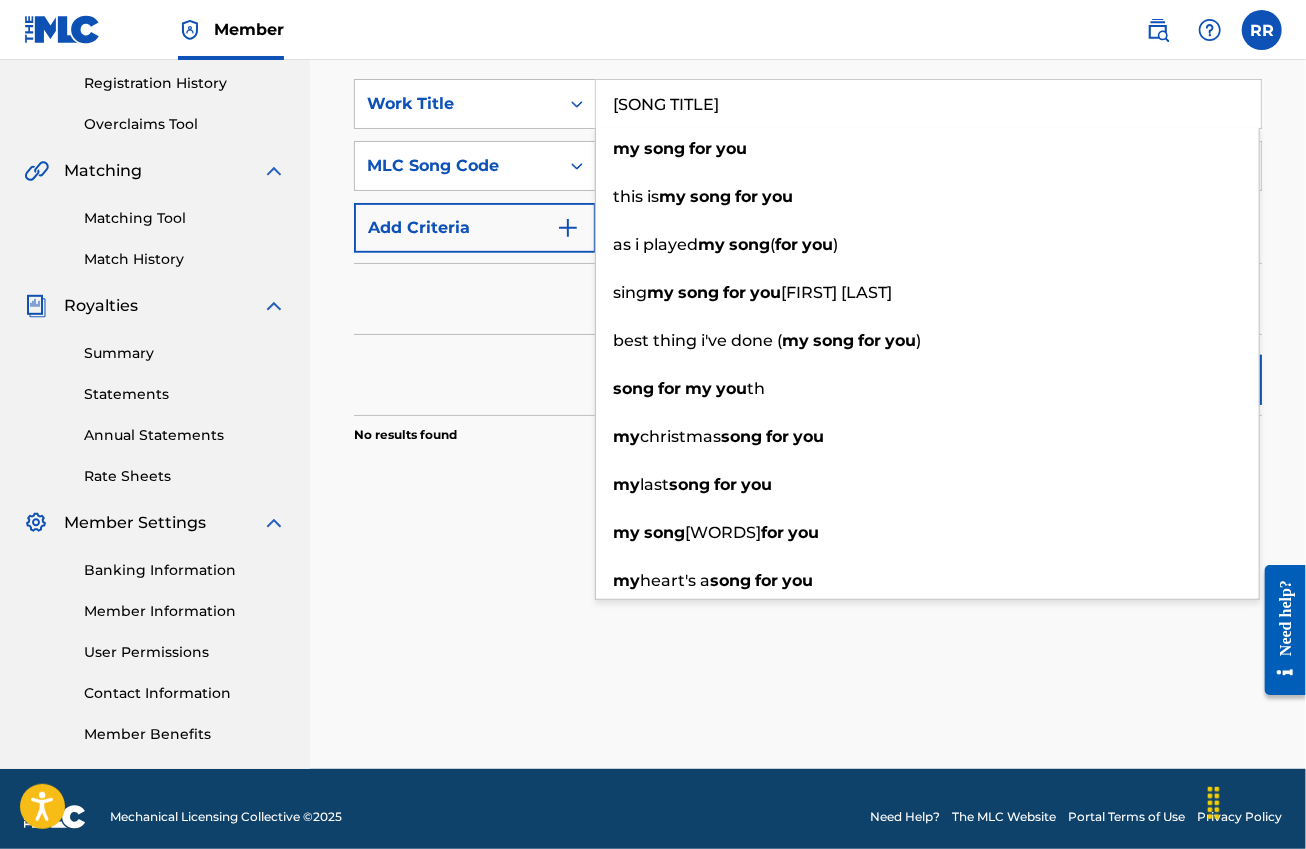 type on "[SONG TITLE]" 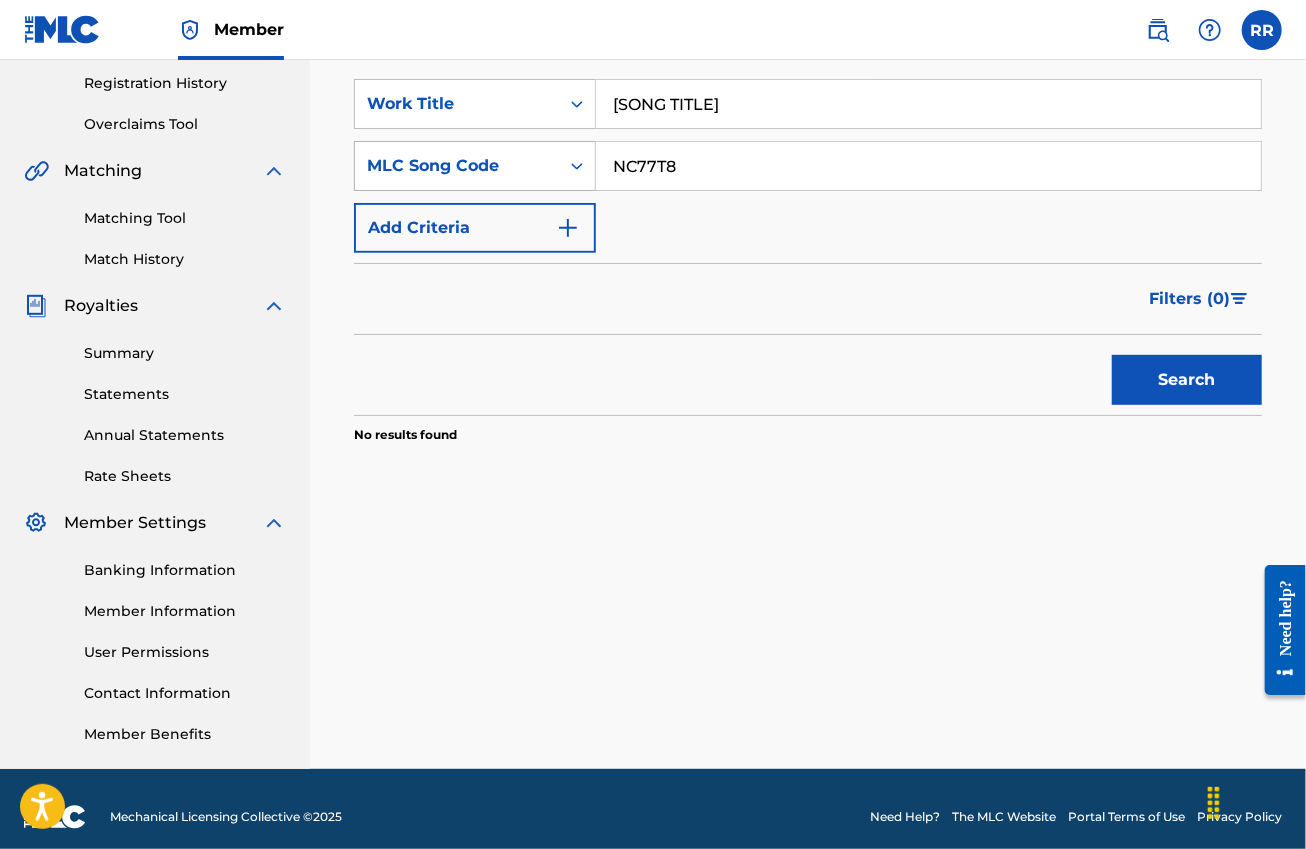drag, startPoint x: 699, startPoint y: 162, endPoint x: 578, endPoint y: 181, distance: 122.48265 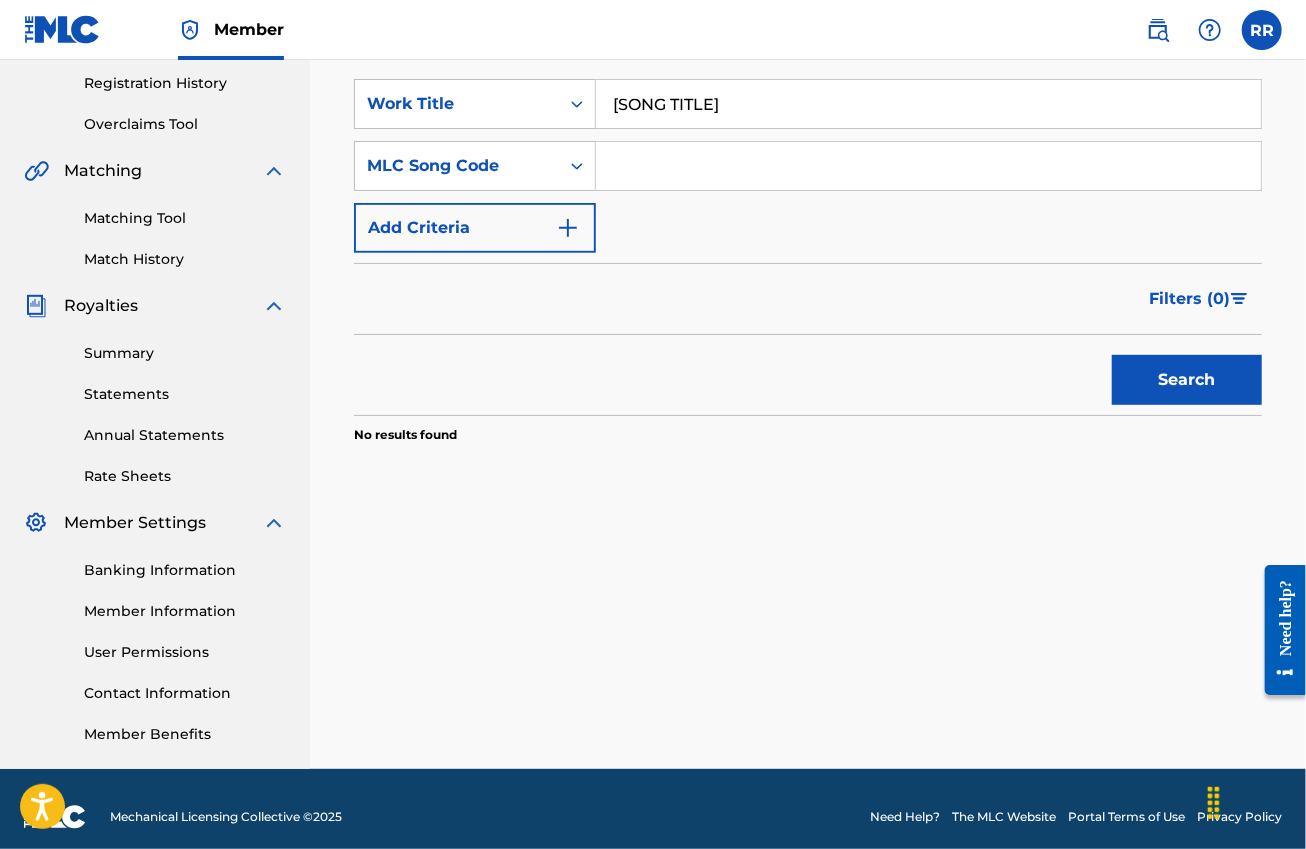 type 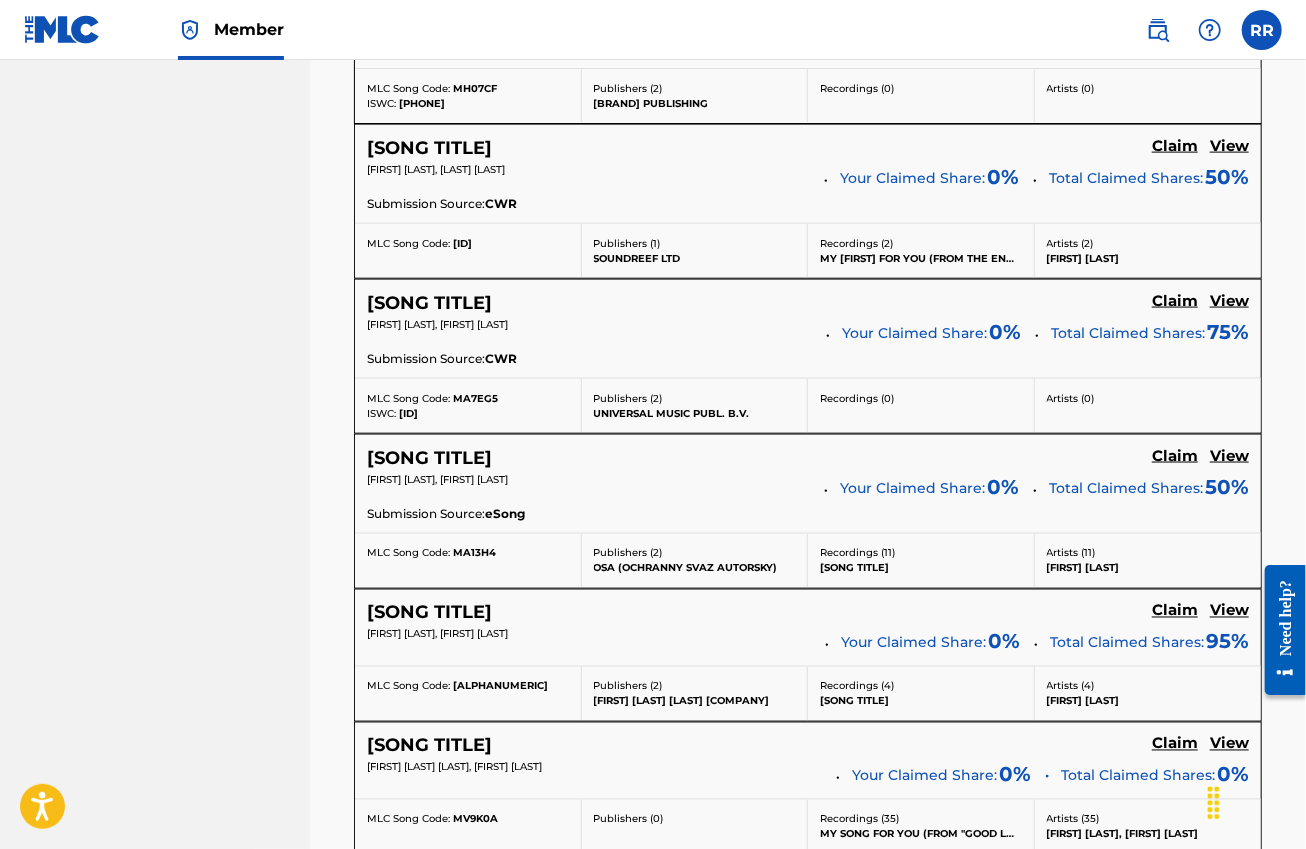 scroll, scrollTop: 1375, scrollLeft: 0, axis: vertical 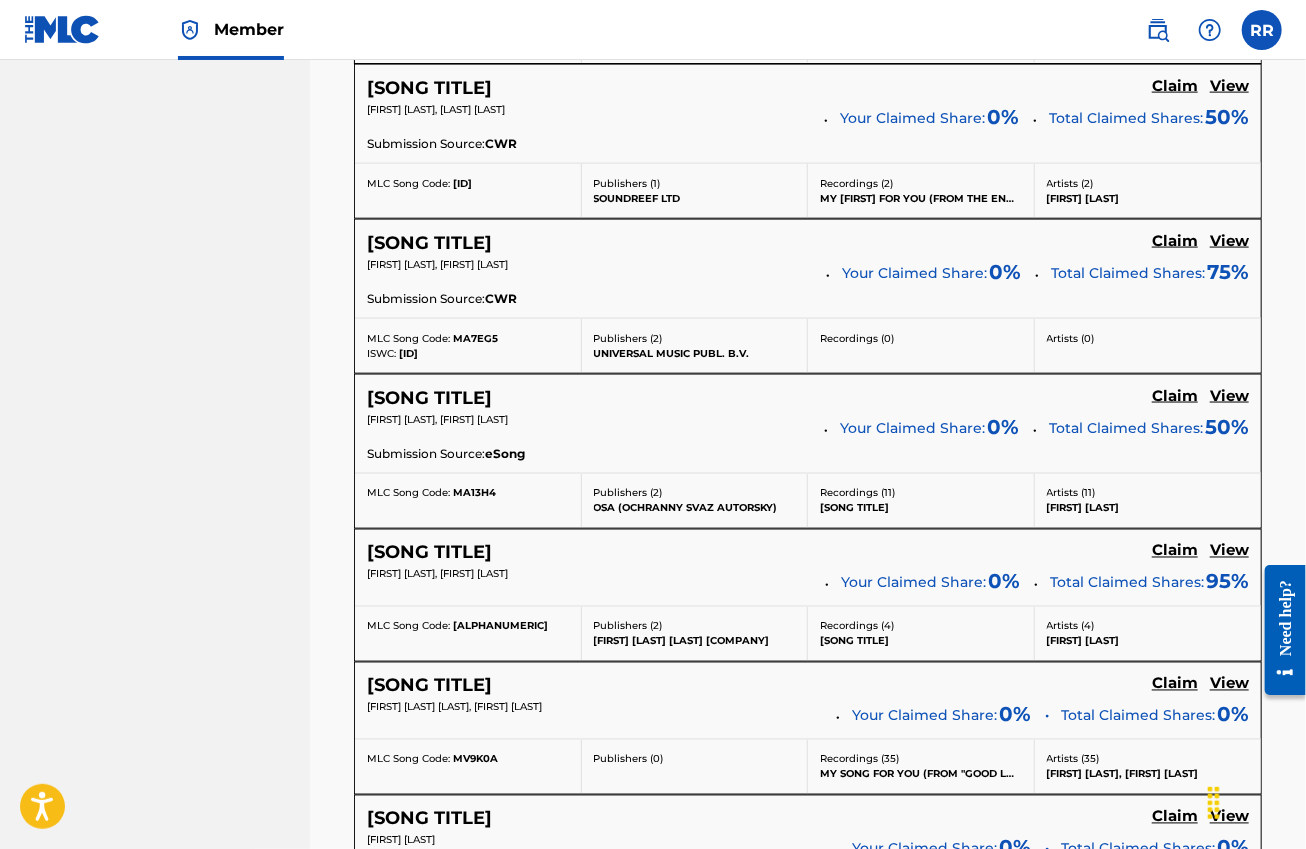 click on "Claim" at bounding box center (1175, -534) 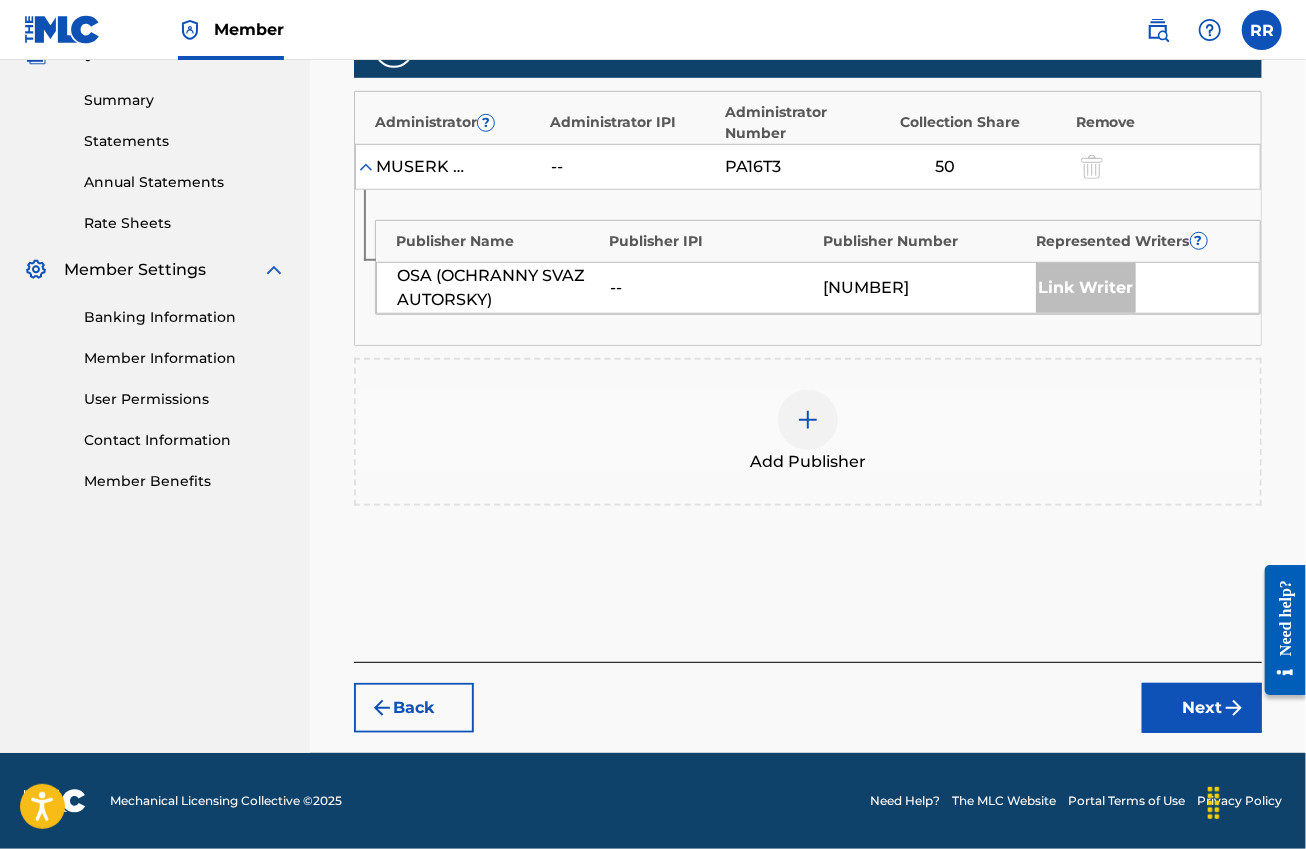 scroll, scrollTop: 625, scrollLeft: 0, axis: vertical 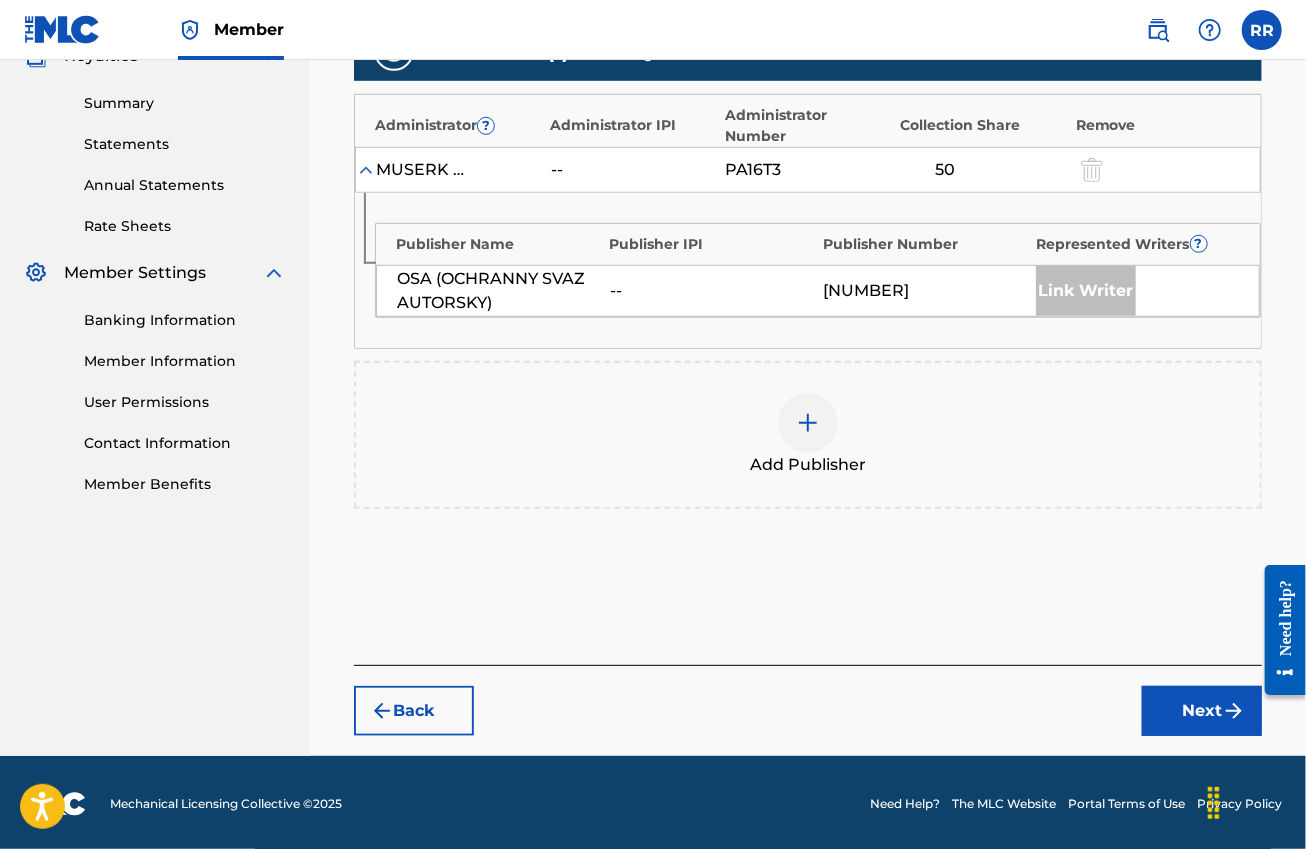 click at bounding box center (808, 423) 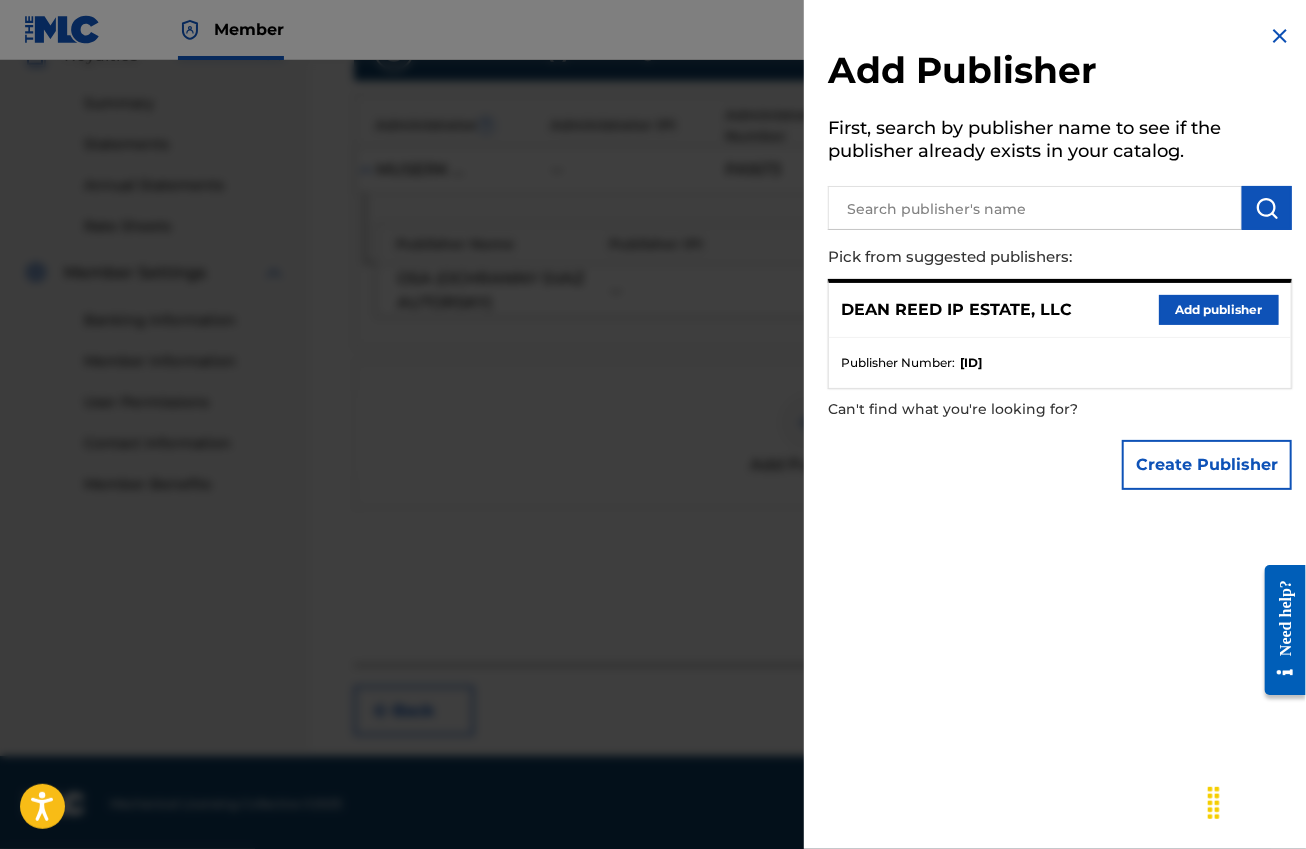 click on "Add publisher" at bounding box center [1219, 310] 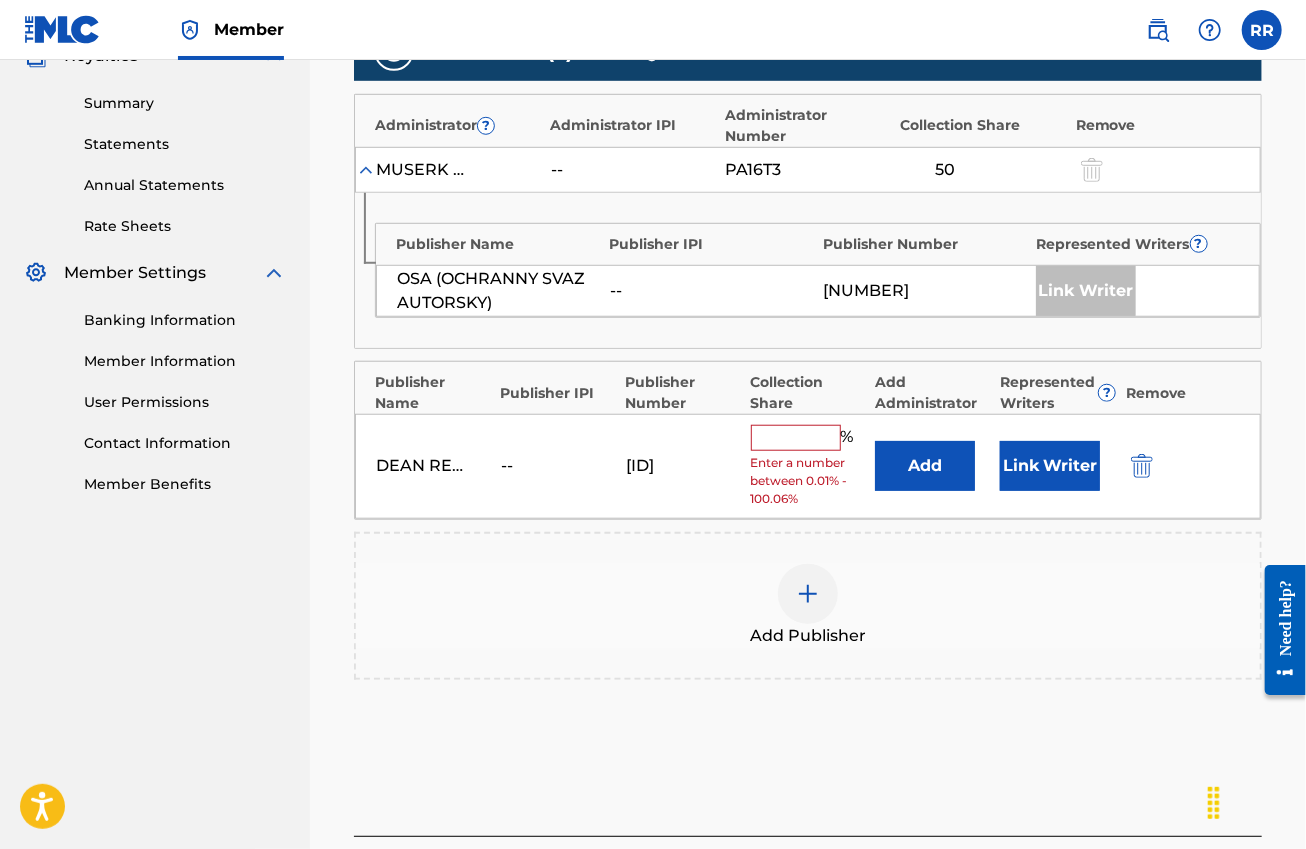 click at bounding box center [796, 438] 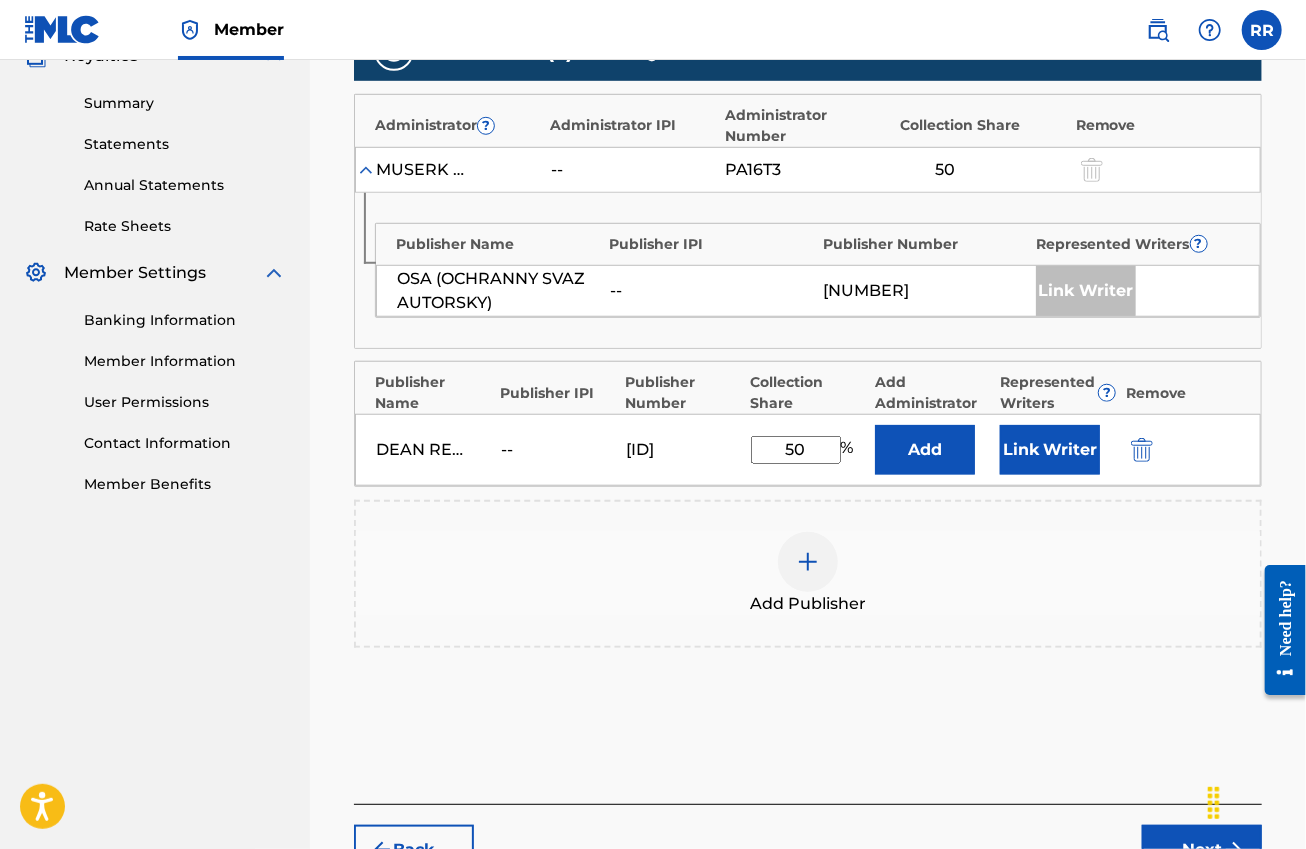 click on "Link Writer" at bounding box center (1050, 450) 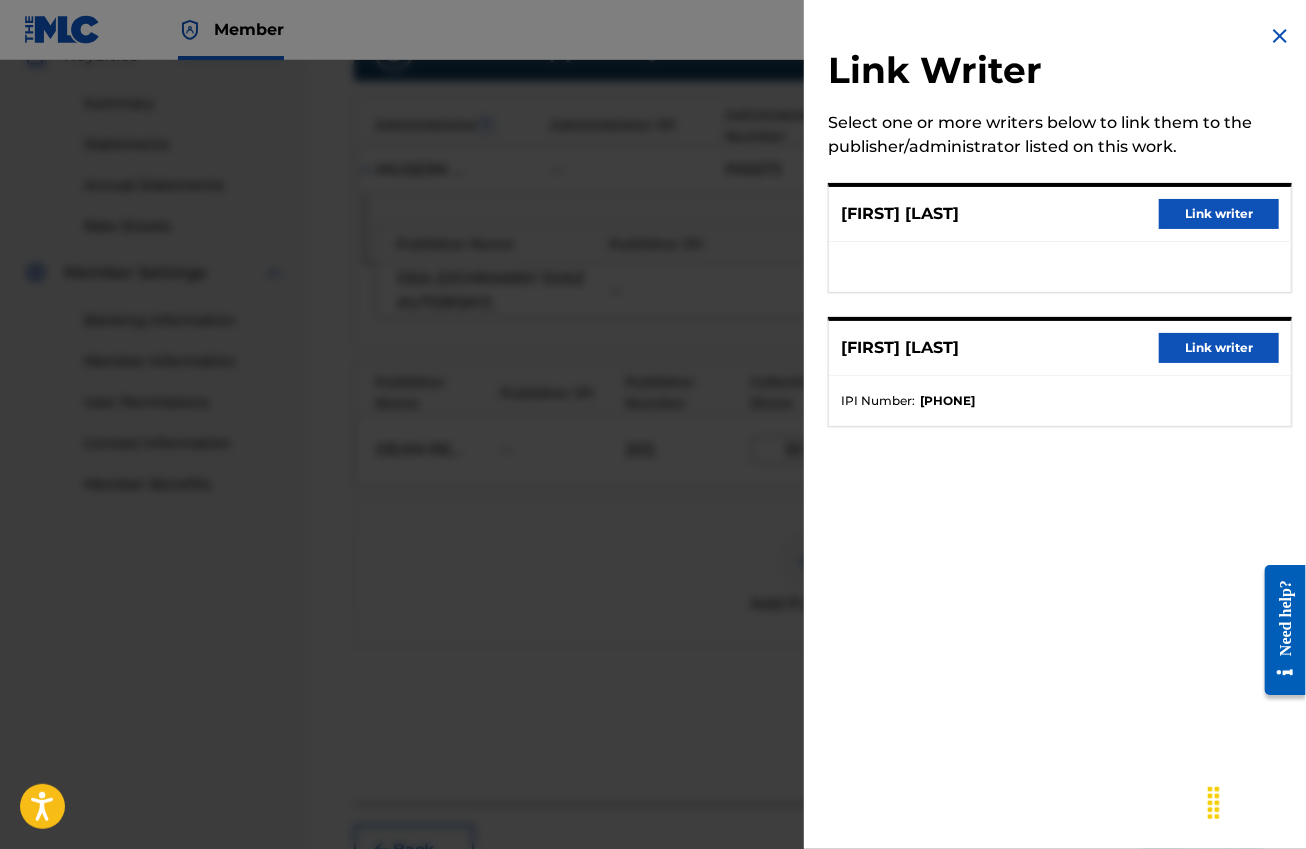 click on "Link writer" at bounding box center (1219, 214) 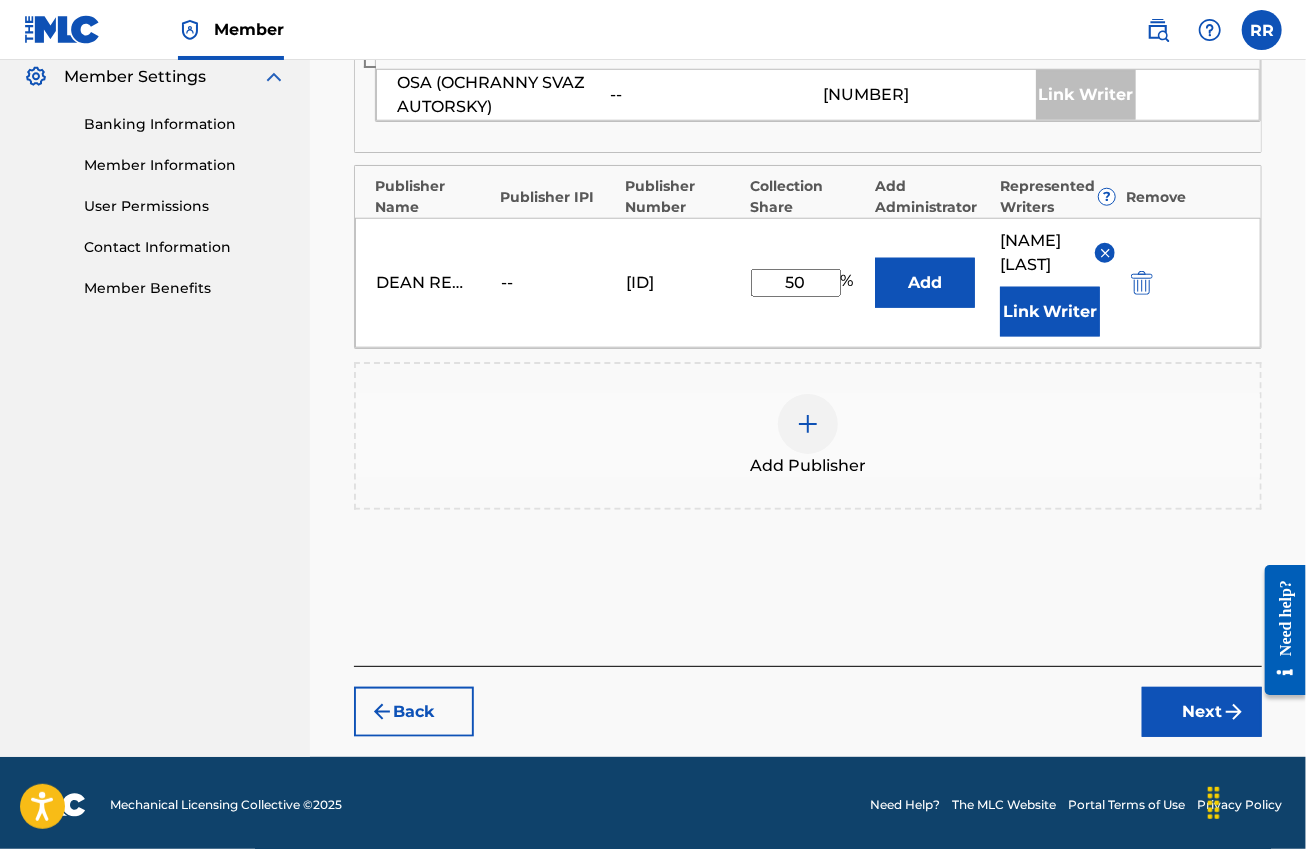 click on "Next" at bounding box center (1202, 712) 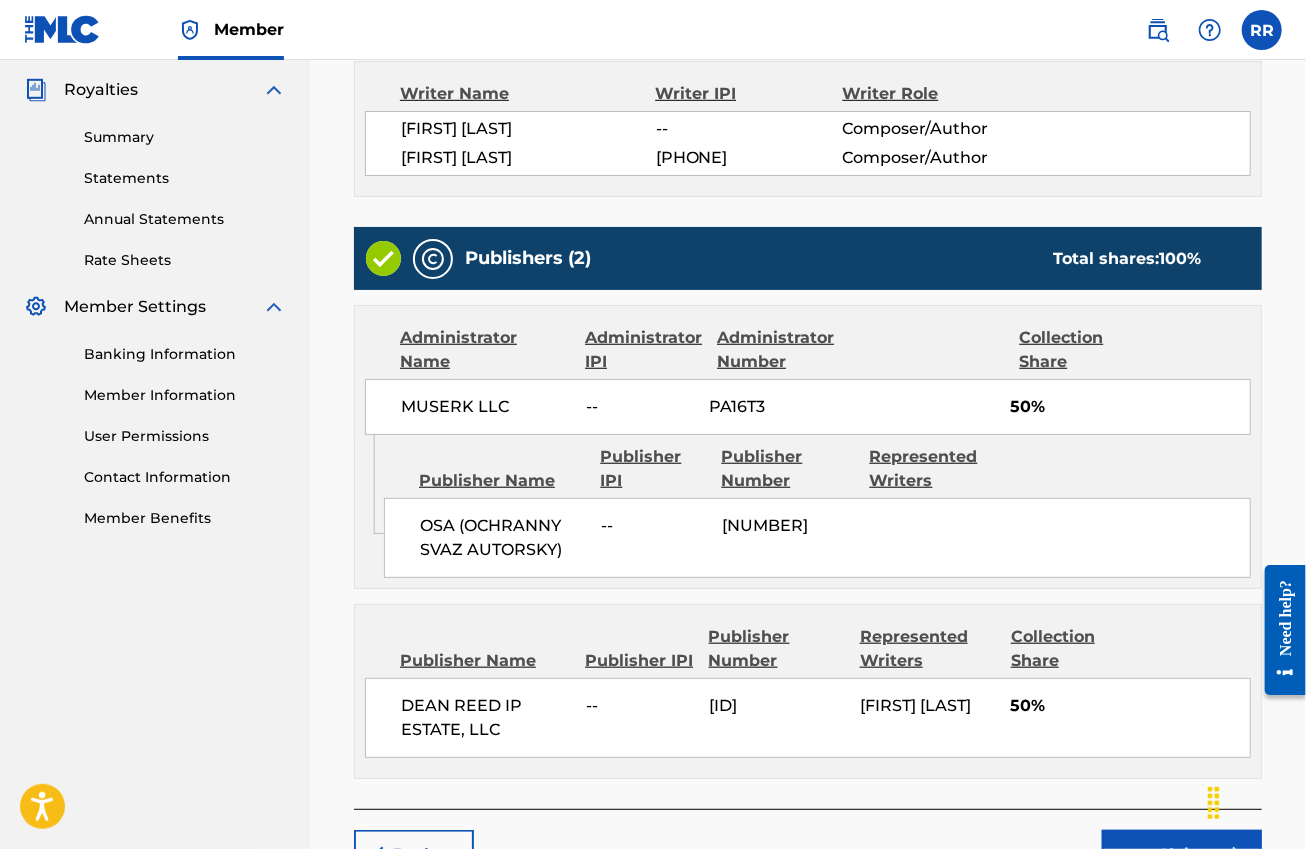 scroll, scrollTop: 737, scrollLeft: 0, axis: vertical 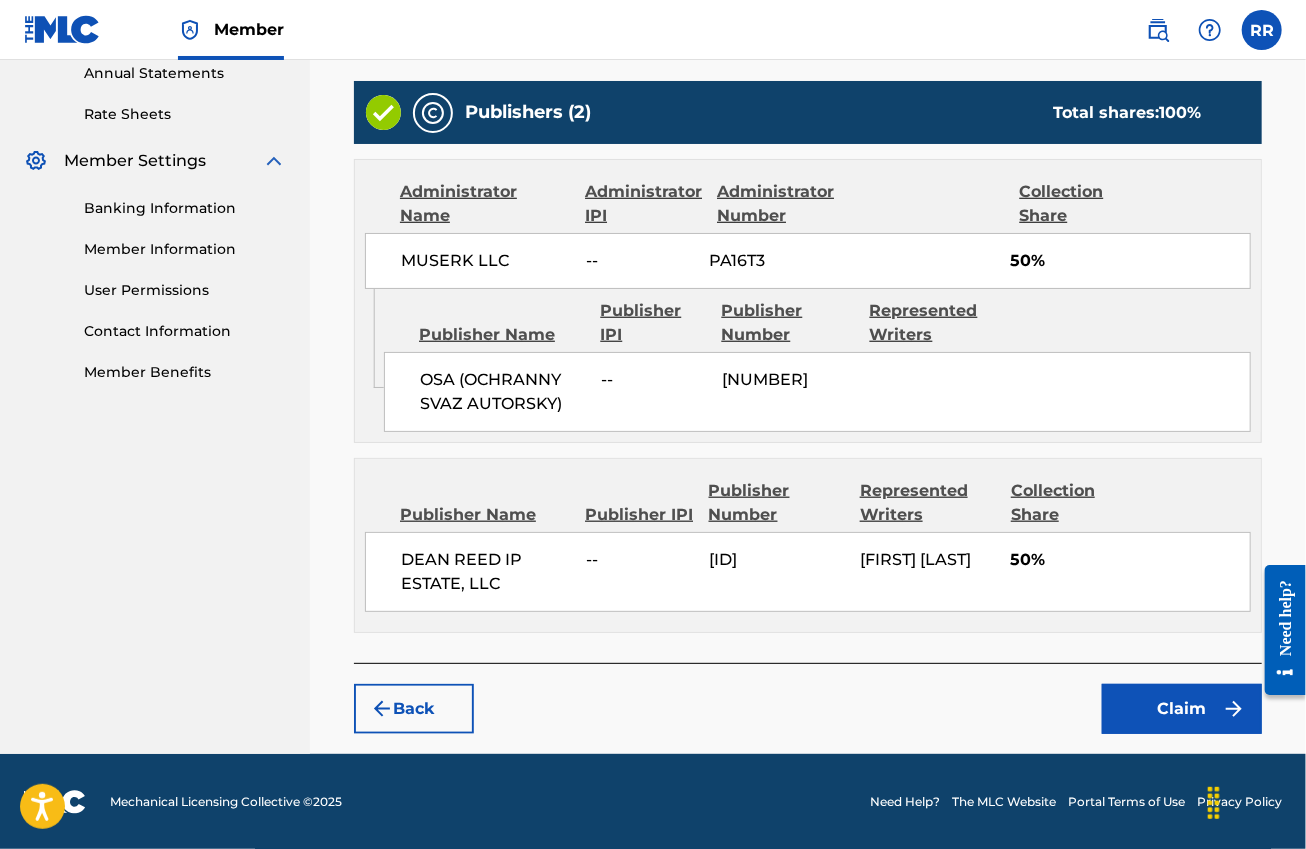 click on "Claim" at bounding box center [1182, 709] 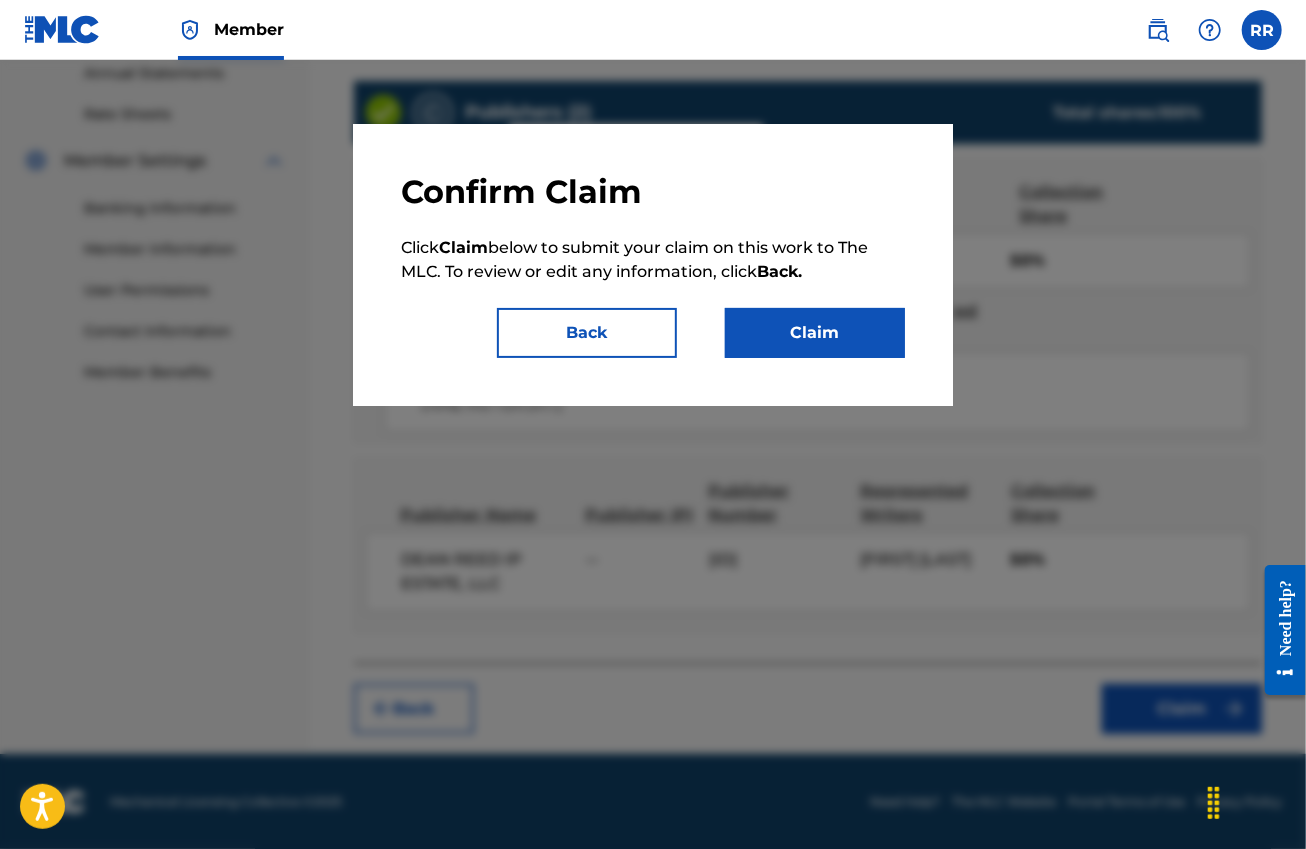 click on "Claim" at bounding box center (815, 333) 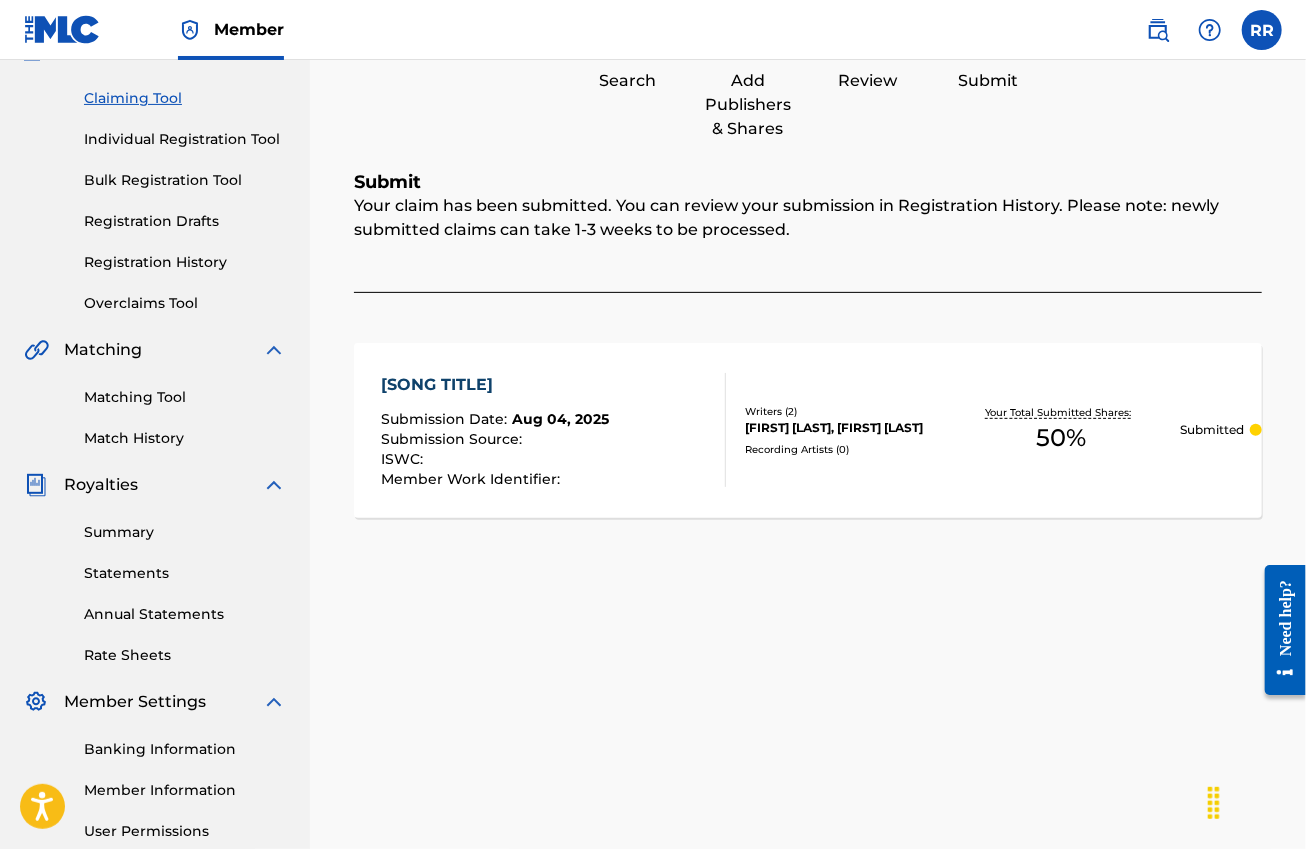 scroll, scrollTop: 0, scrollLeft: 0, axis: both 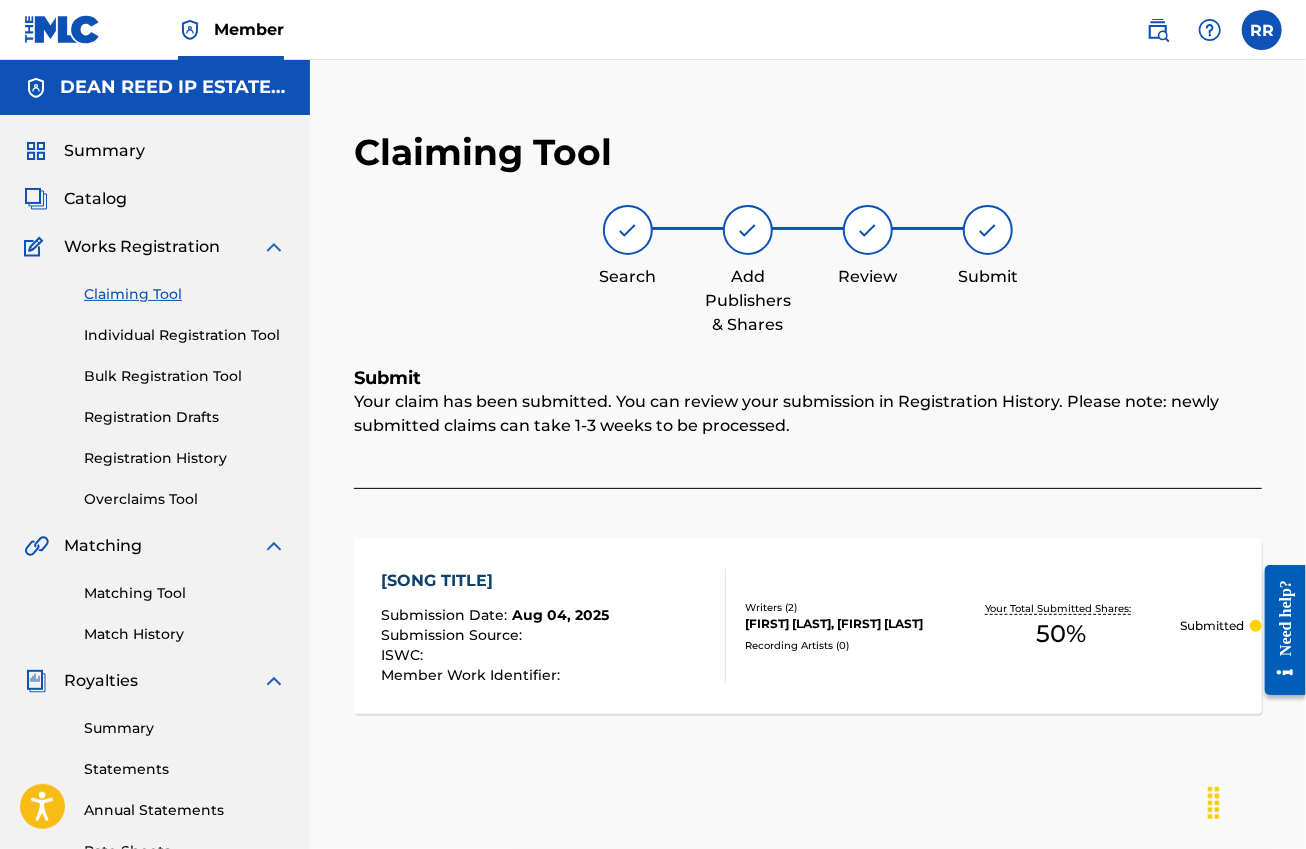click on "Claiming Tool" at bounding box center (185, 294) 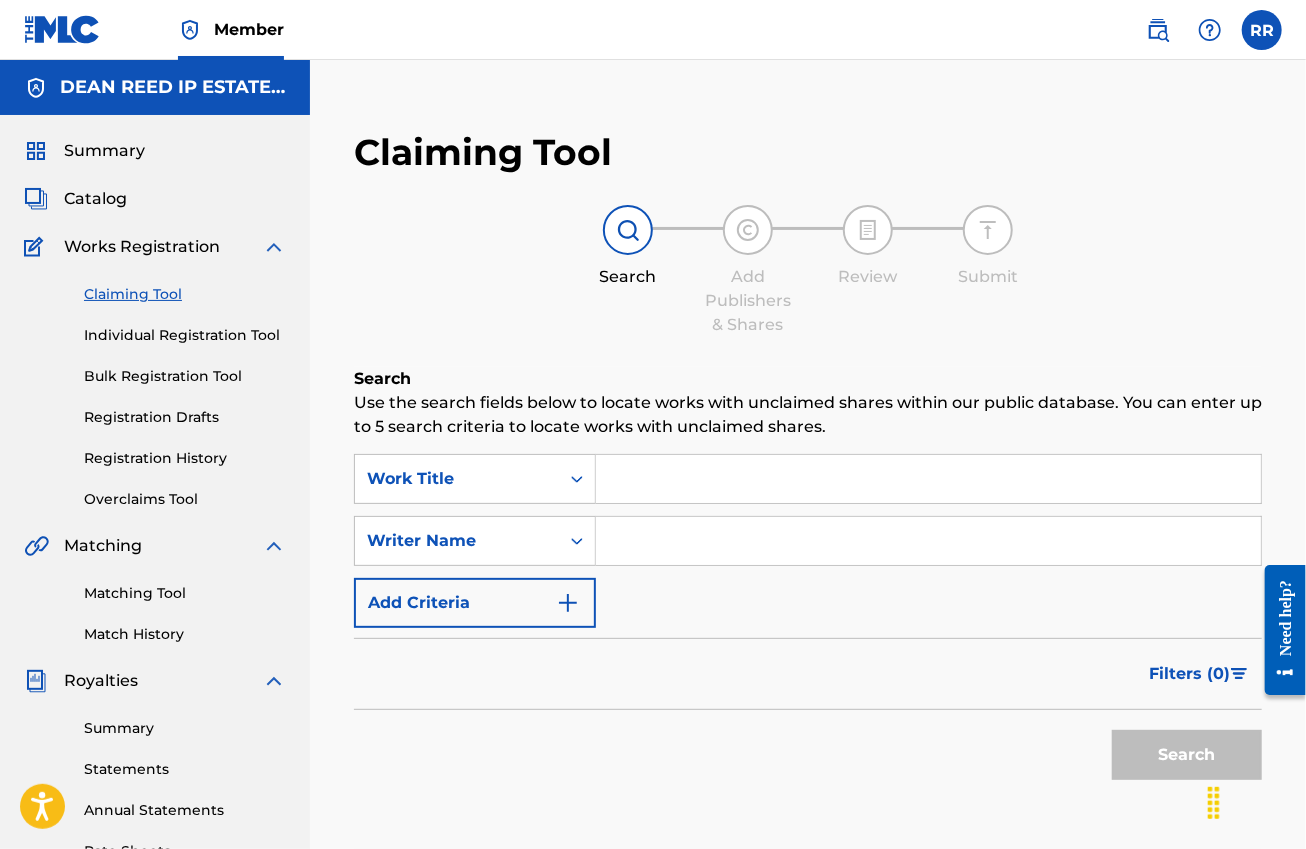 click at bounding box center (928, 479) 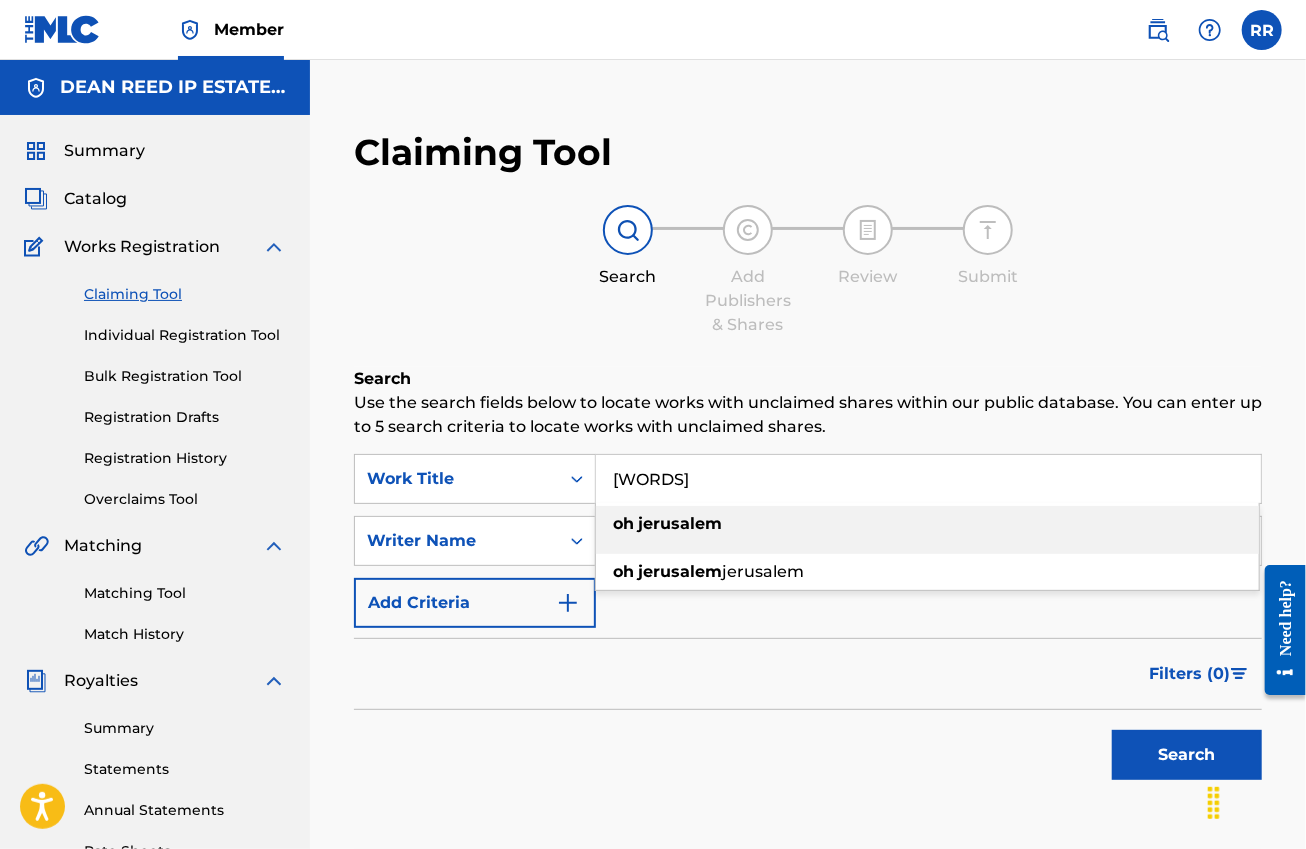 type on "[WORDS]" 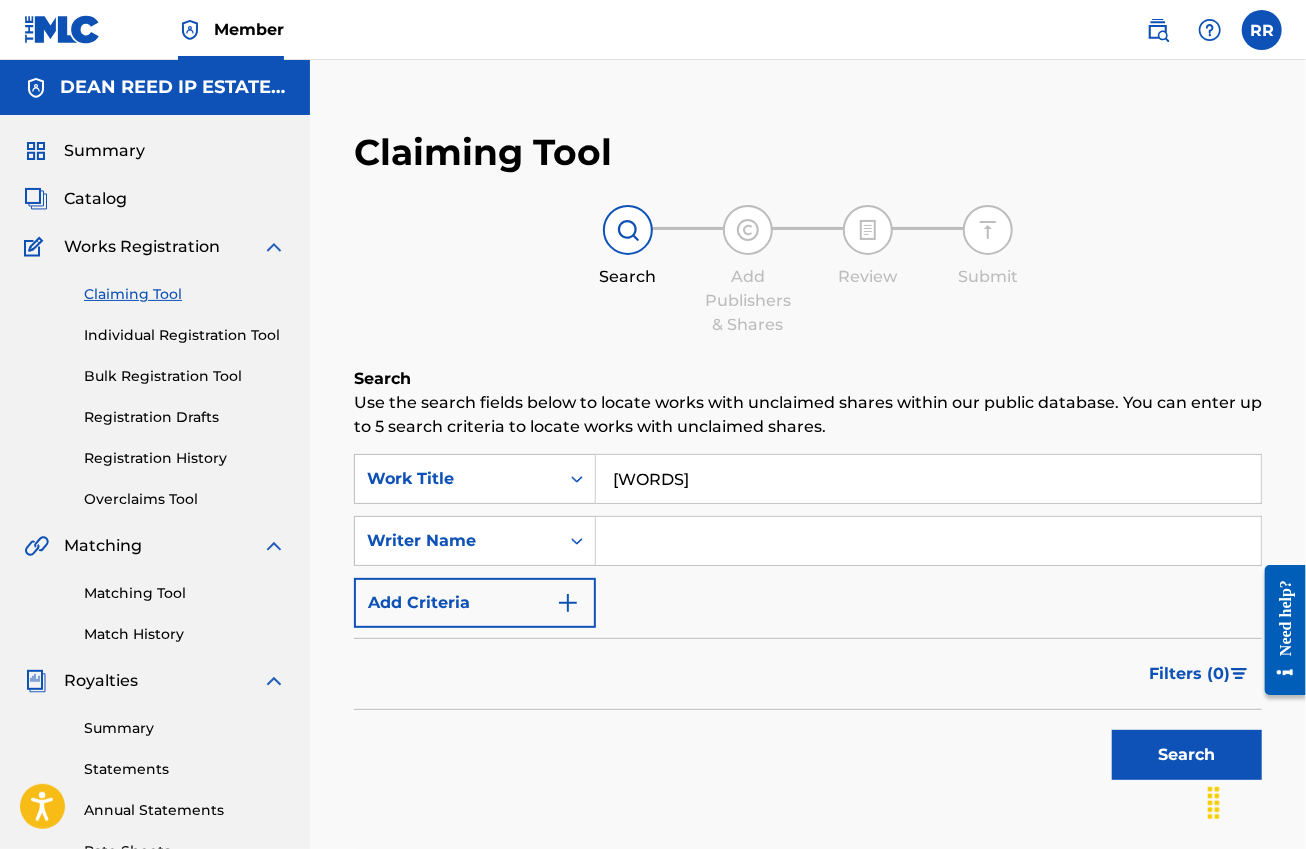 click on "Search" at bounding box center (808, 750) 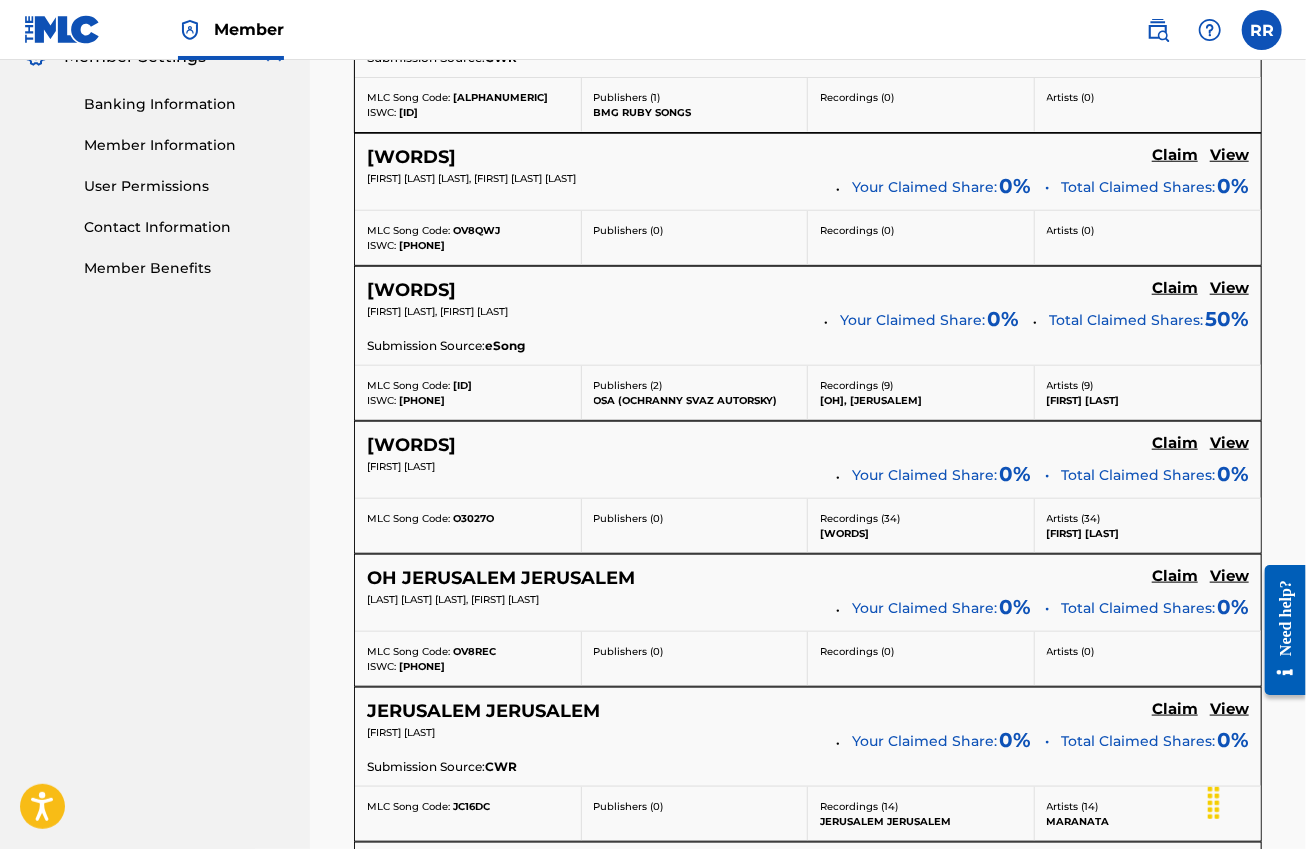 scroll, scrollTop: 875, scrollLeft: 0, axis: vertical 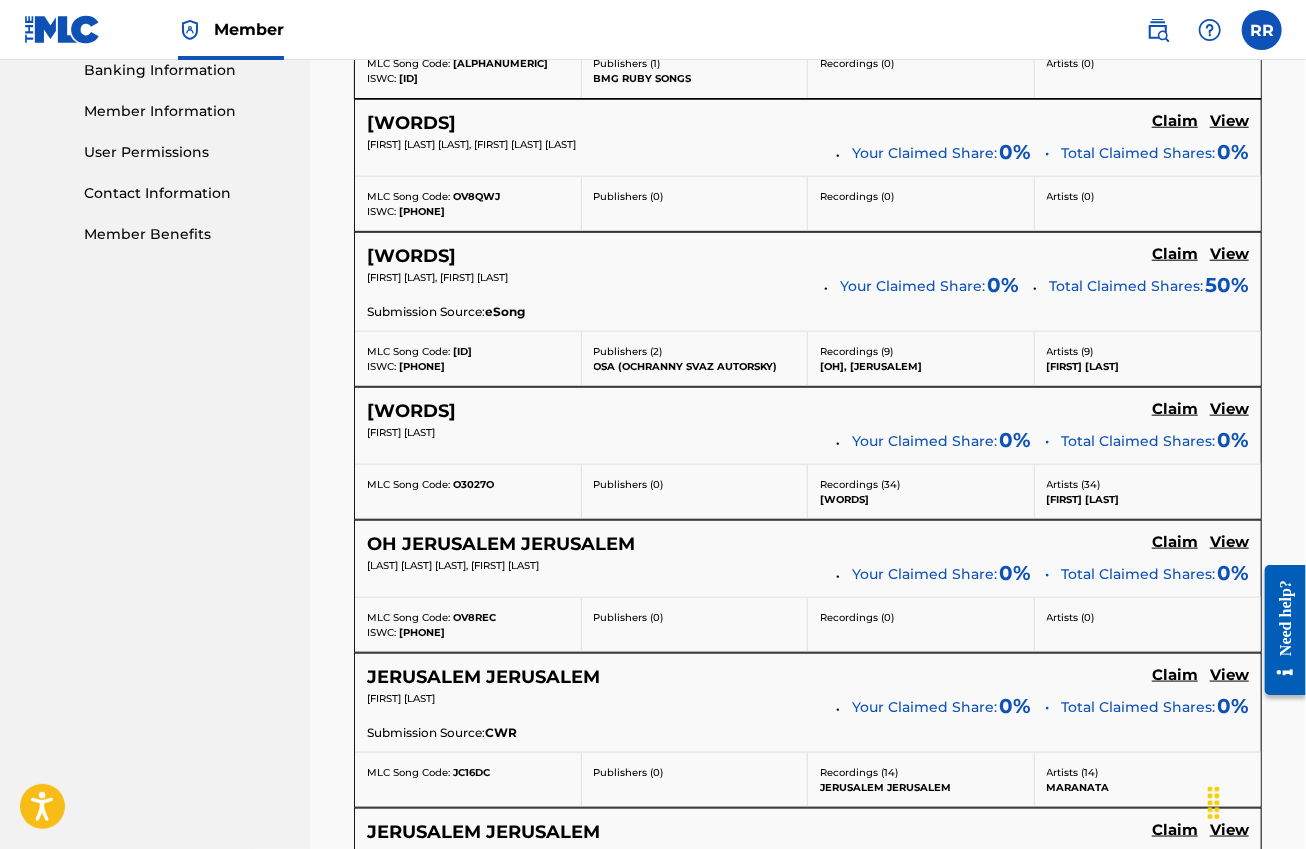 click on "Claim" at bounding box center [1175, -34] 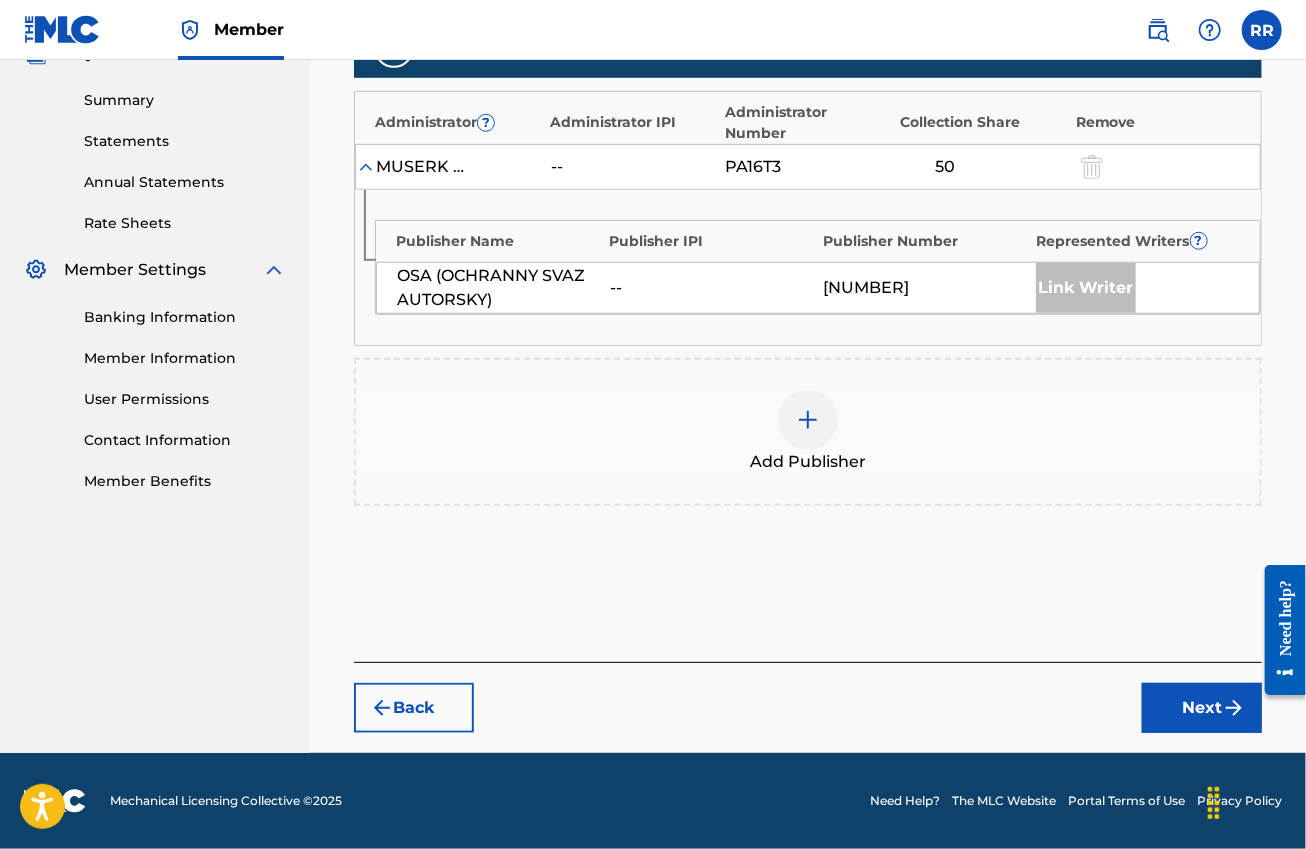 scroll, scrollTop: 625, scrollLeft: 0, axis: vertical 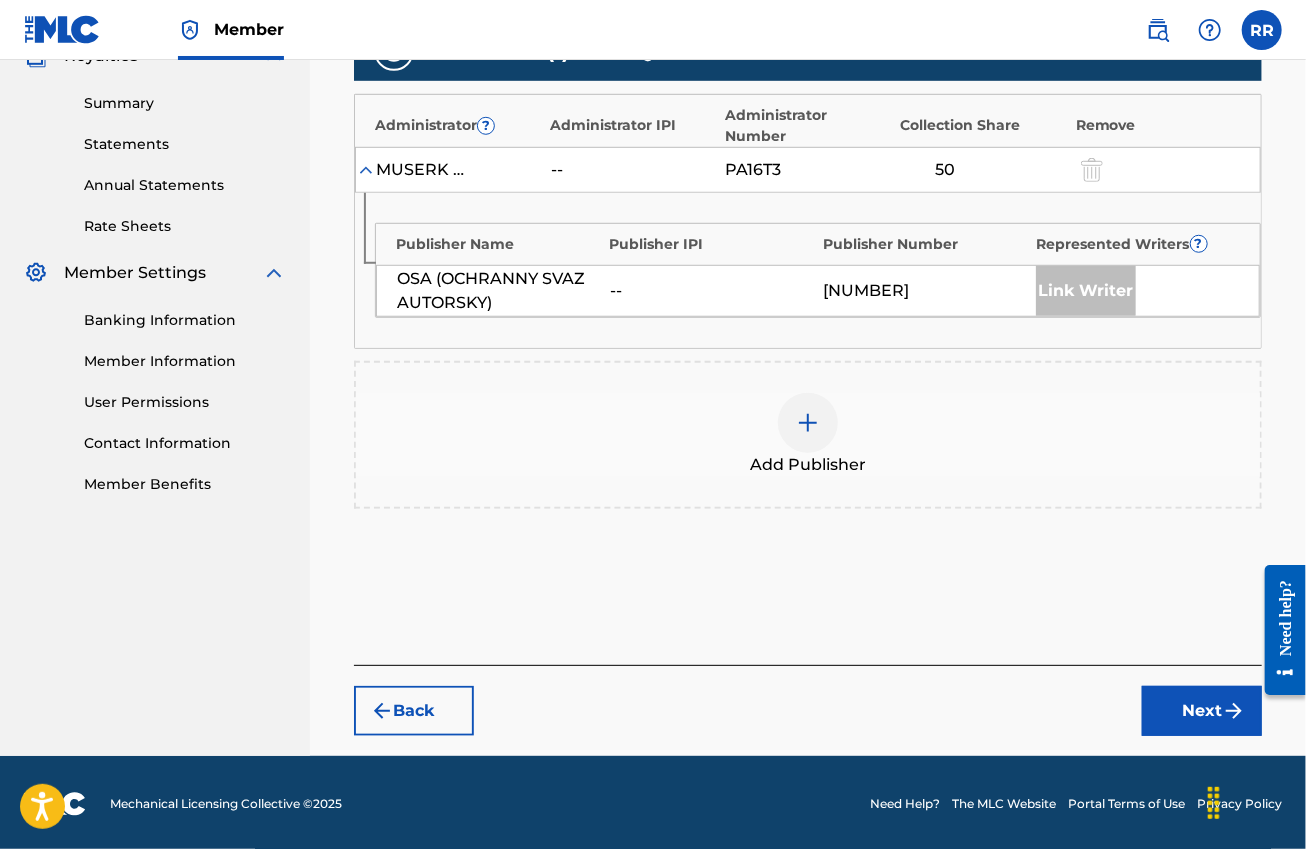 click on "Add Publisher" at bounding box center (808, 465) 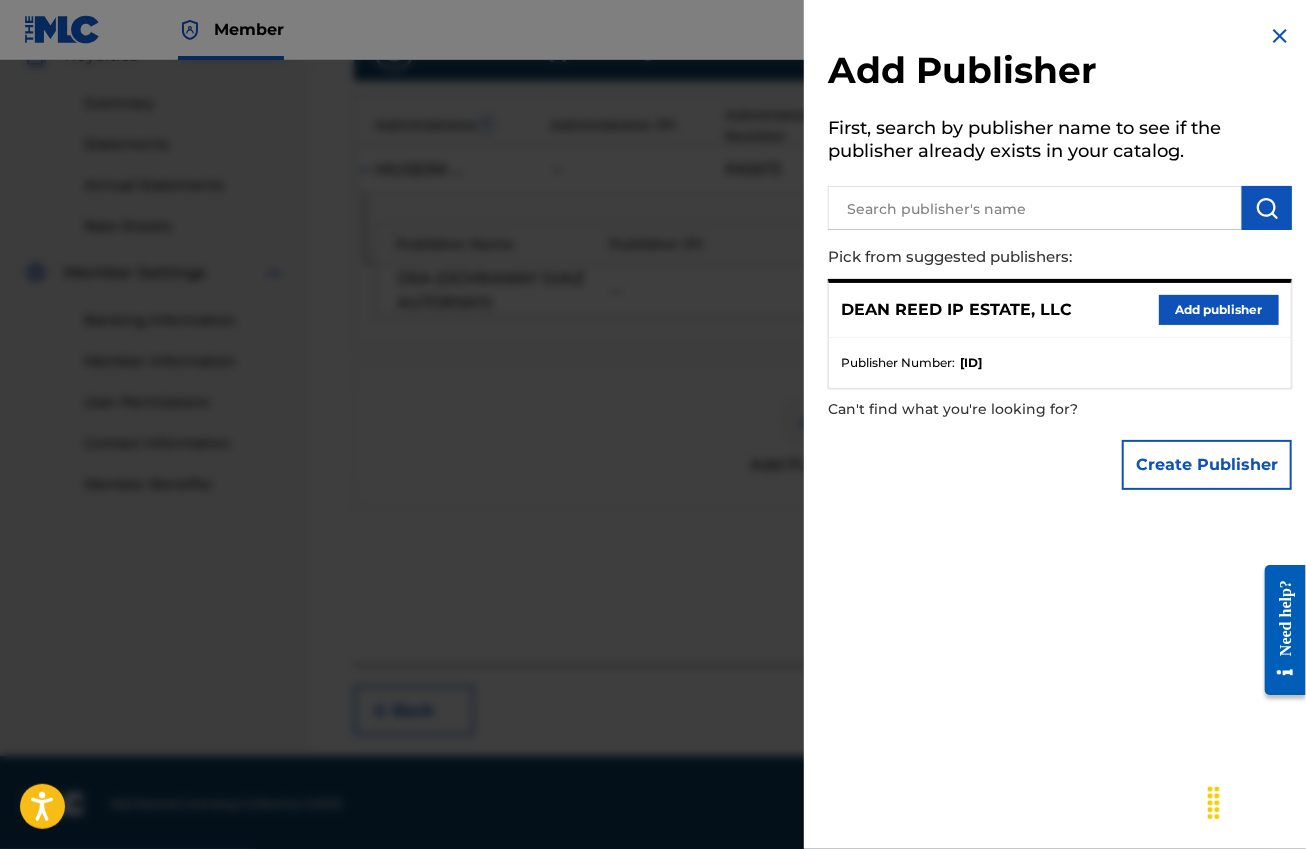 click on "Add publisher" at bounding box center (1219, 310) 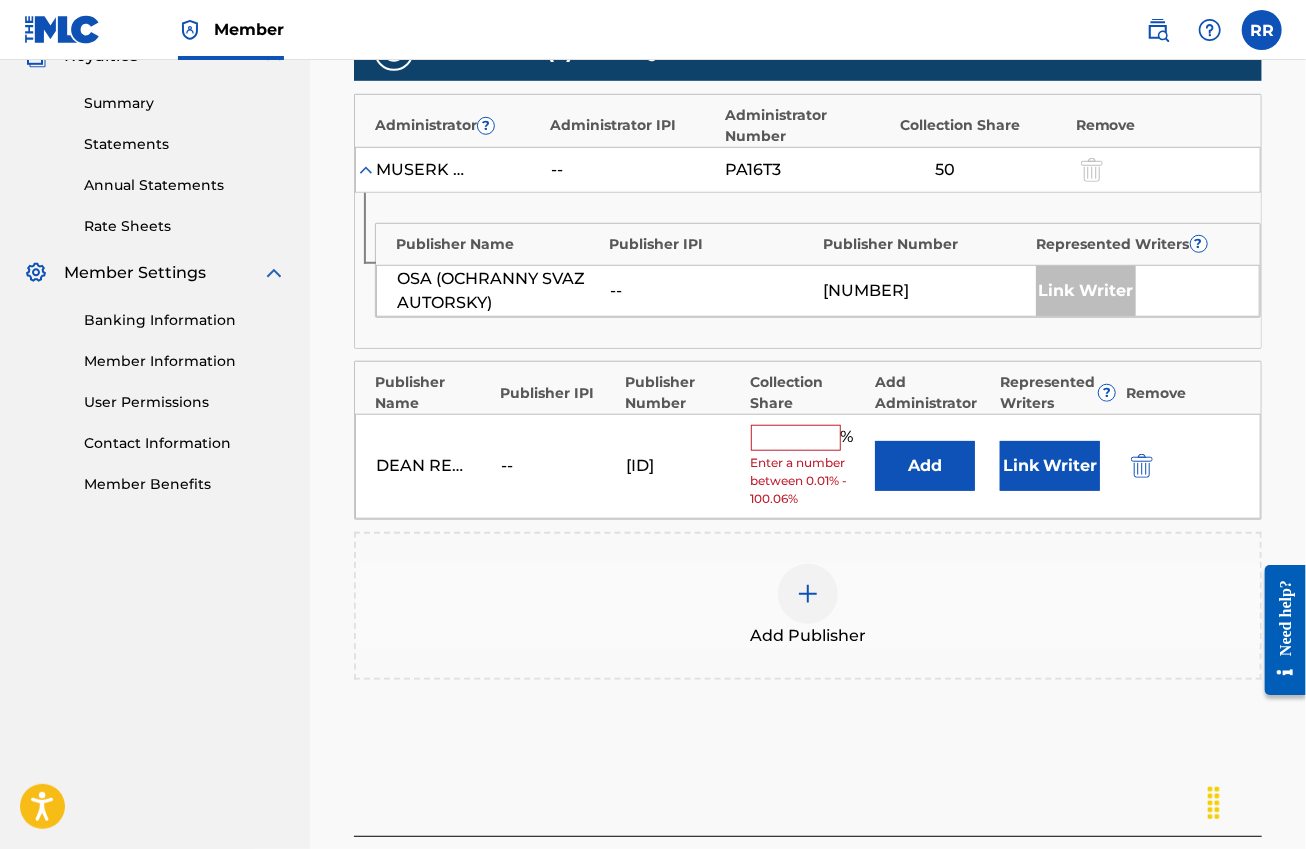 click at bounding box center [796, 438] 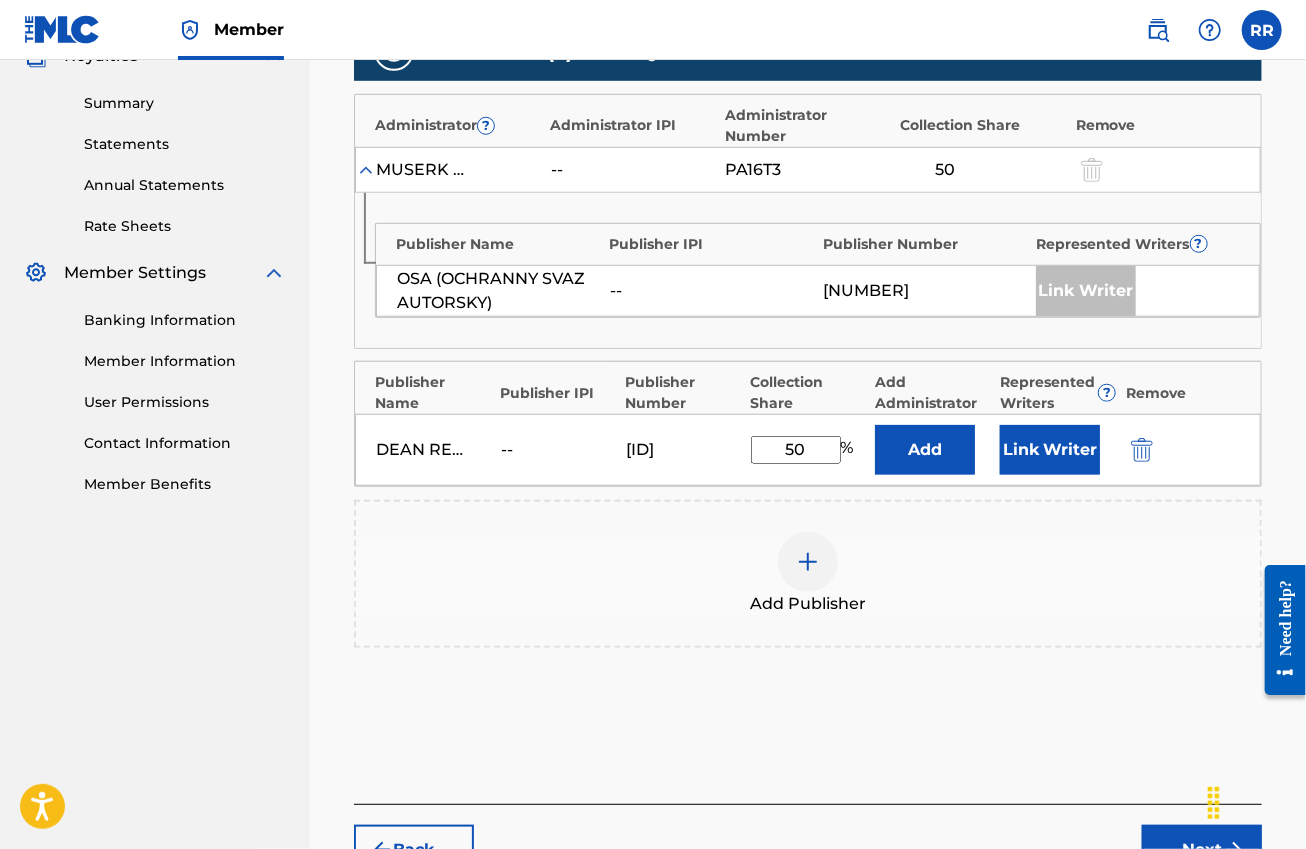 type on "50" 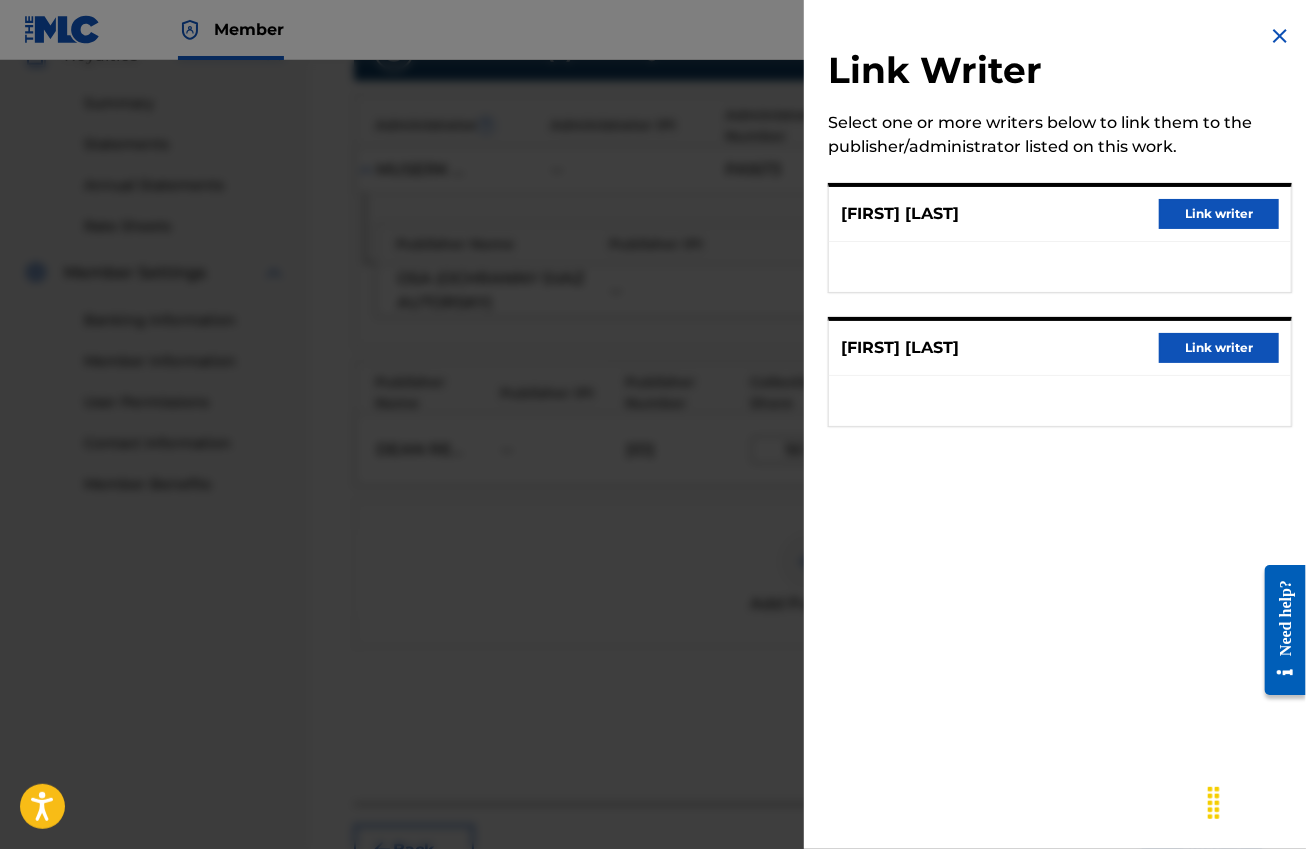 click on "Link writer" at bounding box center [1219, 348] 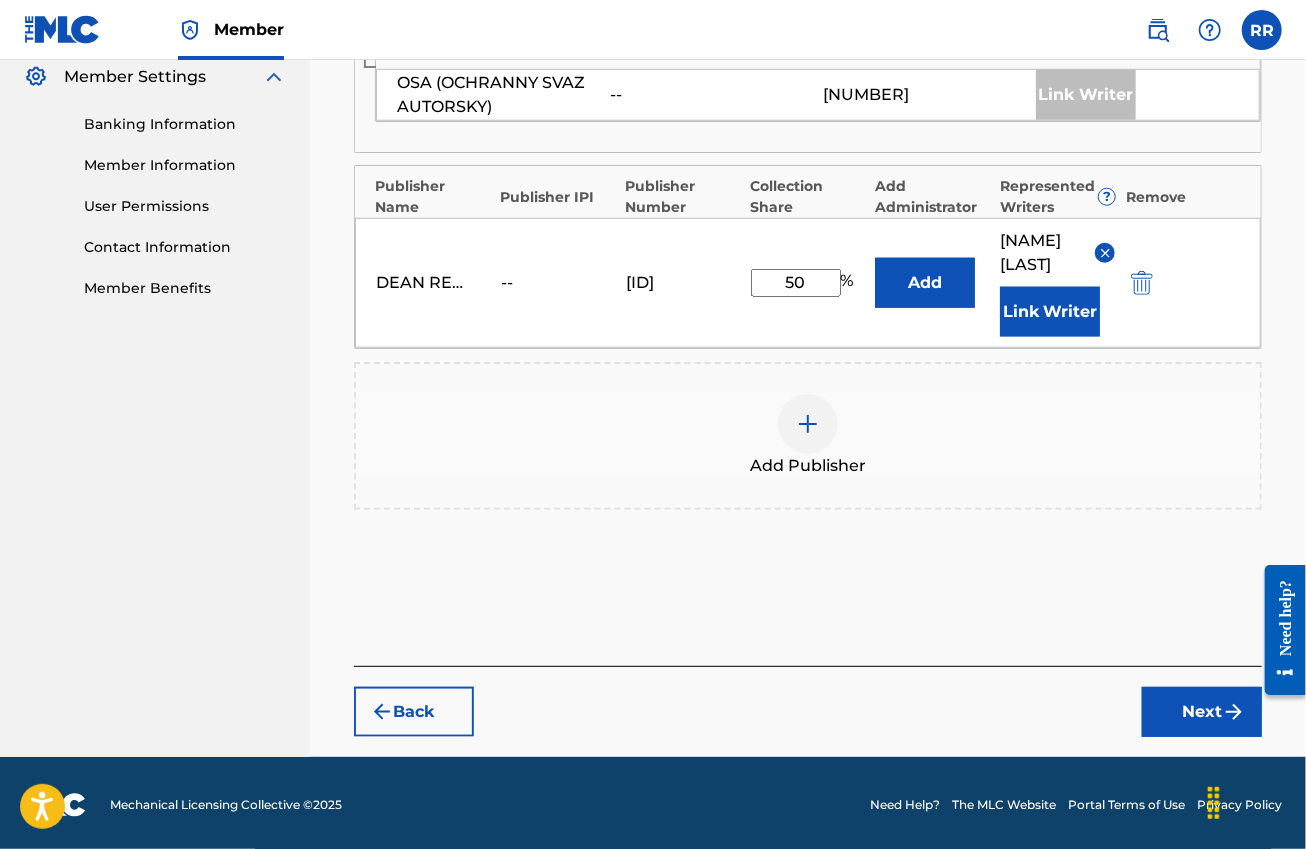 click on "Next" at bounding box center (1202, 712) 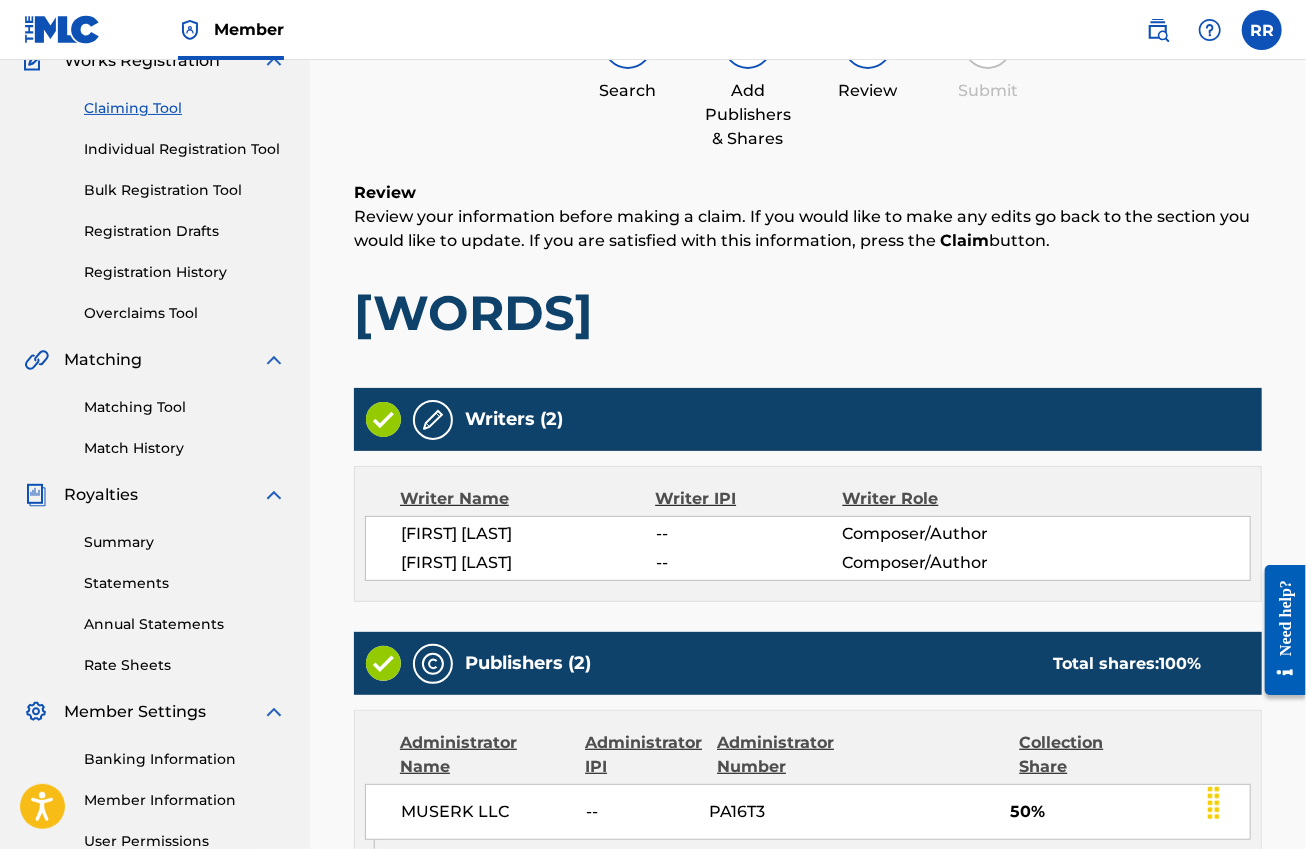 scroll, scrollTop: 715, scrollLeft: 0, axis: vertical 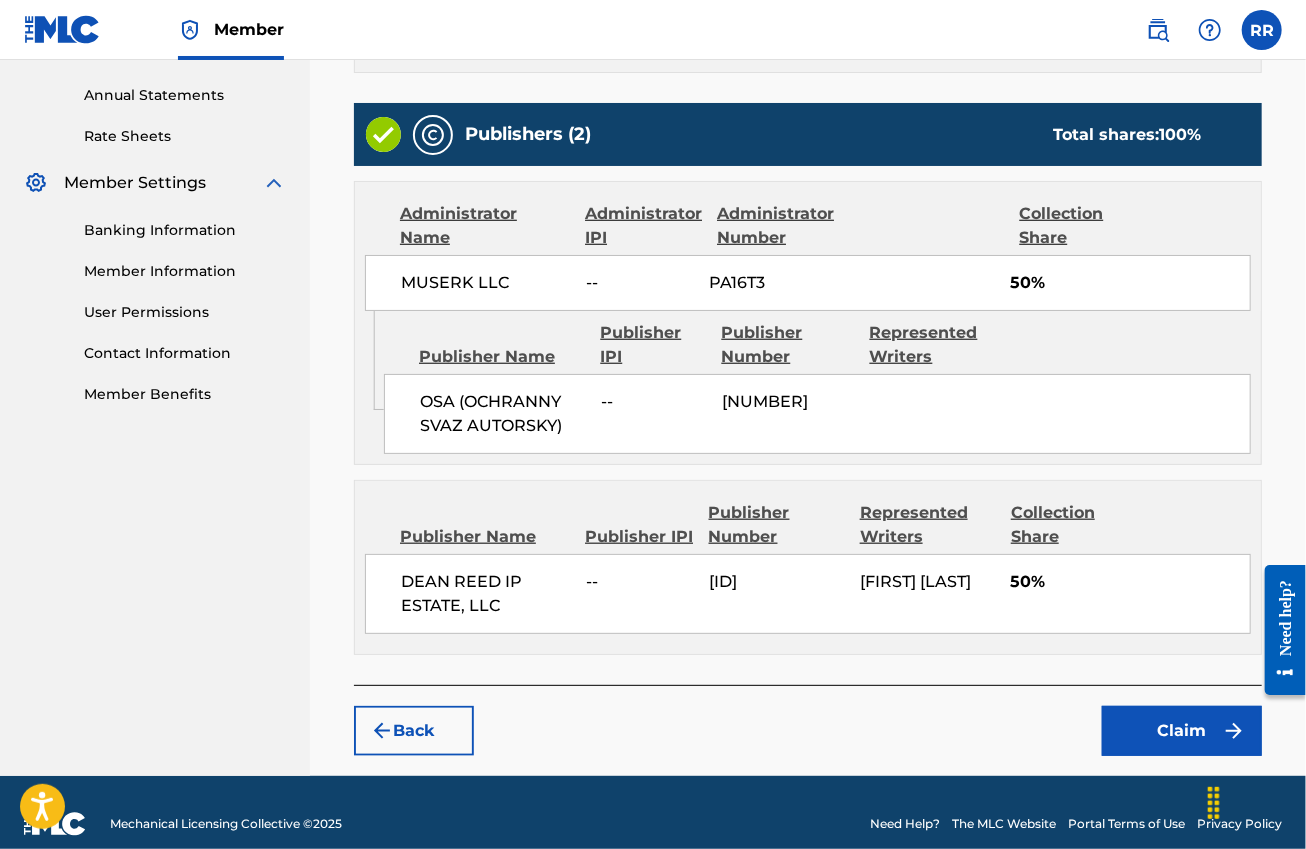 click on "Claim" at bounding box center [1182, 731] 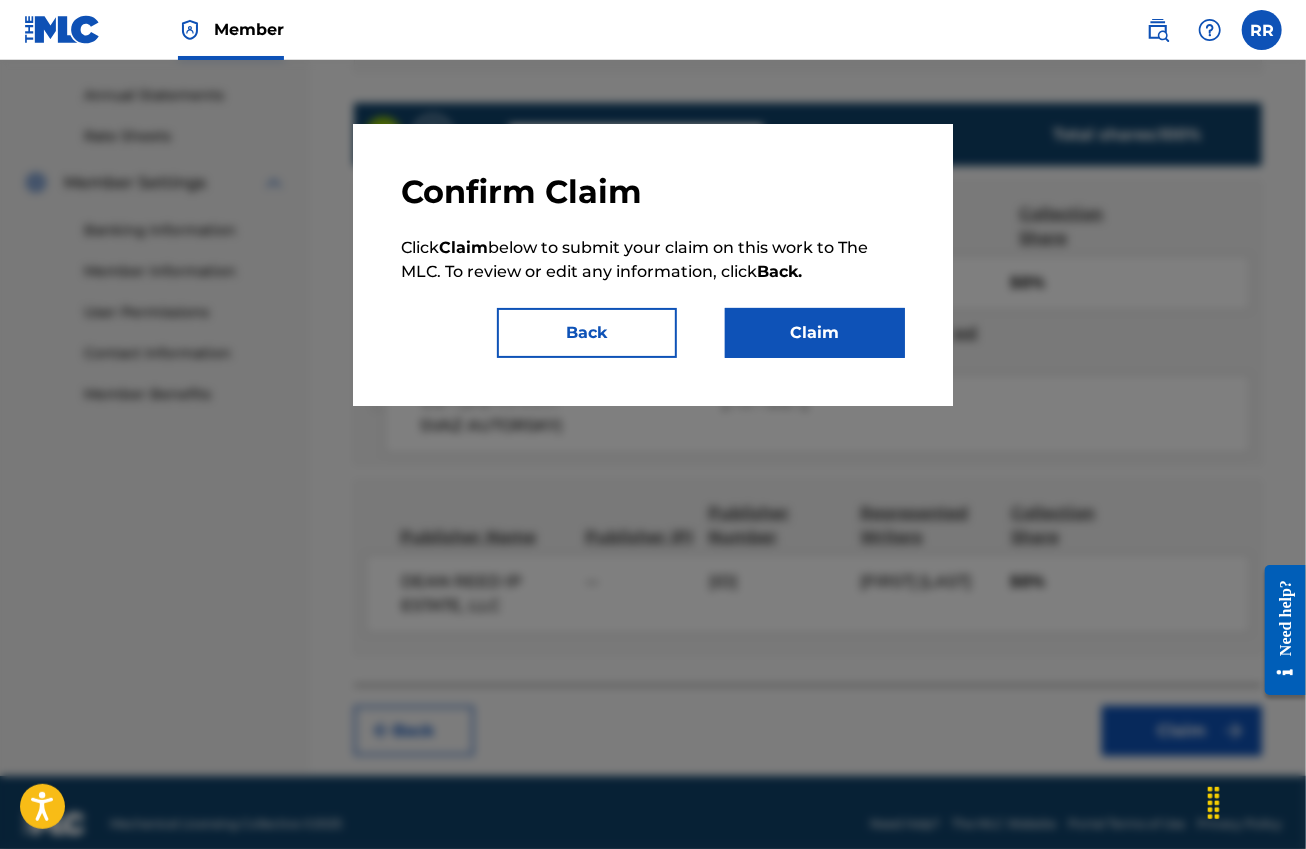 click on "Claim" at bounding box center [815, 333] 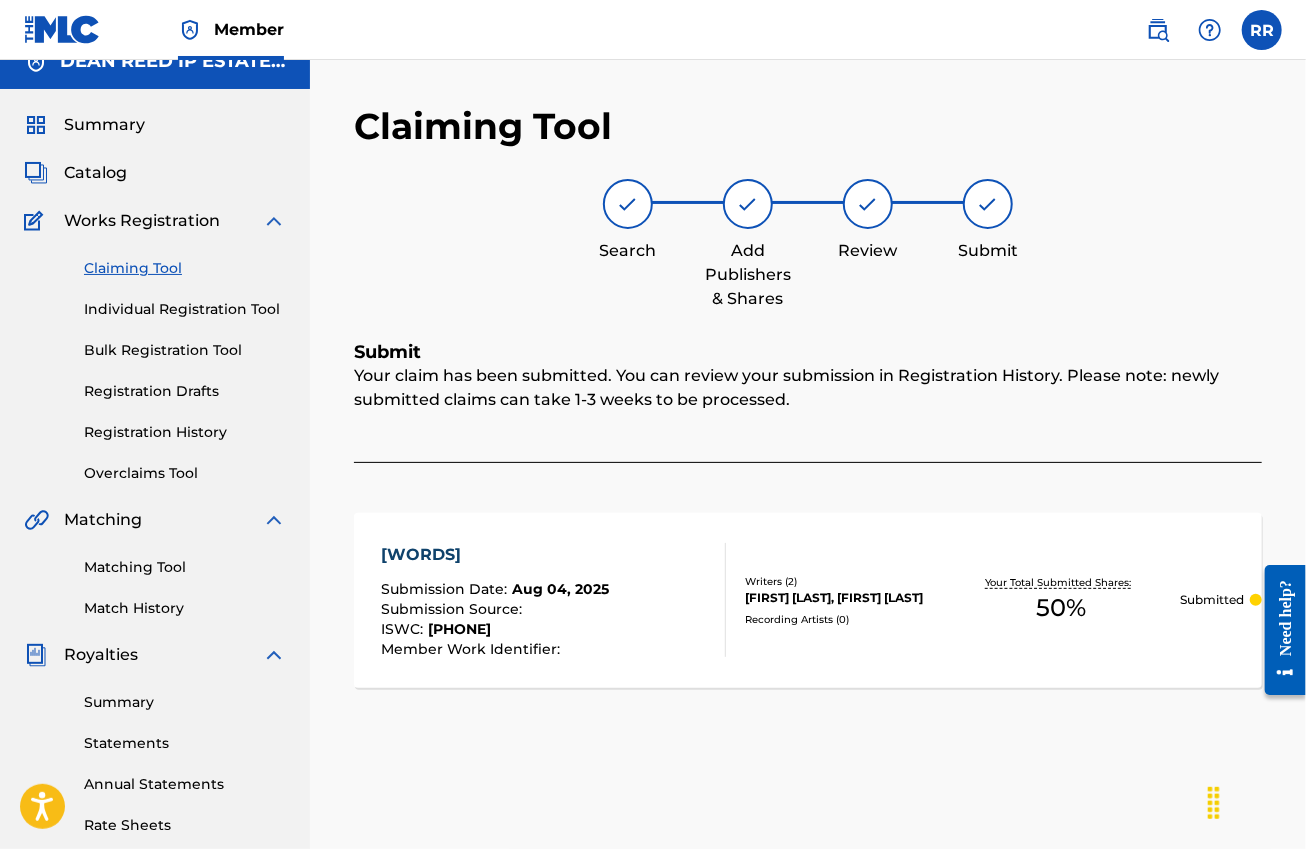 scroll, scrollTop: 15, scrollLeft: 0, axis: vertical 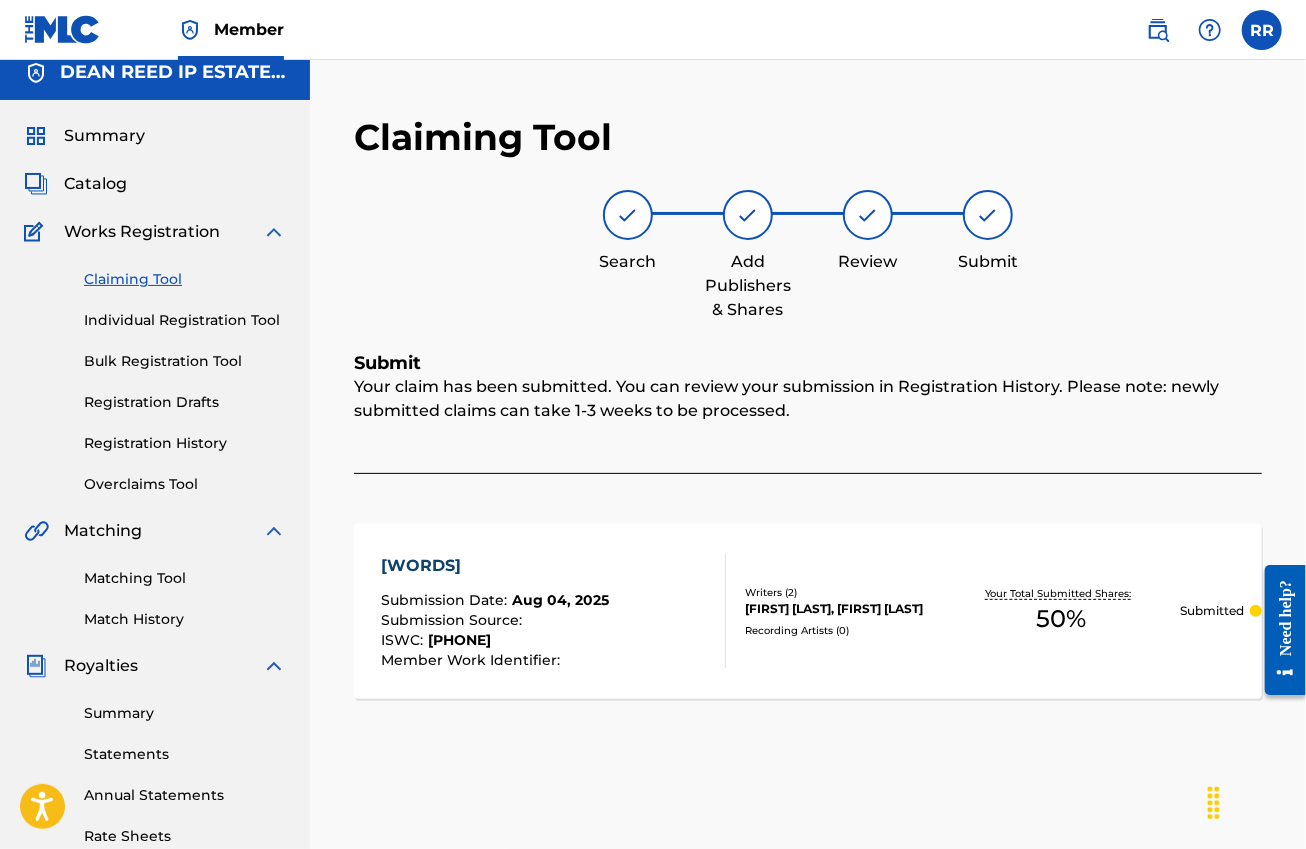 drag, startPoint x: 117, startPoint y: 276, endPoint x: 145, endPoint y: 278, distance: 28.071337 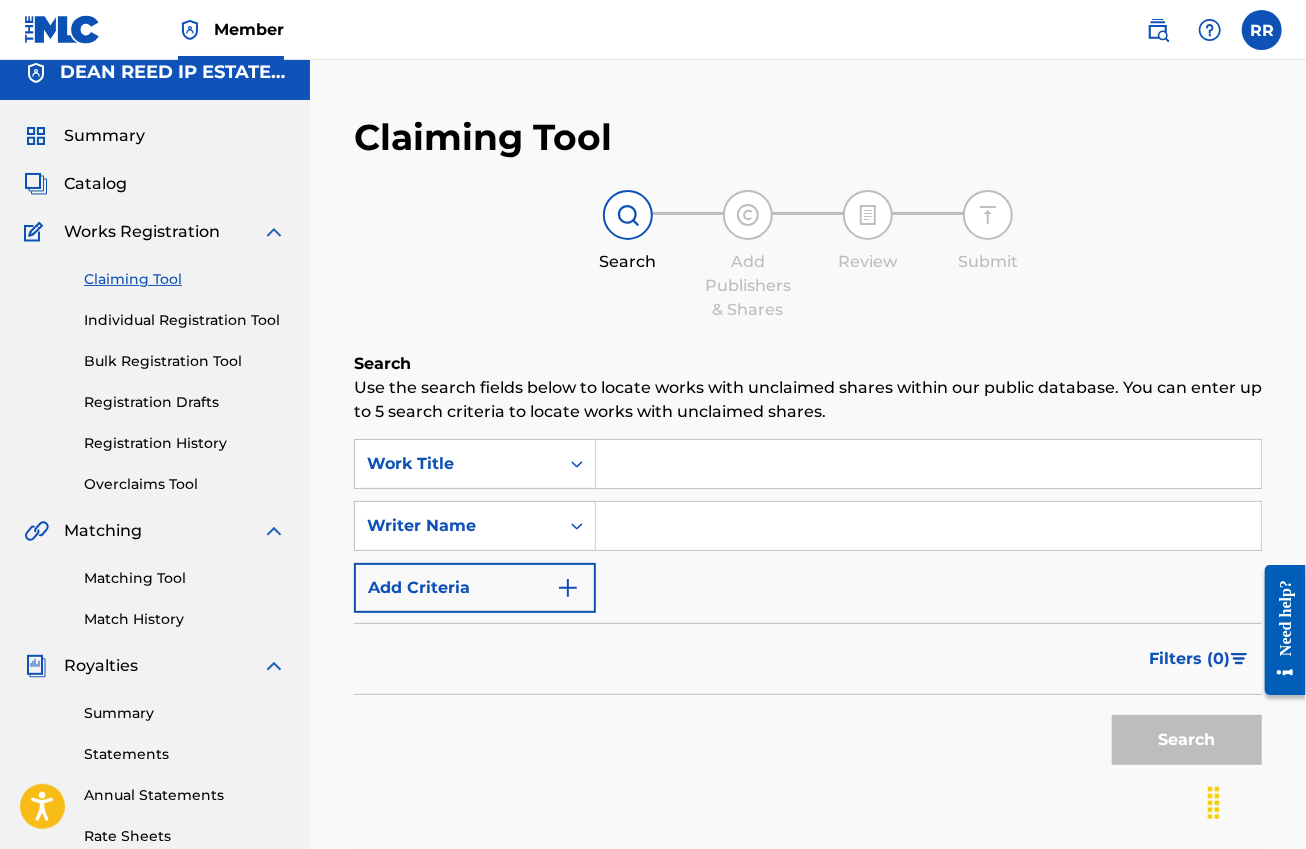 scroll, scrollTop: 0, scrollLeft: 0, axis: both 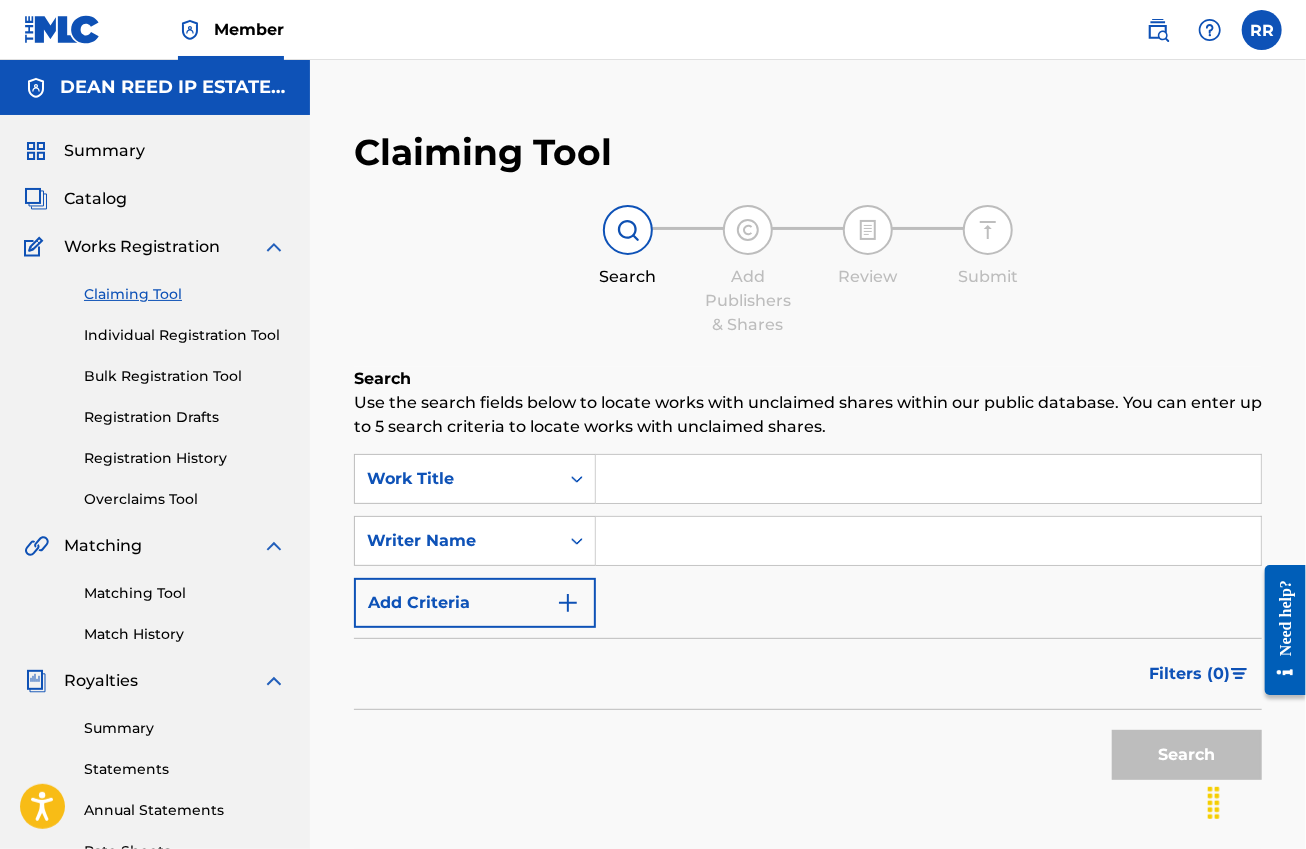 click at bounding box center [928, 479] 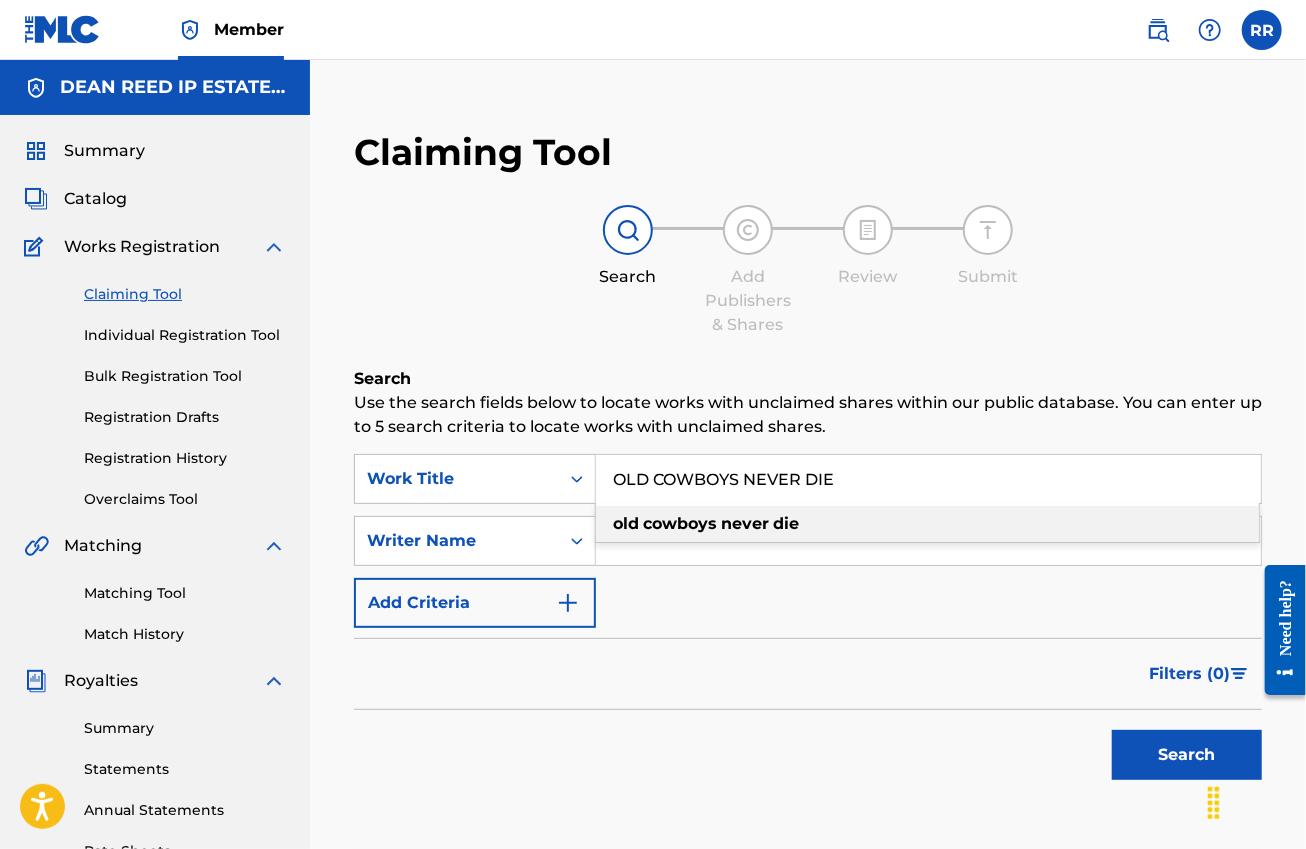 click on "Search" at bounding box center [1187, 755] 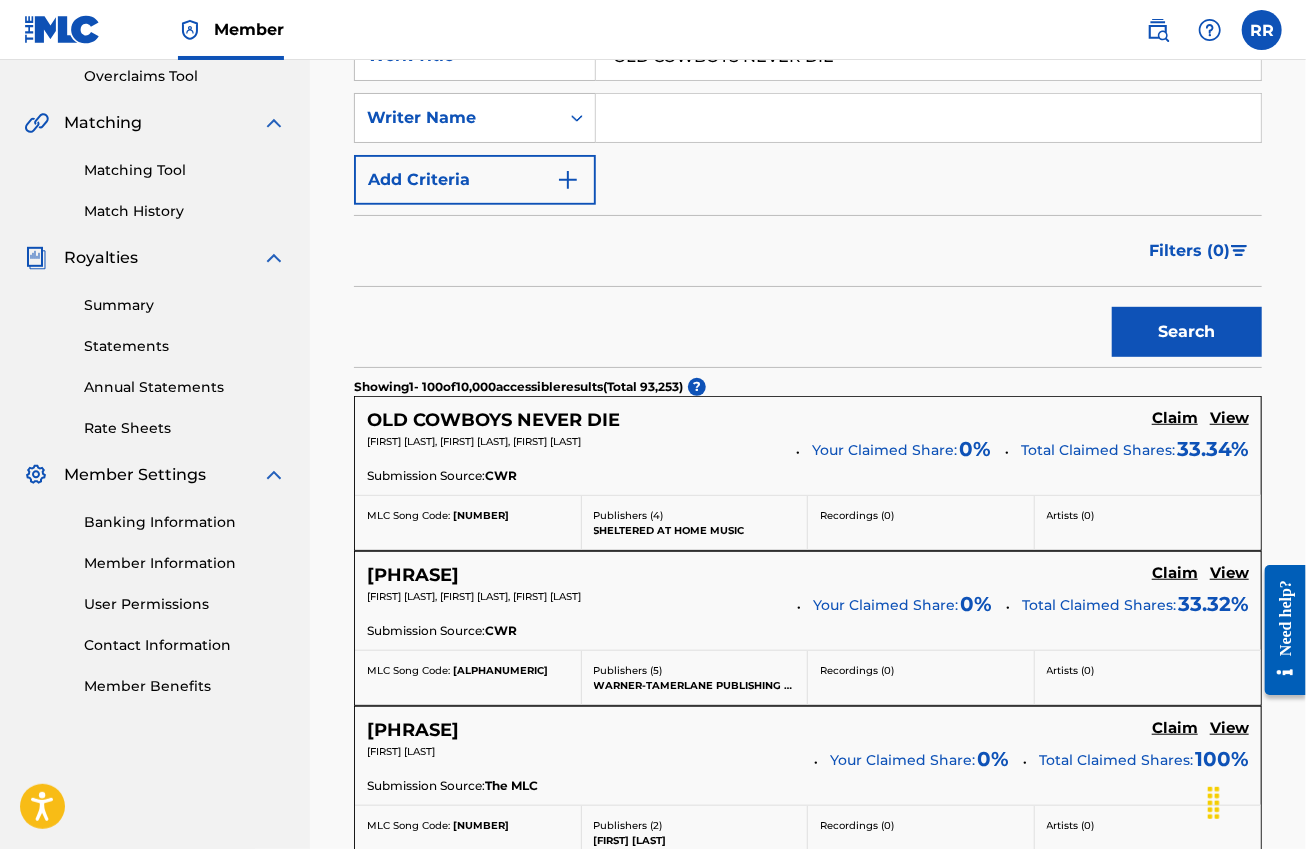 scroll, scrollTop: 125, scrollLeft: 0, axis: vertical 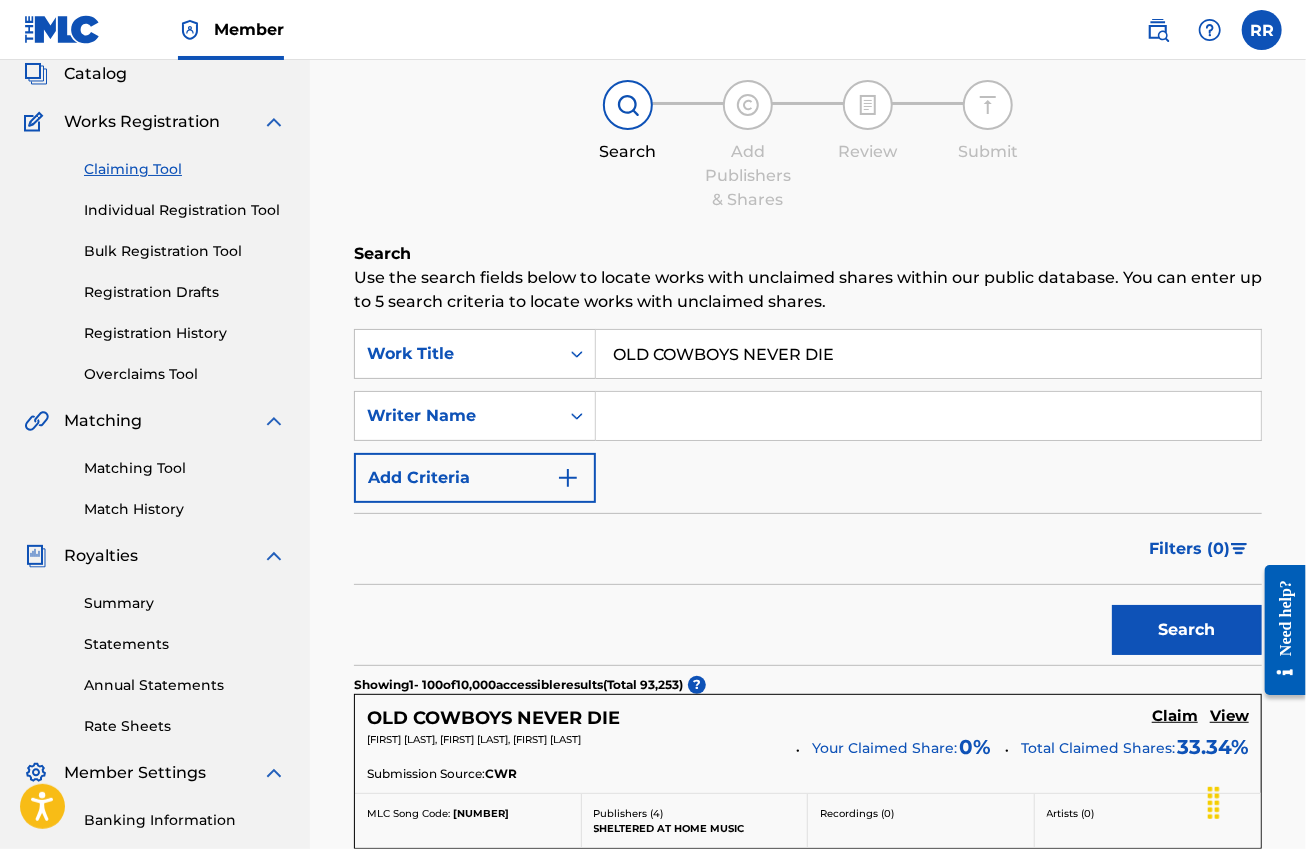 drag, startPoint x: 871, startPoint y: 356, endPoint x: 614, endPoint y: 381, distance: 258.2131 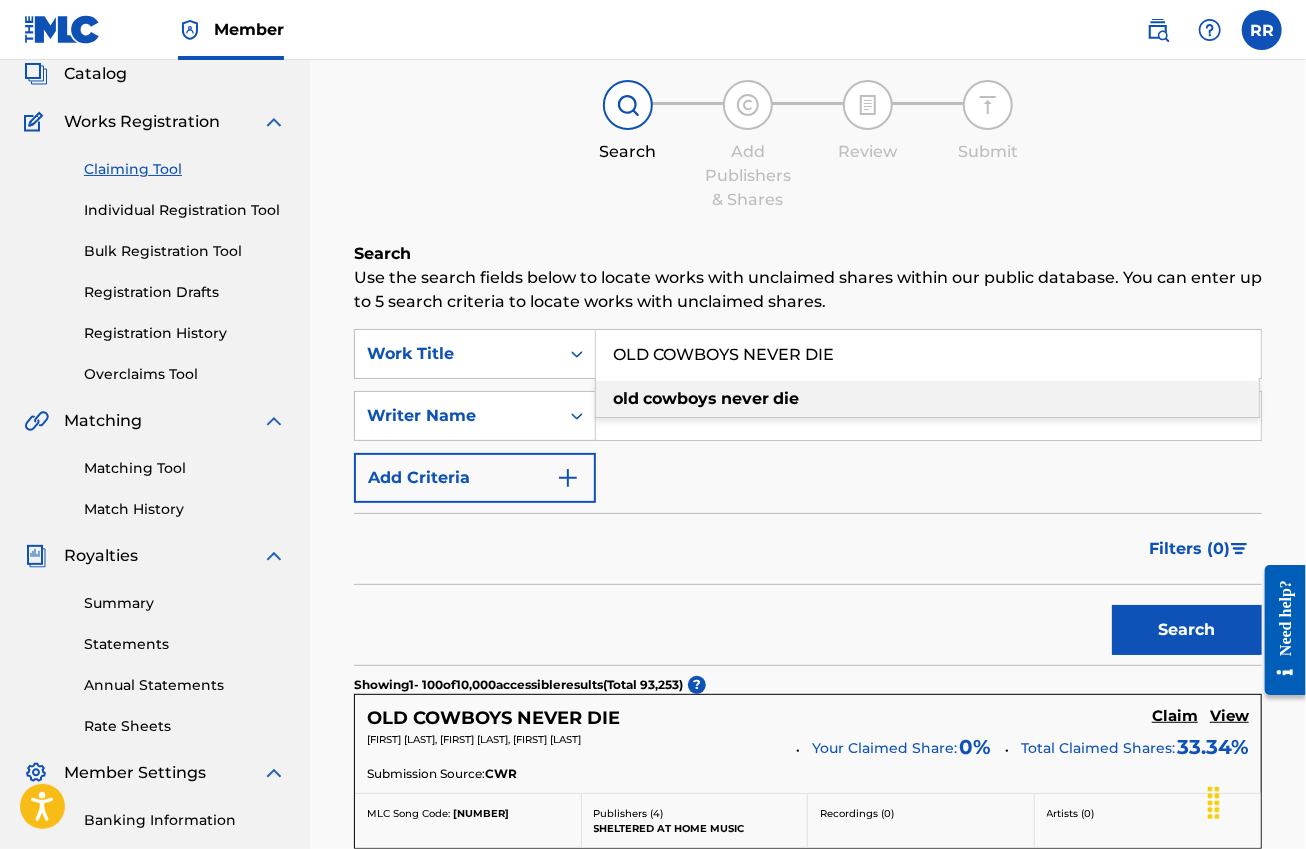 paste on "UR LOVE WILL ALWAYS B" 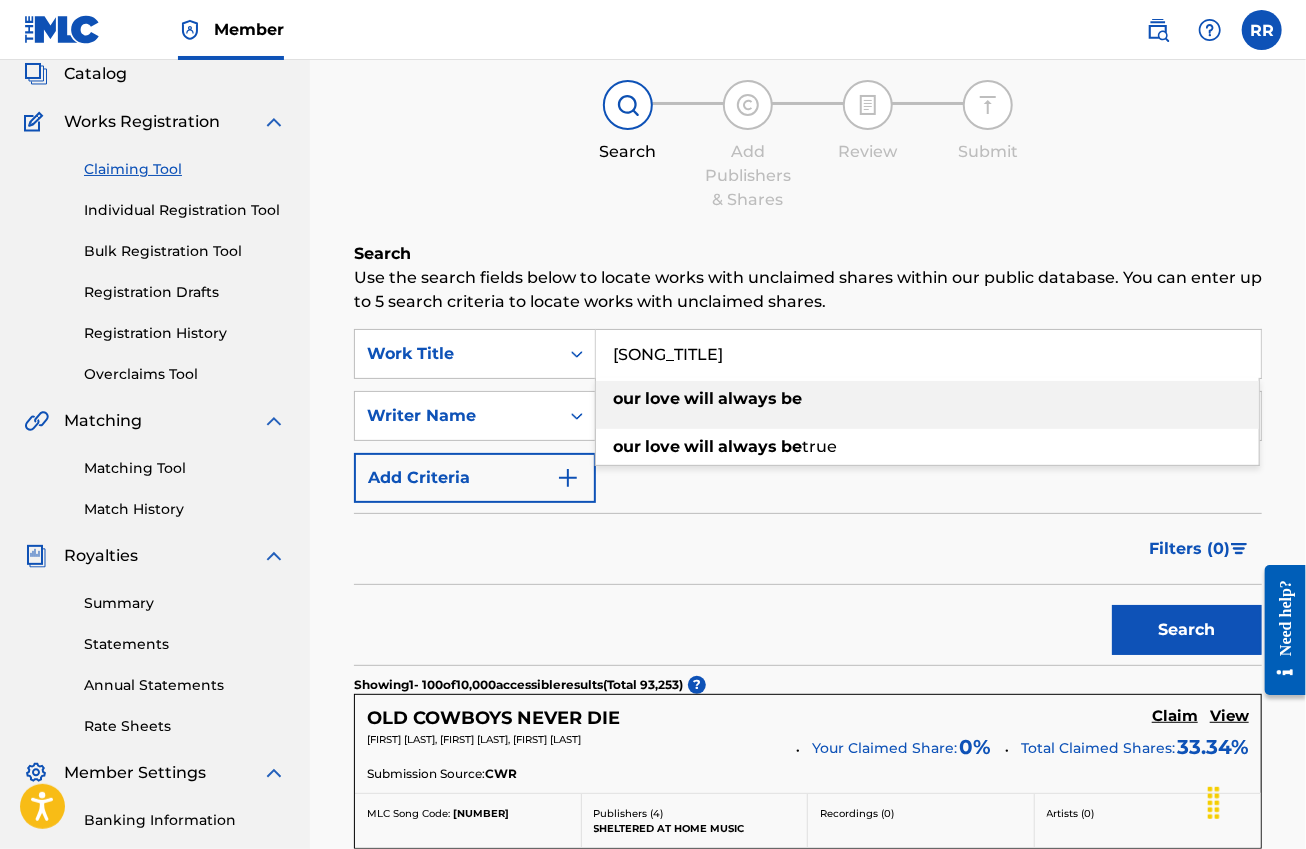 click on "Search" at bounding box center [1187, 630] 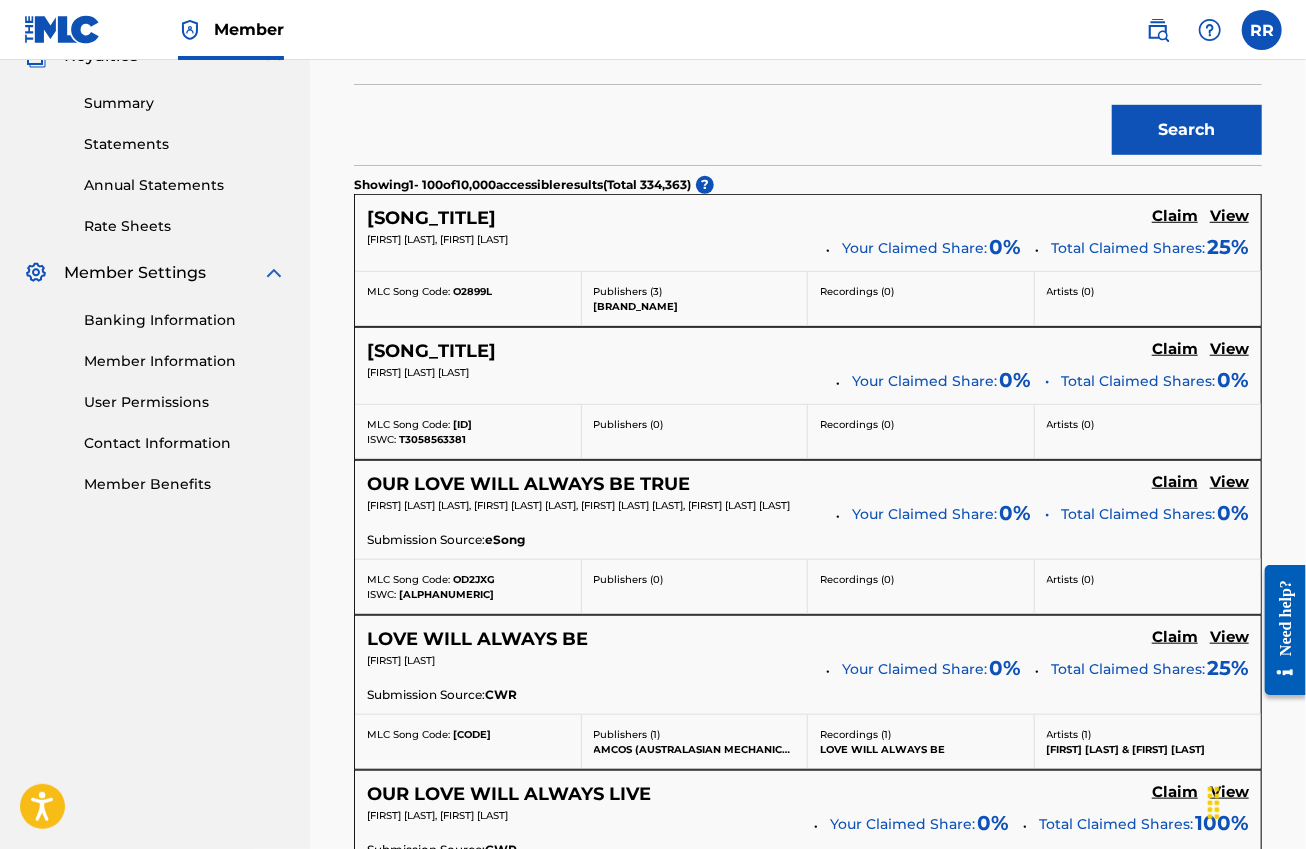 scroll, scrollTop: 0, scrollLeft: 0, axis: both 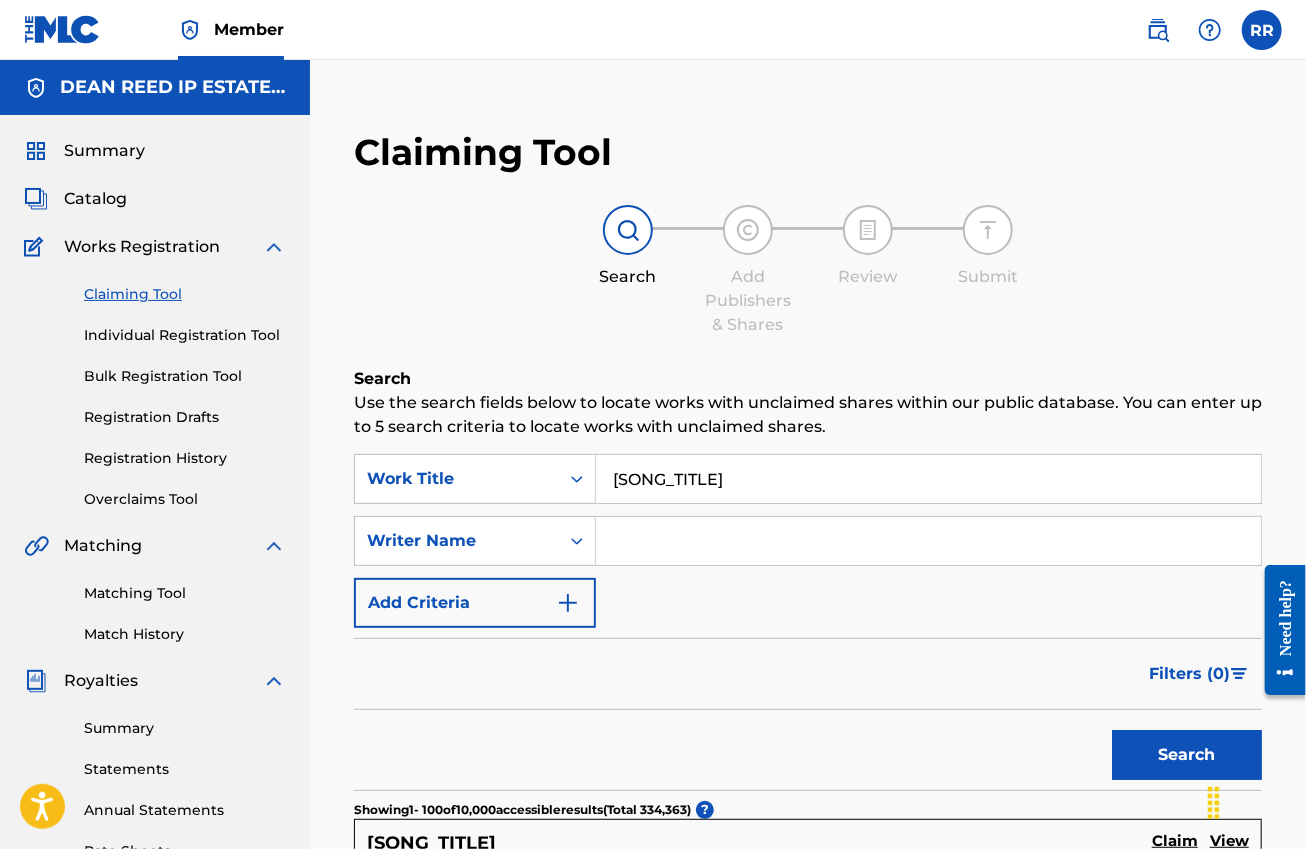 drag, startPoint x: 863, startPoint y: 477, endPoint x: 618, endPoint y: 481, distance: 245.03265 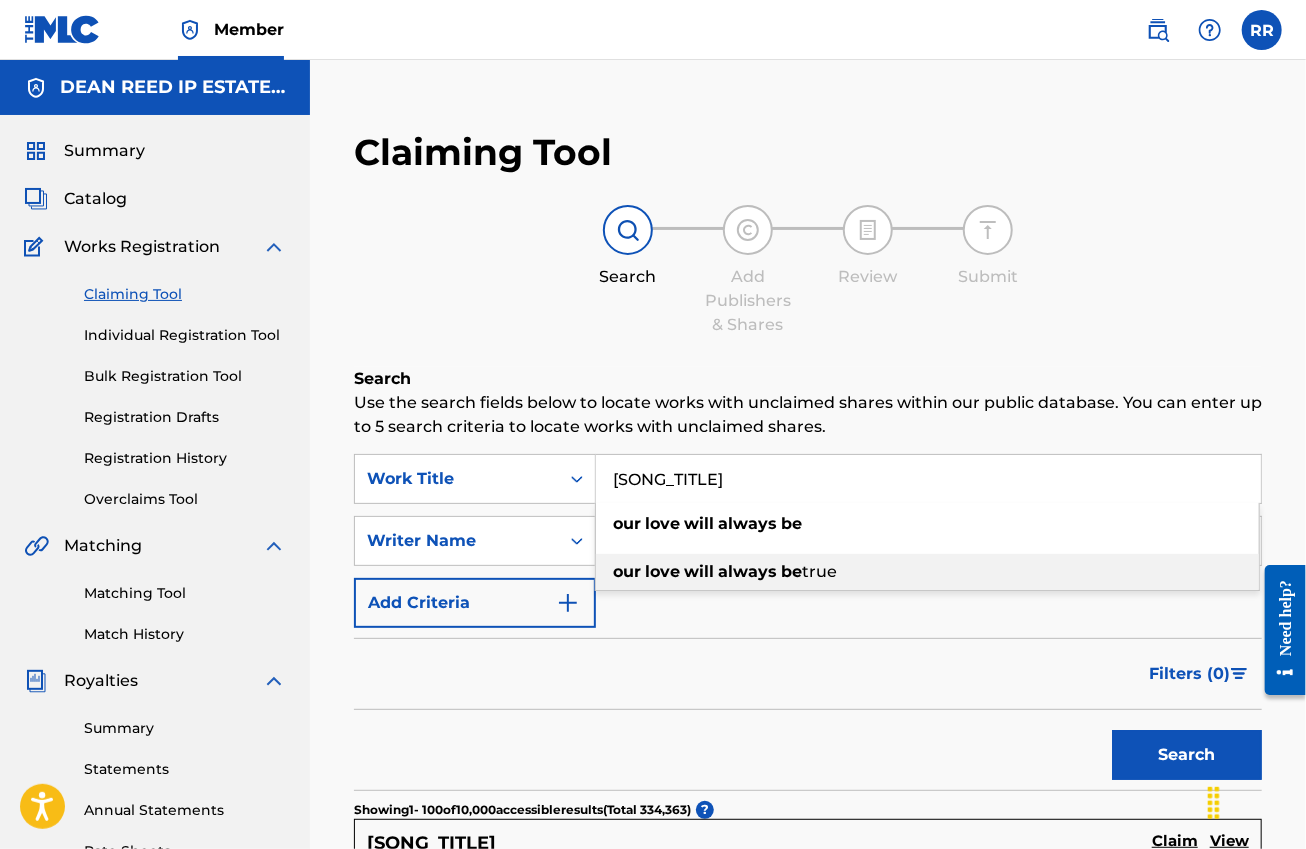 paste on "[FIRST]" 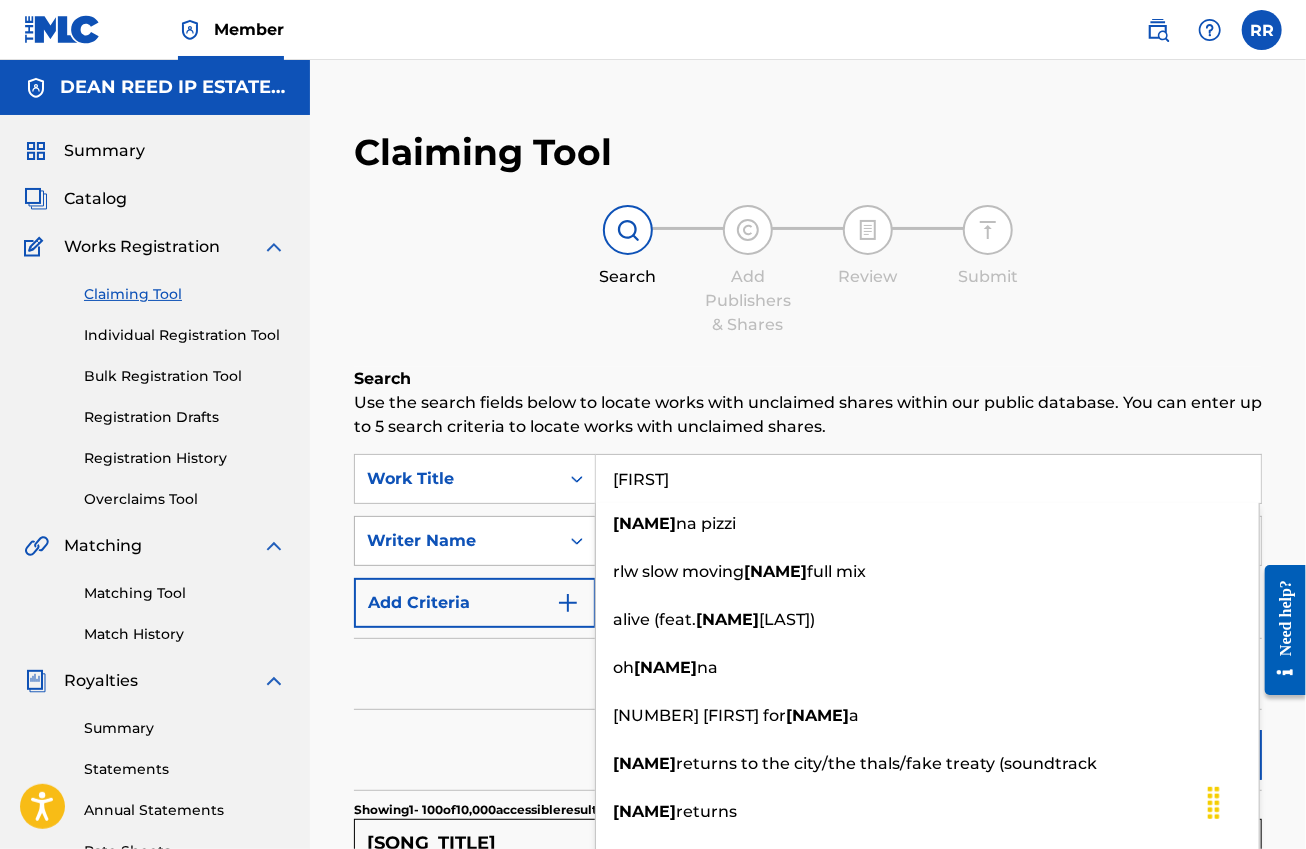 type on "[FIRST]" 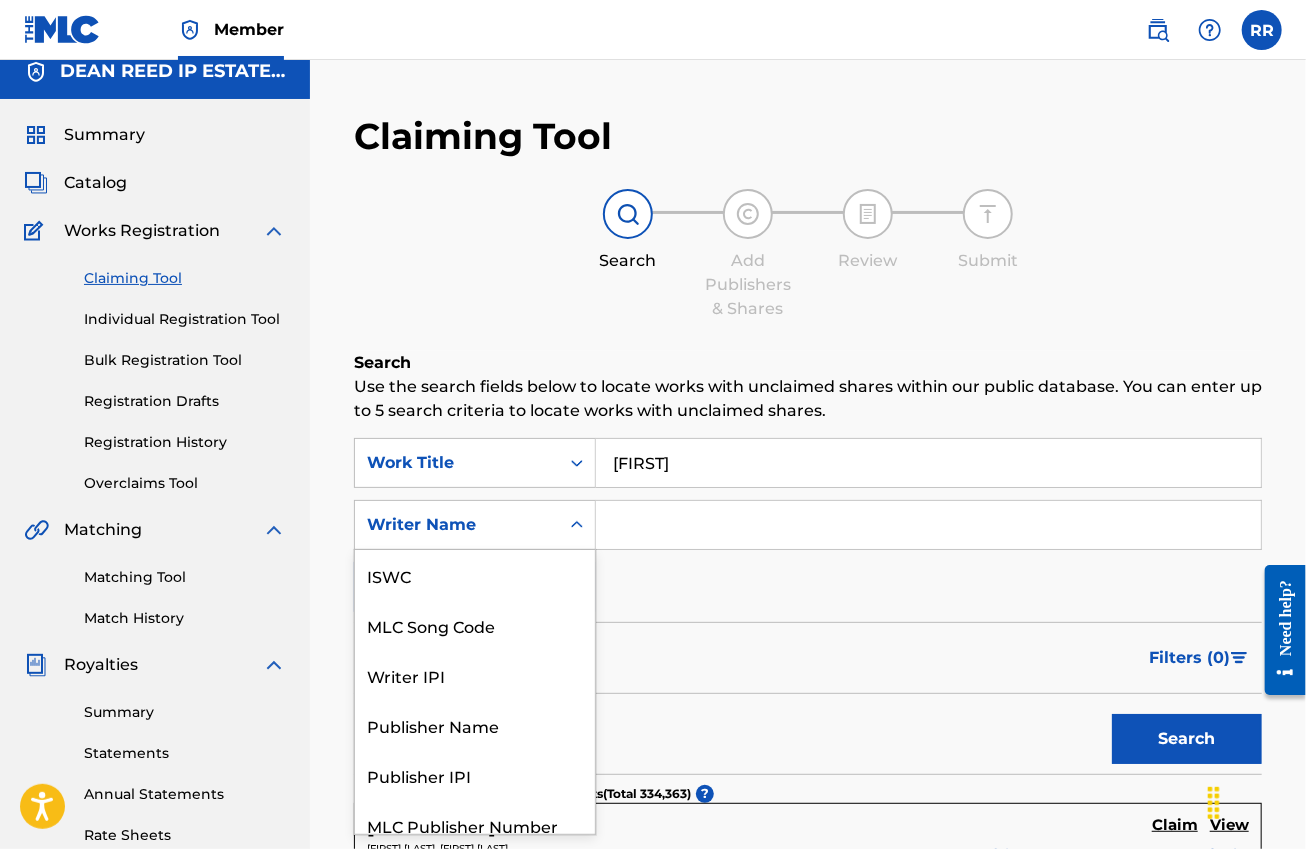 scroll, scrollTop: 17, scrollLeft: 0, axis: vertical 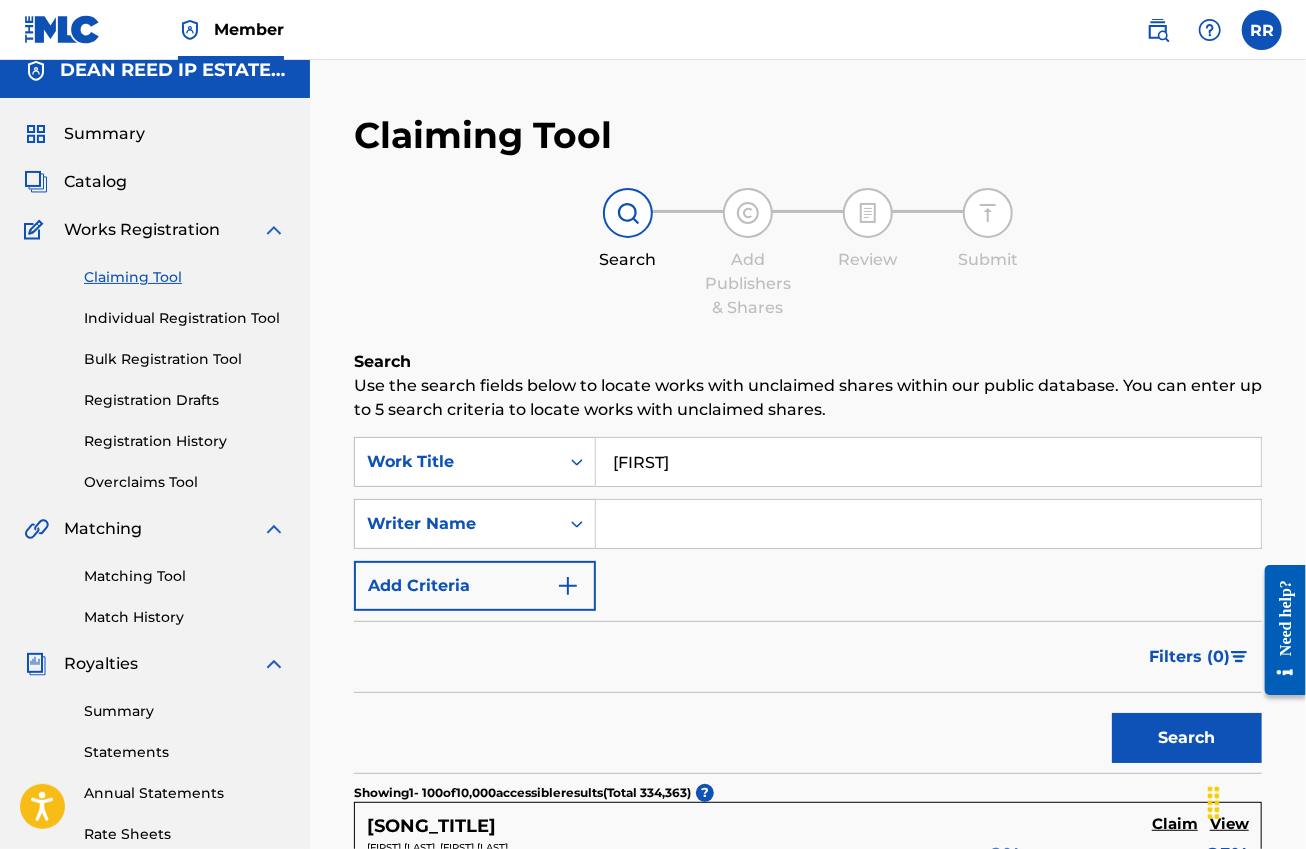 click on "Writer Name" at bounding box center [457, 524] 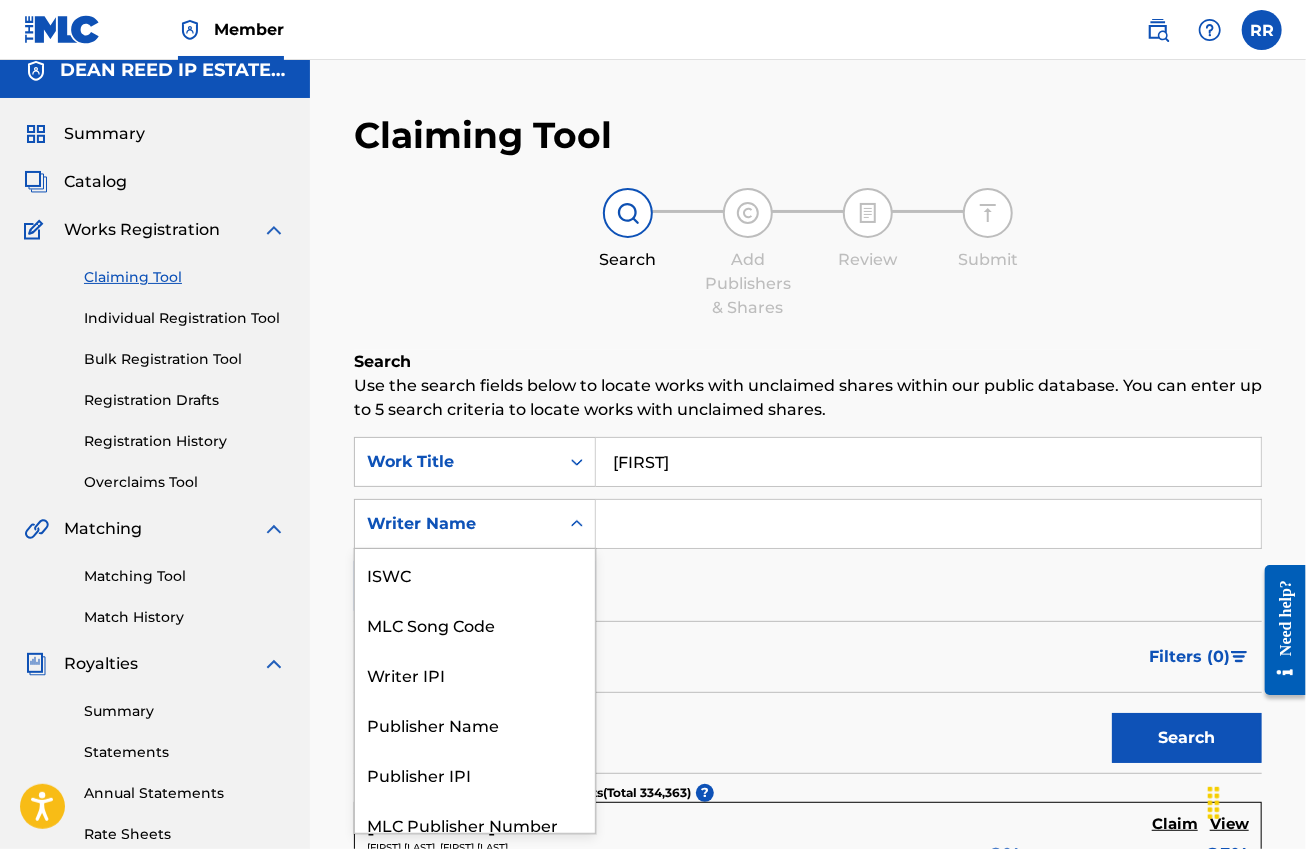 scroll, scrollTop: 49, scrollLeft: 0, axis: vertical 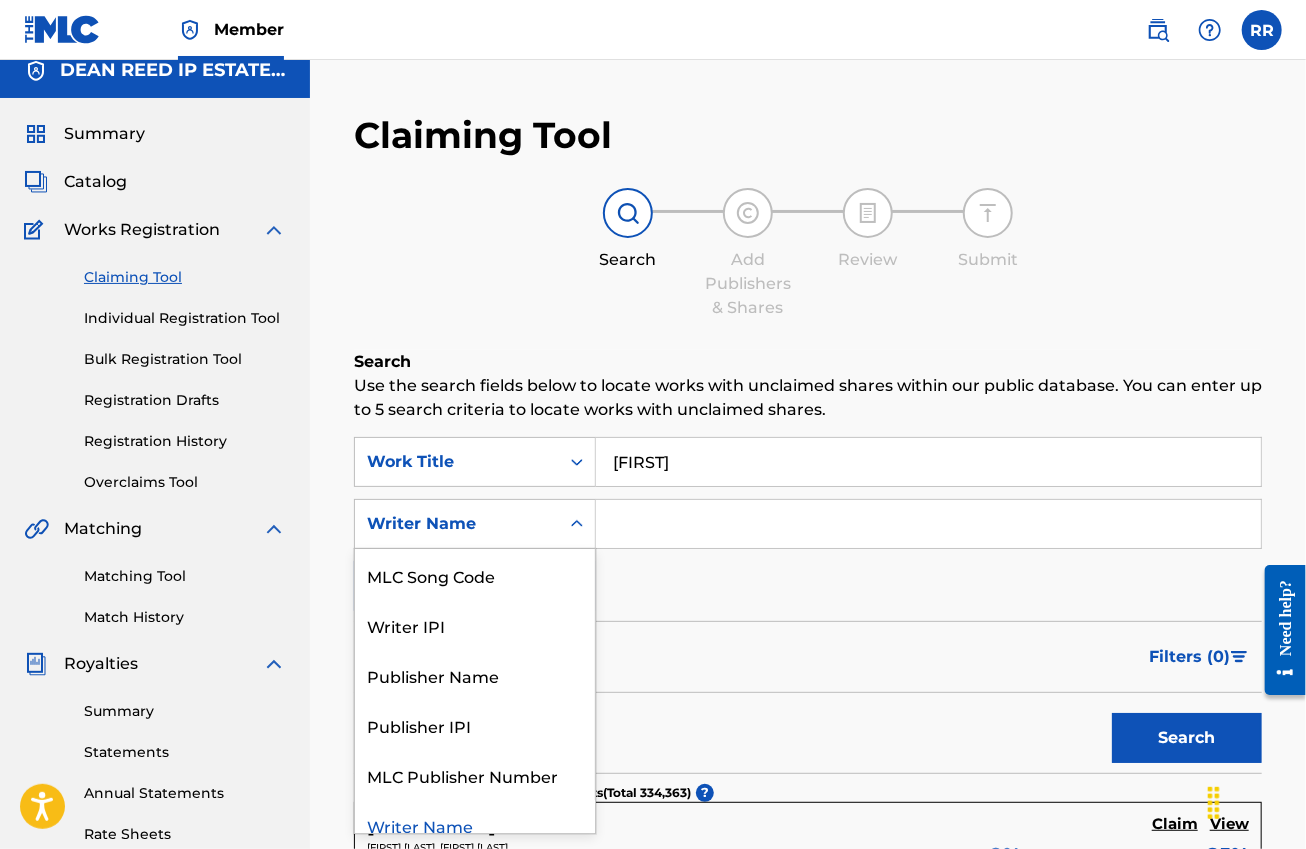 click at bounding box center (928, 524) 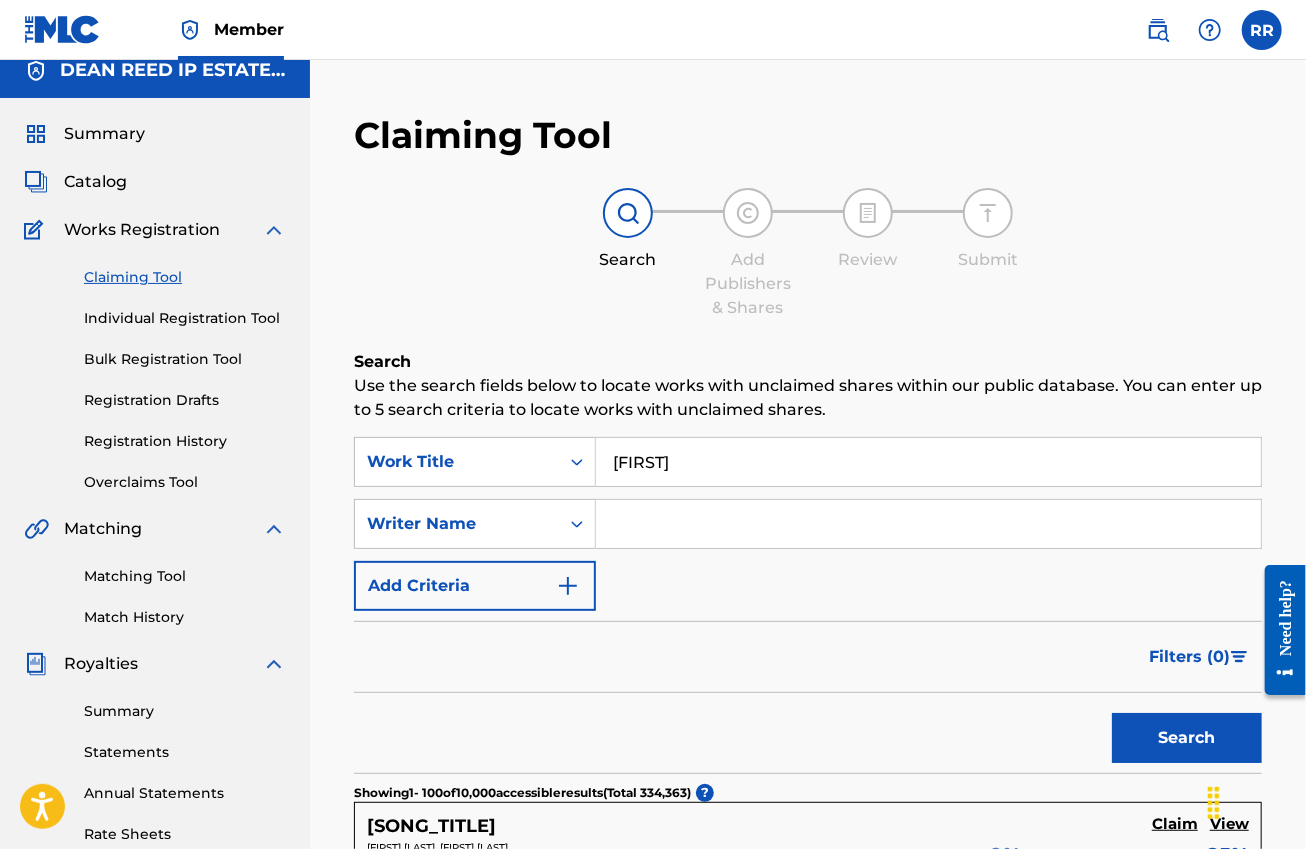 type on "[FIRST] [LAST]" 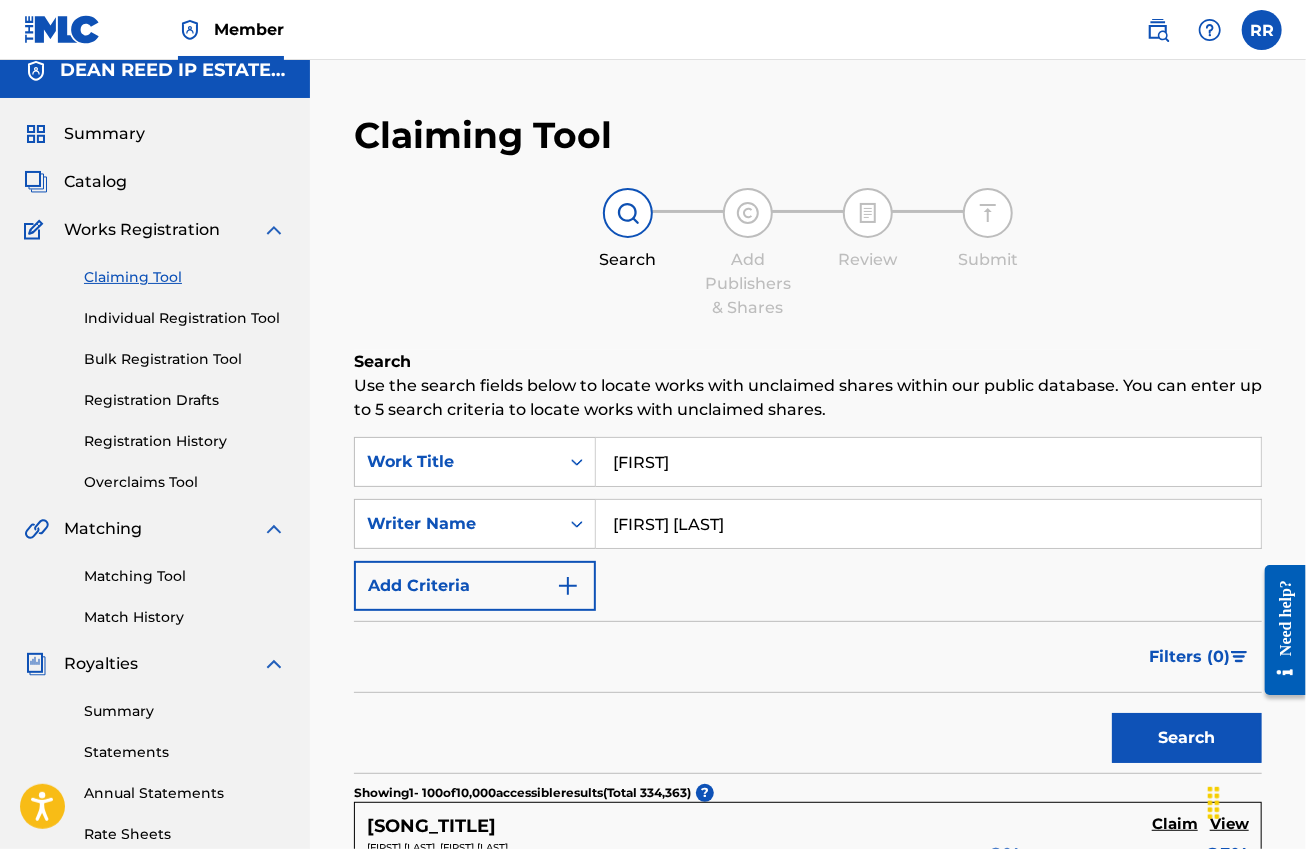 click on "Search" at bounding box center (1187, 738) 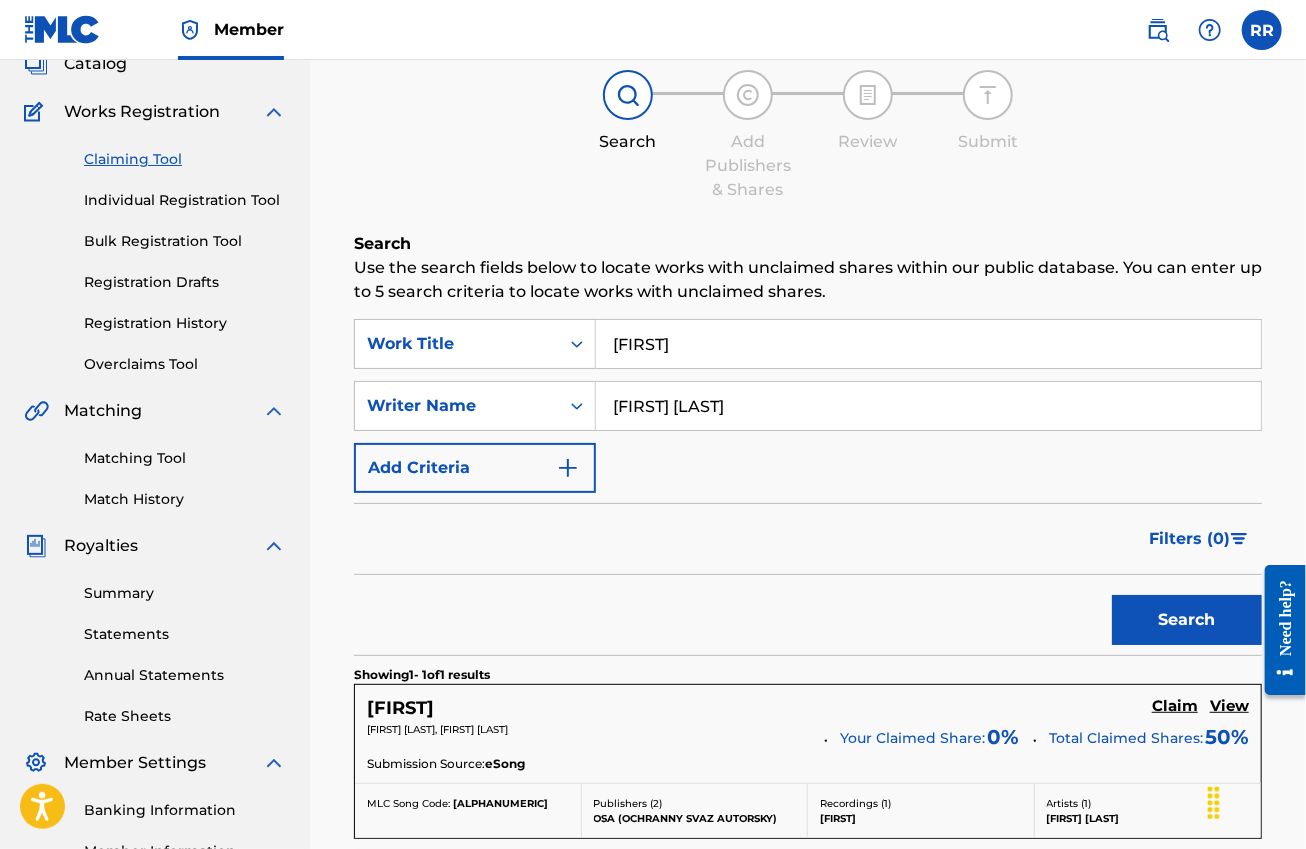 scroll, scrollTop: 392, scrollLeft: 0, axis: vertical 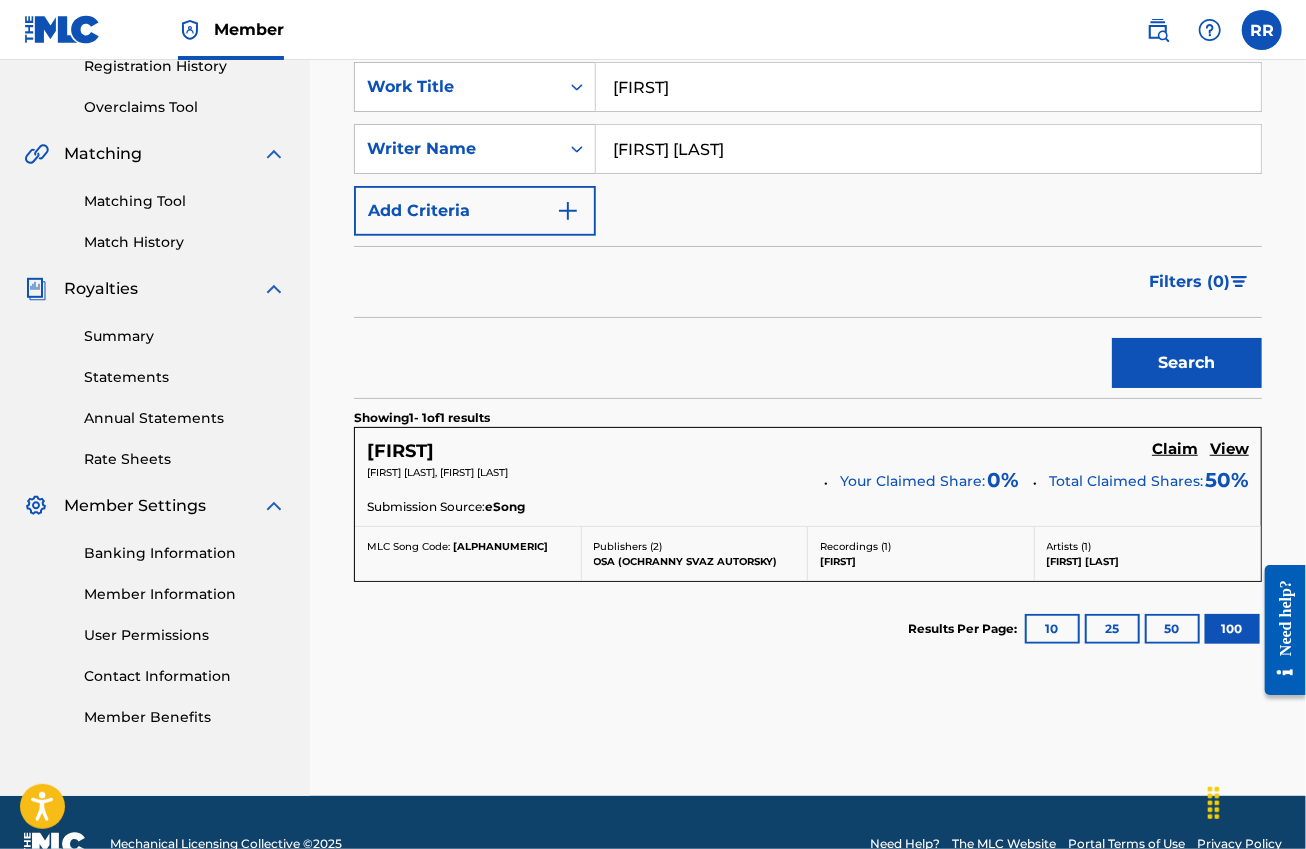 click on "Claim" at bounding box center [1175, 449] 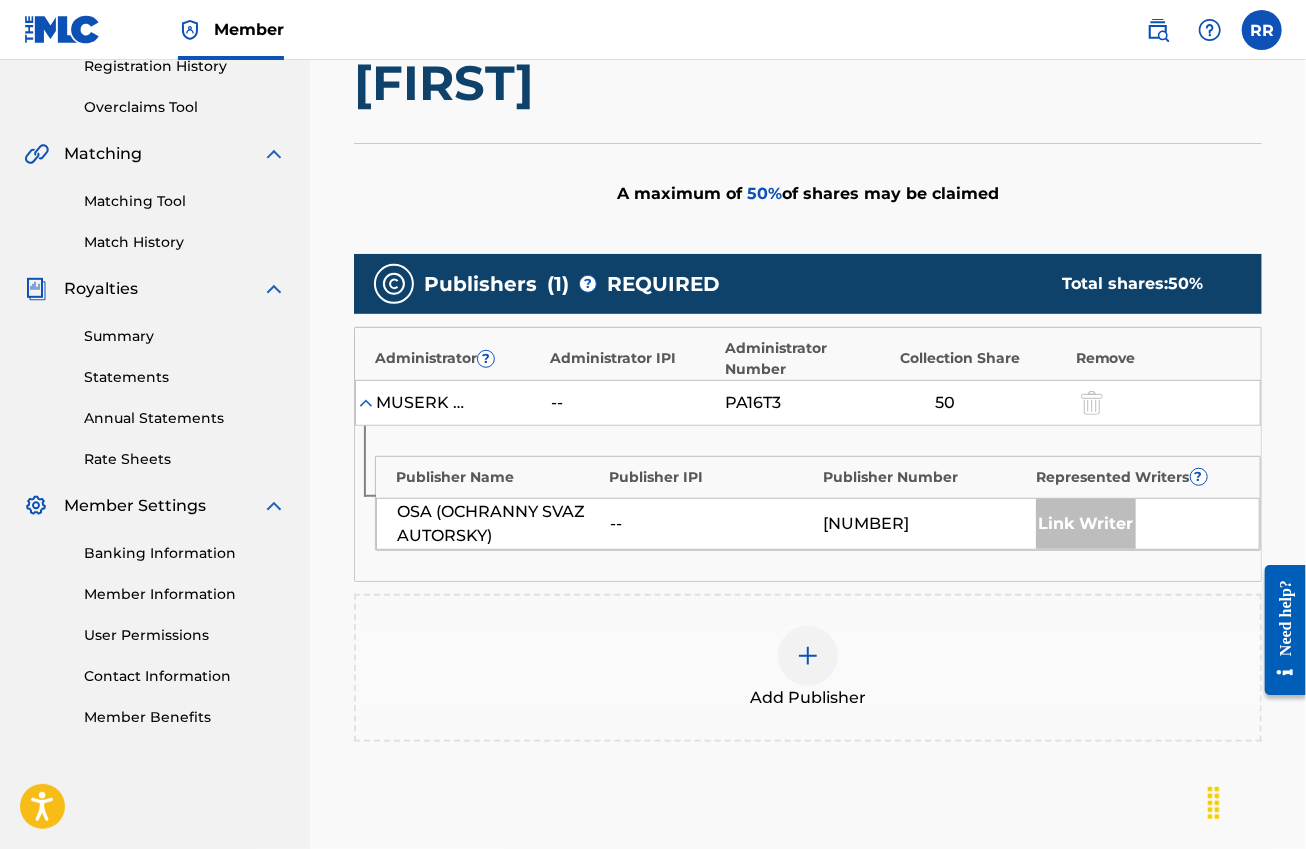 click at bounding box center [808, 656] 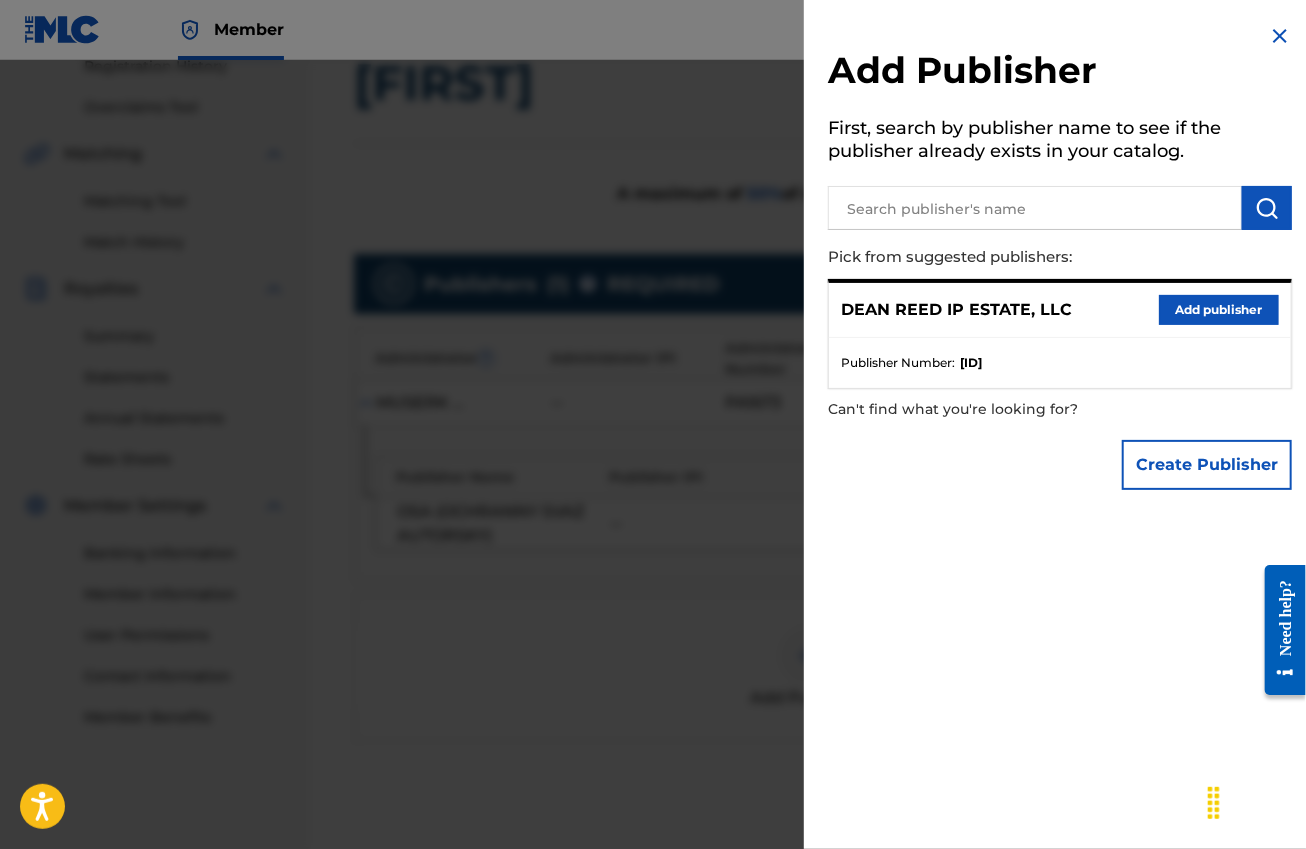 click on "Add publisher" at bounding box center (1219, 310) 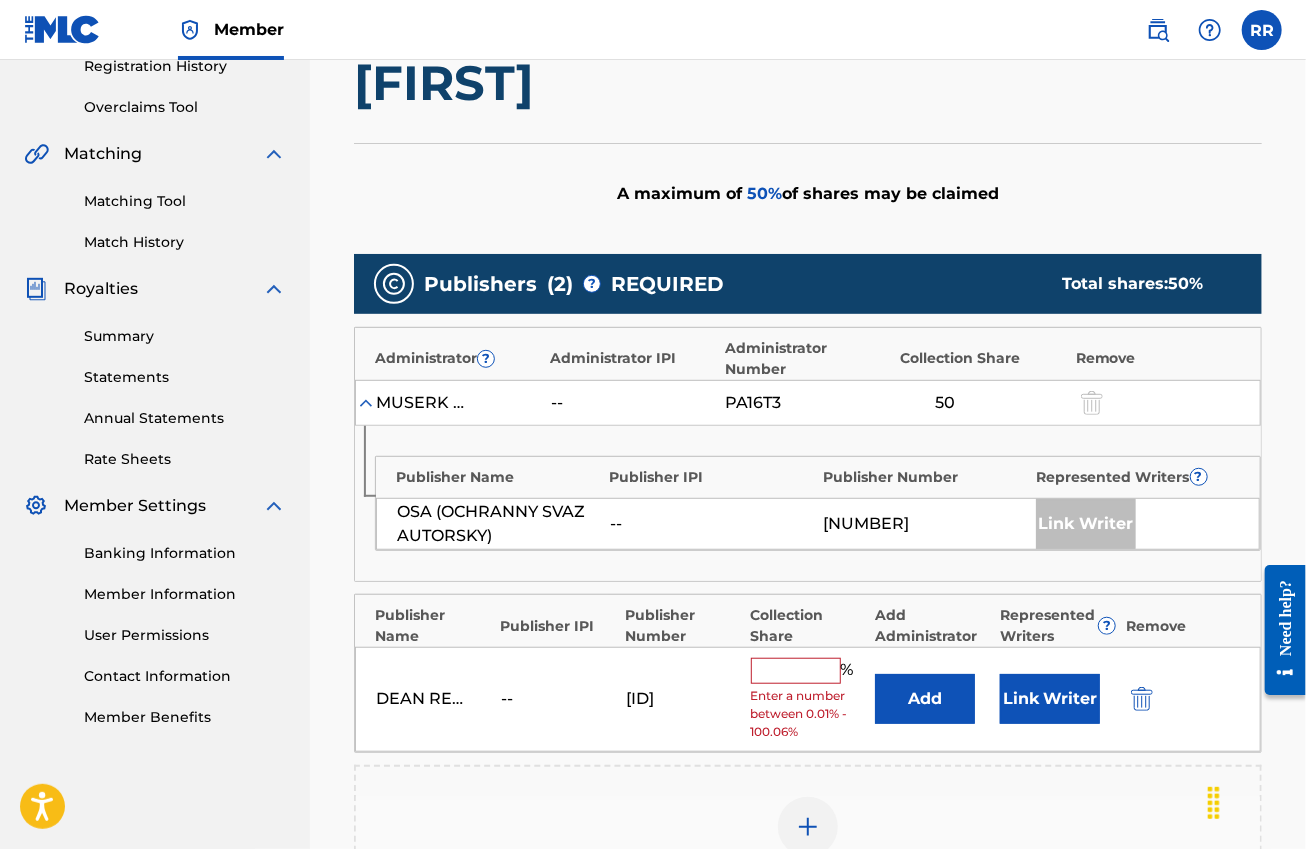 click at bounding box center [796, 671] 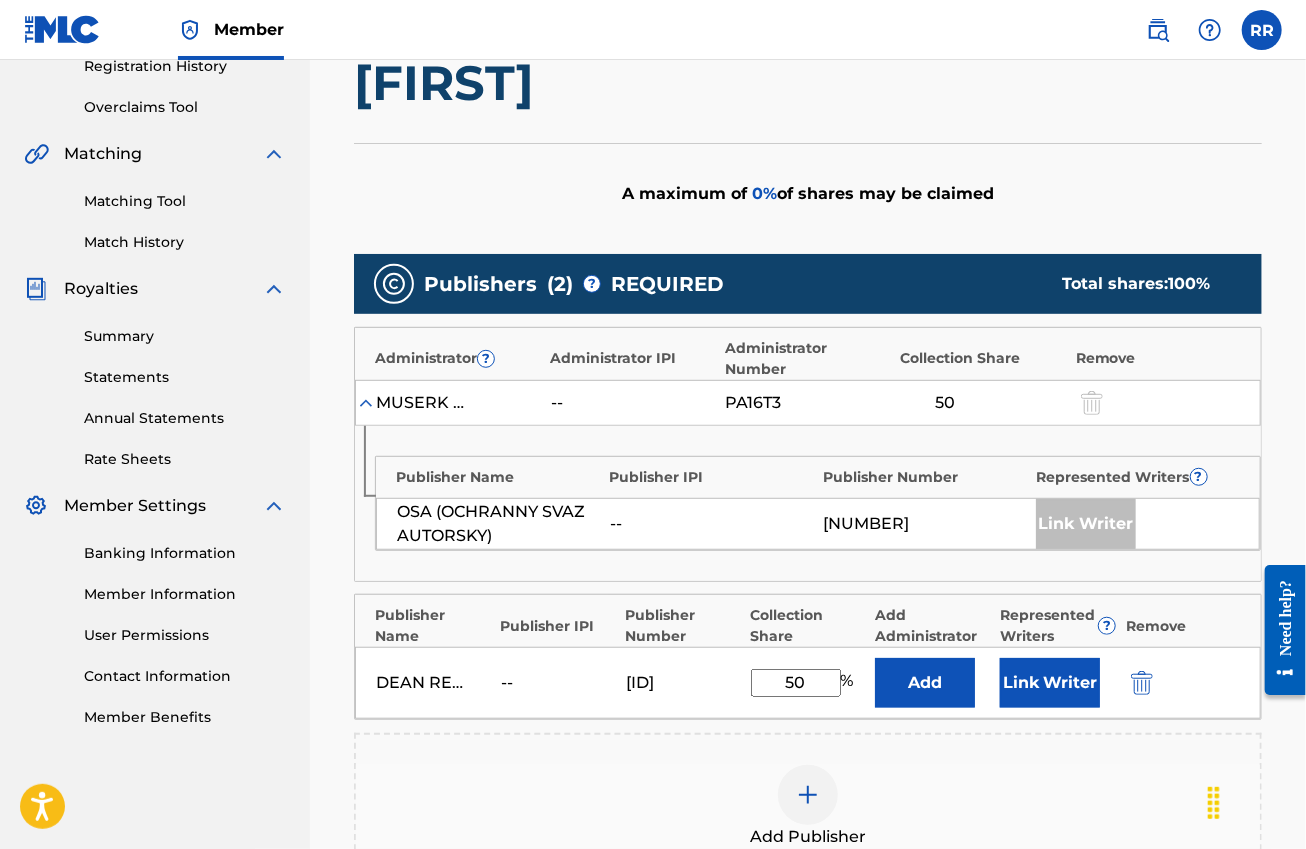 type on "50" 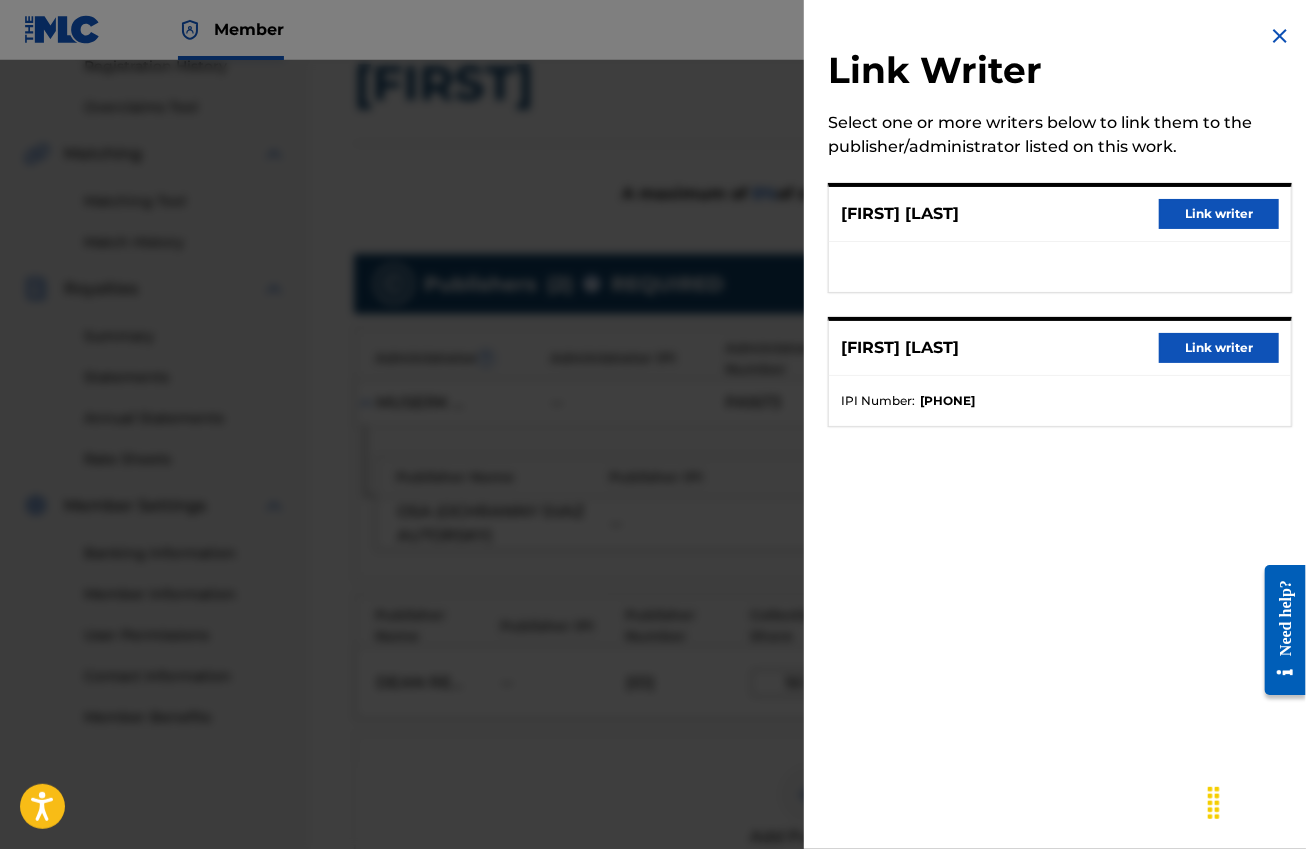 click on "Link writer" at bounding box center (1219, 214) 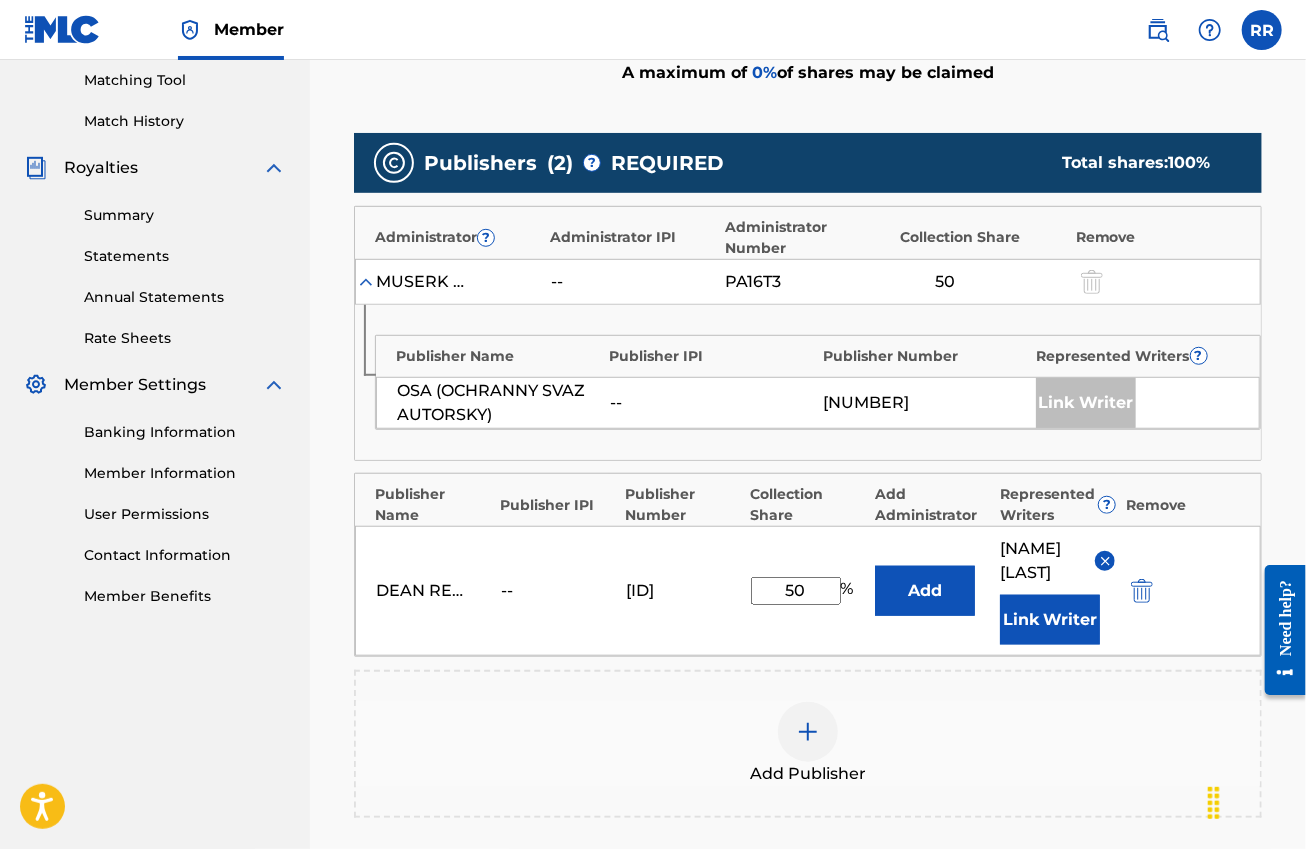 scroll, scrollTop: 767, scrollLeft: 0, axis: vertical 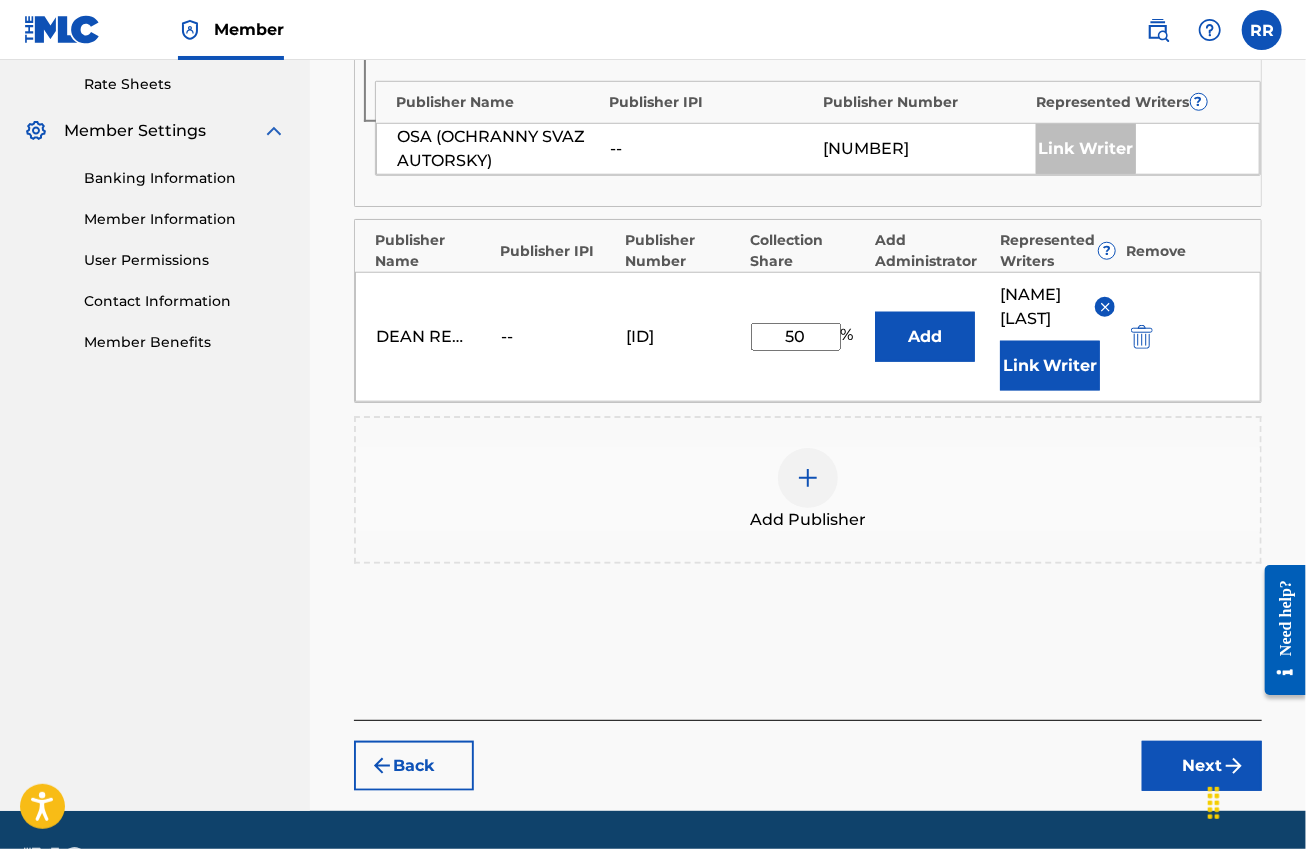 click on "Next" at bounding box center (1202, 766) 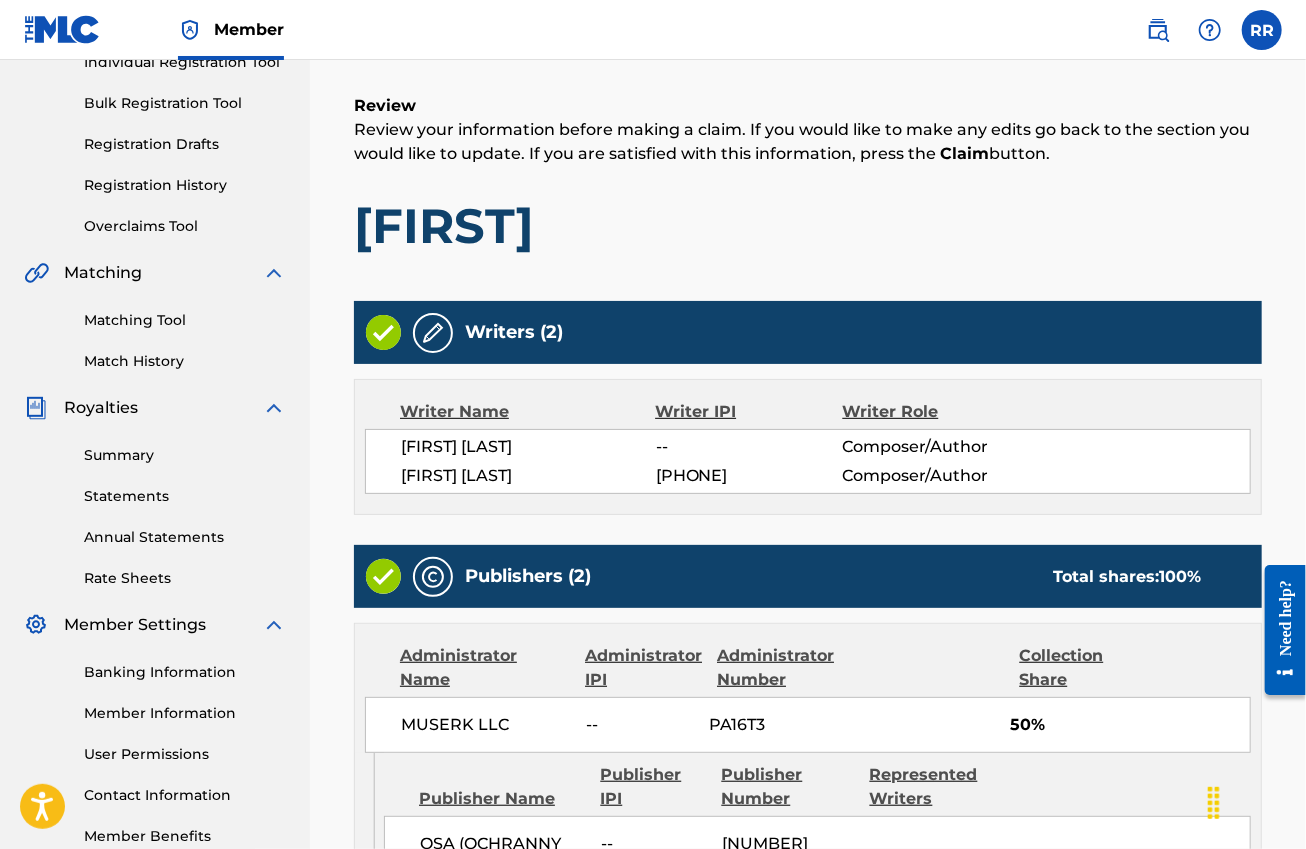 scroll, scrollTop: 715, scrollLeft: 0, axis: vertical 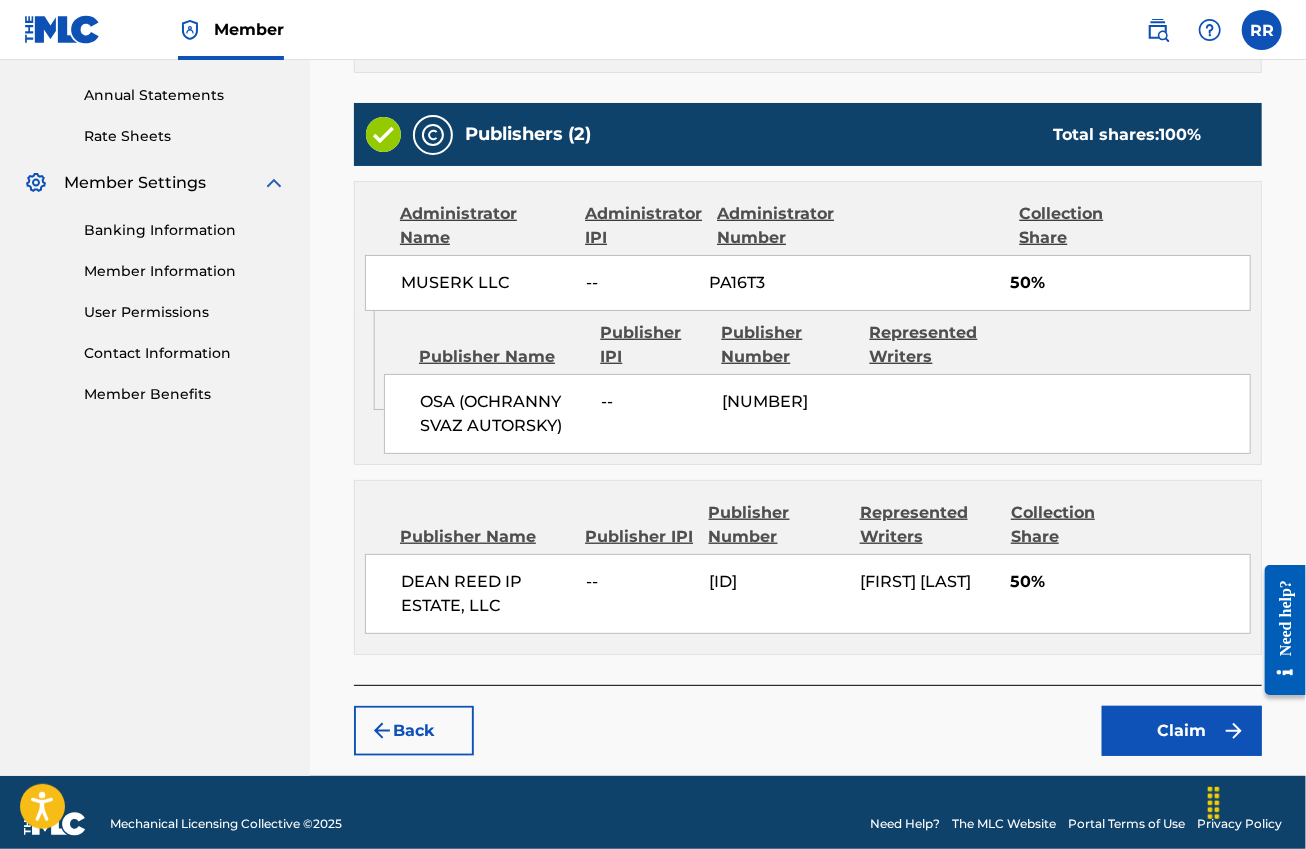 click on "Claim" at bounding box center [1182, 731] 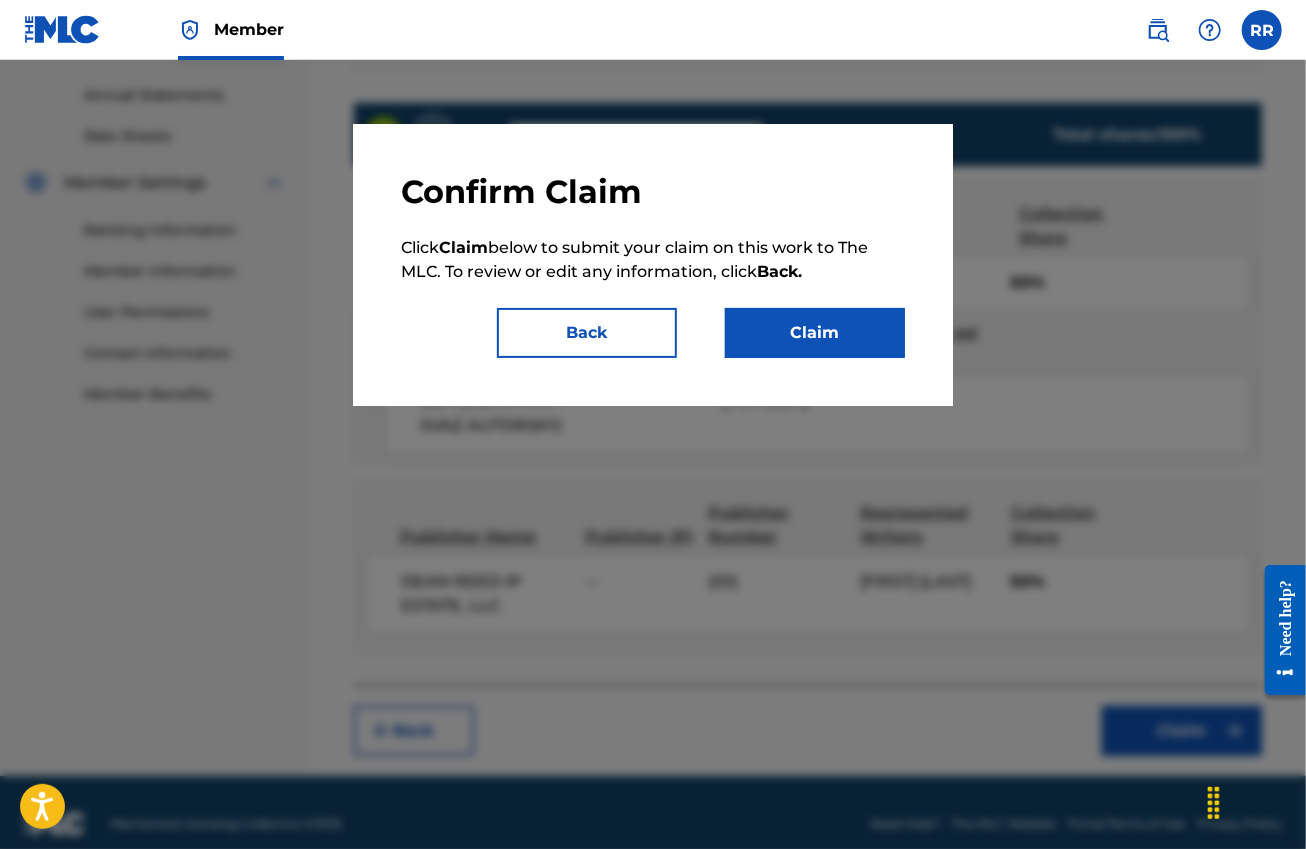 click on "Claim" at bounding box center [815, 333] 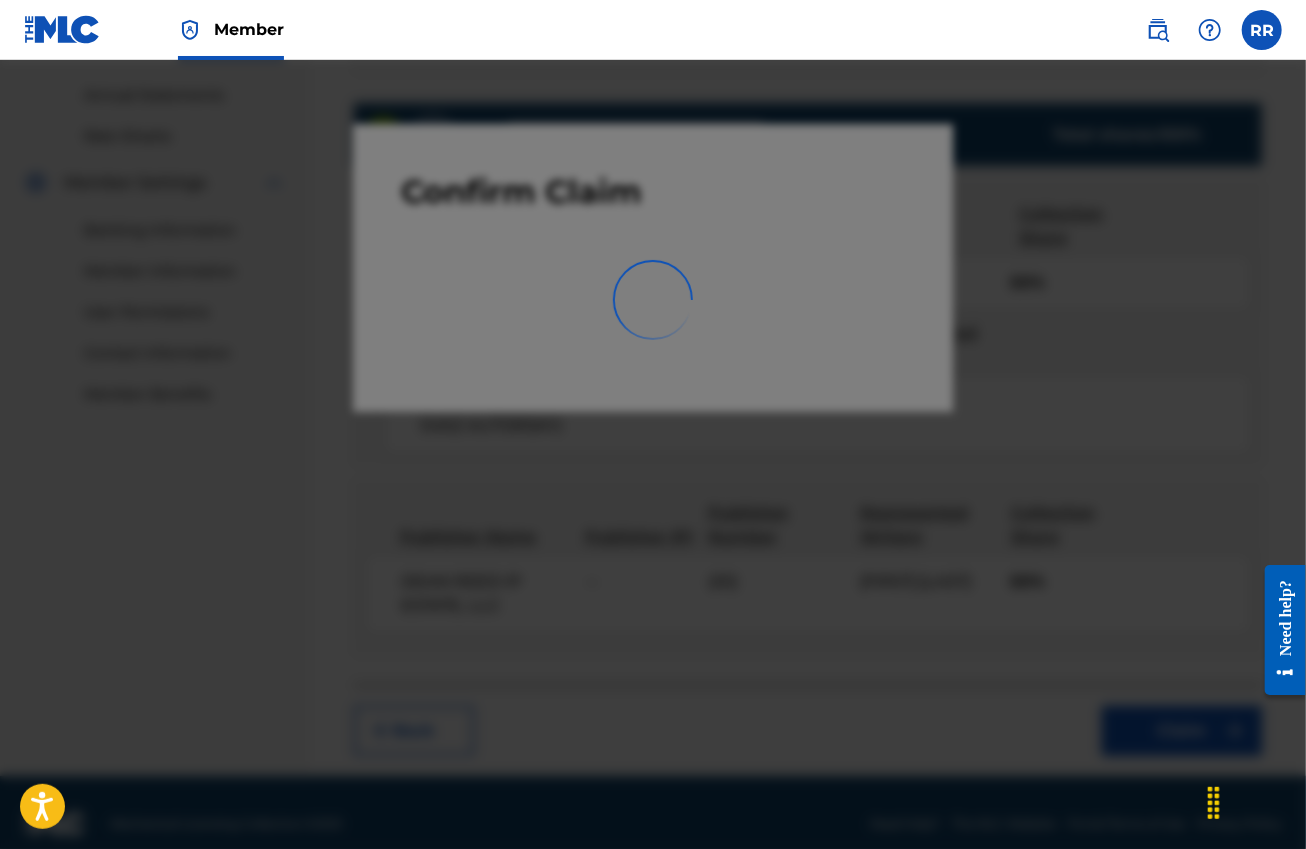 scroll, scrollTop: 390, scrollLeft: 0, axis: vertical 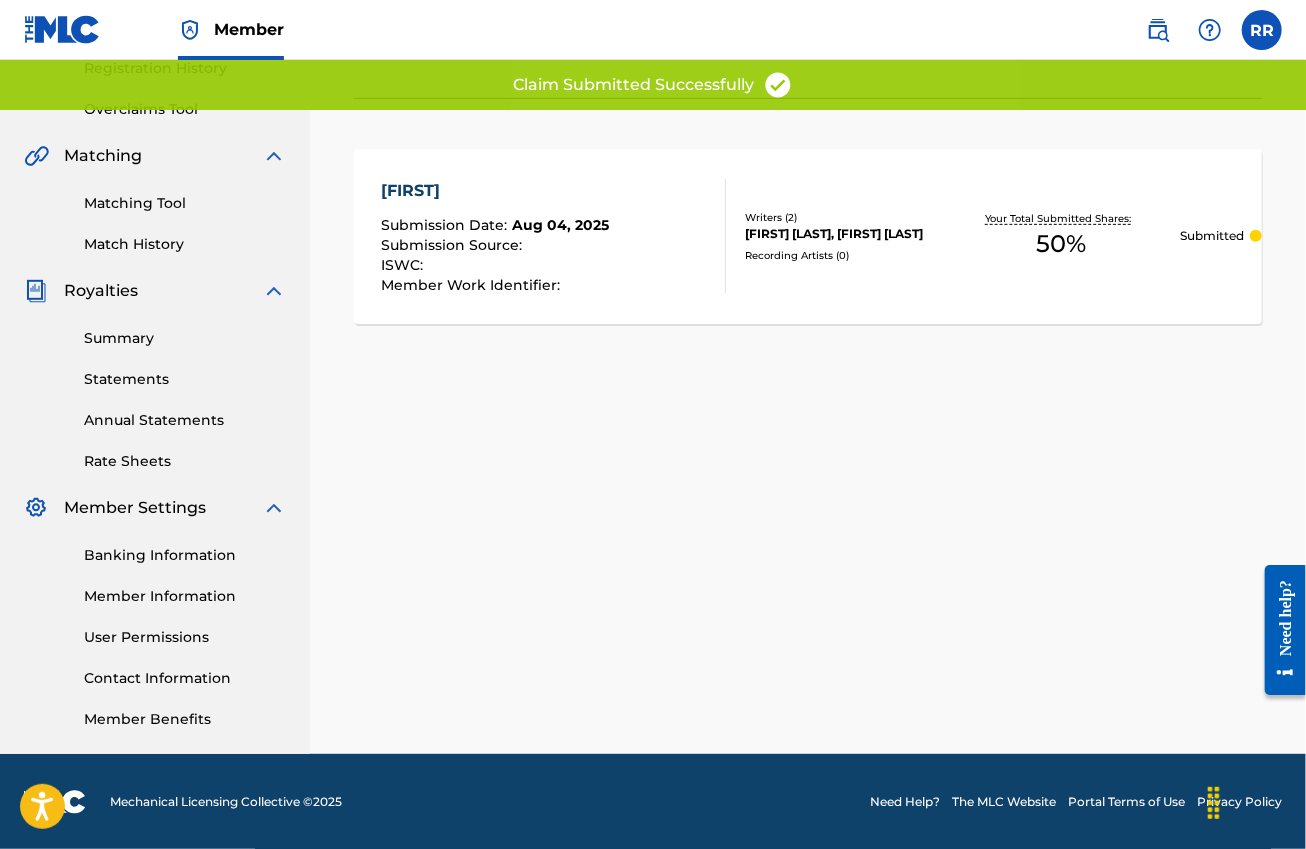 click on "[FIRST]" at bounding box center [495, 191] 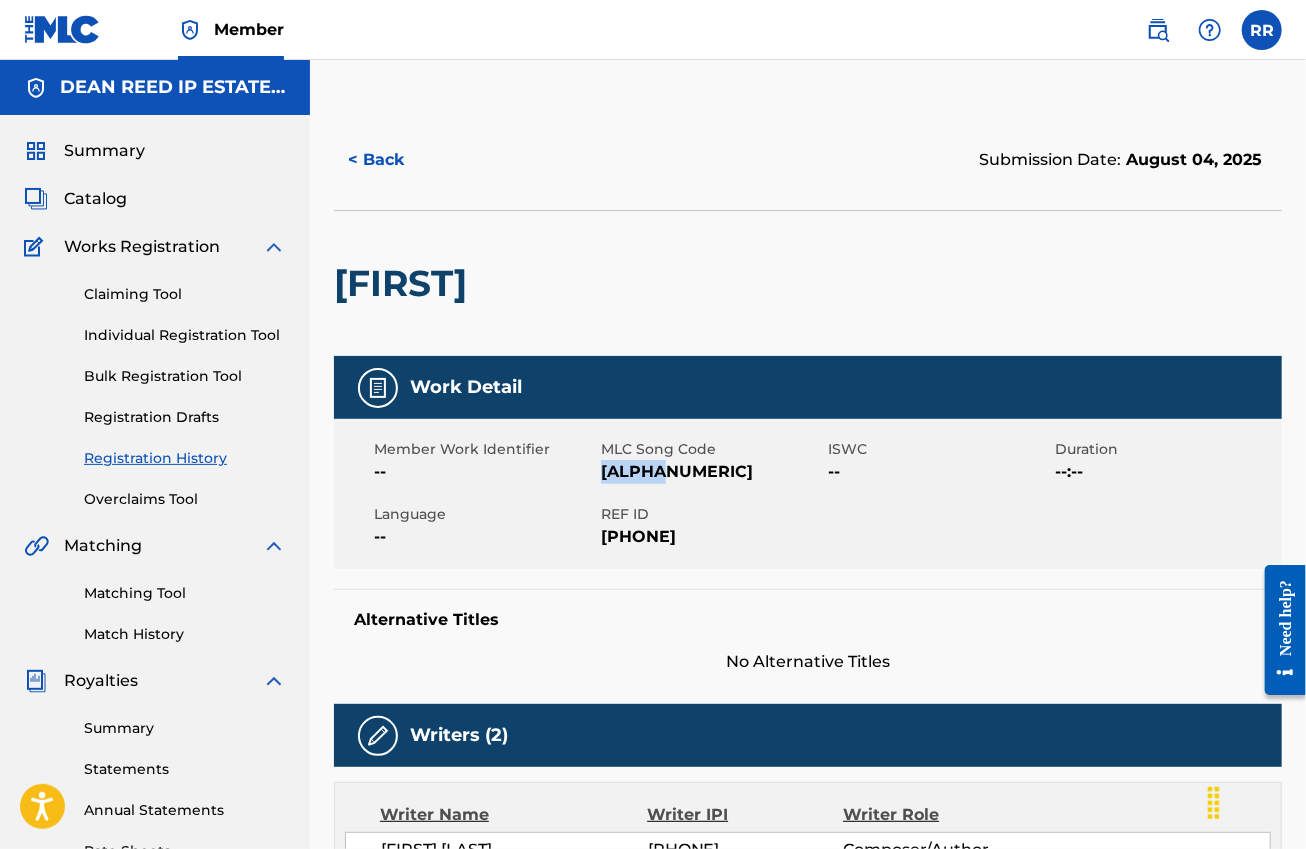 drag, startPoint x: 652, startPoint y: 468, endPoint x: 603, endPoint y: 475, distance: 49.497475 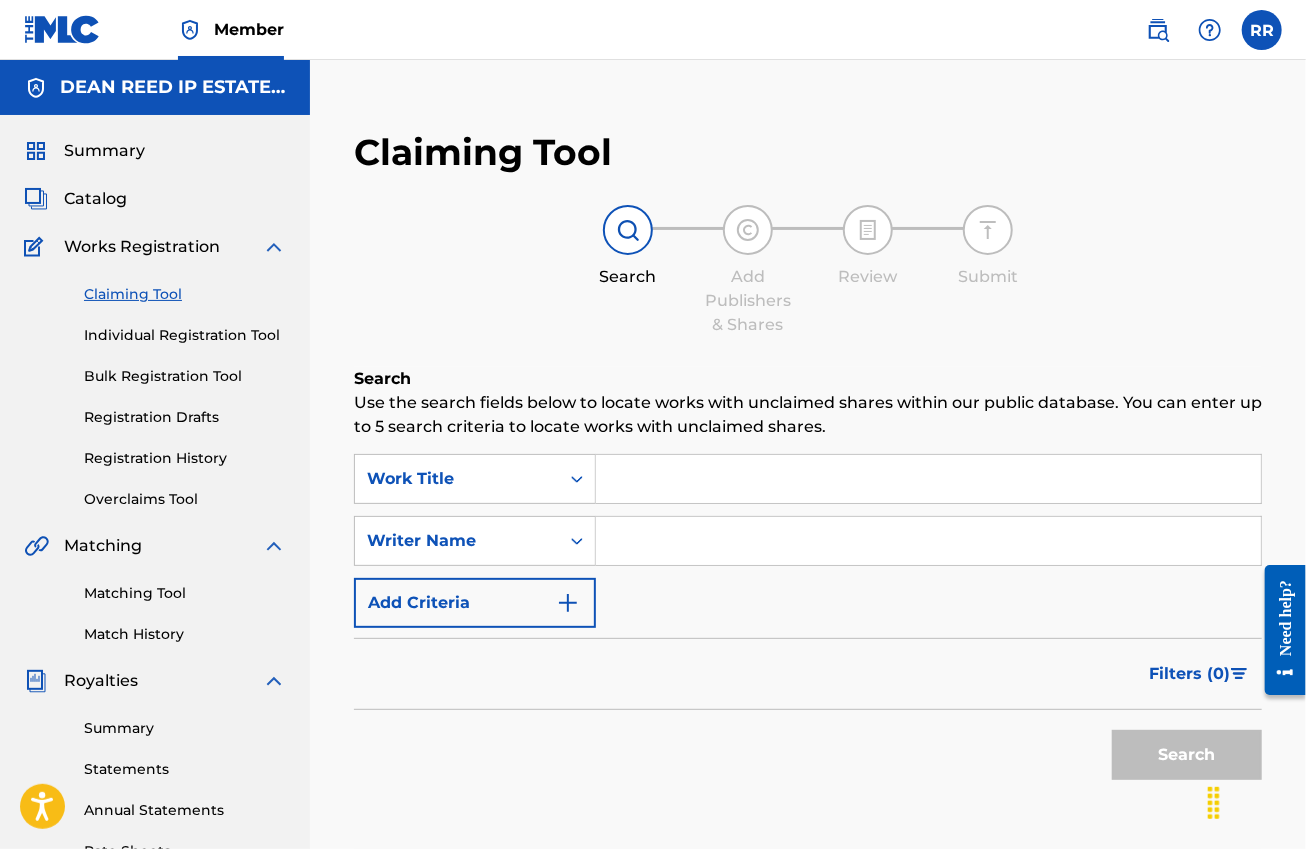click at bounding box center [928, 479] 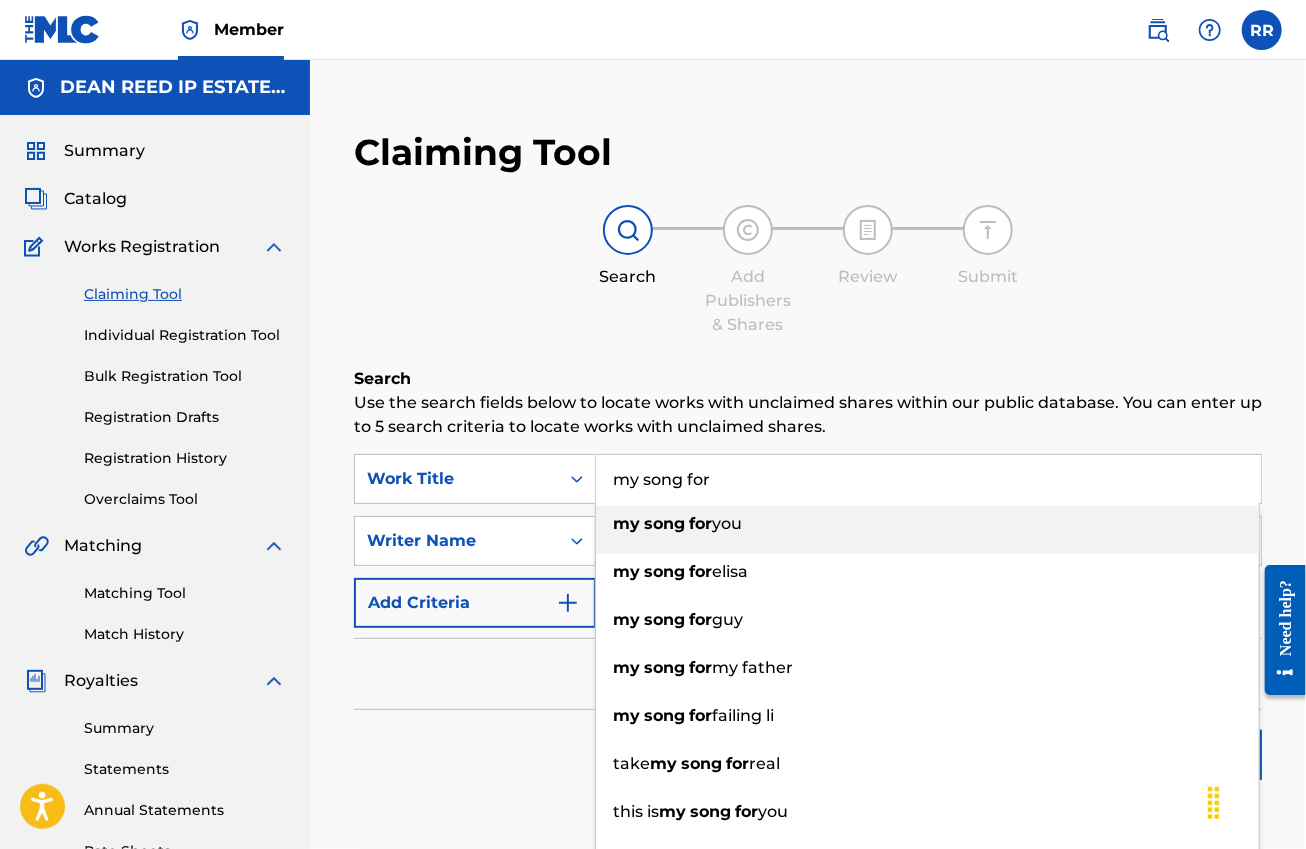 click on "my [WORD] for you" at bounding box center [927, 524] 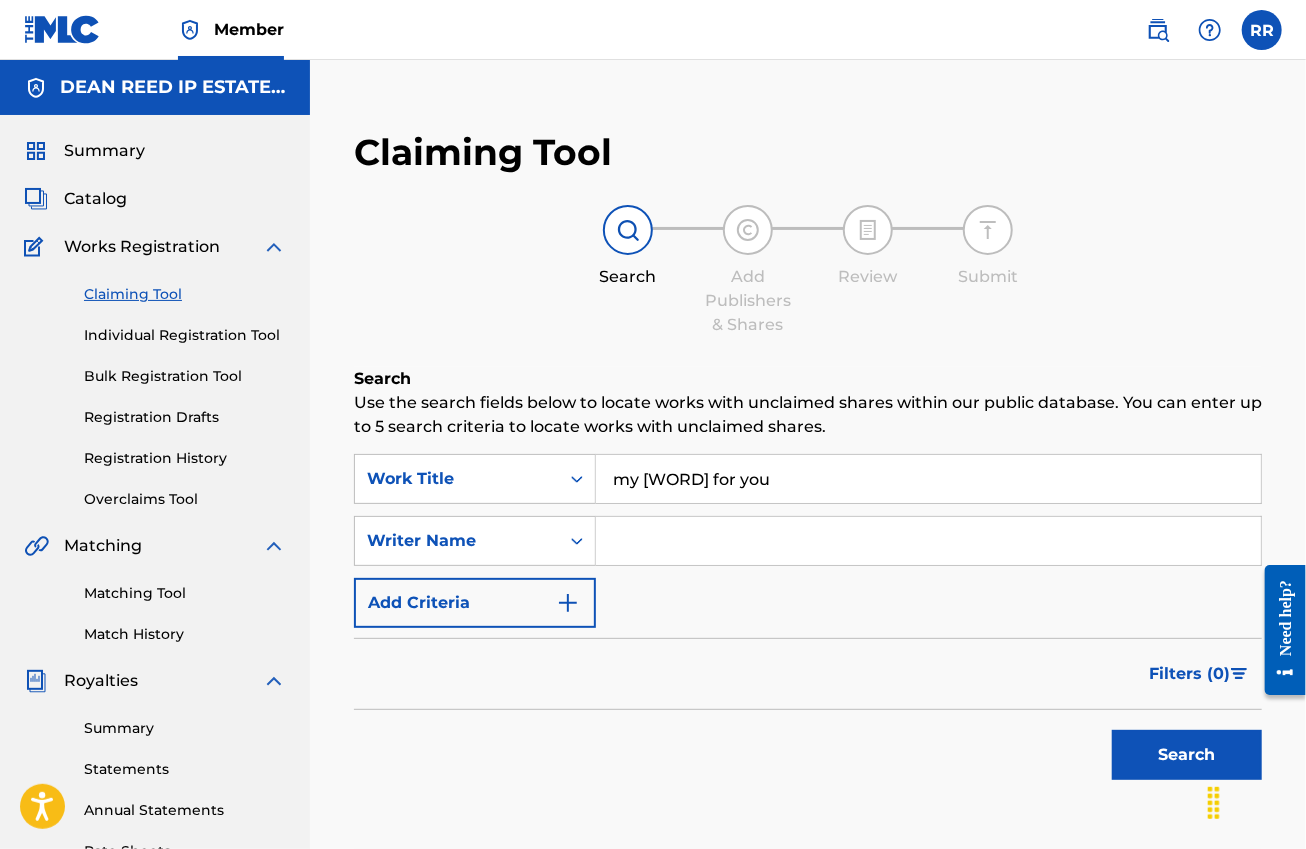 click on "Search" at bounding box center [1187, 755] 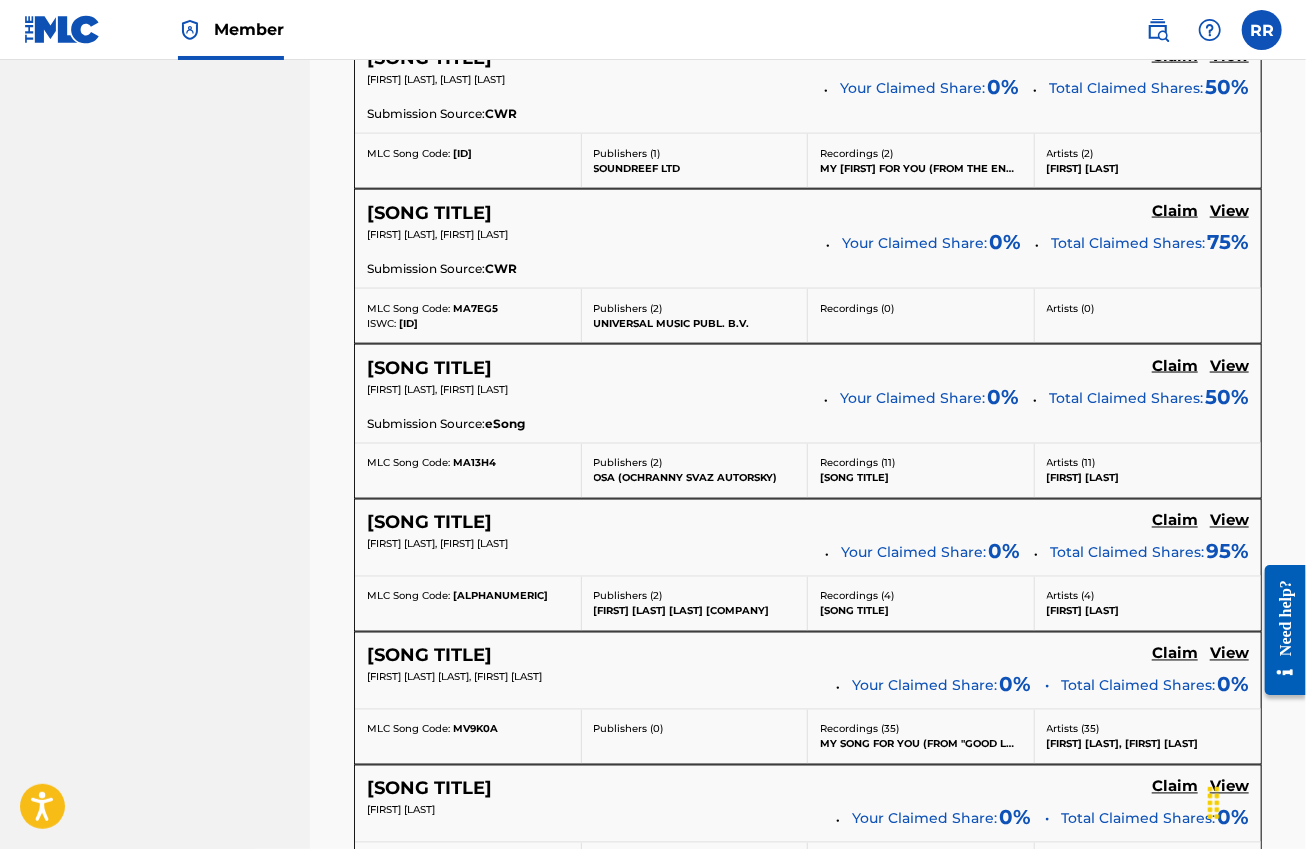 scroll, scrollTop: 1500, scrollLeft: 0, axis: vertical 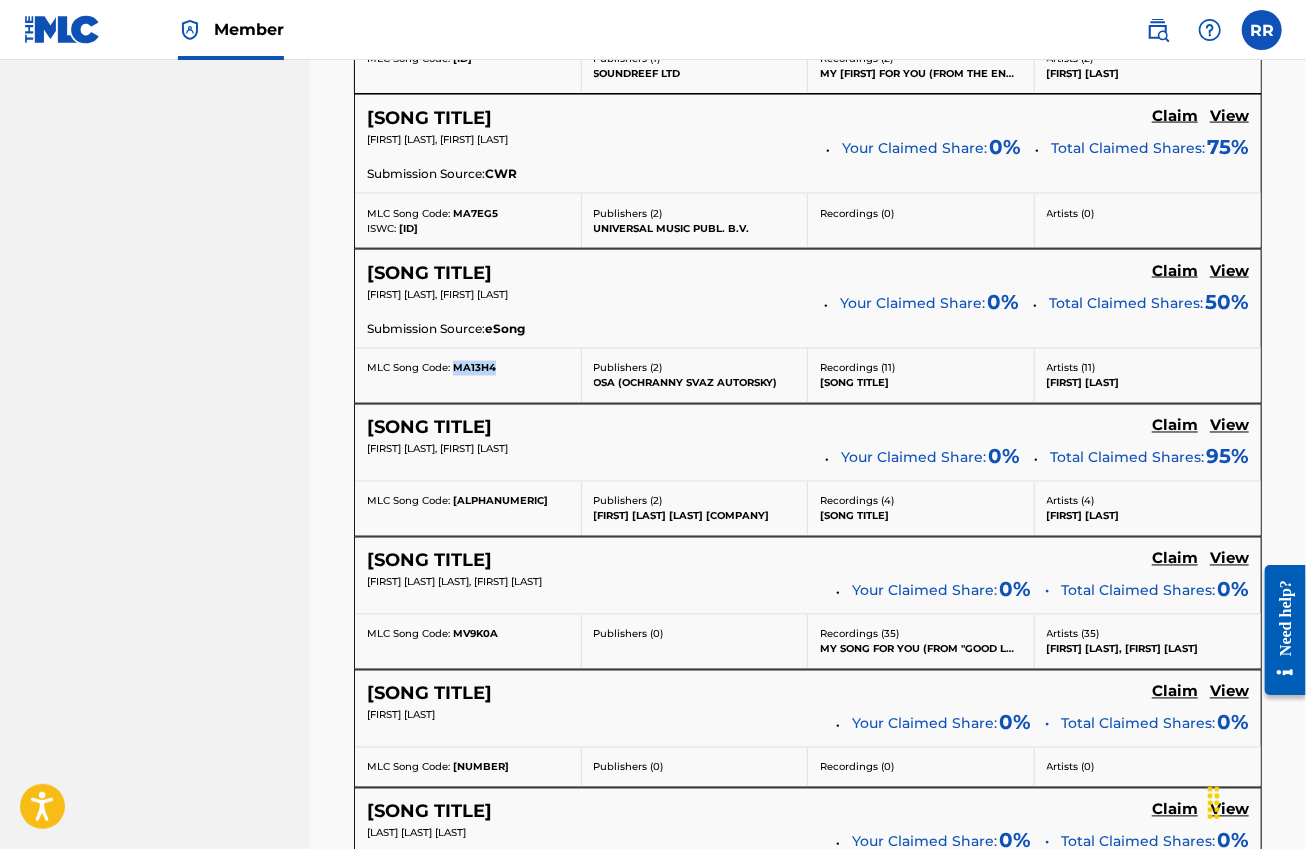 drag, startPoint x: 492, startPoint y: 368, endPoint x: 475, endPoint y: 369, distance: 17.029387 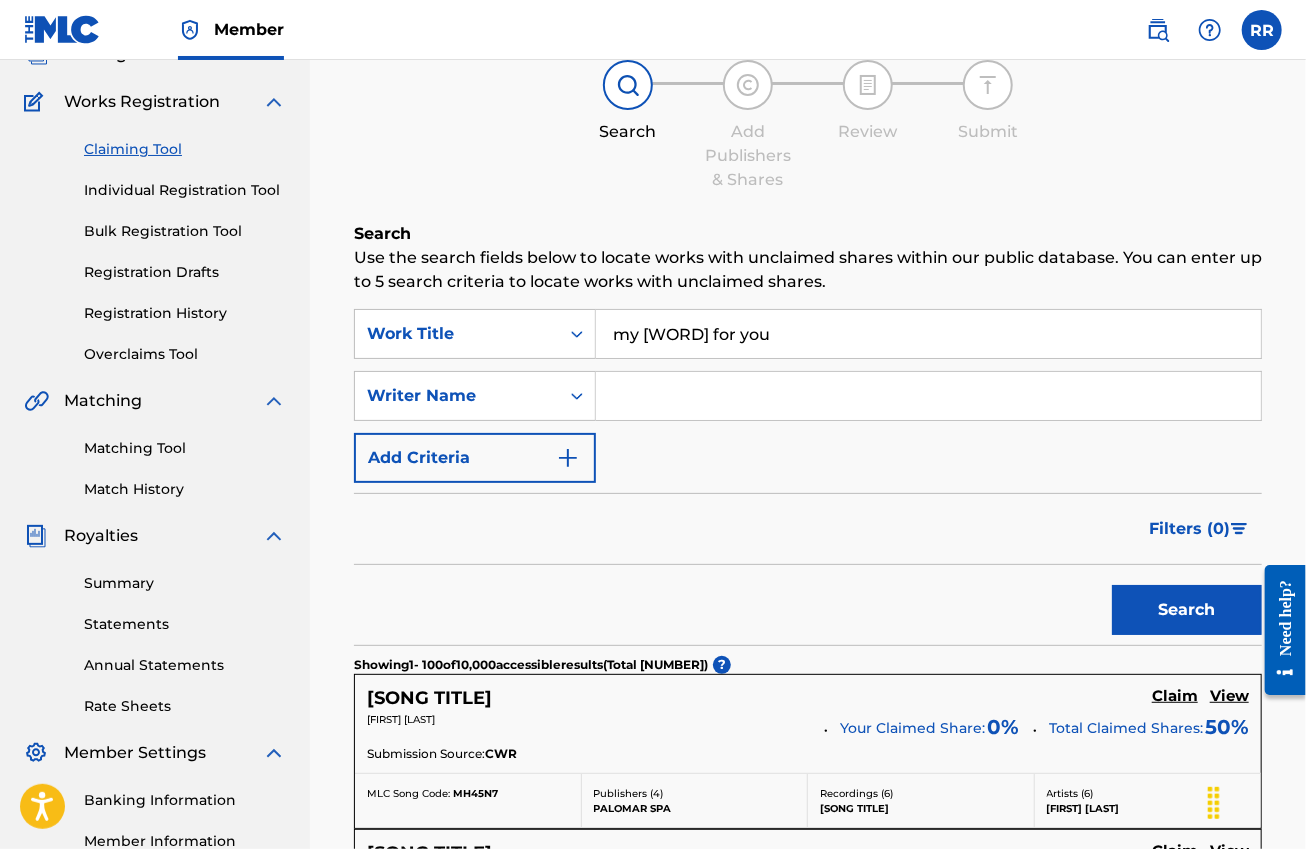 scroll, scrollTop: 0, scrollLeft: 0, axis: both 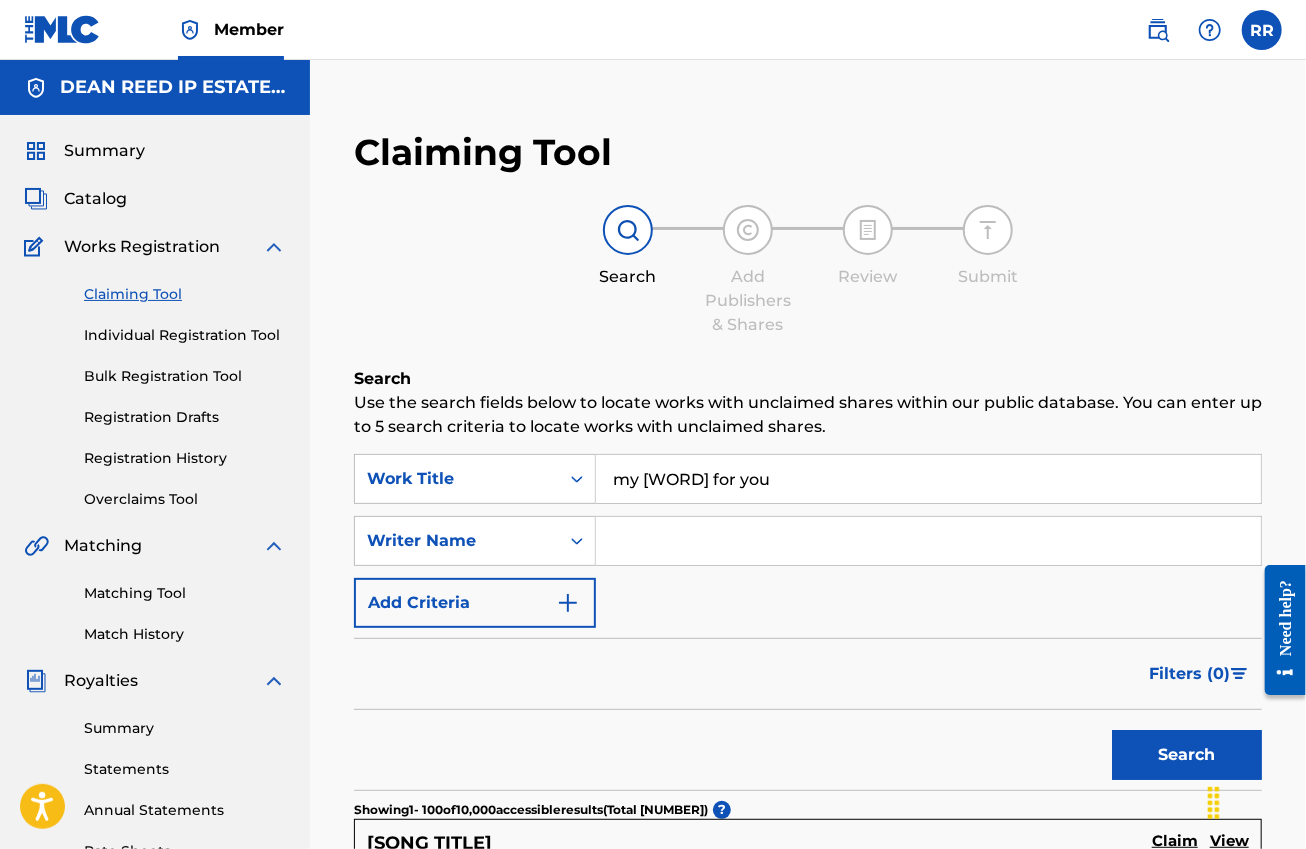 drag, startPoint x: 715, startPoint y: 479, endPoint x: 607, endPoint y: 487, distance: 108.29589 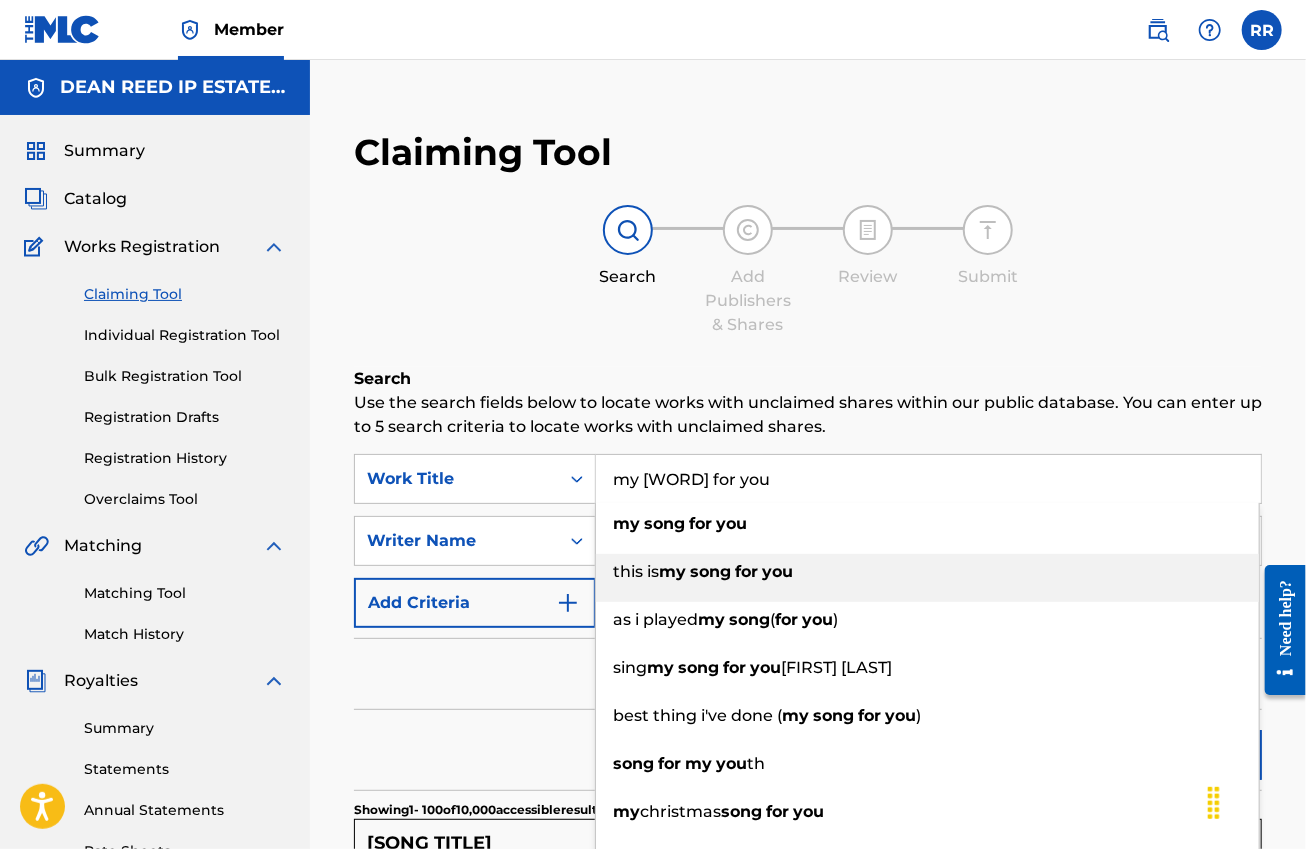 paste on "[FIRST] [LAST]" 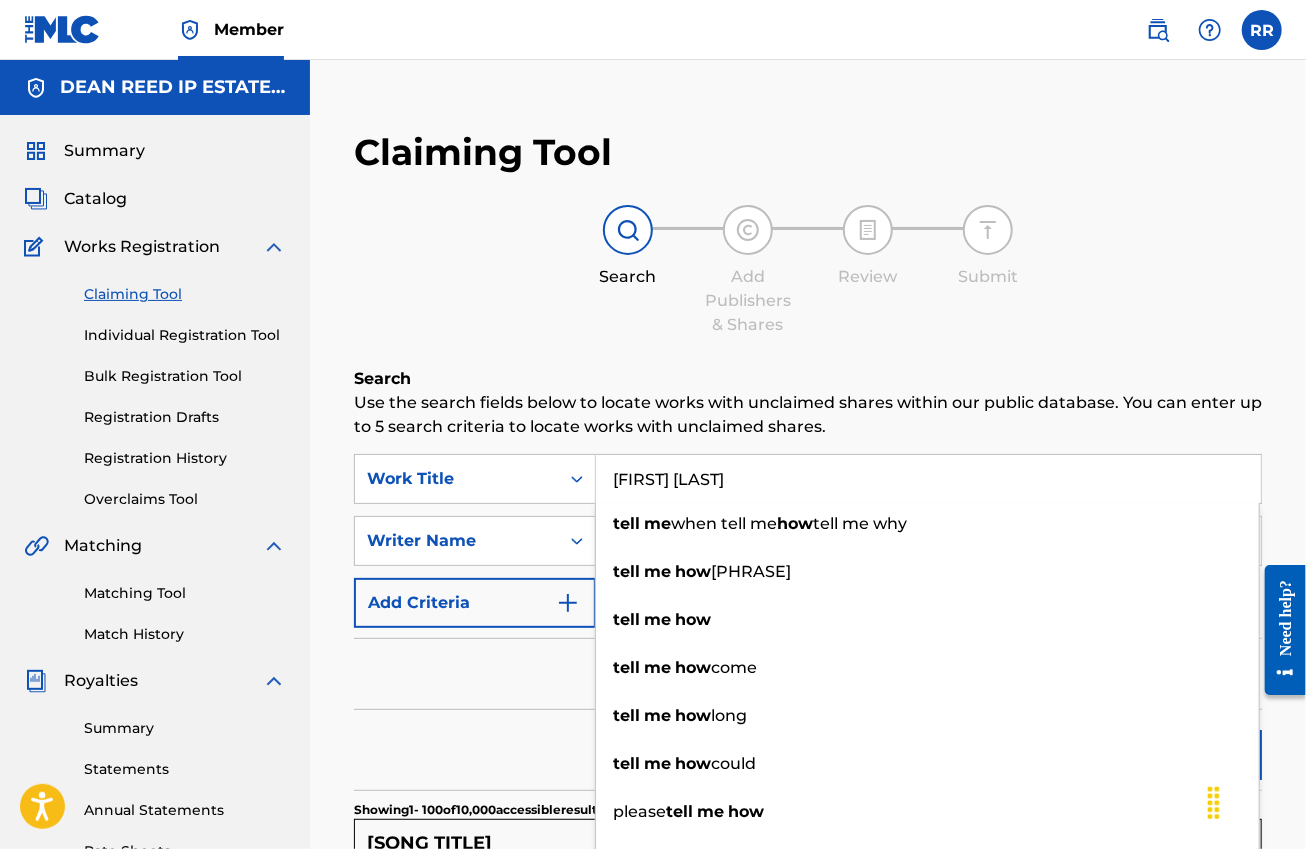 type on "[FIRST] [LAST]" 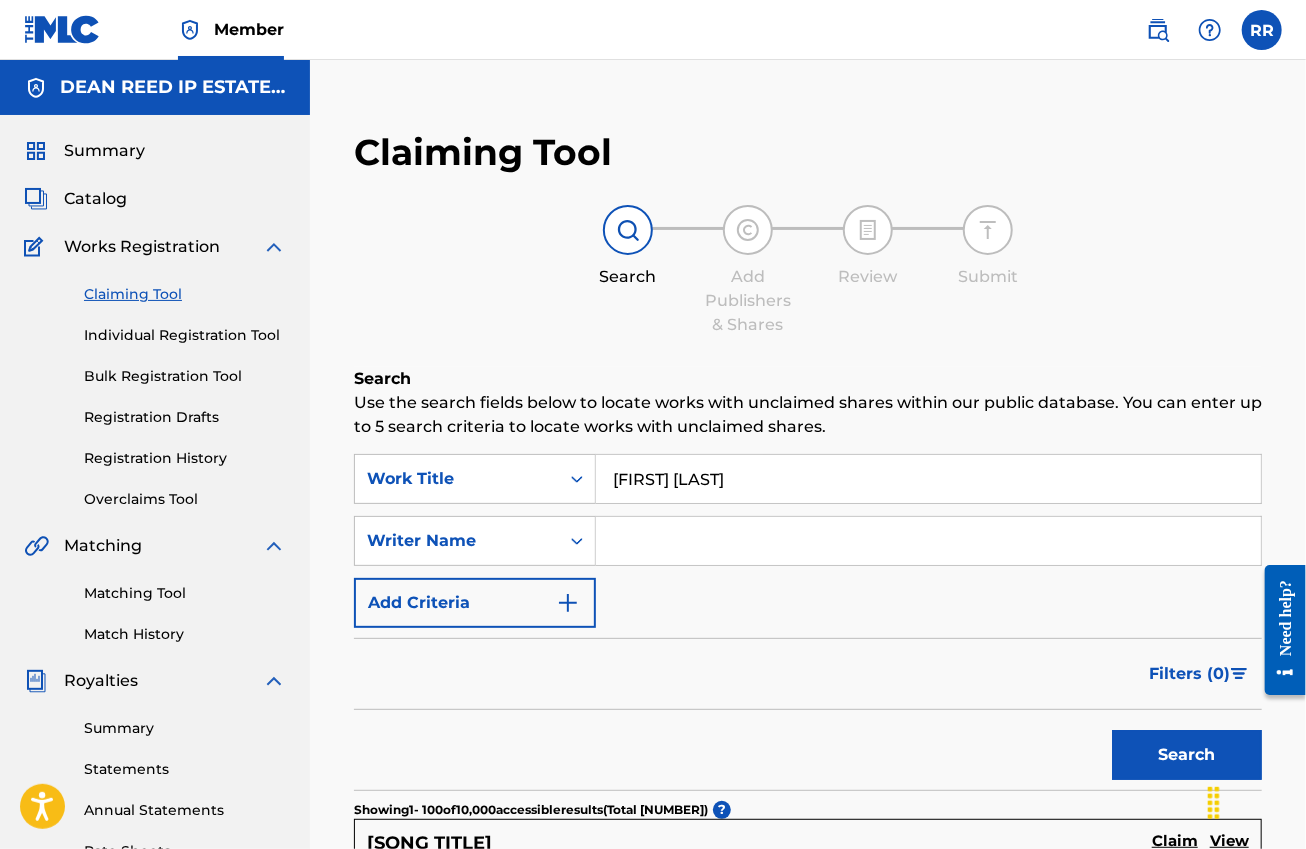 click on "Search" at bounding box center (1187, 755) 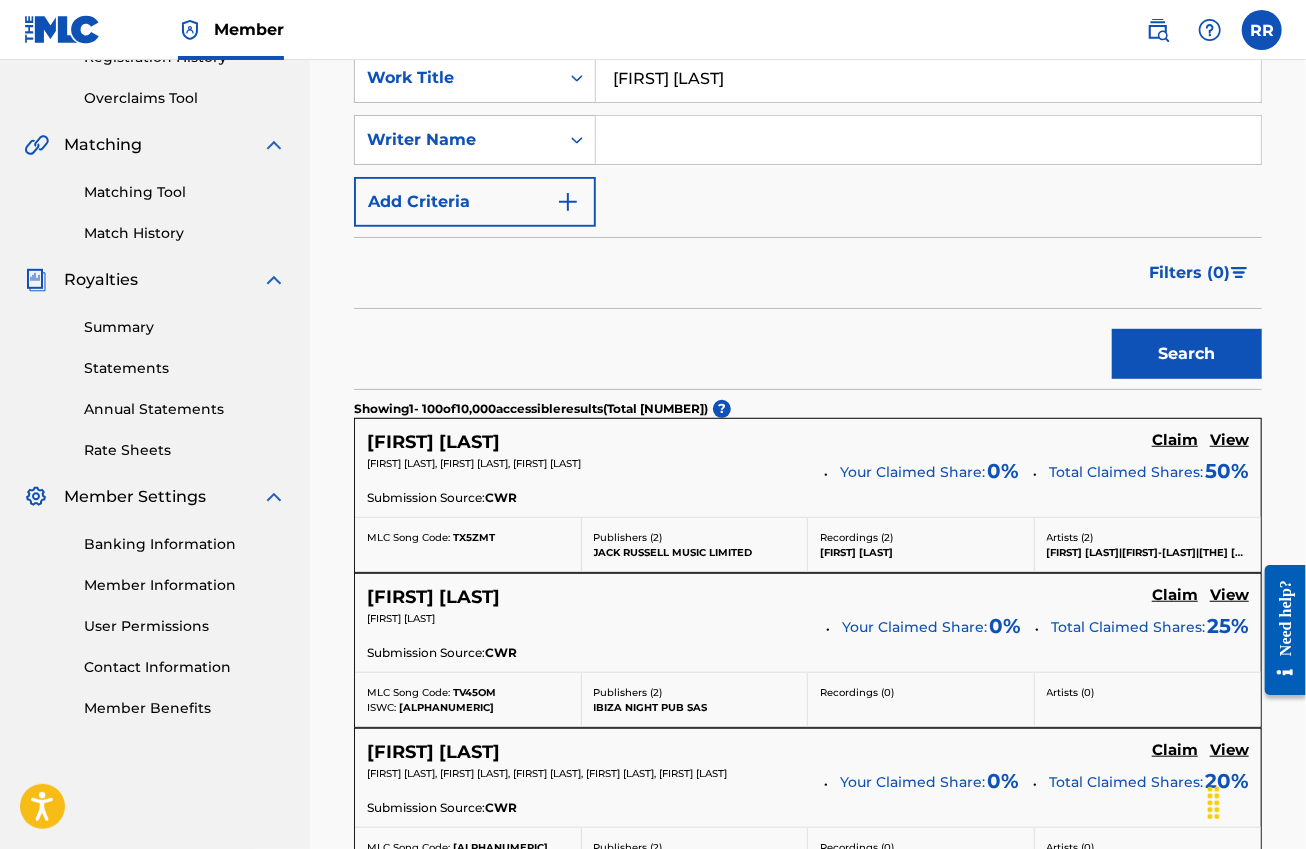 scroll, scrollTop: 140, scrollLeft: 0, axis: vertical 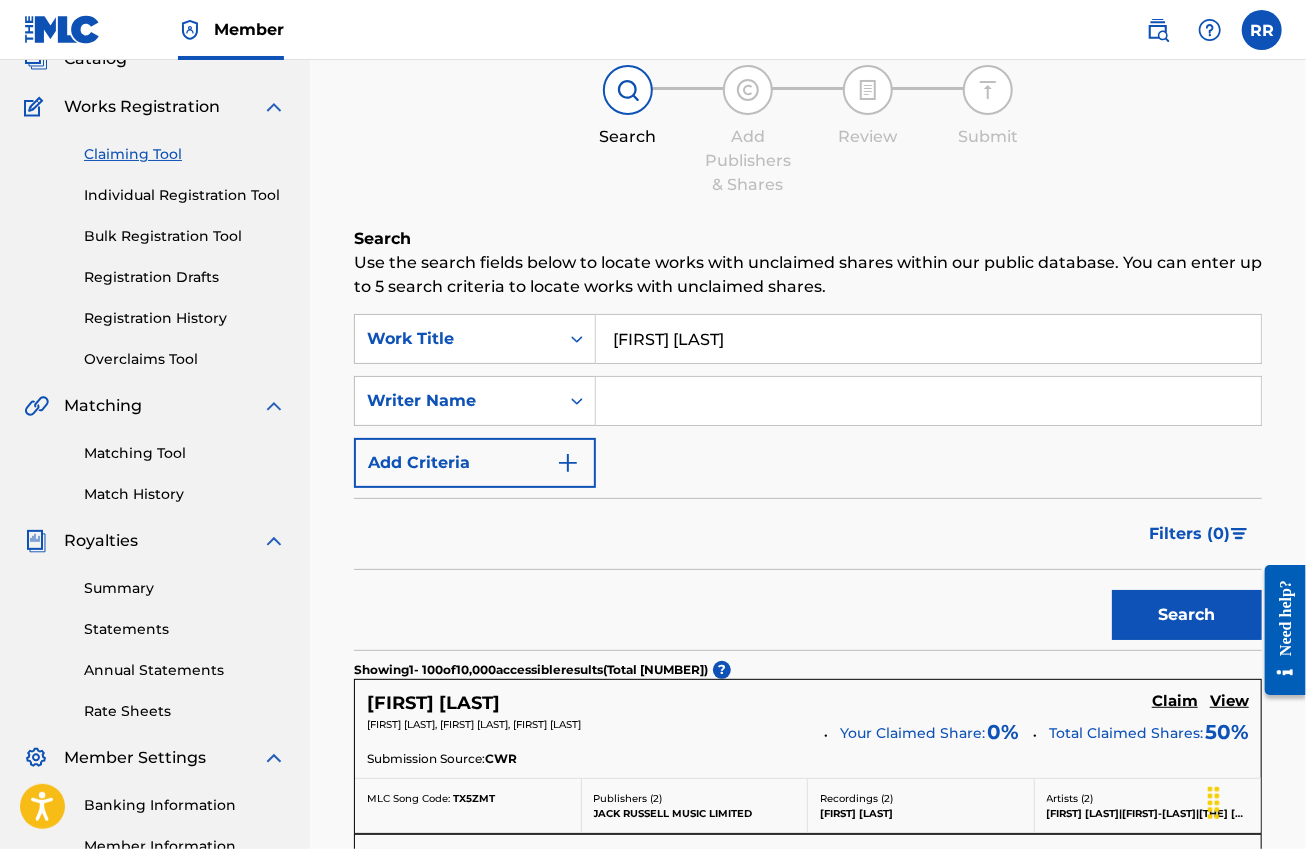click at bounding box center (928, 401) 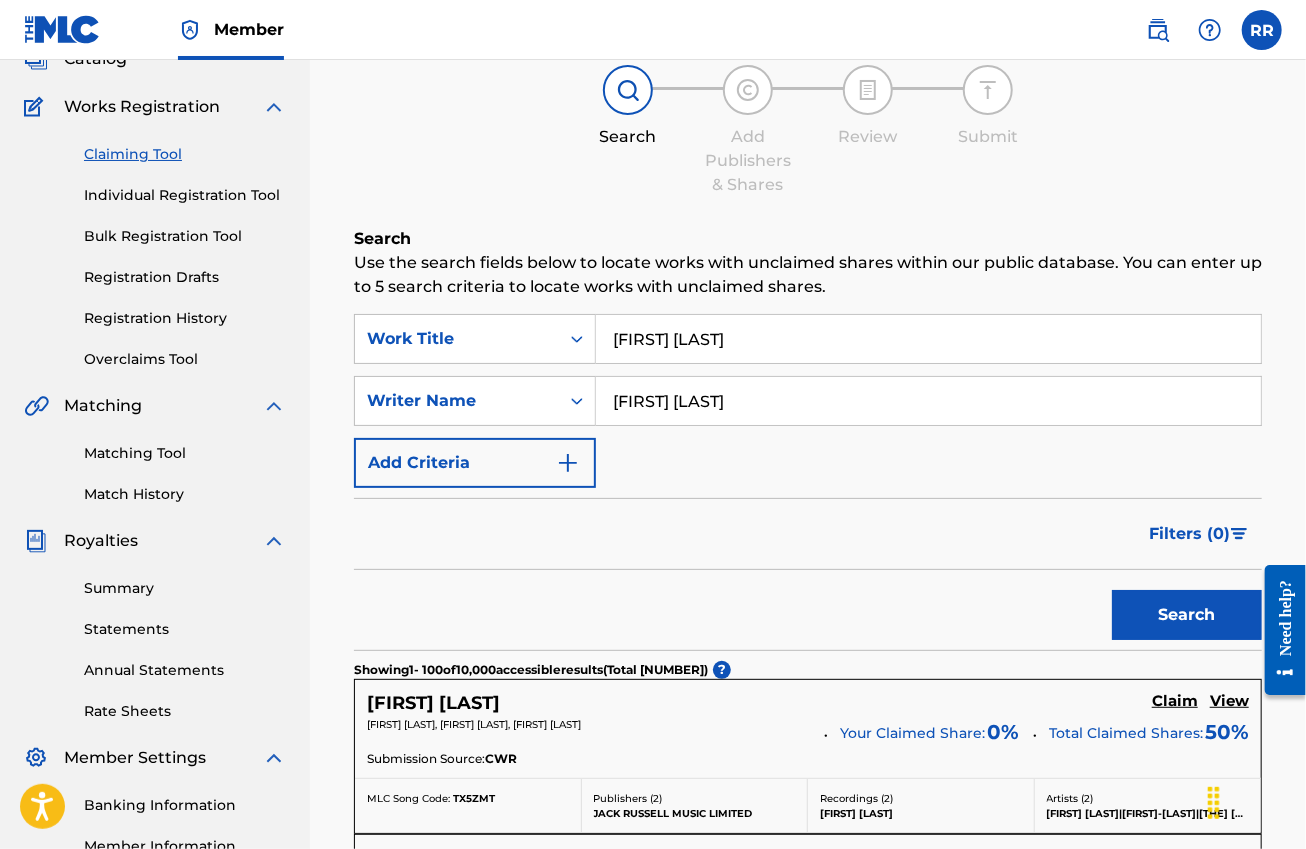 click on "Search" at bounding box center (1187, 615) 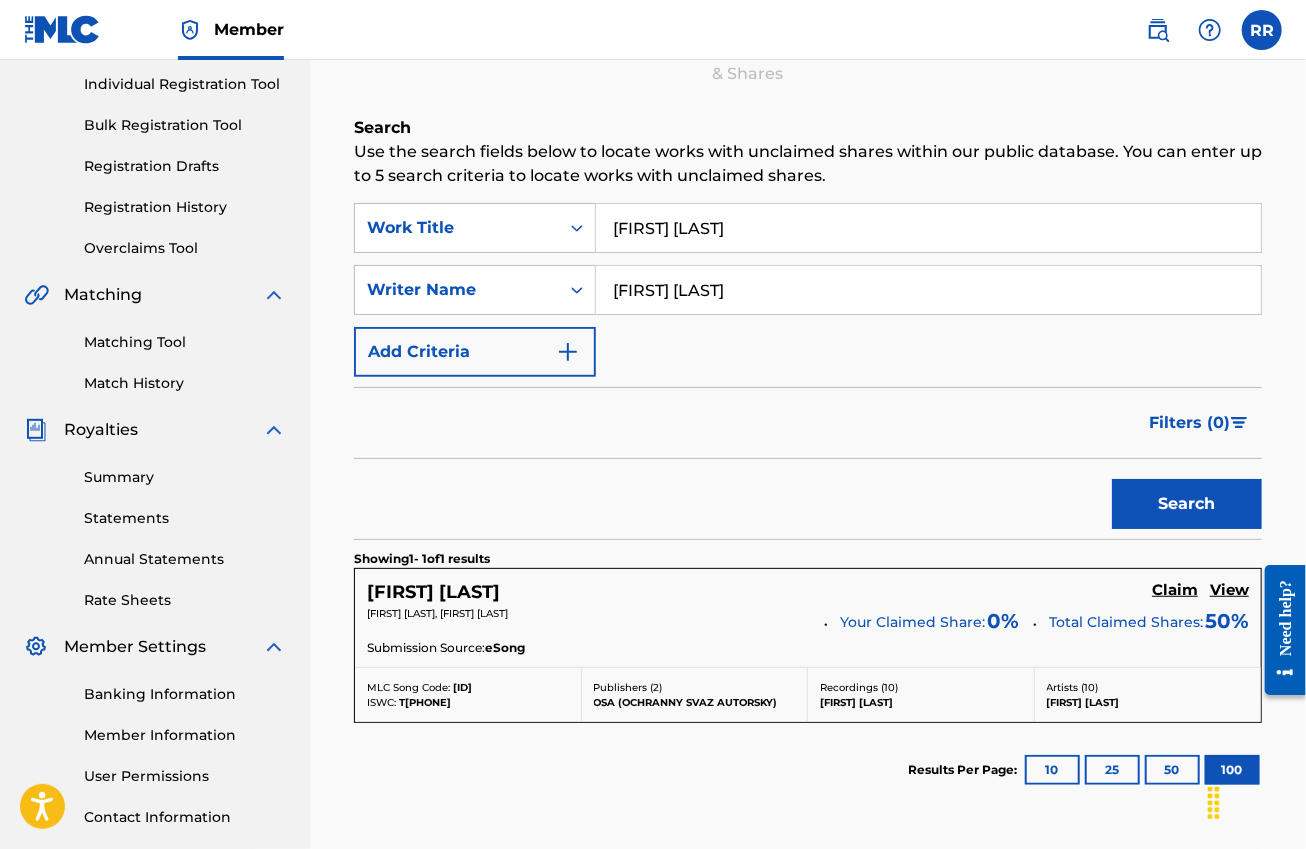 scroll, scrollTop: 434, scrollLeft: 0, axis: vertical 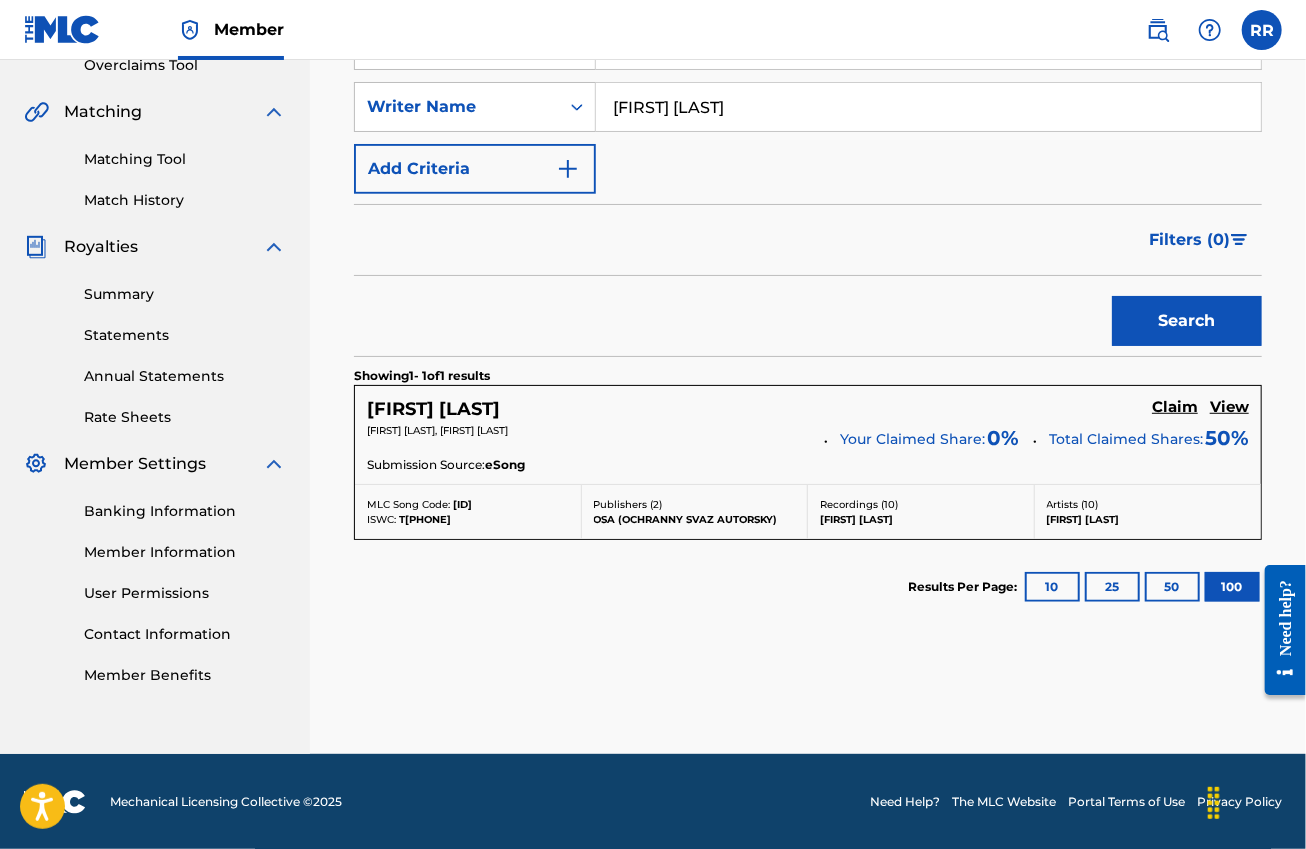 click on "Claim" at bounding box center (1175, 407) 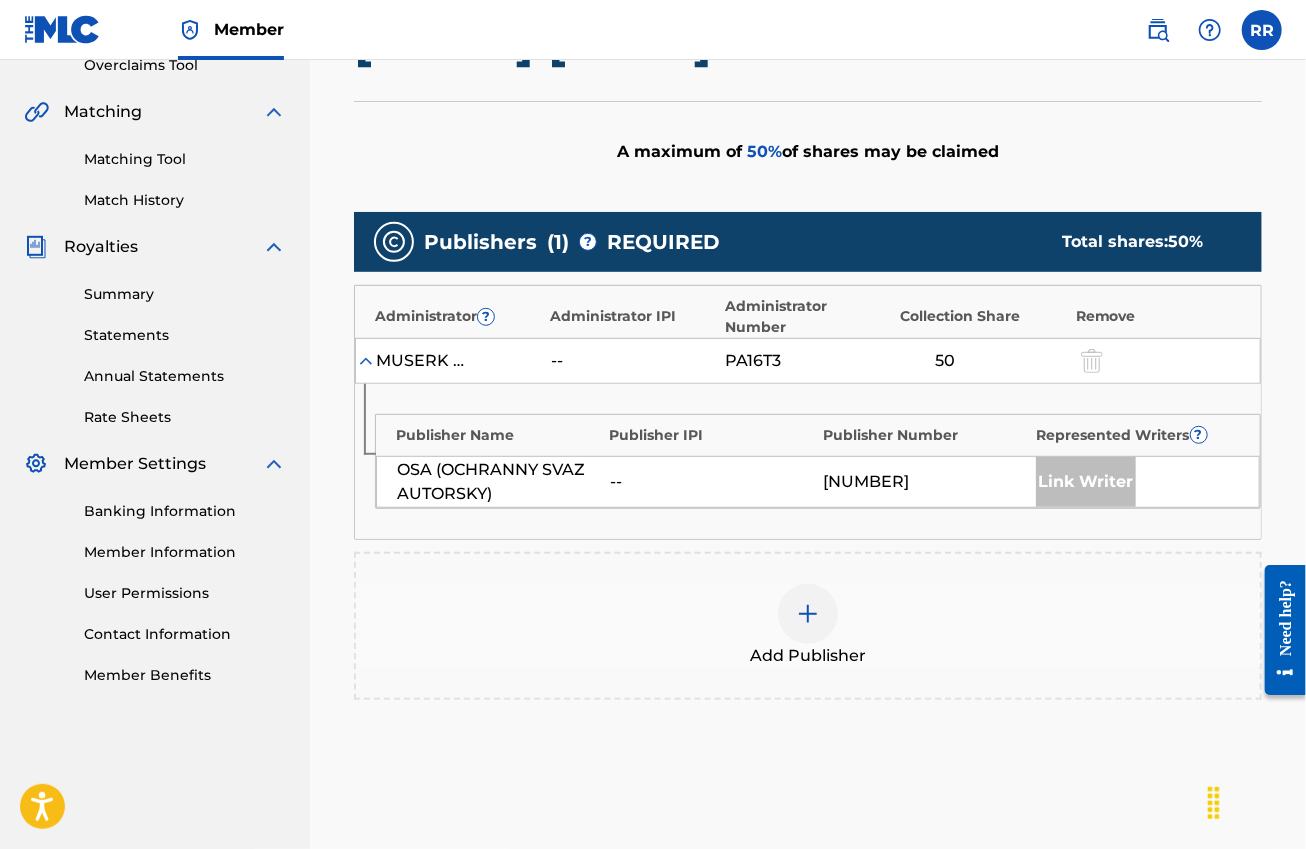 click at bounding box center (808, 614) 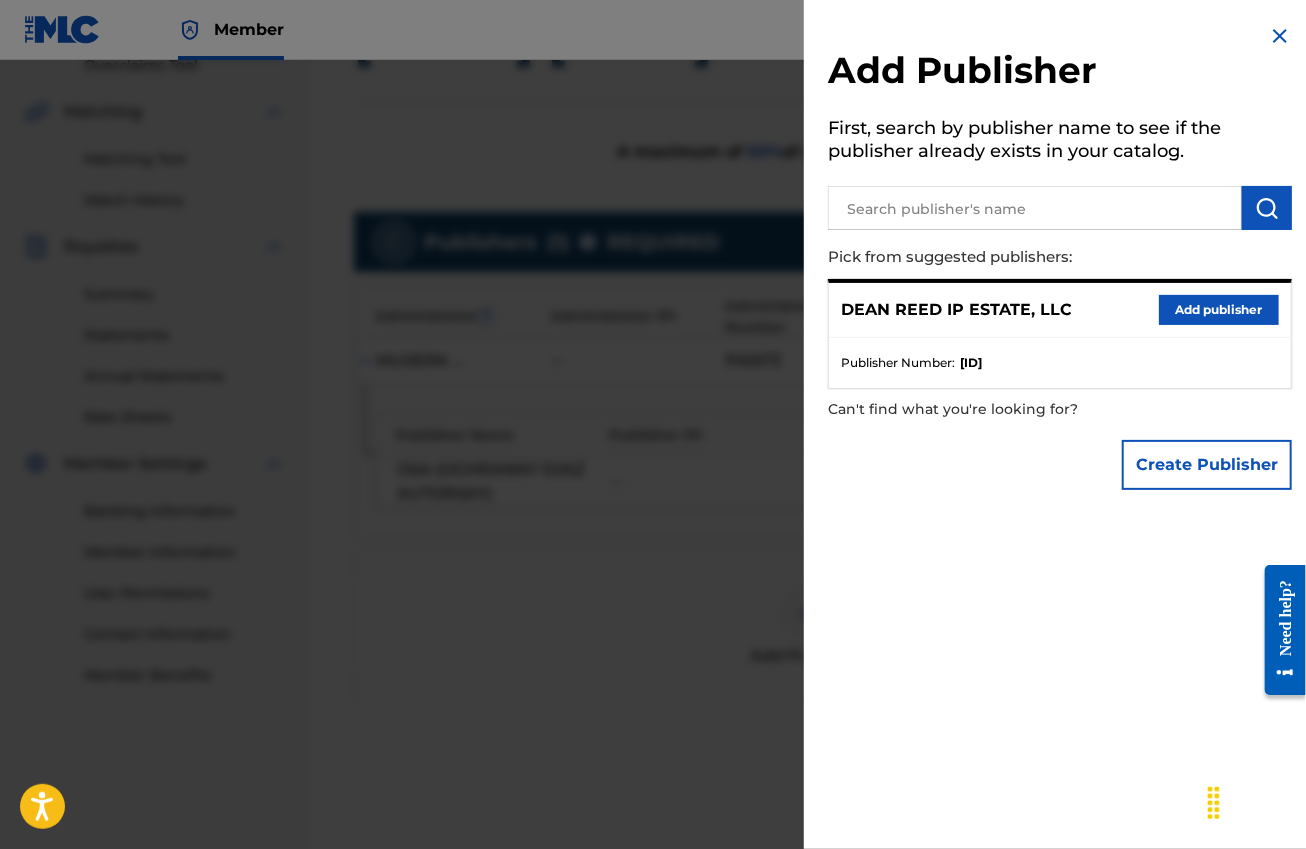 click on "Add publisher" at bounding box center (1219, 310) 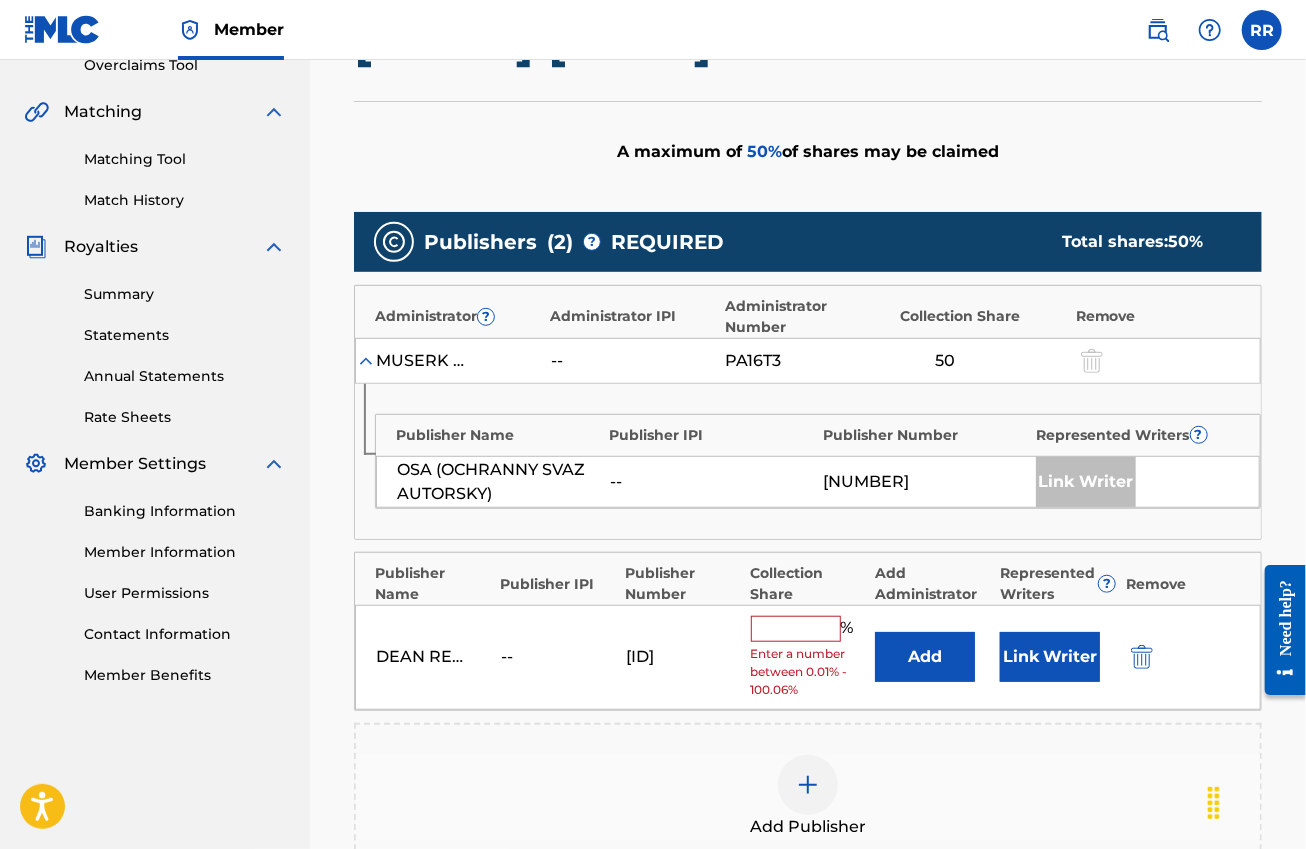 click at bounding box center (796, 629) 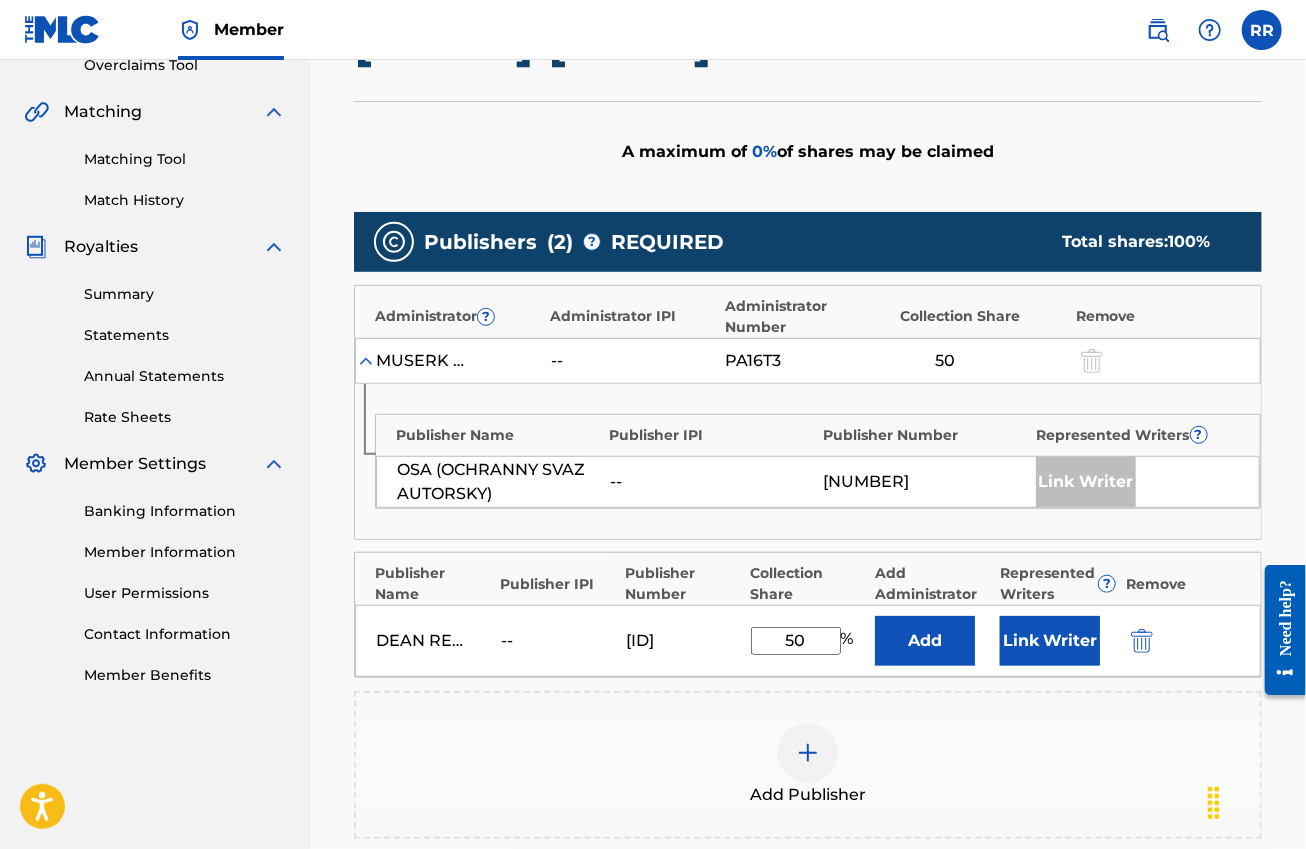 click on "Link Writer" at bounding box center [1050, 641] 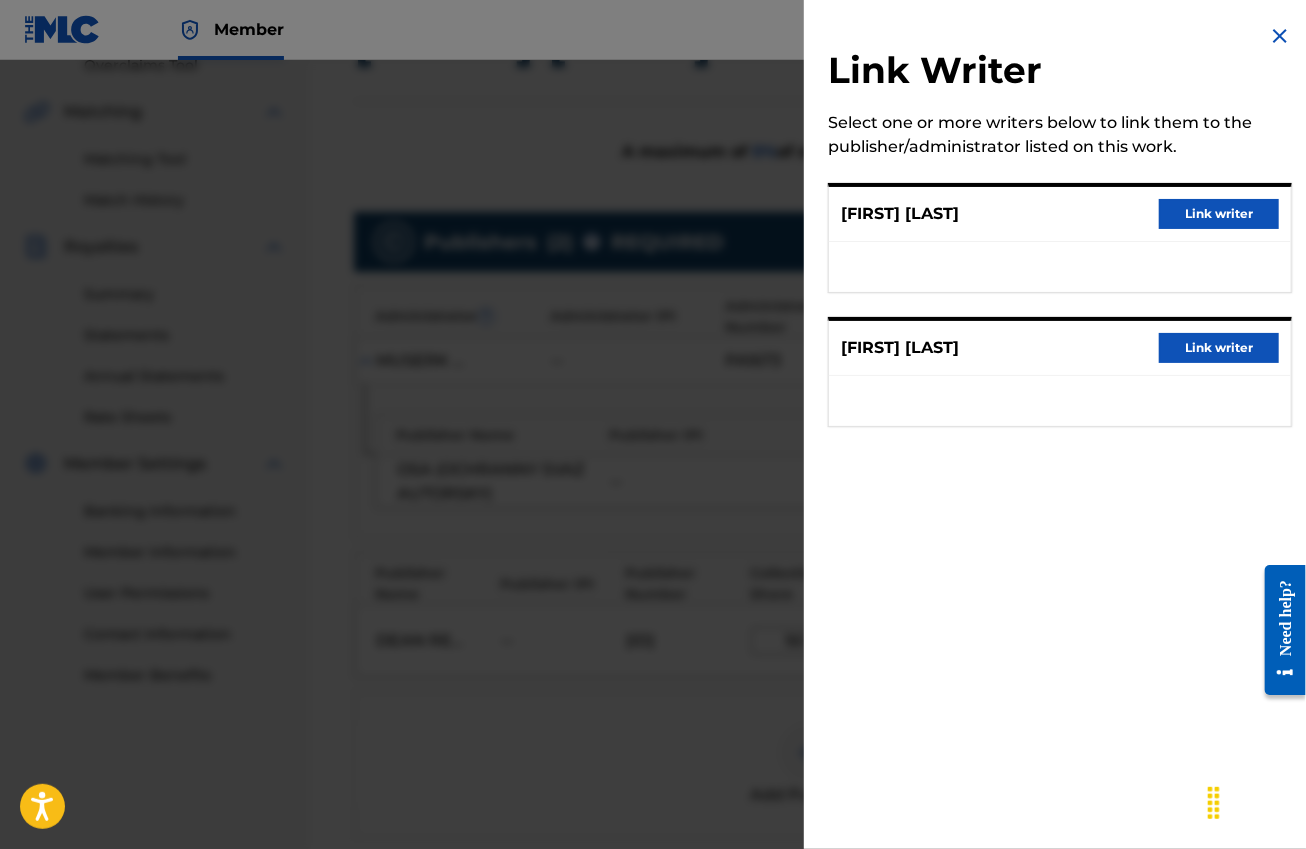 click on "Link writer" at bounding box center (1219, 214) 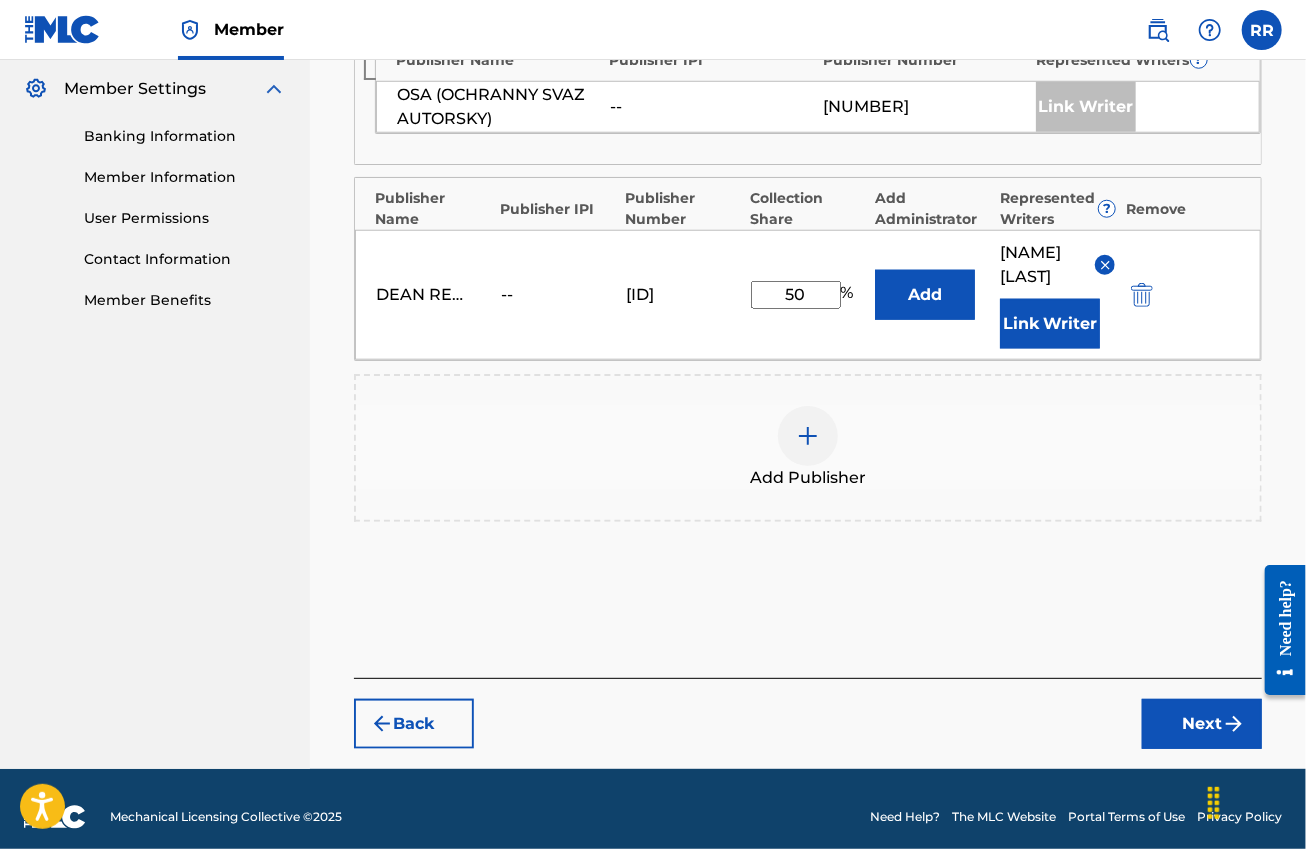 click on "Next" at bounding box center [1202, 724] 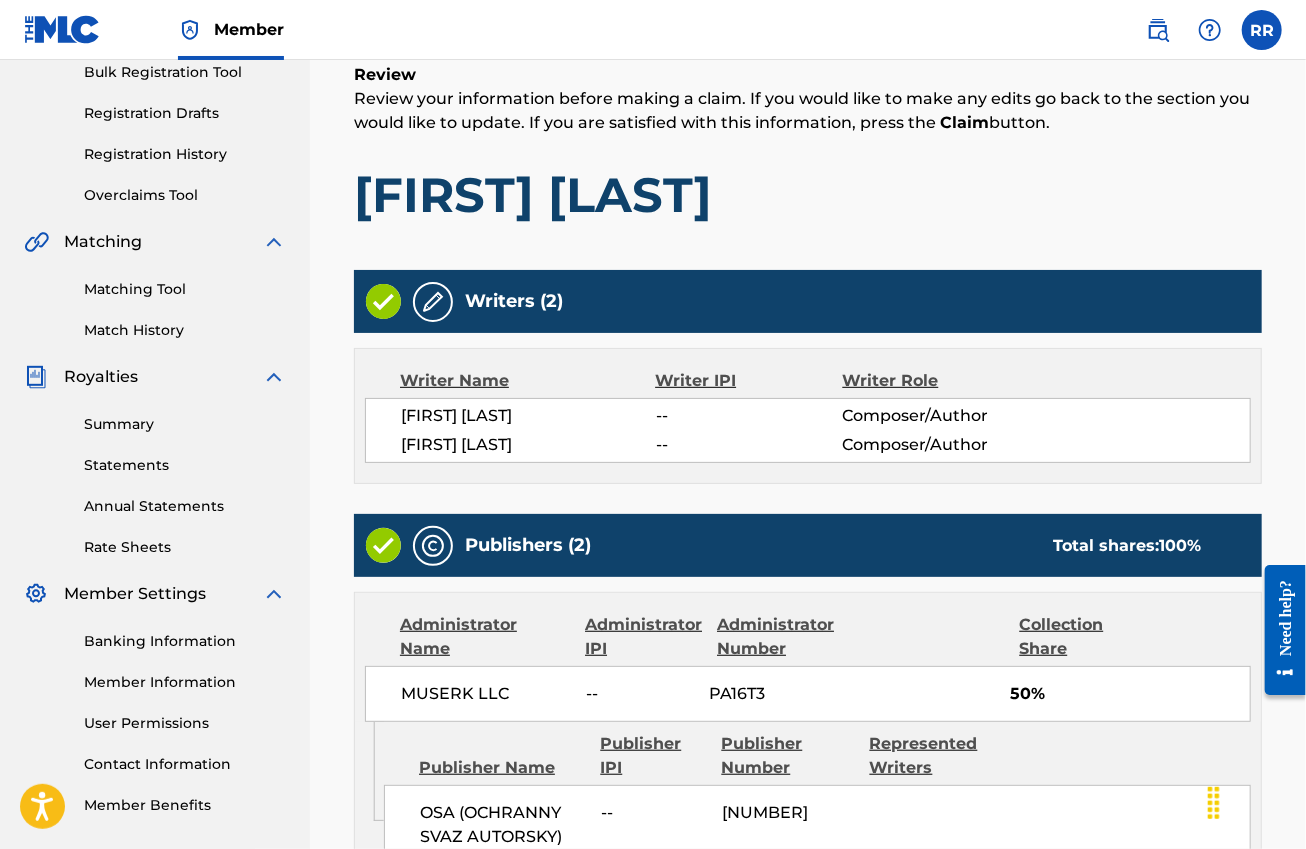 scroll, scrollTop: 715, scrollLeft: 0, axis: vertical 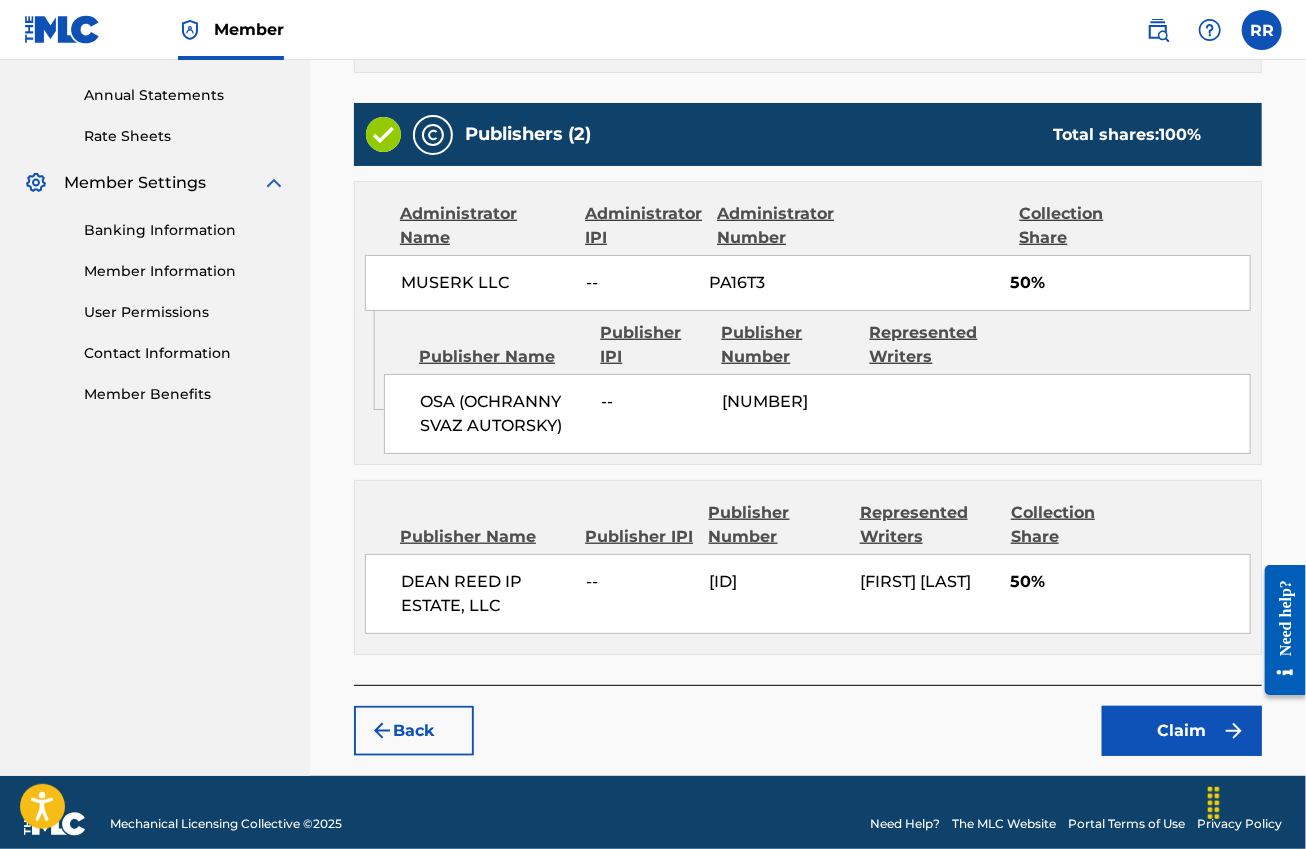 click on "Claim" at bounding box center (1182, 731) 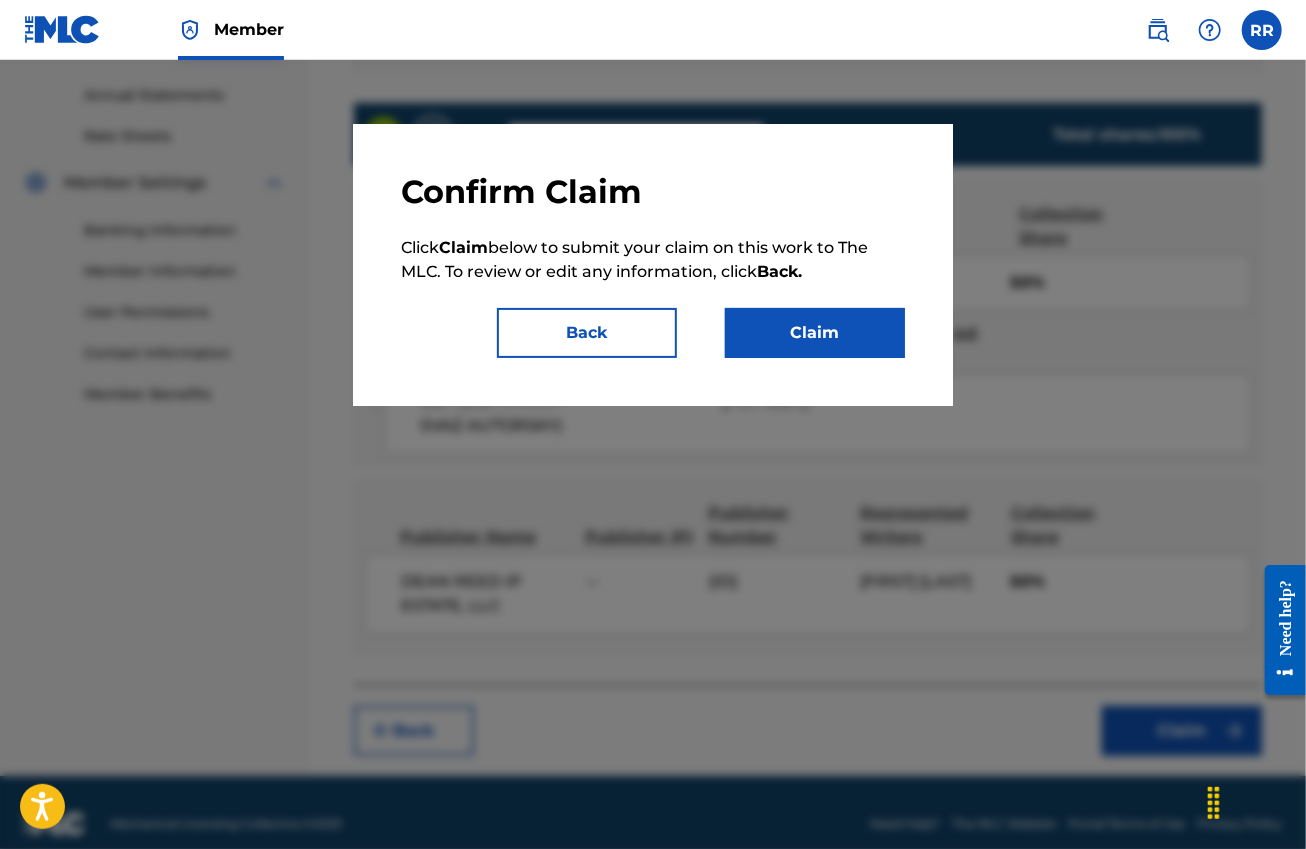 click on "Claim" at bounding box center (815, 333) 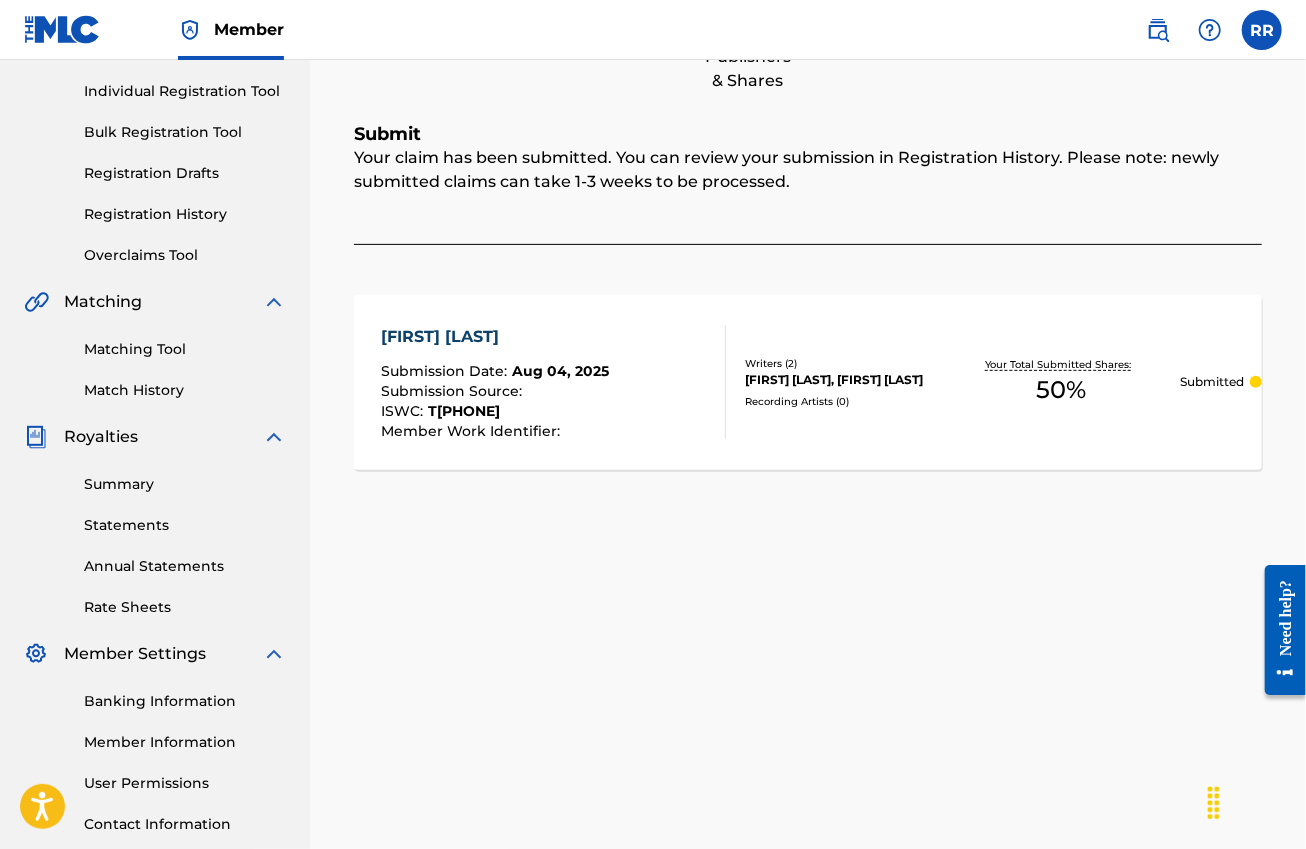 scroll, scrollTop: 15, scrollLeft: 0, axis: vertical 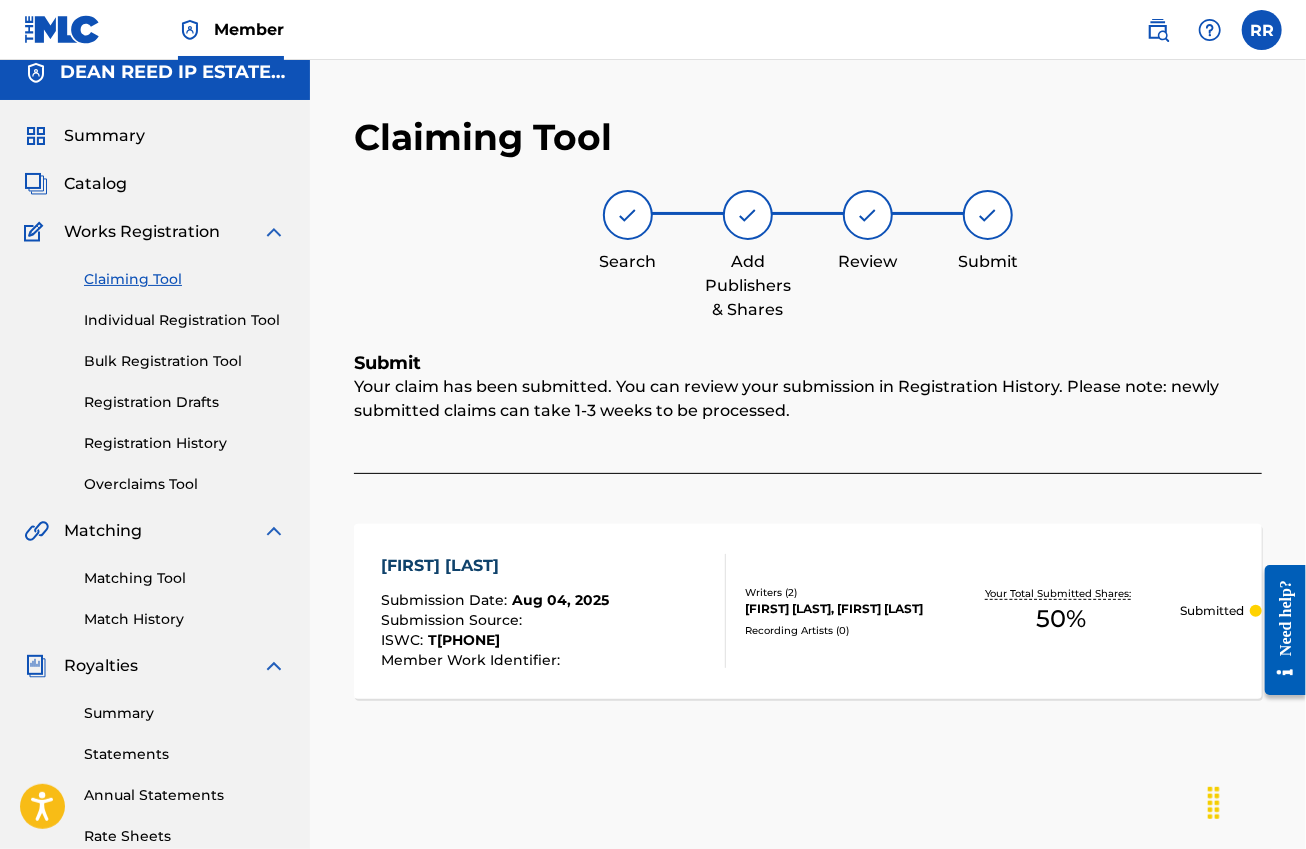 click on "Registration History" at bounding box center [185, 443] 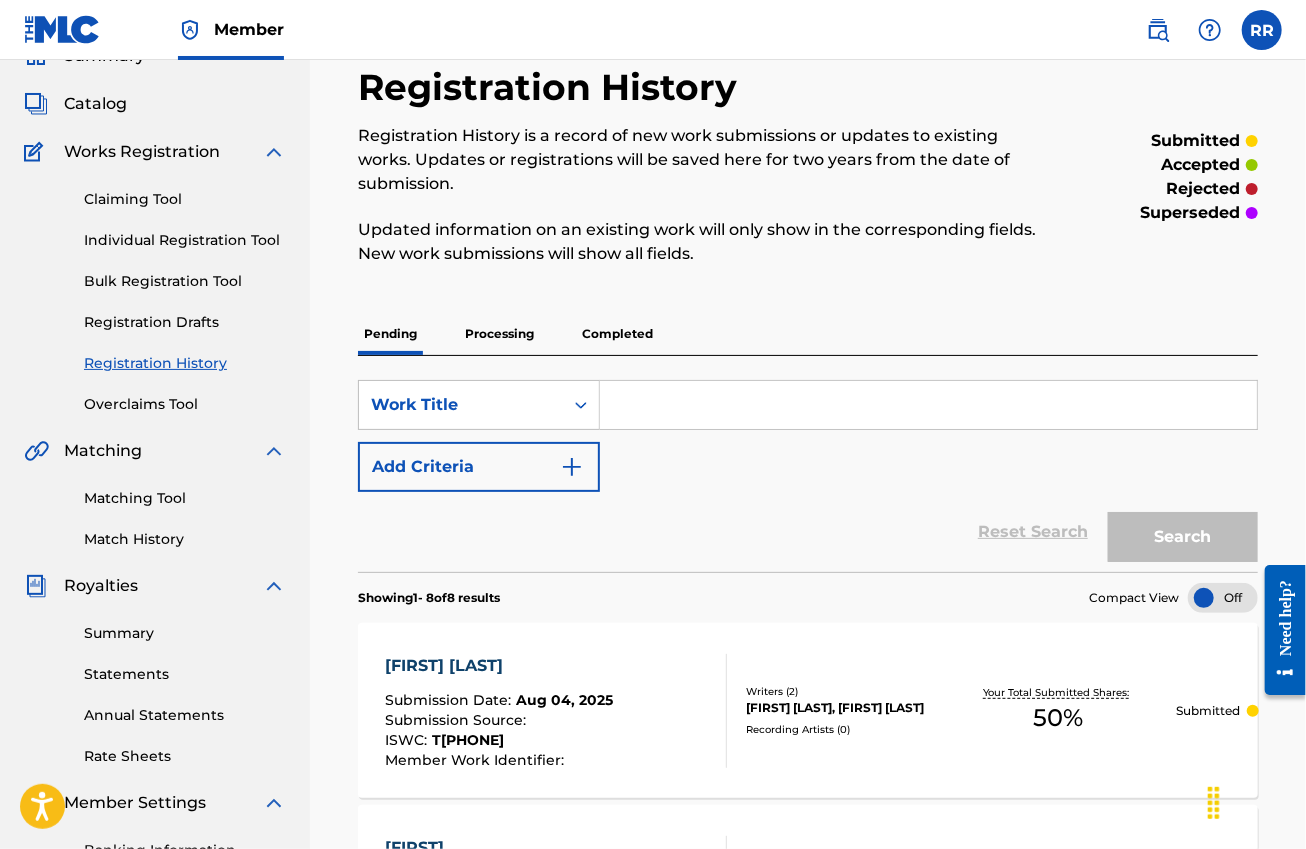 scroll, scrollTop: 0, scrollLeft: 0, axis: both 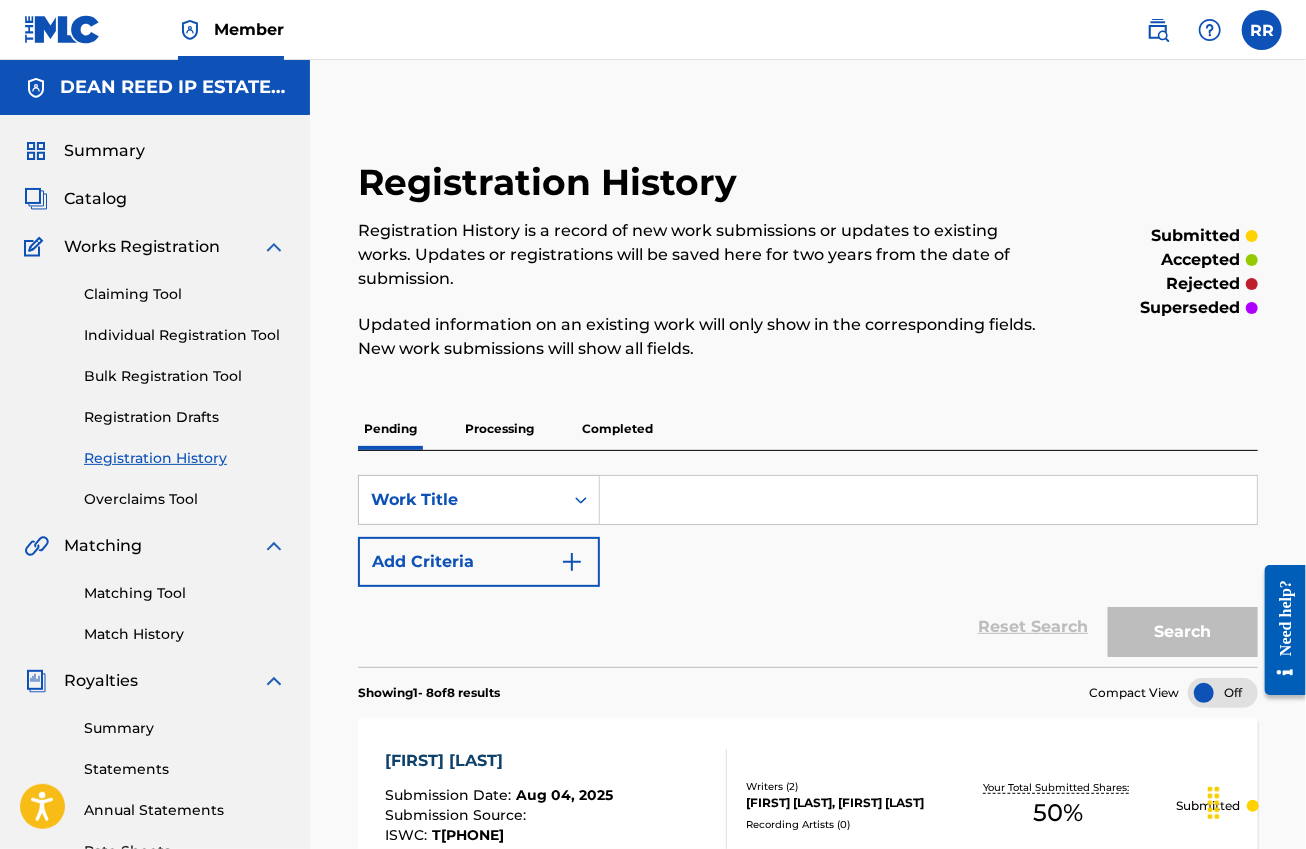 click on "Claiming Tool Individual Registration Tool Bulk Registration Tool Registration Drafts Registration History Overclaims Tool" at bounding box center [155, 384] 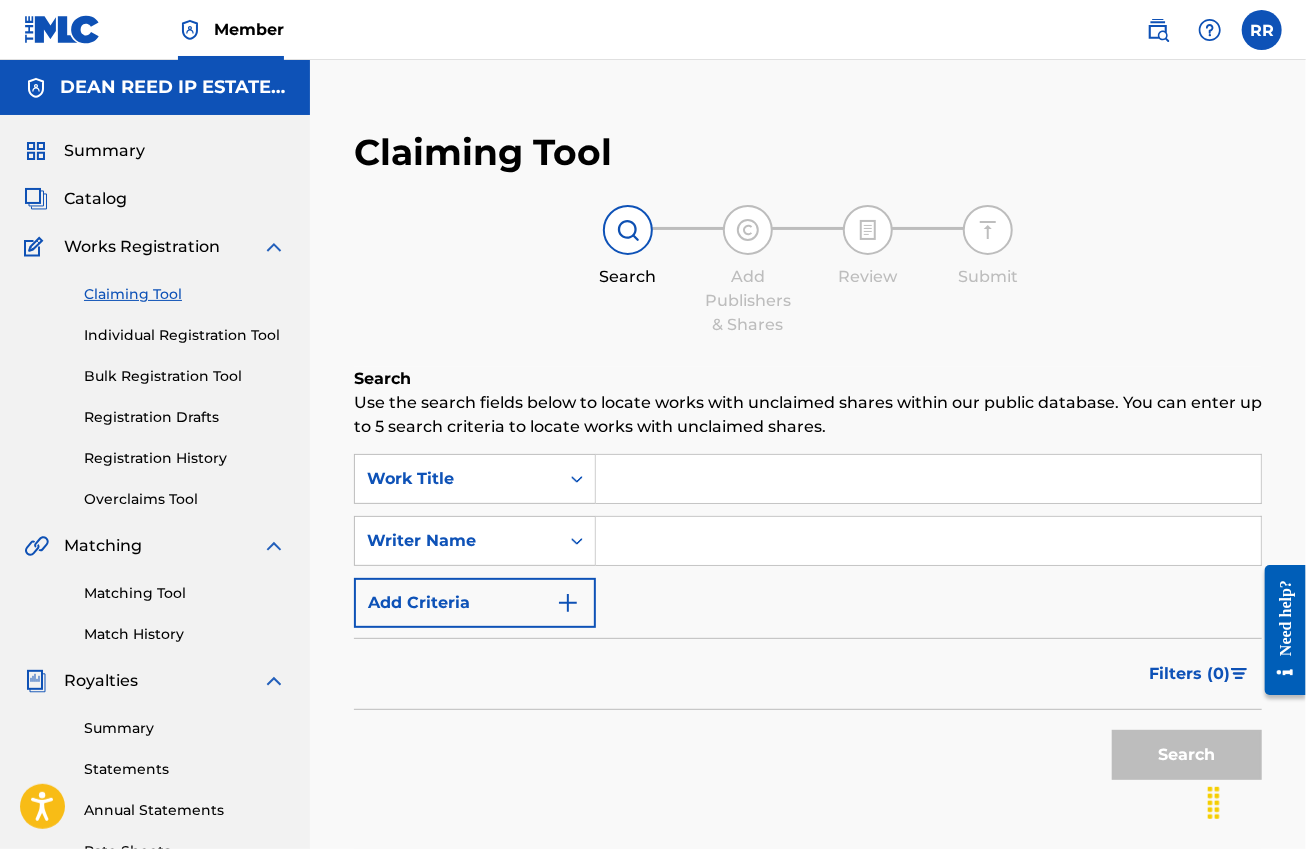 click at bounding box center (928, 479) 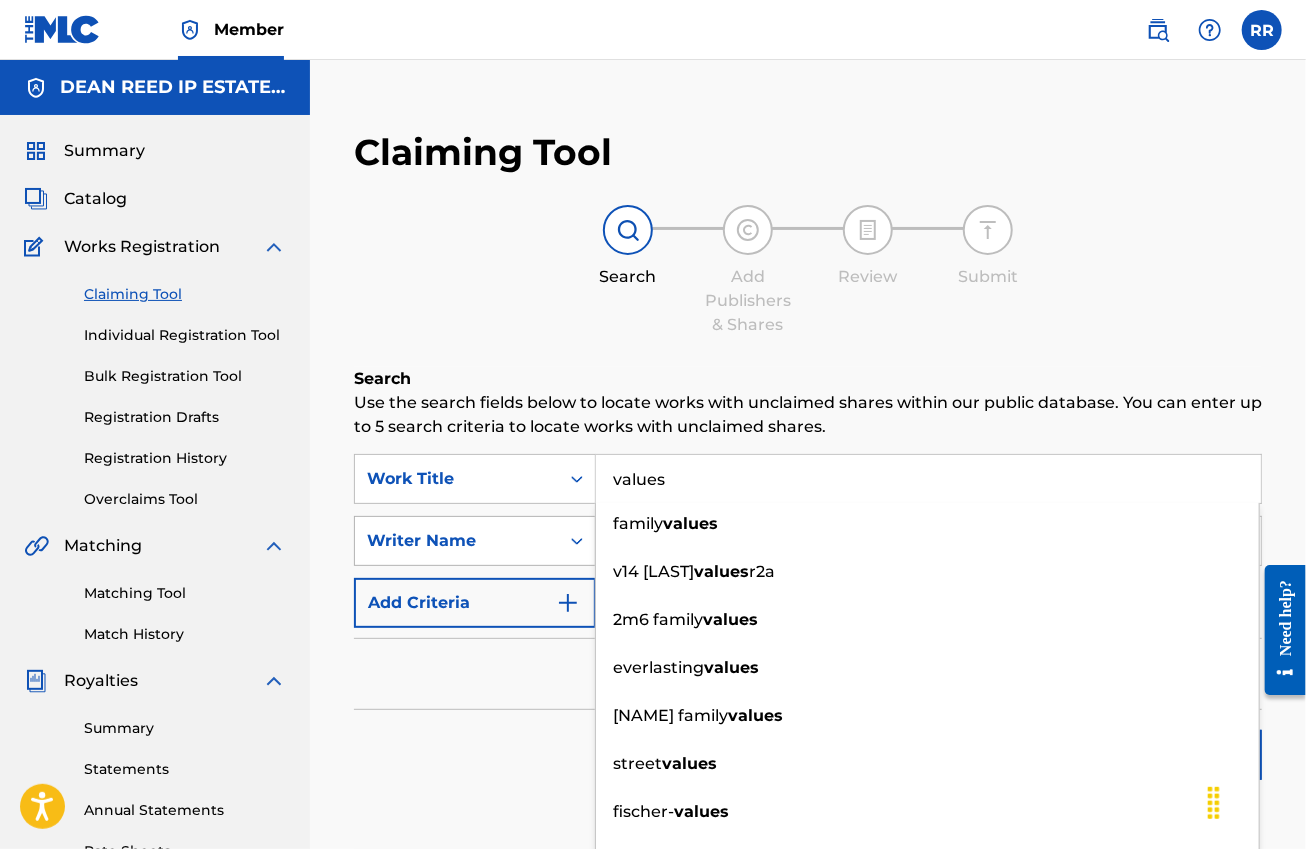 type on "values" 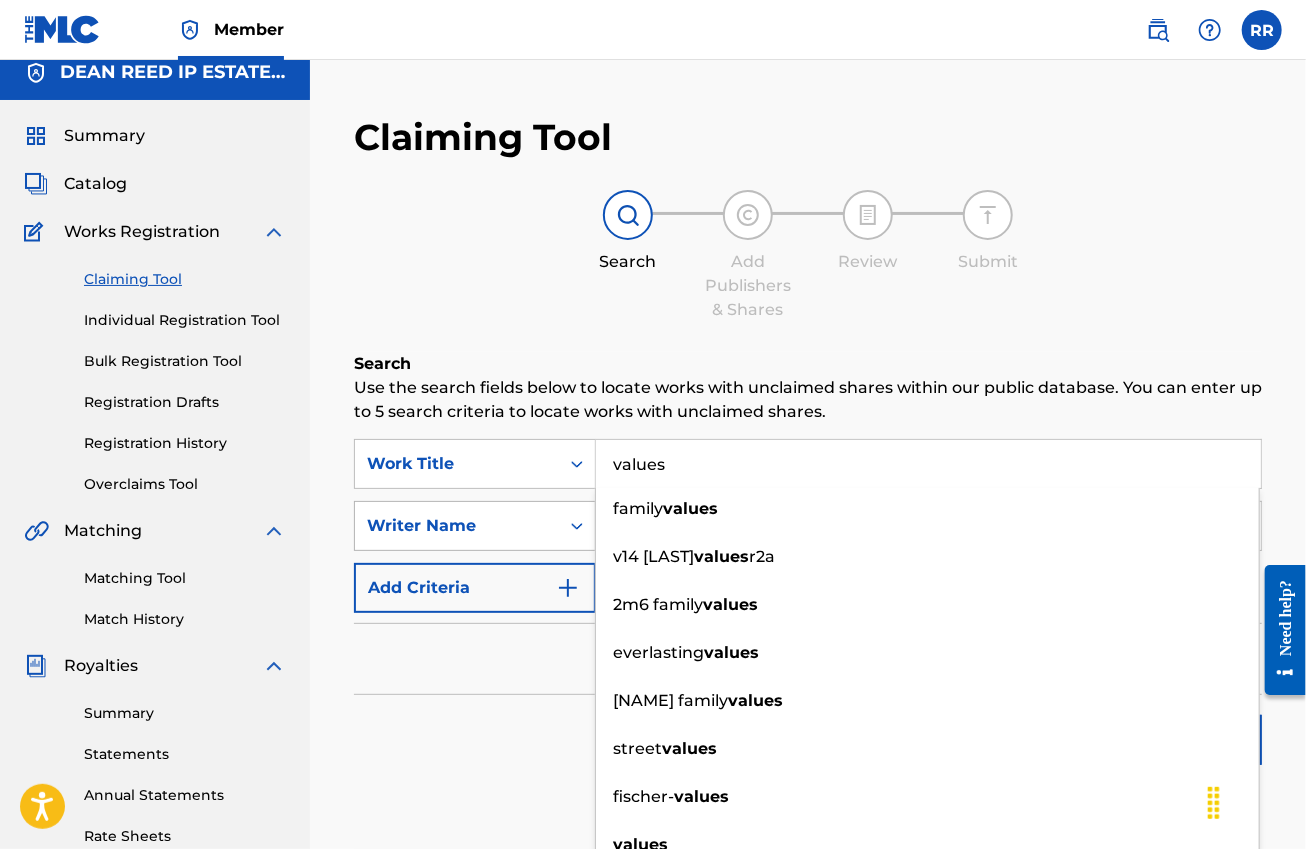 click on "Writer Name" at bounding box center (457, 526) 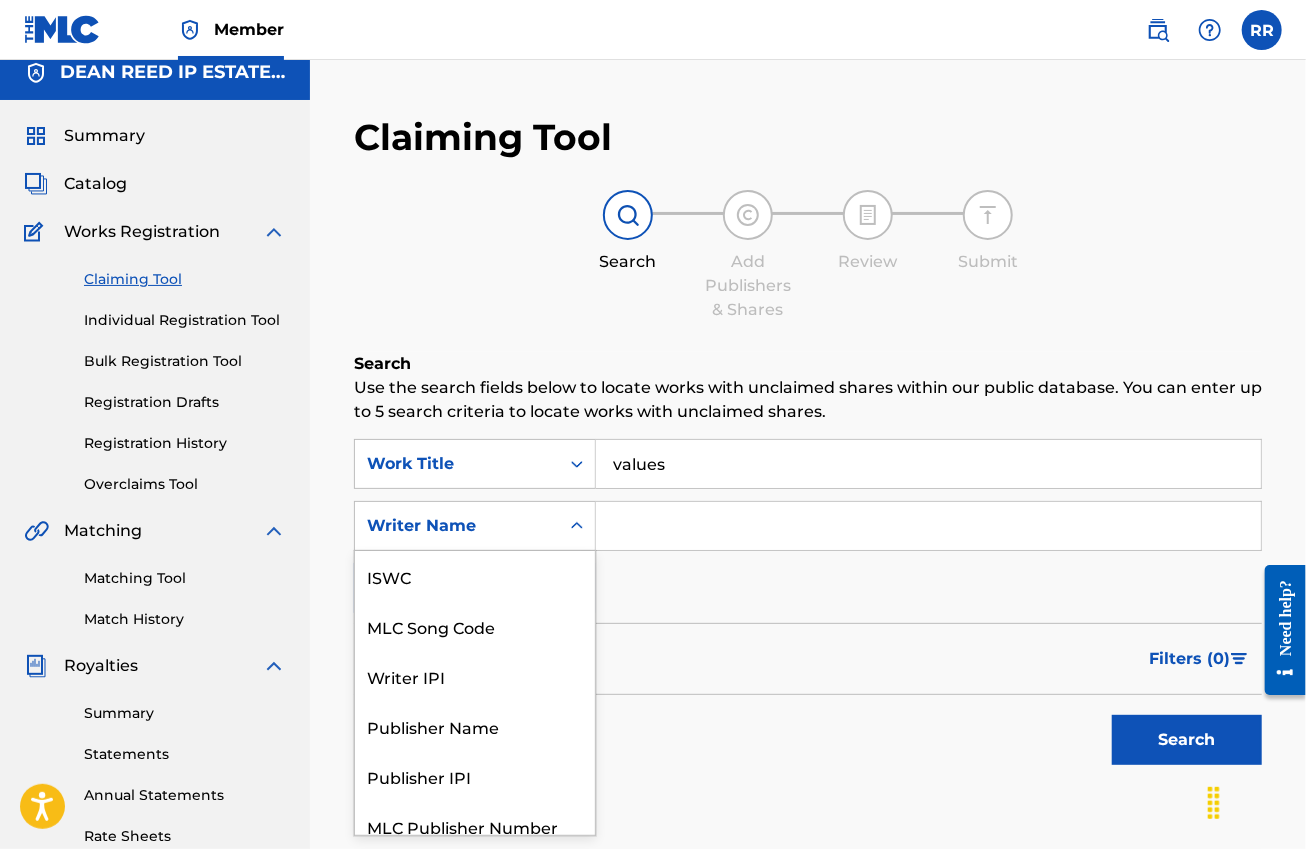 scroll, scrollTop: 17, scrollLeft: 0, axis: vertical 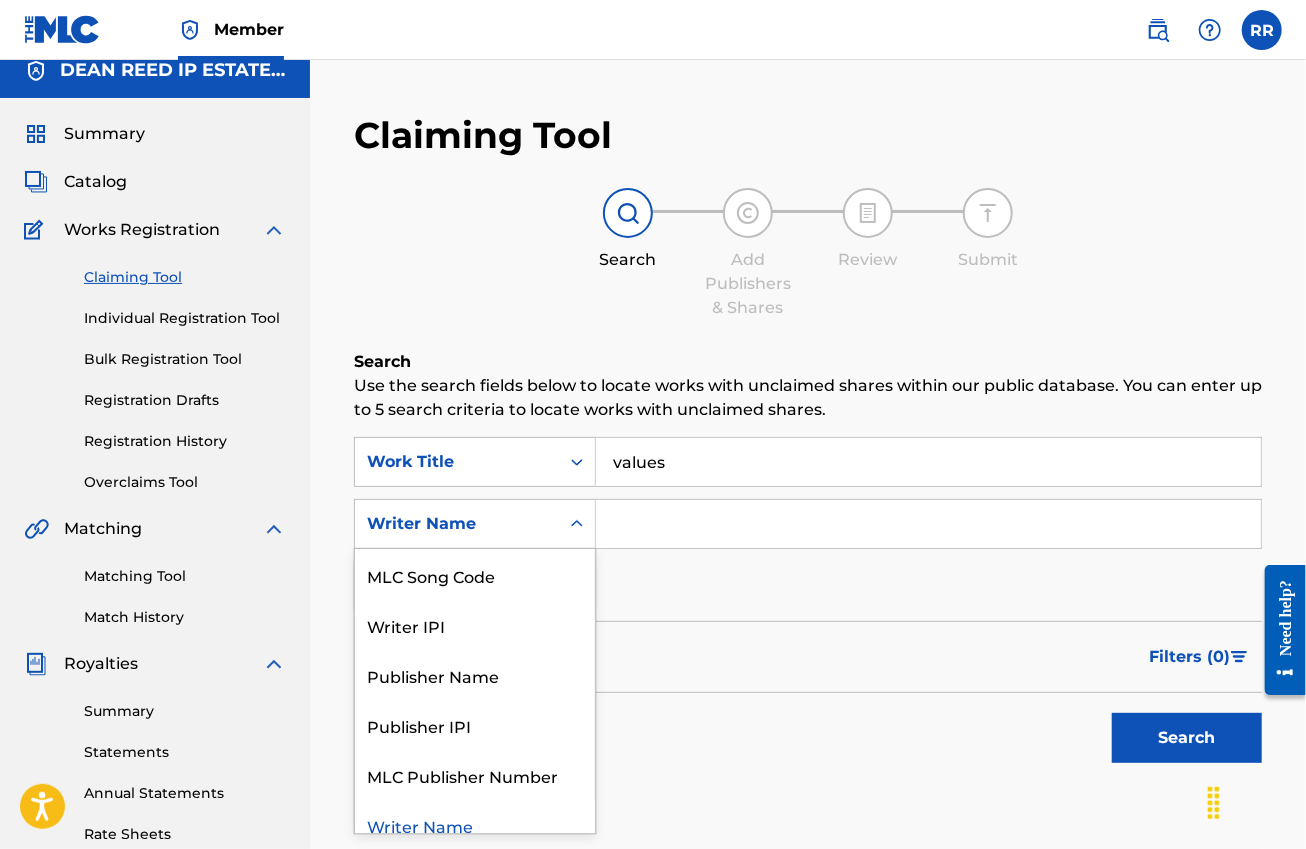 click at bounding box center [928, 524] 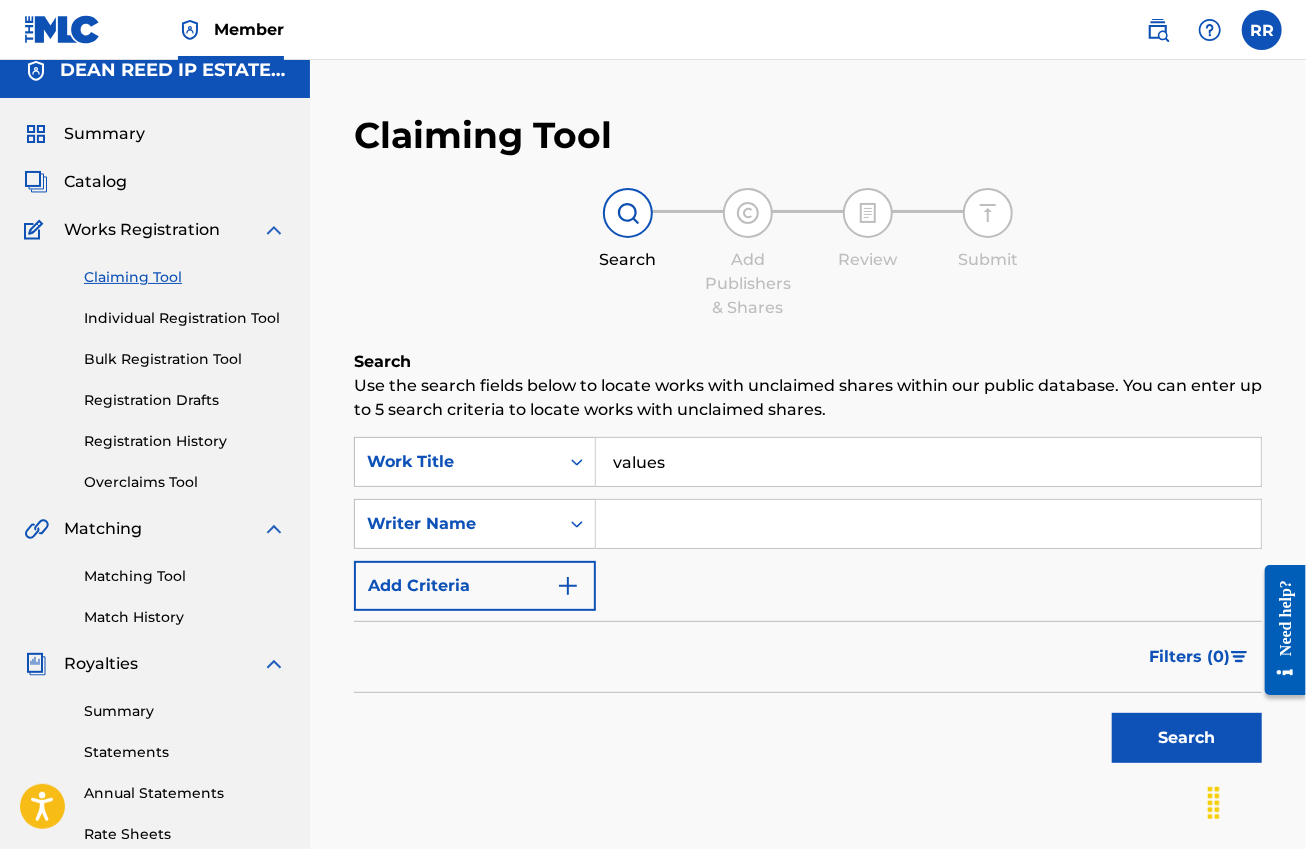 type on "[FIRST] [LAST]" 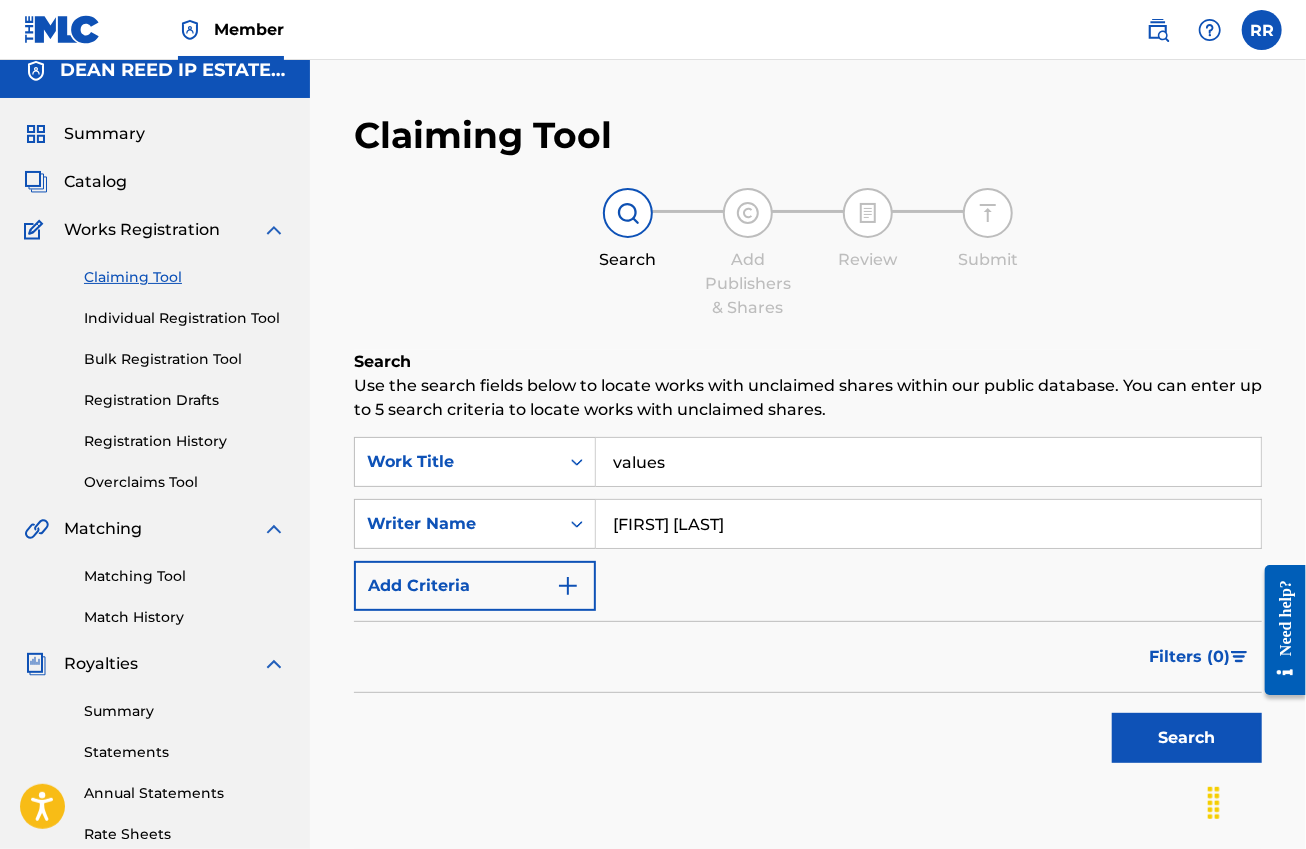 click on "Search" at bounding box center (1187, 738) 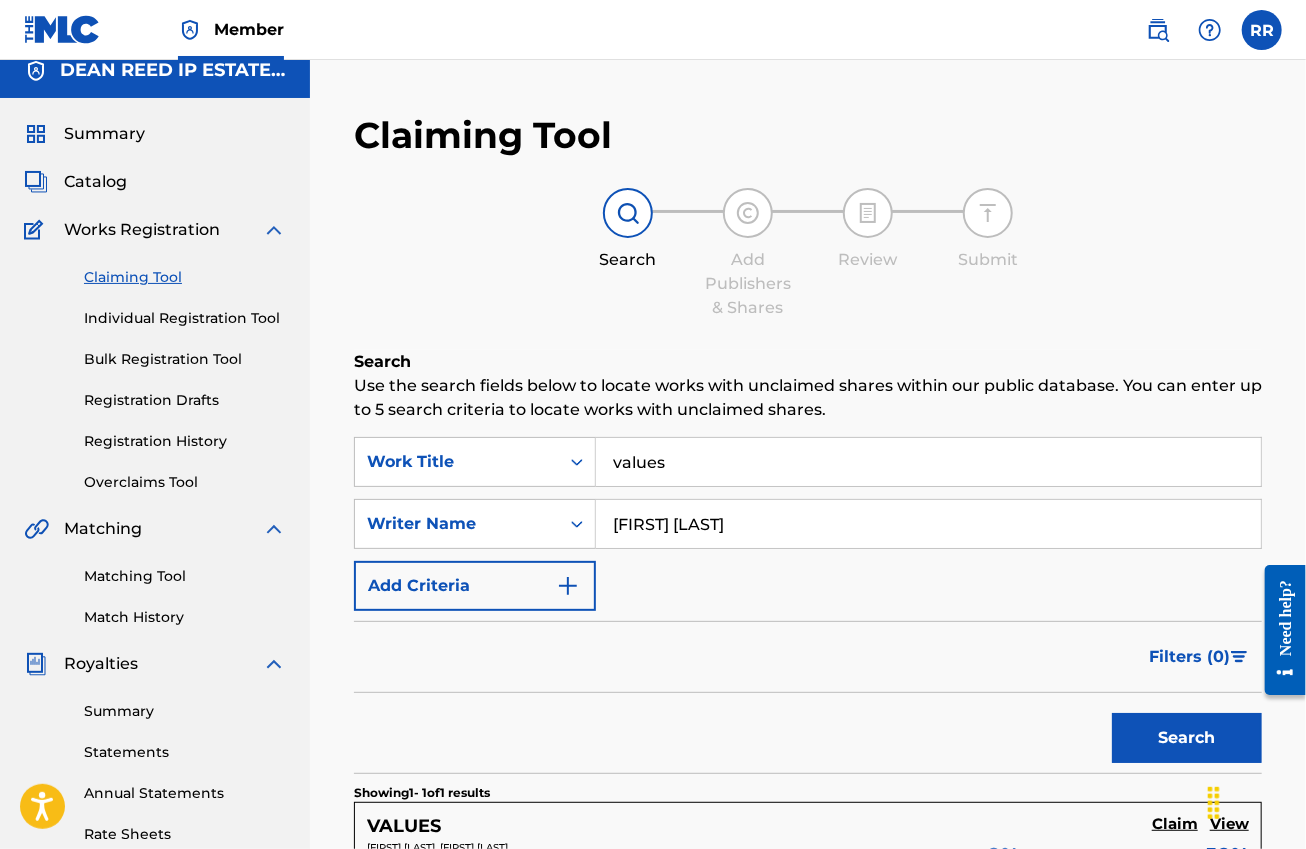 scroll, scrollTop: 392, scrollLeft: 0, axis: vertical 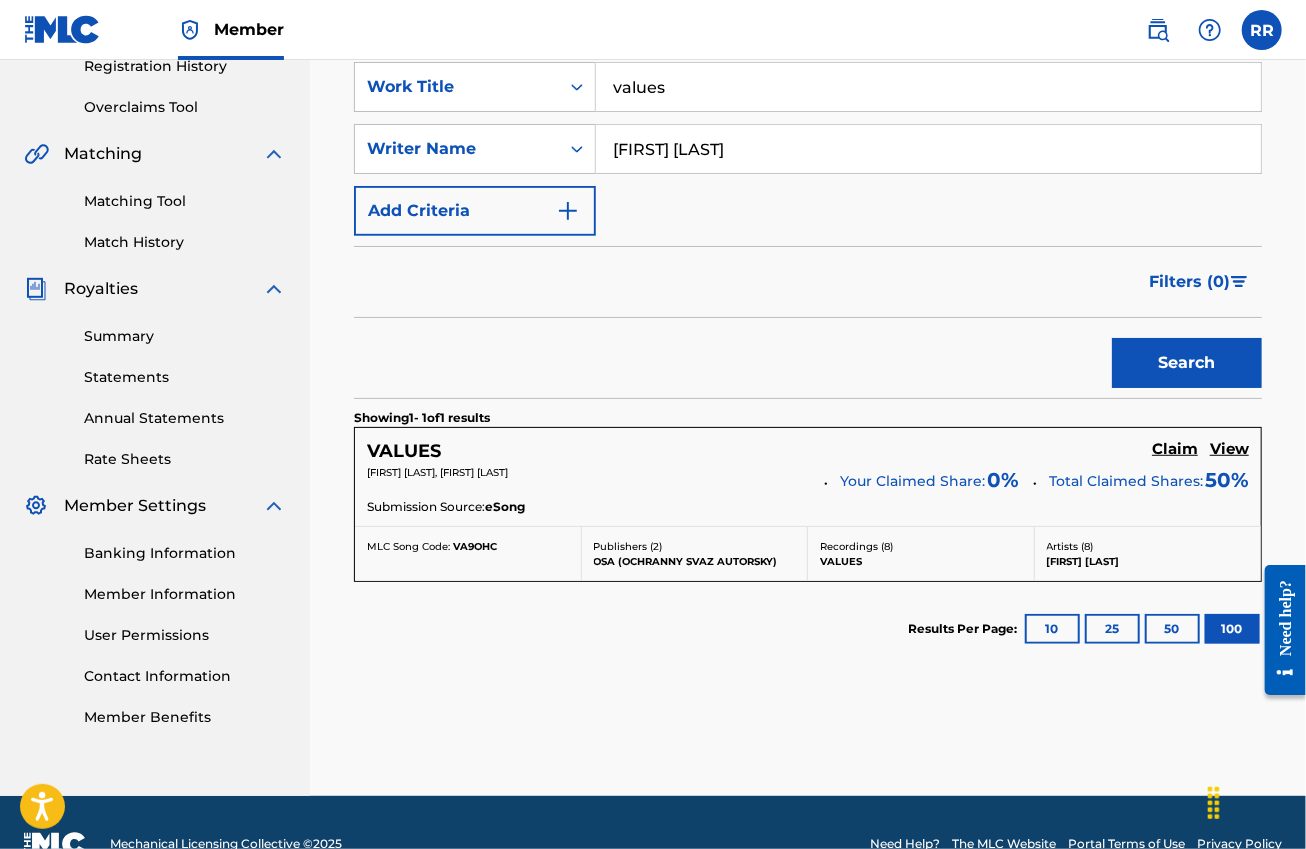 click on "Claim" at bounding box center (1175, 449) 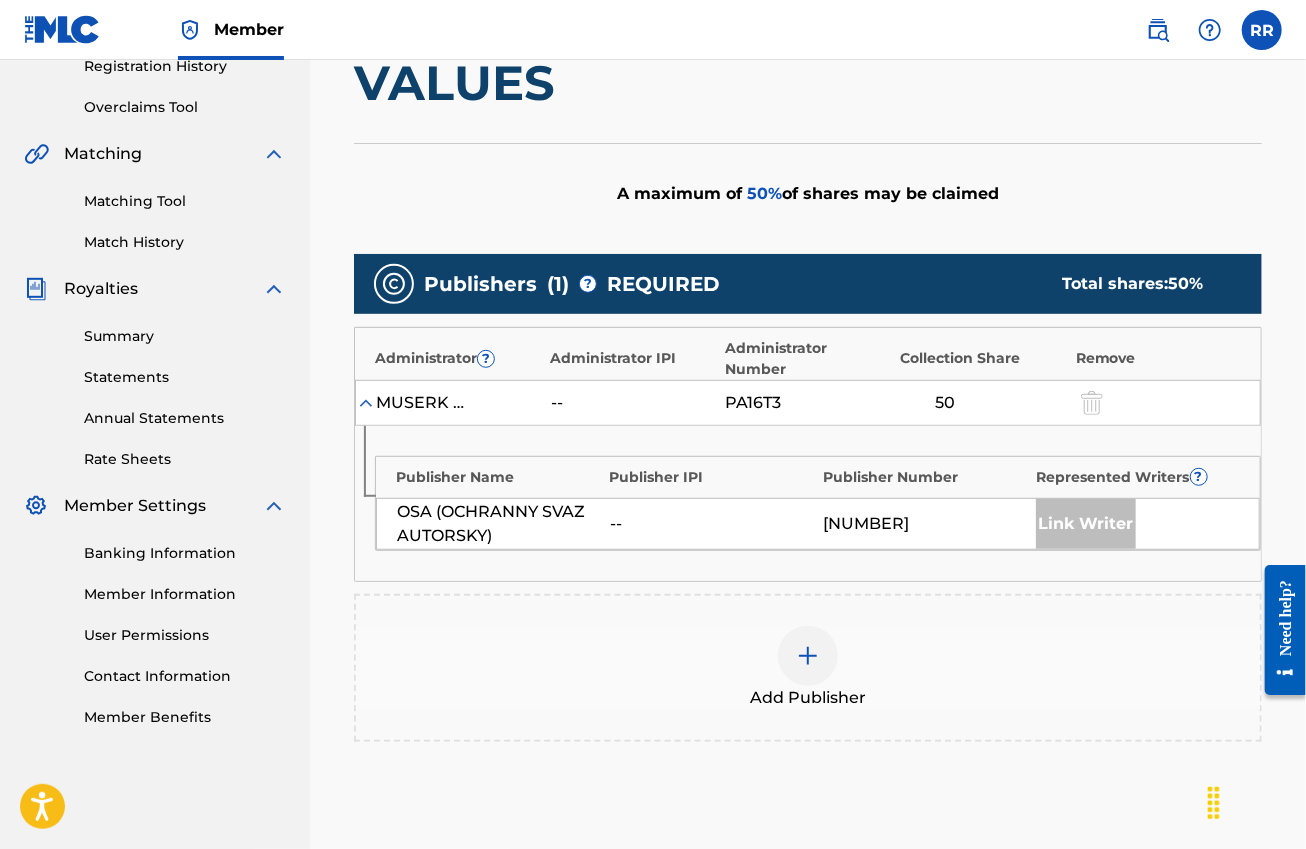 click at bounding box center (808, 656) 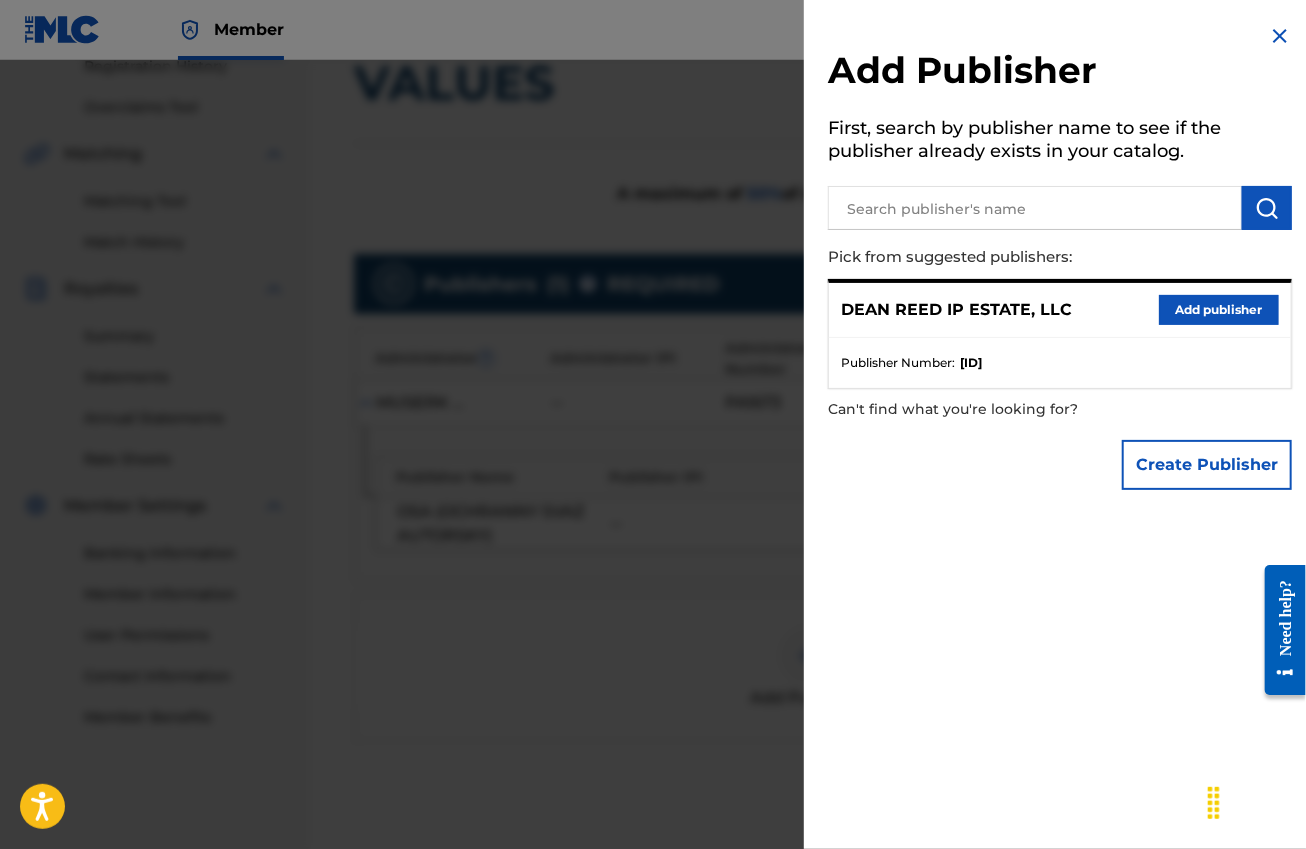 click on "Add publisher" at bounding box center [1219, 310] 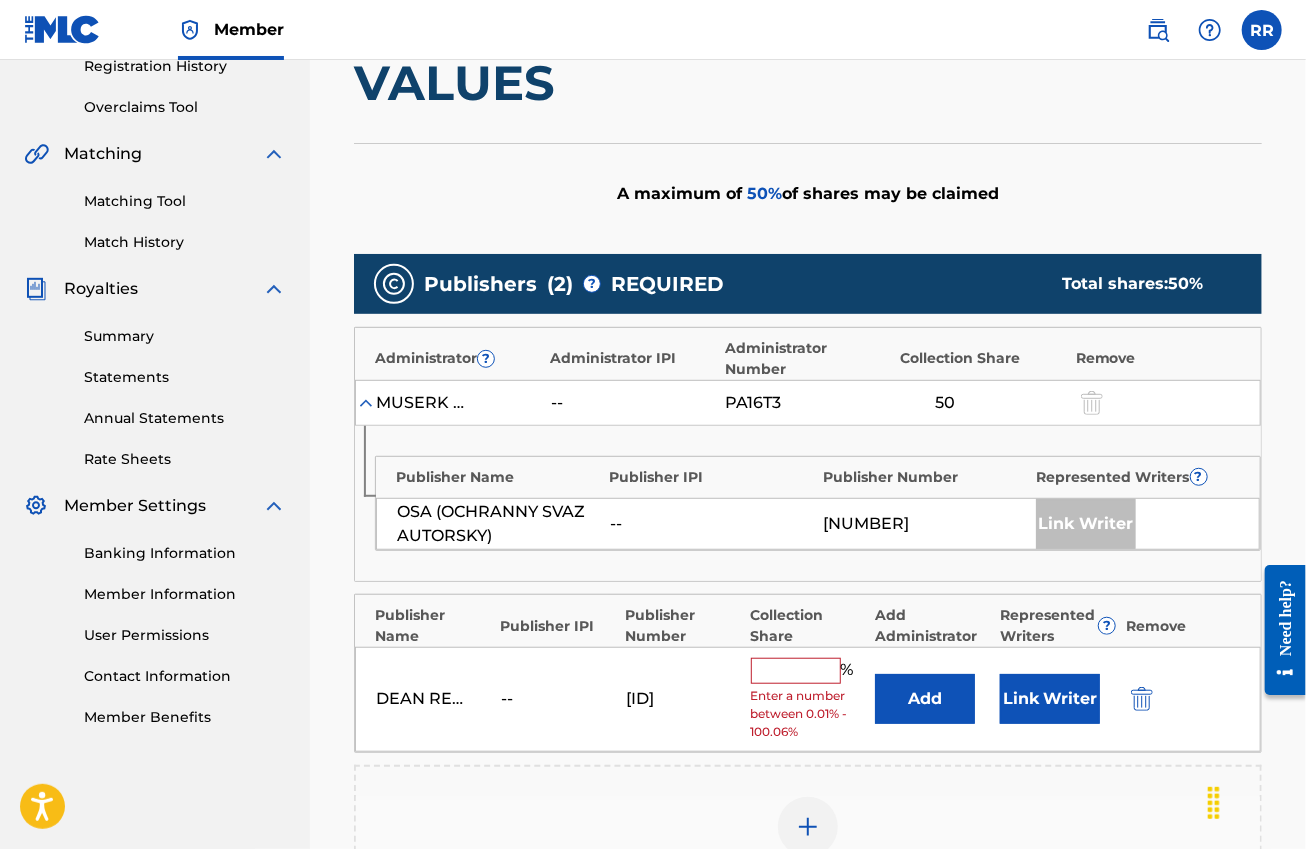 click at bounding box center [796, 671] 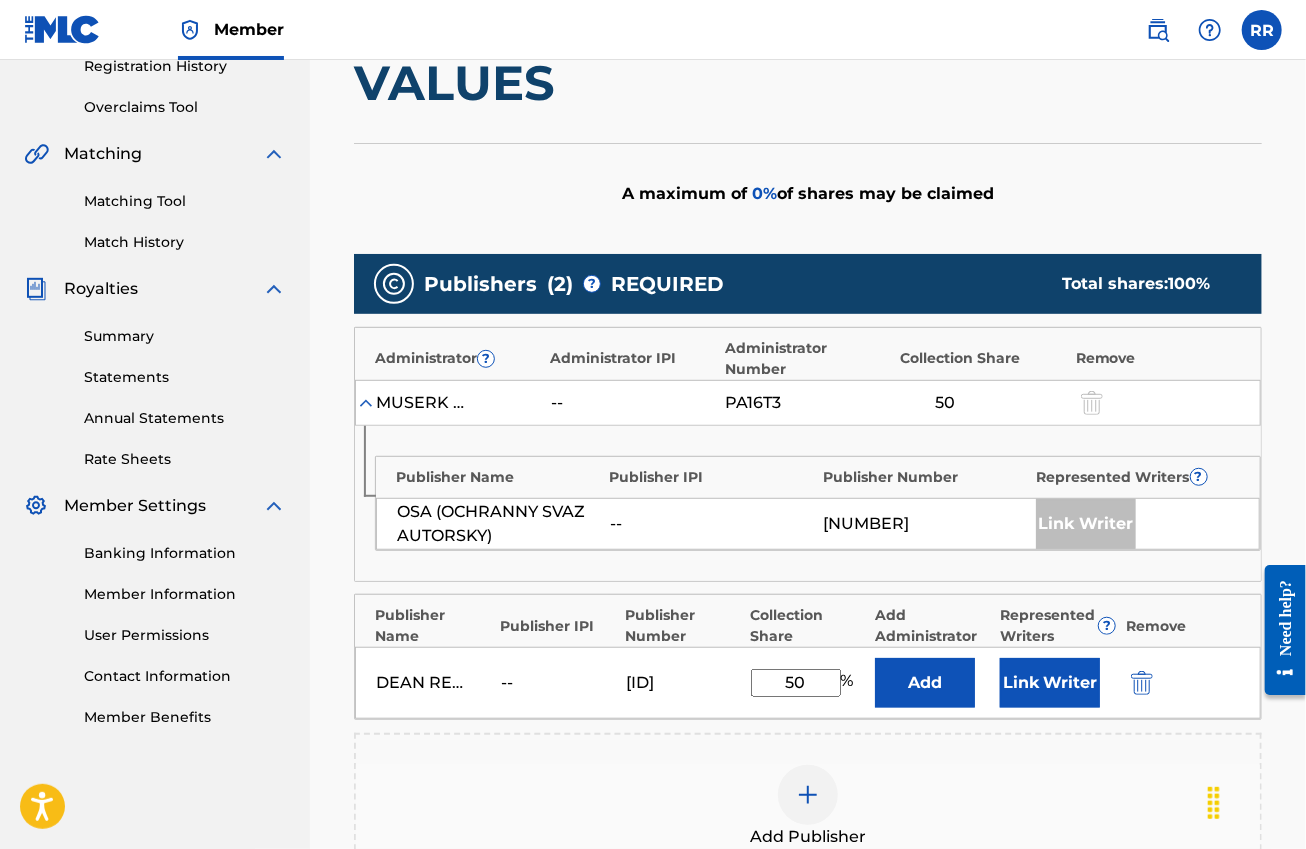 click on "Link Writer" at bounding box center (1050, 683) 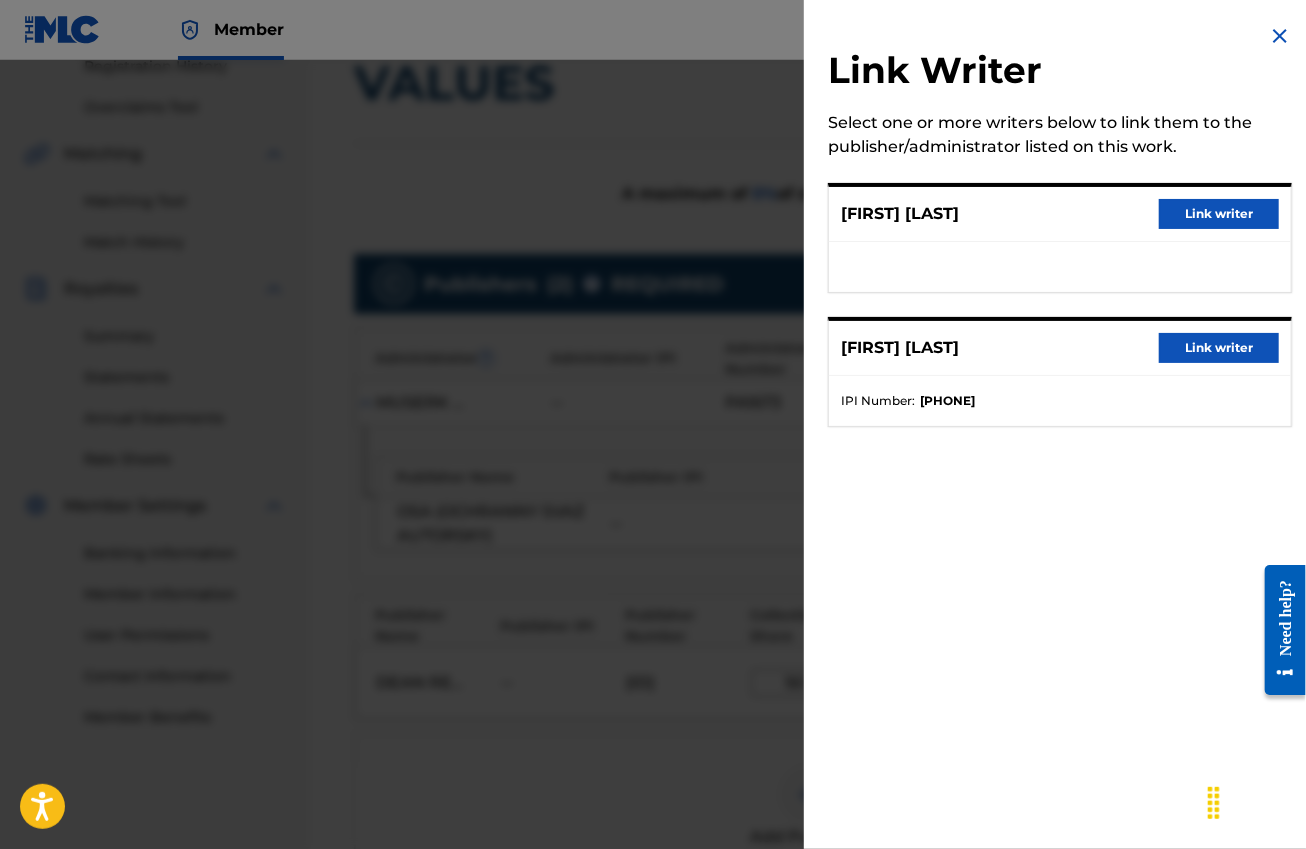 click on "Link writer" at bounding box center (1219, 214) 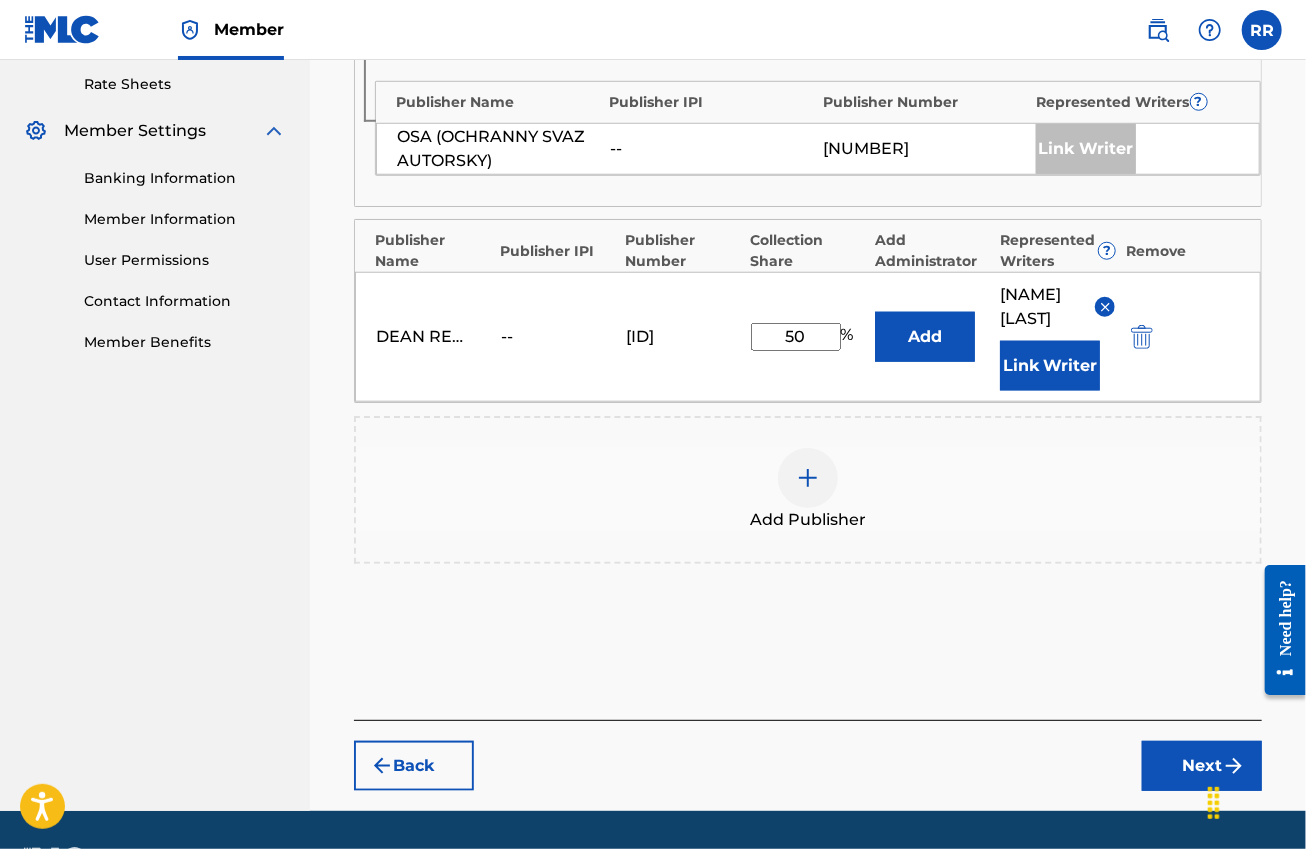 click on "Next" at bounding box center (1202, 766) 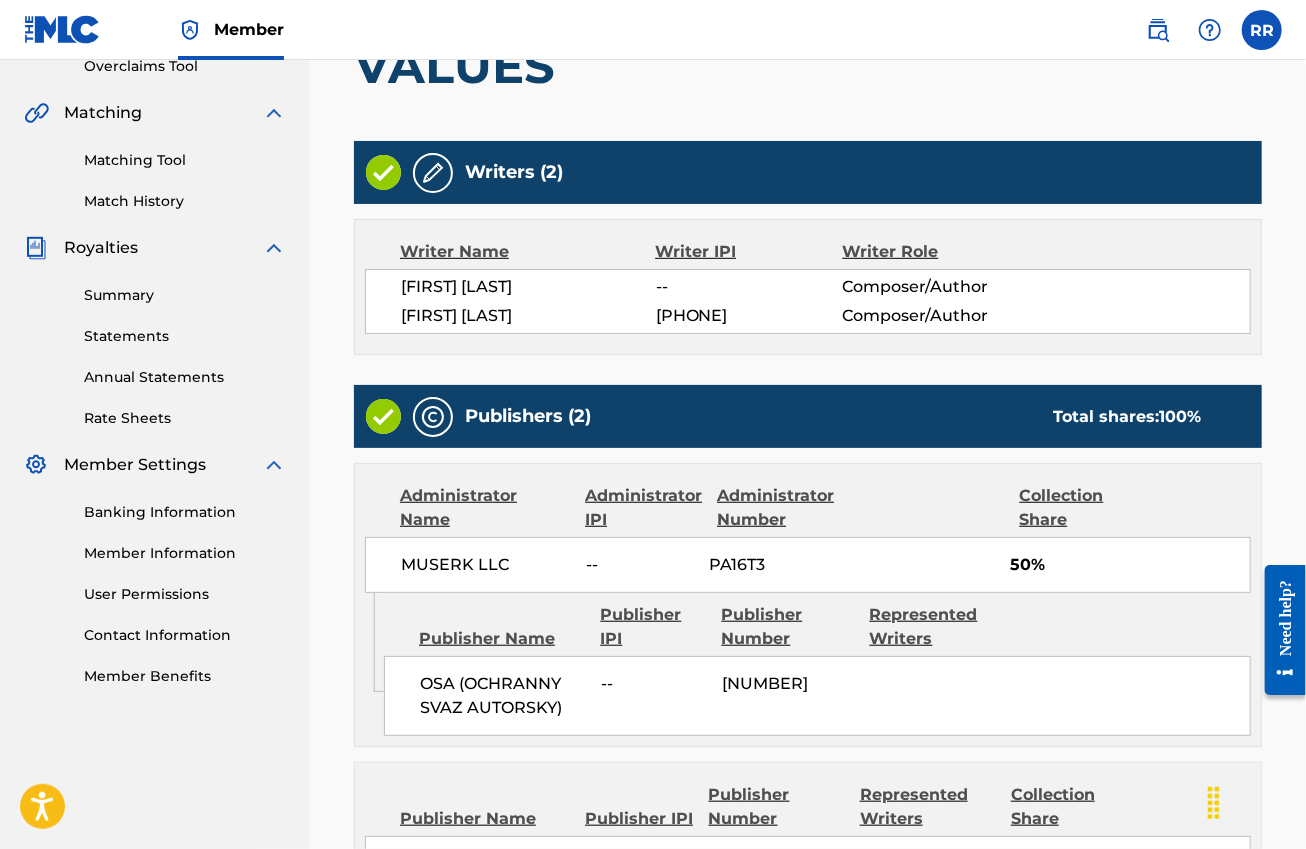 scroll, scrollTop: 715, scrollLeft: 0, axis: vertical 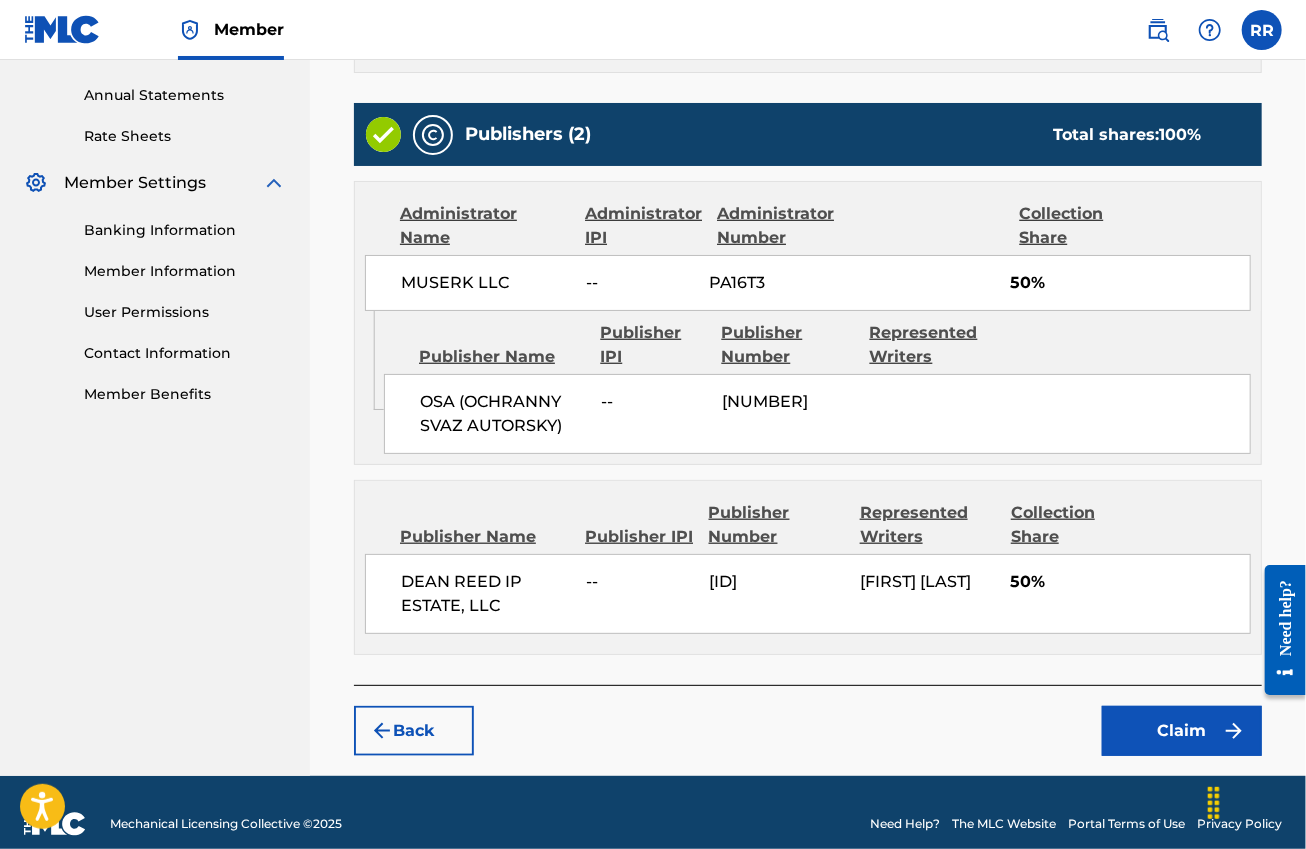 click on "Claim" at bounding box center (1182, 731) 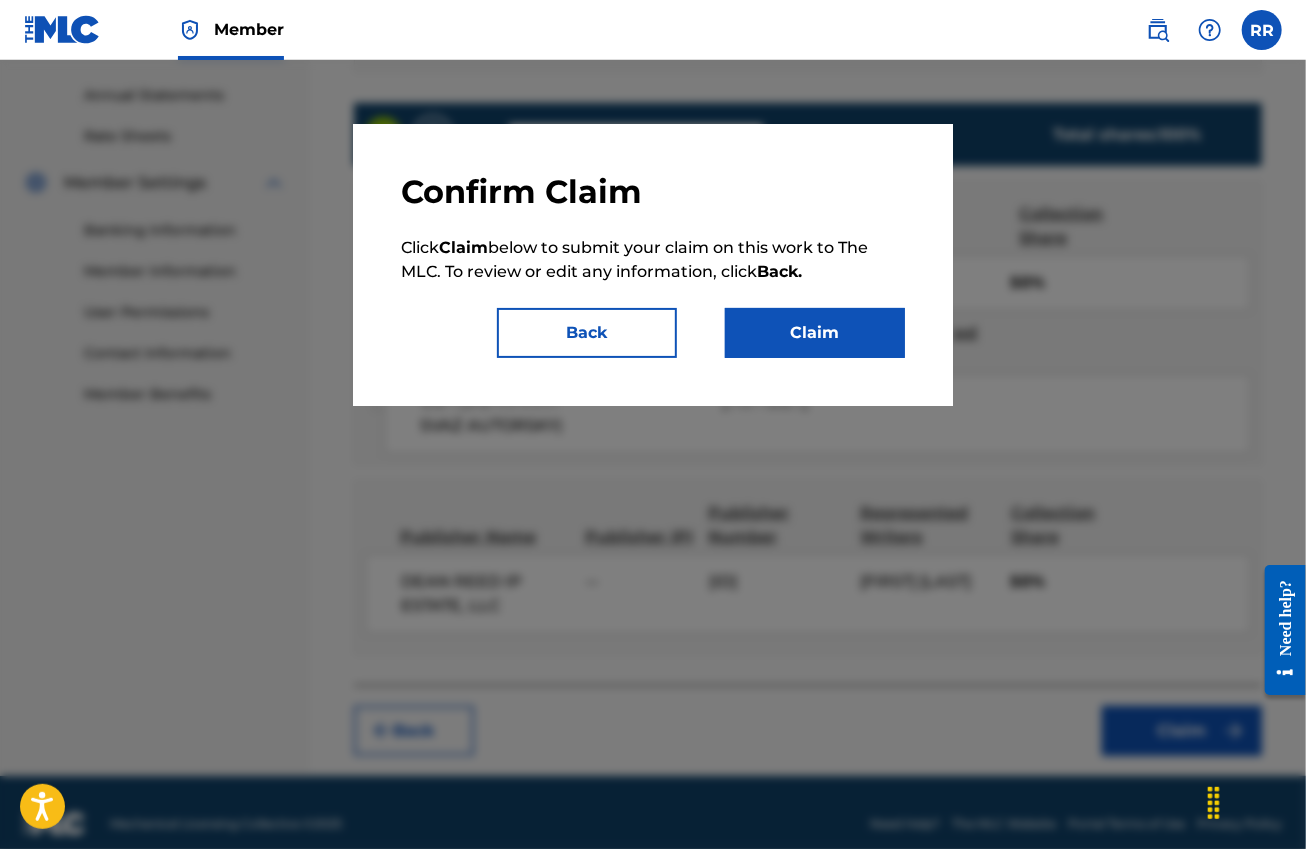 click on "Claim" at bounding box center [815, 333] 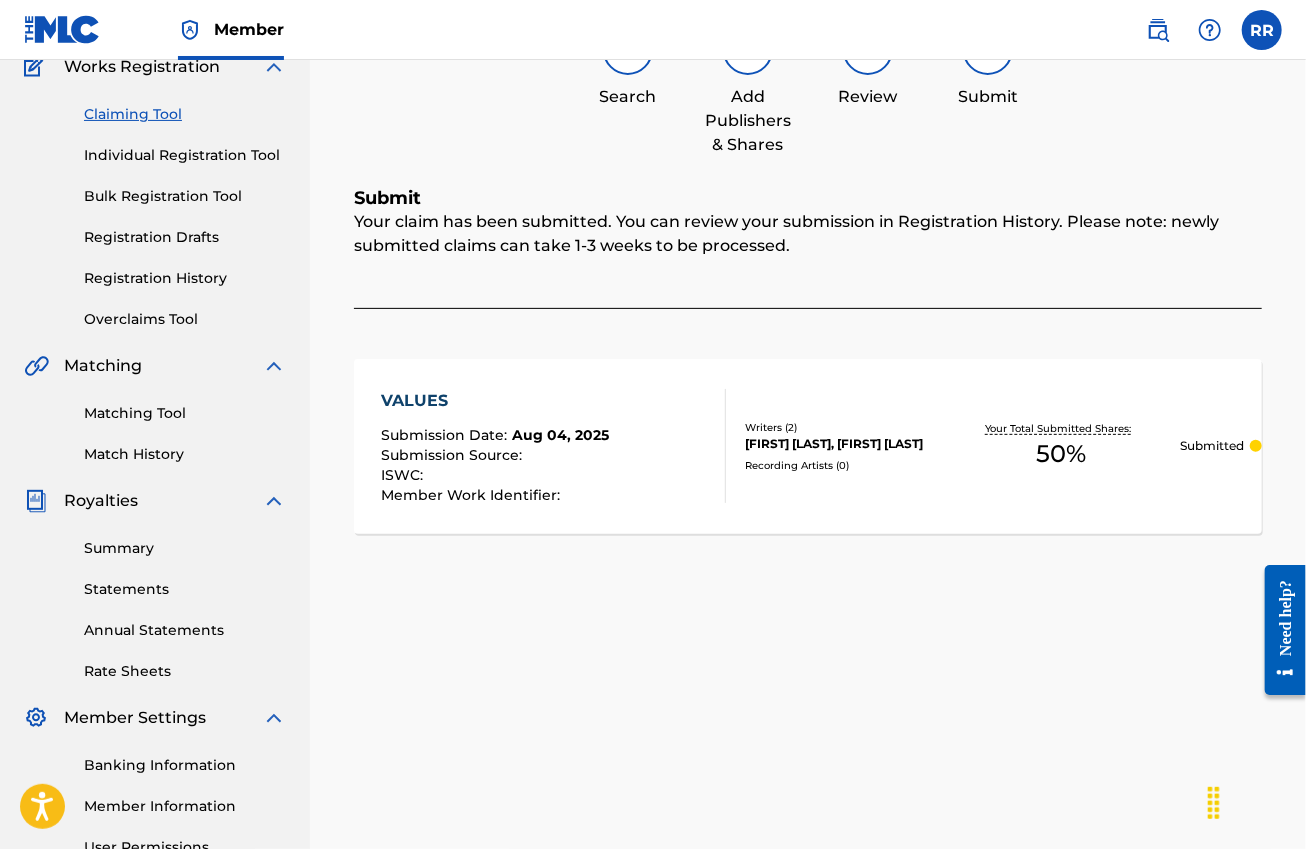 scroll, scrollTop: 0, scrollLeft: 0, axis: both 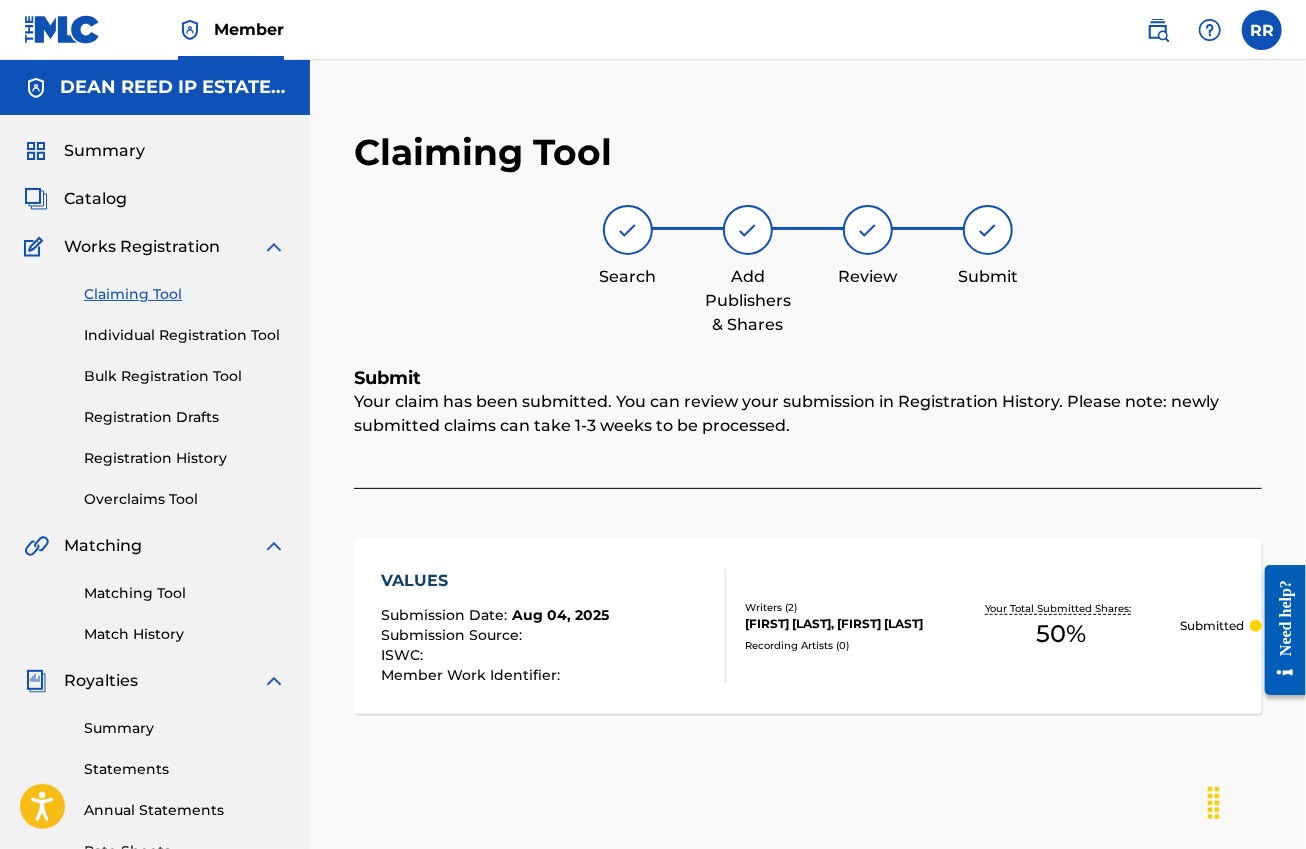 click on "Claiming Tool" at bounding box center (185, 294) 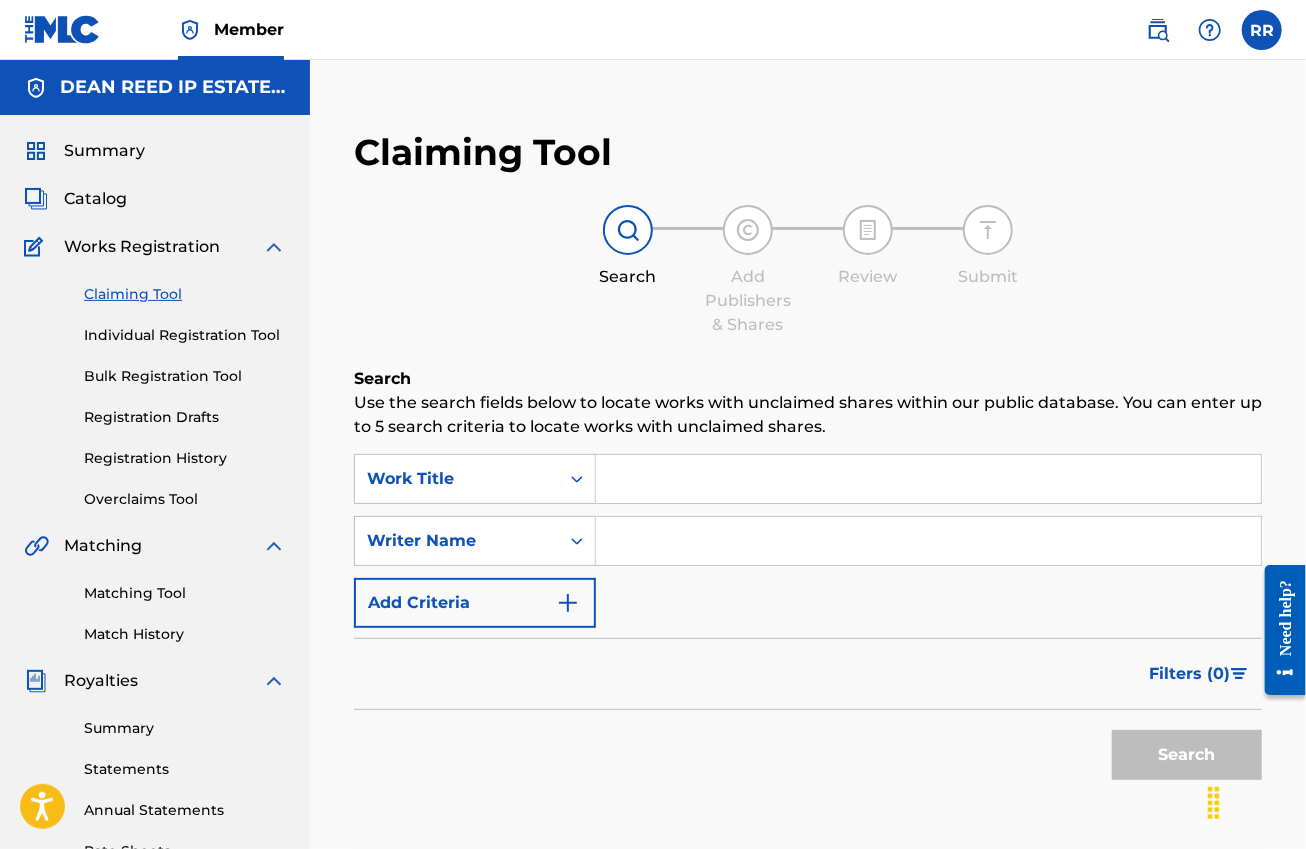 click at bounding box center [928, 479] 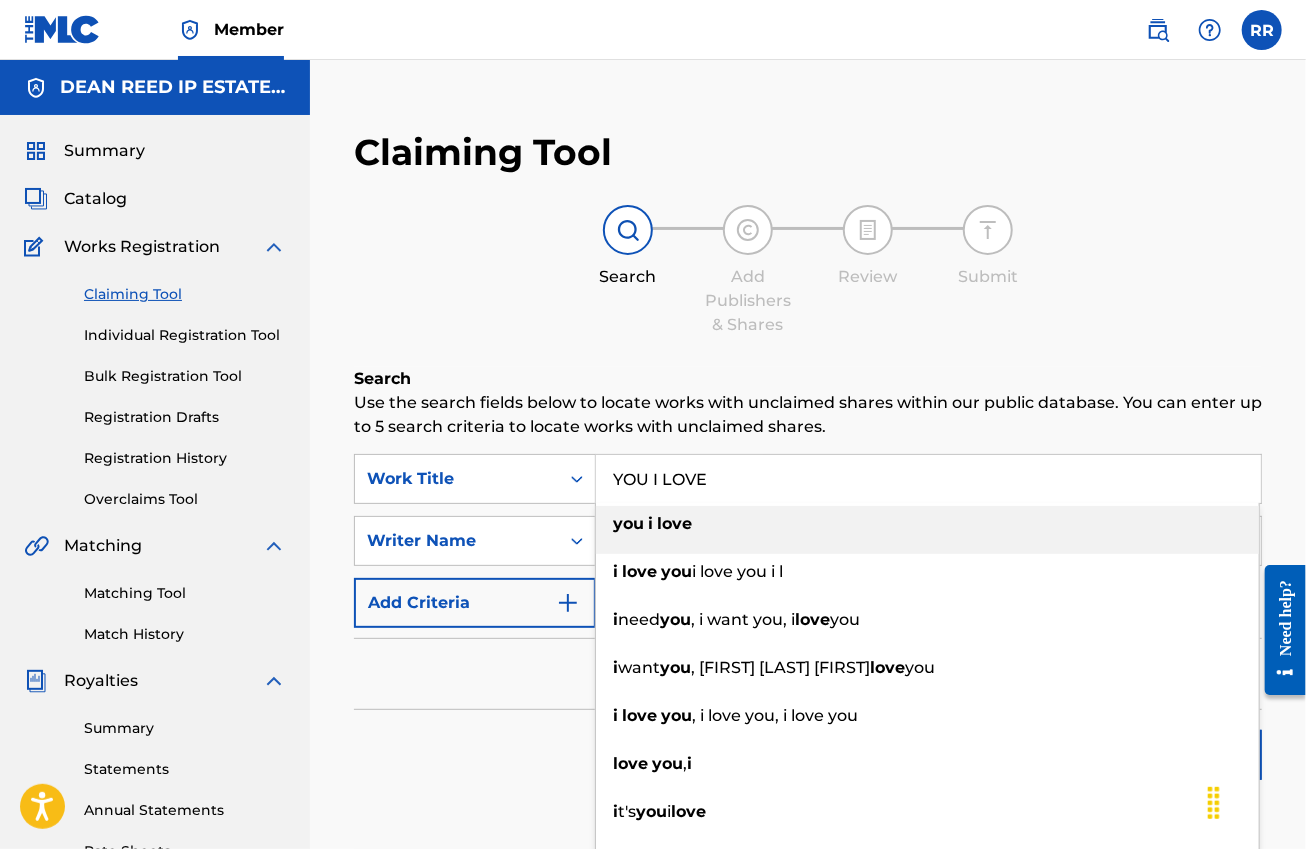 click on "you   i   love" at bounding box center [927, 524] 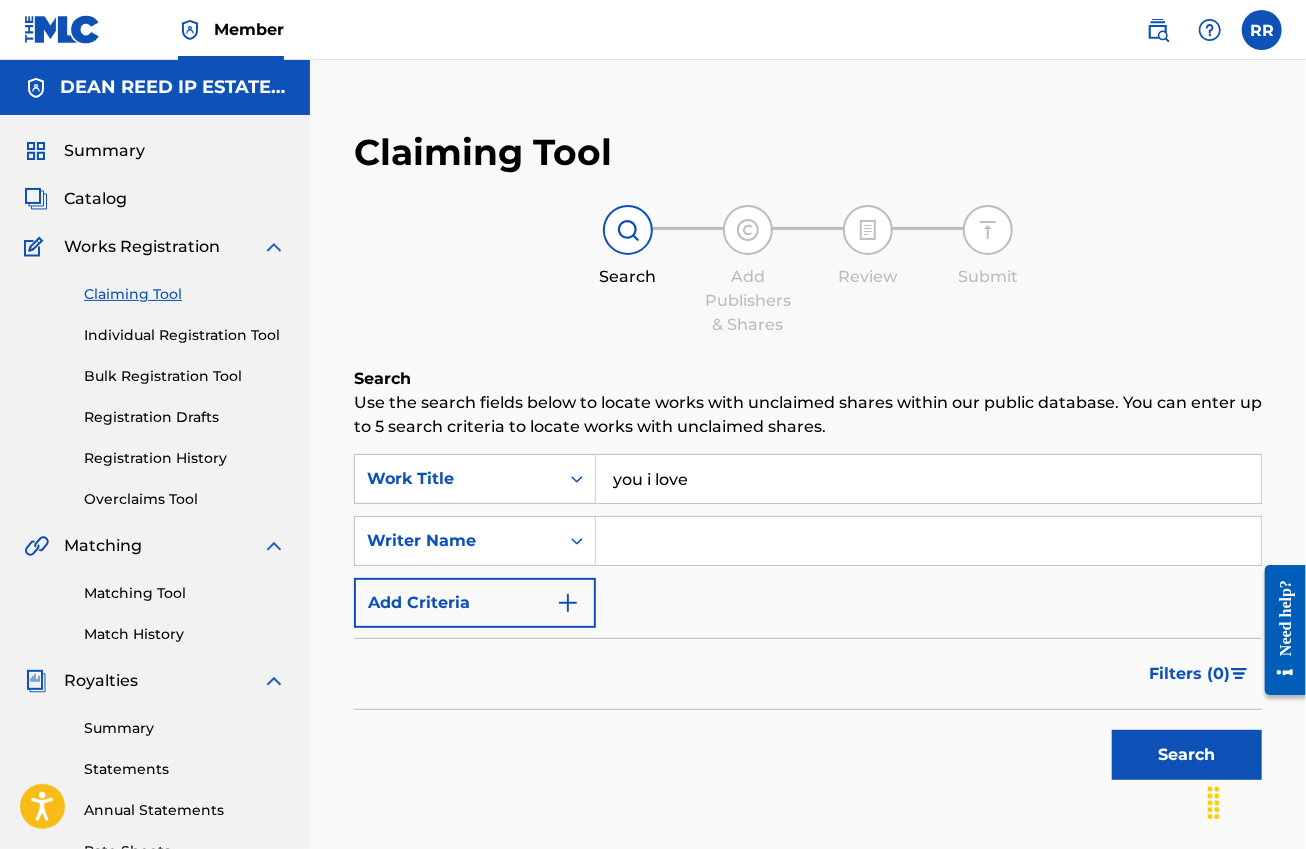 click at bounding box center [928, 541] 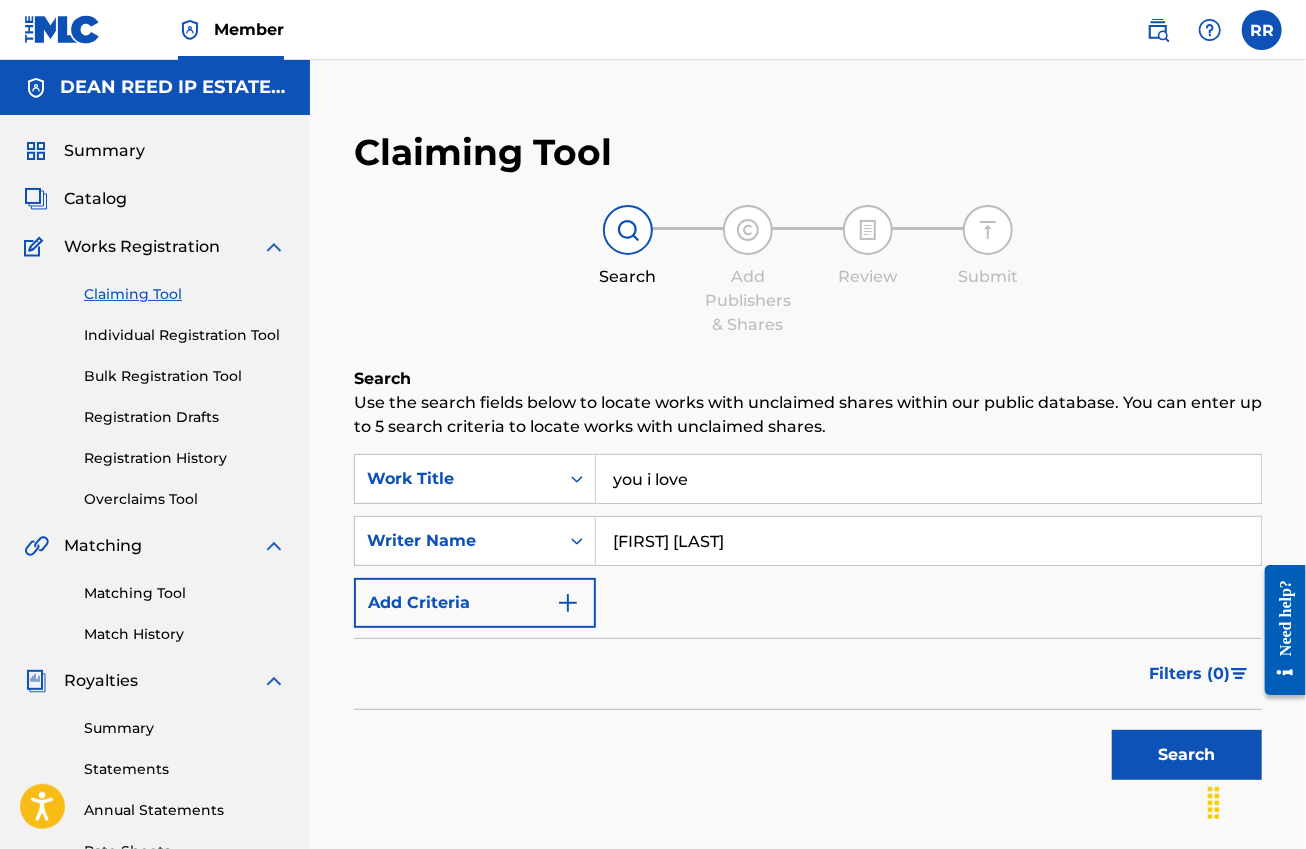 click on "Search" at bounding box center (1187, 755) 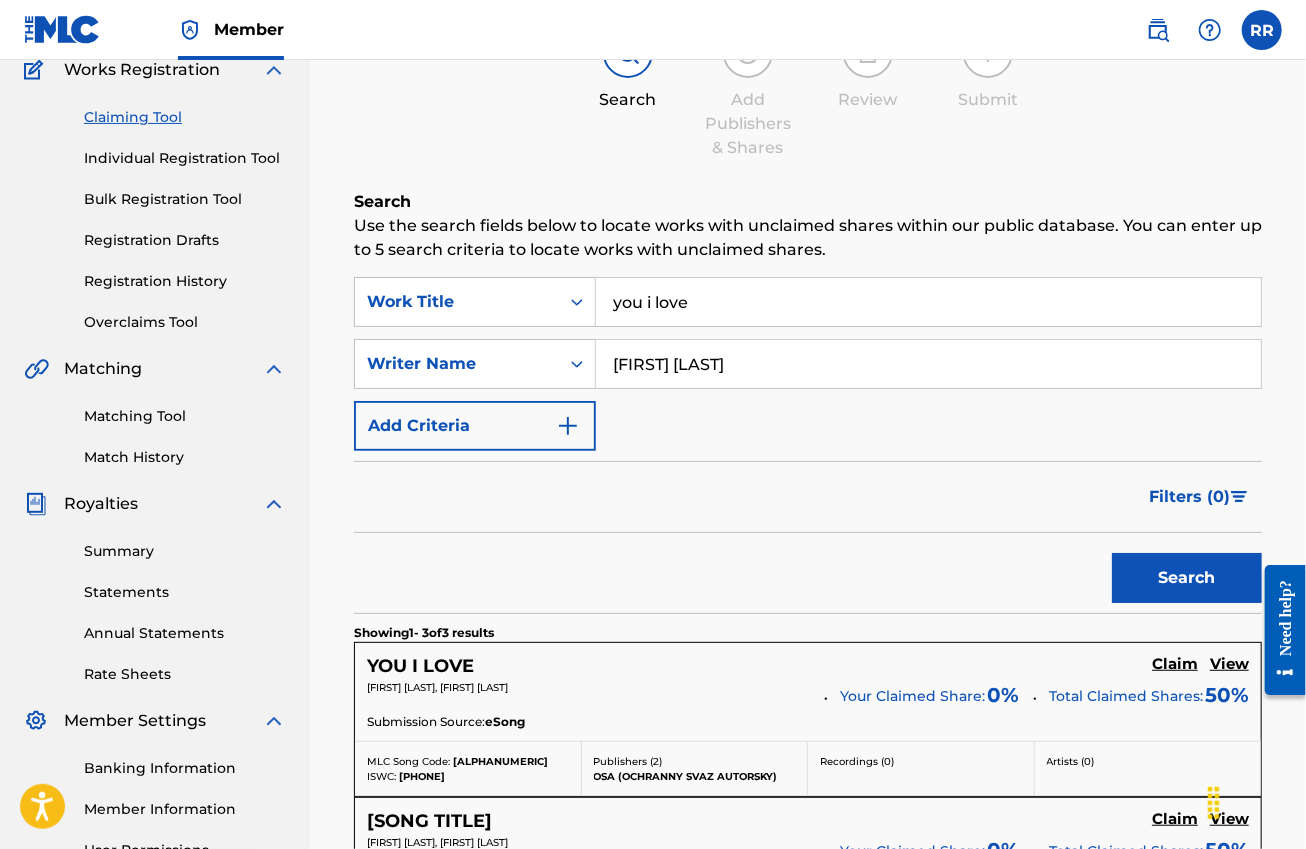 scroll, scrollTop: 500, scrollLeft: 0, axis: vertical 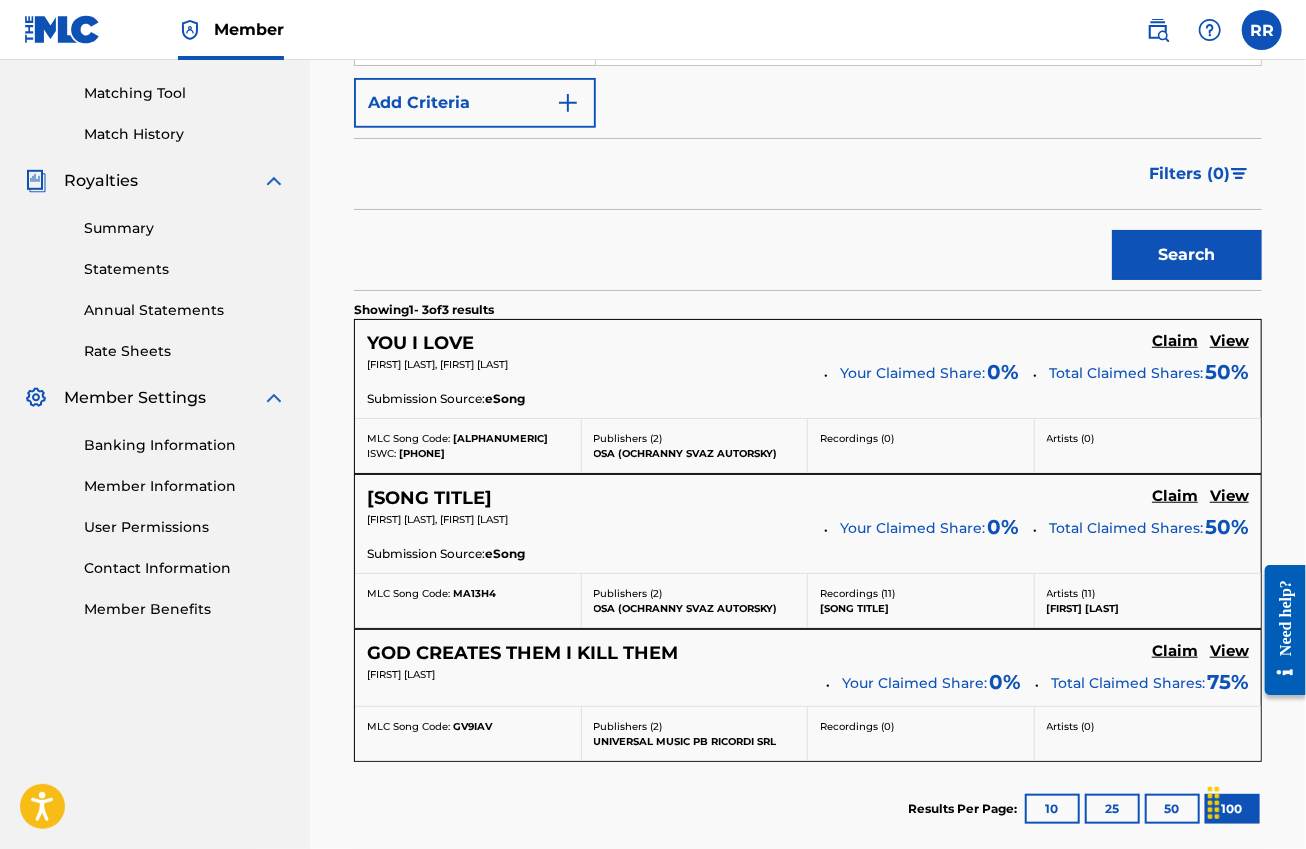 click on "Claim" at bounding box center [1175, 341] 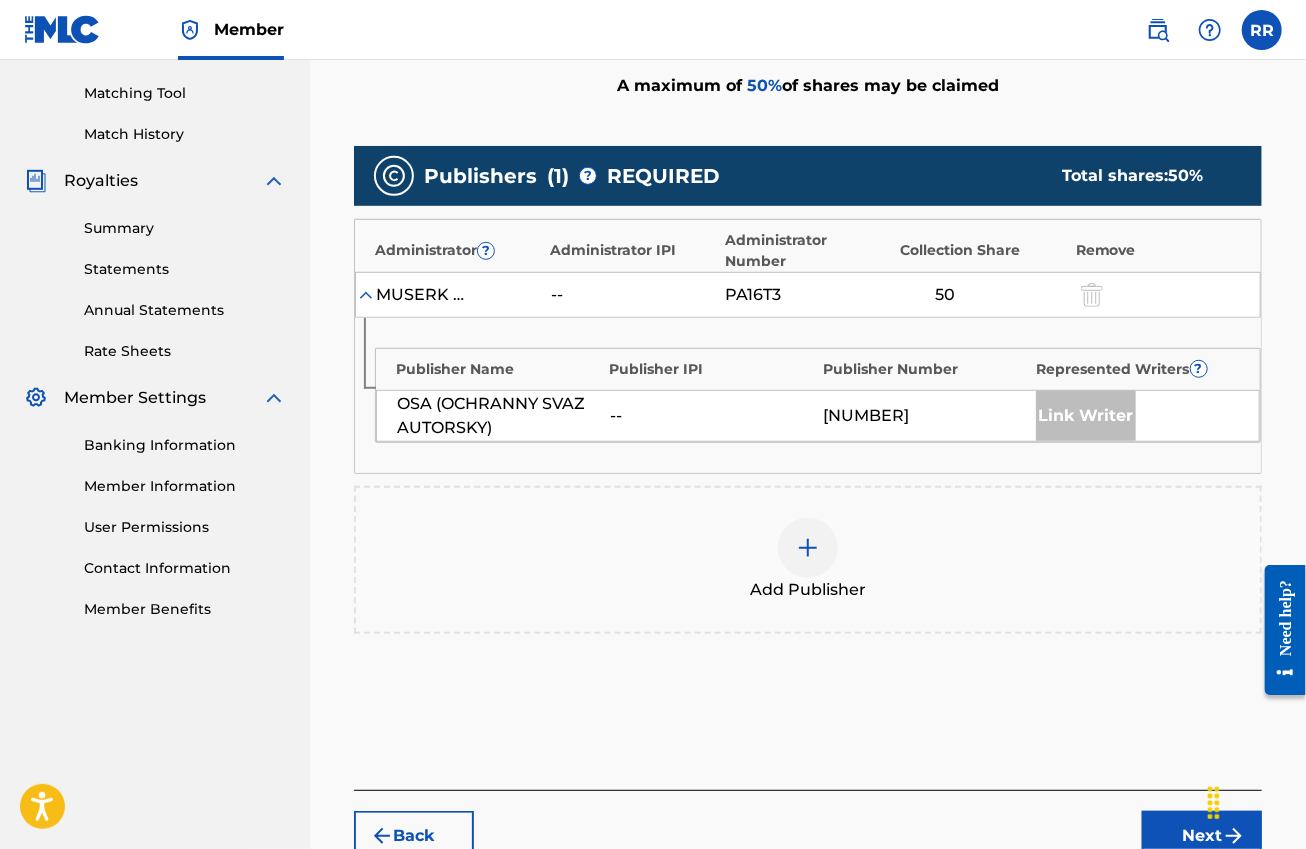 click at bounding box center [808, 548] 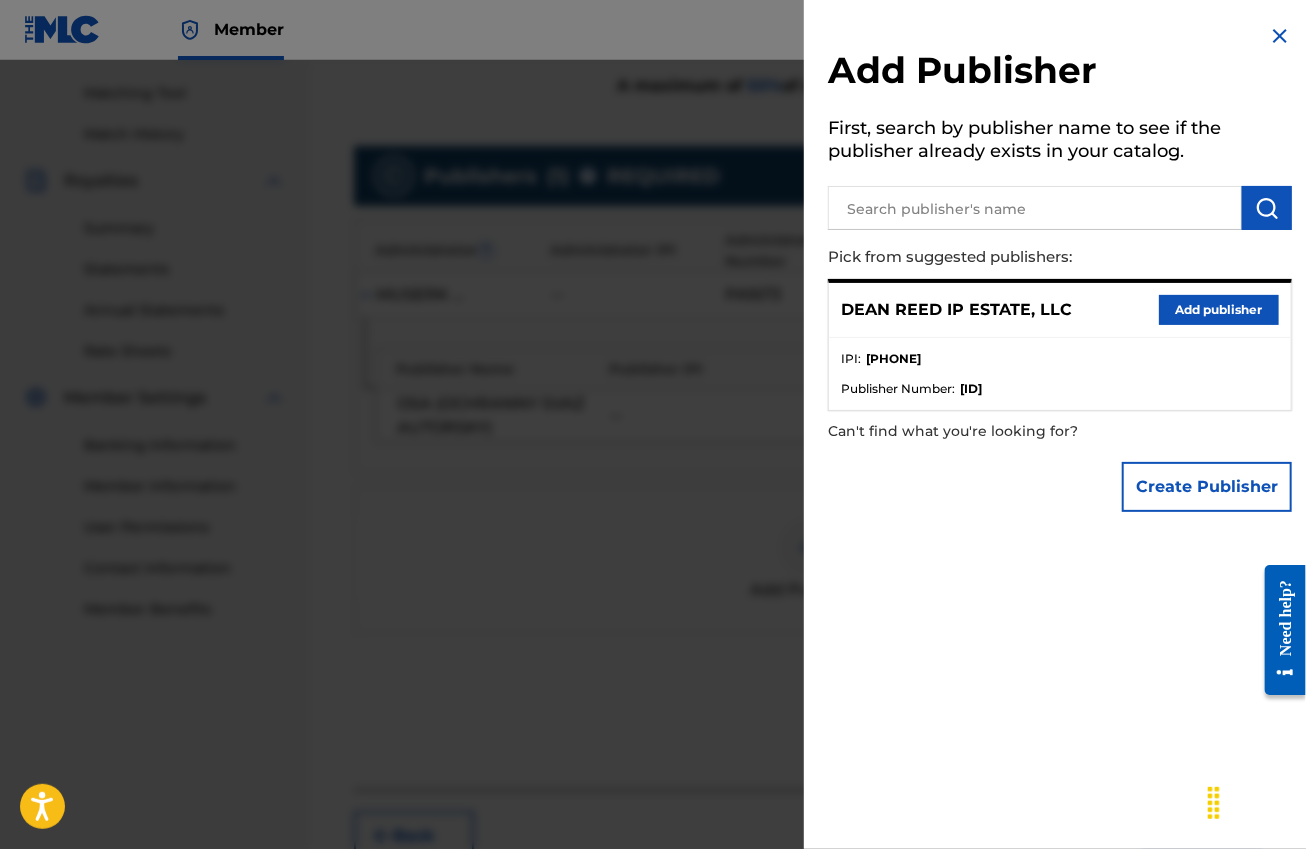 click on "Add publisher" at bounding box center [1219, 310] 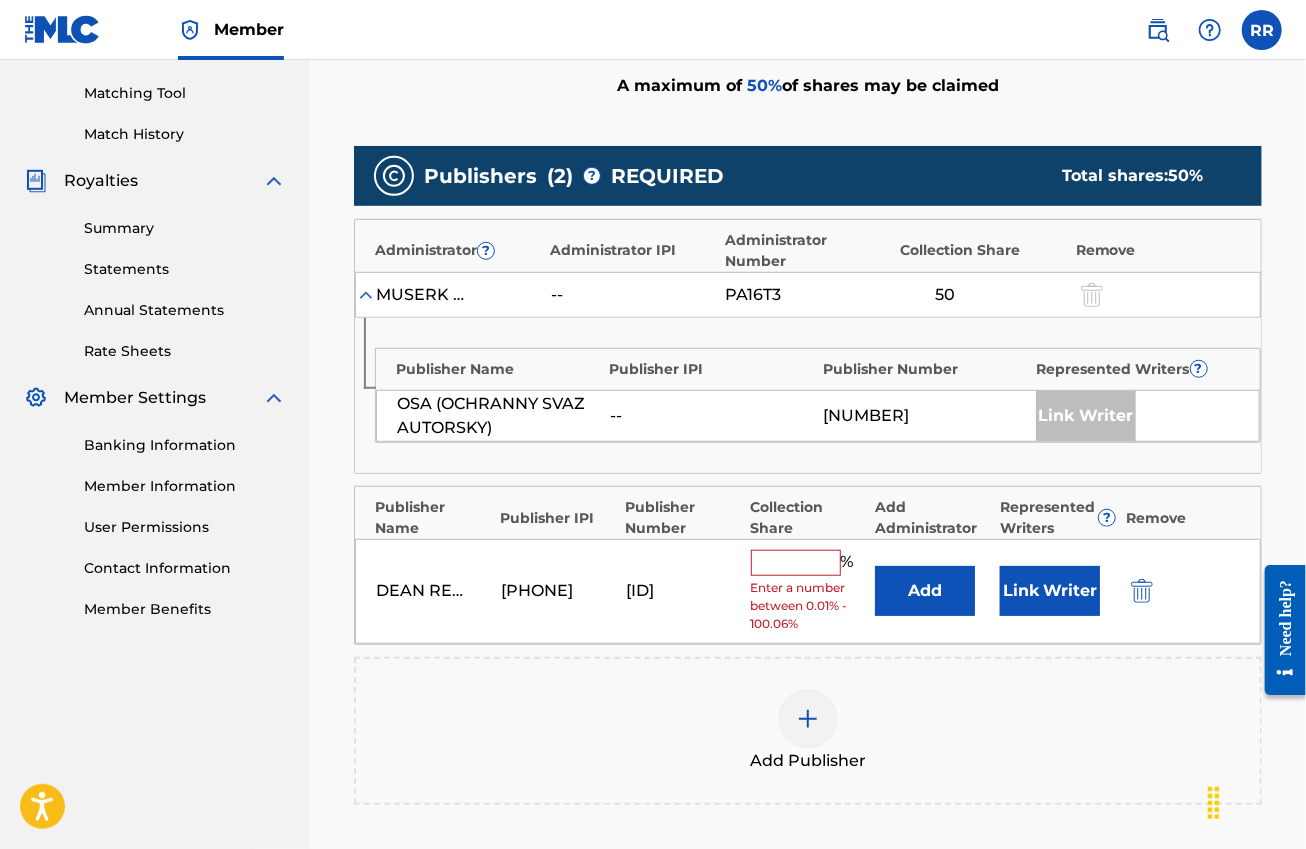 click at bounding box center (796, 563) 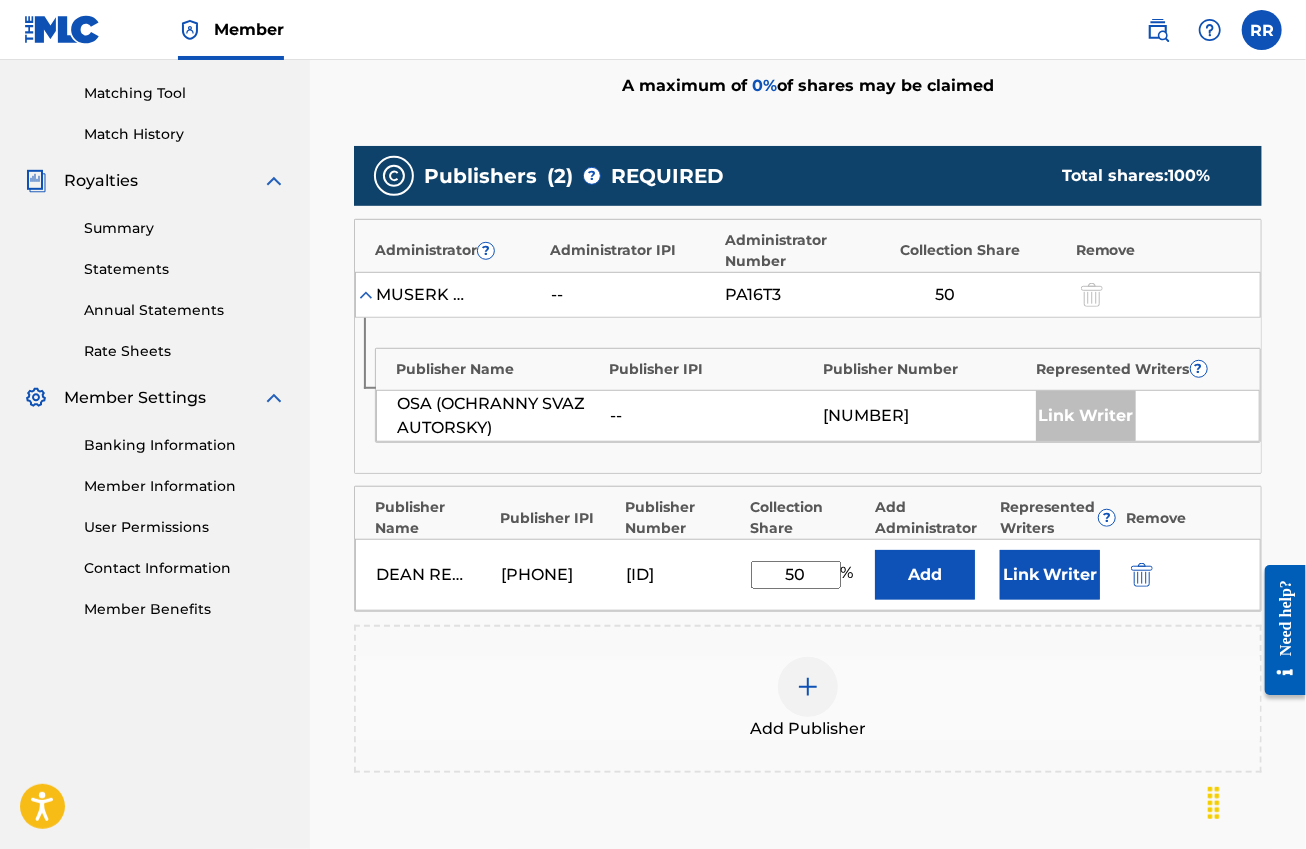 click on "Link Writer" at bounding box center [1050, 575] 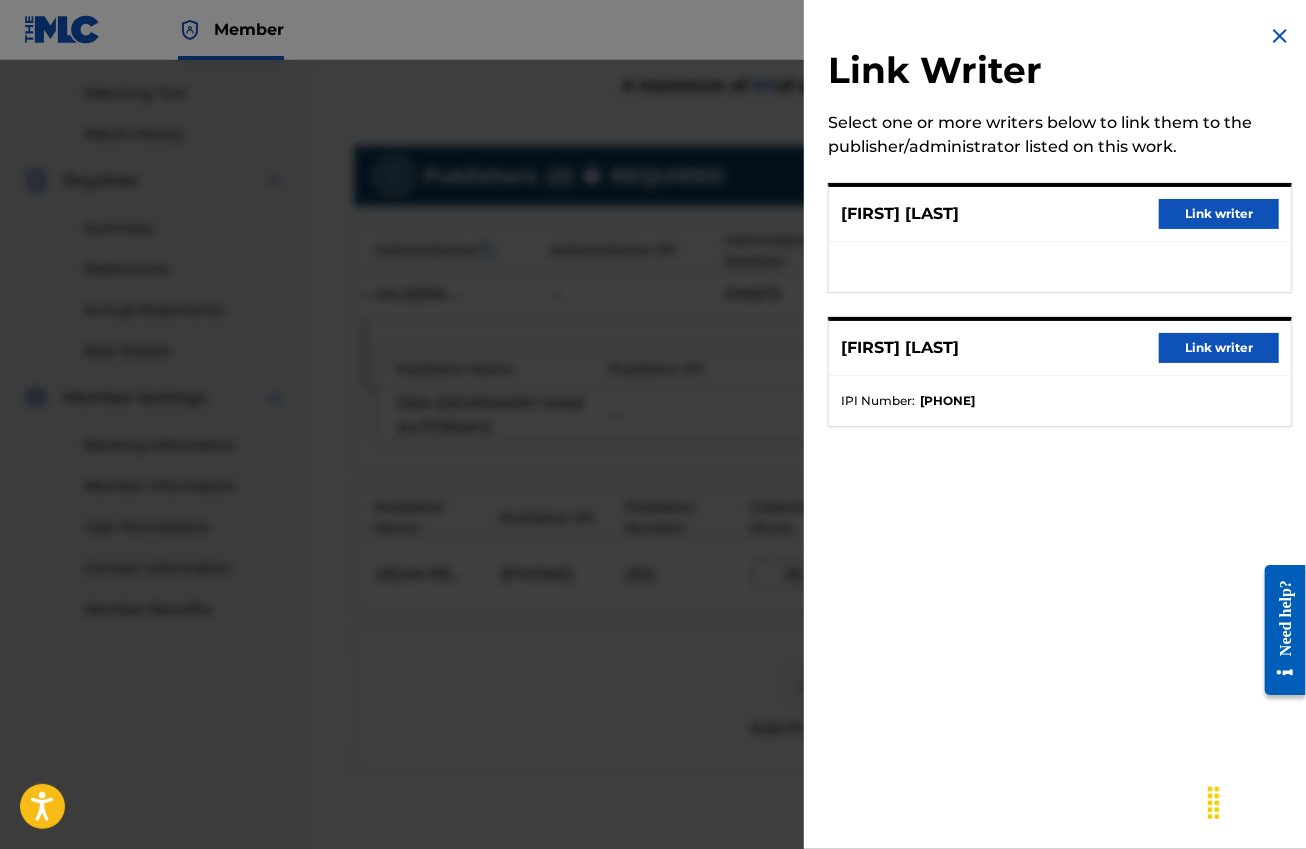 click on "Link writer" at bounding box center [1219, 214] 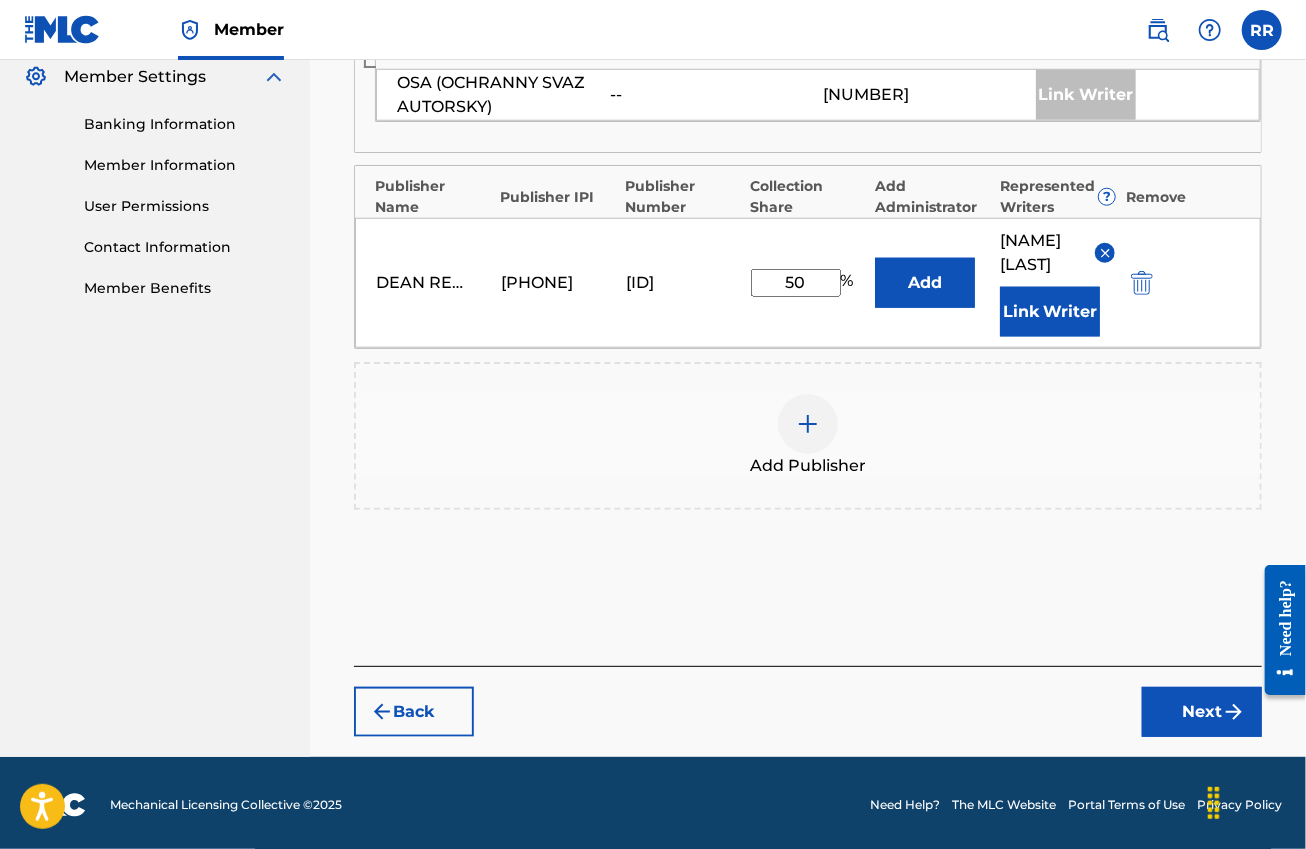 click on "Next" at bounding box center (1202, 712) 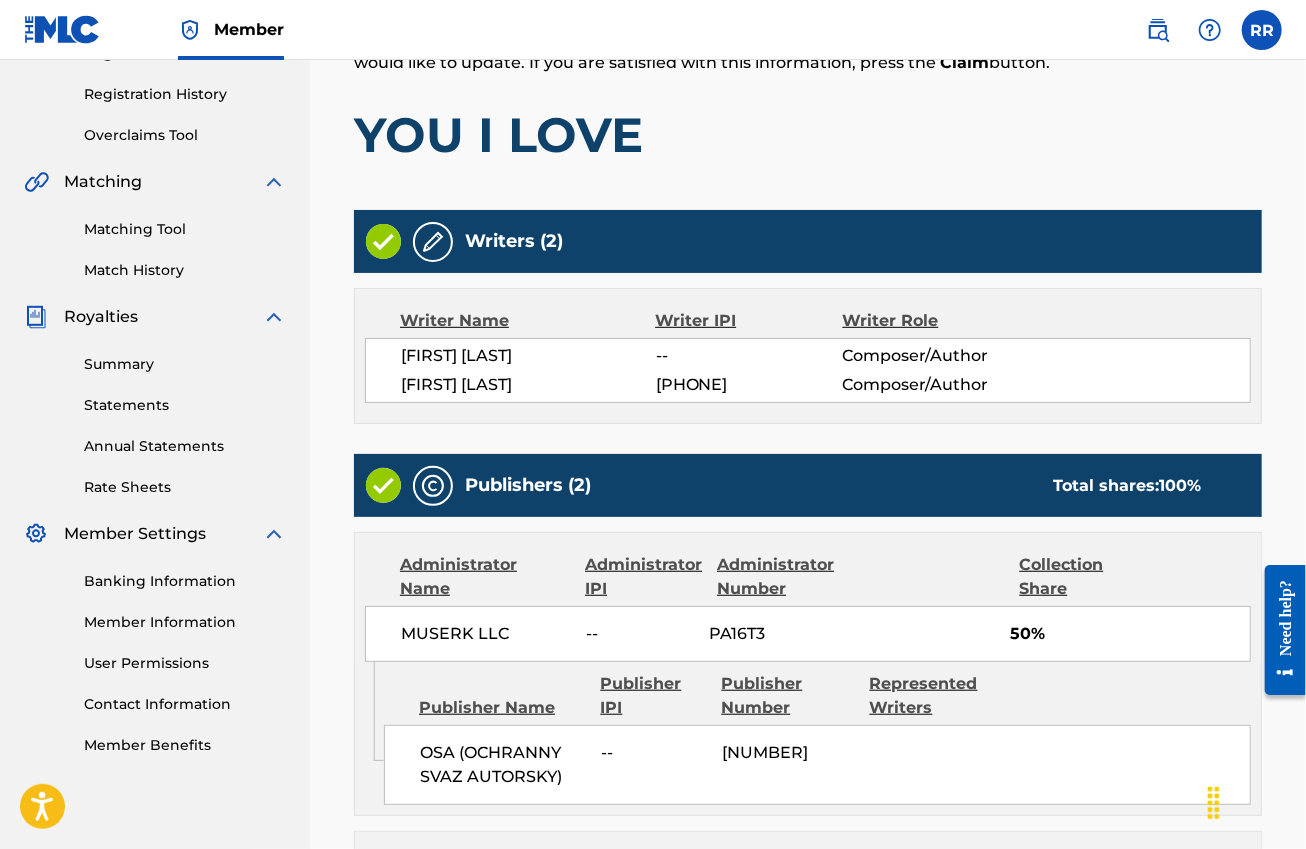 scroll, scrollTop: 715, scrollLeft: 0, axis: vertical 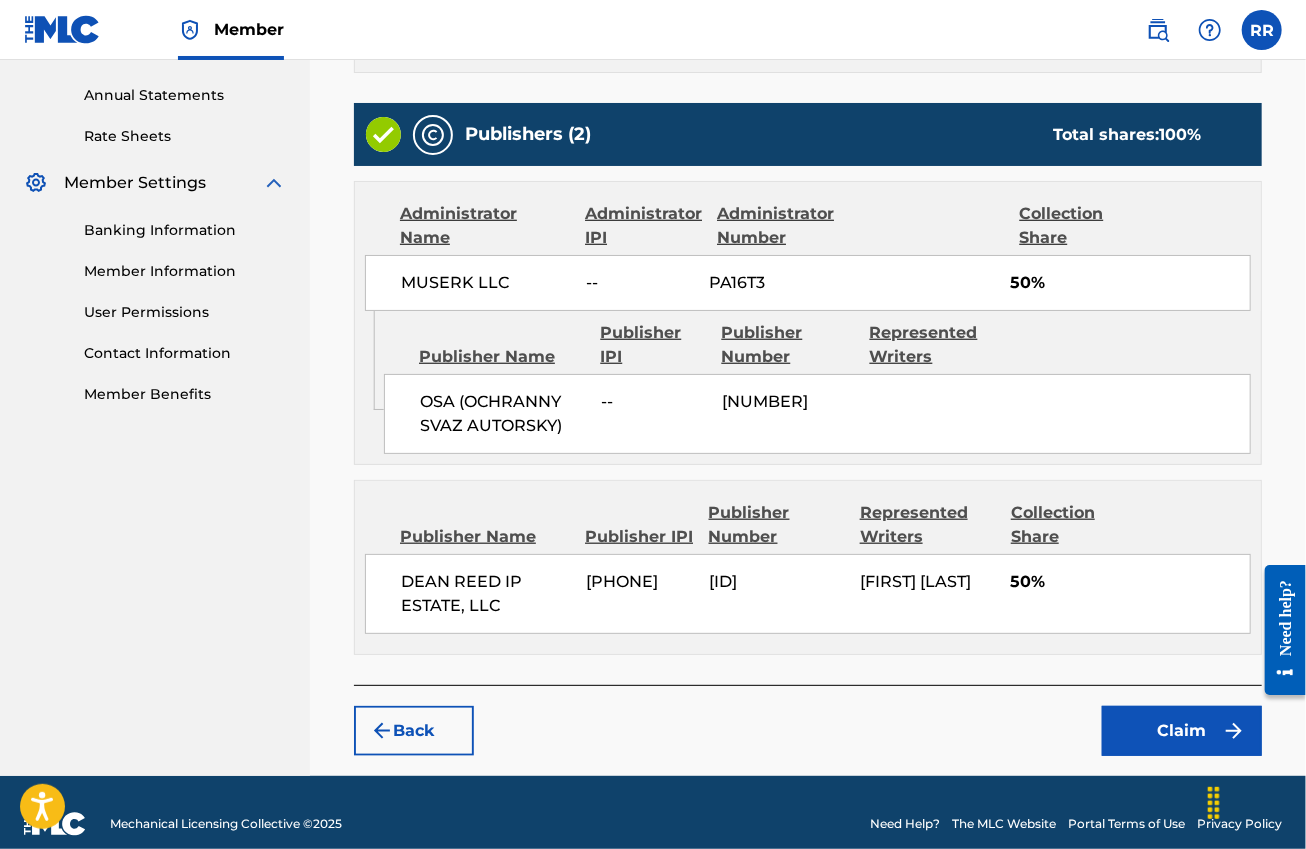 click on "Claim" at bounding box center (1182, 731) 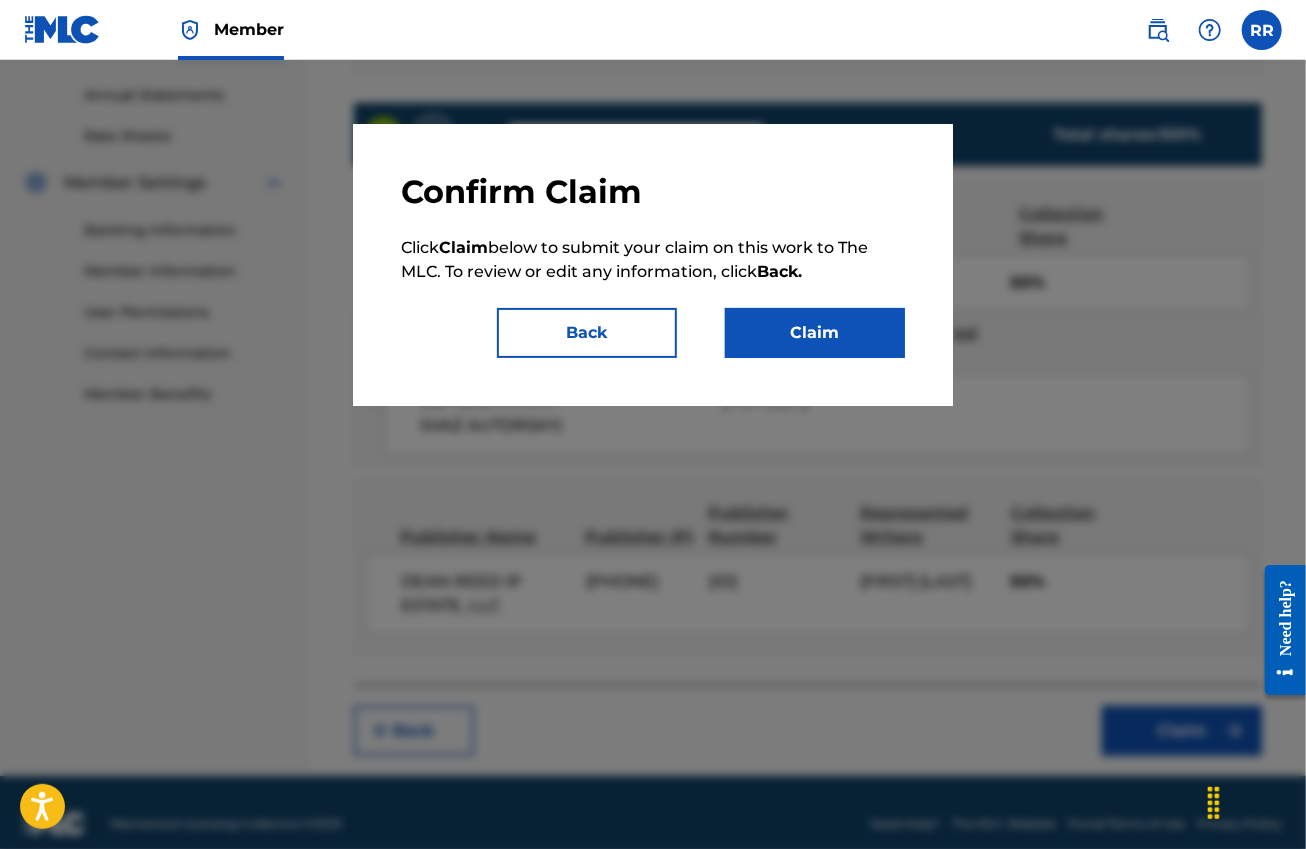 click on "Claim" at bounding box center (815, 333) 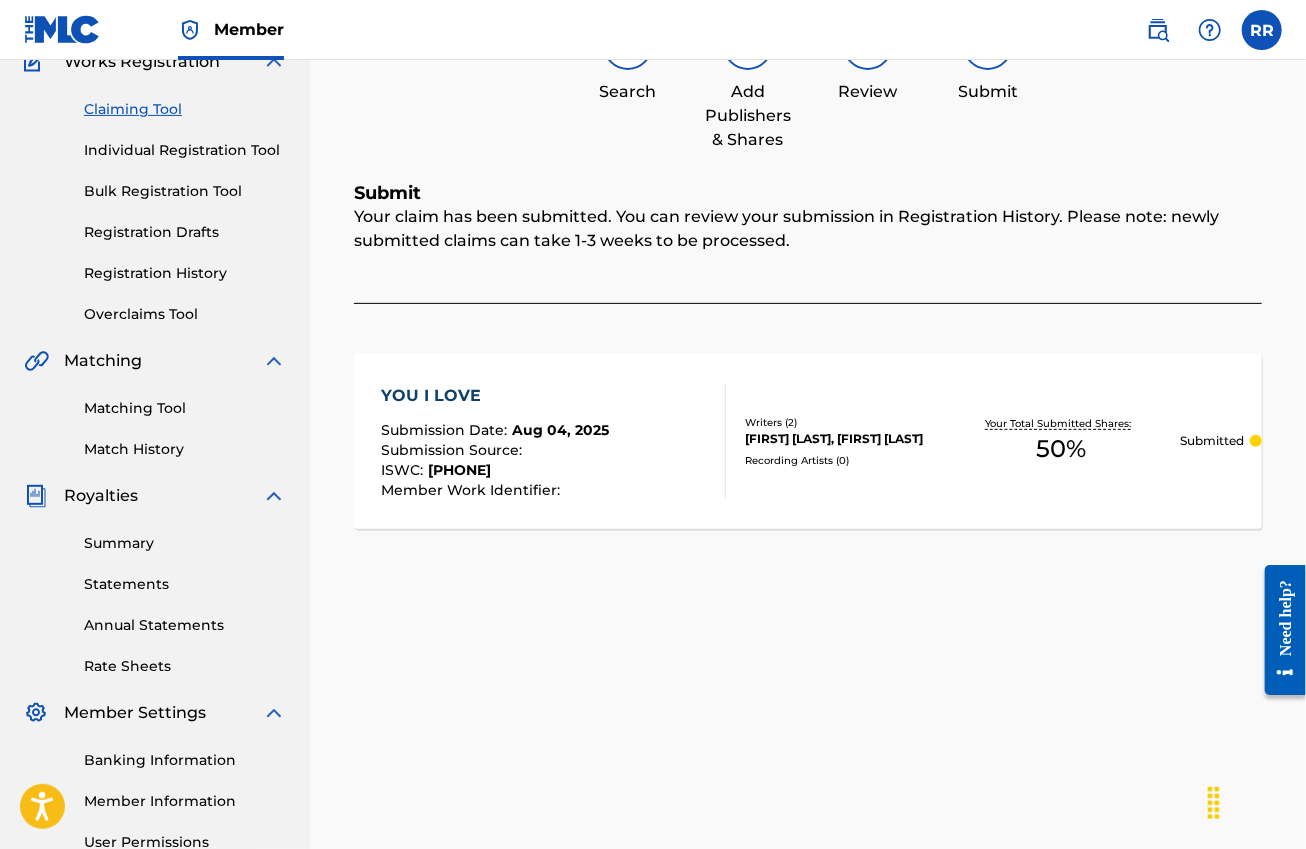 scroll, scrollTop: 0, scrollLeft: 0, axis: both 